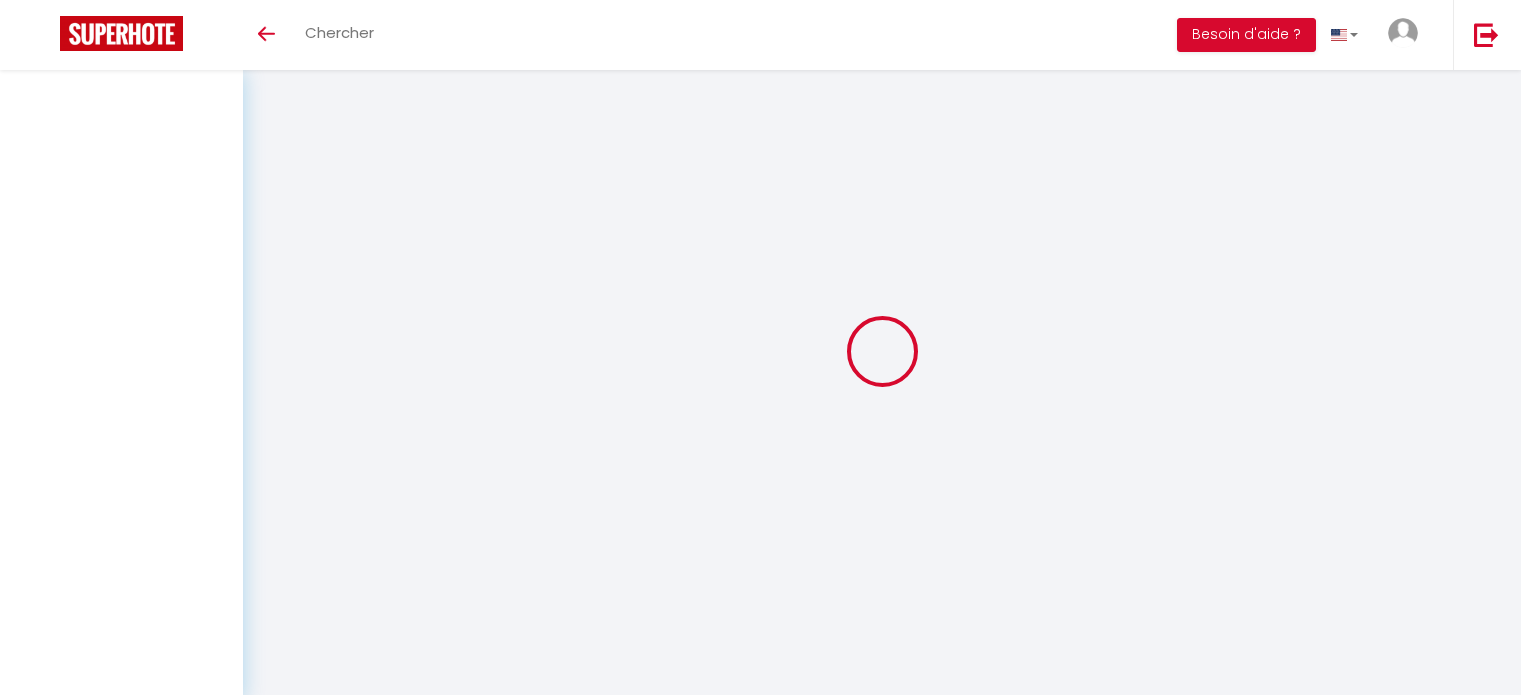 scroll, scrollTop: 0, scrollLeft: 0, axis: both 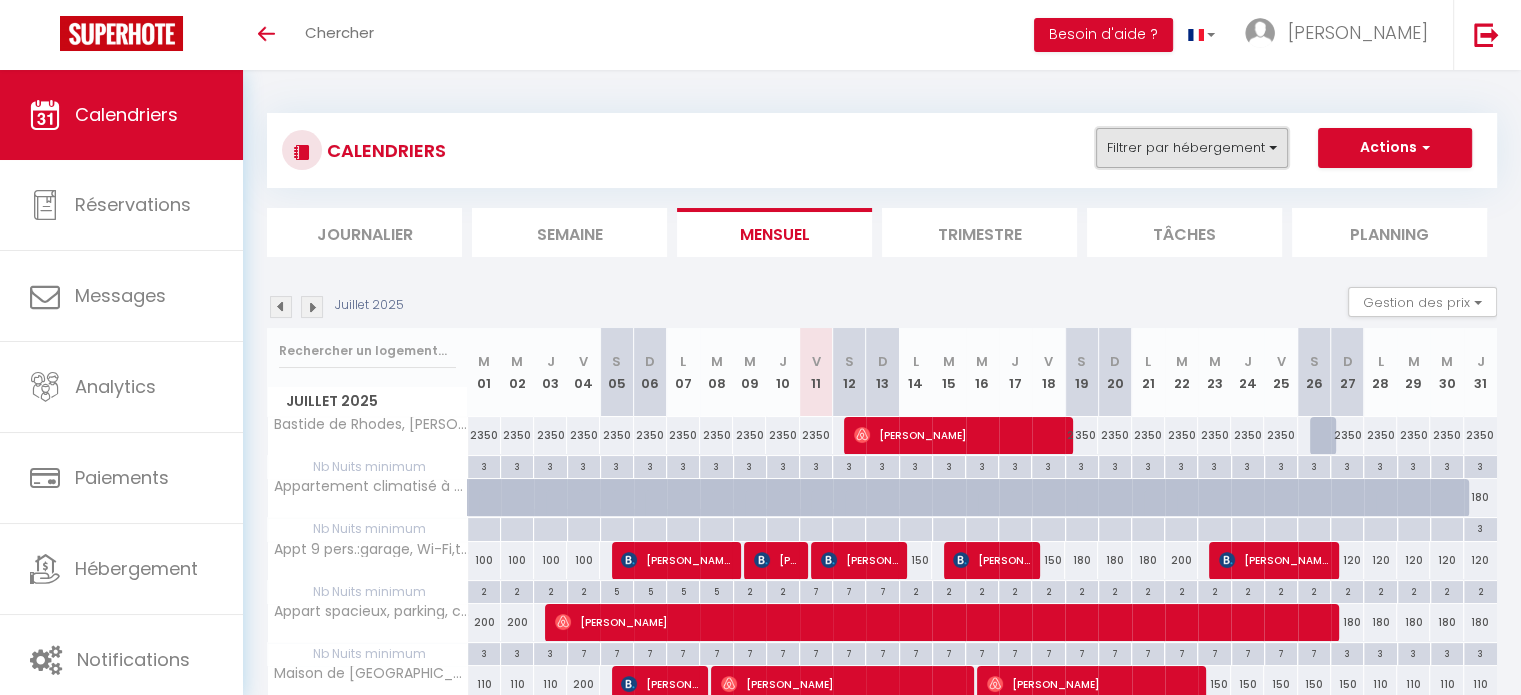 click on "Filtrer par hébergement" at bounding box center [1192, 148] 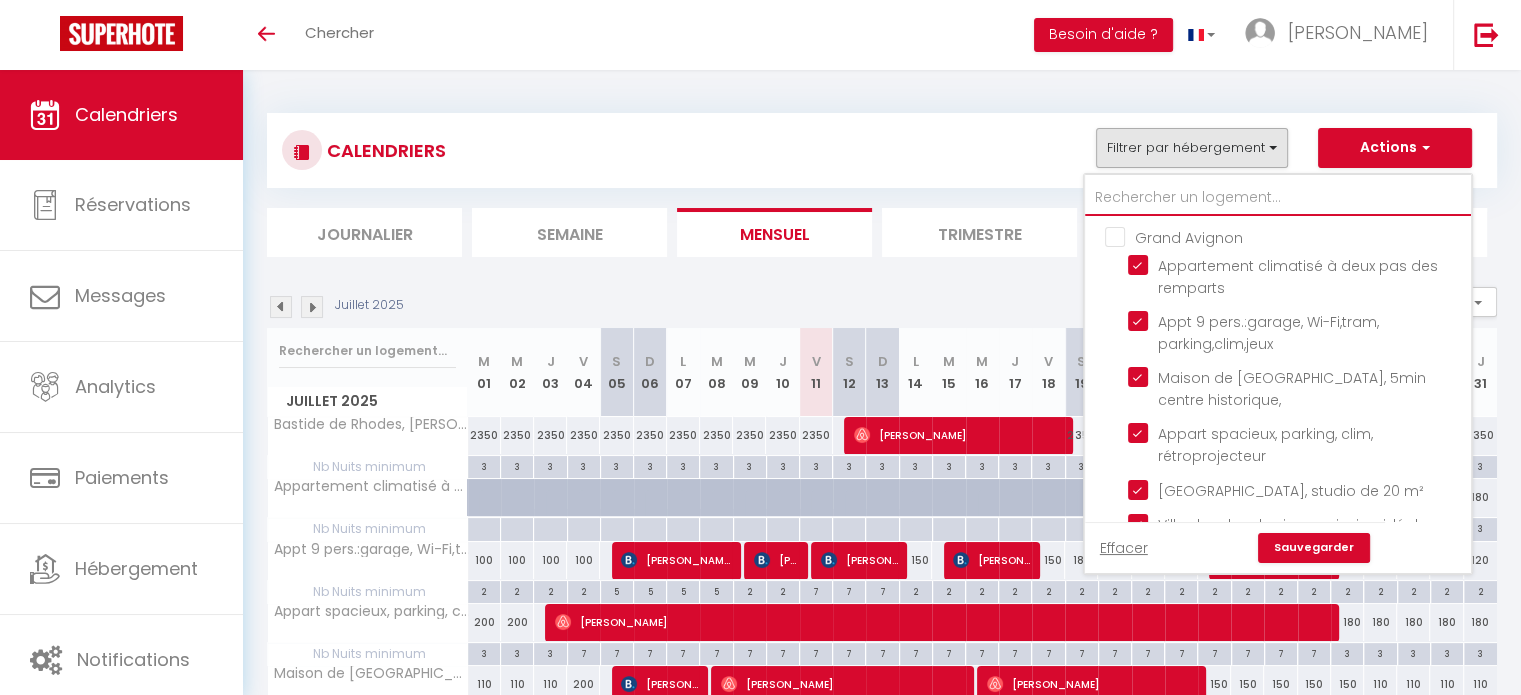 click at bounding box center (1278, 198) 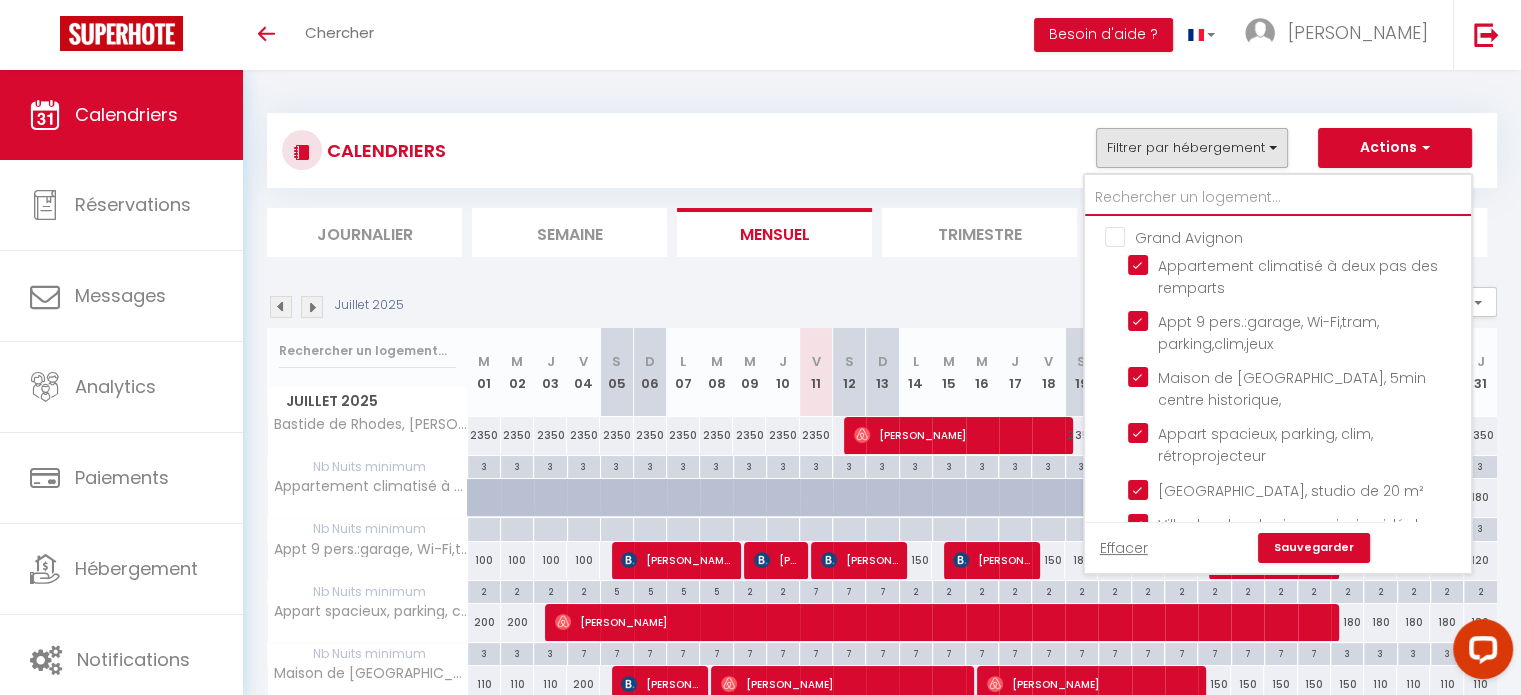 scroll, scrollTop: 0, scrollLeft: 0, axis: both 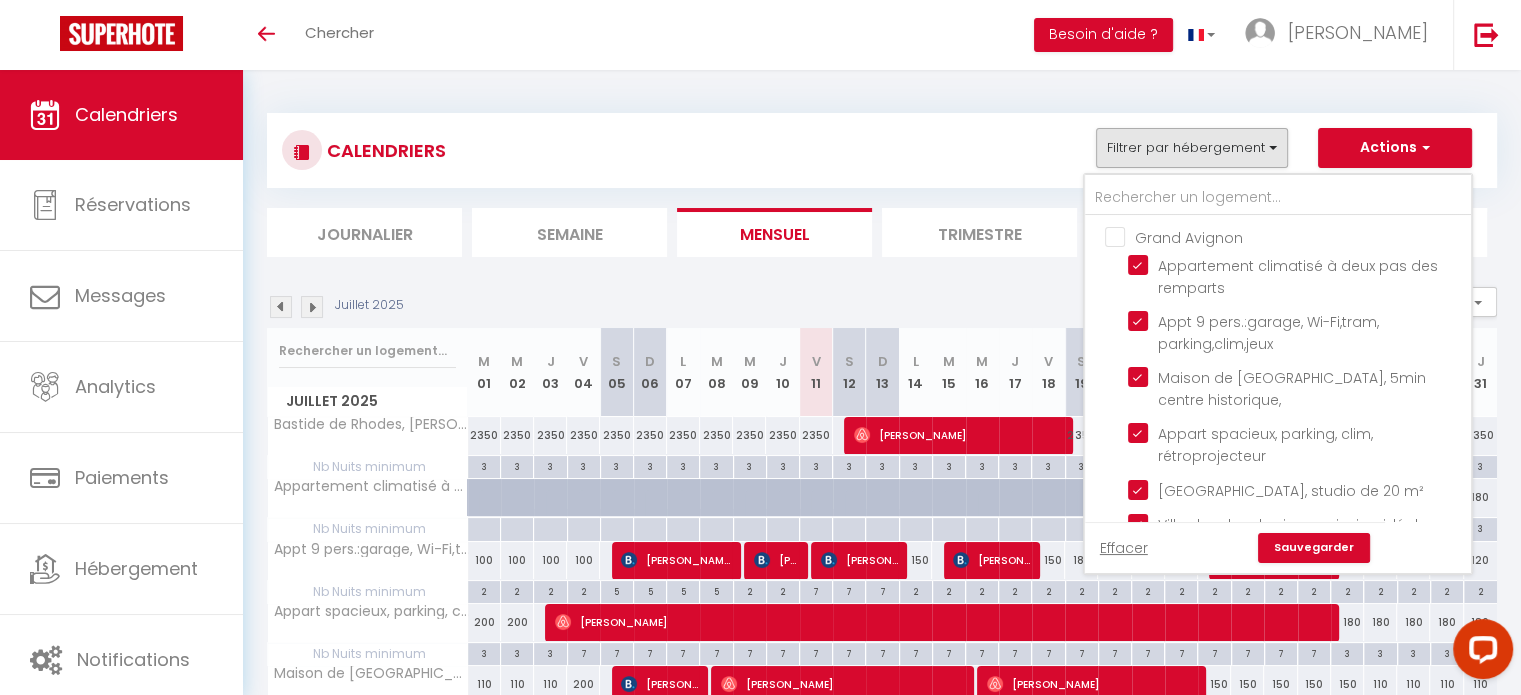 click on "Grand Avignon" at bounding box center (1298, 236) 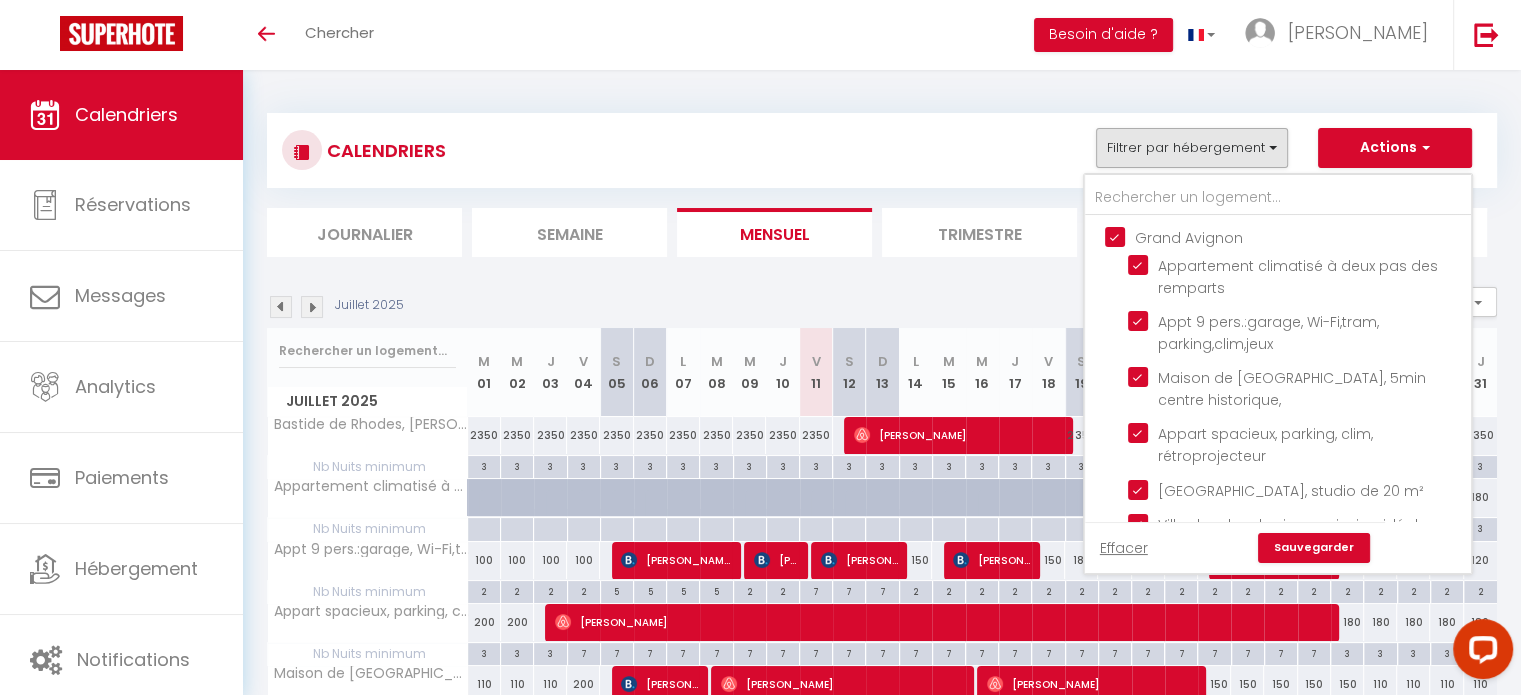 checkbox on "false" 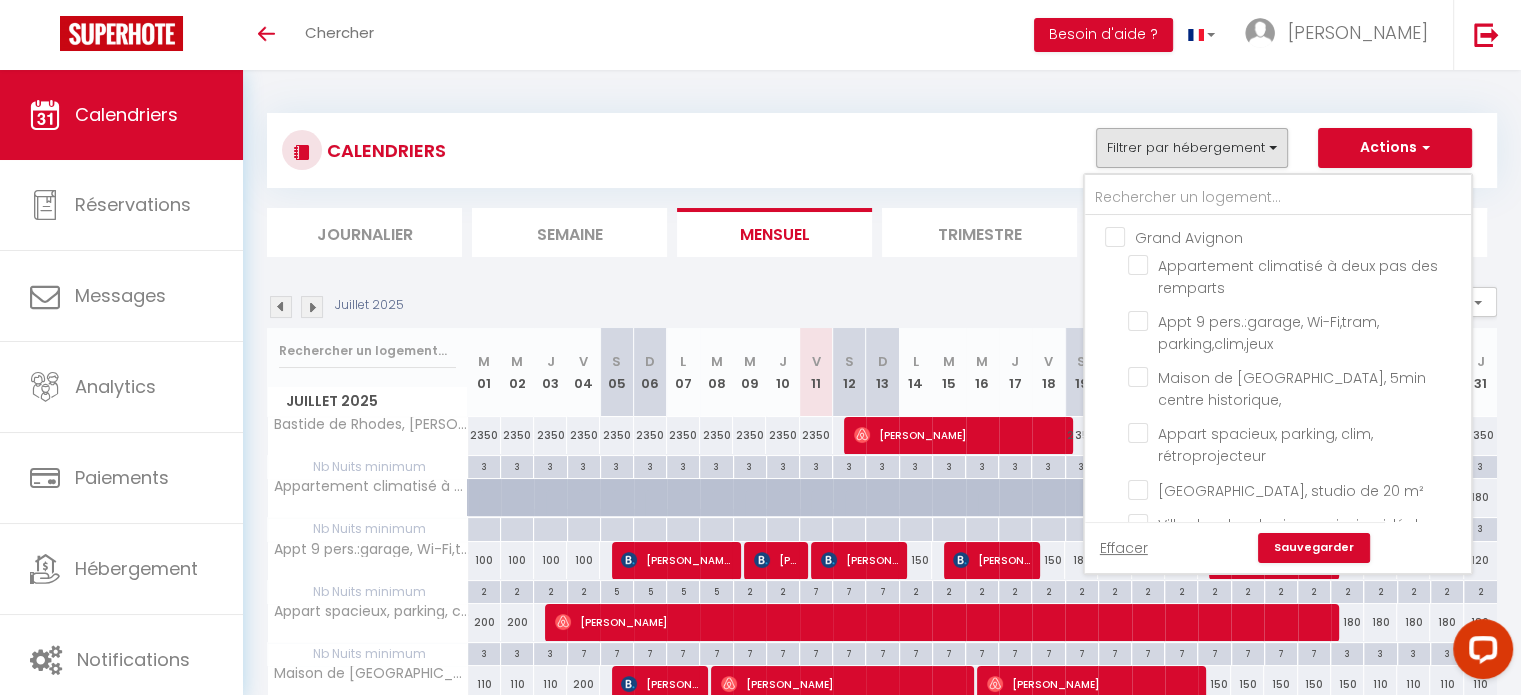 checkbox on "false" 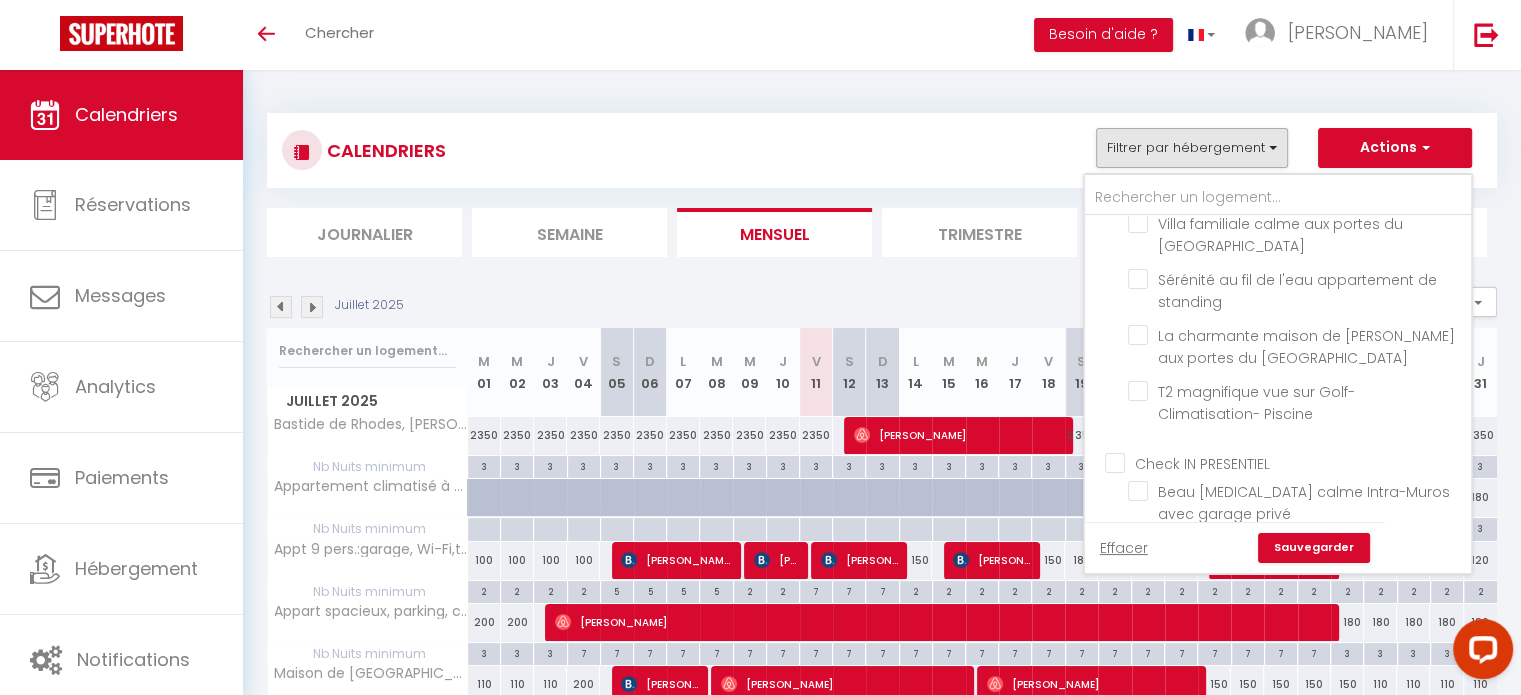 scroll, scrollTop: 1587, scrollLeft: 0, axis: vertical 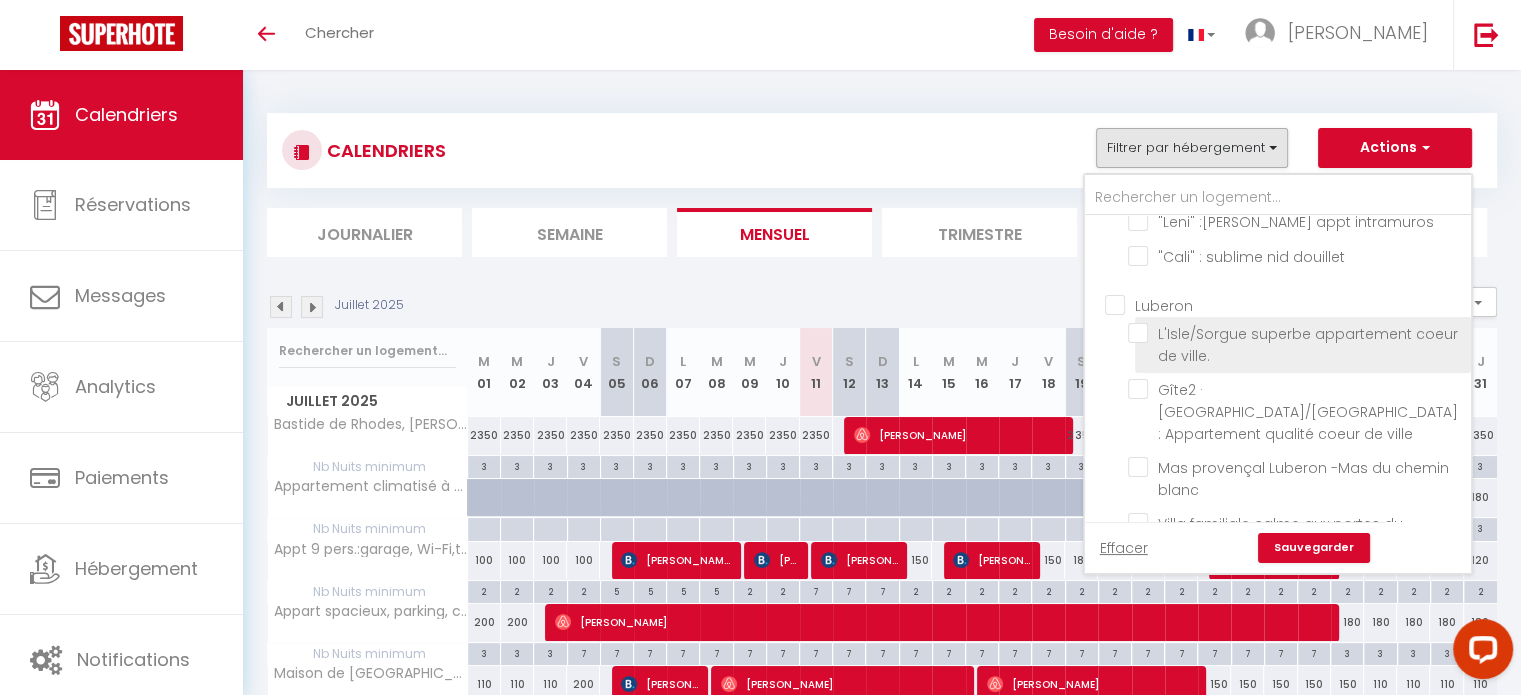 click on "L'Isle/Sorgue superbe appartement coeur de ville." at bounding box center [1296, 333] 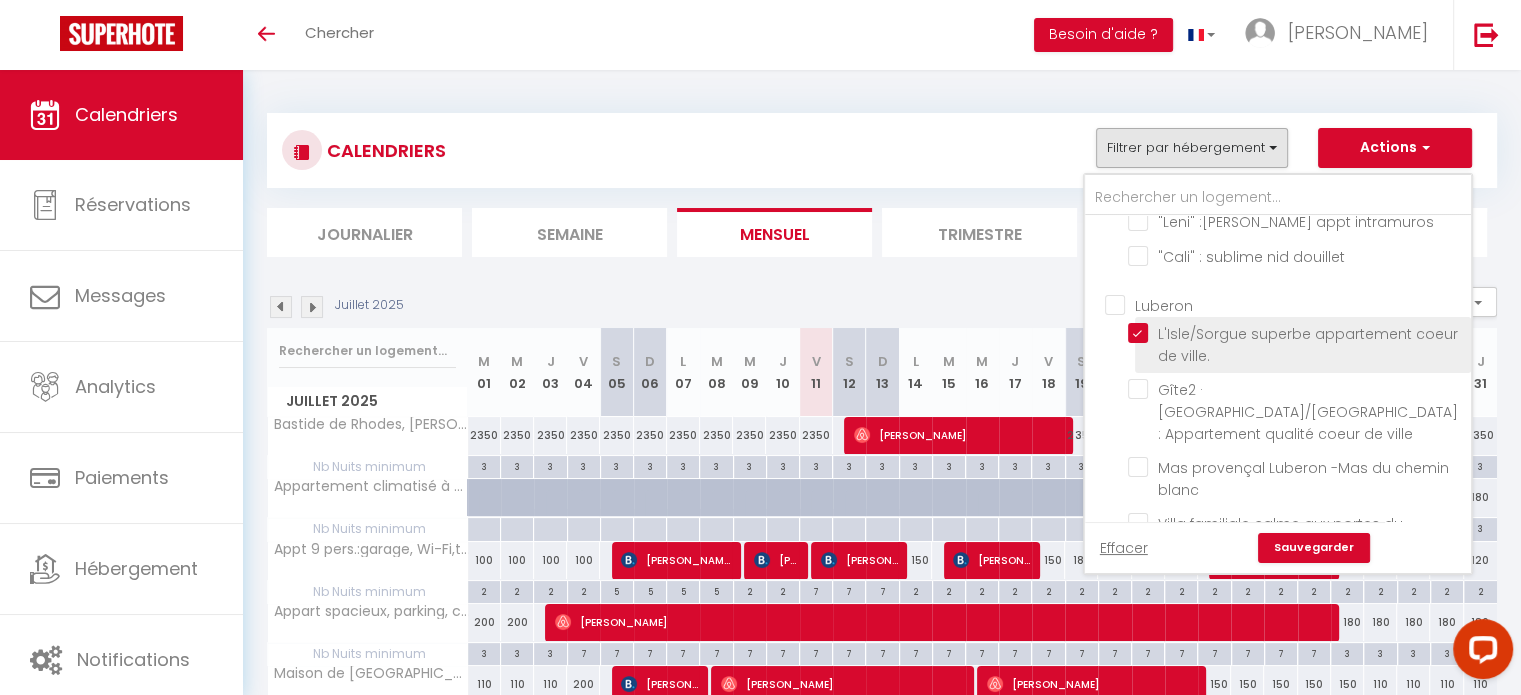 checkbox on "false" 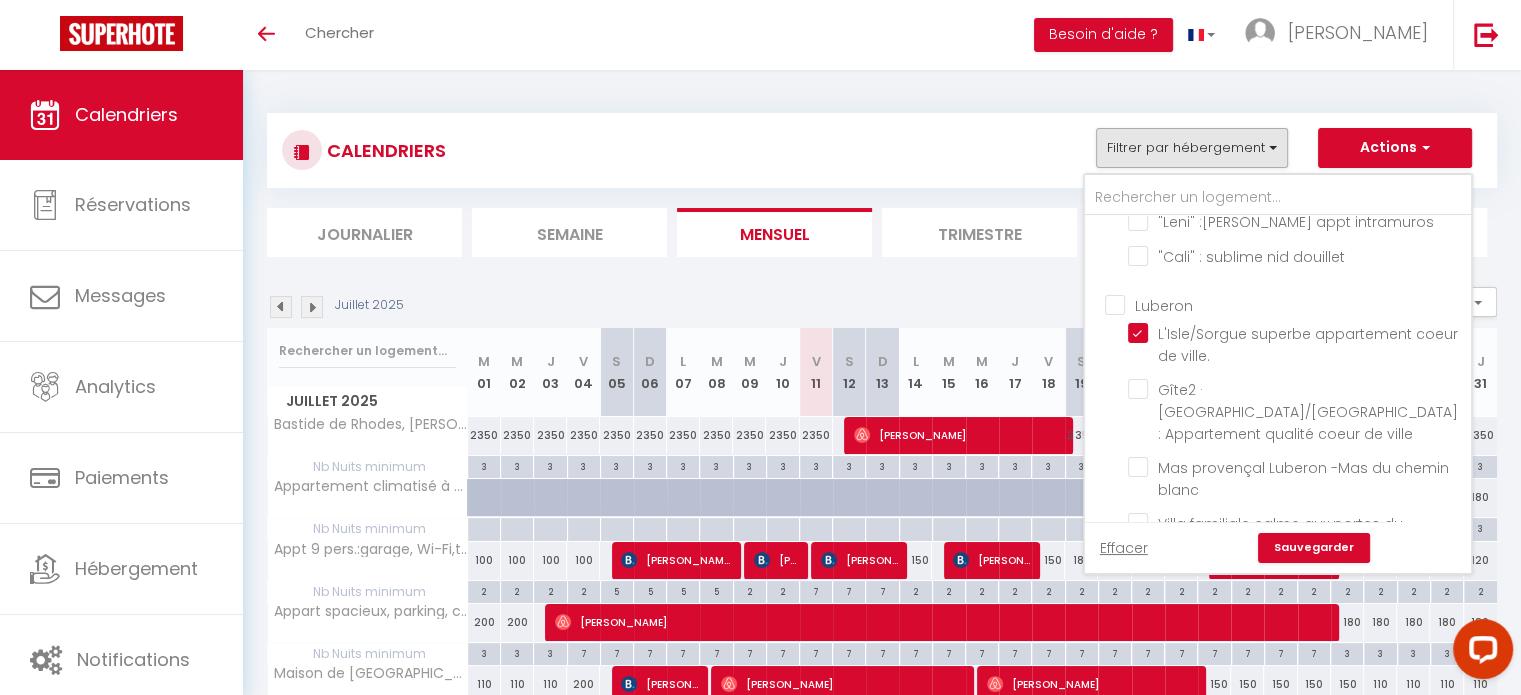 click on "Sauvegarder" at bounding box center [1314, 548] 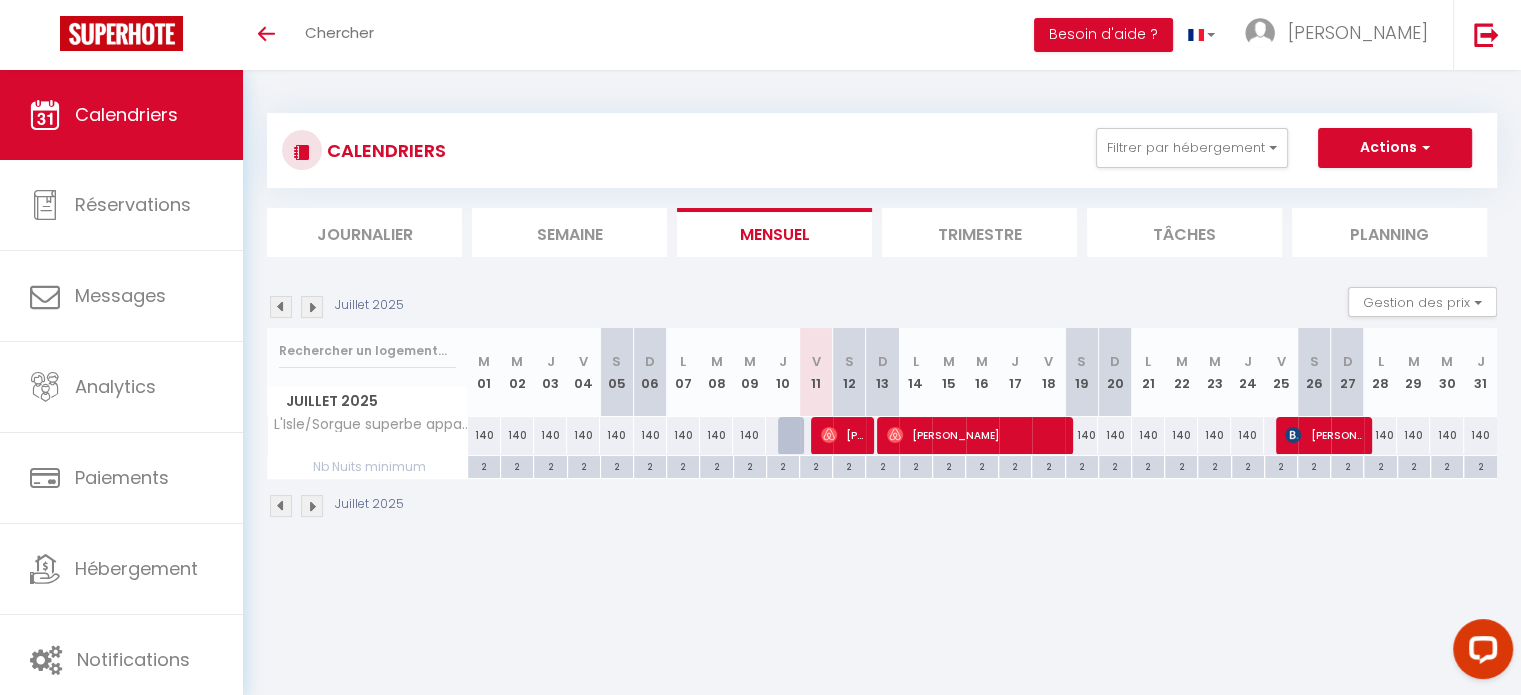 click at bounding box center [312, 506] 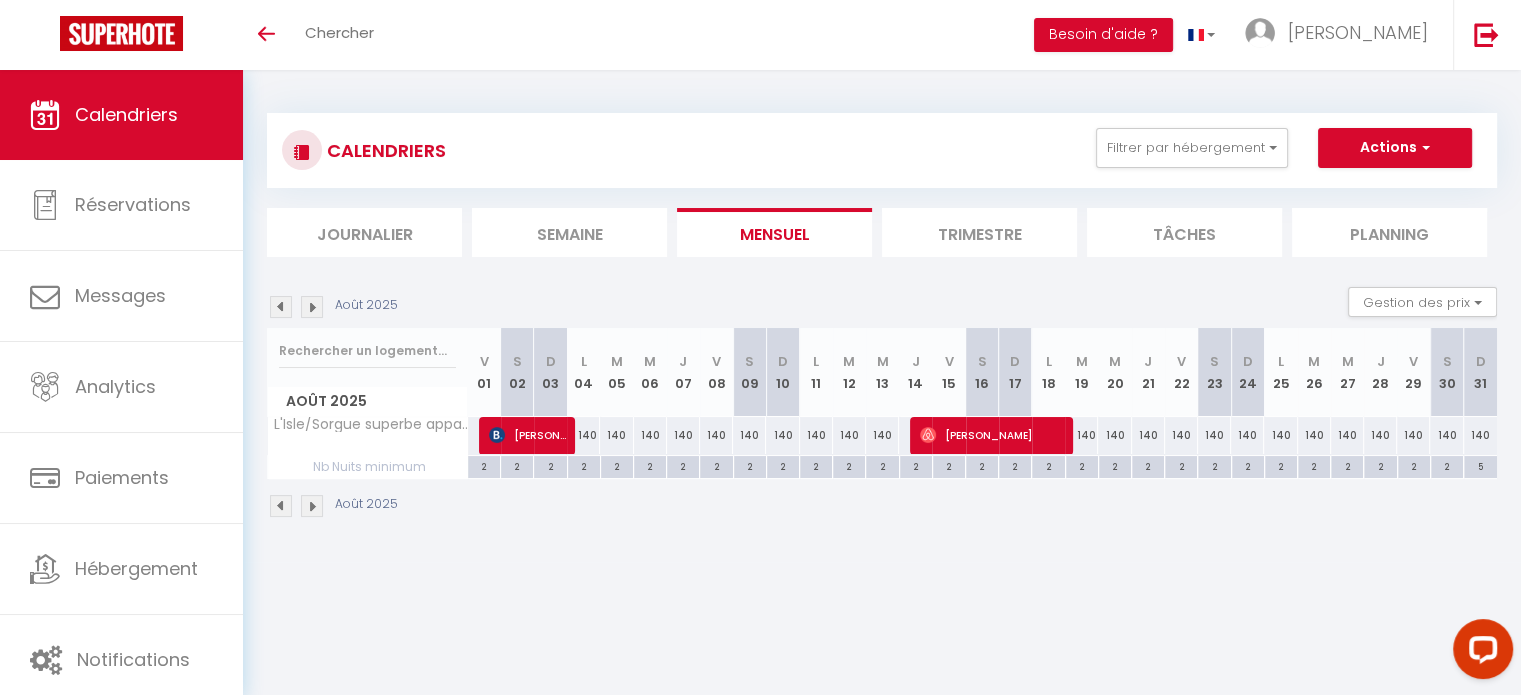 click at bounding box center [312, 506] 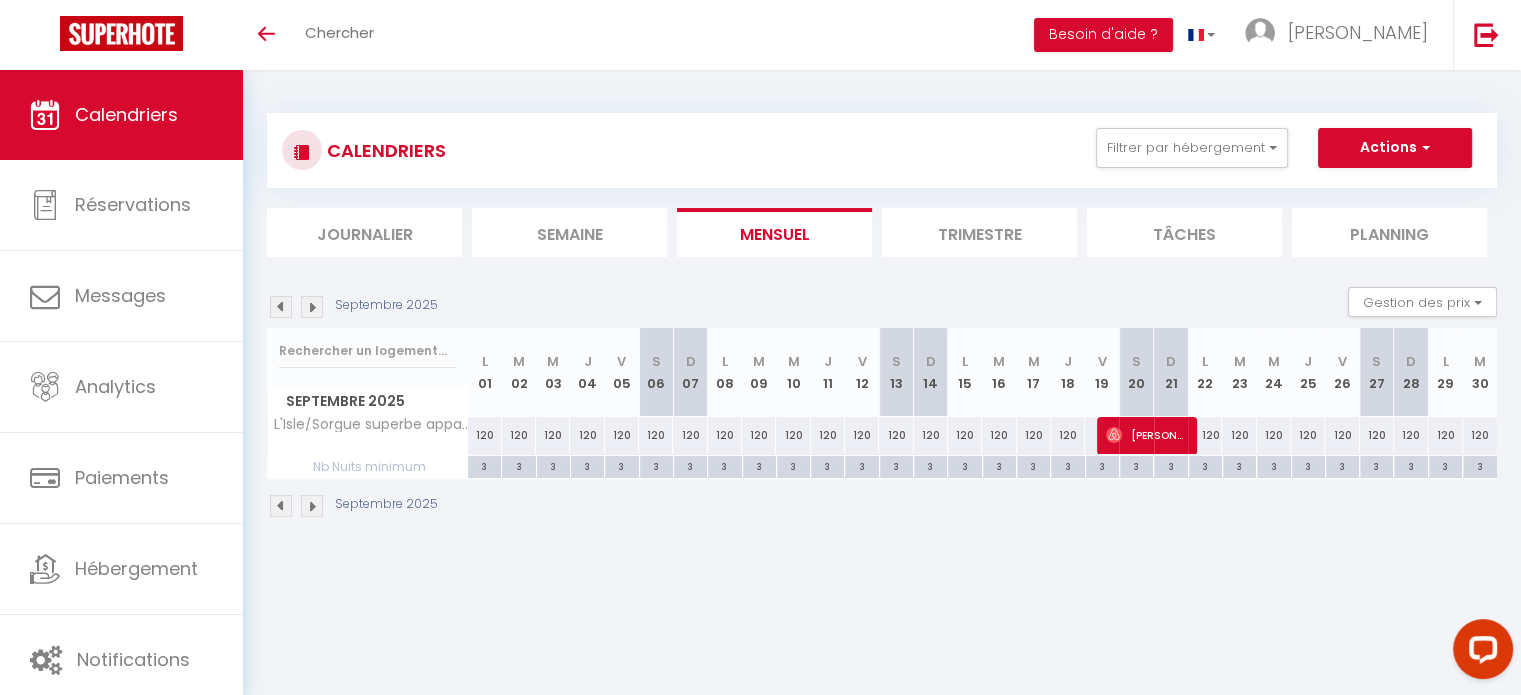 click at bounding box center [312, 506] 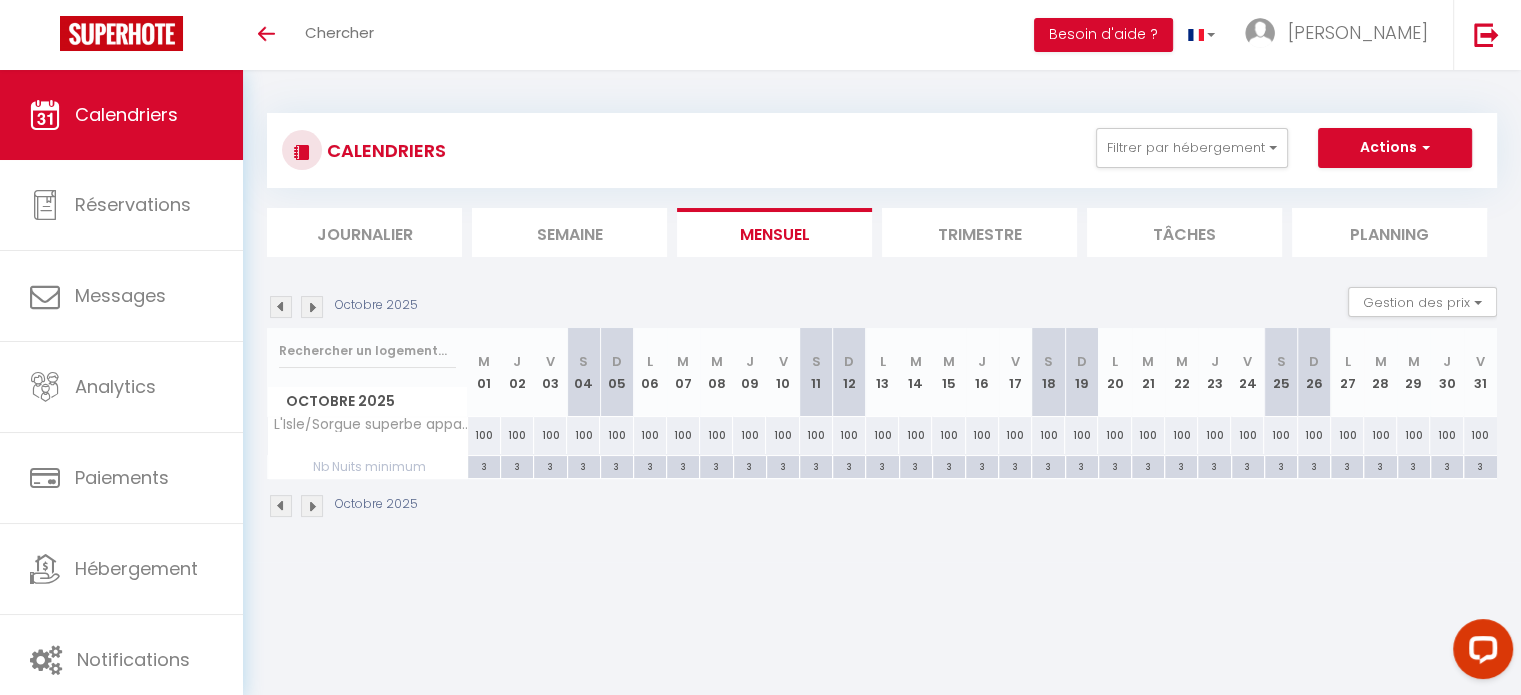 click at bounding box center (312, 506) 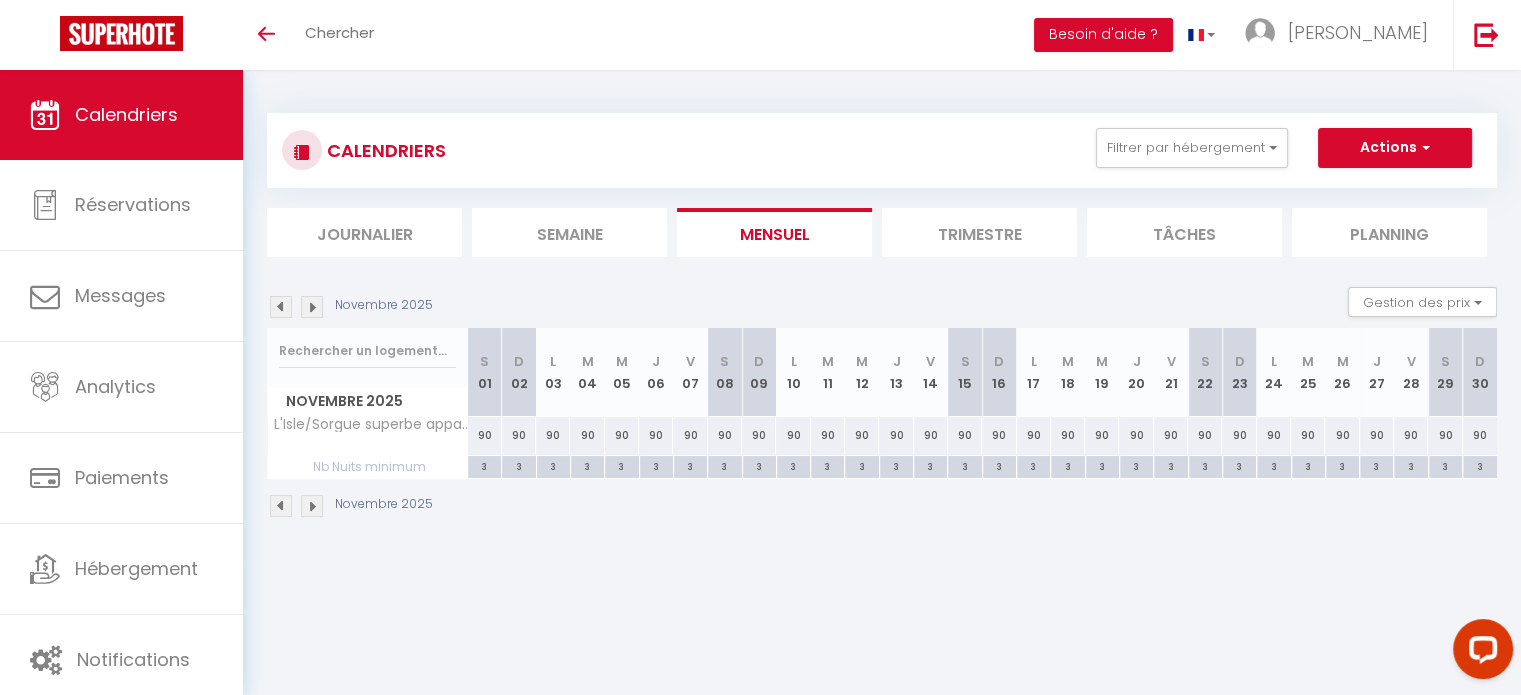 click at bounding box center [312, 506] 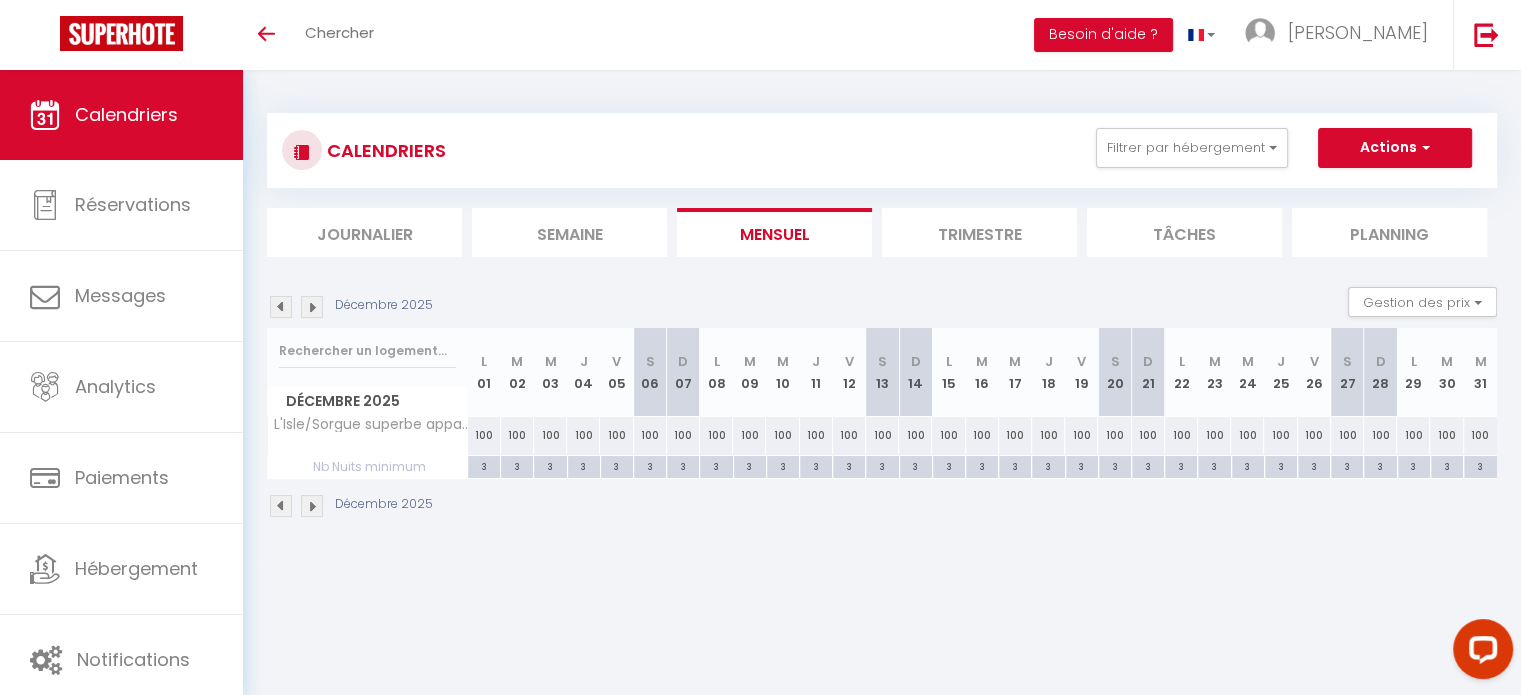 click at bounding box center [312, 506] 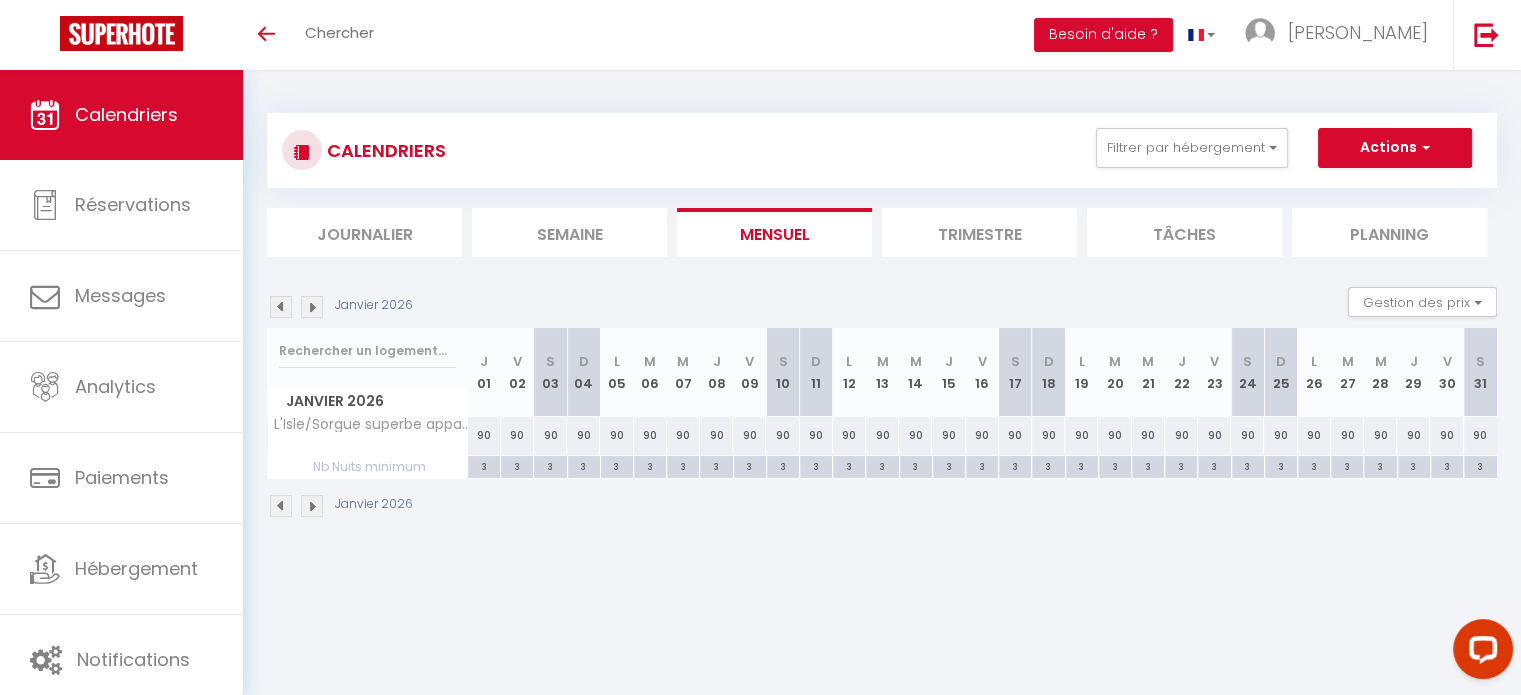 click at bounding box center [312, 506] 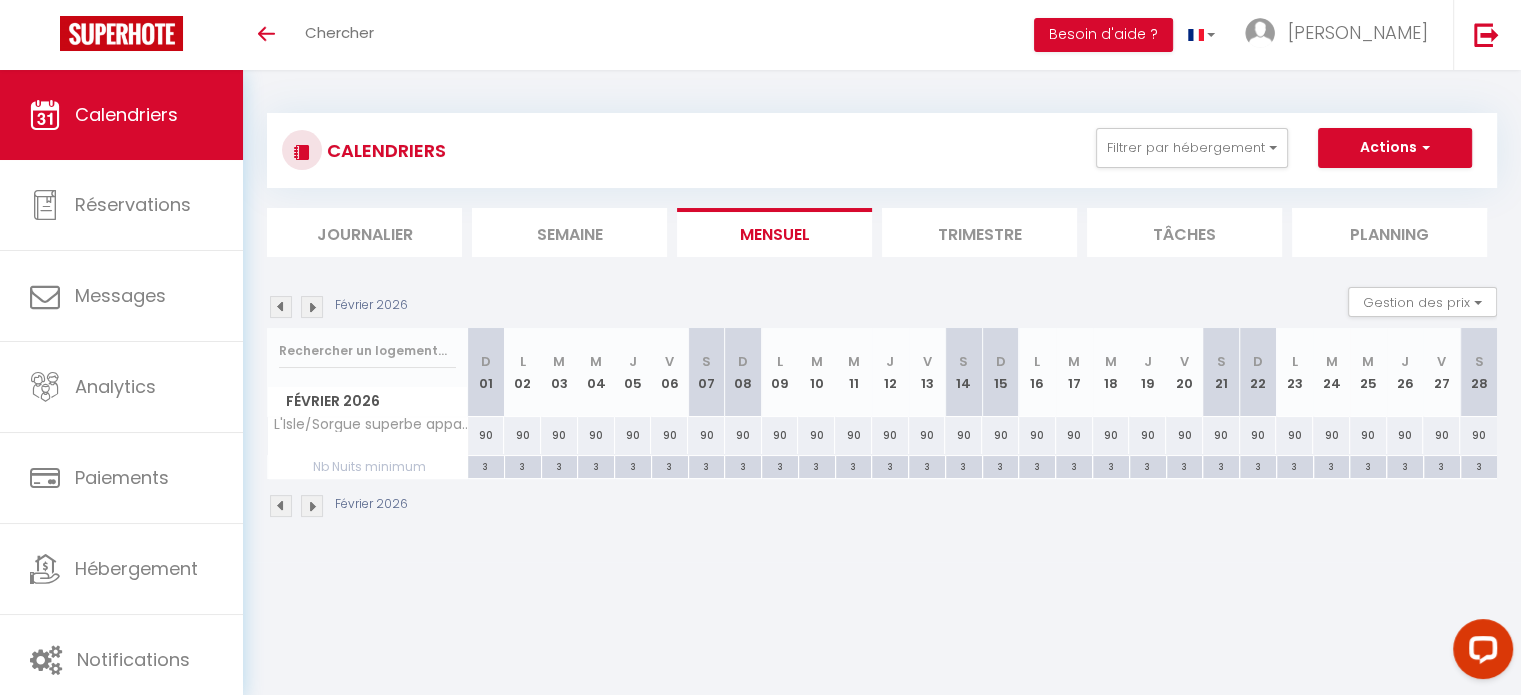 click at bounding box center (312, 506) 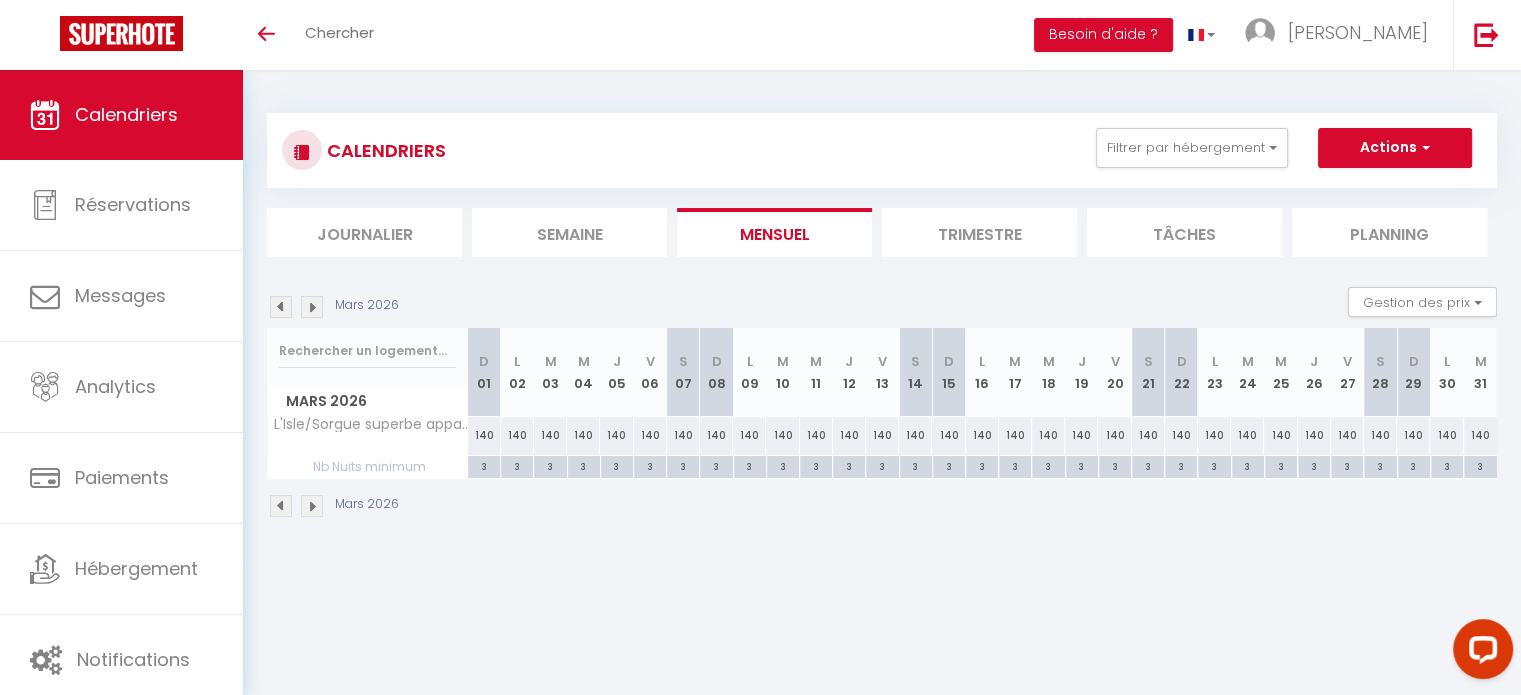 click at bounding box center [312, 506] 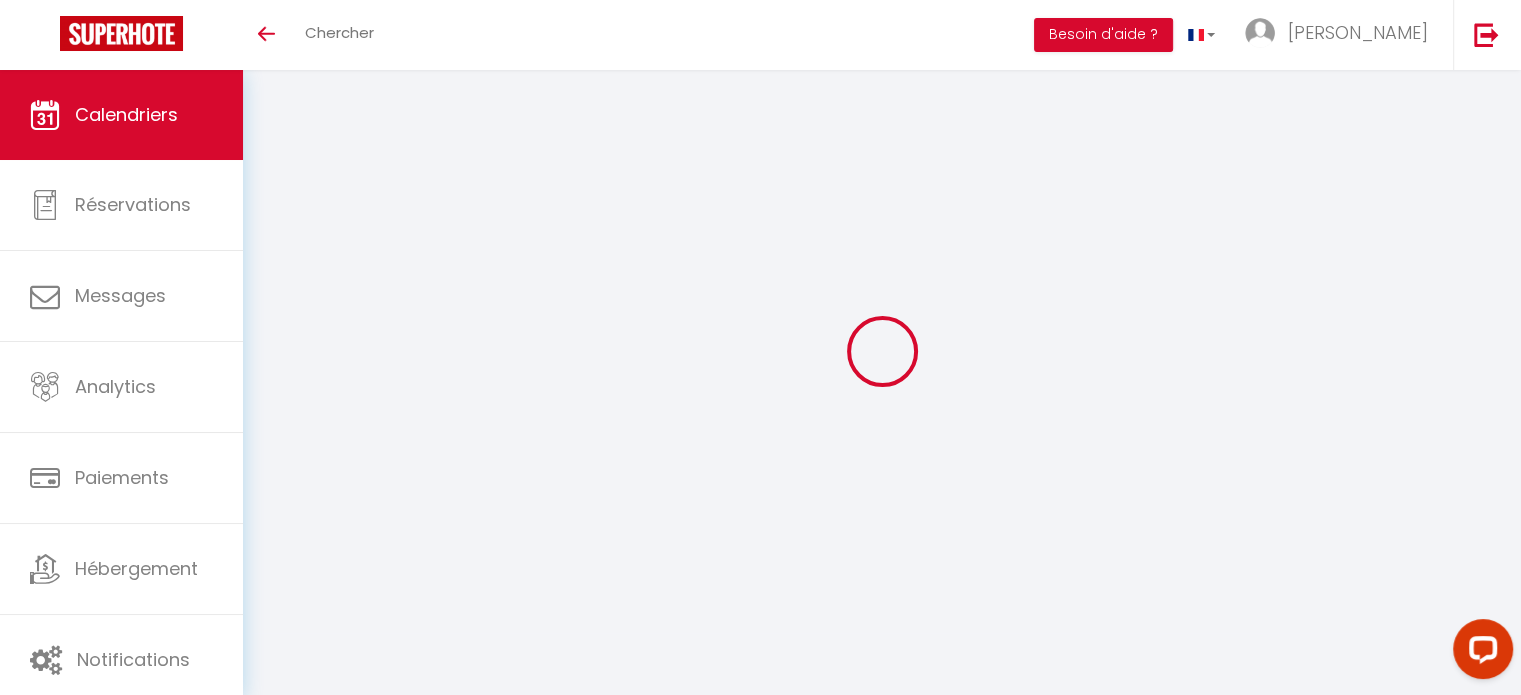 click at bounding box center (882, 351) 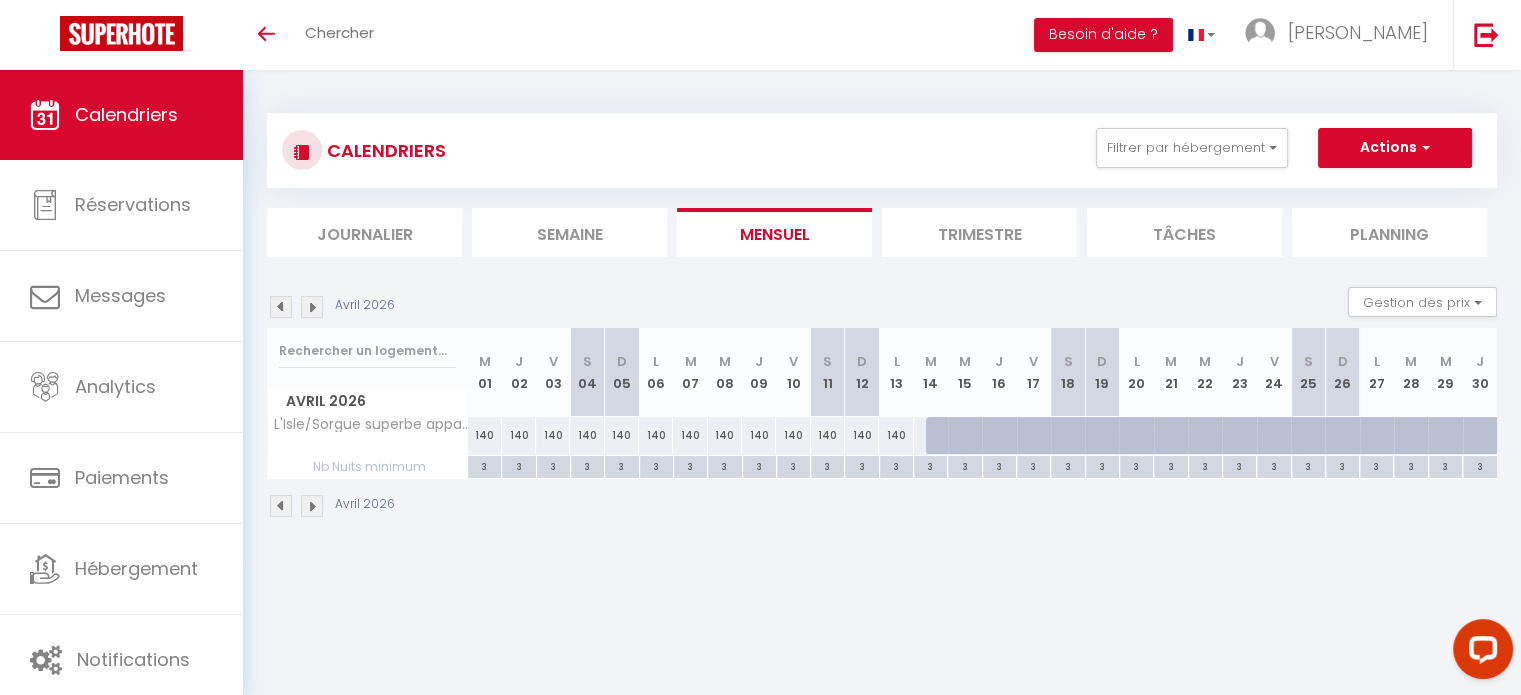 click at bounding box center (312, 506) 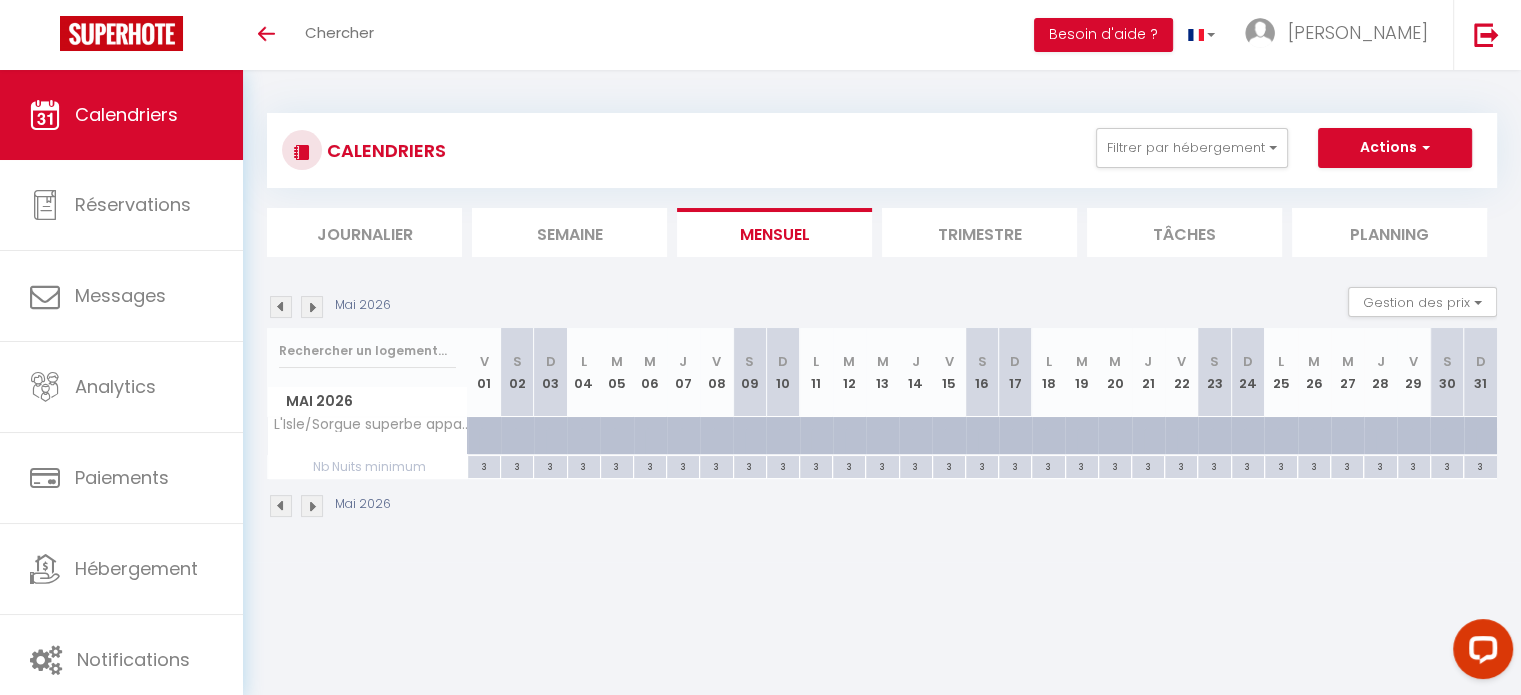 click at bounding box center [312, 506] 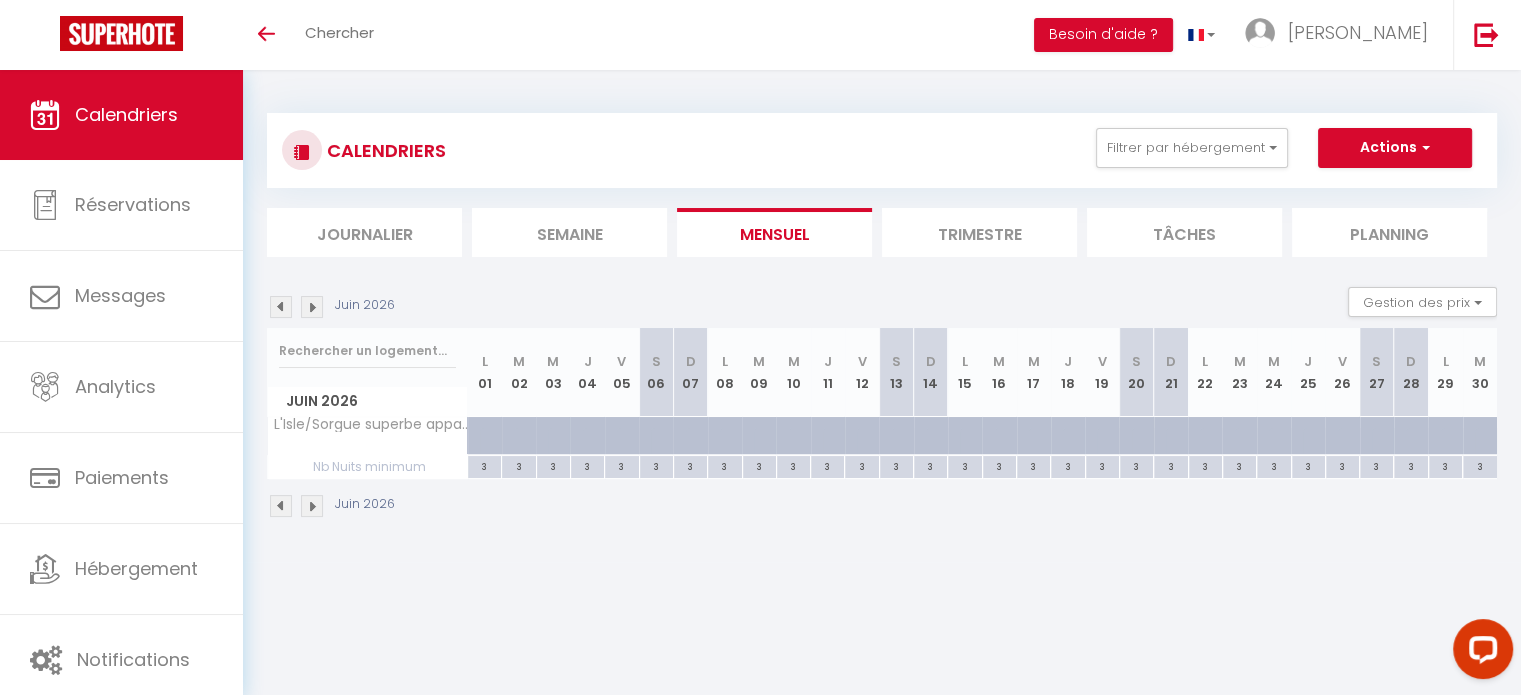 click at bounding box center (312, 506) 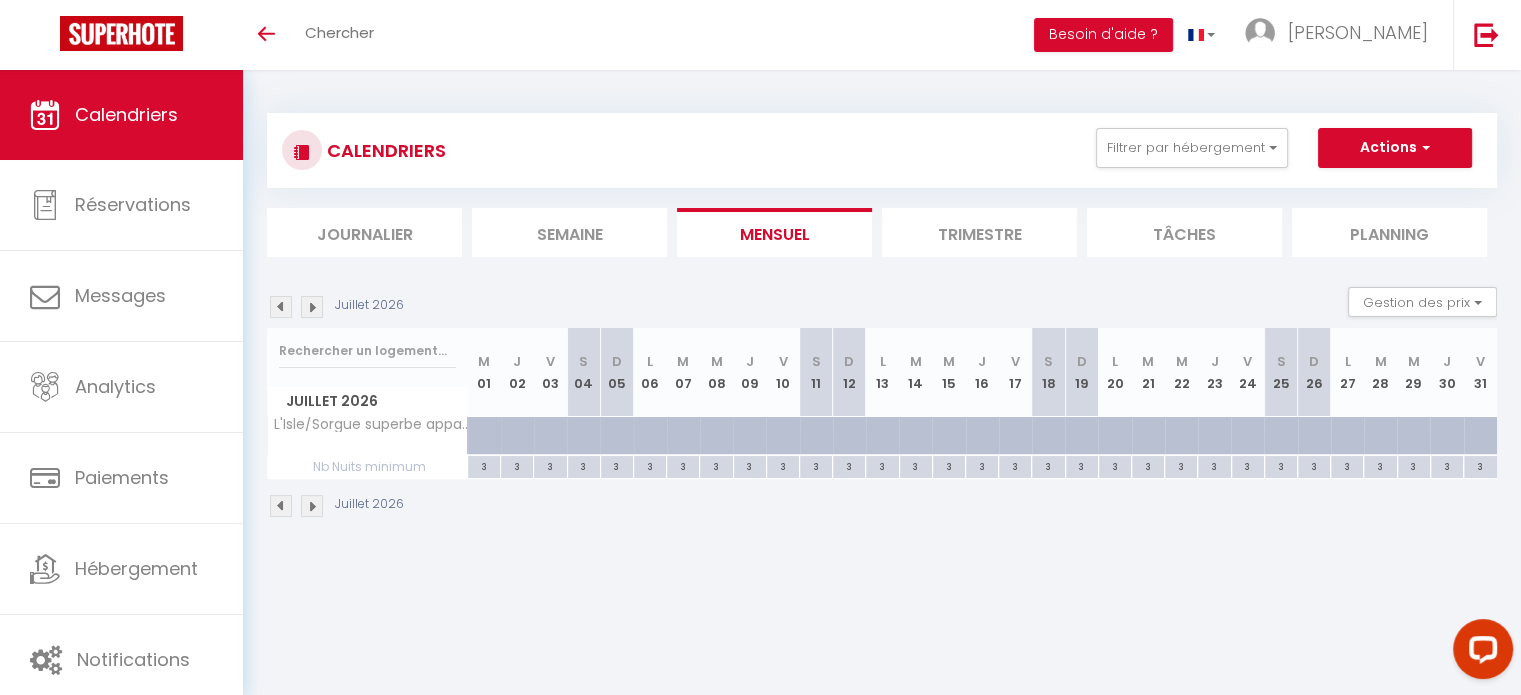click at bounding box center (312, 506) 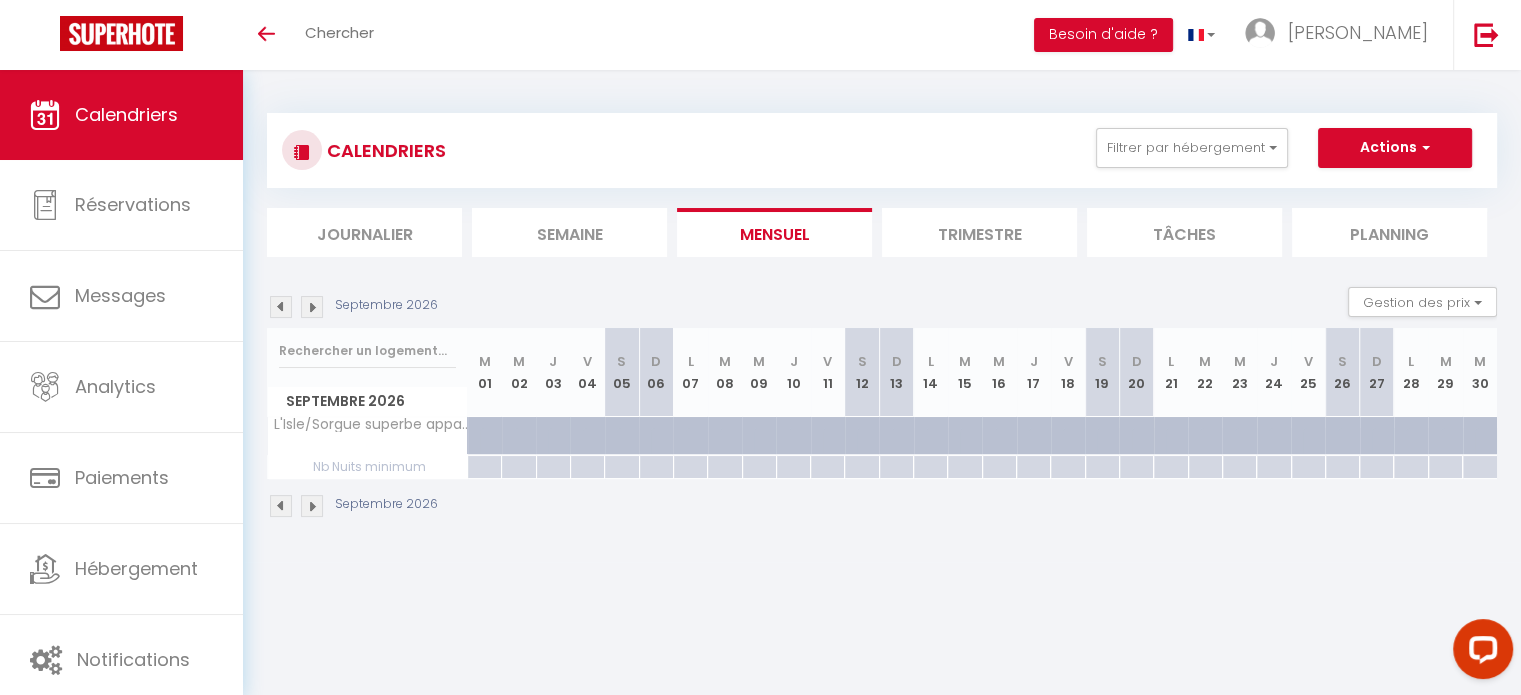 click at bounding box center (281, 506) 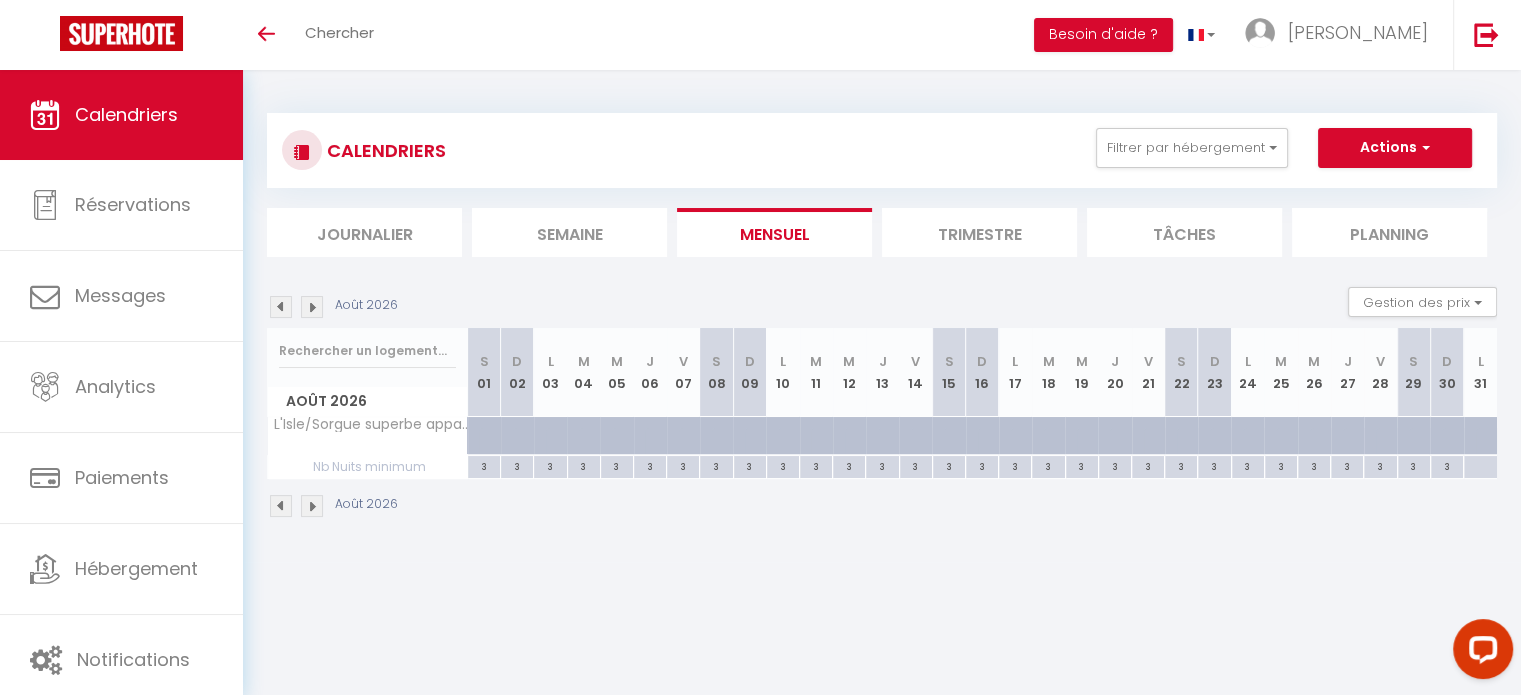click at bounding box center [281, 506] 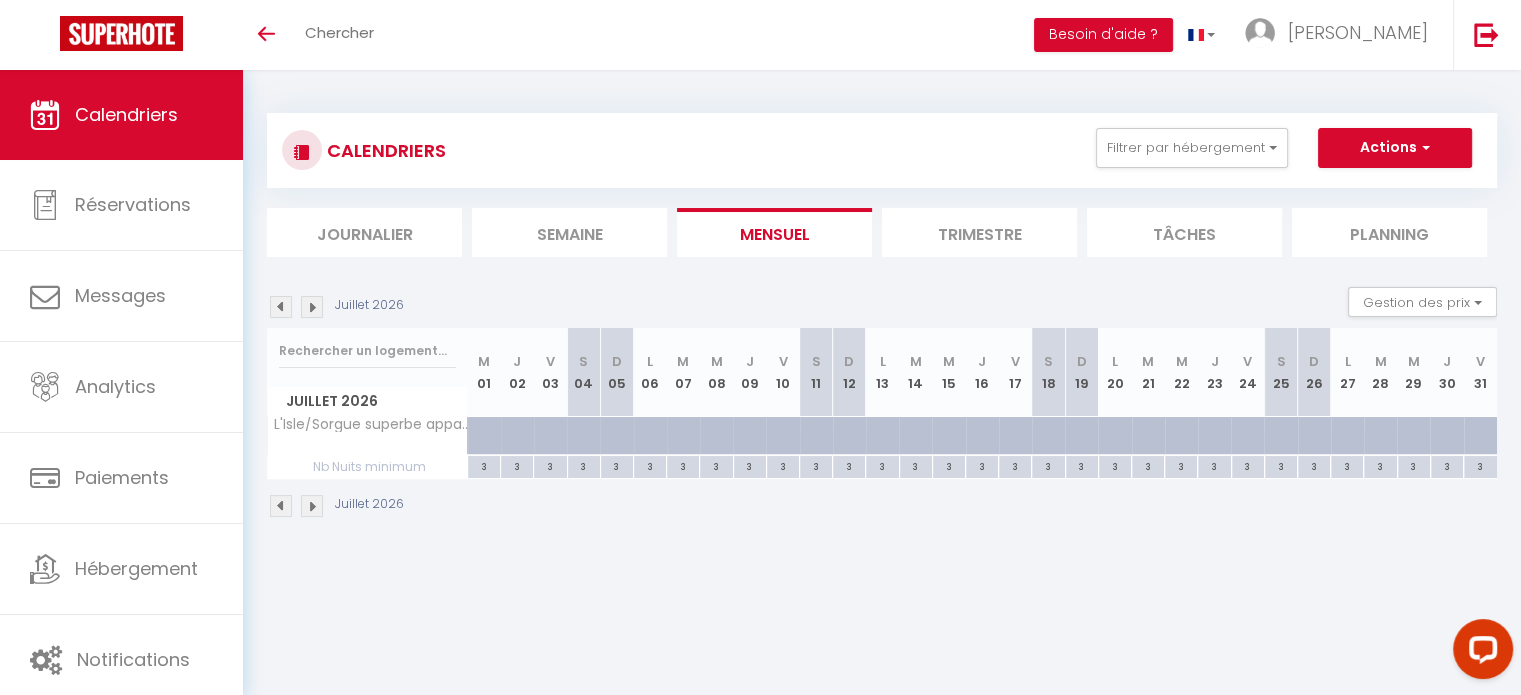 click at bounding box center [281, 506] 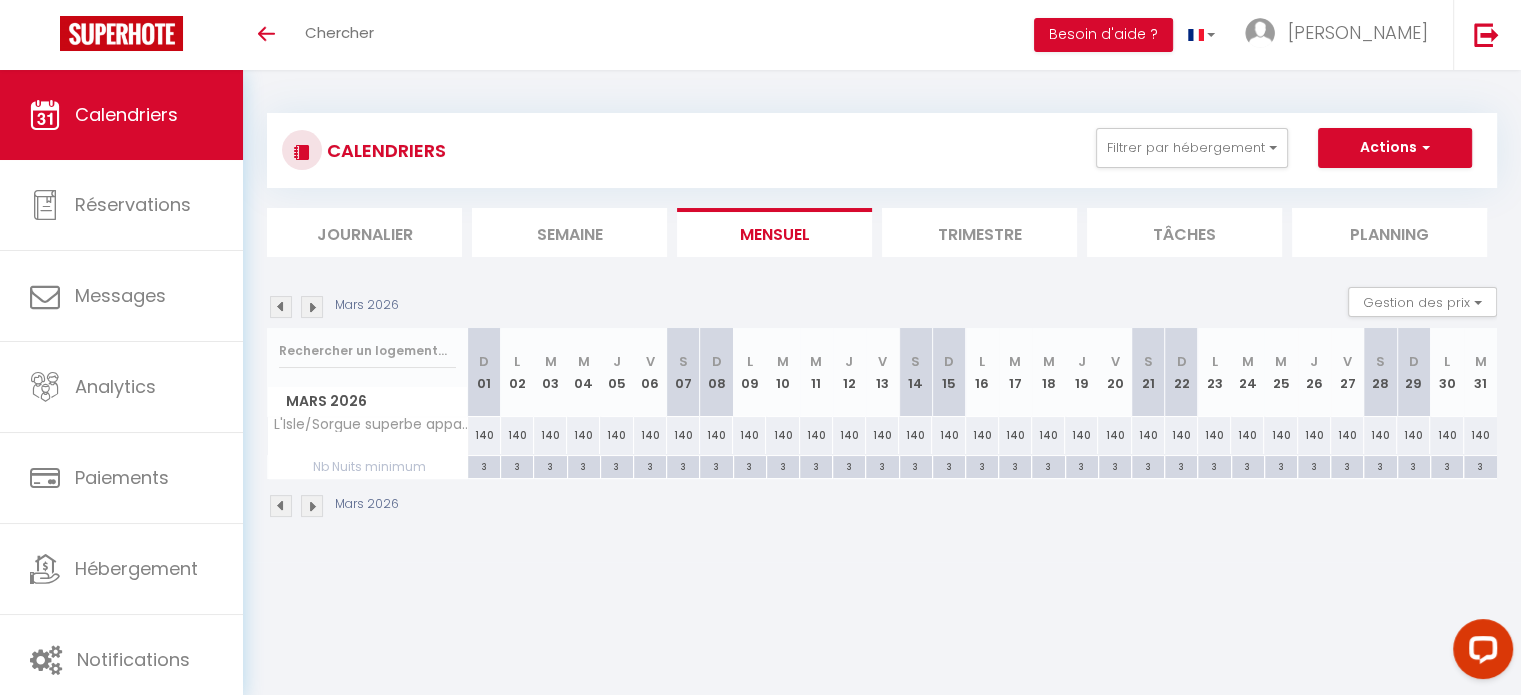 click at bounding box center (281, 506) 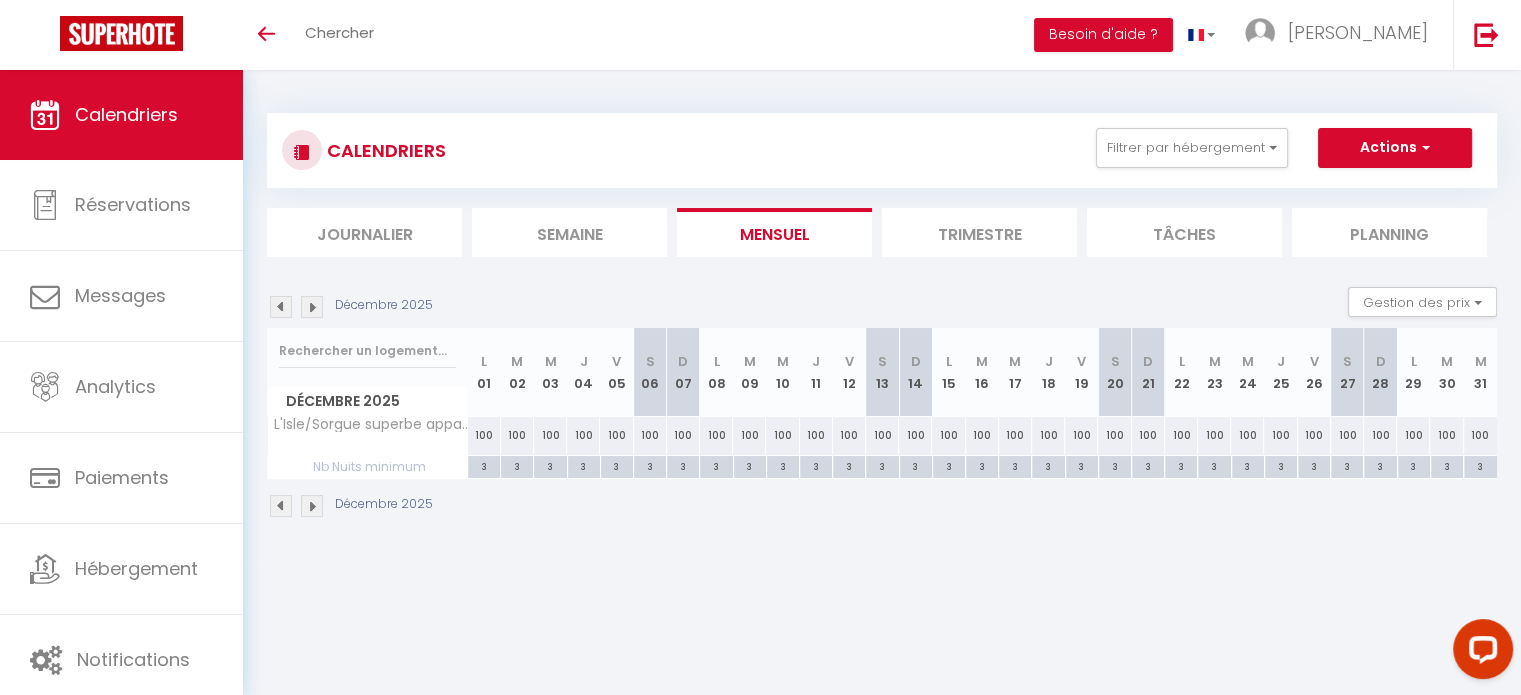 click at bounding box center (281, 506) 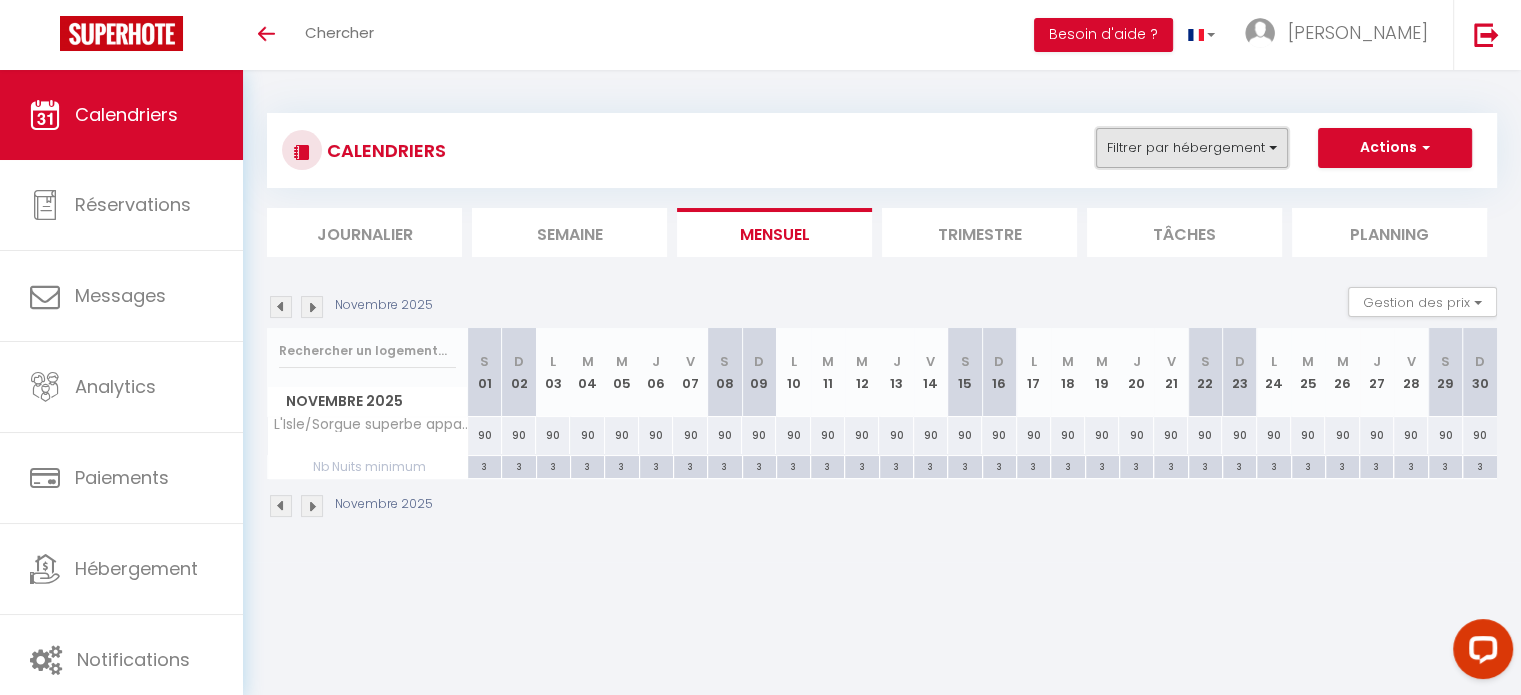 click on "Filtrer par hébergement" at bounding box center (1192, 148) 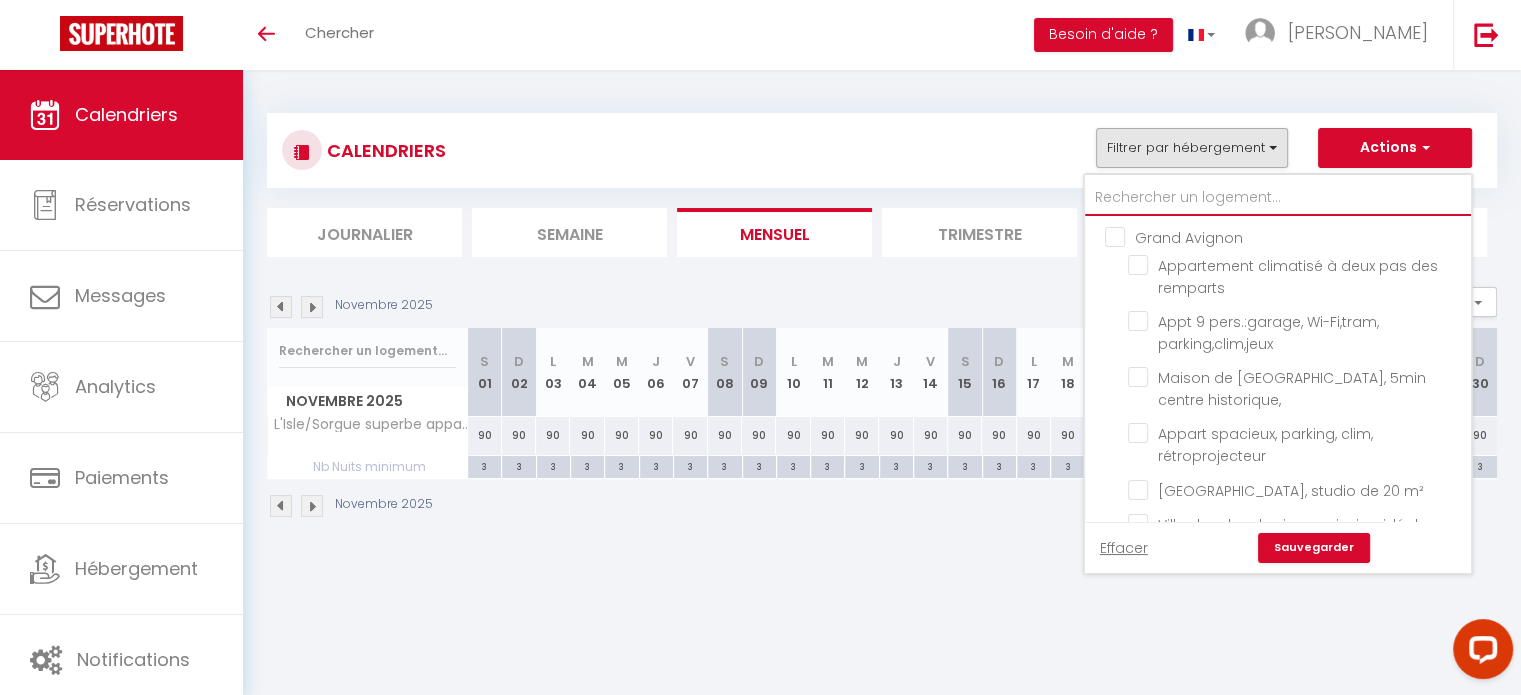 click at bounding box center [1278, 198] 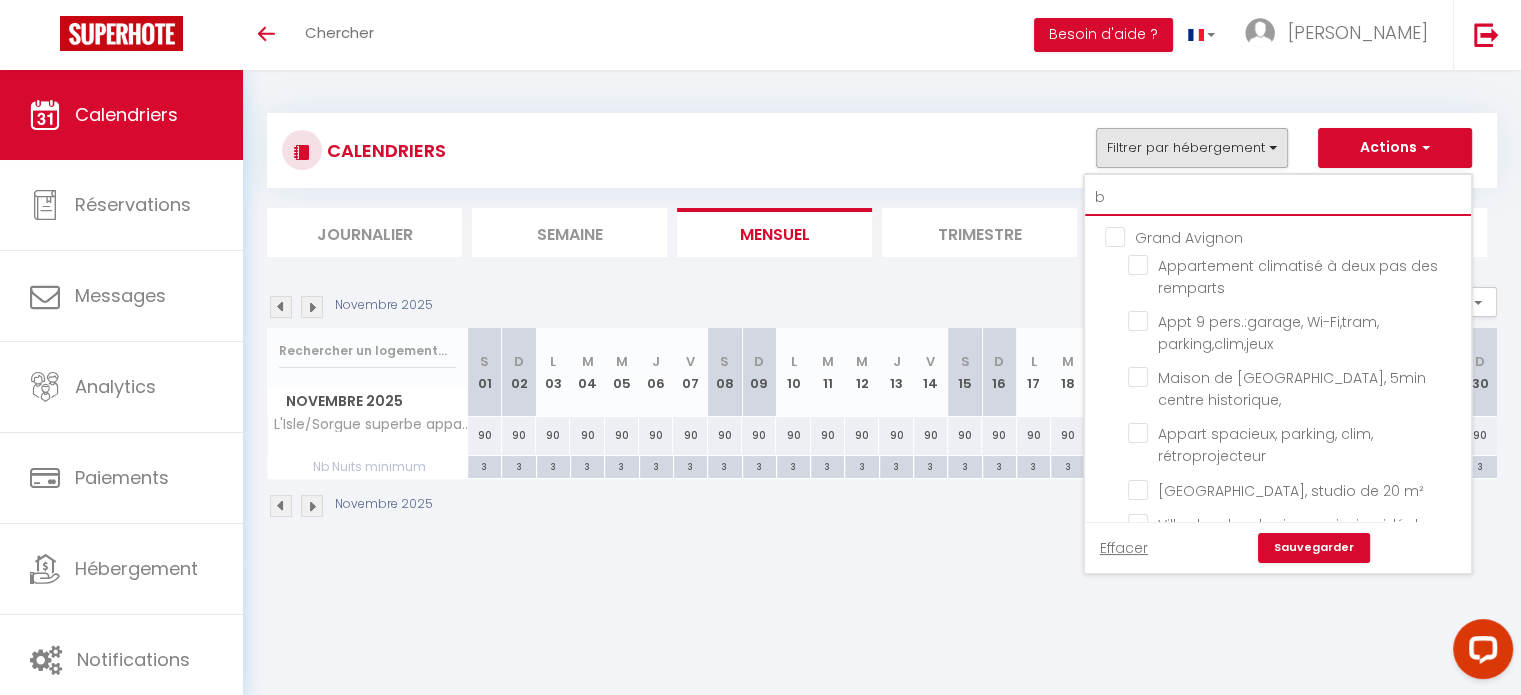 checkbox on "false" 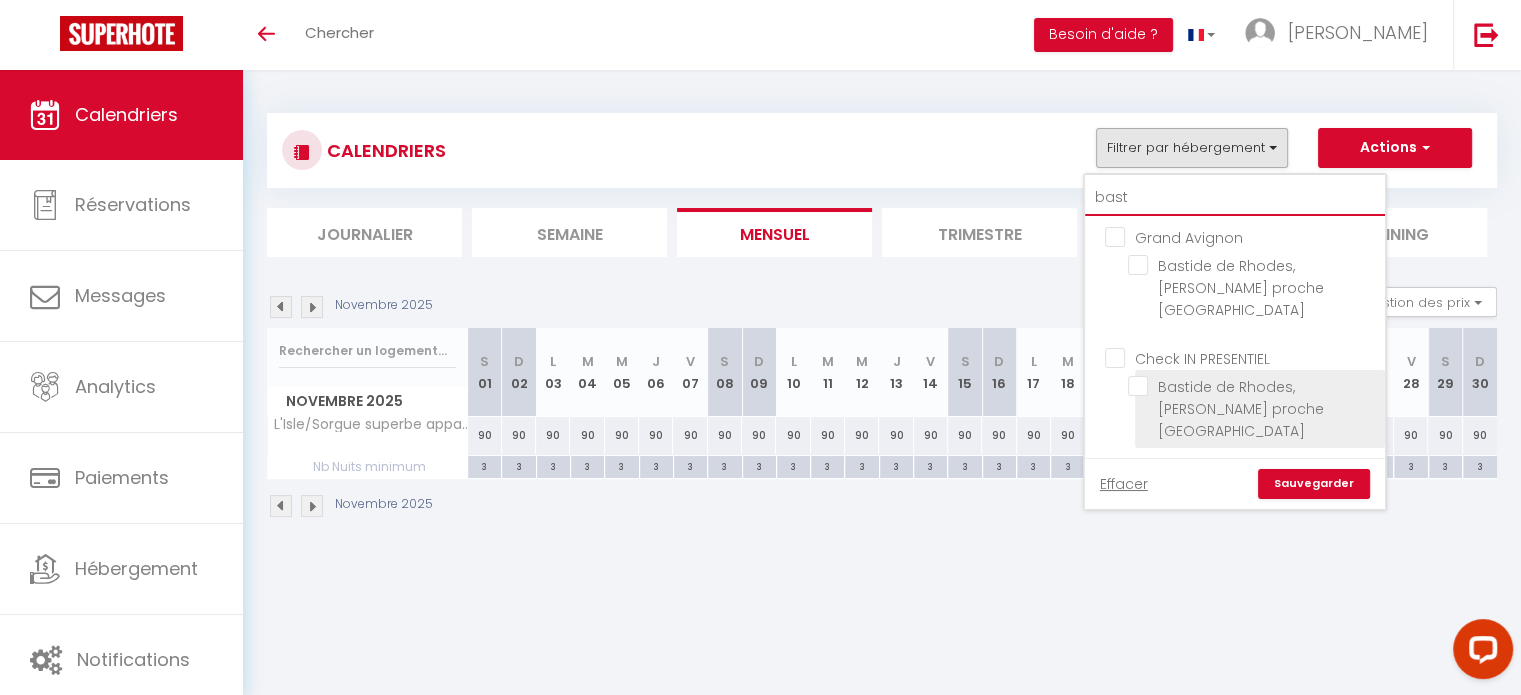 type on "bast" 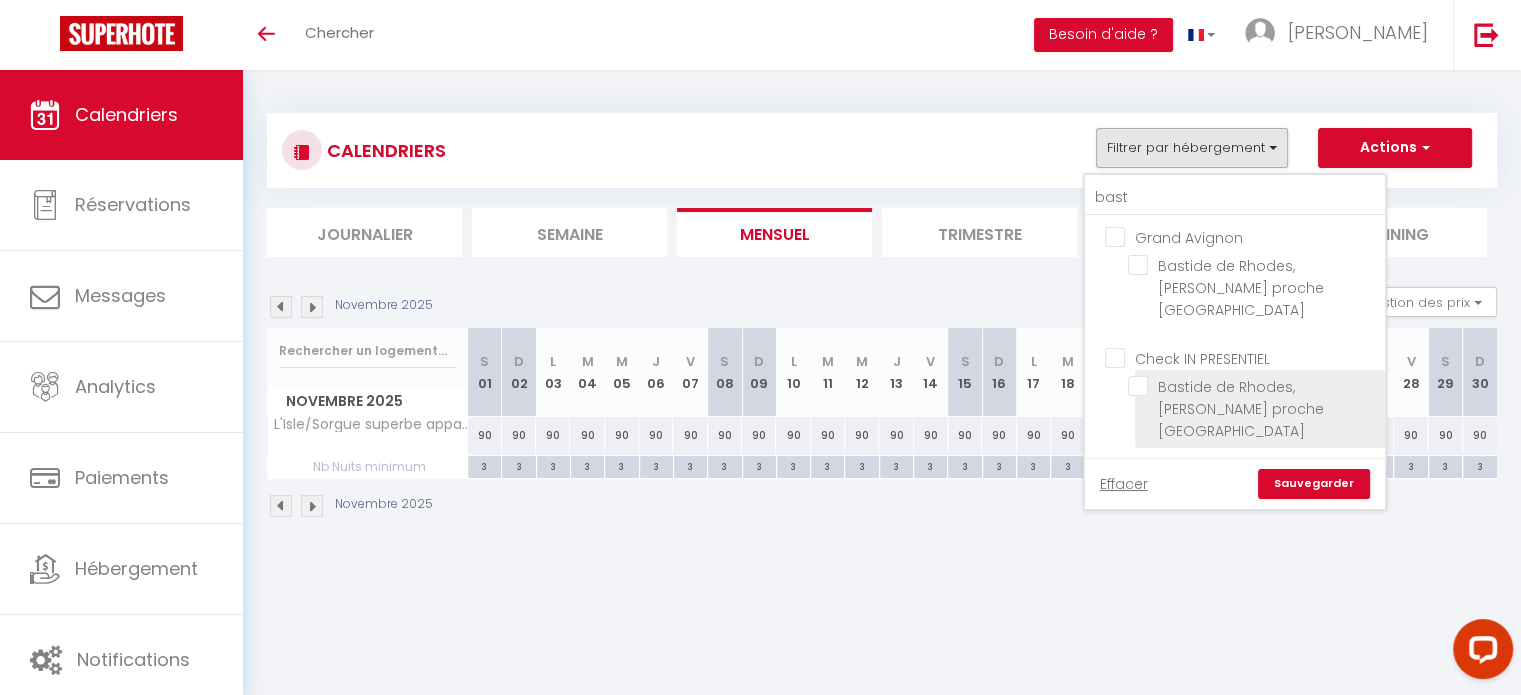 click on "Bastide de Rhodes, [PERSON_NAME] proche [GEOGRAPHIC_DATA]" at bounding box center [1253, 265] 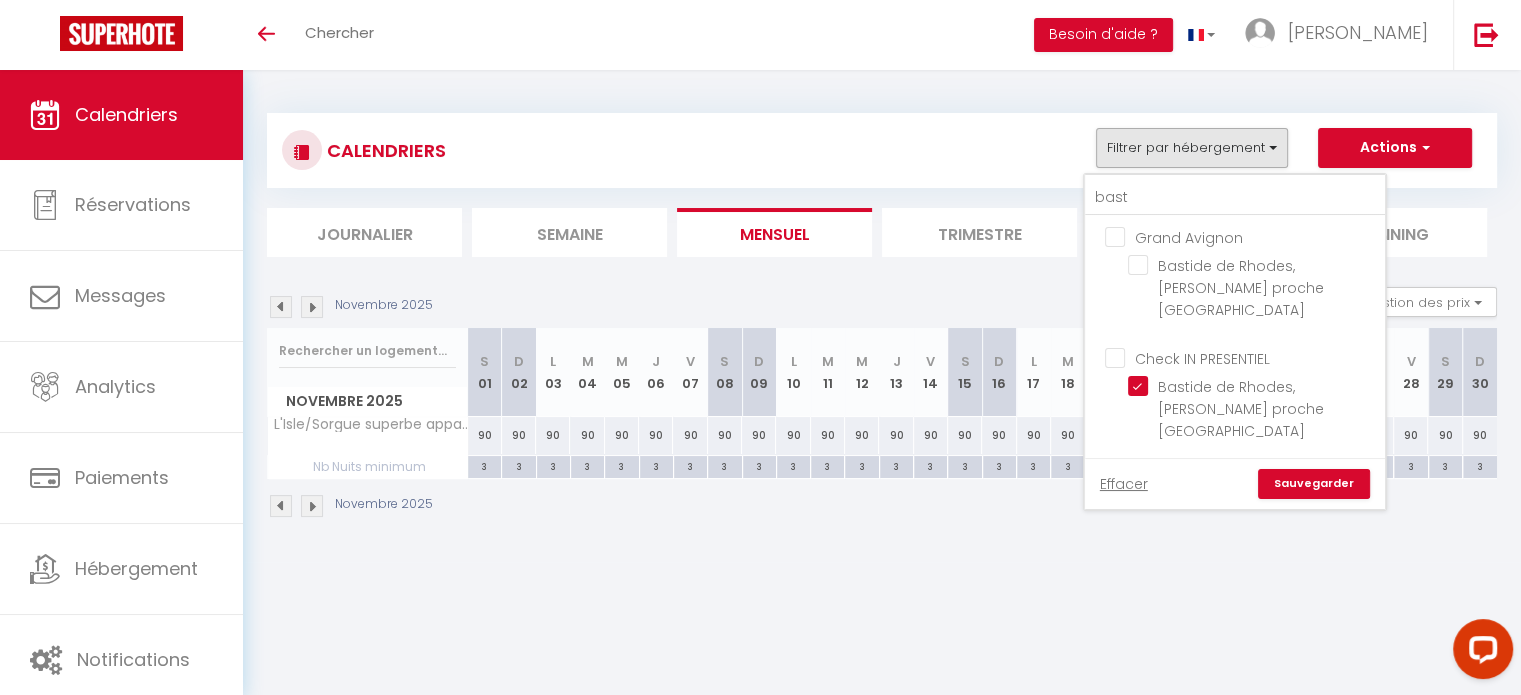 click on "Sauvegarder" at bounding box center [1314, 484] 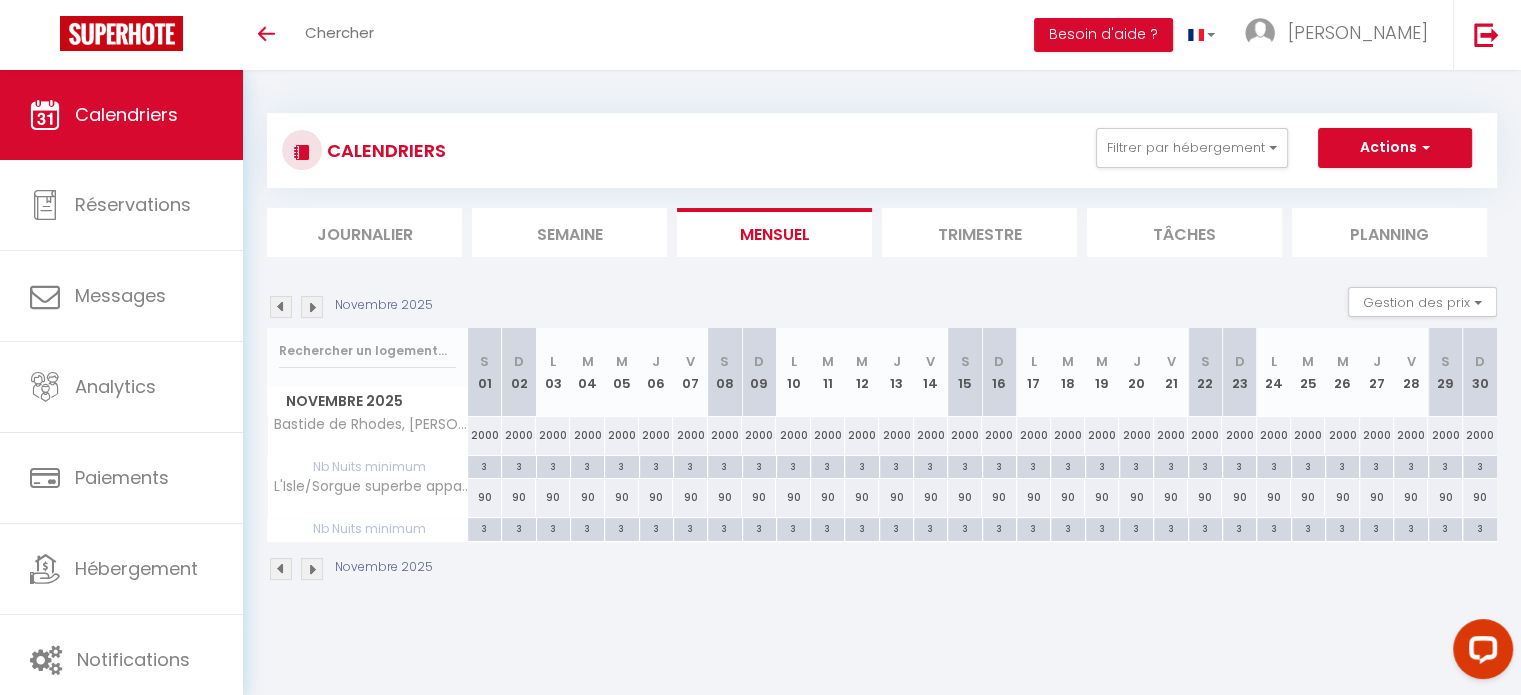 click at bounding box center [312, 569] 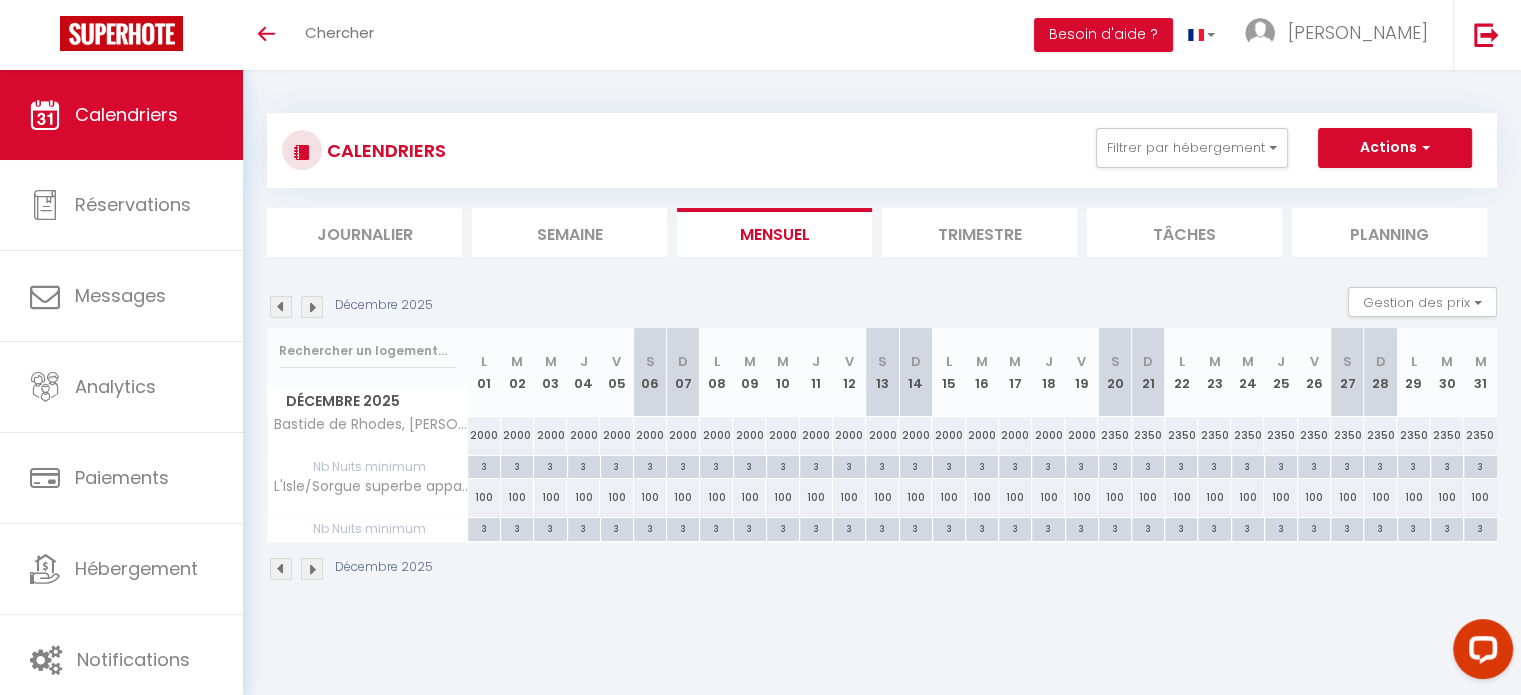 click at bounding box center (312, 569) 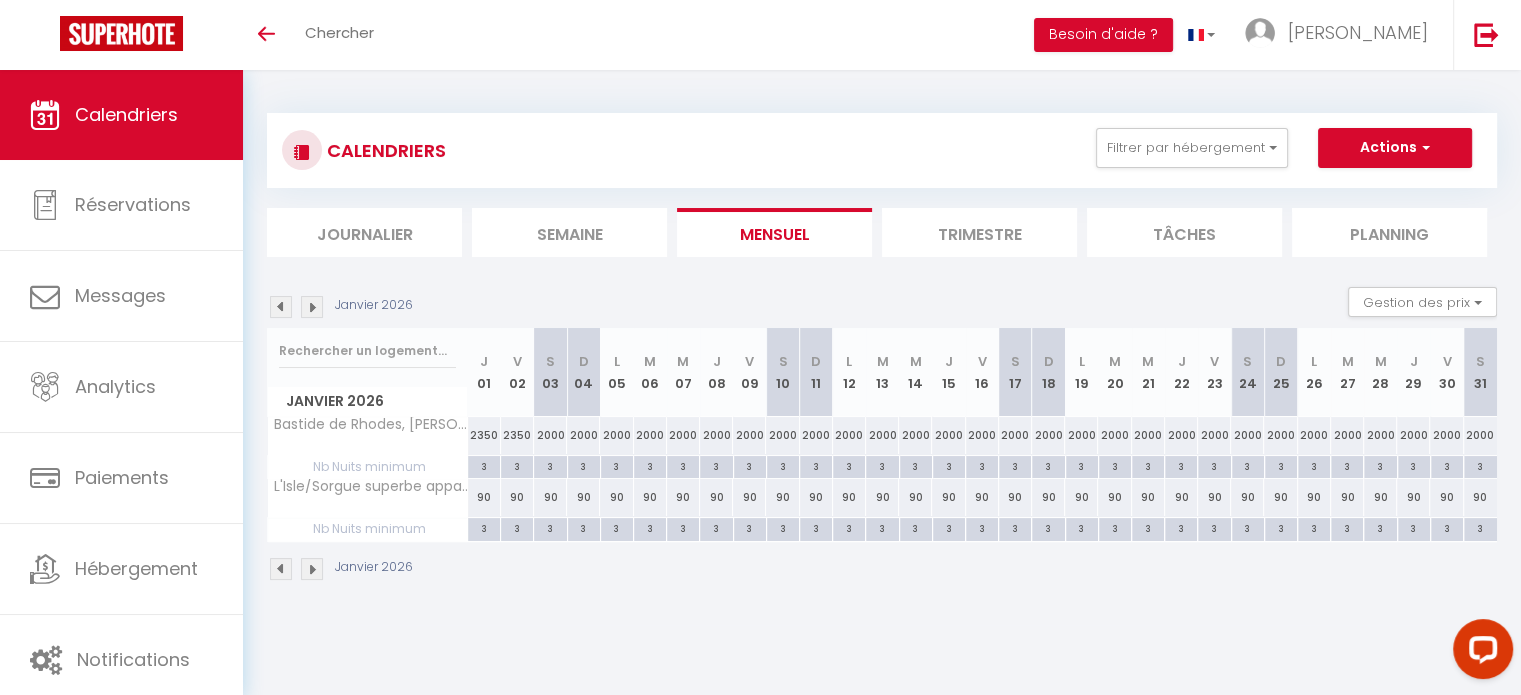 click at bounding box center (312, 569) 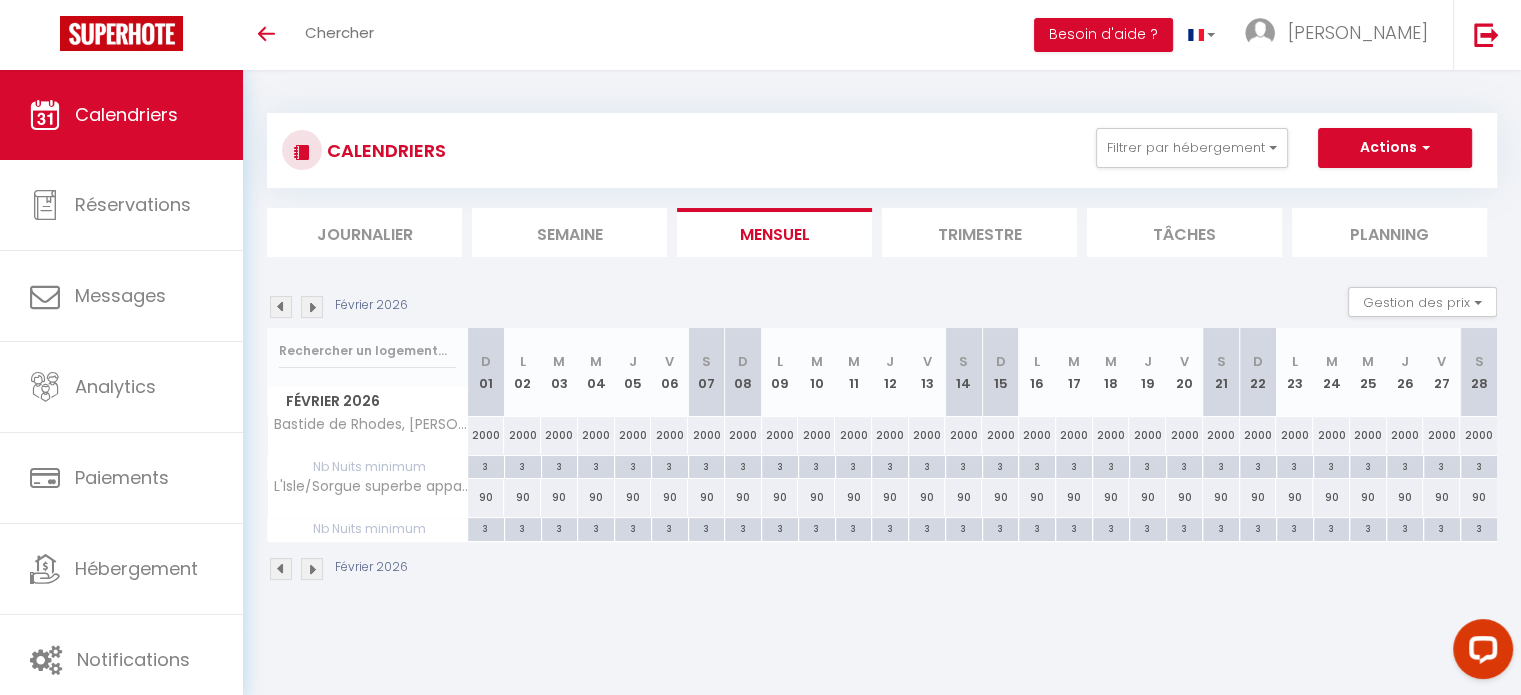 click at bounding box center [312, 569] 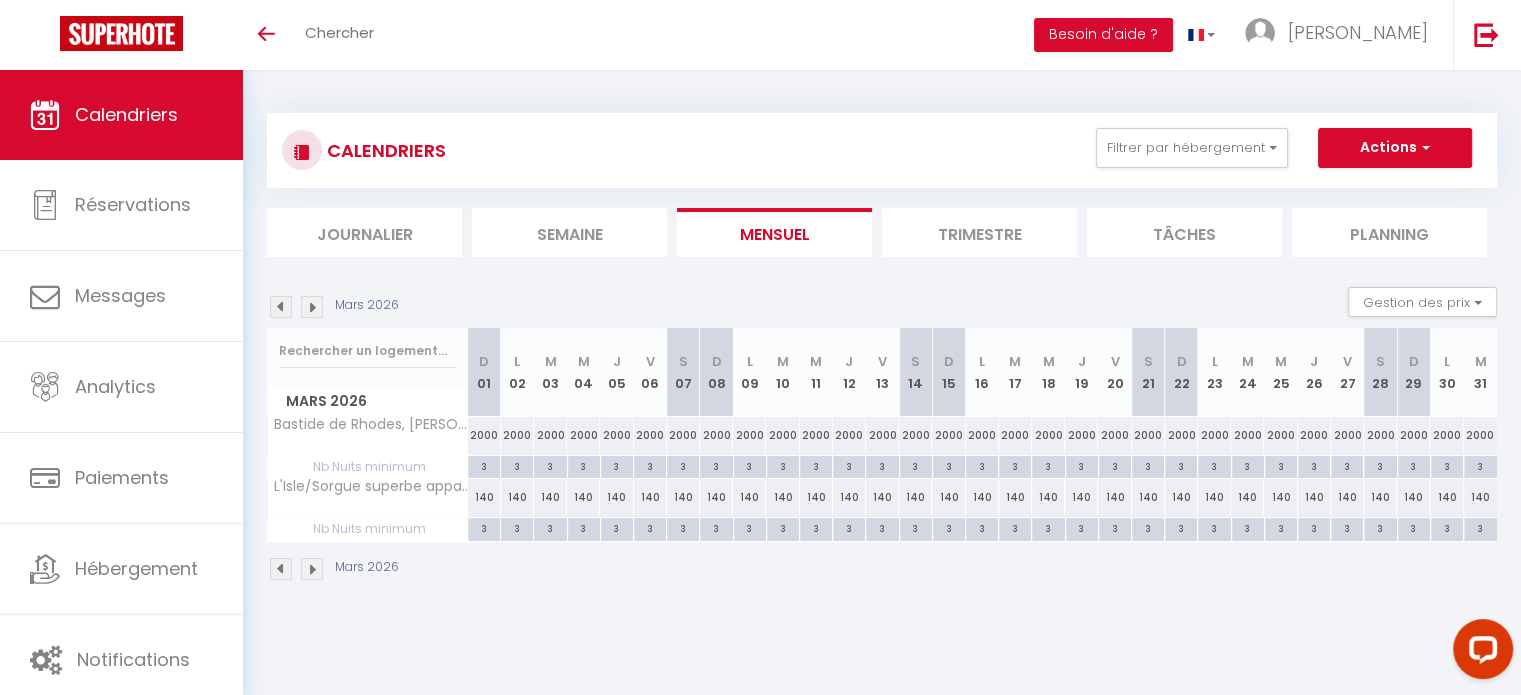 click at bounding box center (312, 569) 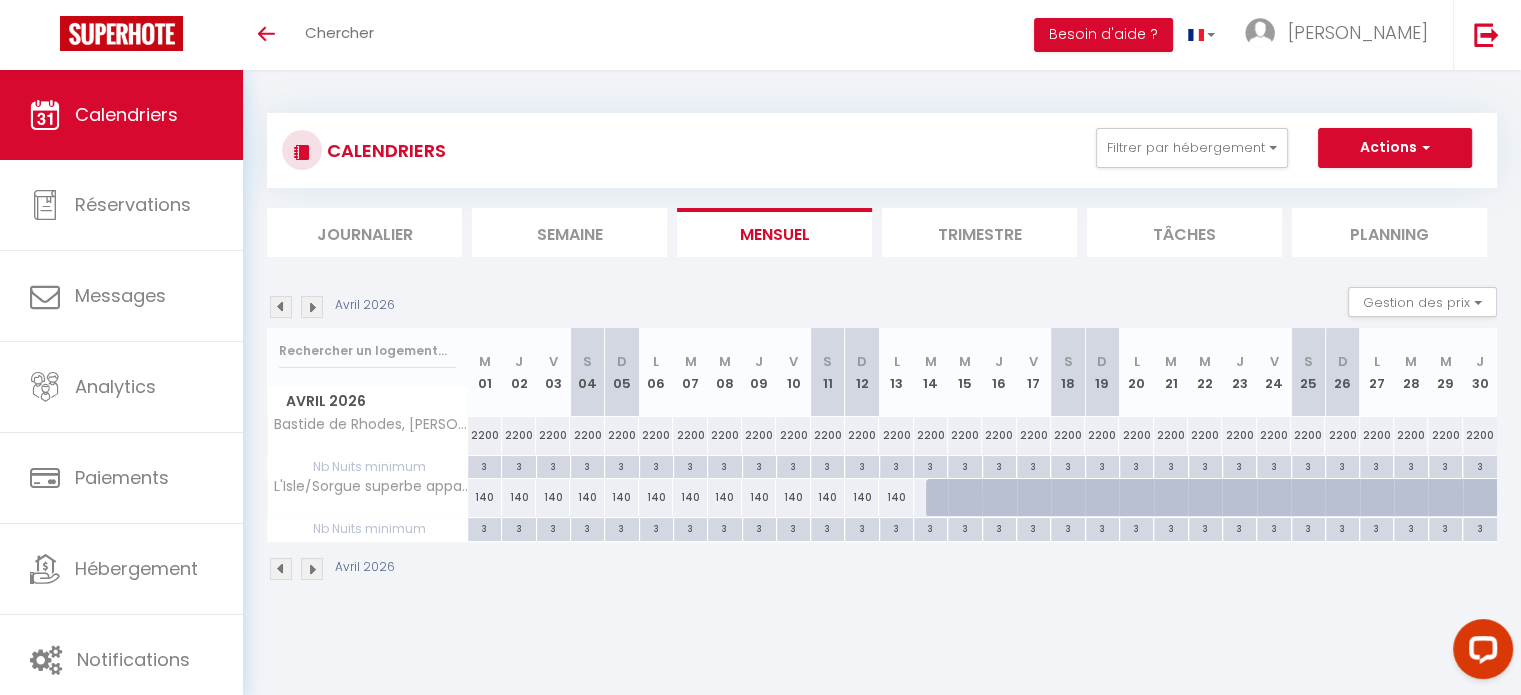 click at bounding box center (312, 569) 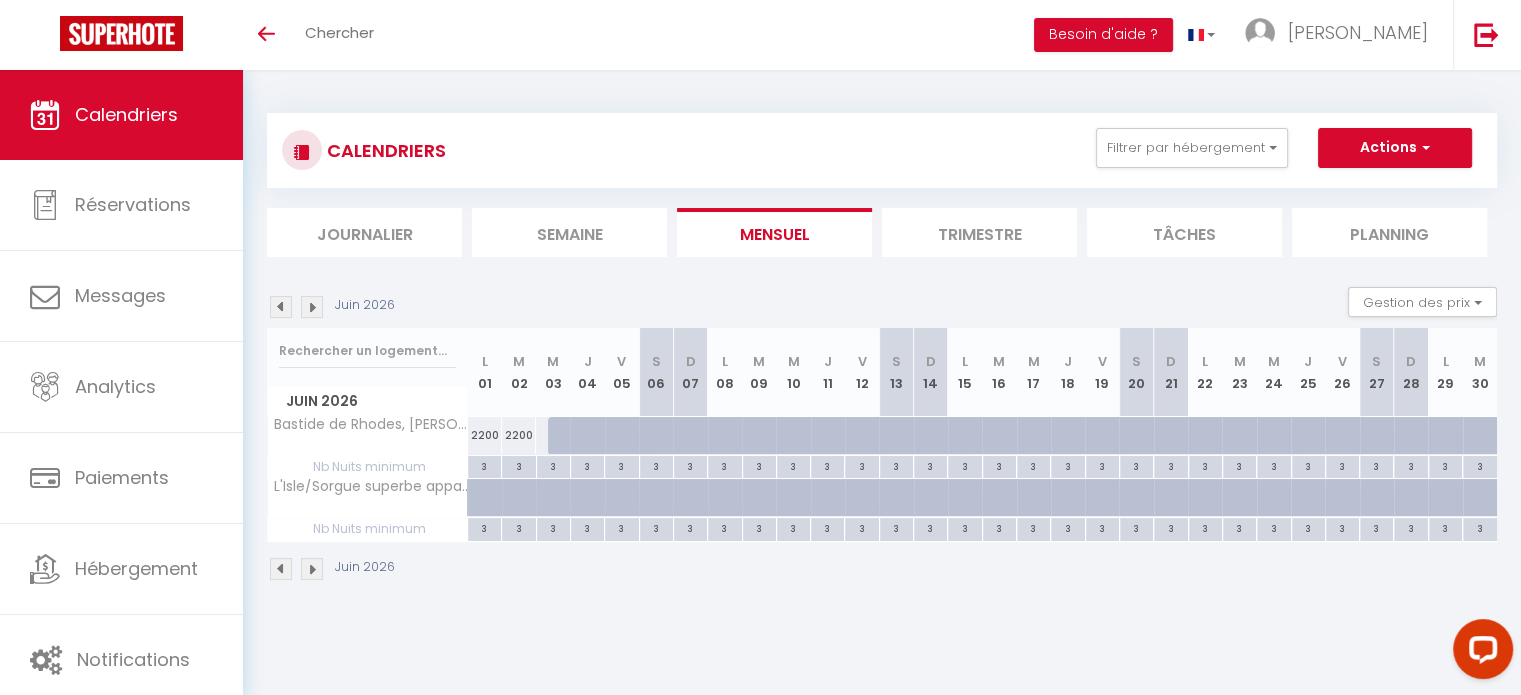 click at bounding box center [312, 569] 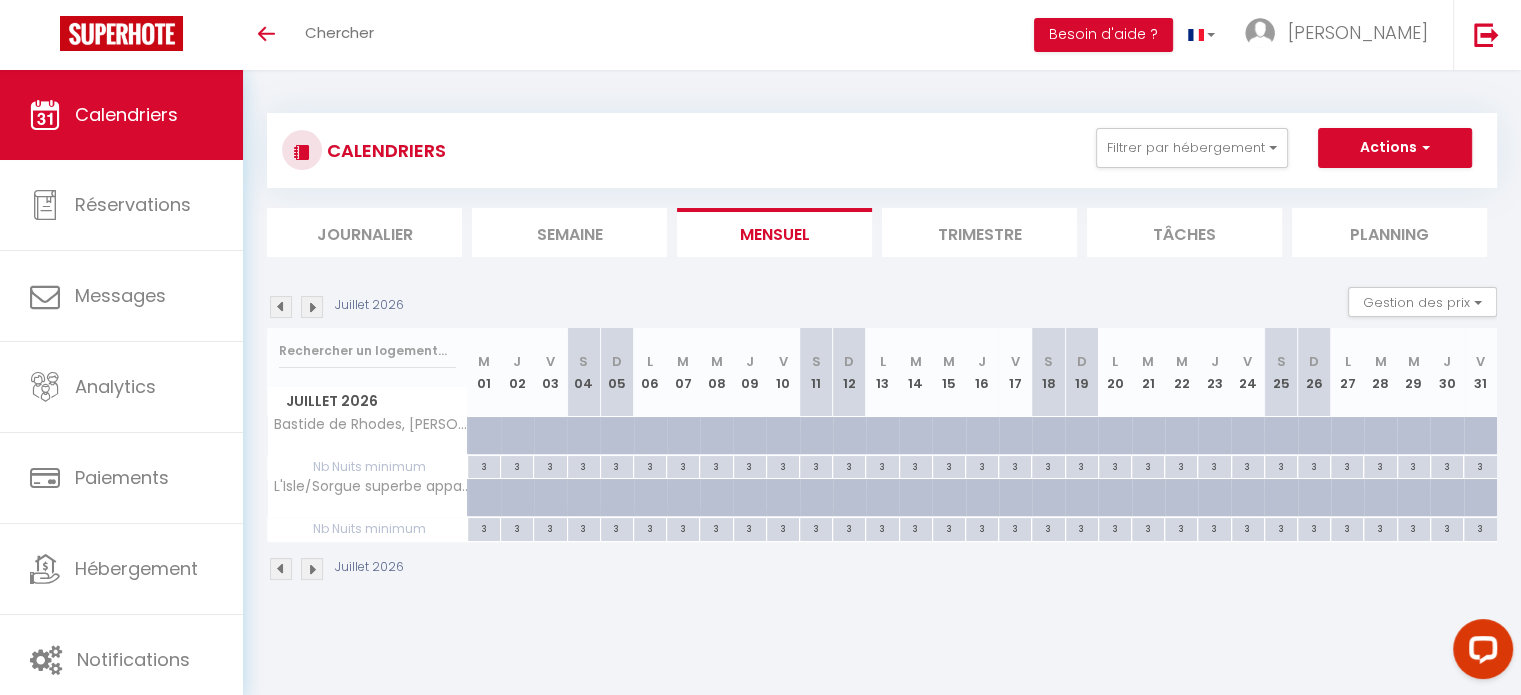 click at bounding box center (281, 569) 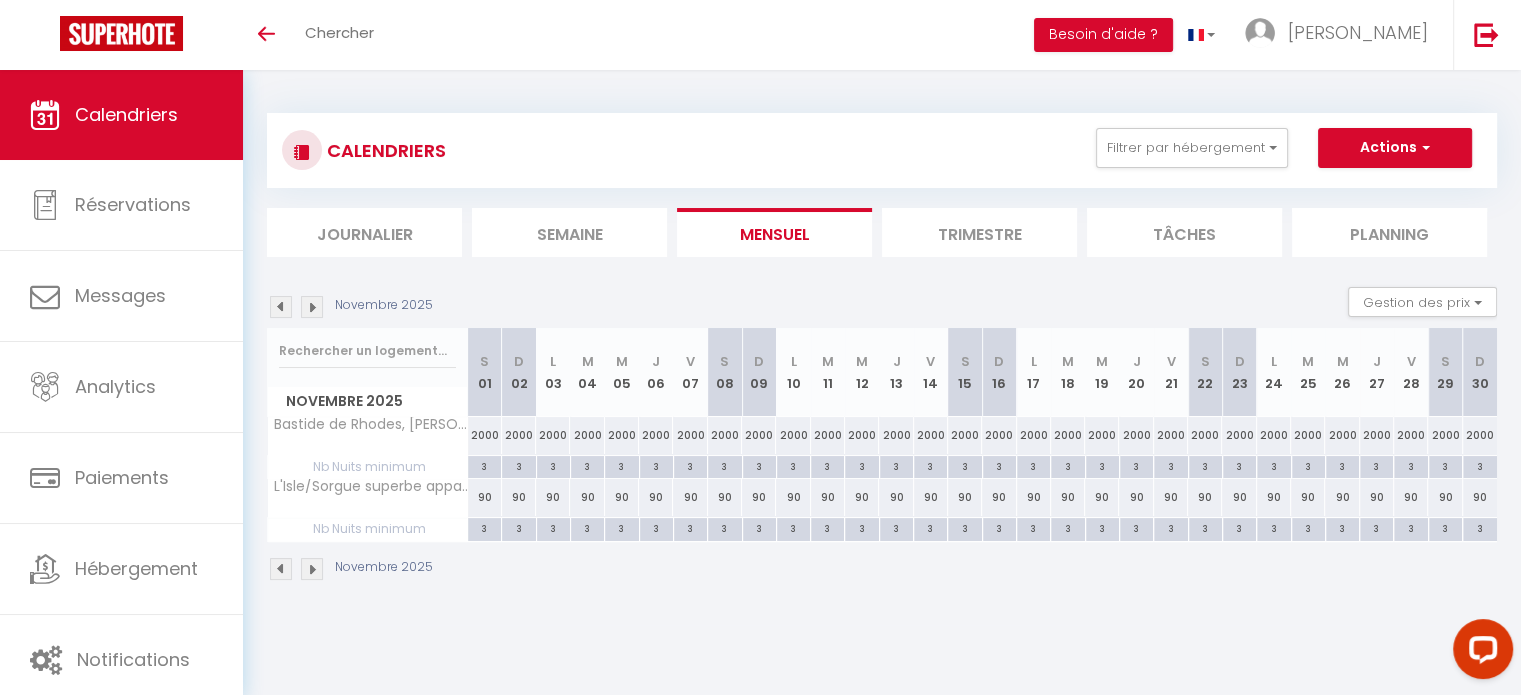 click at bounding box center [281, 569] 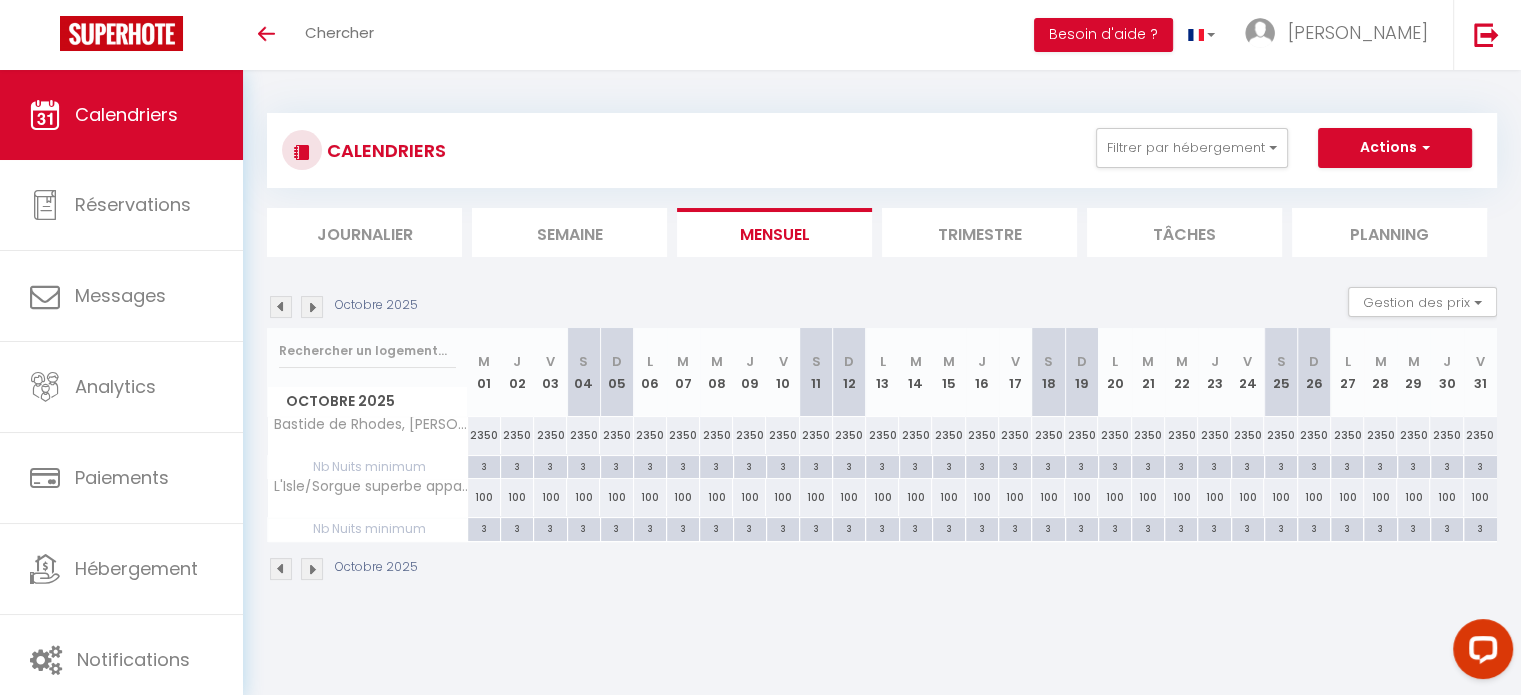 click at bounding box center [281, 569] 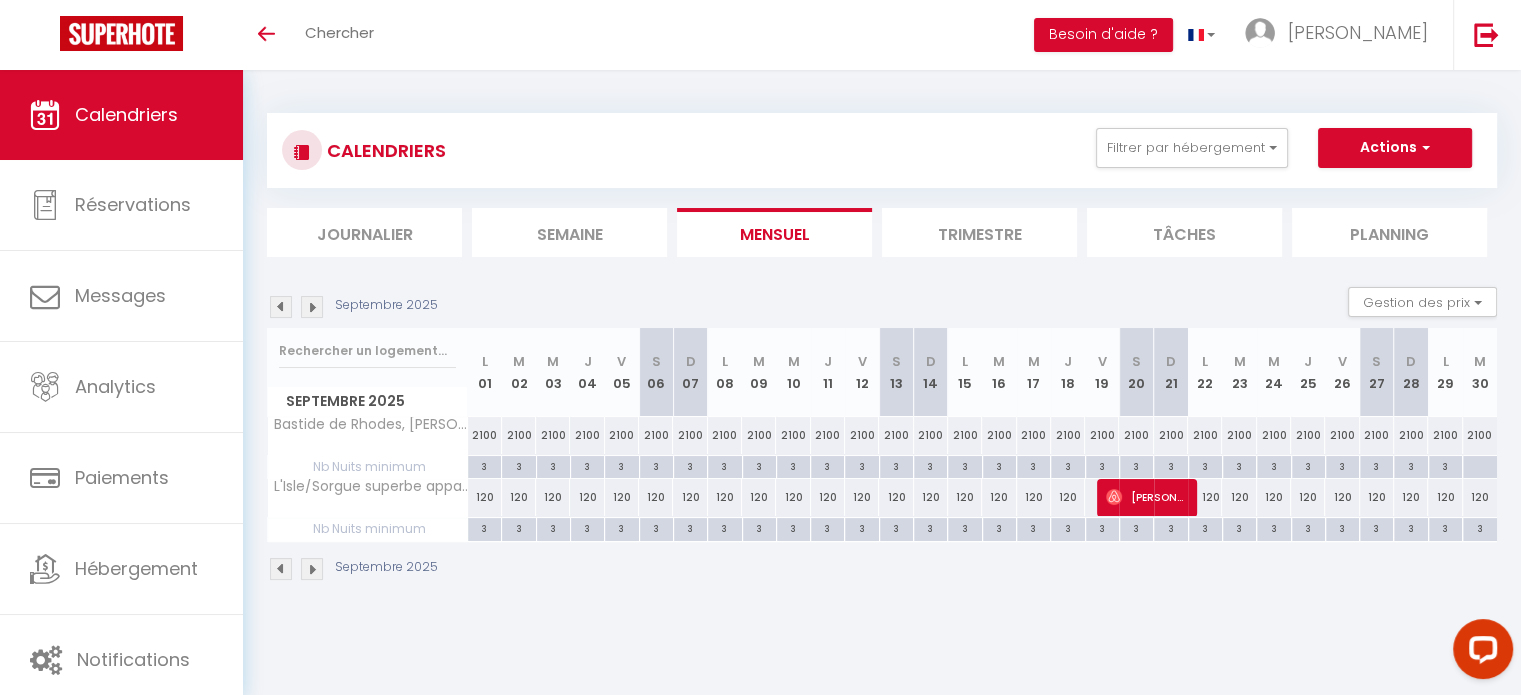 click at bounding box center (312, 569) 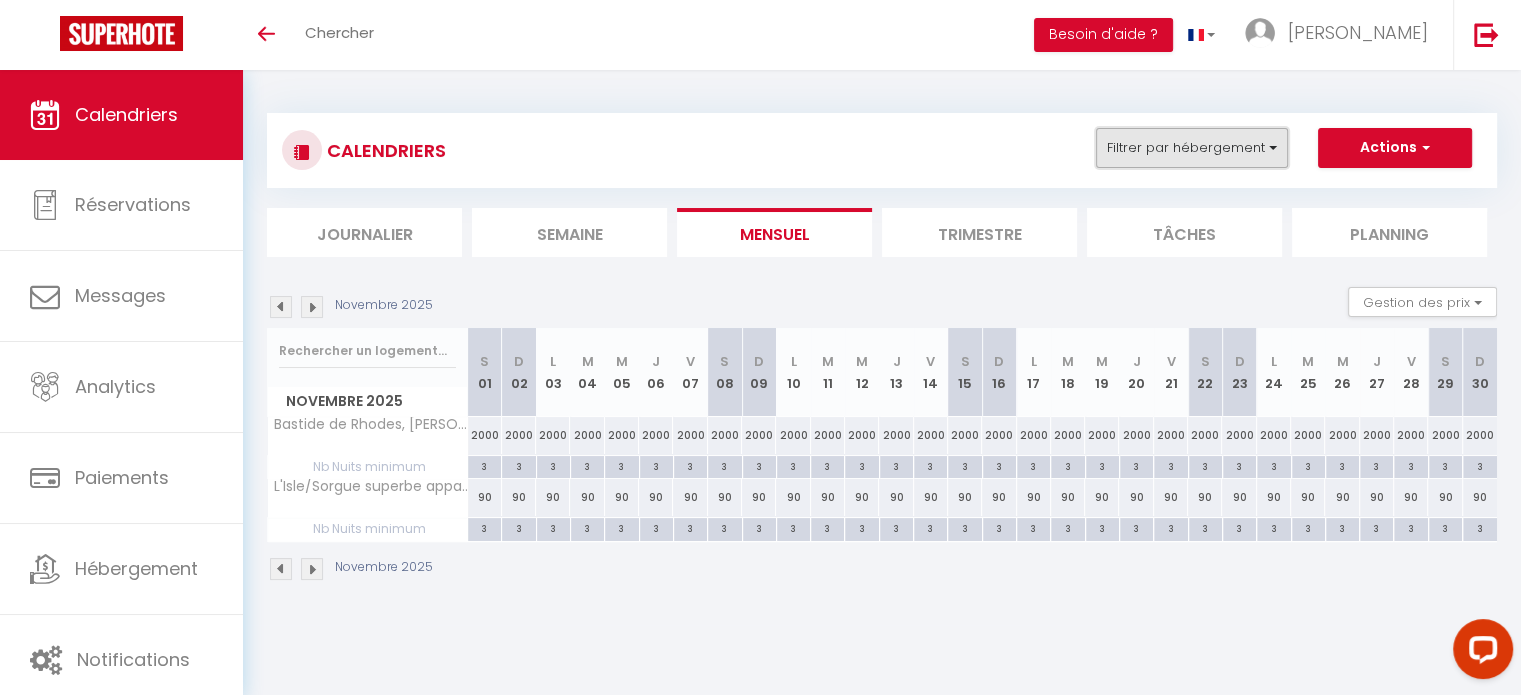 click on "Filtrer par hébergement" at bounding box center [1192, 148] 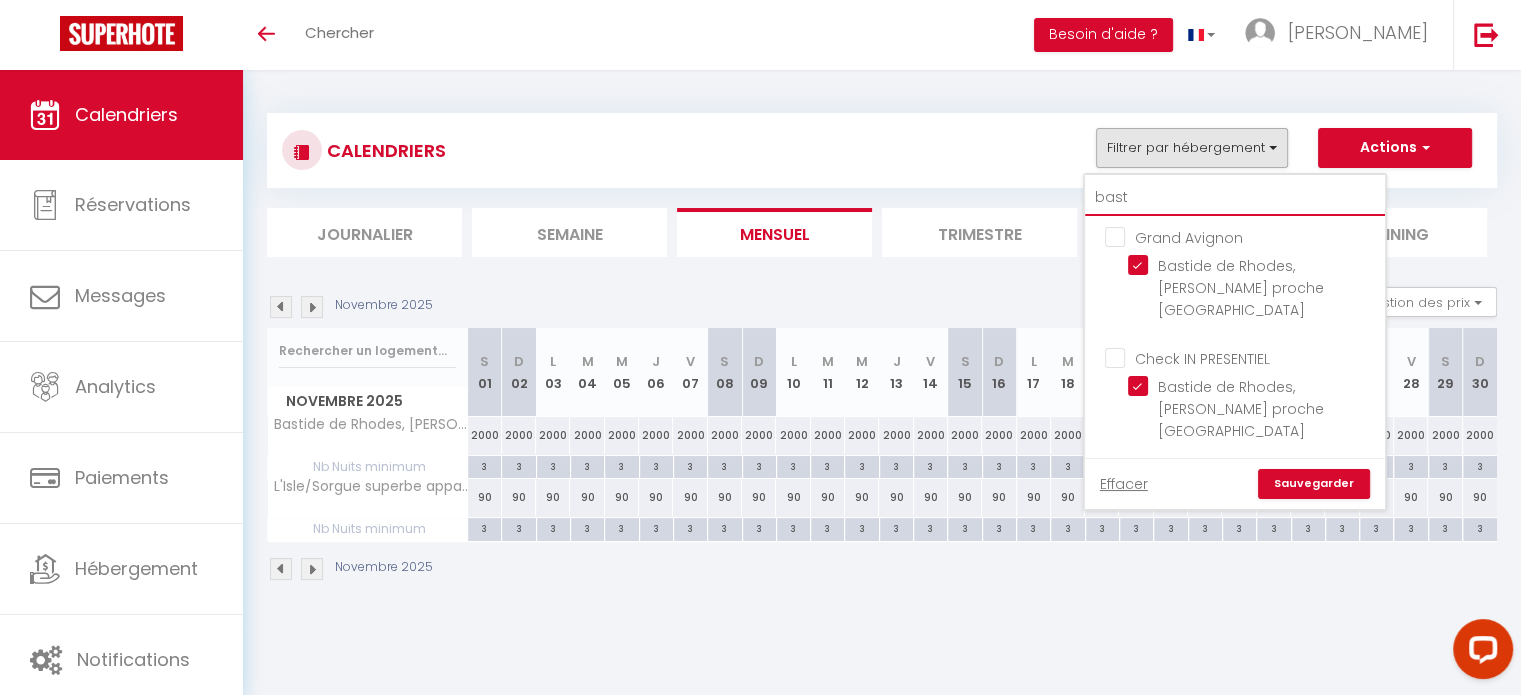 click on "bast" at bounding box center (1235, 198) 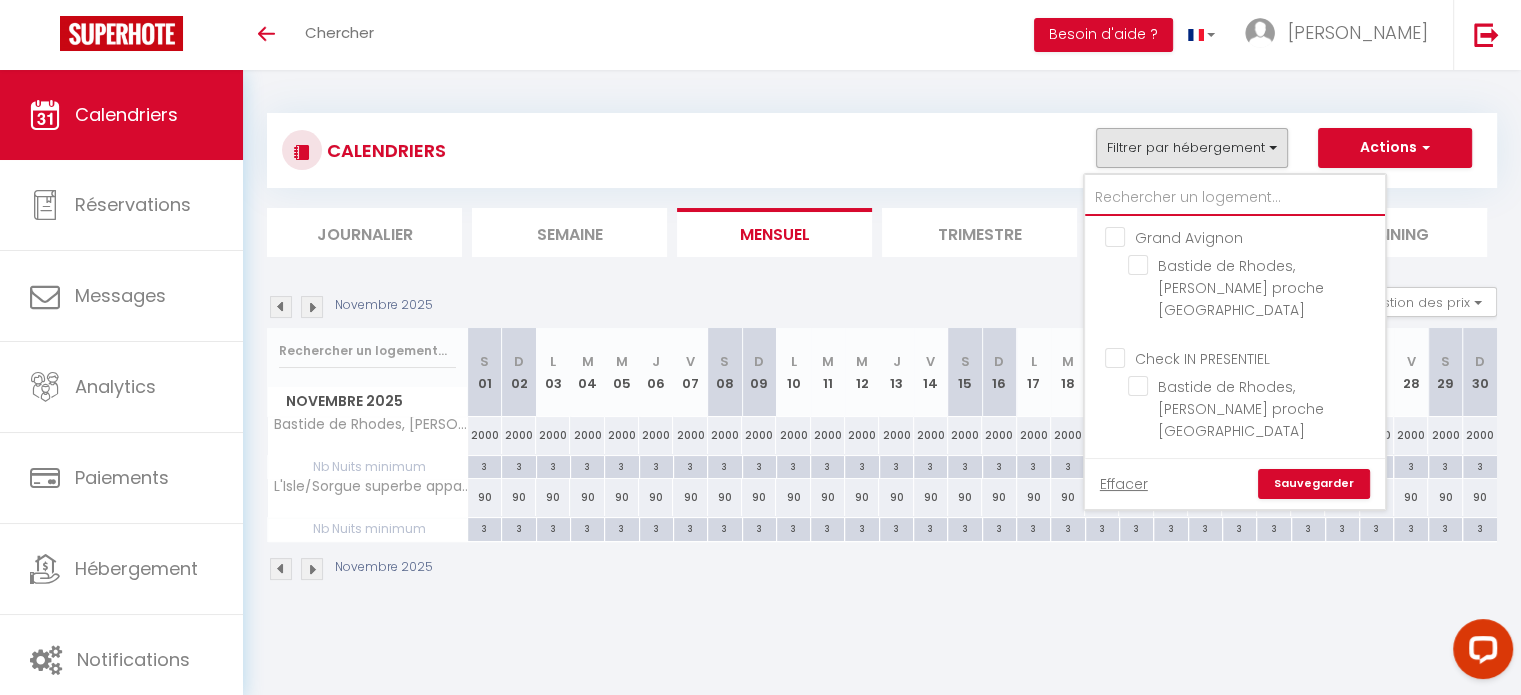 checkbox on "false" 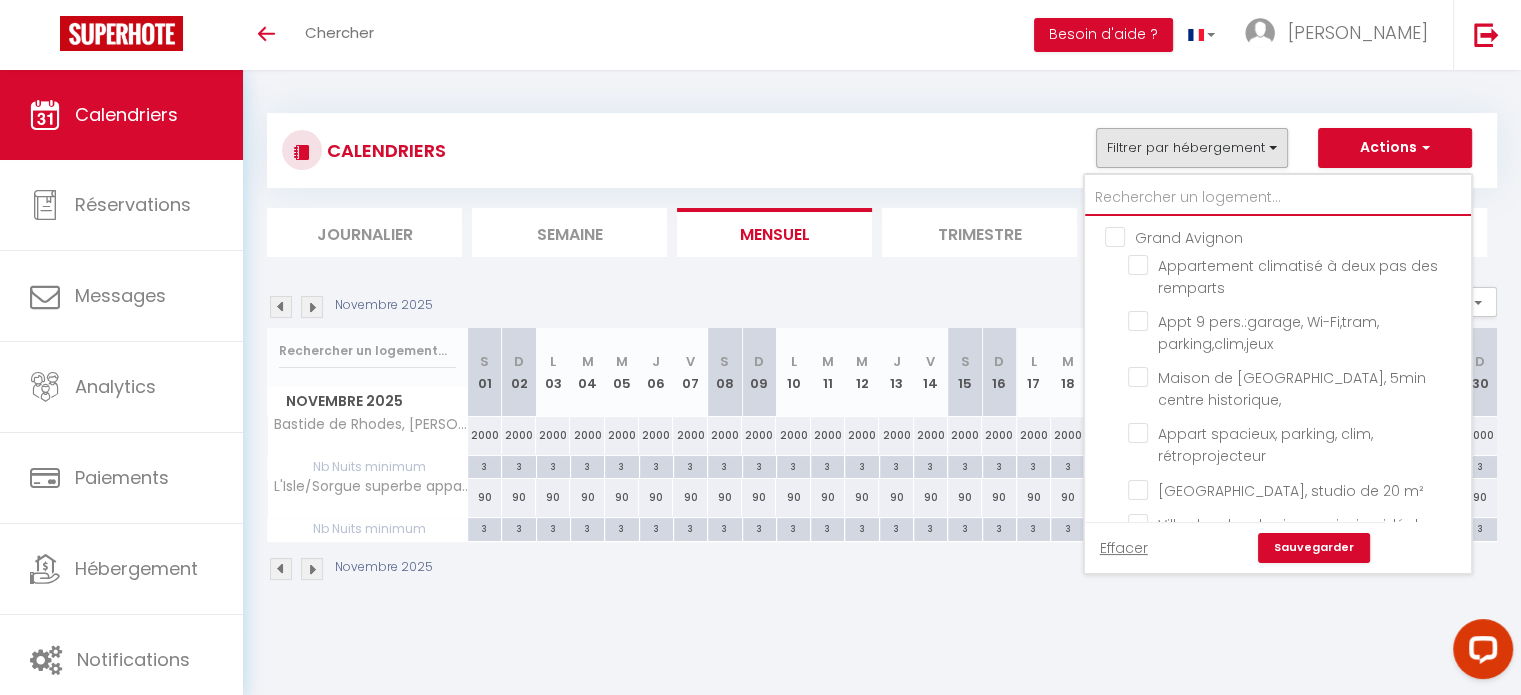 type on "b" 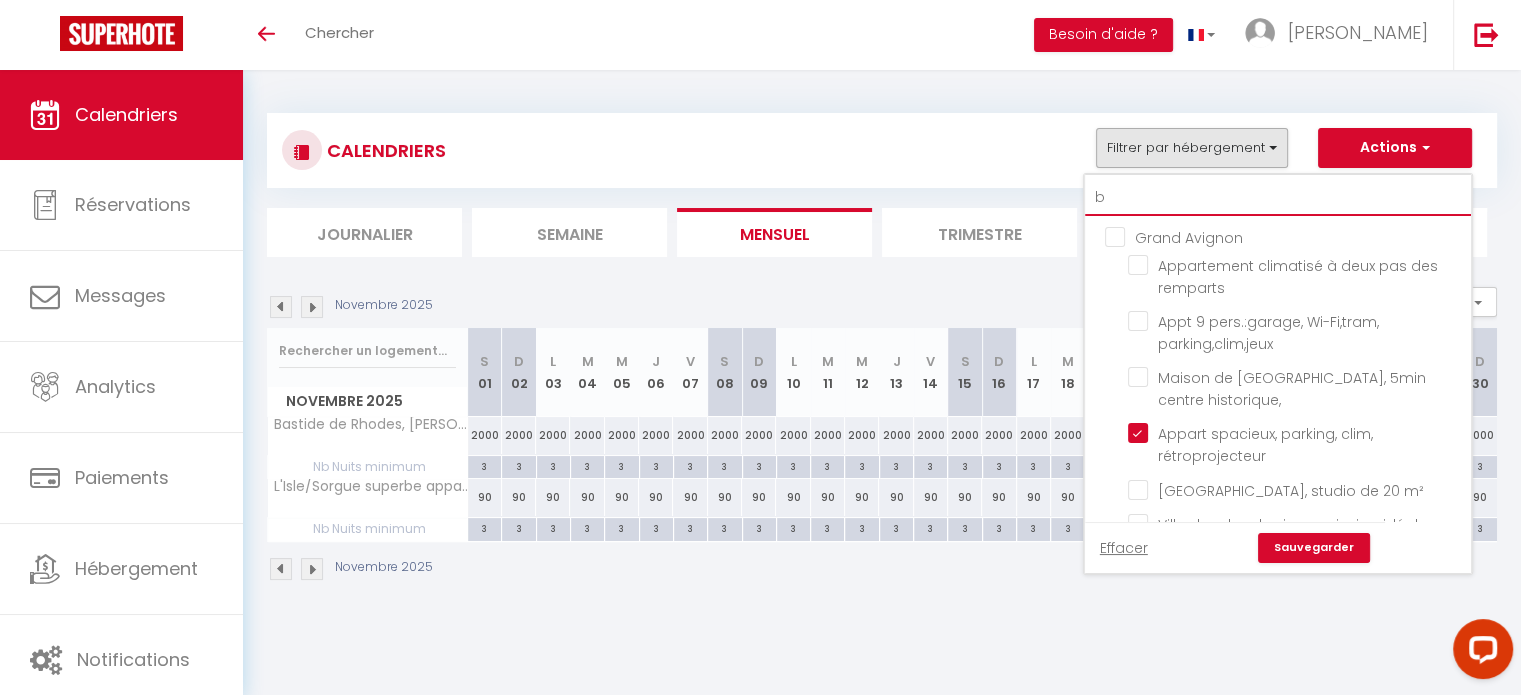 checkbox on "false" 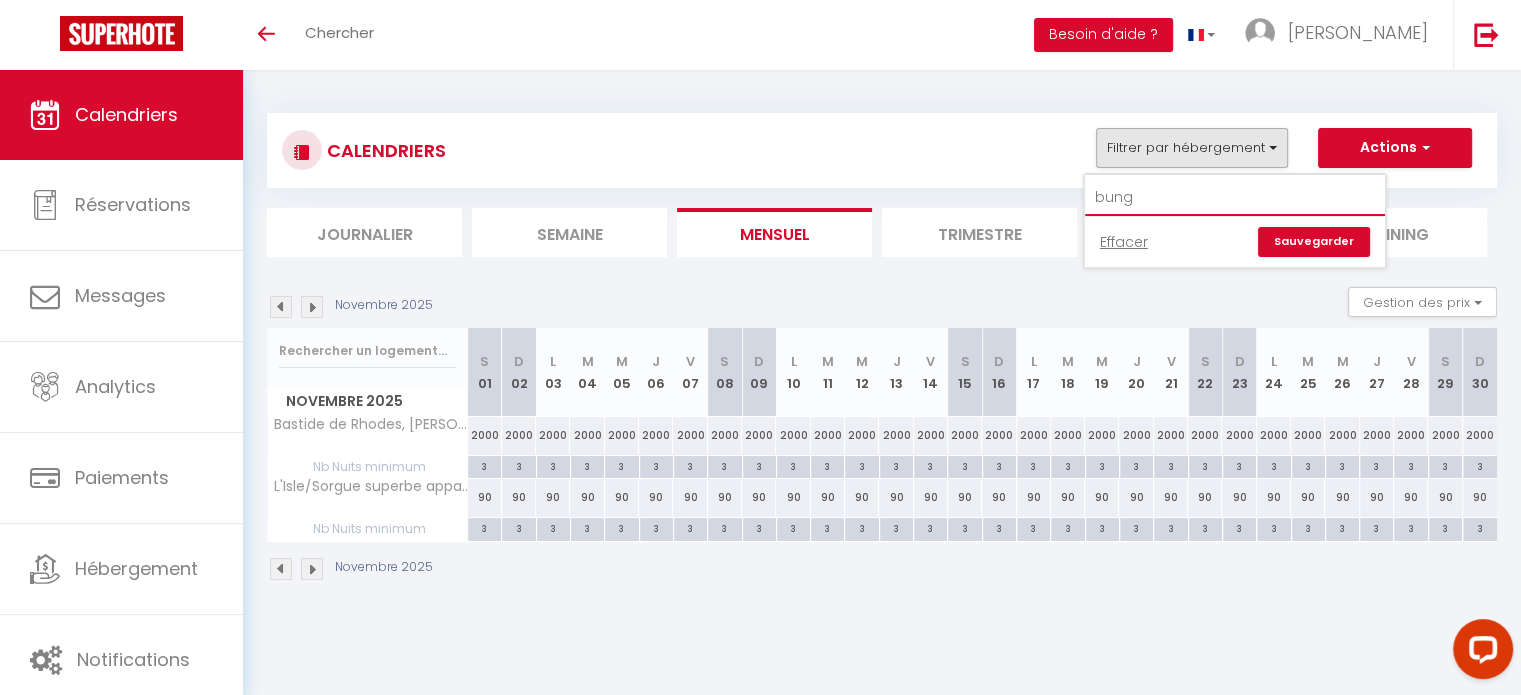 drag, startPoint x: 1186, startPoint y: 186, endPoint x: 985, endPoint y: 191, distance: 201.06218 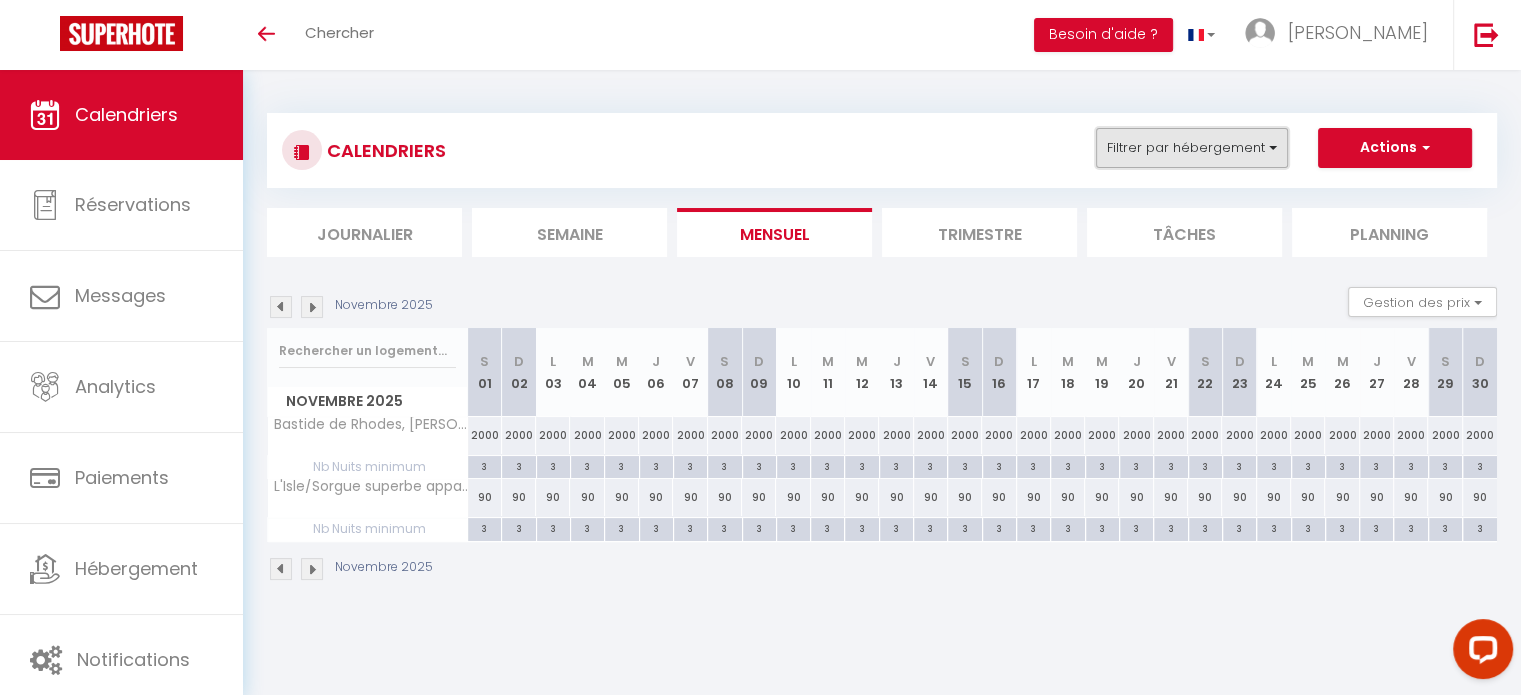 click on "Filtrer par hébergement" at bounding box center (1192, 148) 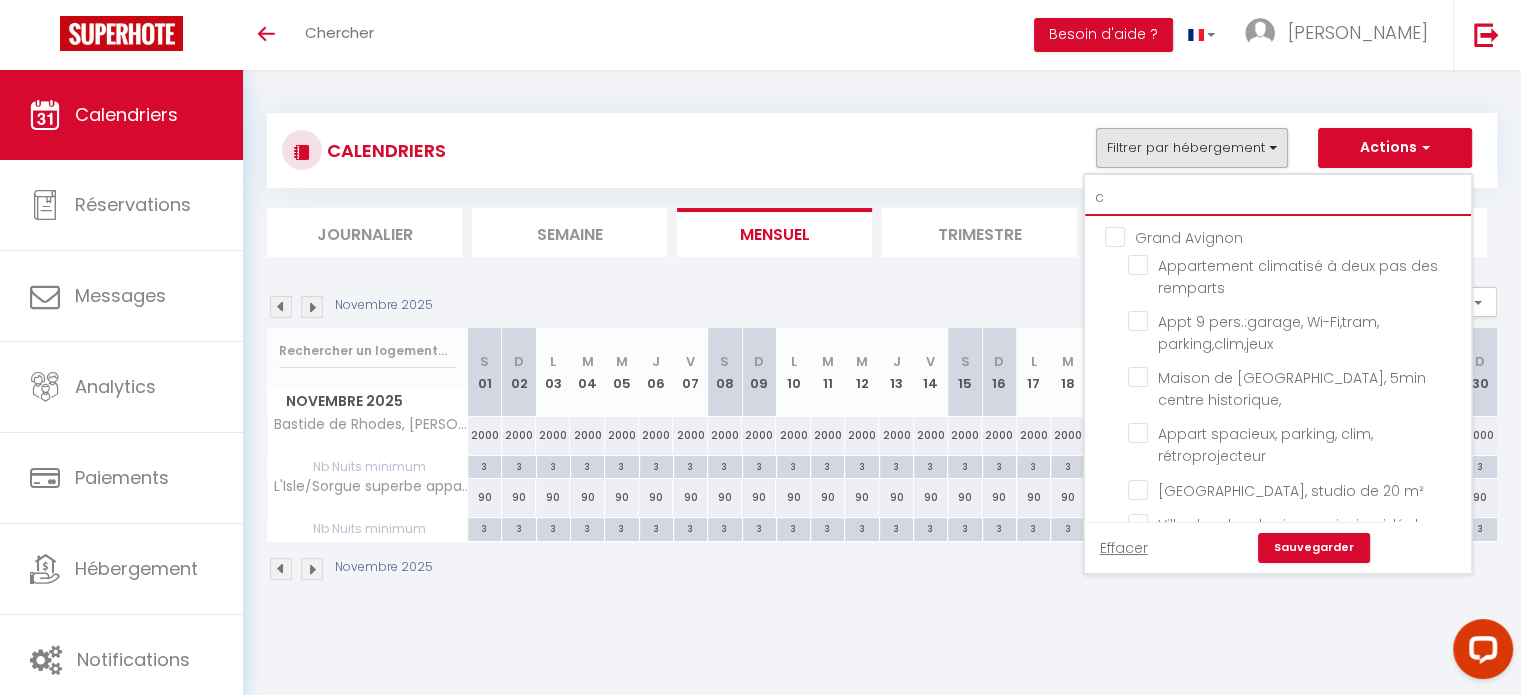 type on "ca" 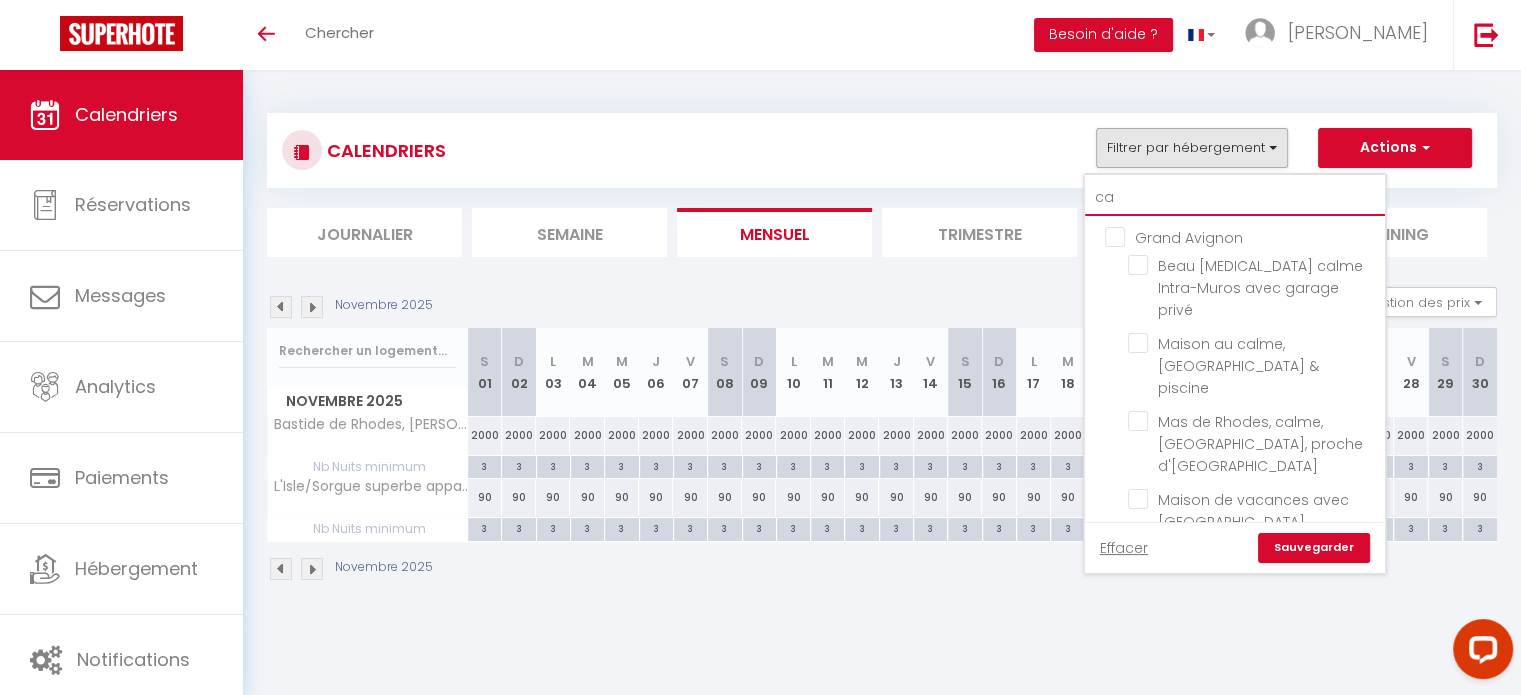 checkbox on "false" 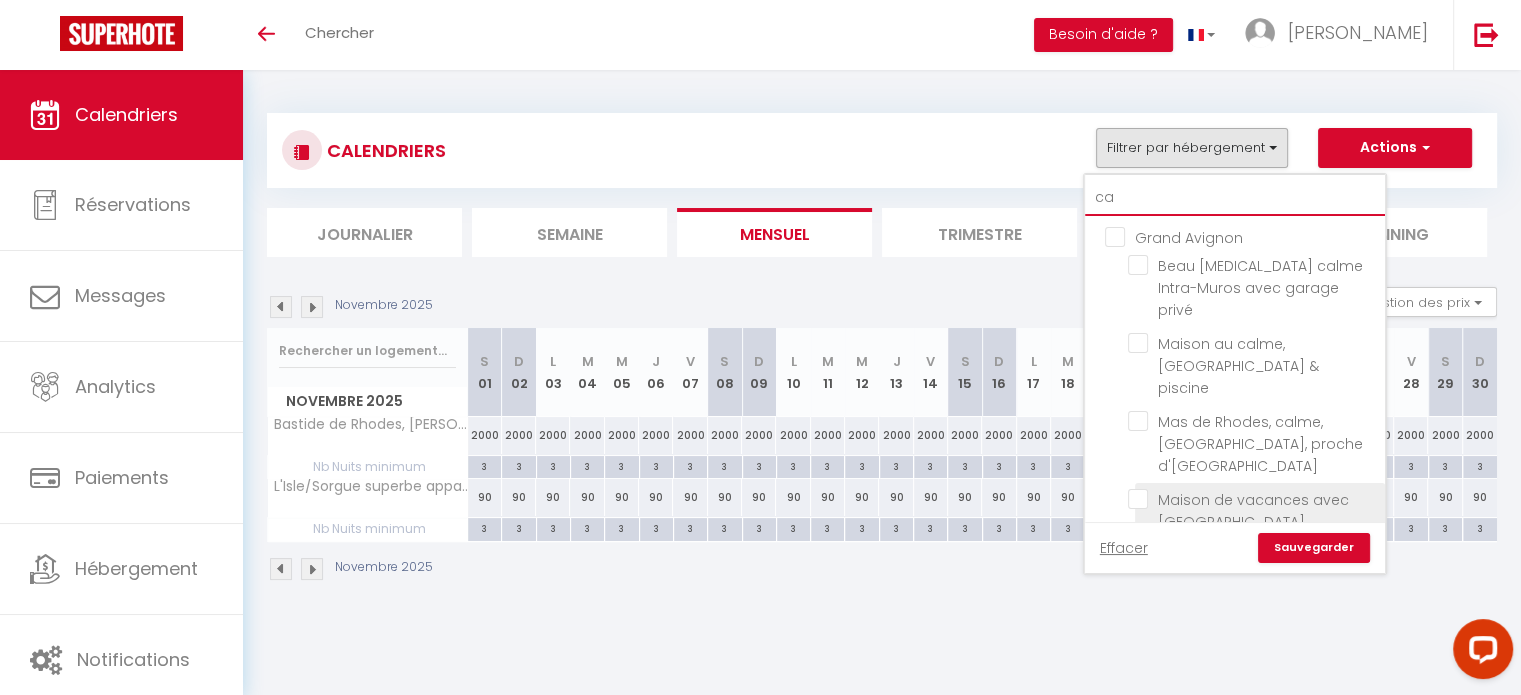 type on "cam" 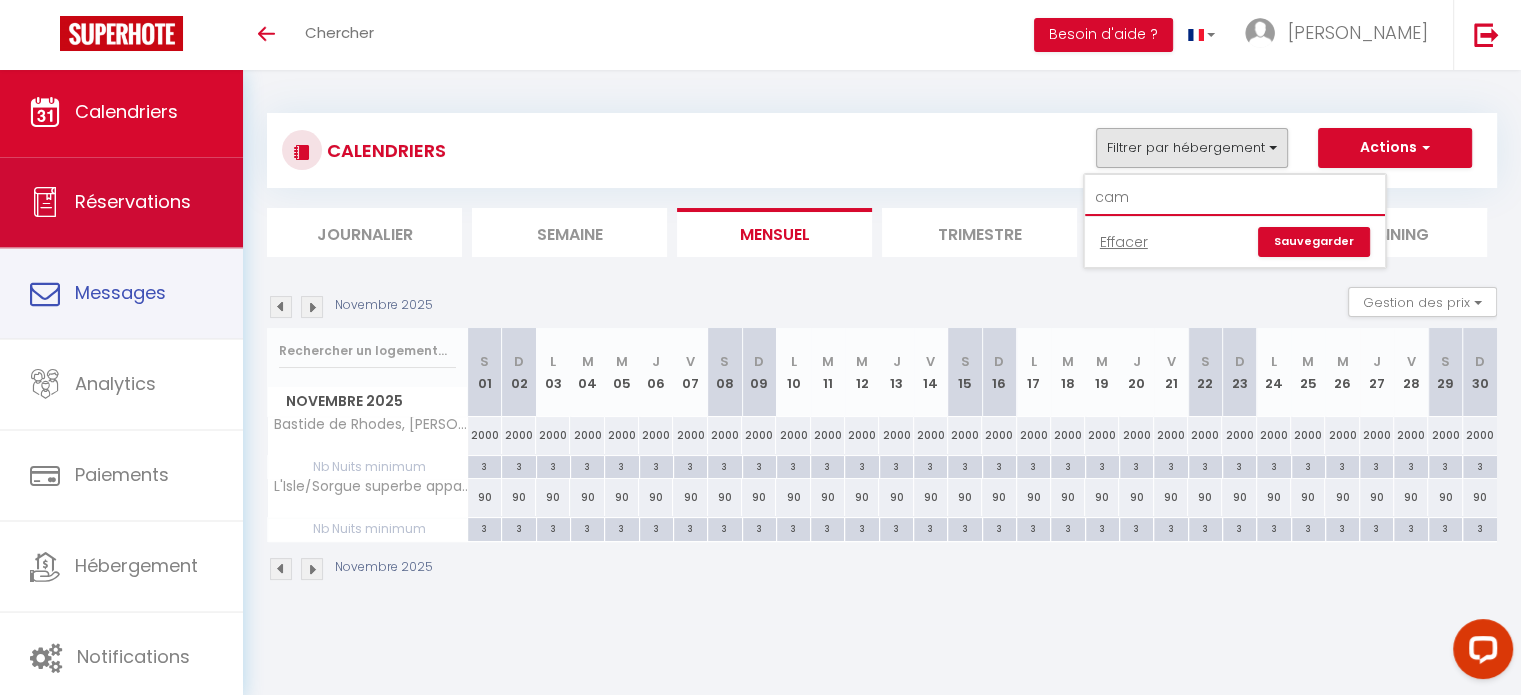 click on "Réservations" at bounding box center (121, 203) 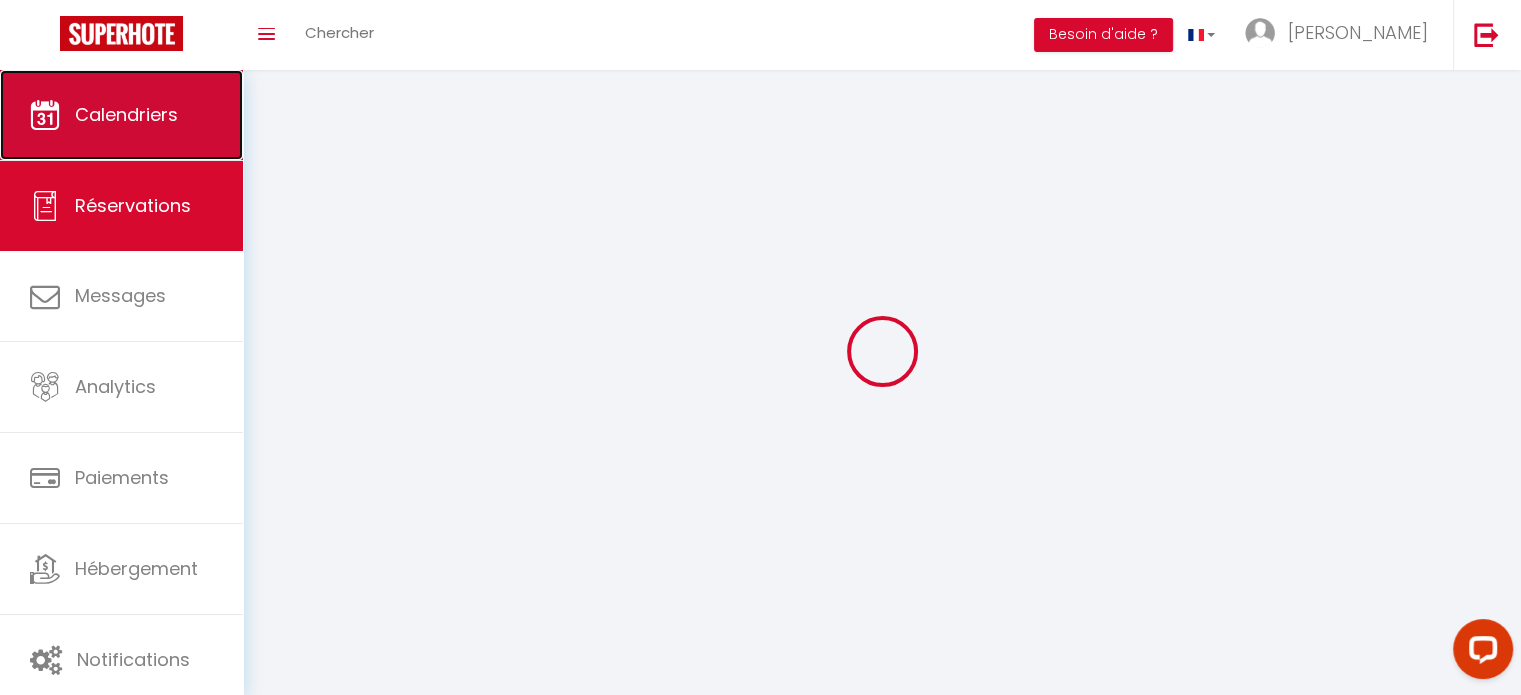 click on "Calendriers" at bounding box center (121, 115) 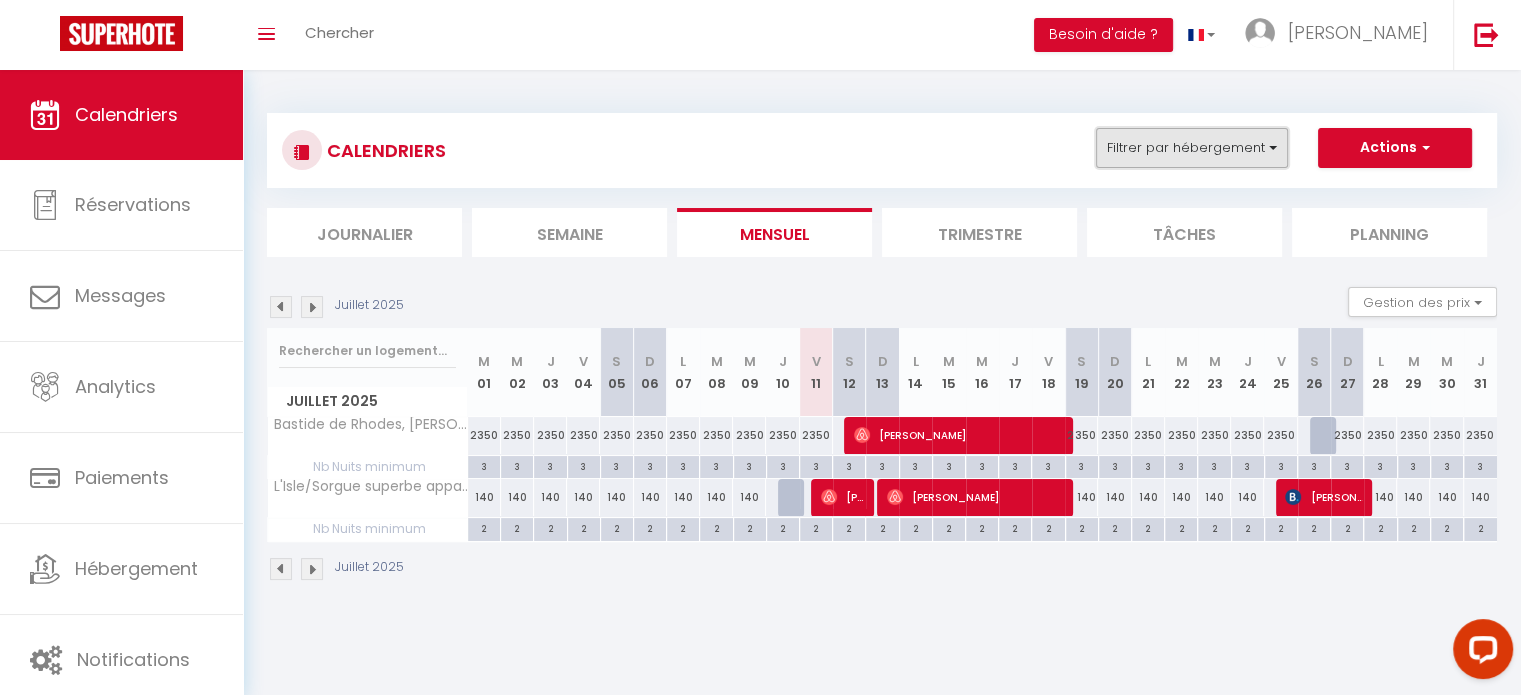 click on "Filtrer par hébergement" at bounding box center [1192, 148] 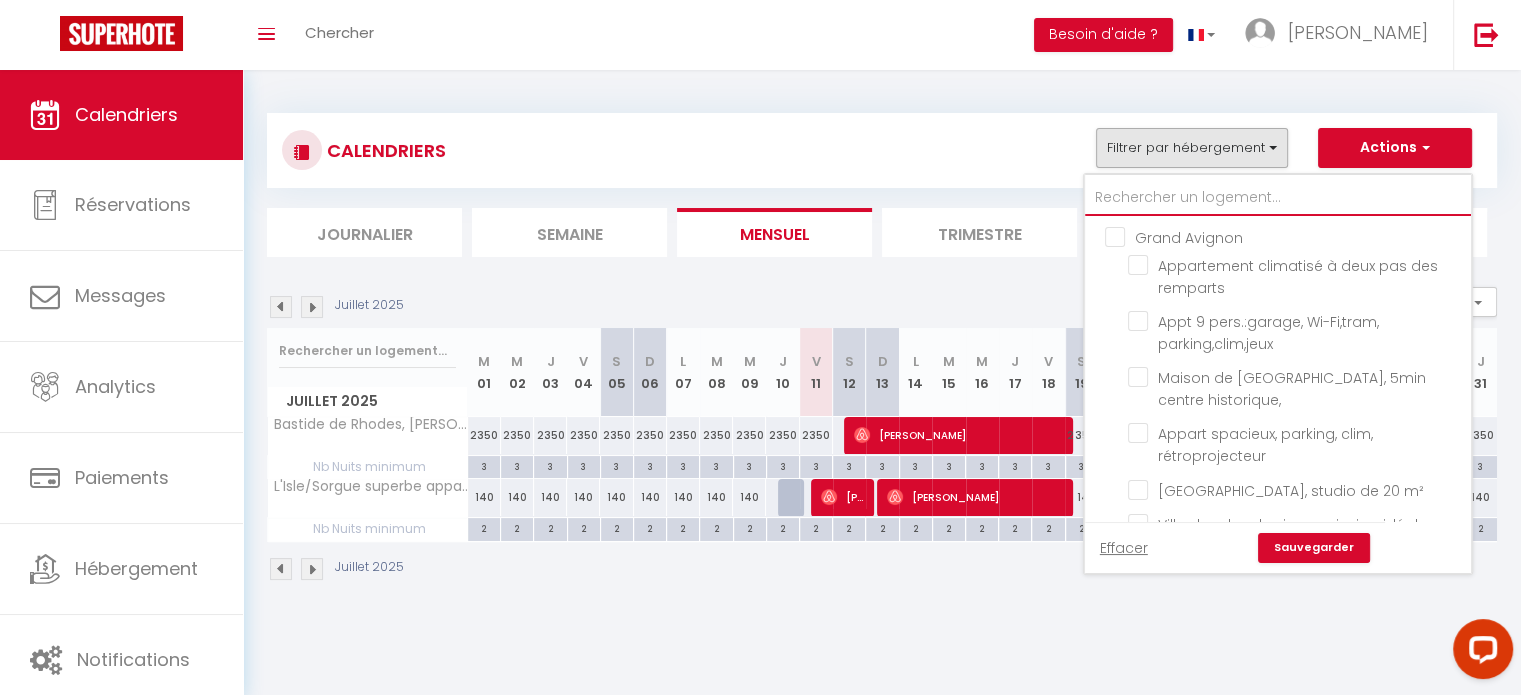 click at bounding box center (1278, 198) 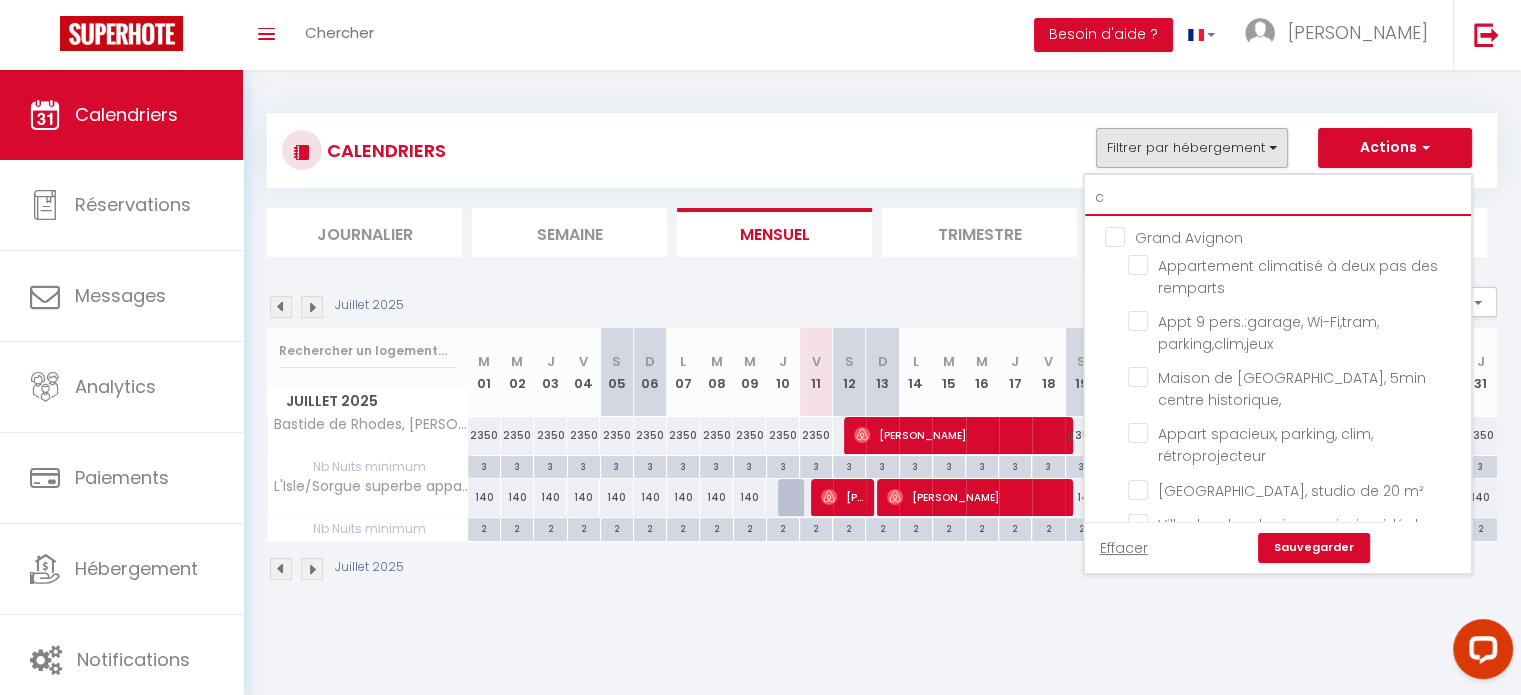 checkbox on "false" 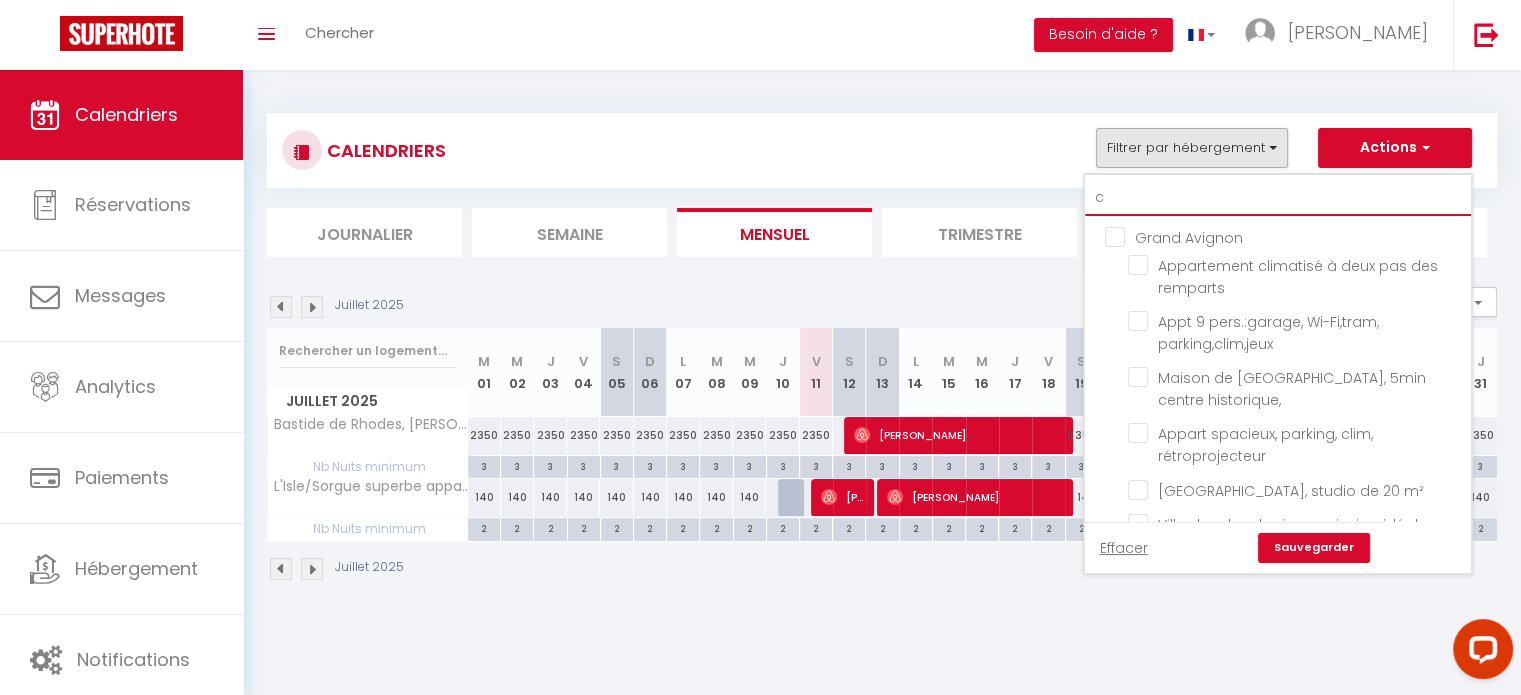 type on "ca" 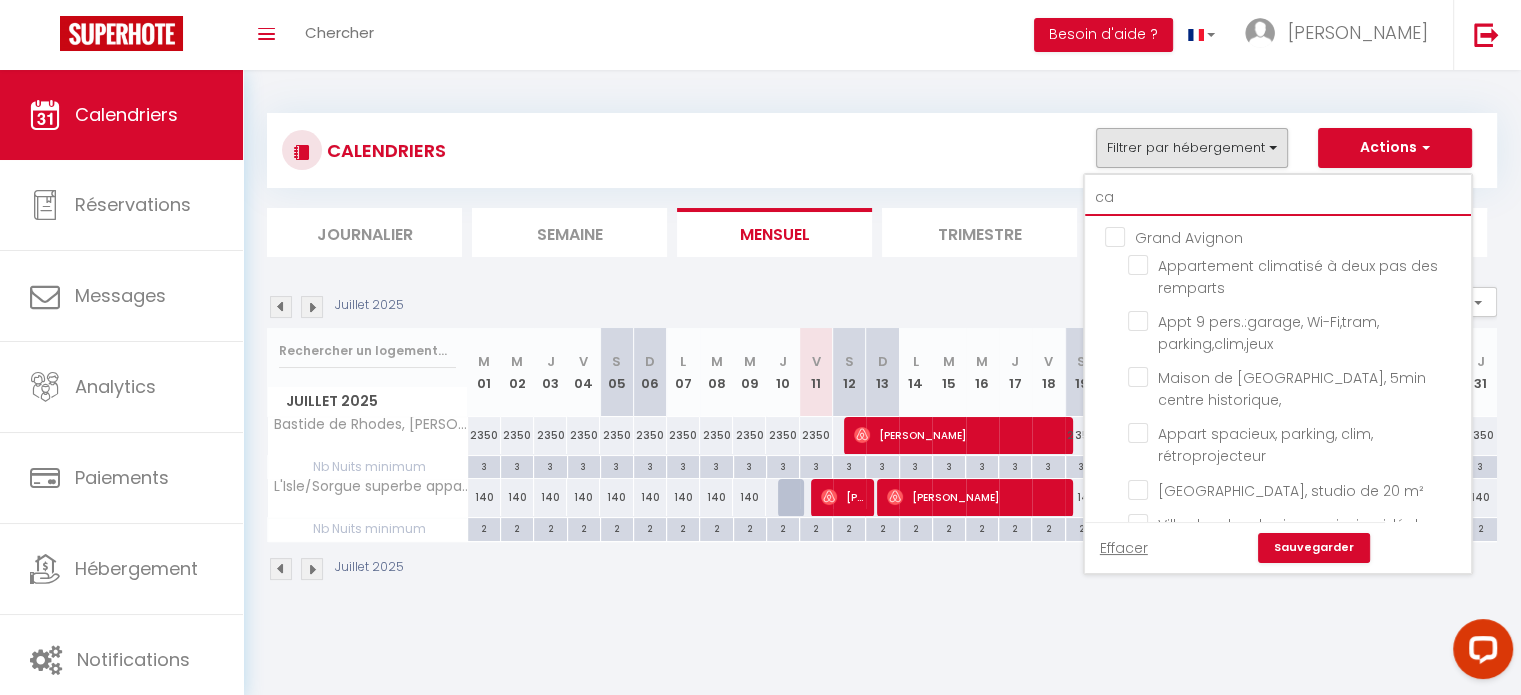 checkbox on "false" 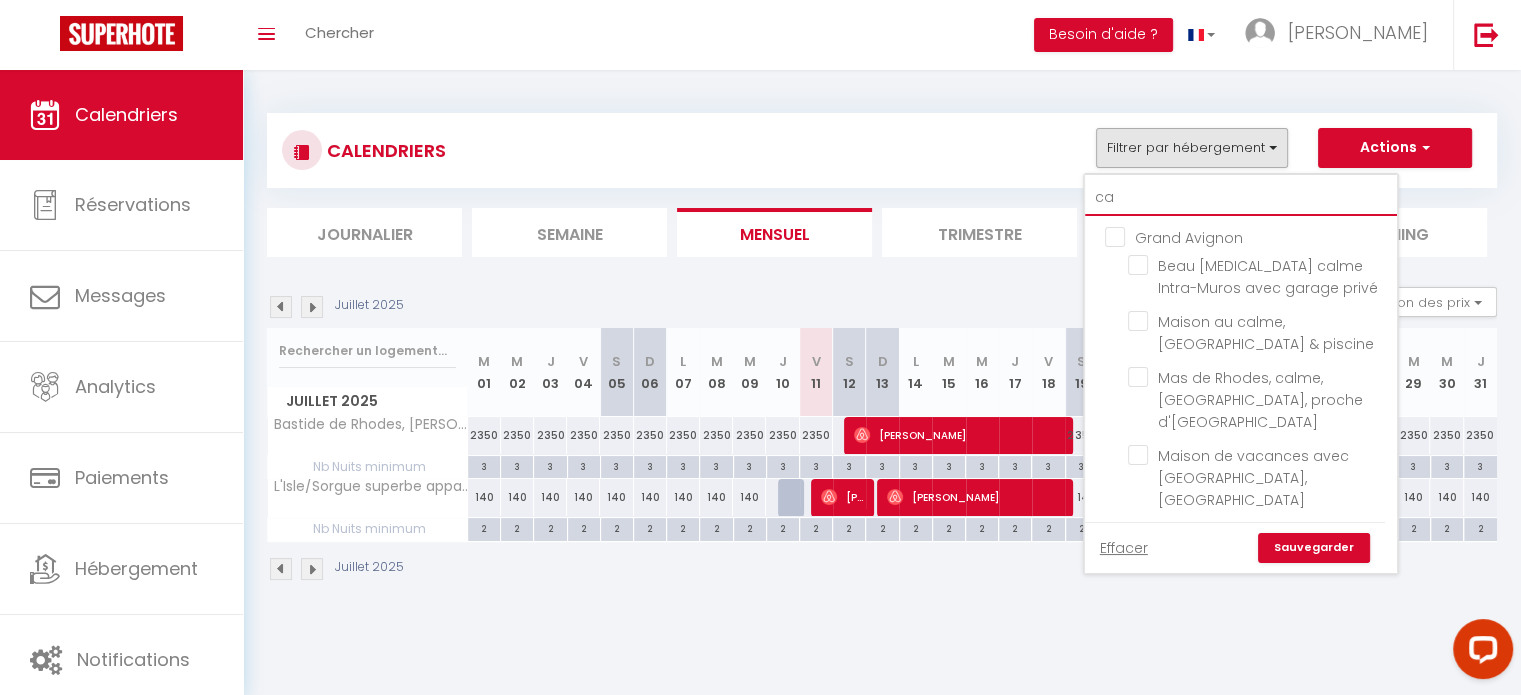 type on "cam" 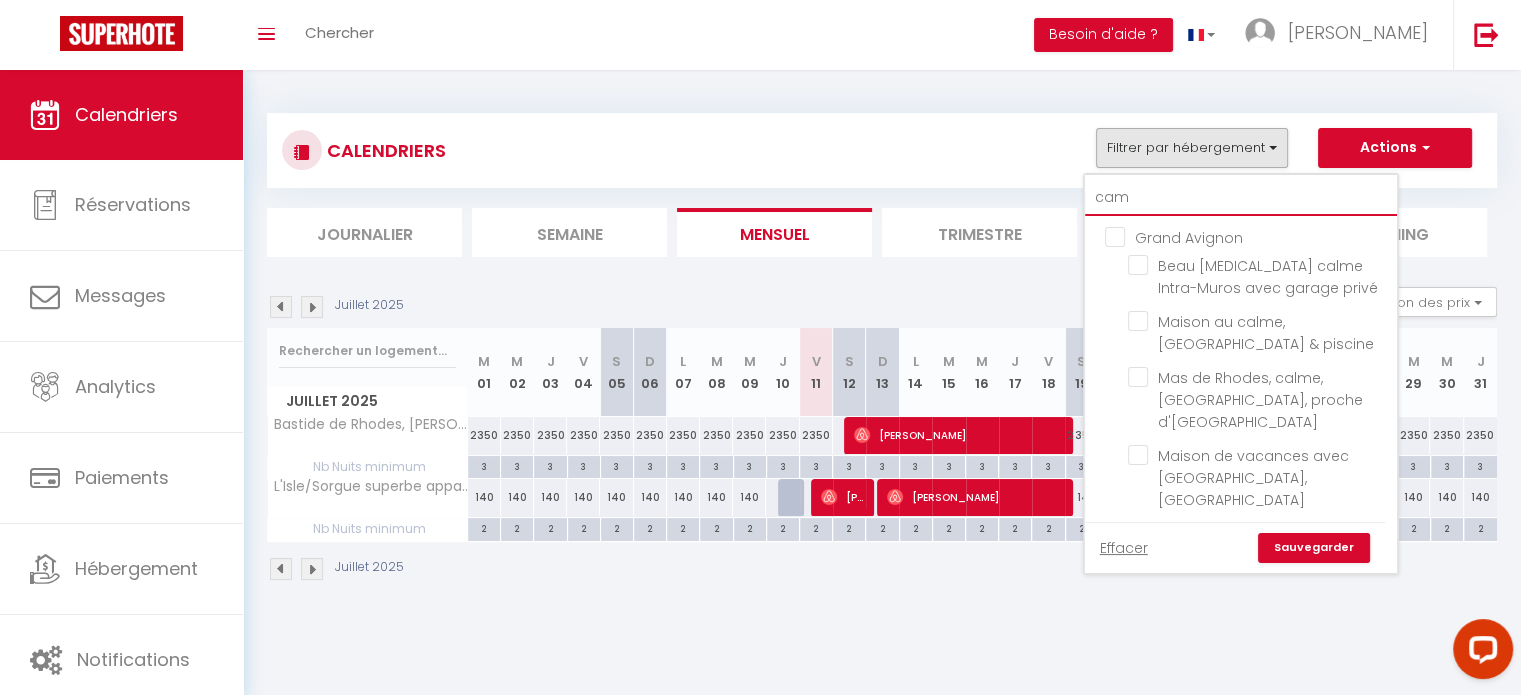 checkbox on "false" 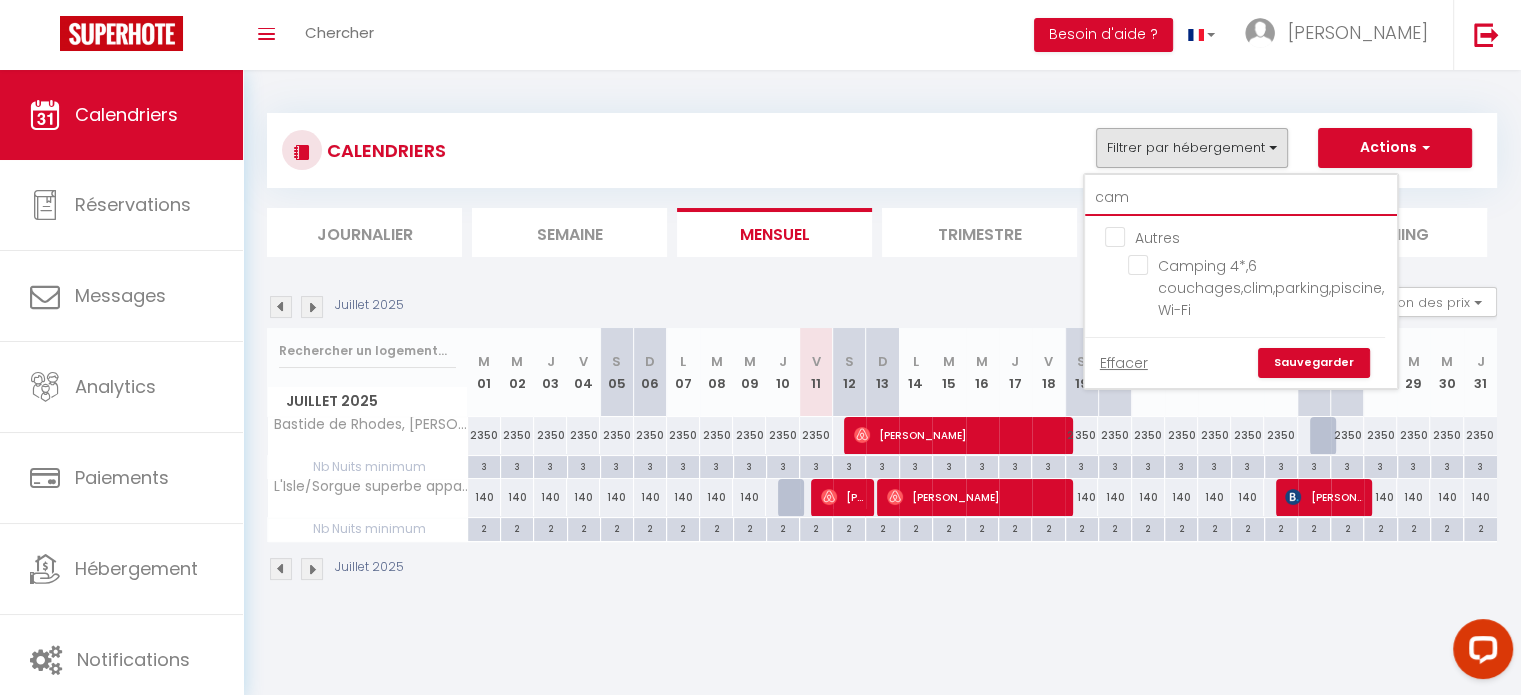 type on "camp" 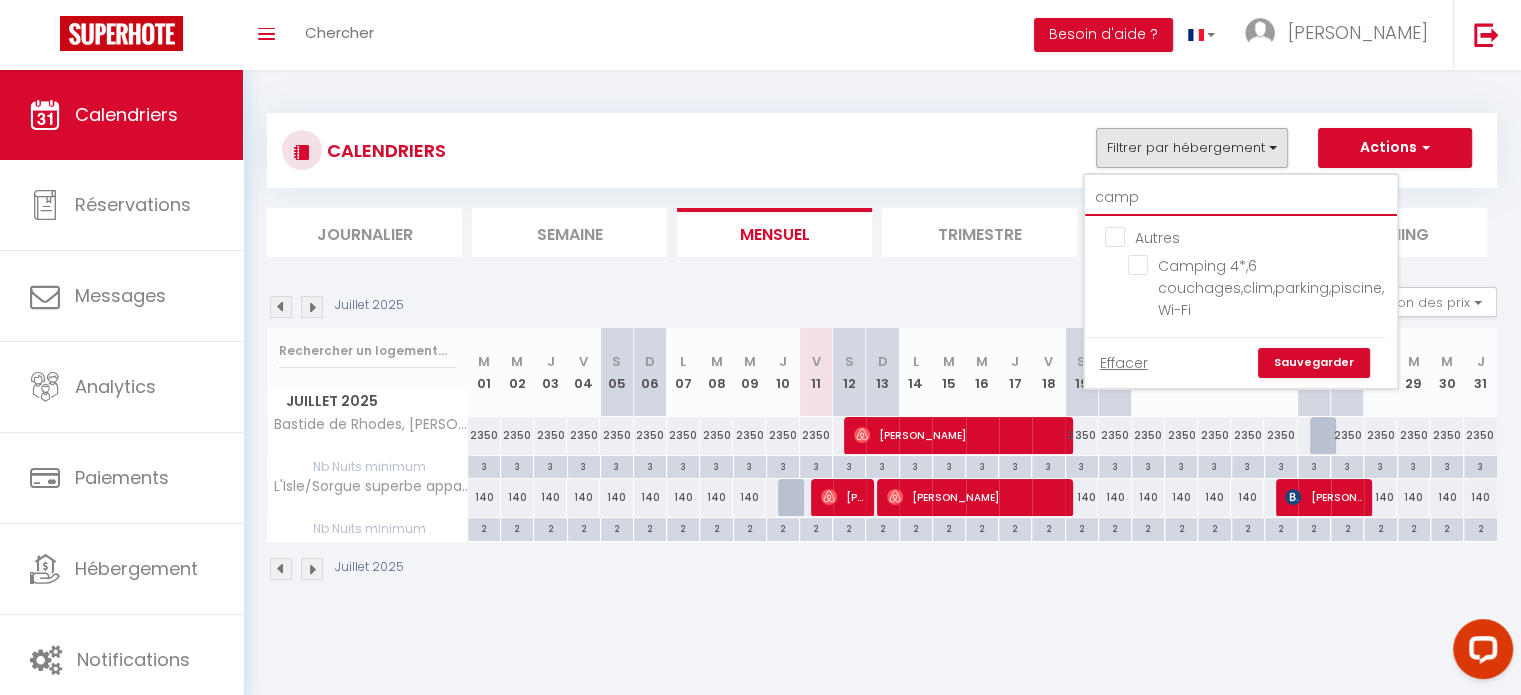 checkbox on "false" 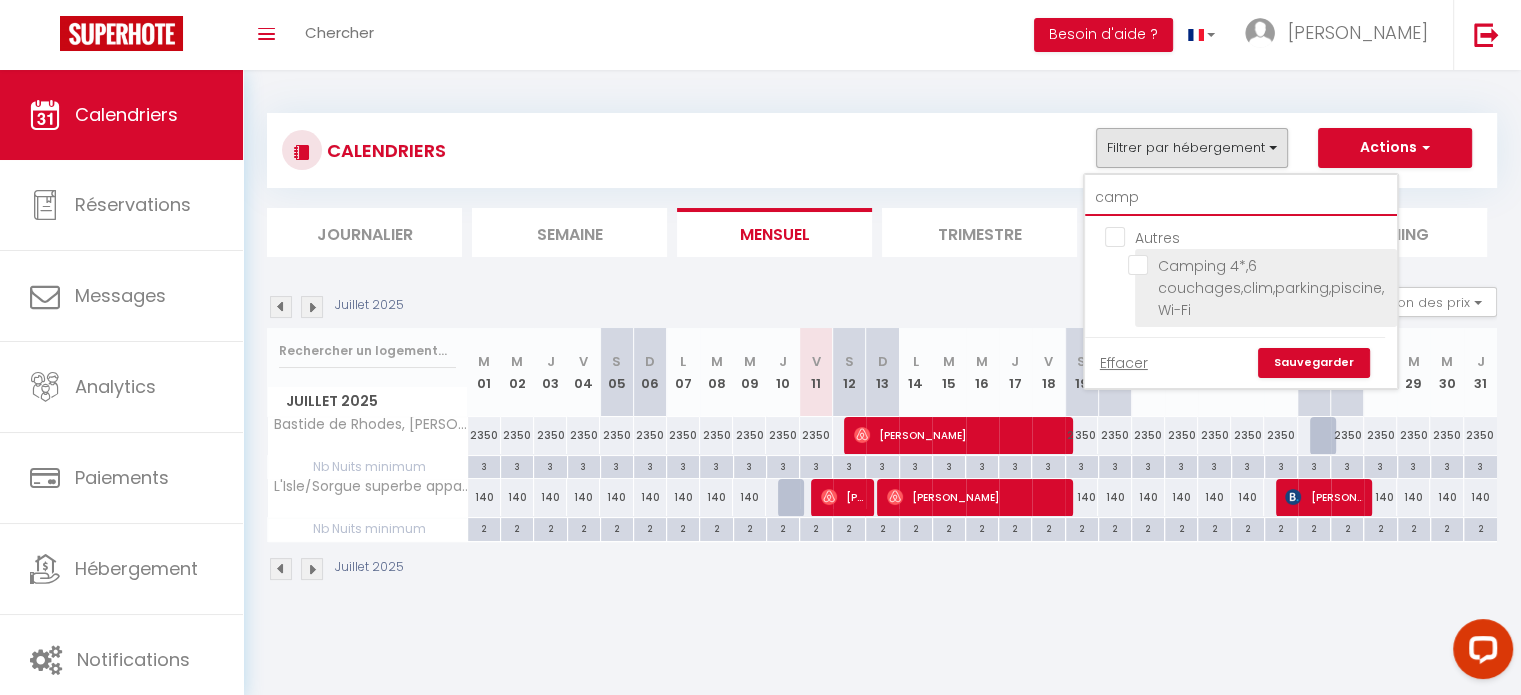 type on "camp" 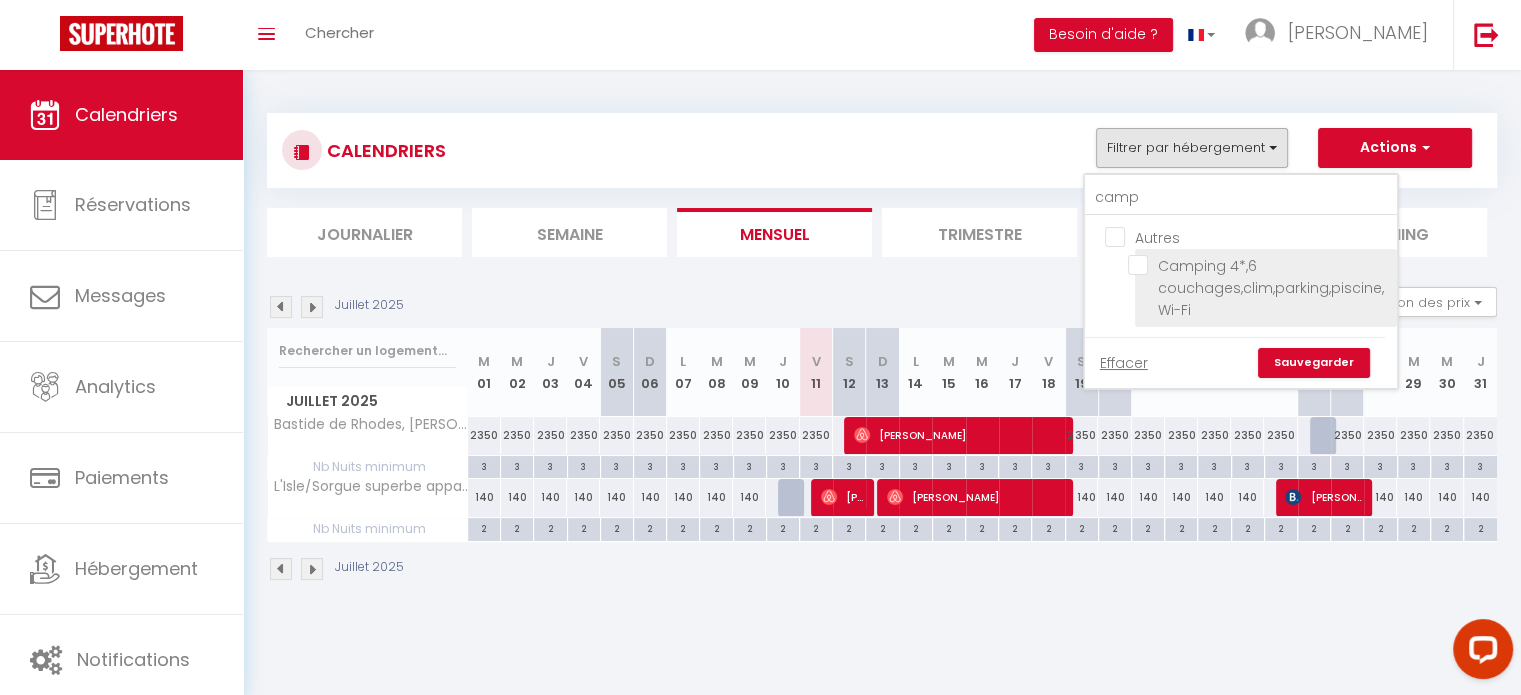 click on "Camping 4*,6 couchages,clim,parking,piscine, Wi-Fi" at bounding box center [1259, 265] 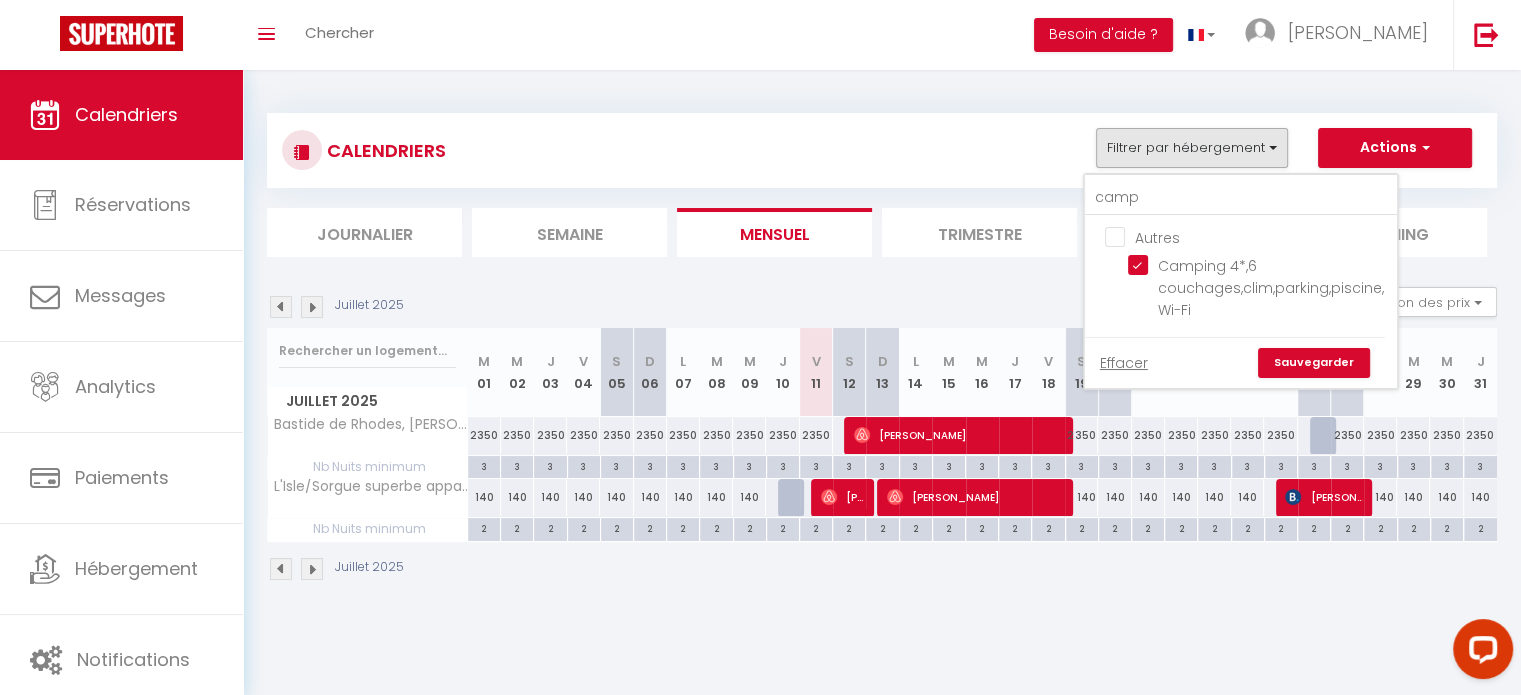 click on "Sauvegarder" at bounding box center (1314, 363) 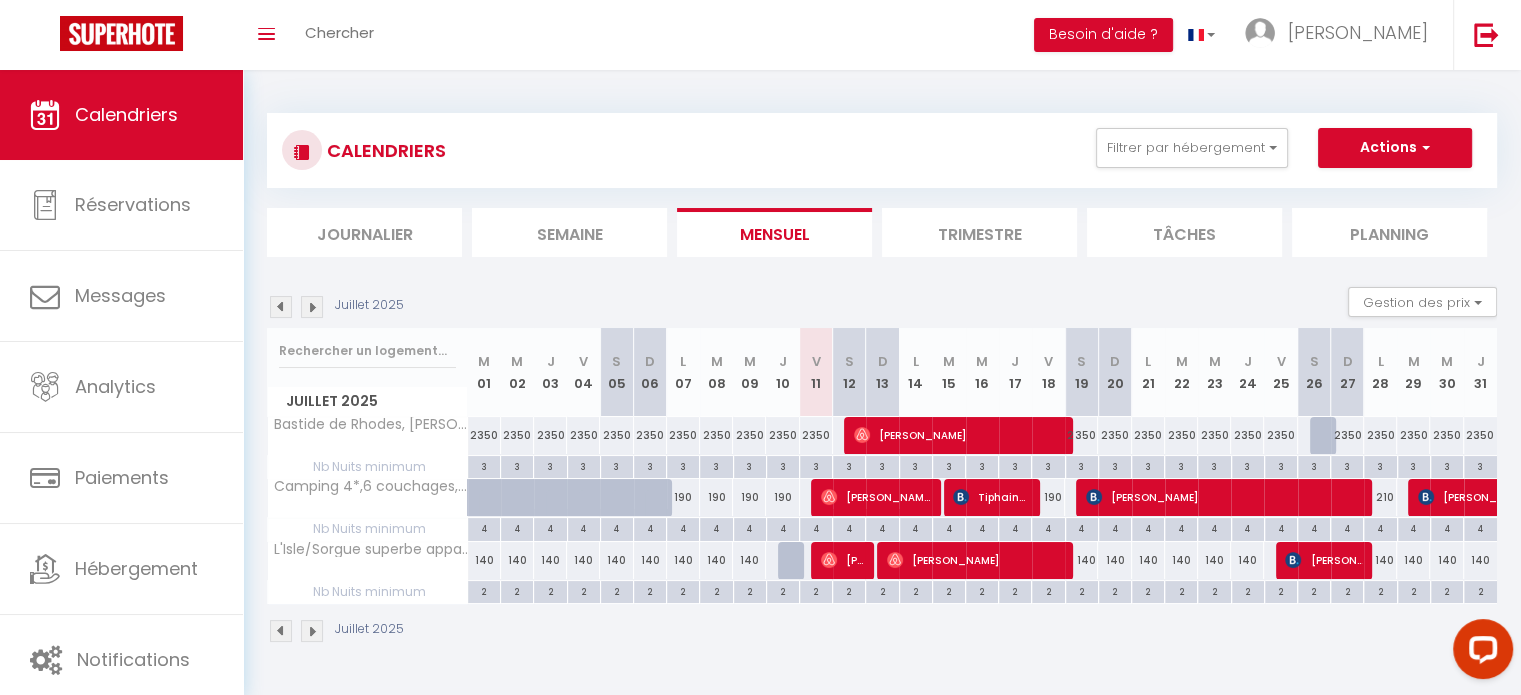 click at bounding box center [312, 631] 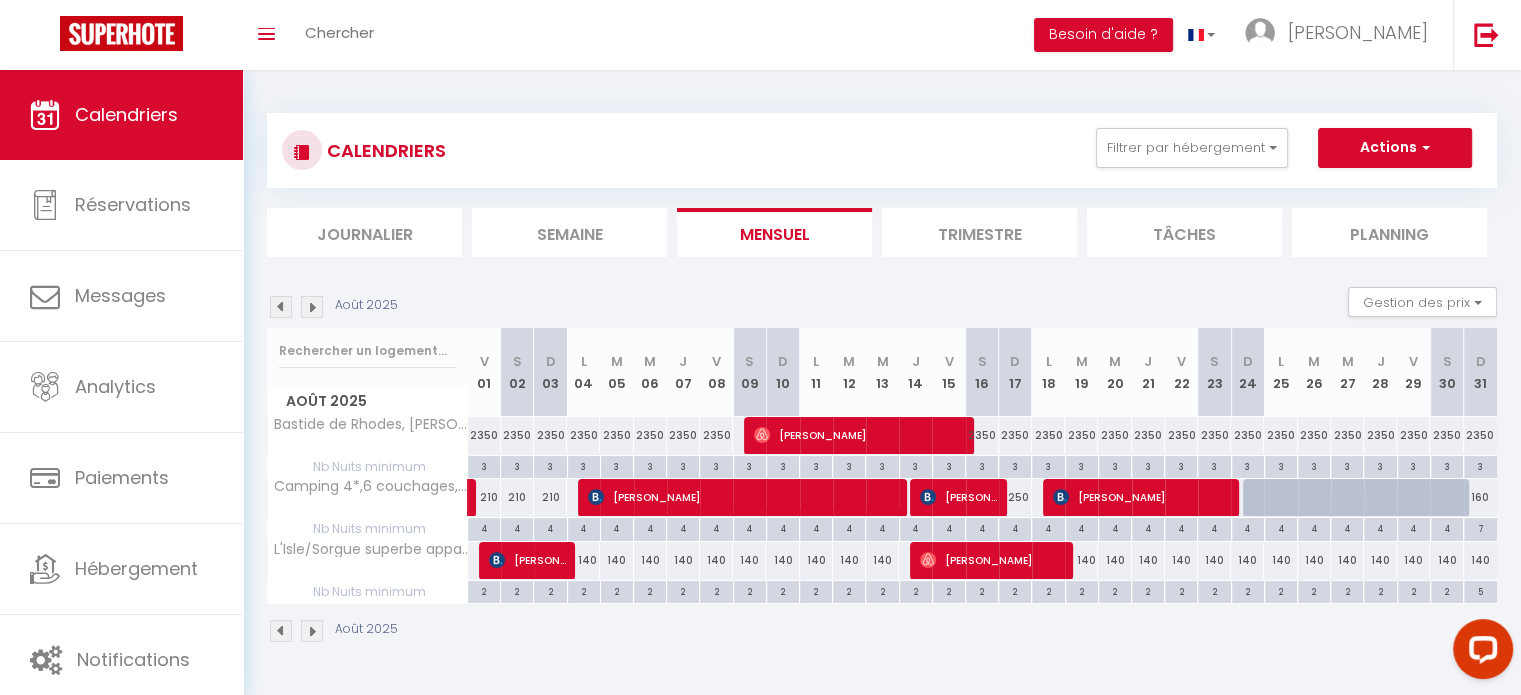 click at bounding box center [312, 631] 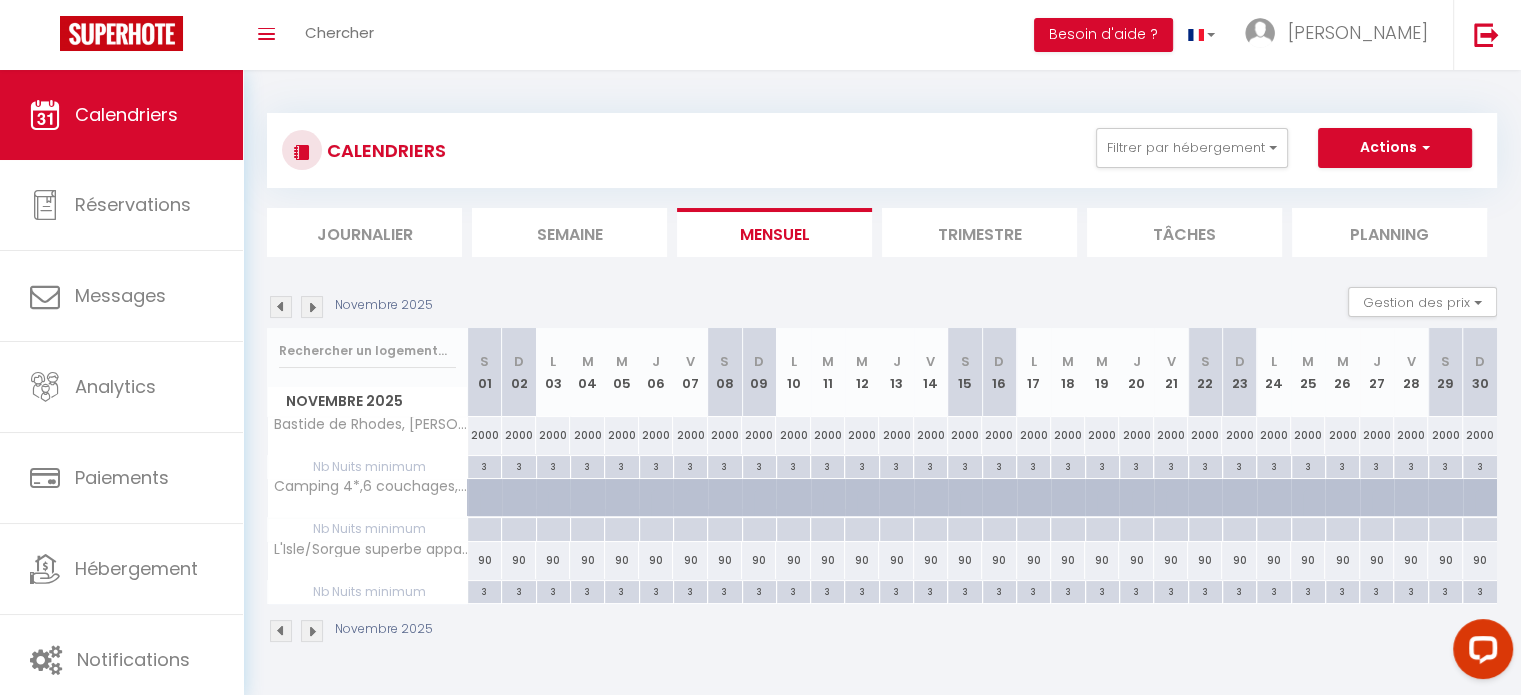 click at bounding box center (312, 631) 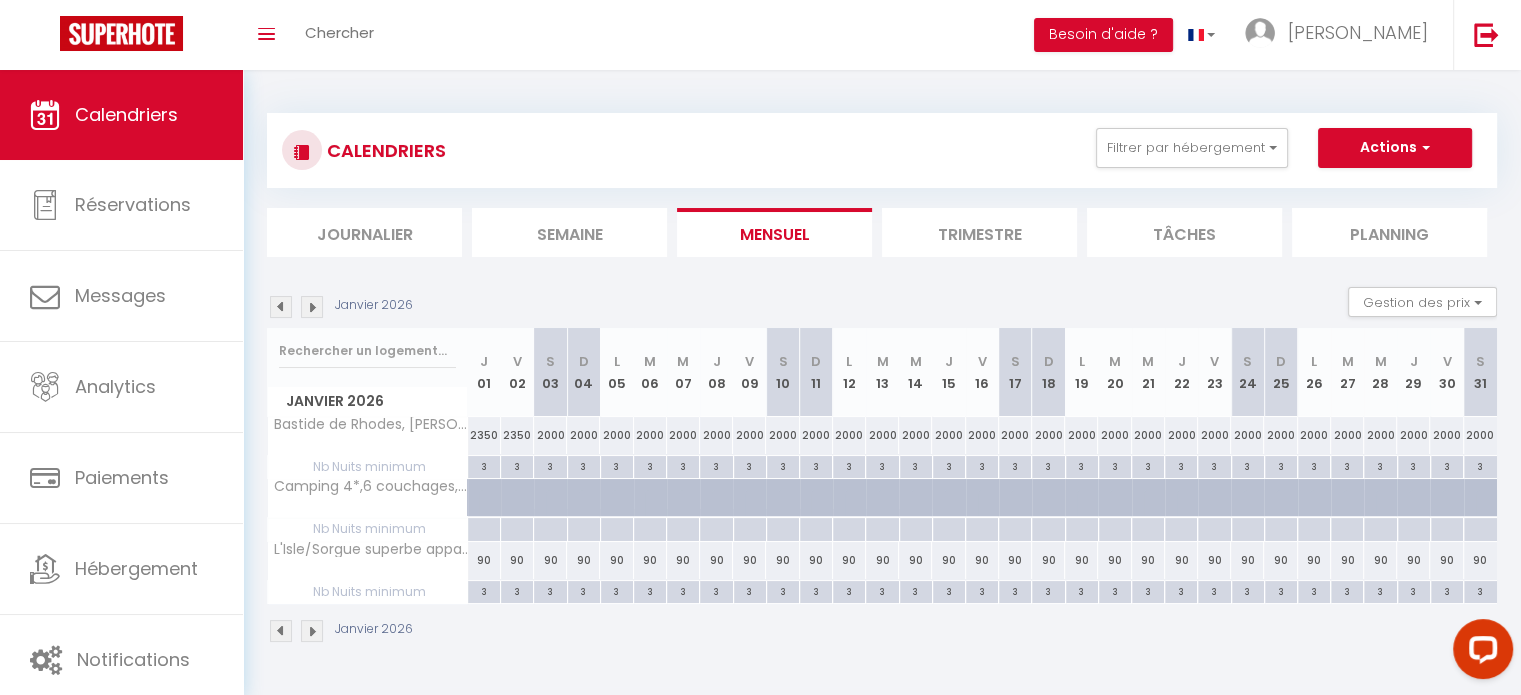 click on "CALENDRIERS
Filtrer par hébergement
camp      Autres       Camping 4*,6 couchages,clim,parking,piscine, Wi-Fi    Effacer   Sauvegarder
Actions
Nouvelle réservation   Exporter les réservations   Importer les réservations
Journalier
[GEOGRAPHIC_DATA]
Mensuel
Trimestre
Tâches
Planning
[DATE]
Gestion des prix
Nb Nuits minimum   Règles   Disponibilité           [DATE]
J
01
V
02
S
03
D   L   M   M   J   V   S   D   L" at bounding box center [882, 378] 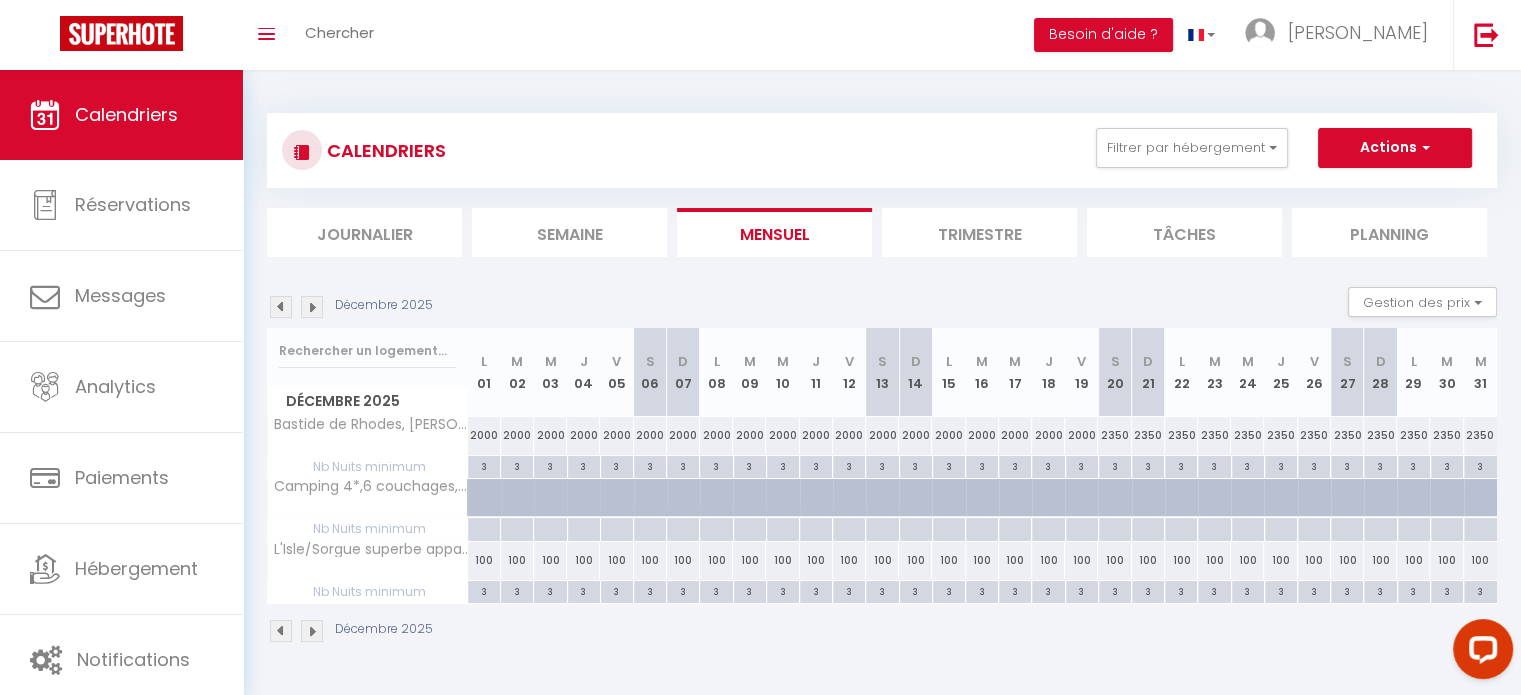 click at bounding box center [281, 631] 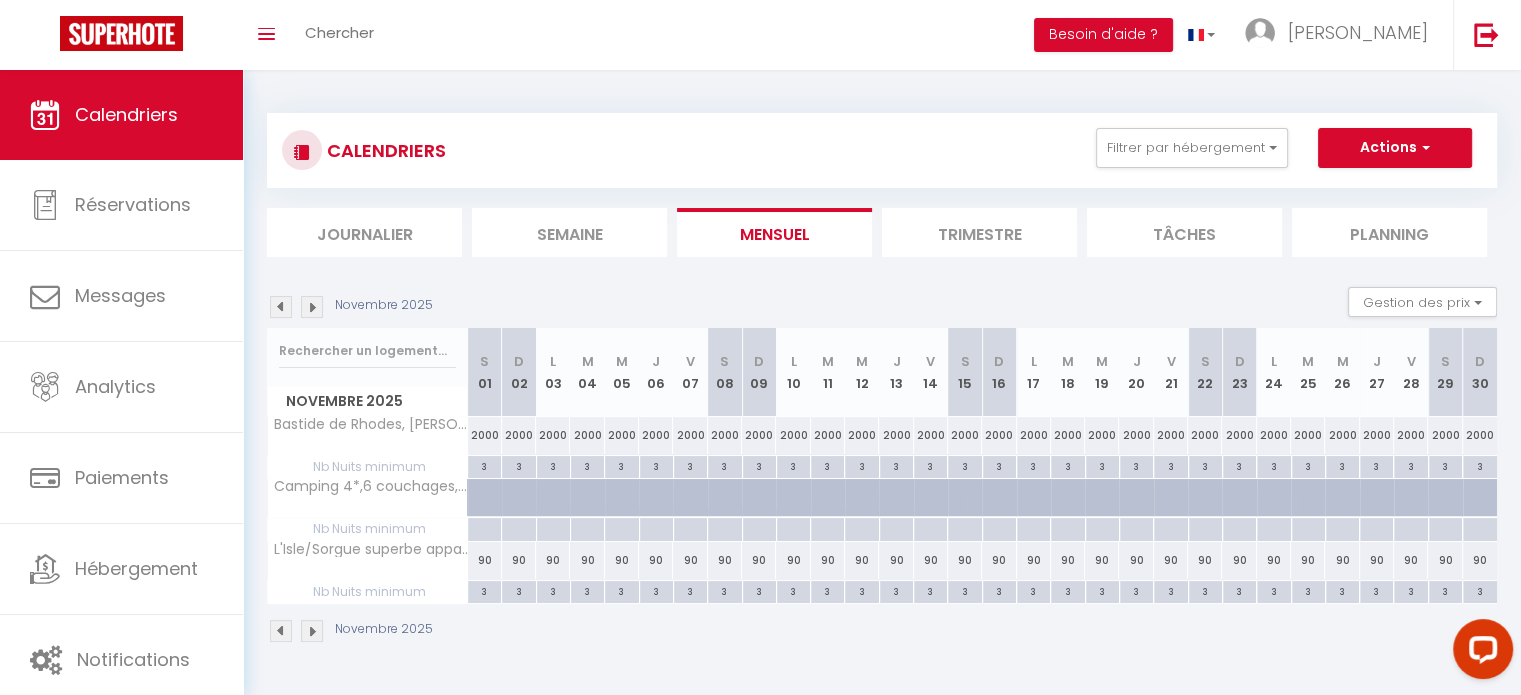 click at bounding box center [281, 631] 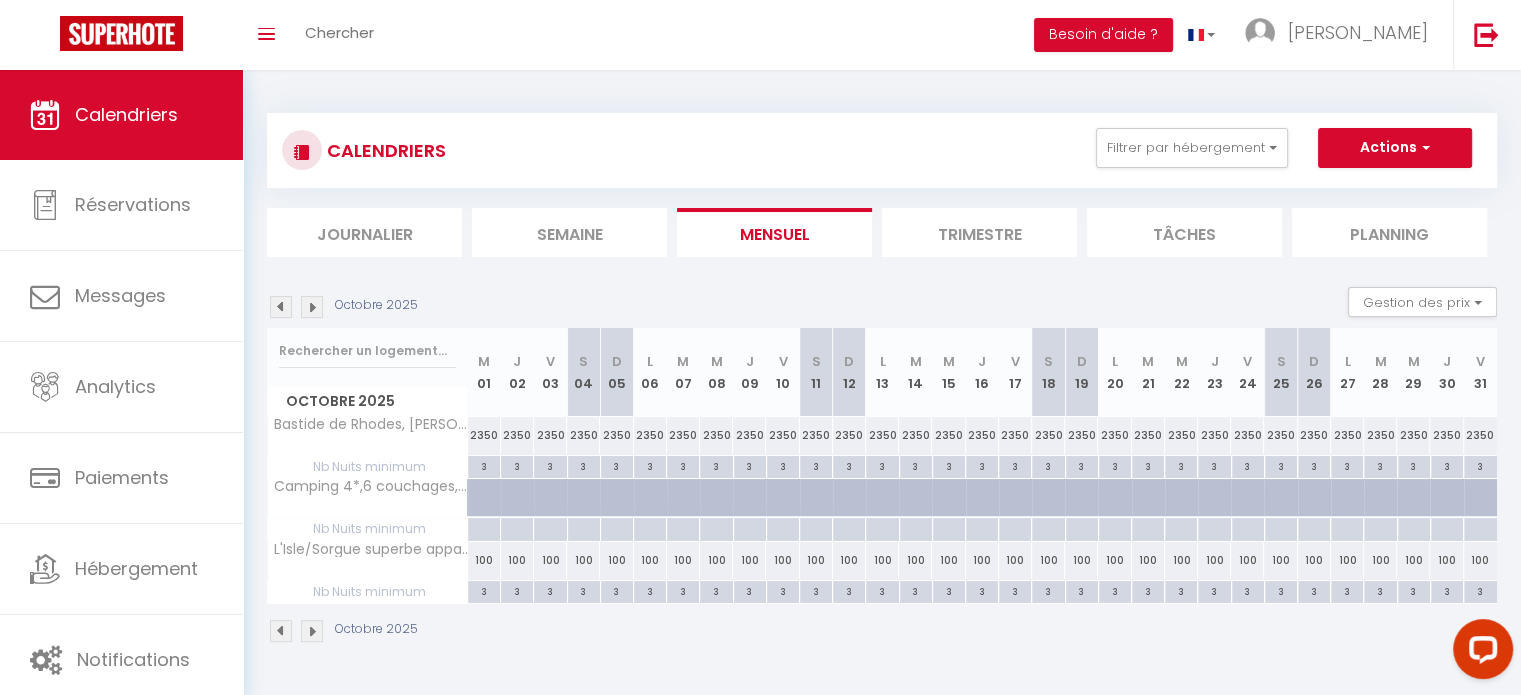 click at bounding box center (281, 631) 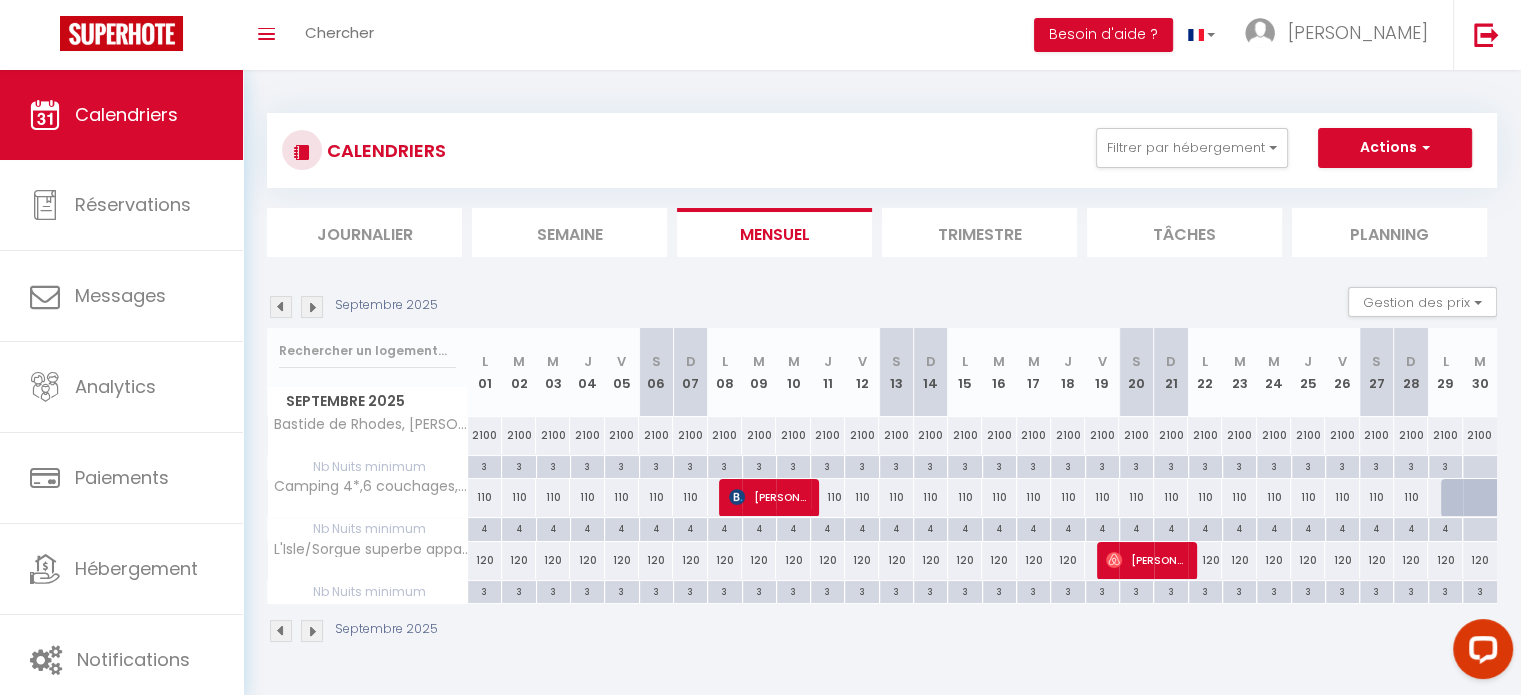 click at bounding box center (281, 631) 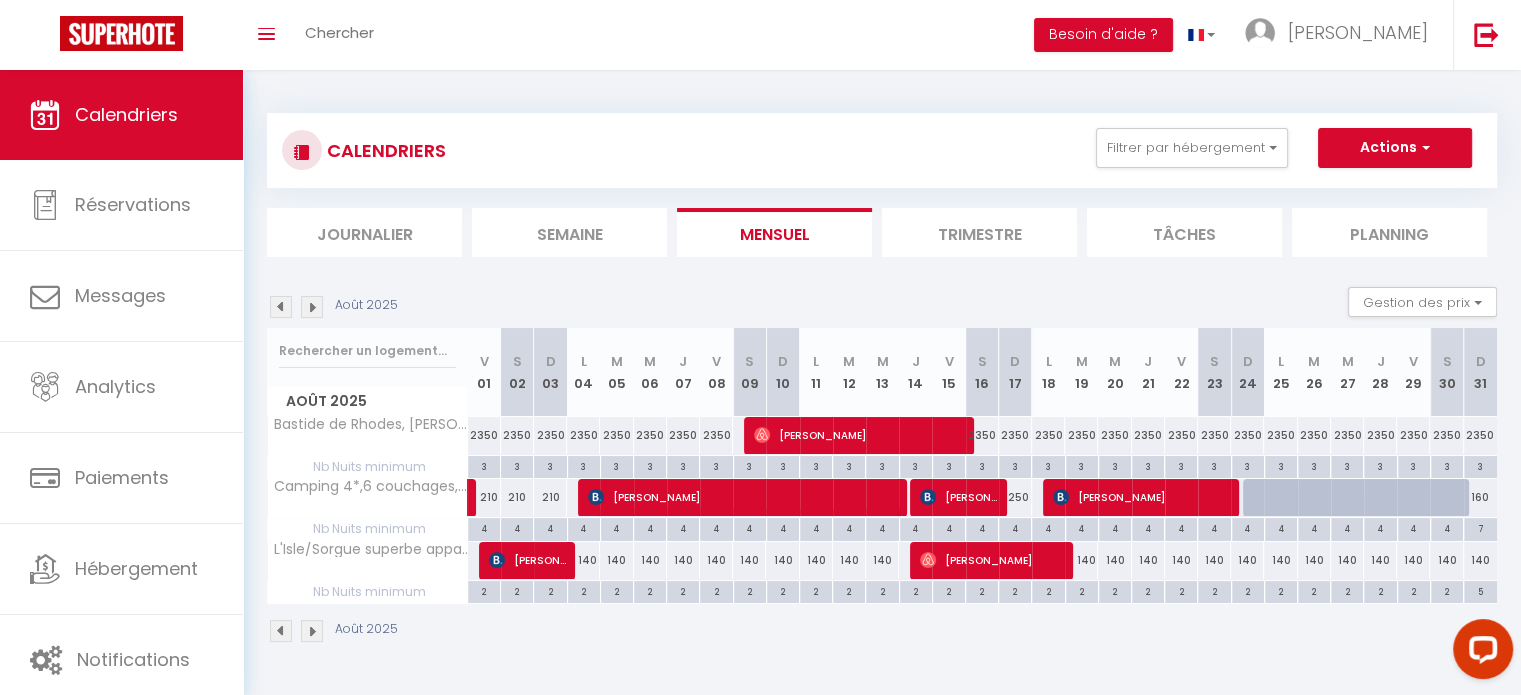 click at bounding box center [281, 631] 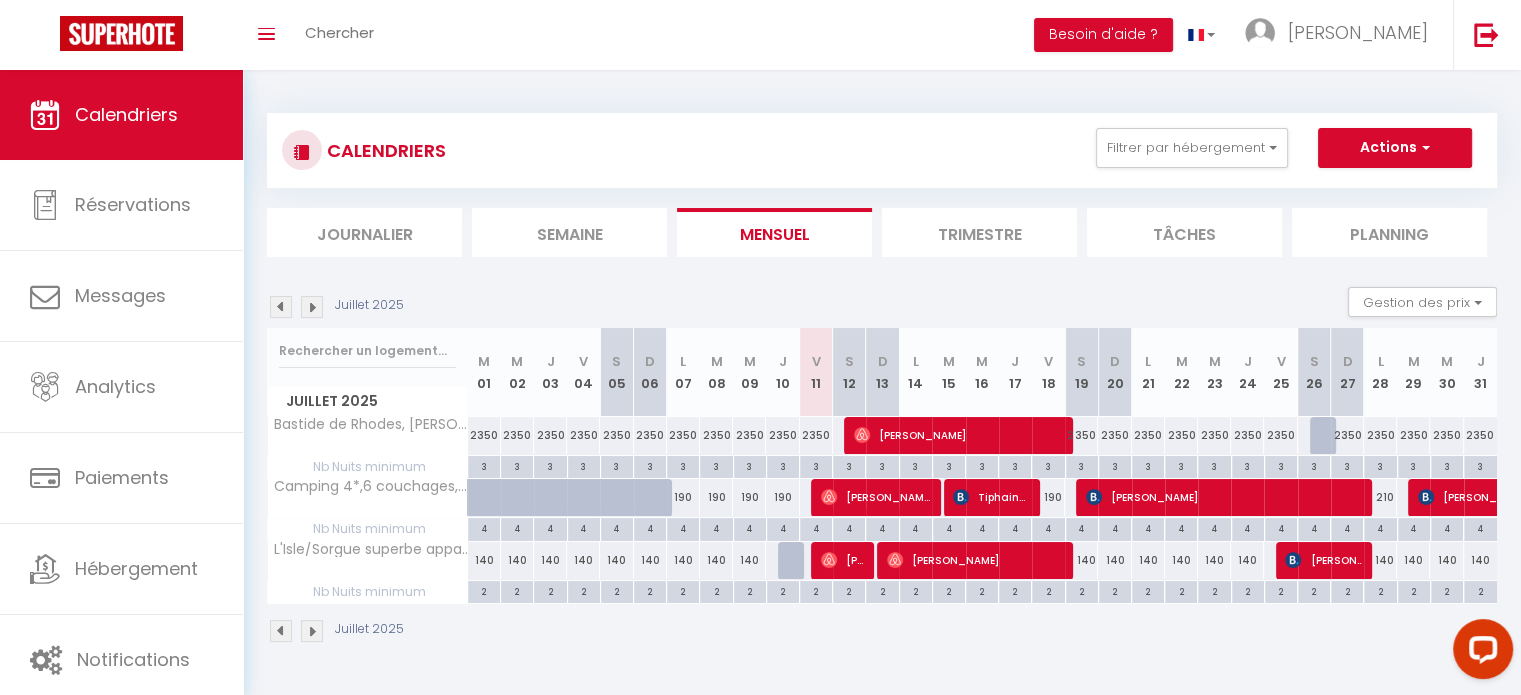 click at bounding box center [281, 631] 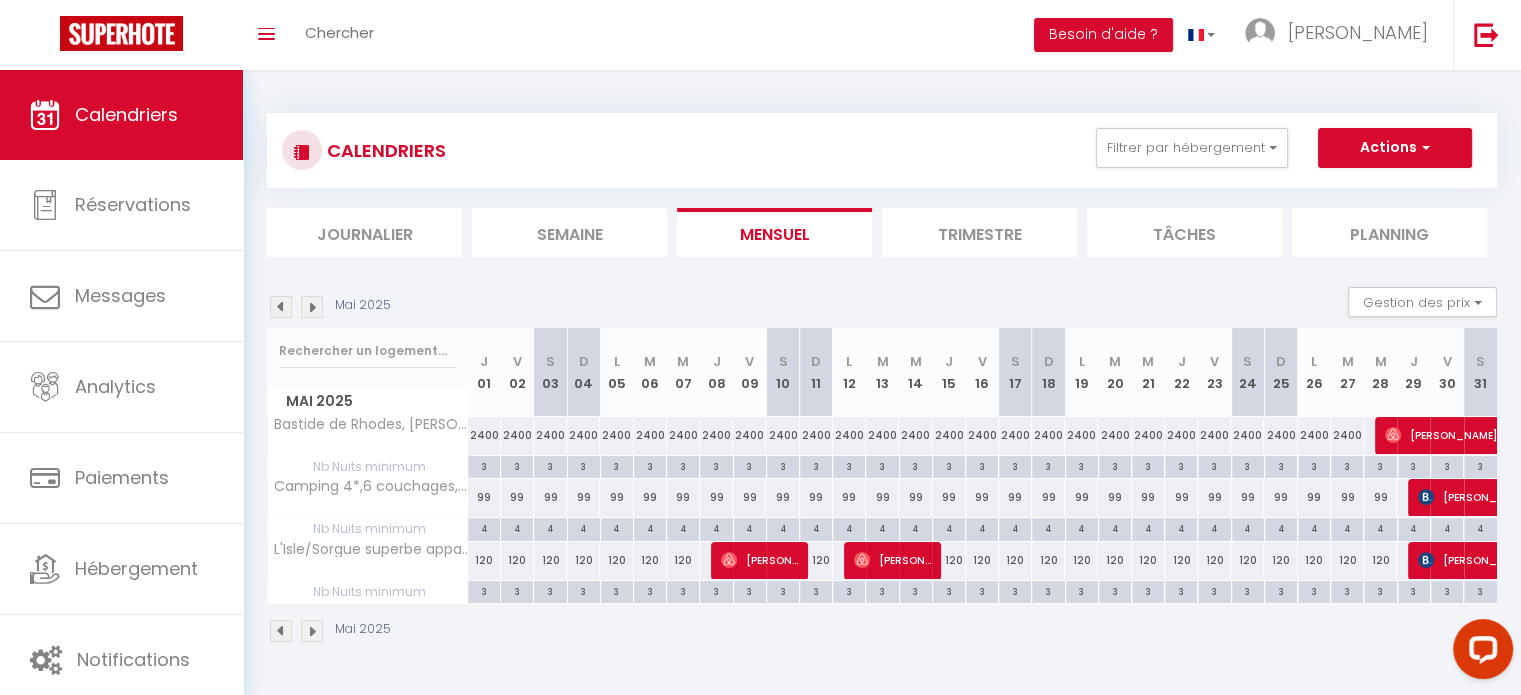 click at bounding box center (281, 631) 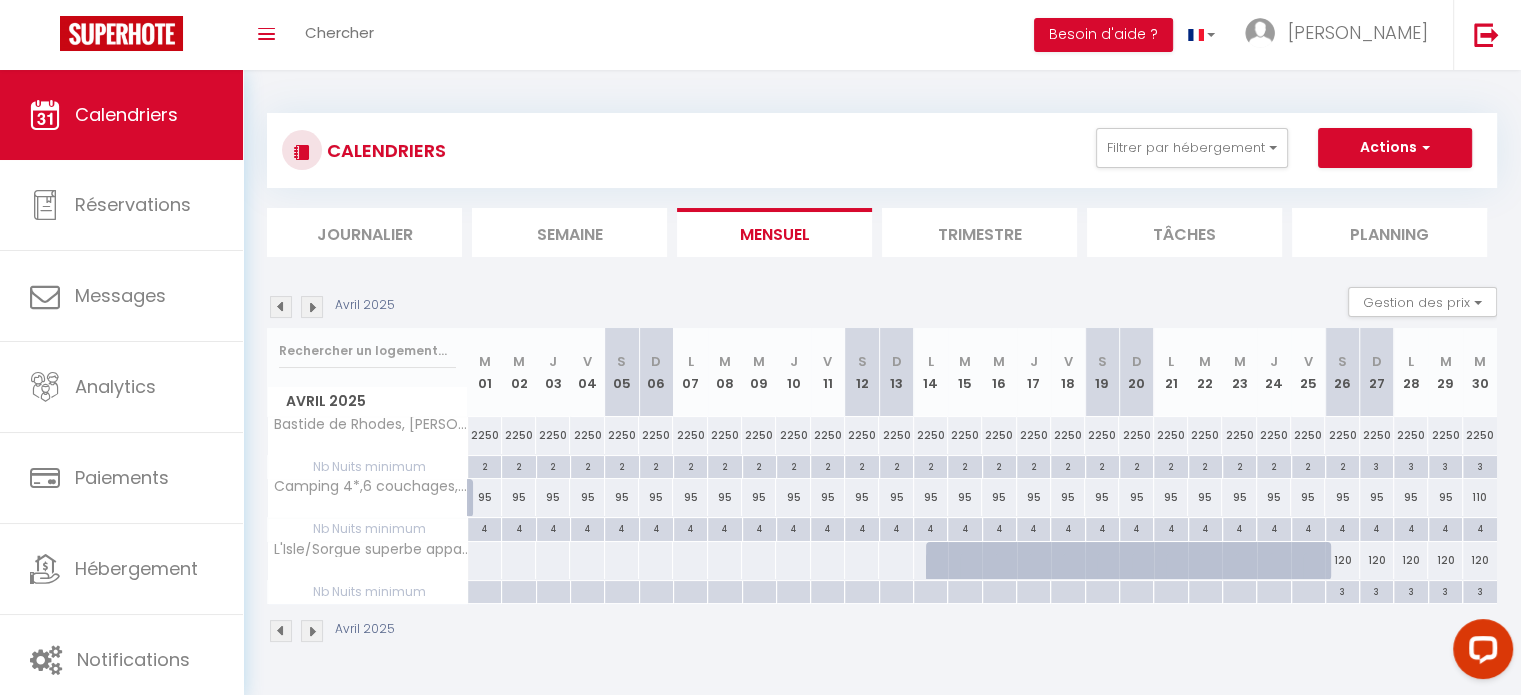 click at bounding box center (281, 631) 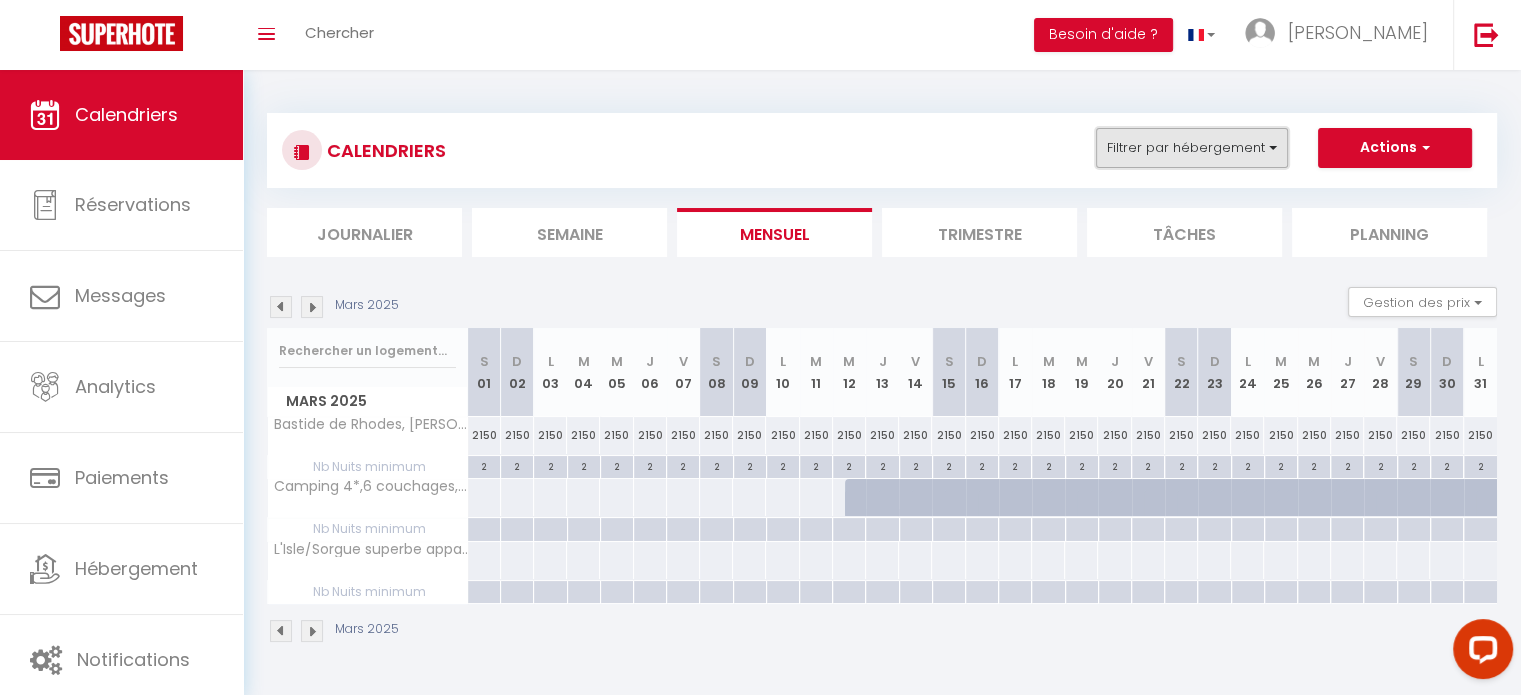 click on "Filtrer par hébergement" at bounding box center [1192, 148] 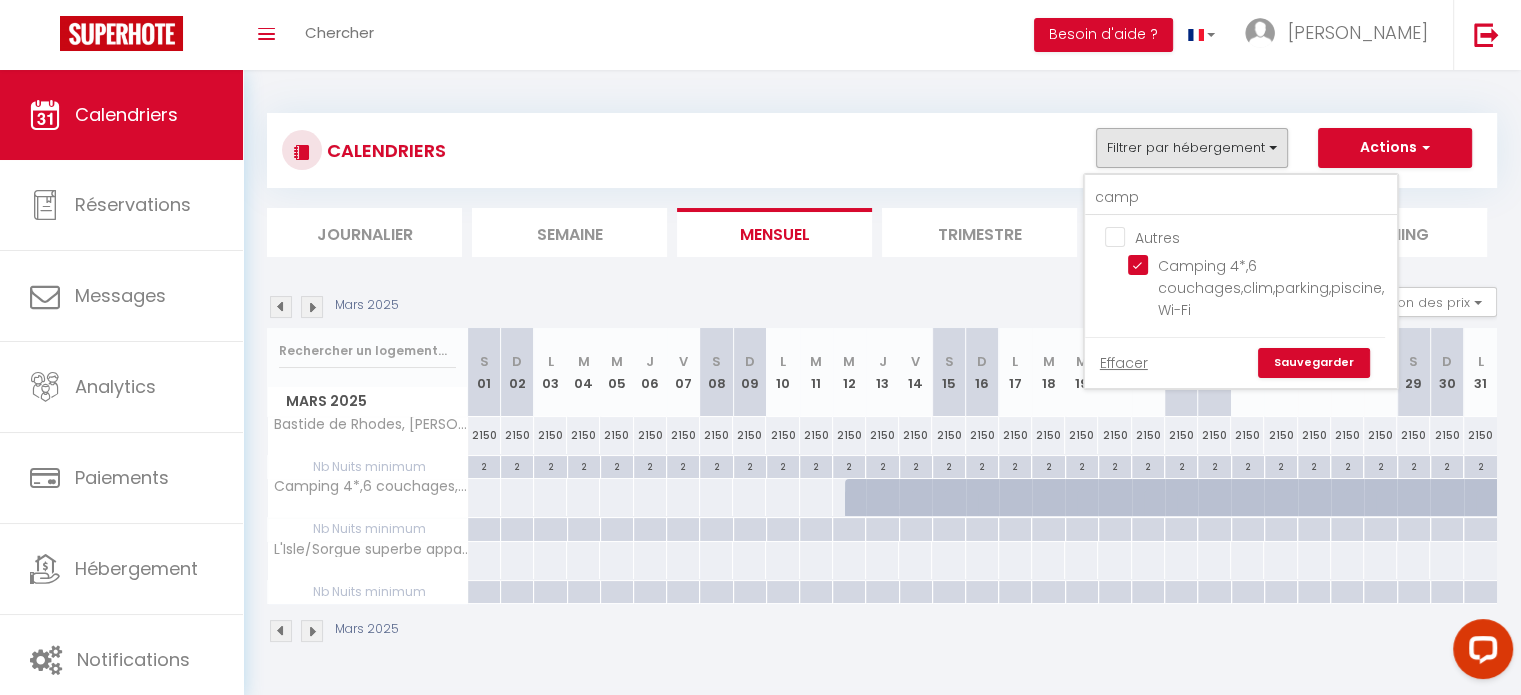 click on "CALENDRIERS
Filtrer par hébergement
camp      Autres       Camping 4*,6 couchages,clim,parking,piscine, Wi-Fi    Effacer   Sauvegarder
Actions
Nouvelle réservation   Exporter les réservations   Importer les réservations" at bounding box center [882, 150] 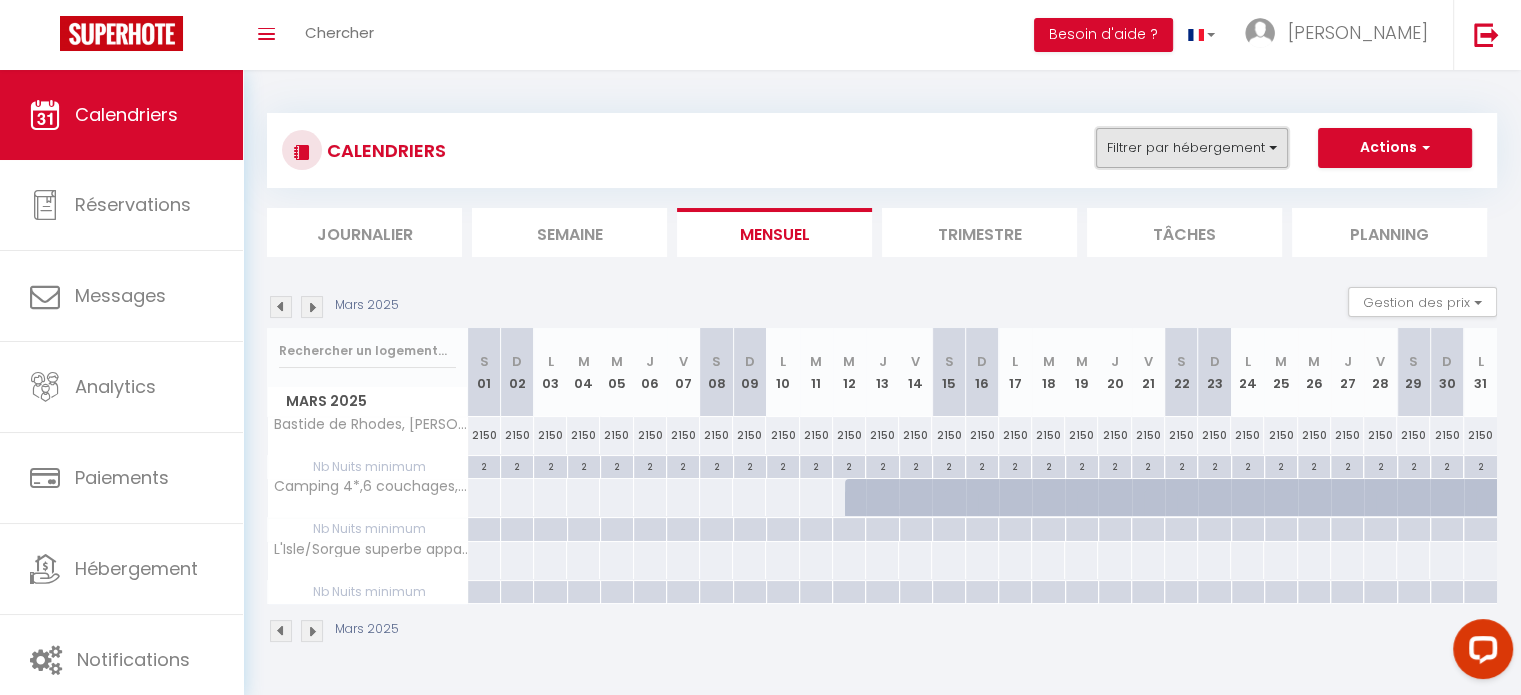 click on "Filtrer par hébergement" at bounding box center [1192, 148] 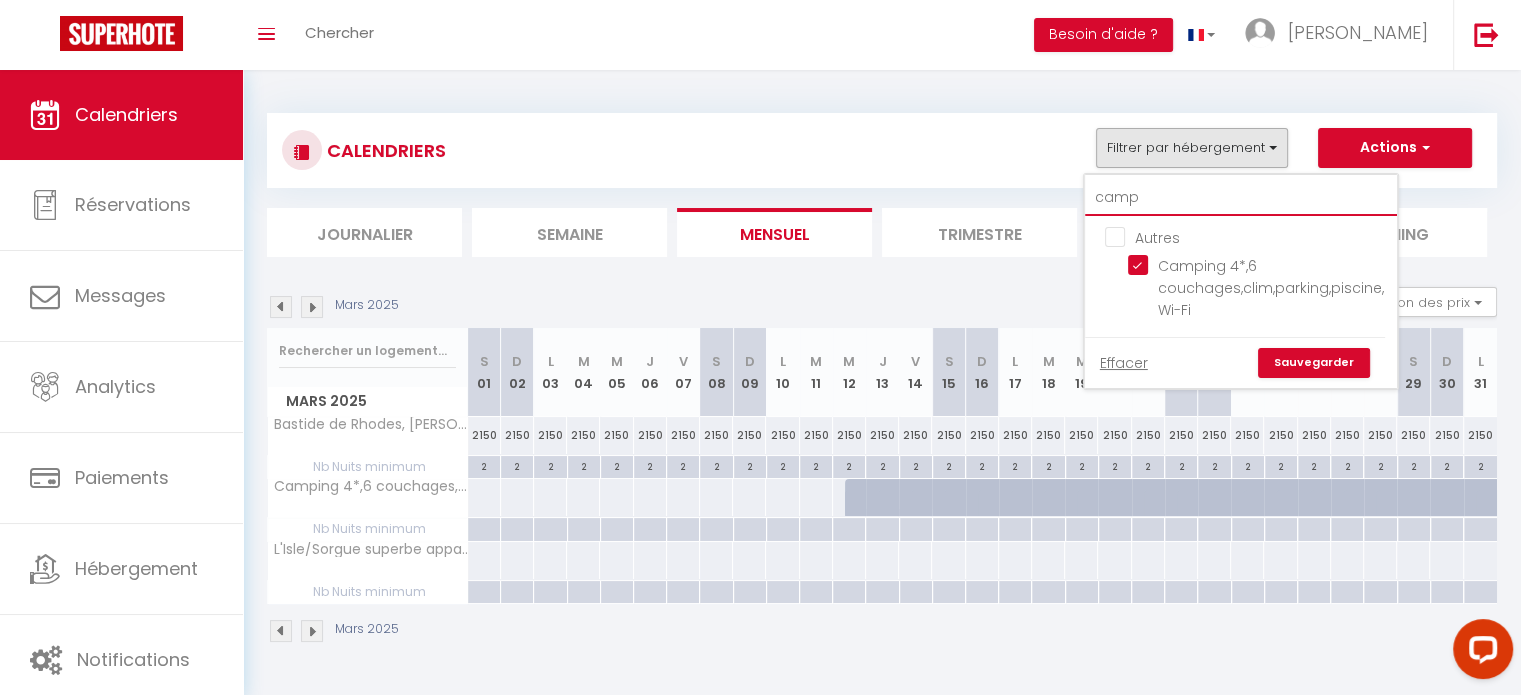 click on "camp" at bounding box center (1241, 198) 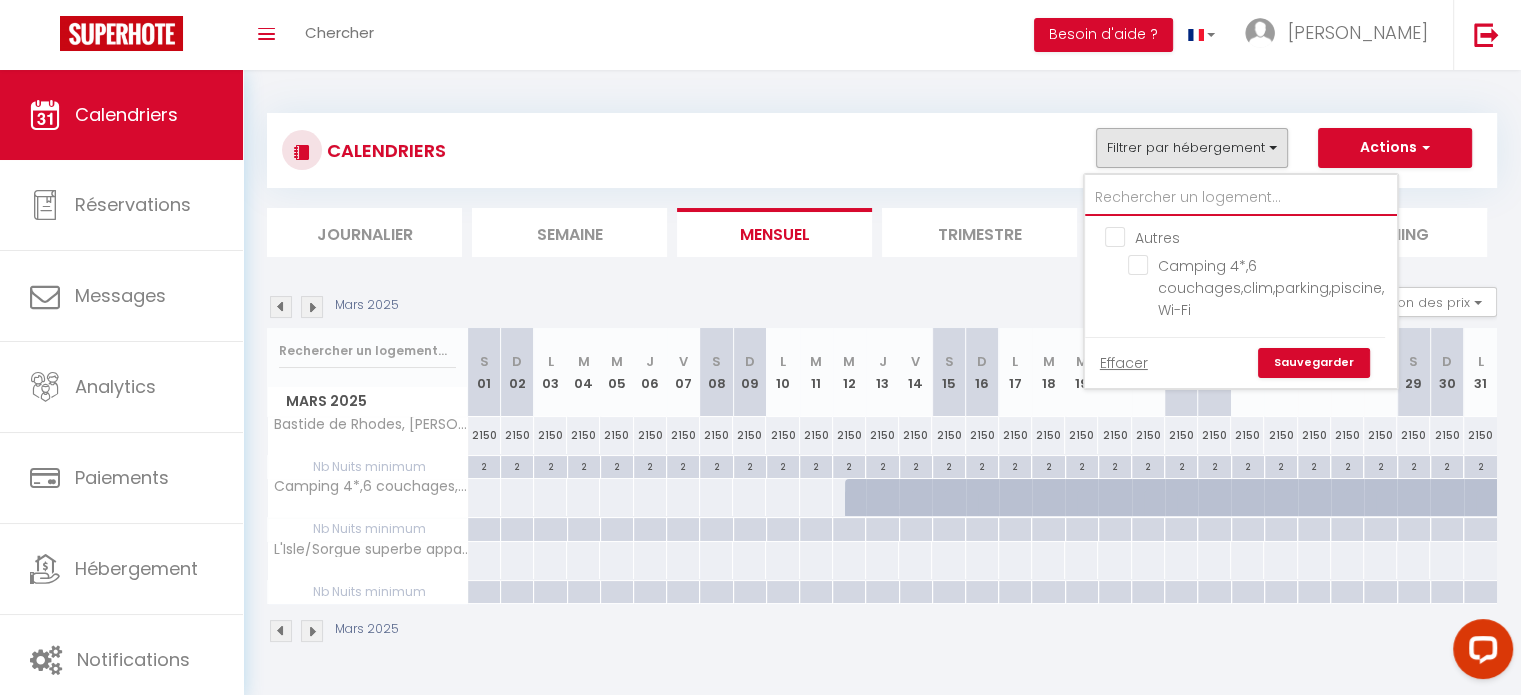 checkbox on "false" 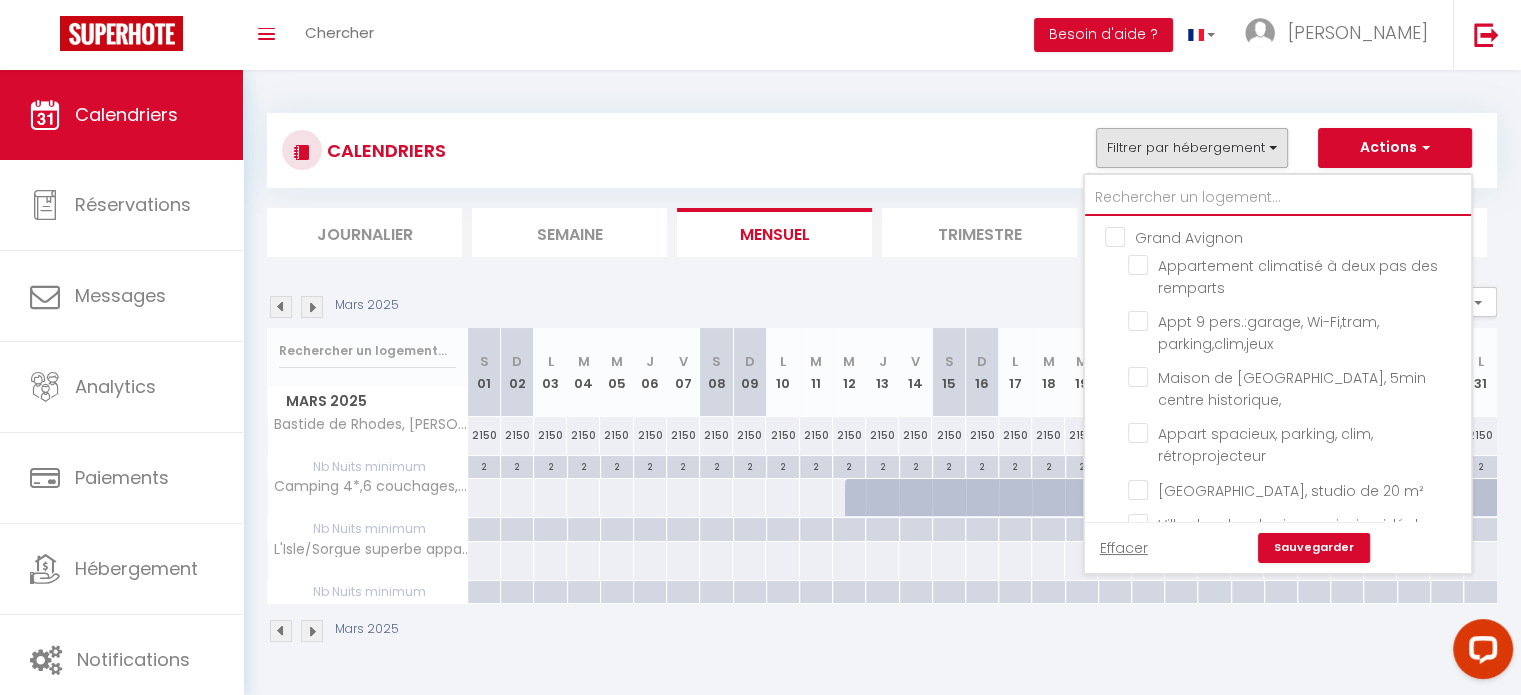 type on "m" 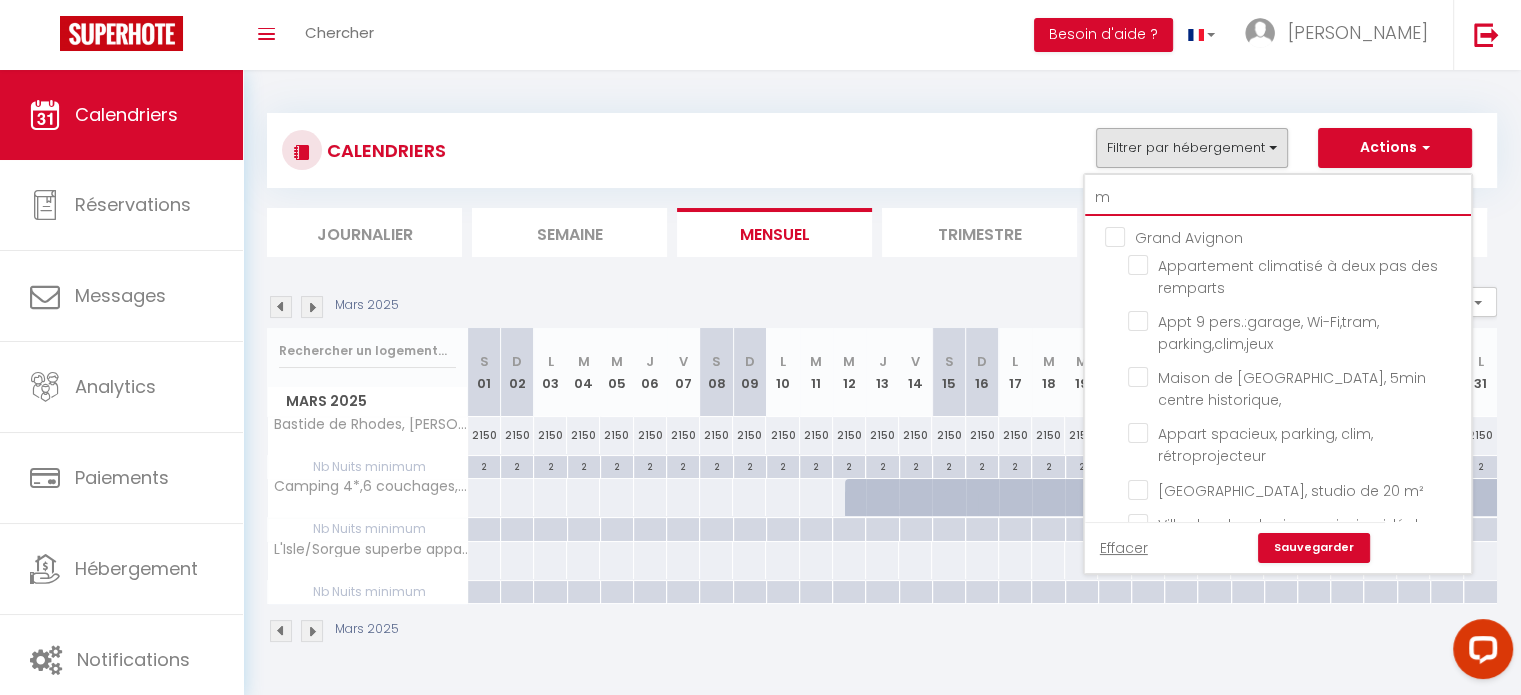 checkbox on "true" 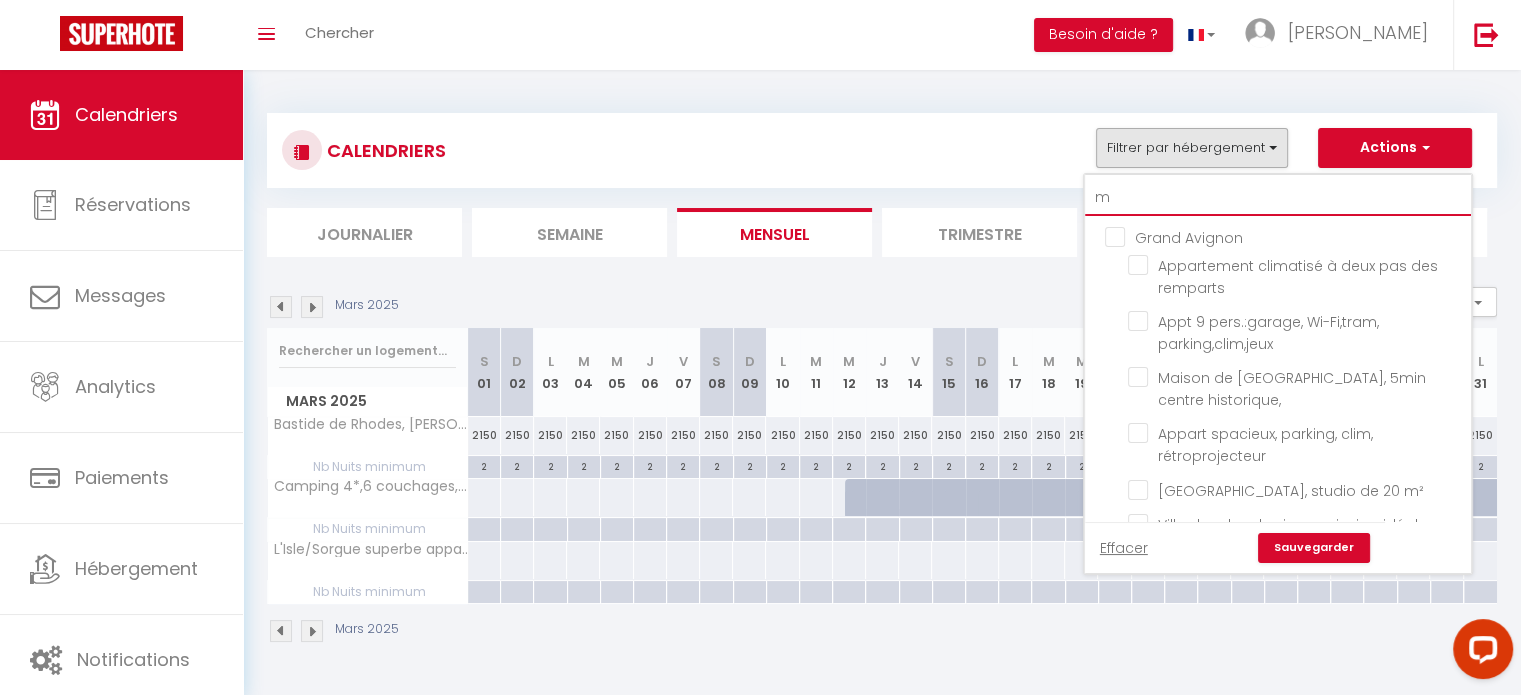 type on "ma" 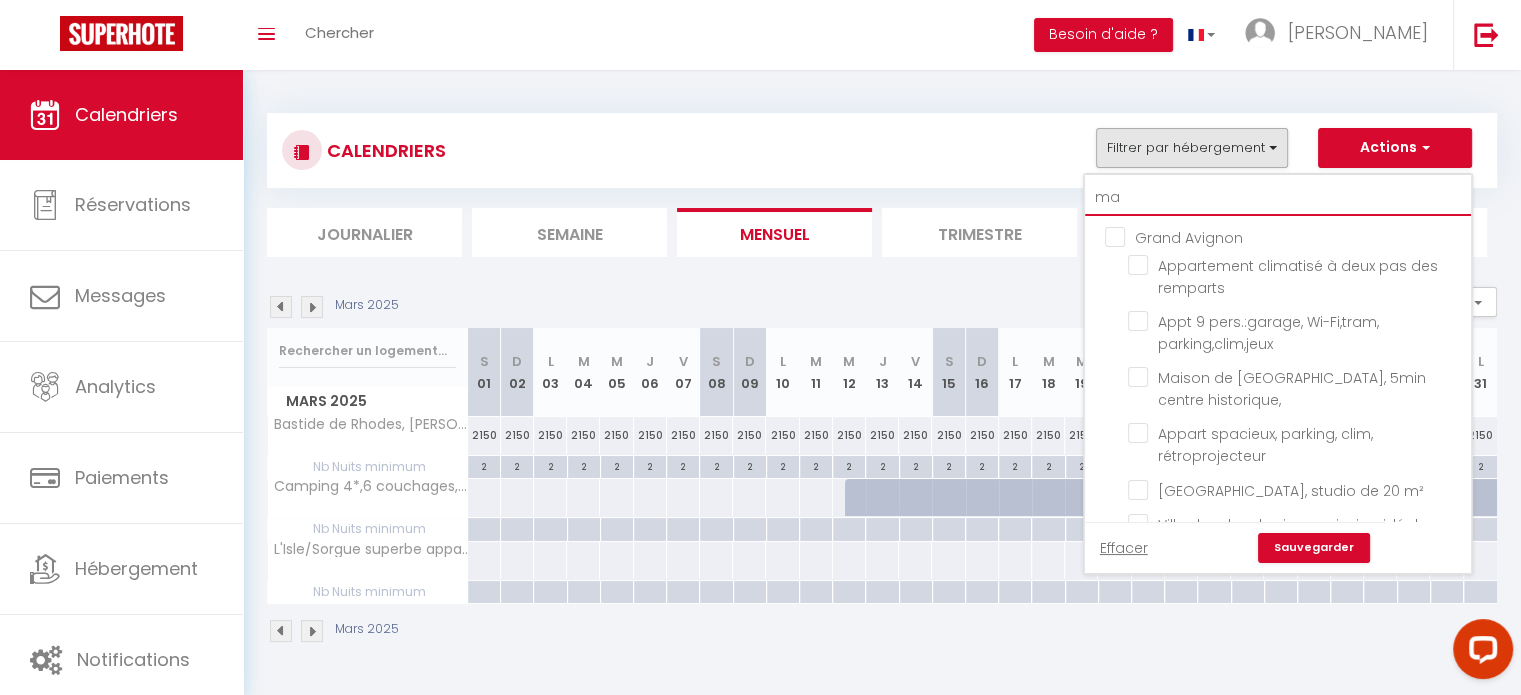 checkbox on "false" 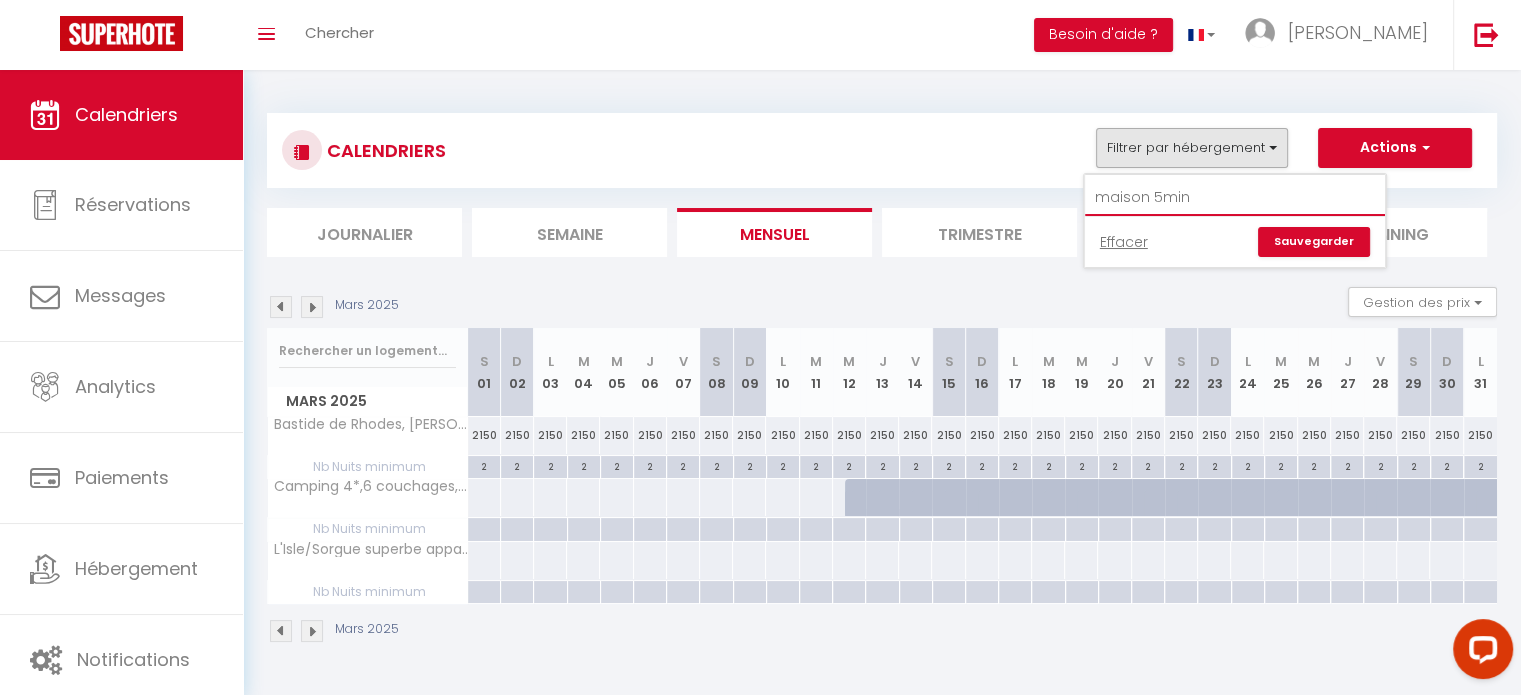click on "maison 5min" at bounding box center (1235, 198) 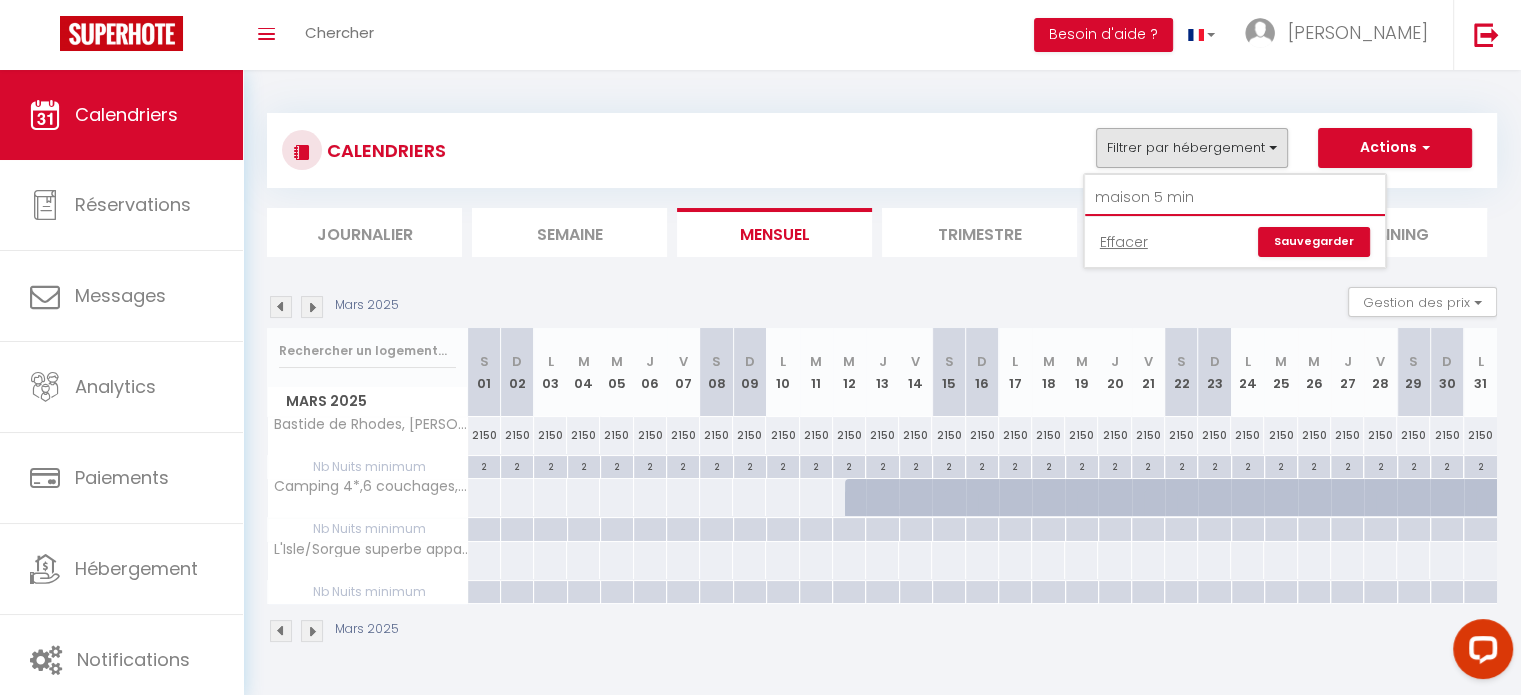 click on "maison 5 min" at bounding box center (1235, 198) 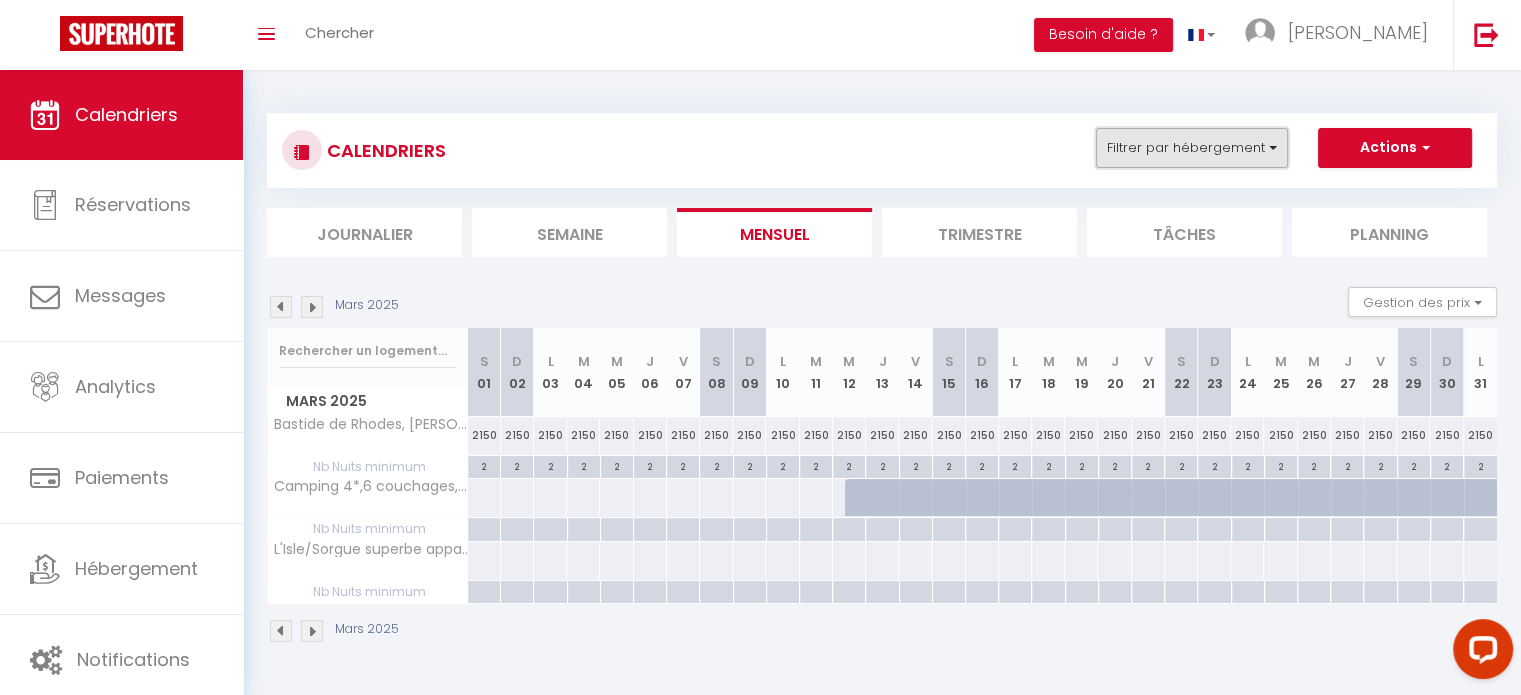 click on "Filtrer par hébergement" at bounding box center (1192, 148) 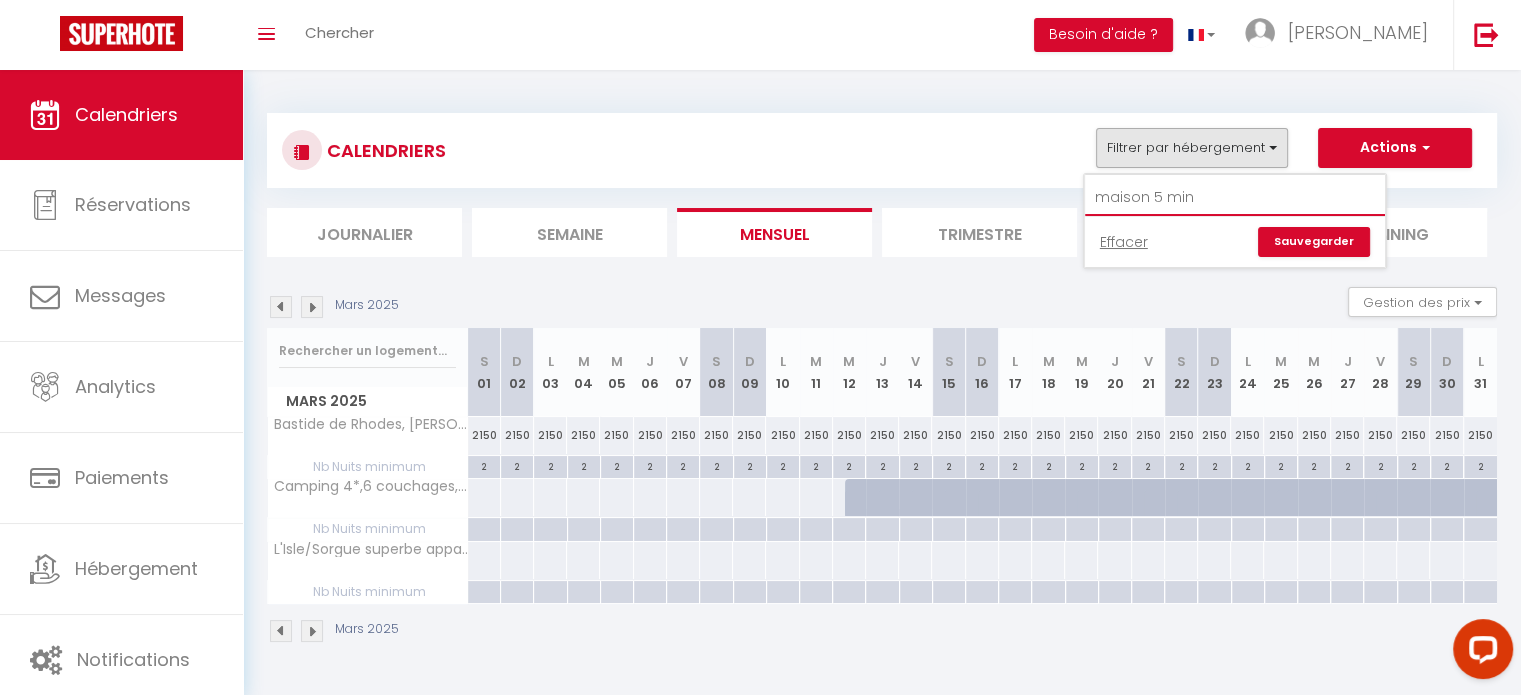 click on "maison 5 min" at bounding box center (1235, 198) 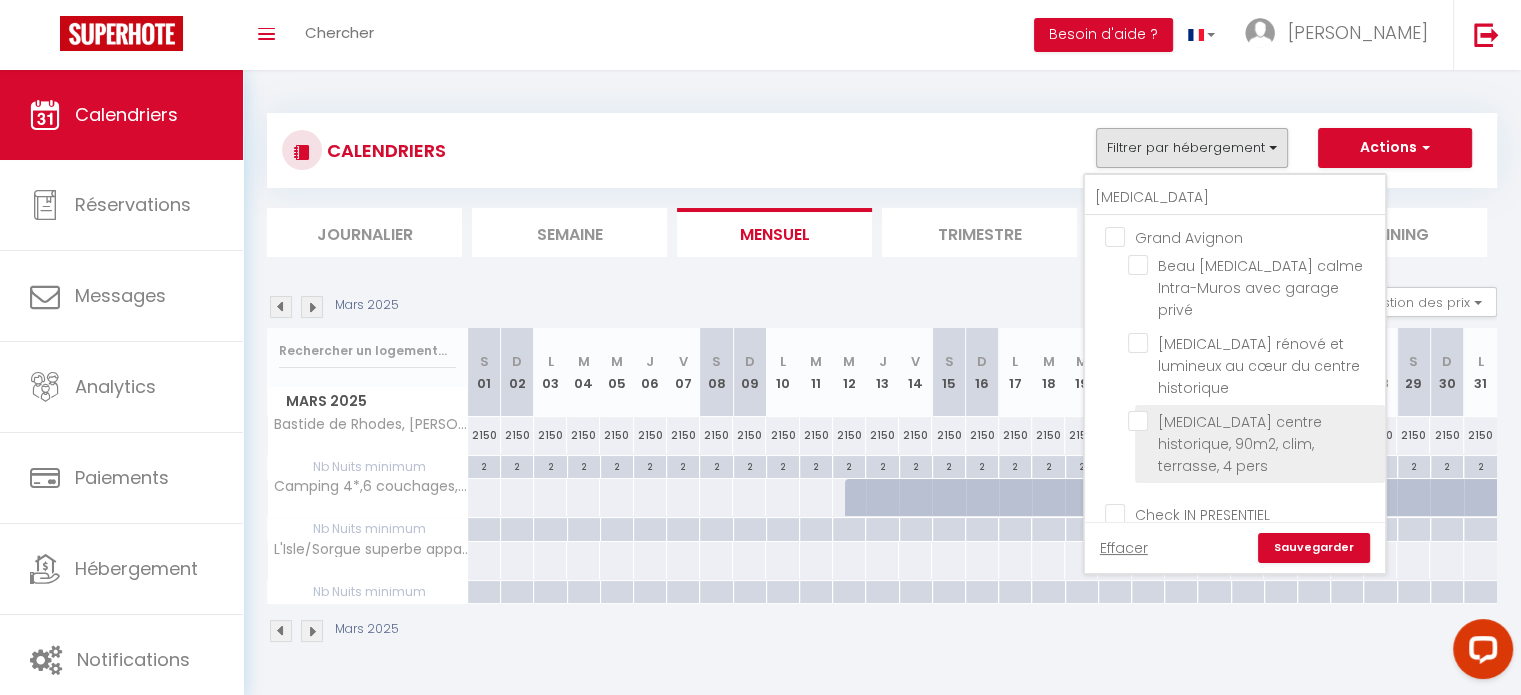 click on "[MEDICAL_DATA] centre historique, 90m2, clim, terrasse, 4 pers" at bounding box center [1253, 421] 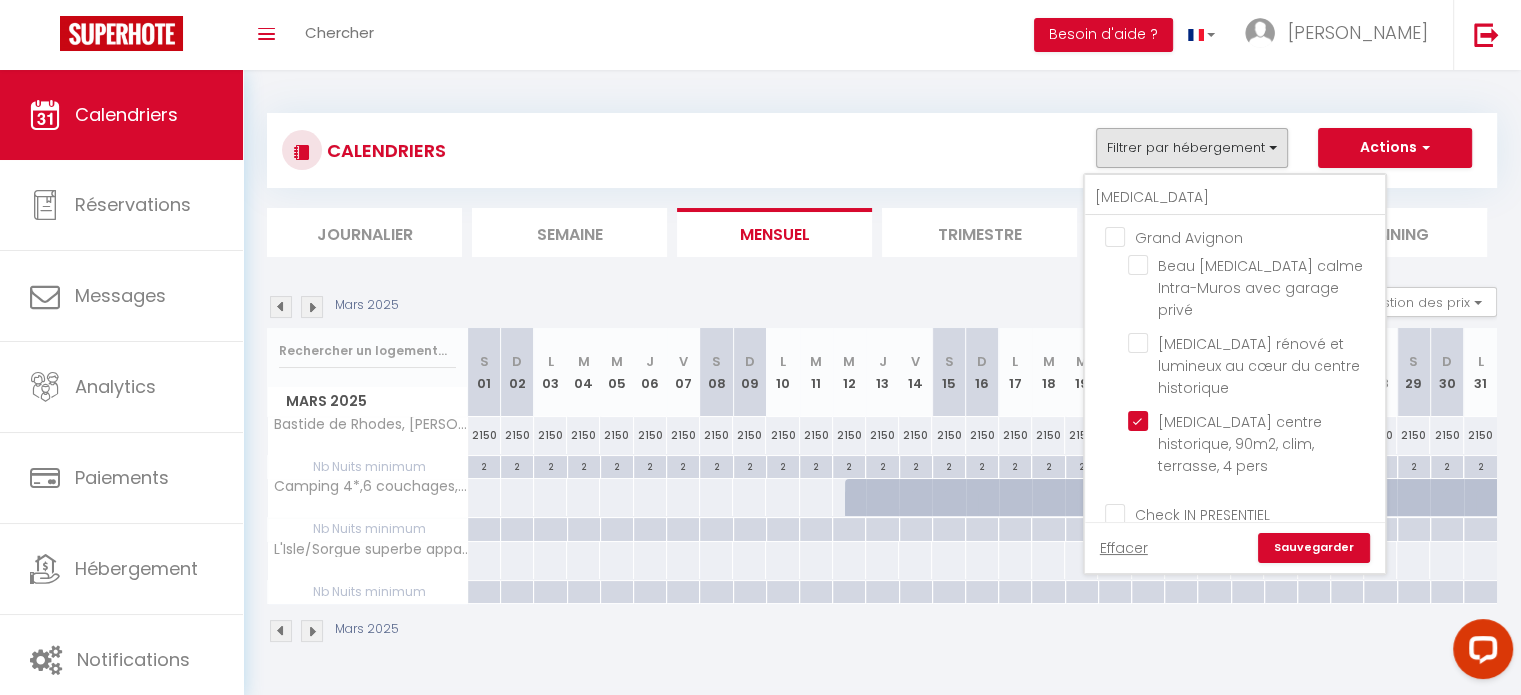 click on "Sauvegarder" at bounding box center (1314, 548) 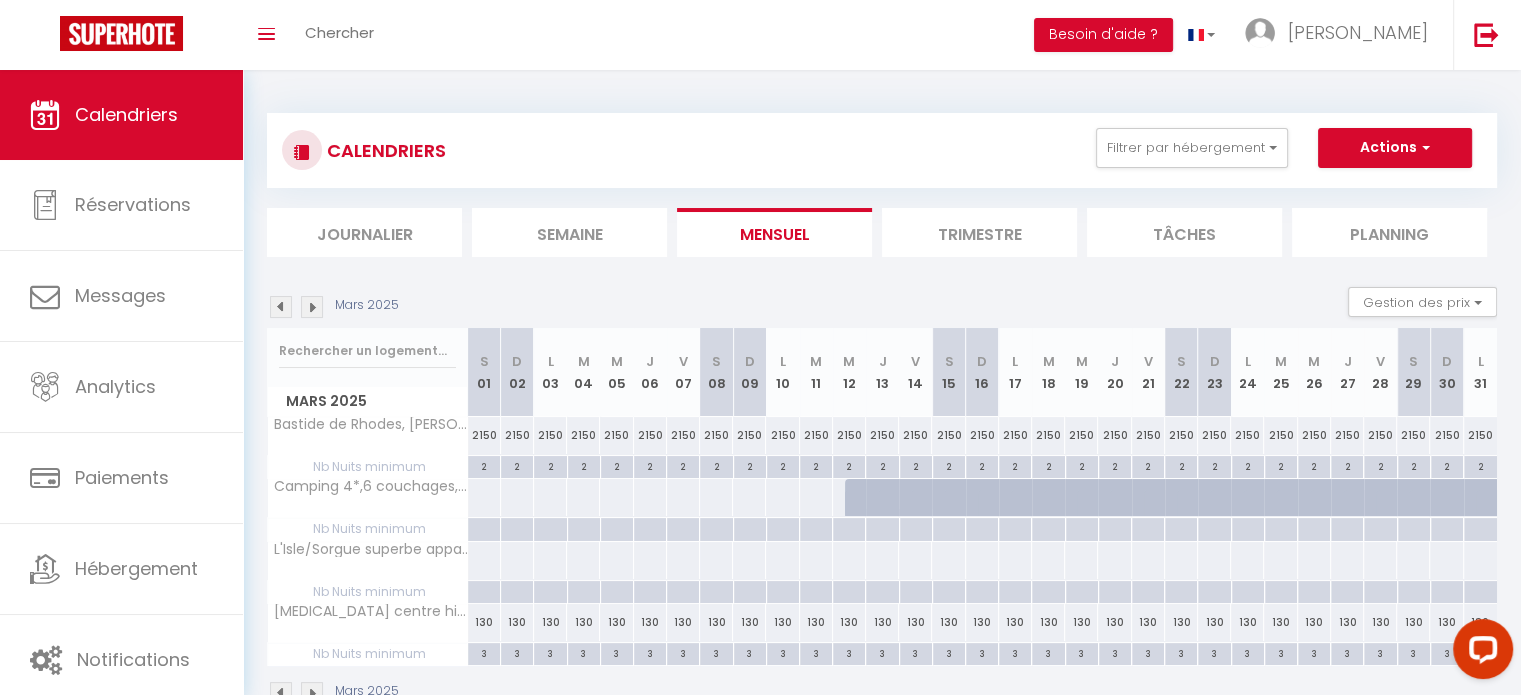 click at bounding box center (281, 307) 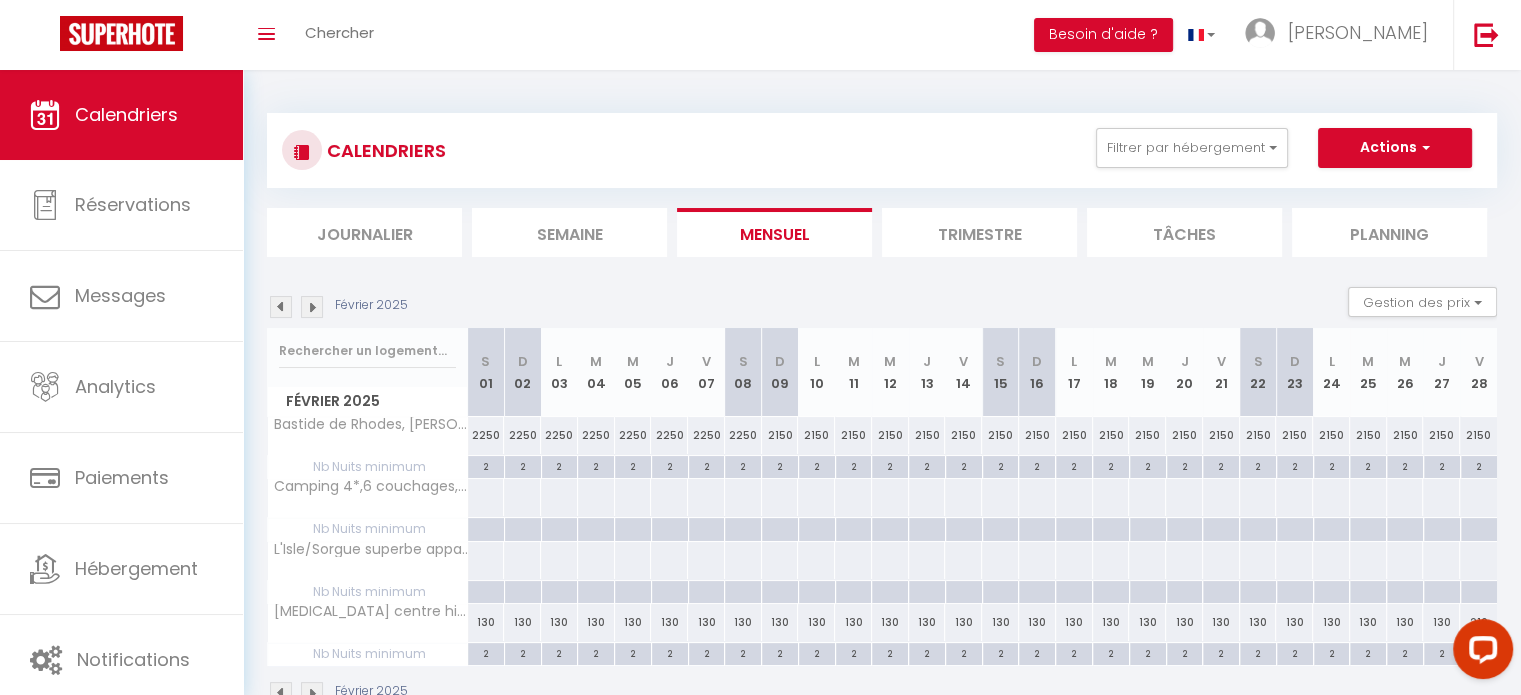 click at bounding box center [312, 307] 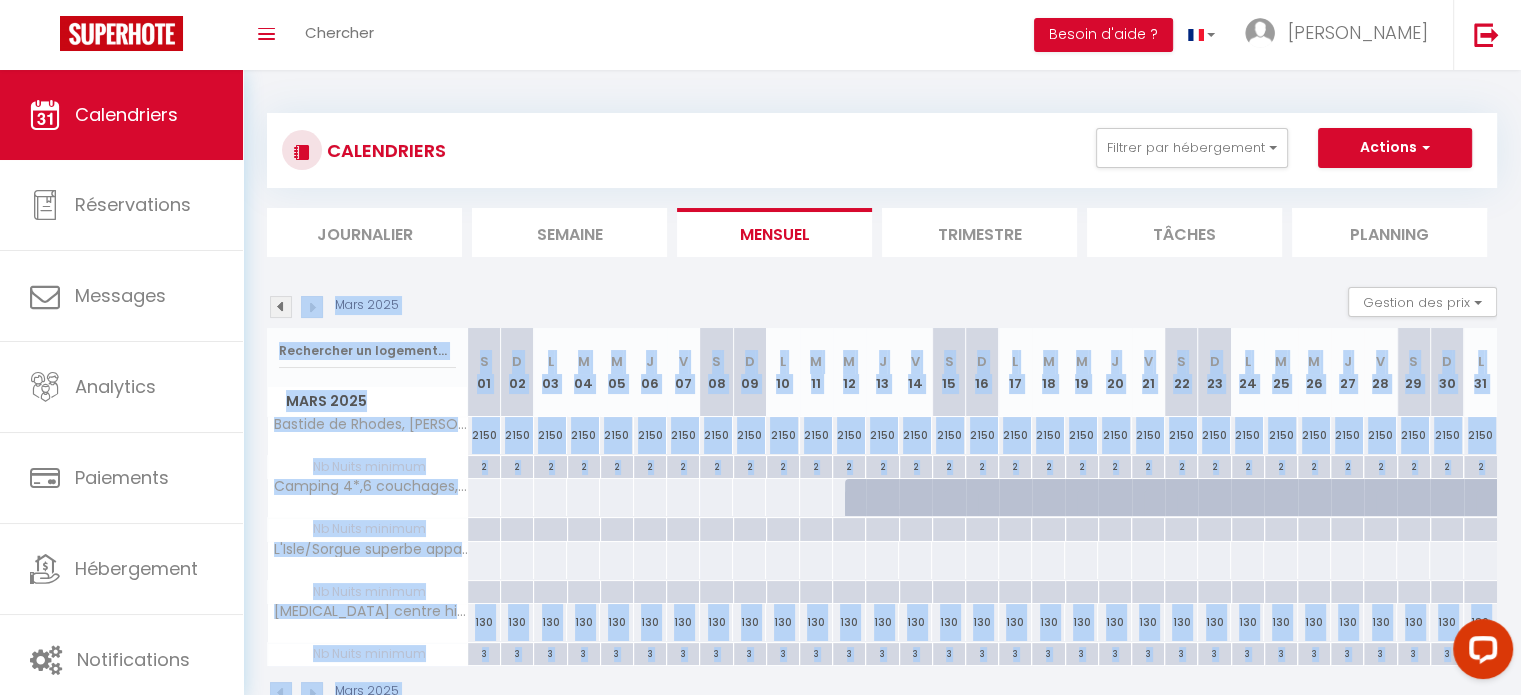 click at bounding box center (312, 307) 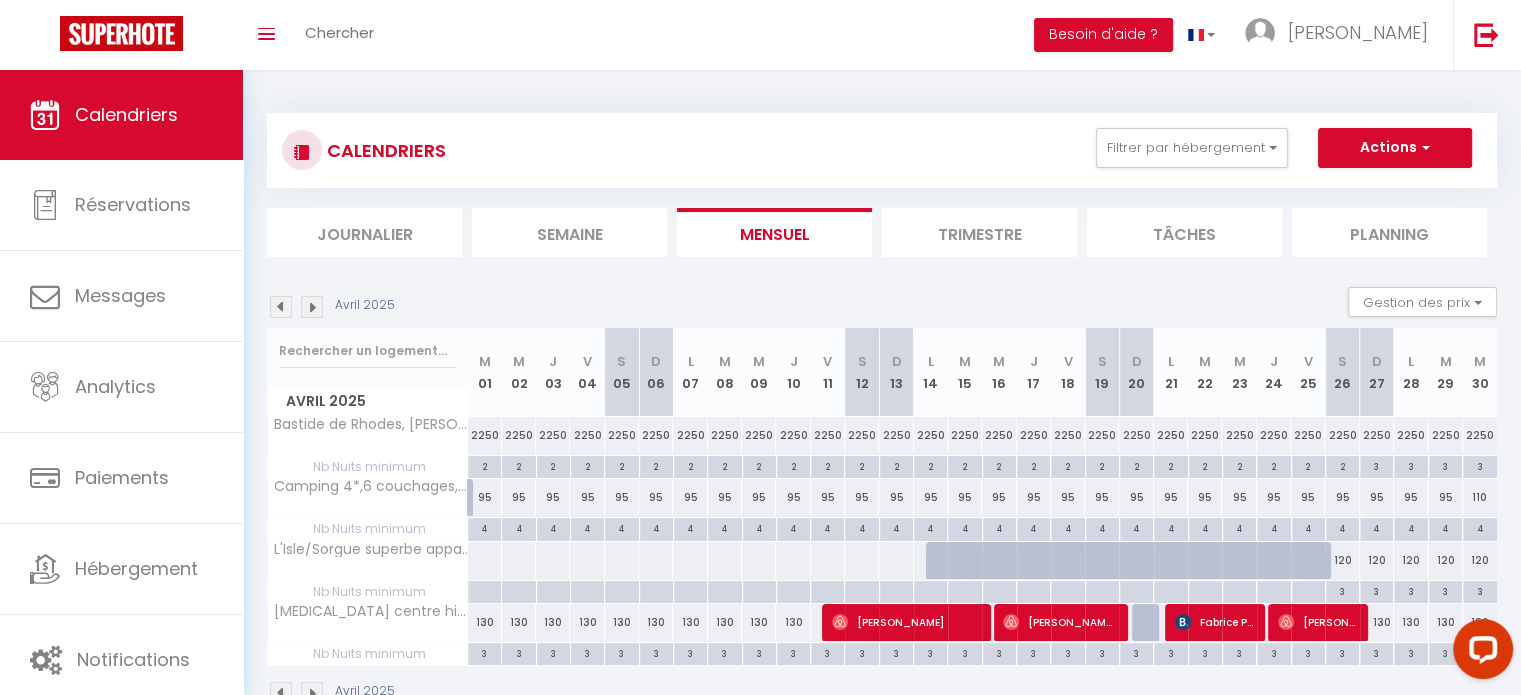 click at bounding box center [312, 307] 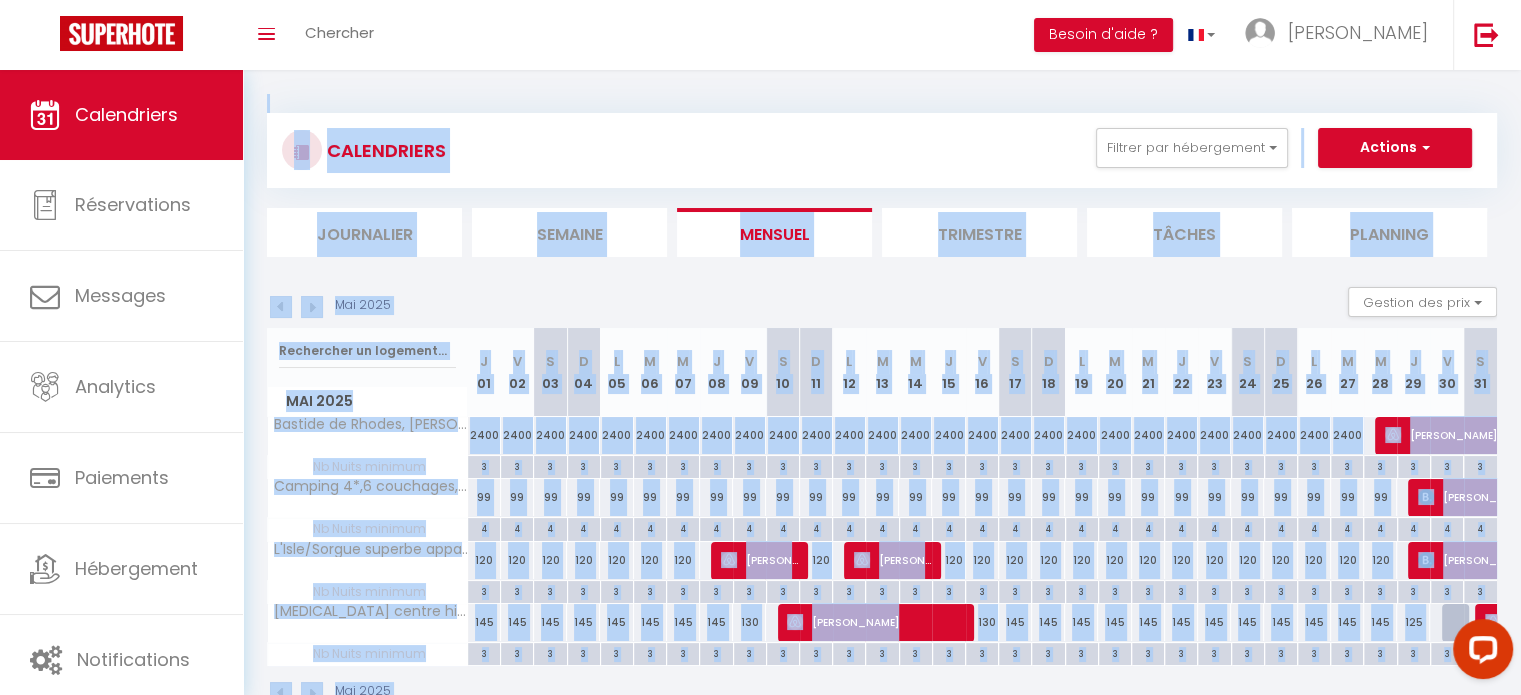 click at bounding box center (312, 307) 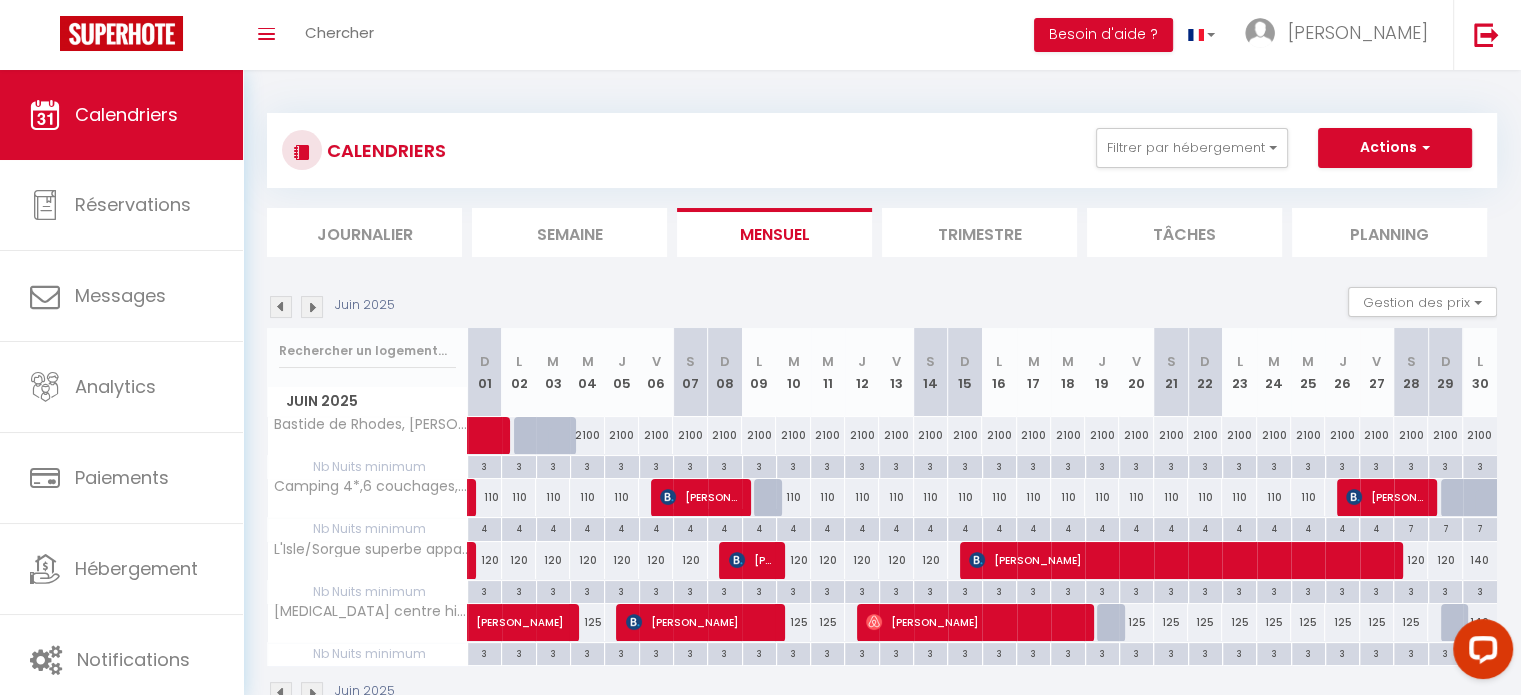 click at bounding box center (312, 307) 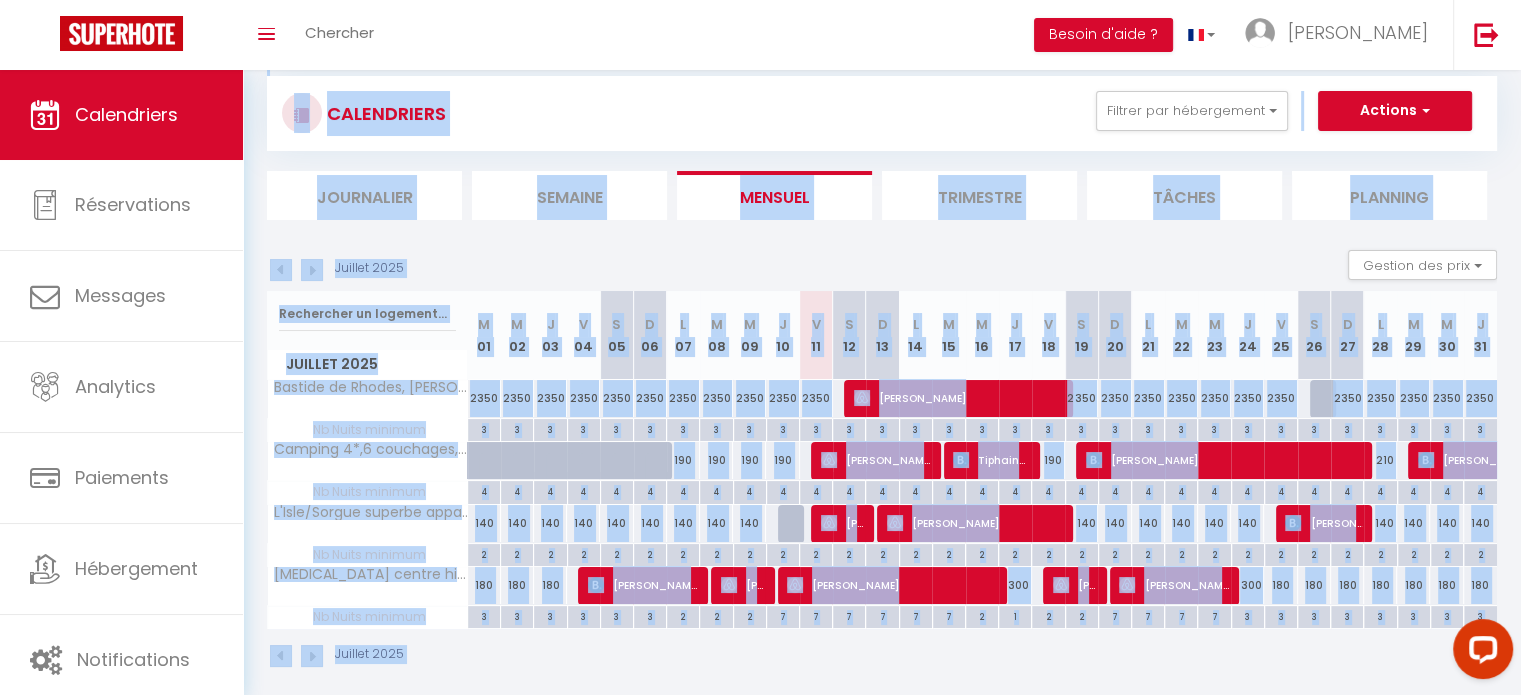 scroll, scrollTop: 70, scrollLeft: 0, axis: vertical 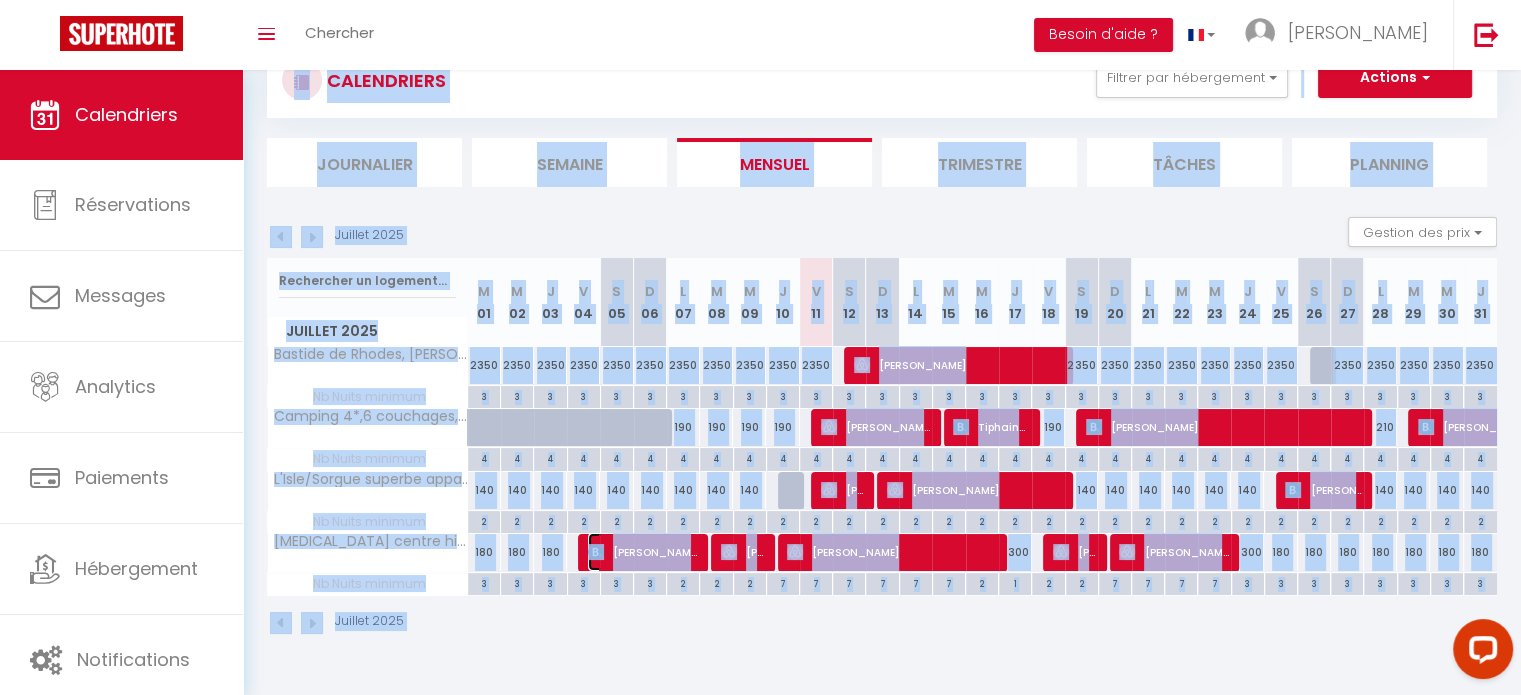 click on "[PERSON_NAME]" at bounding box center [643, 552] 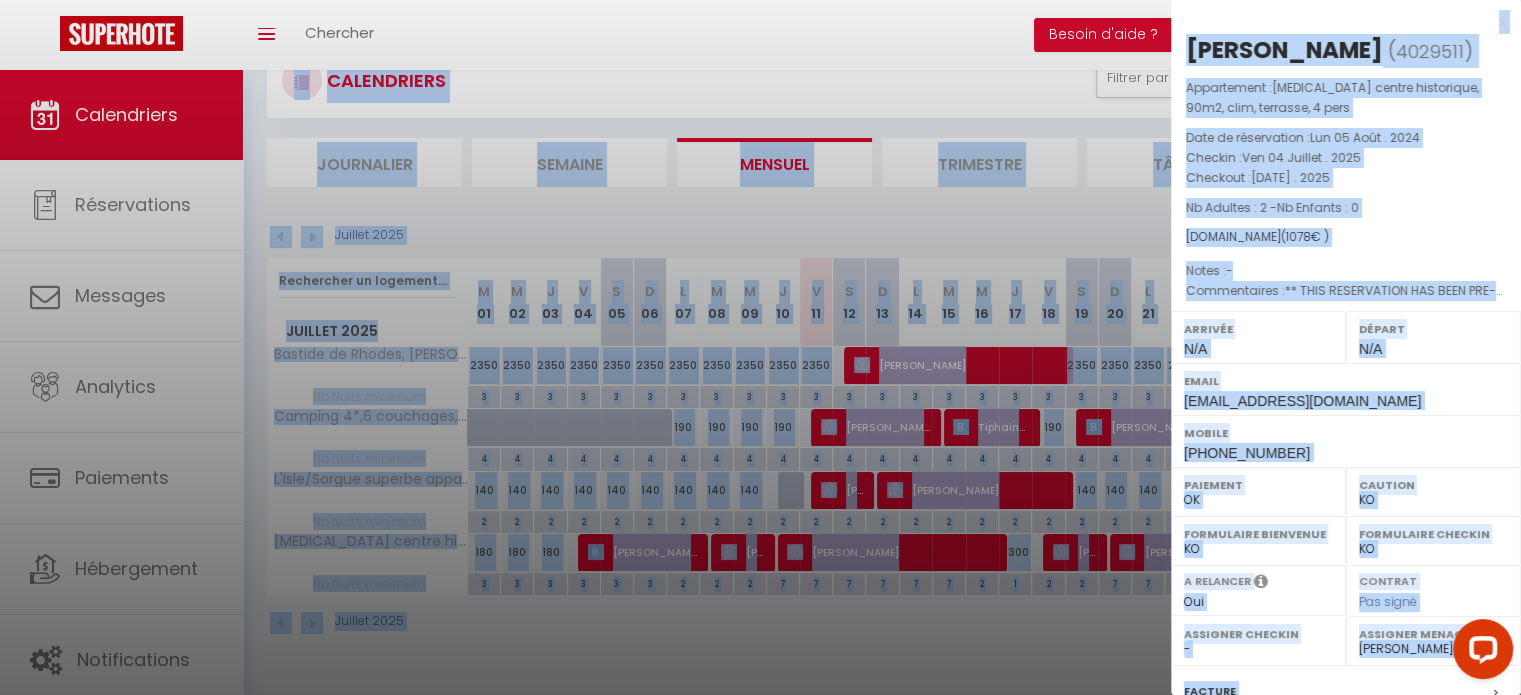 click at bounding box center [760, 347] 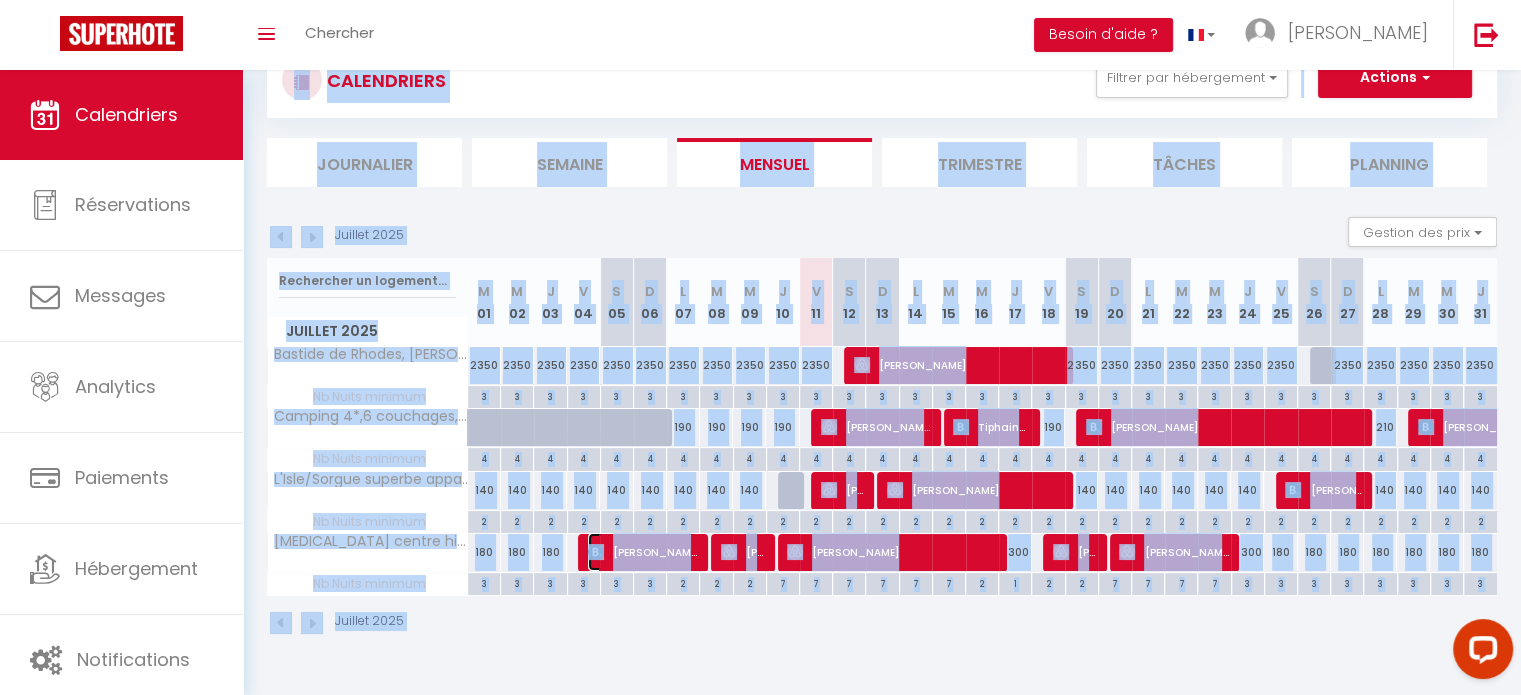 click on "[PERSON_NAME]" at bounding box center [643, 552] 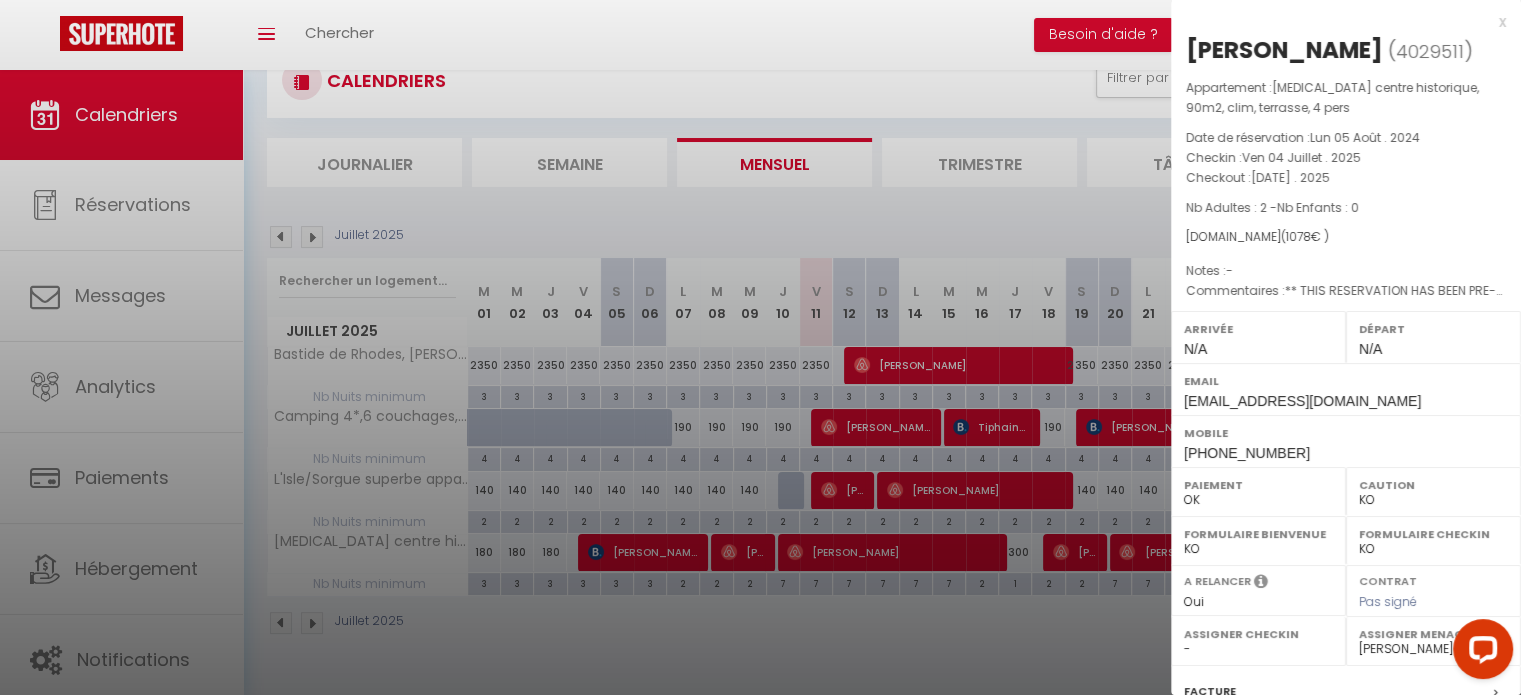 click on "x" at bounding box center (1338, 22) 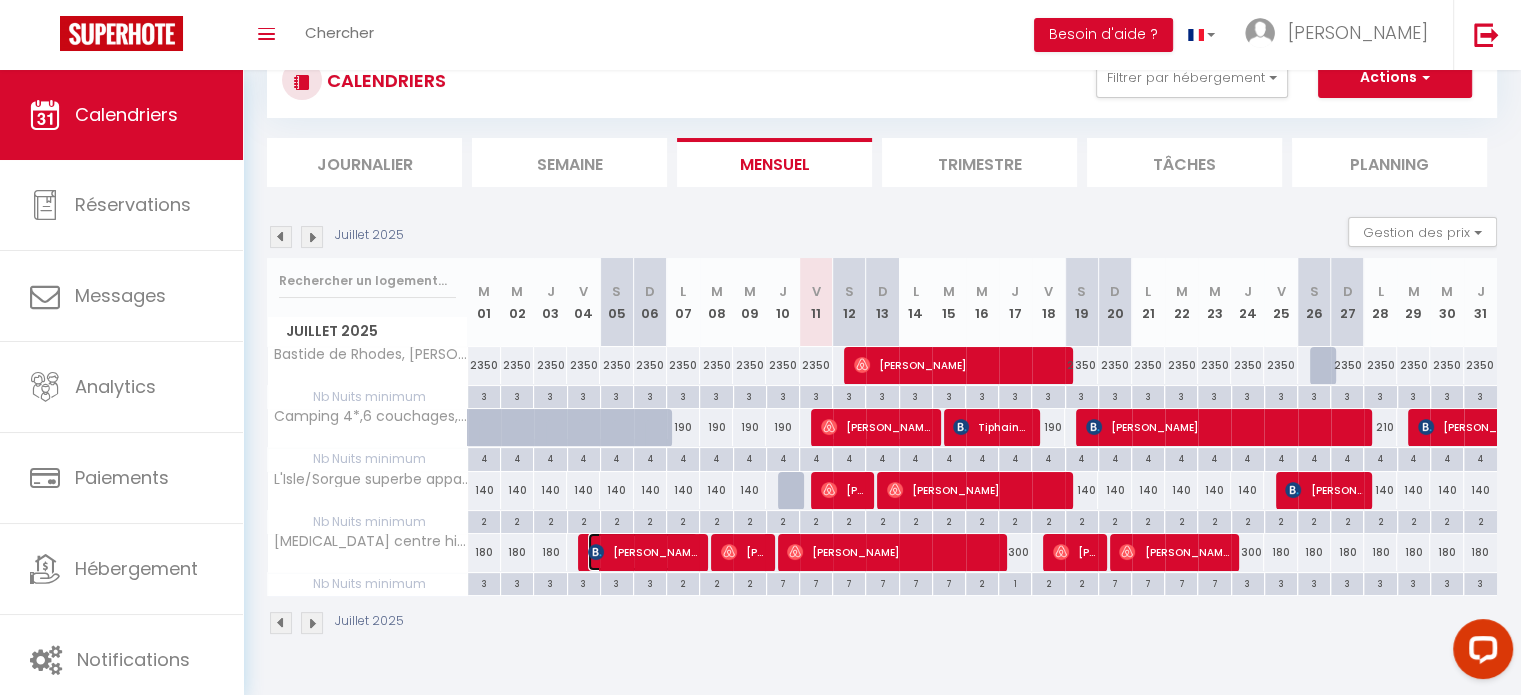 click on "[PERSON_NAME]" at bounding box center (643, 552) 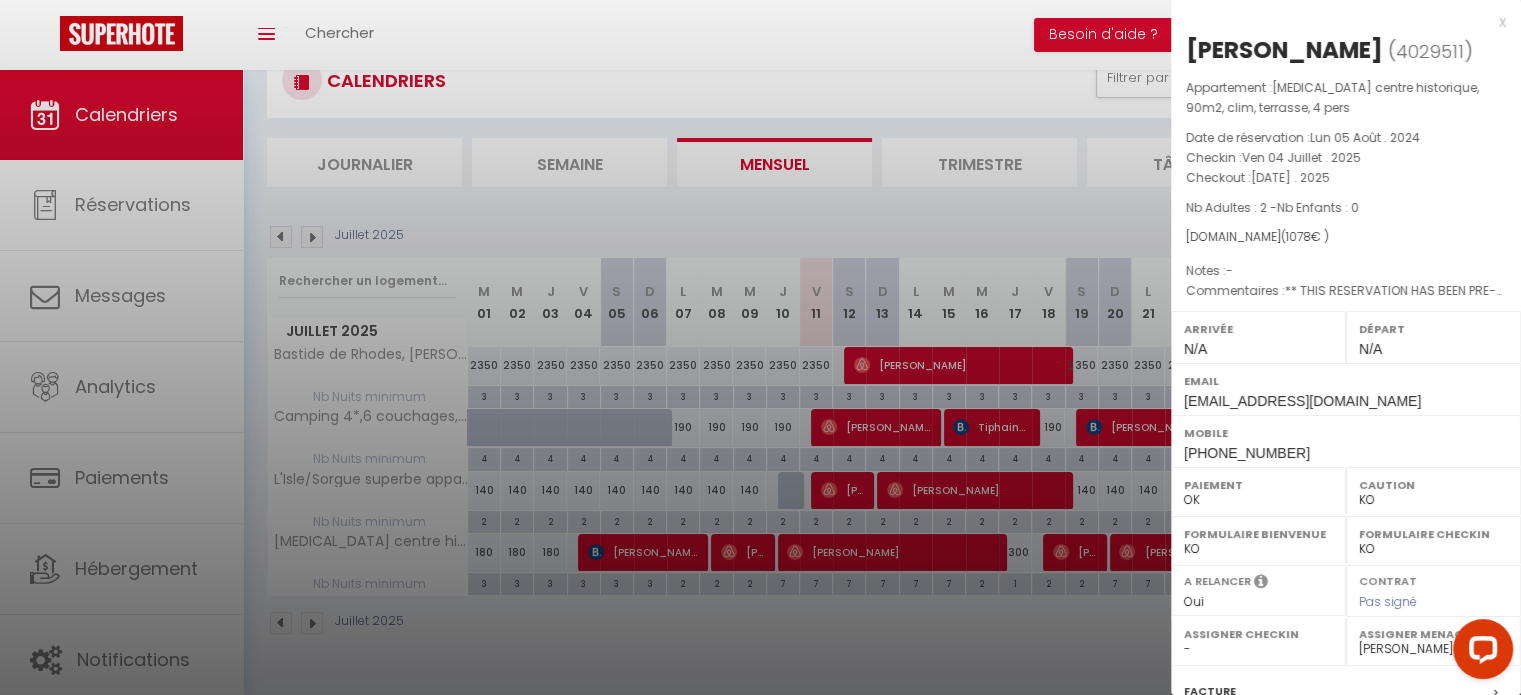 click at bounding box center [760, 347] 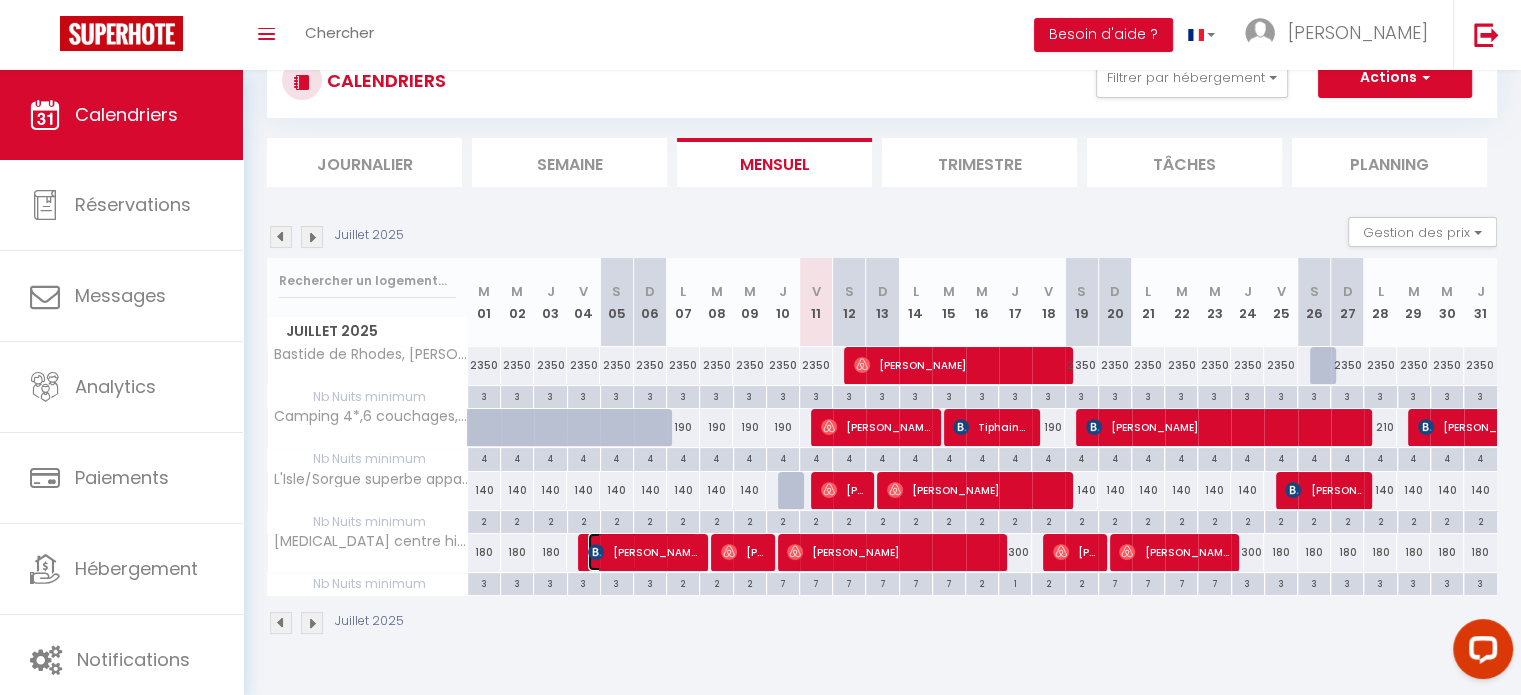 click on "[PERSON_NAME]" at bounding box center [643, 552] 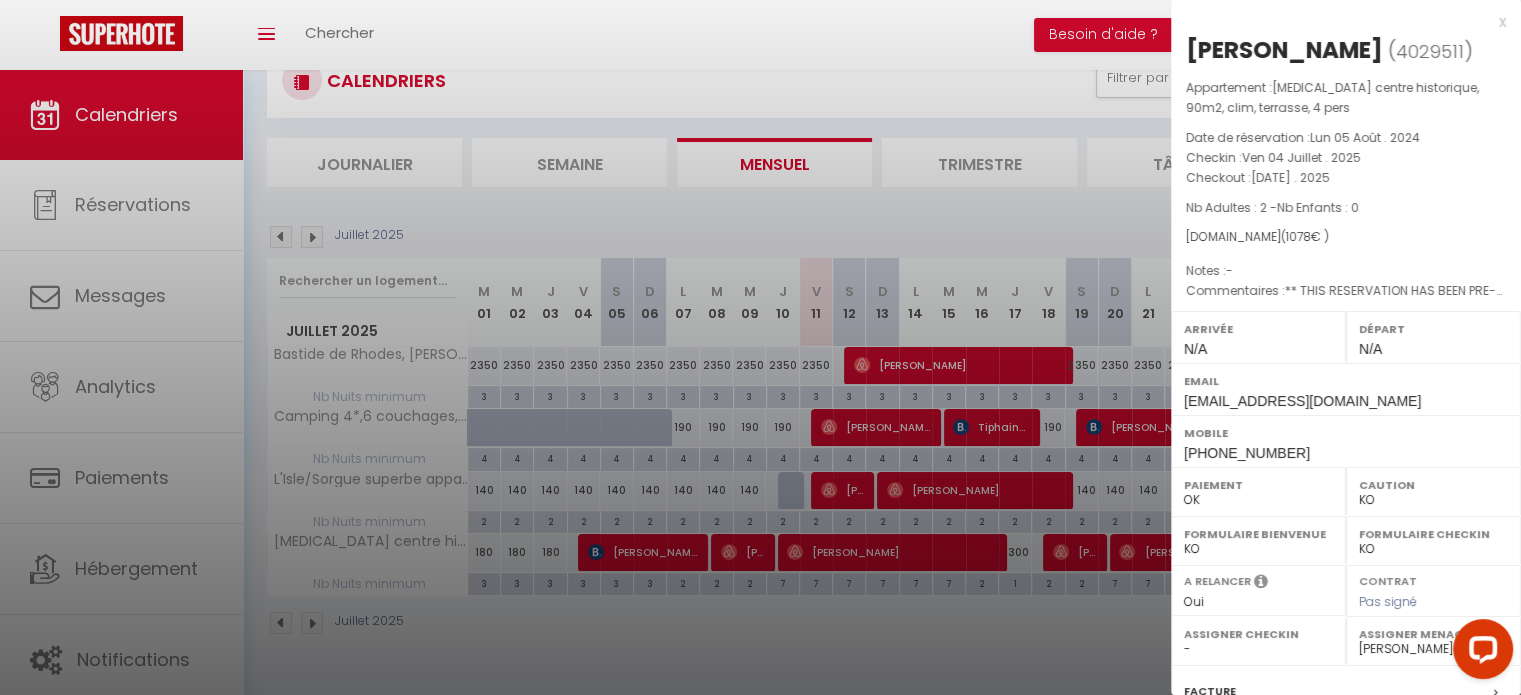 click on "x" at bounding box center [1338, 22] 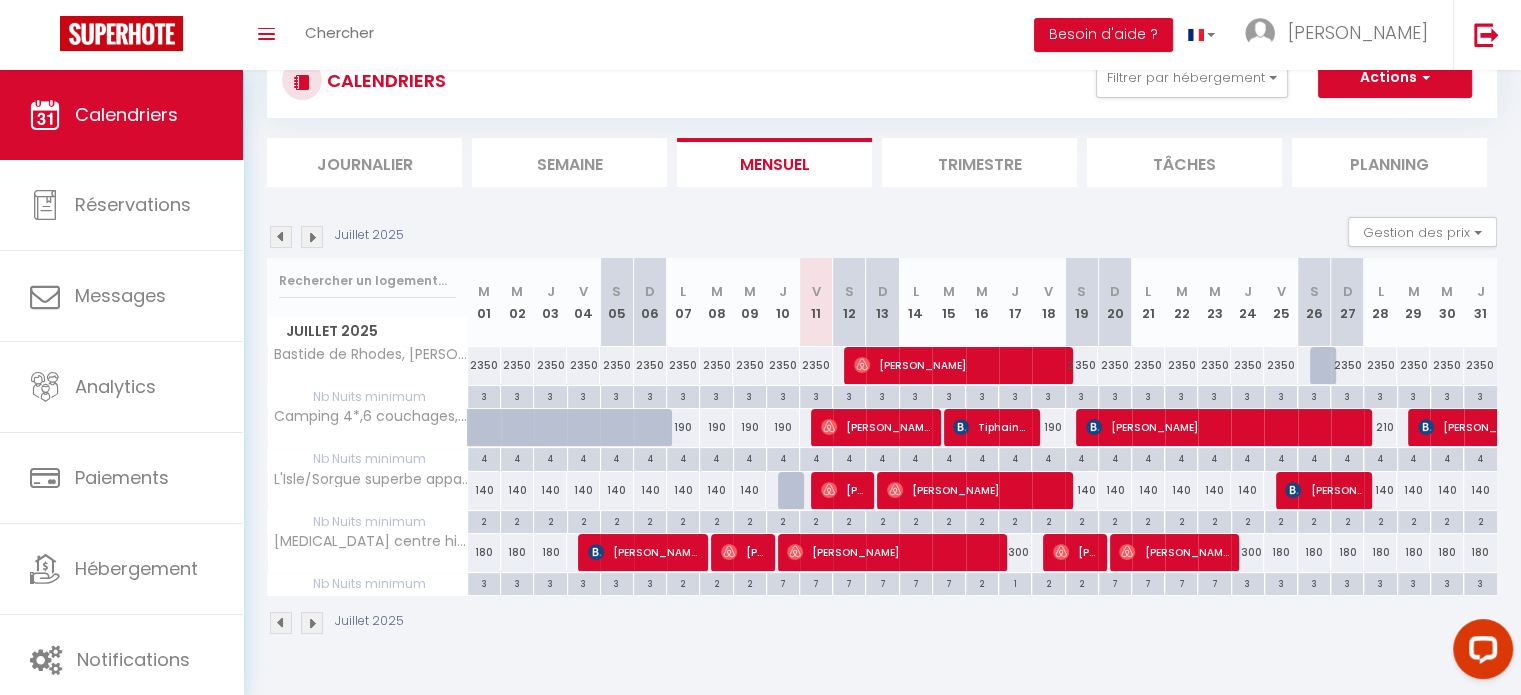 click on "Juillet 2025
Gestion des prix
Nb Nuits minimum   Règles   Disponibilité" at bounding box center (882, 237) 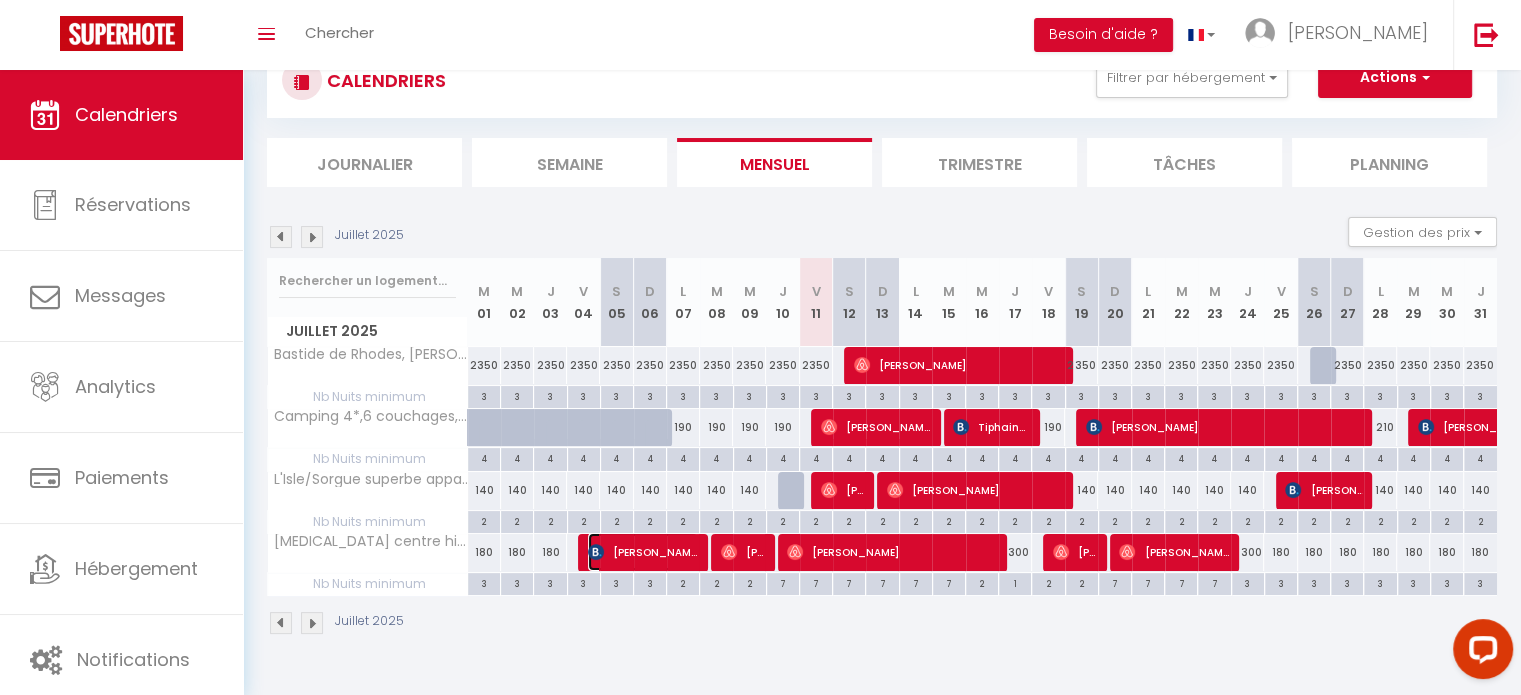 click at bounding box center (596, 552) 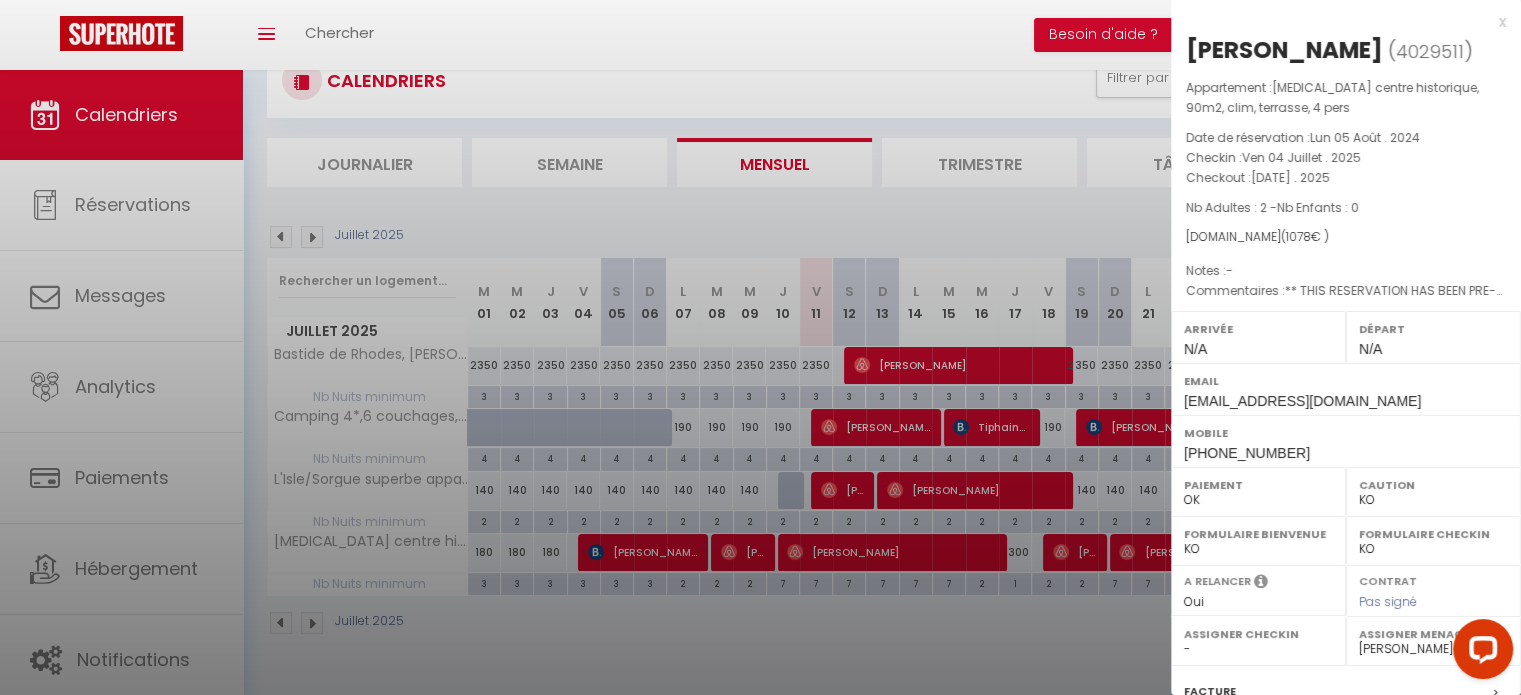 click at bounding box center [760, 347] 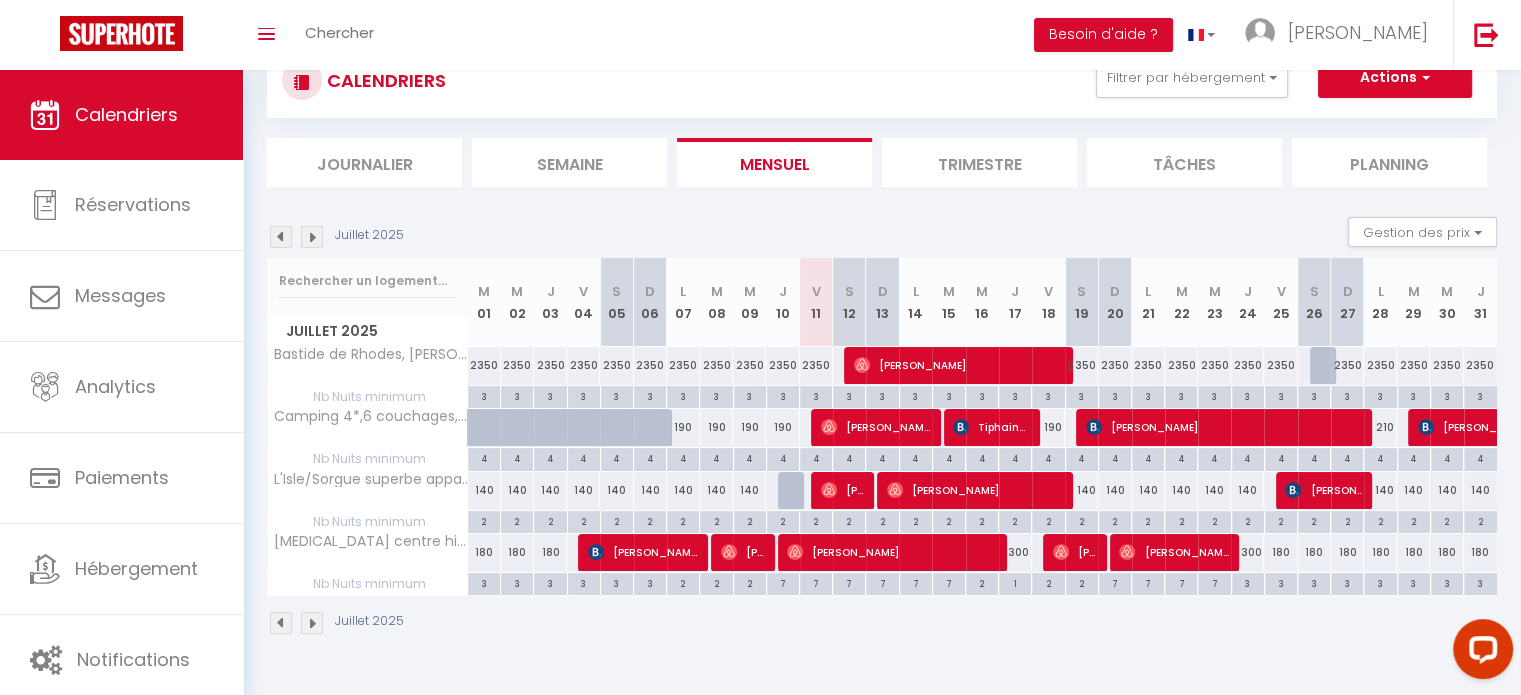 click on "Juillet 2025" at bounding box center (882, 625) 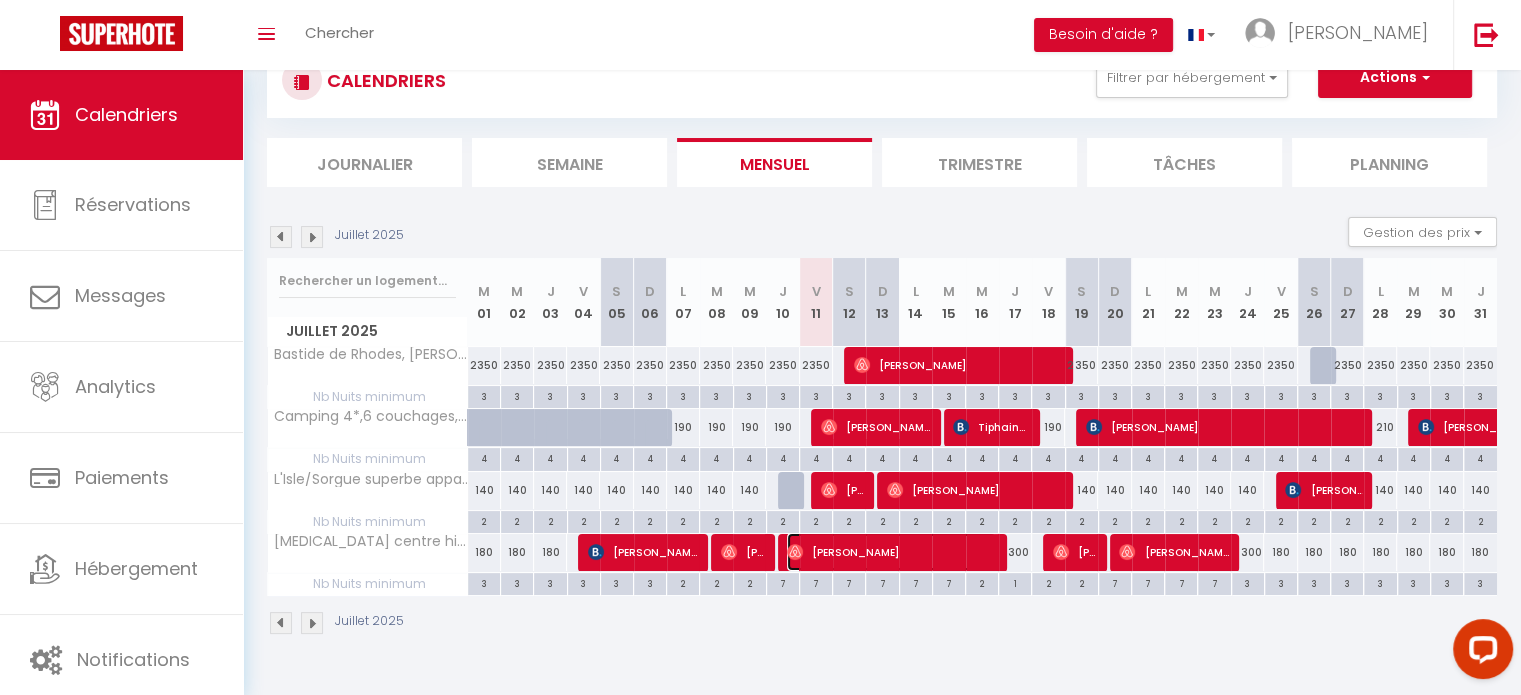 click on "[PERSON_NAME]" at bounding box center [891, 552] 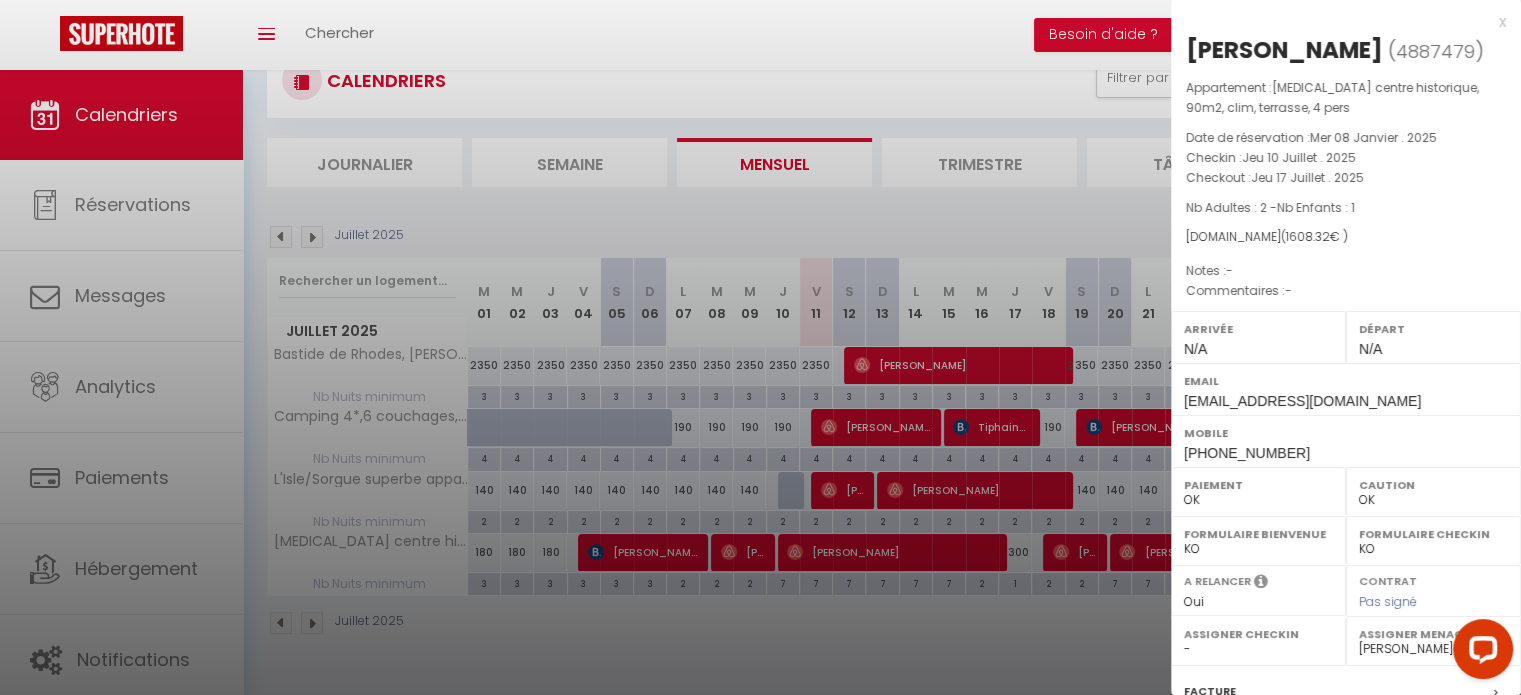 click on "x" at bounding box center [1338, 22] 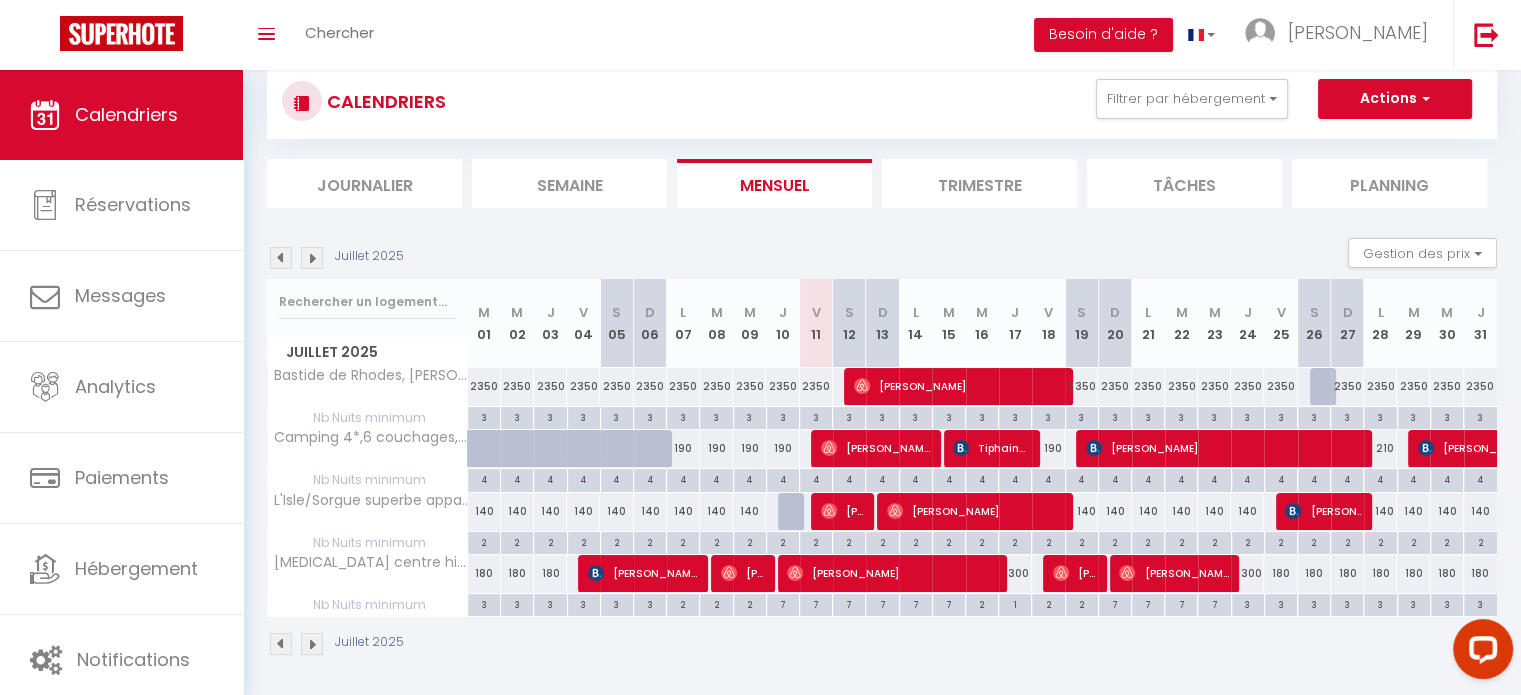 scroll, scrollTop: 70, scrollLeft: 0, axis: vertical 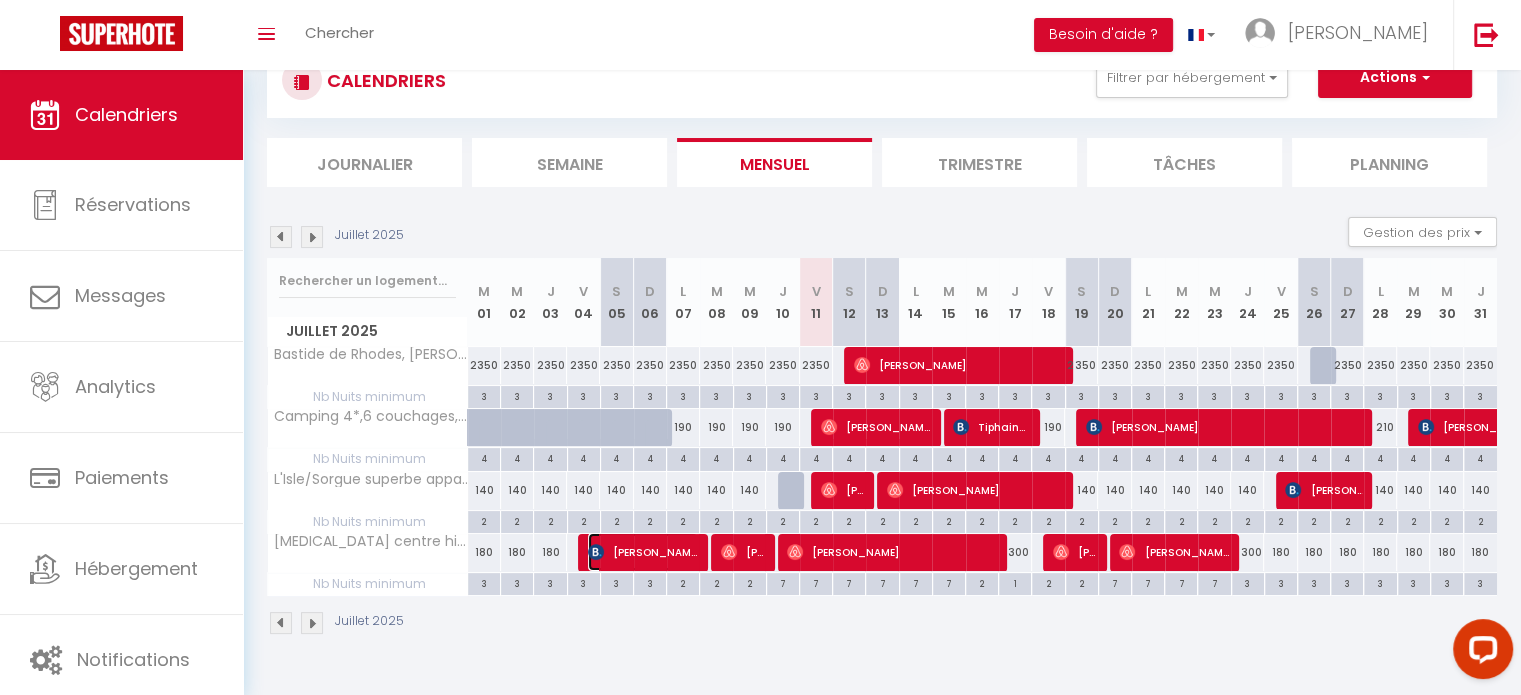 click on "[PERSON_NAME]" at bounding box center [643, 552] 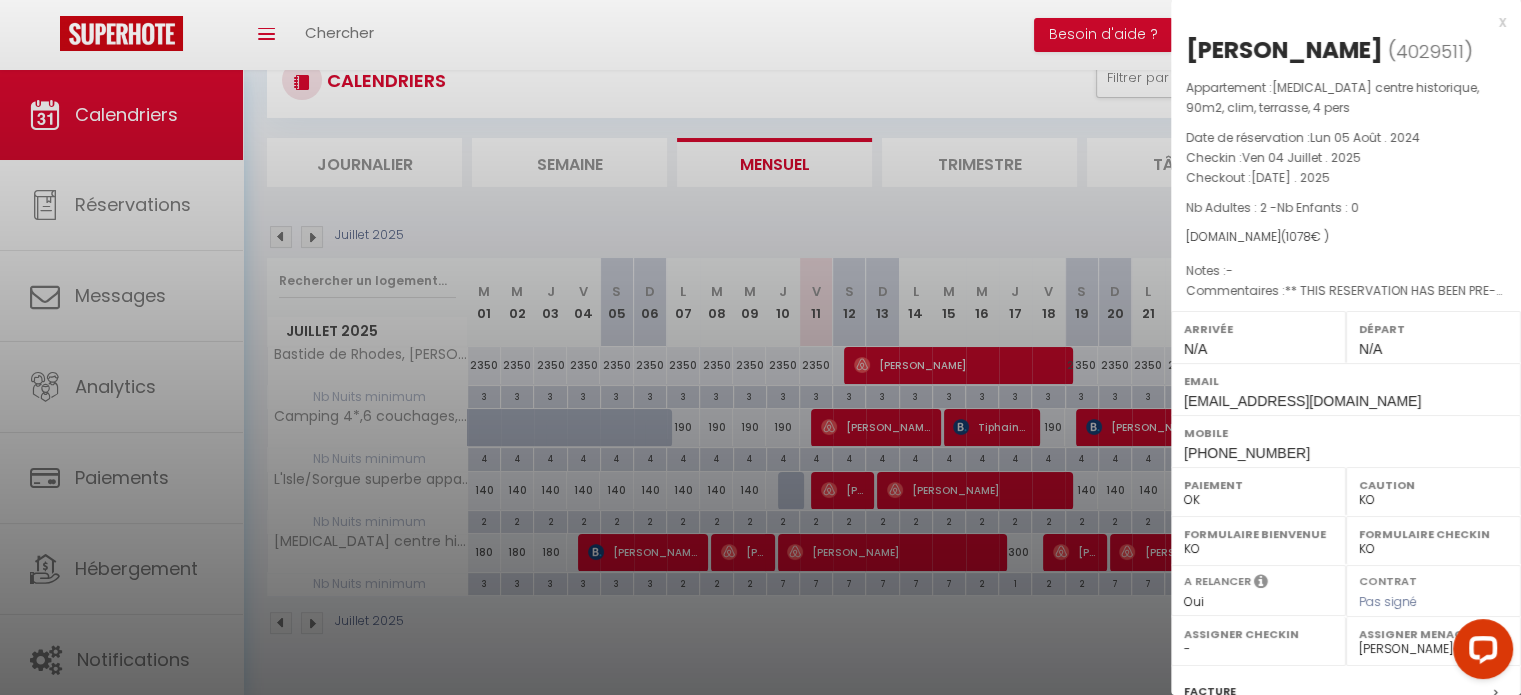 click at bounding box center (760, 347) 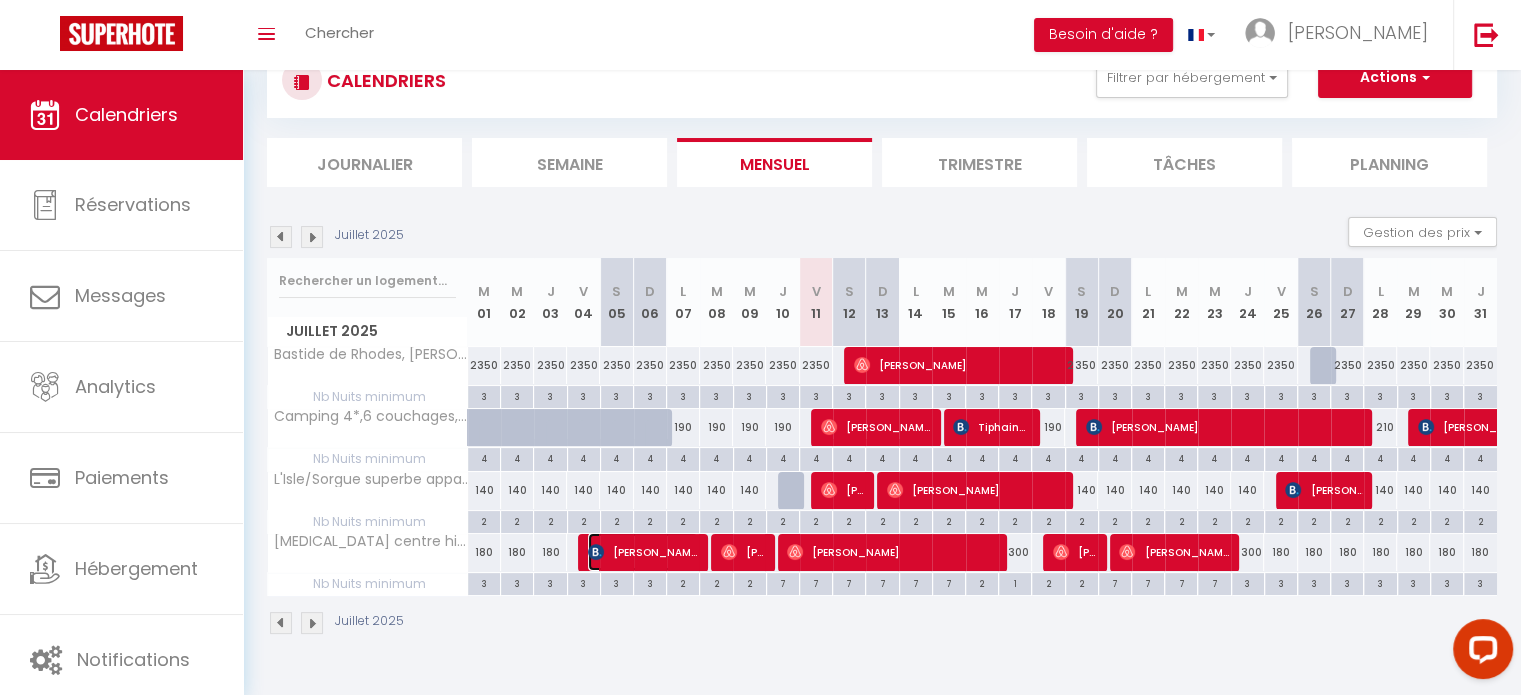 click on "[PERSON_NAME]" at bounding box center (643, 552) 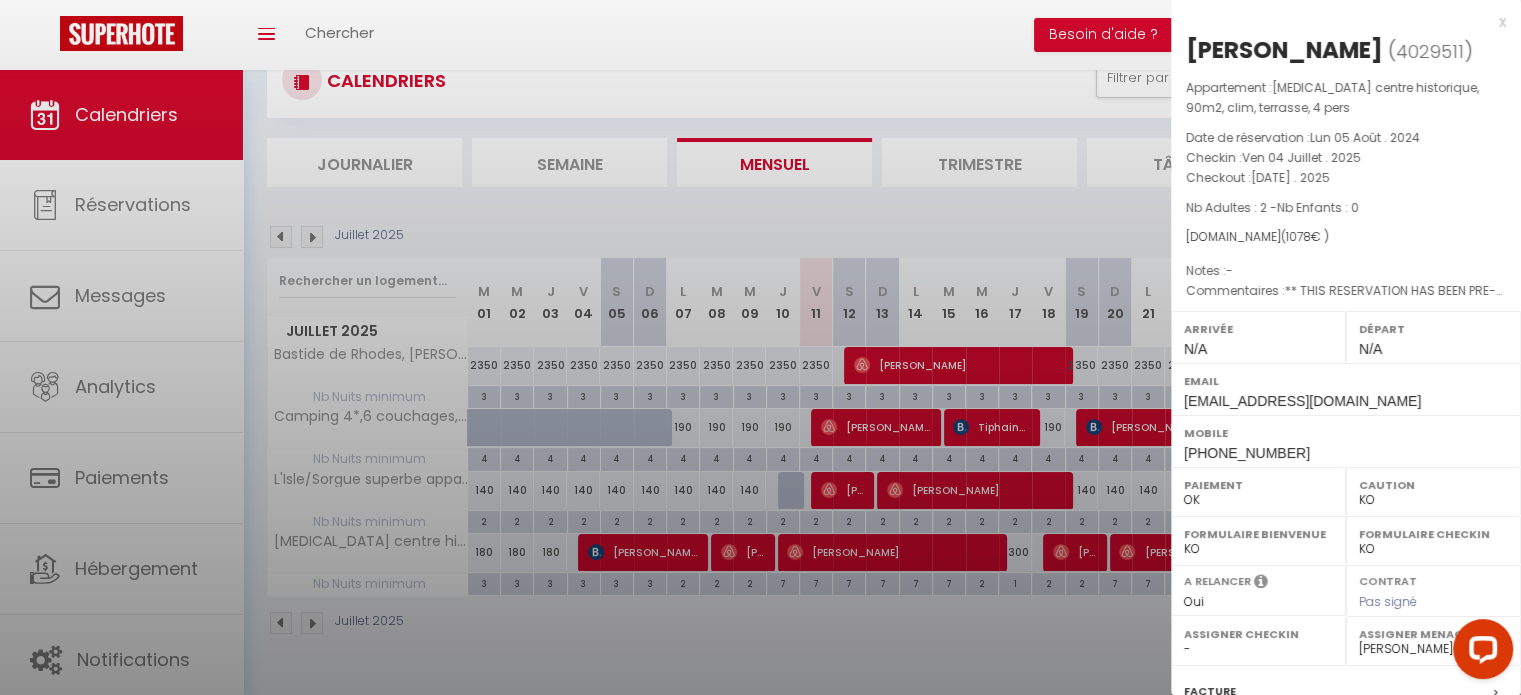 click at bounding box center [760, 347] 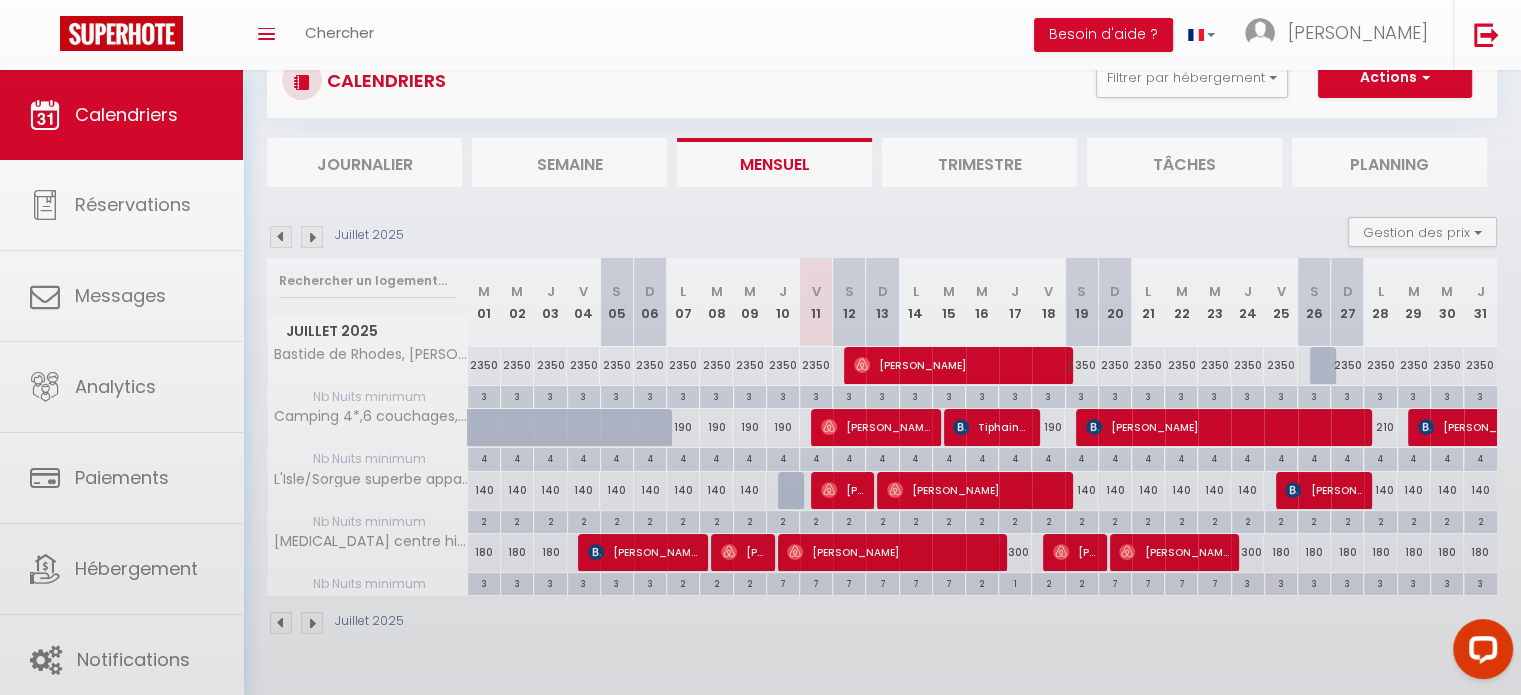 click on "Coaching SuperHote ce soir à 18h00, pour participer:  [URL][DOMAIN_NAME][SECURITY_DATA]   ×     Toggle navigation       Toggle Search     Toggle menubar     Chercher   BUTTON
Besoin d'aide ?
[PERSON_NAME]        Équipe     Résultat de la recherche   Aucun résultat     Calendriers     Réservations     Messages     Analytics      Paiements     Hébergement     Notifications                 Résultat de la recherche   Id   Appart   Voyageur    Checkin   Checkout   Nuits   Pers.   Plateforme   Statut     Résultat de la recherche   Aucun résultat           CALENDRIERS
Filtrer par hébergement
[MEDICAL_DATA]      Grand Avignon       Beau [MEDICAL_DATA] calme Intra-[GEOGRAPHIC_DATA] avec garage privé     [MEDICAL_DATA] rénové et lumineux au cœur du centre historique     [MEDICAL_DATA] centre historique, 90m2, clim, terrasse, 4 pers     Check IN PRESENTIEL       Beau [MEDICAL_DATA] calme [GEOGRAPHIC_DATA] avec garage privé" at bounding box center [760, 347] 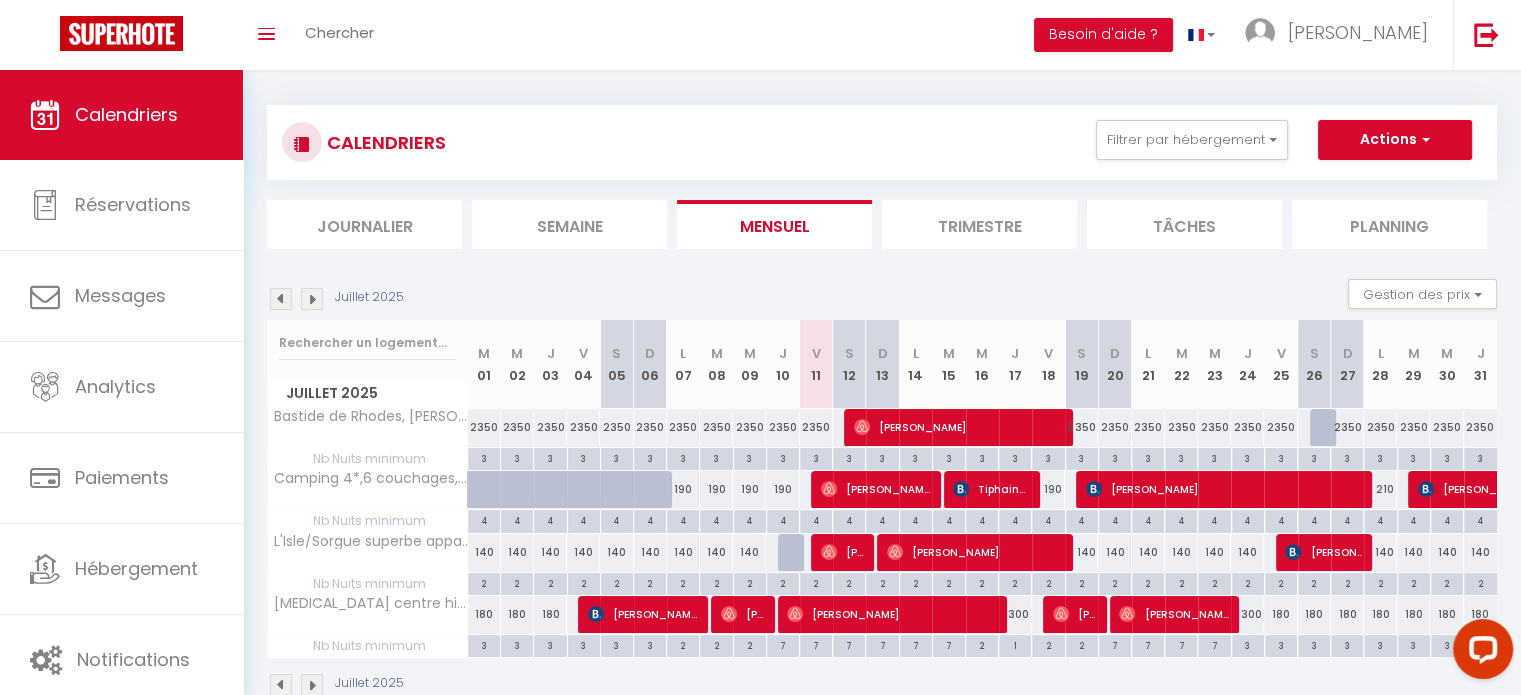 scroll, scrollTop: 70, scrollLeft: 0, axis: vertical 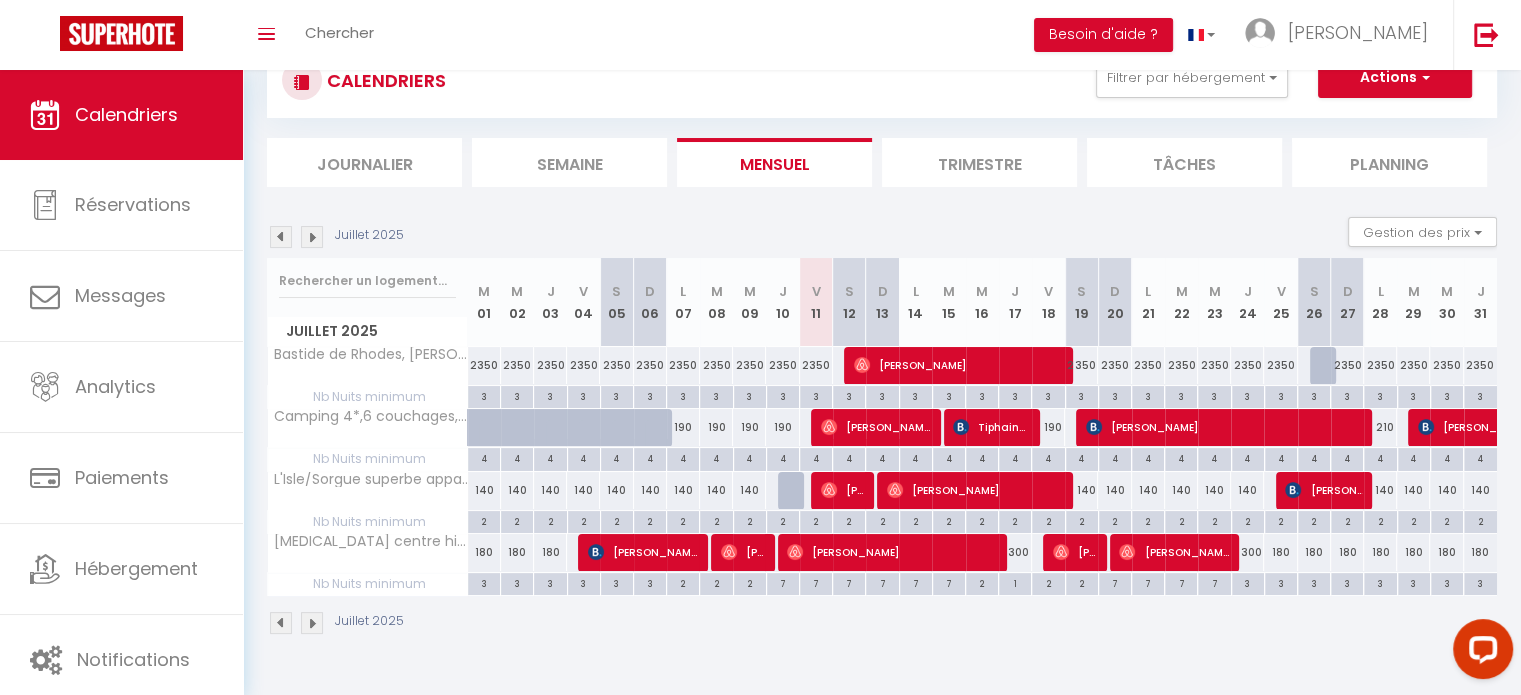 click on "2" at bounding box center (617, 520) 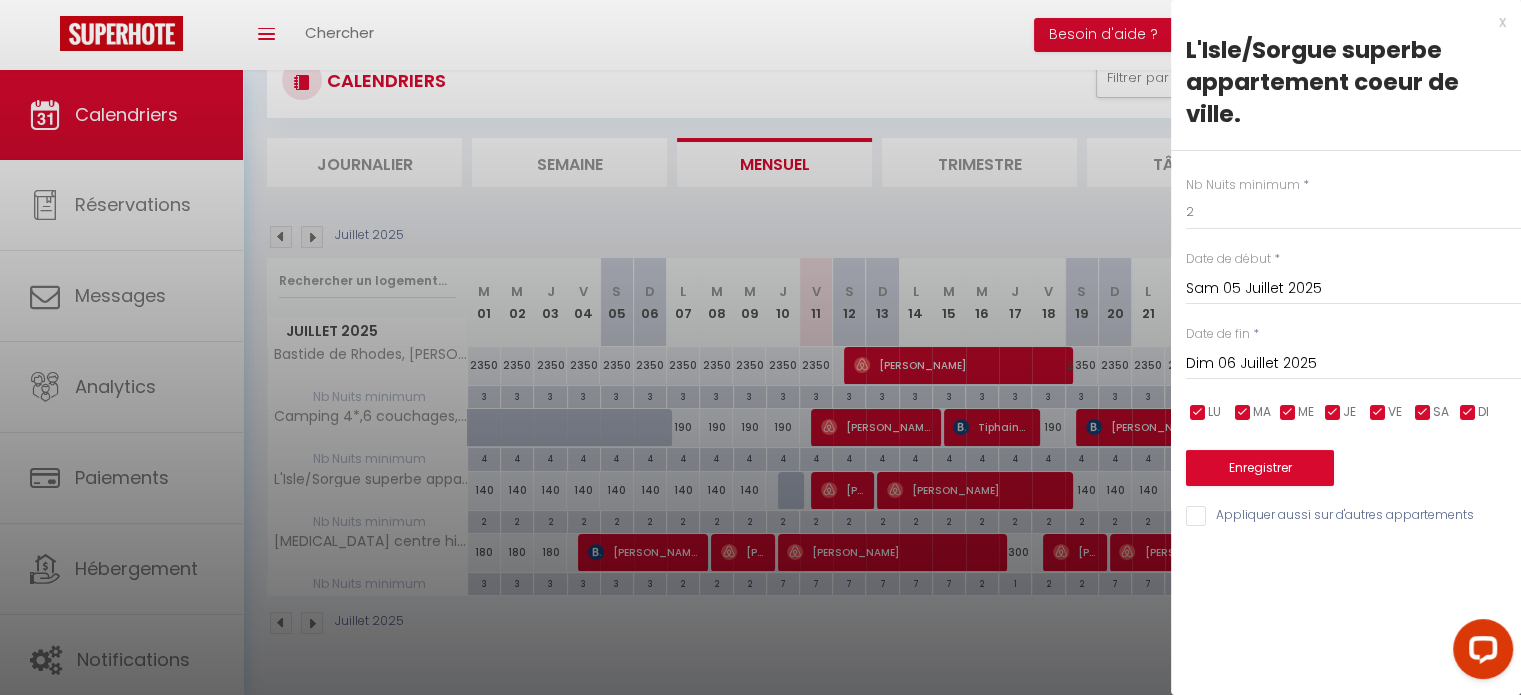 click at bounding box center [760, 347] 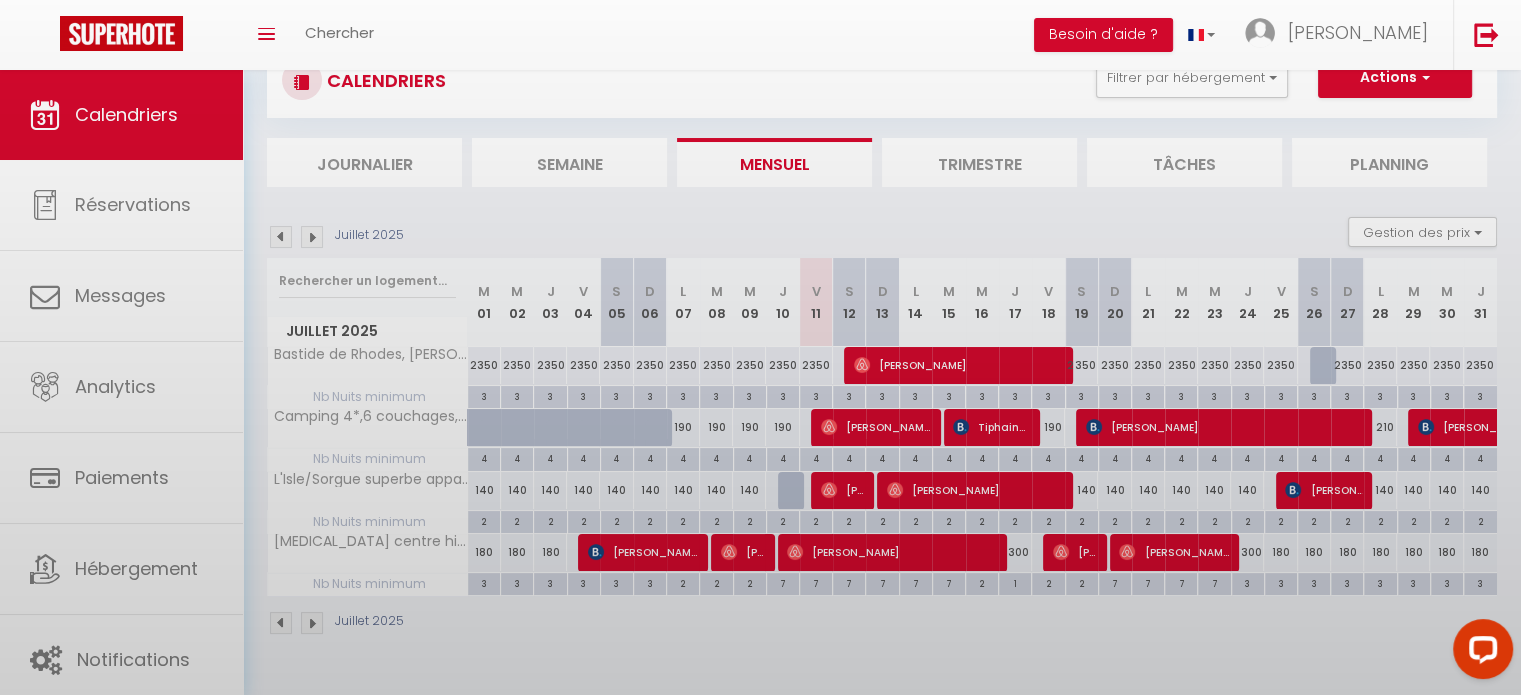 drag, startPoint x: 664, startPoint y: 595, endPoint x: 697, endPoint y: 603, distance: 33.955853 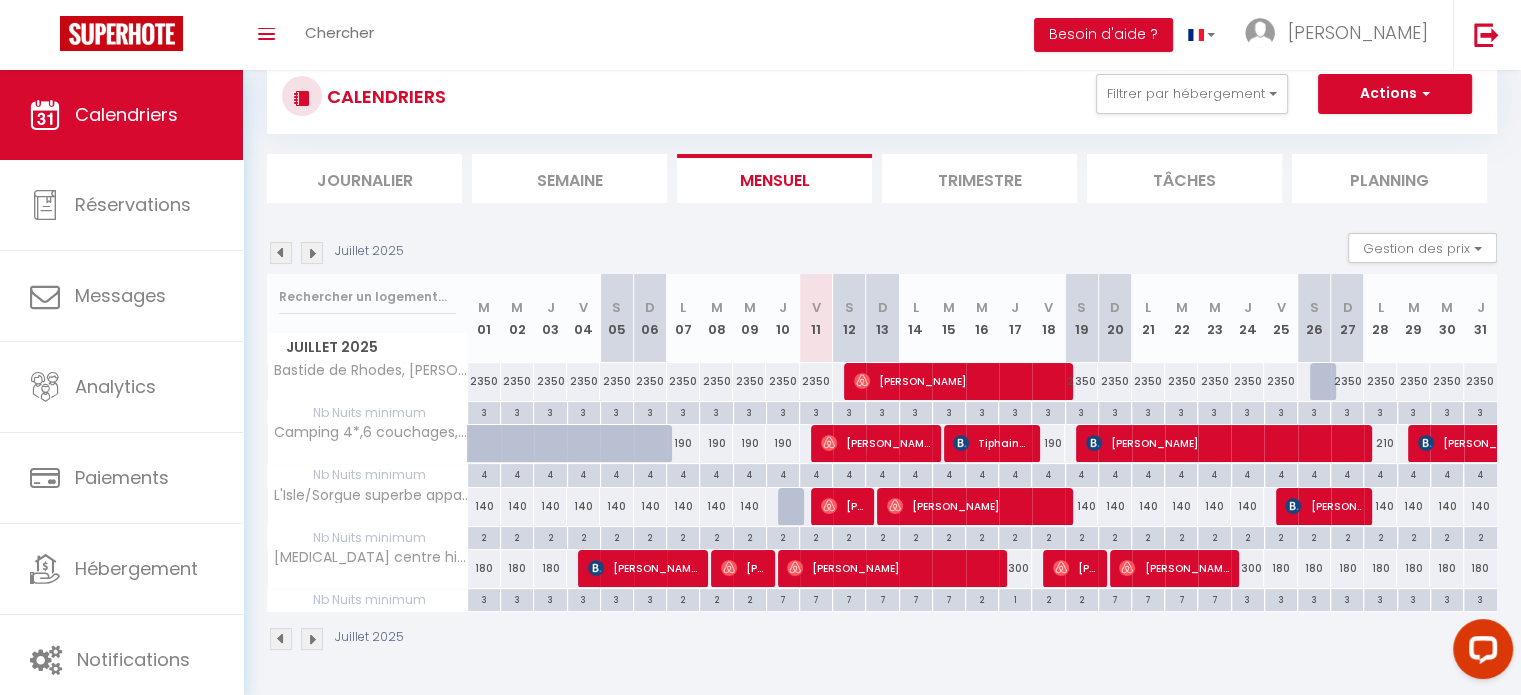 scroll, scrollTop: 70, scrollLeft: 0, axis: vertical 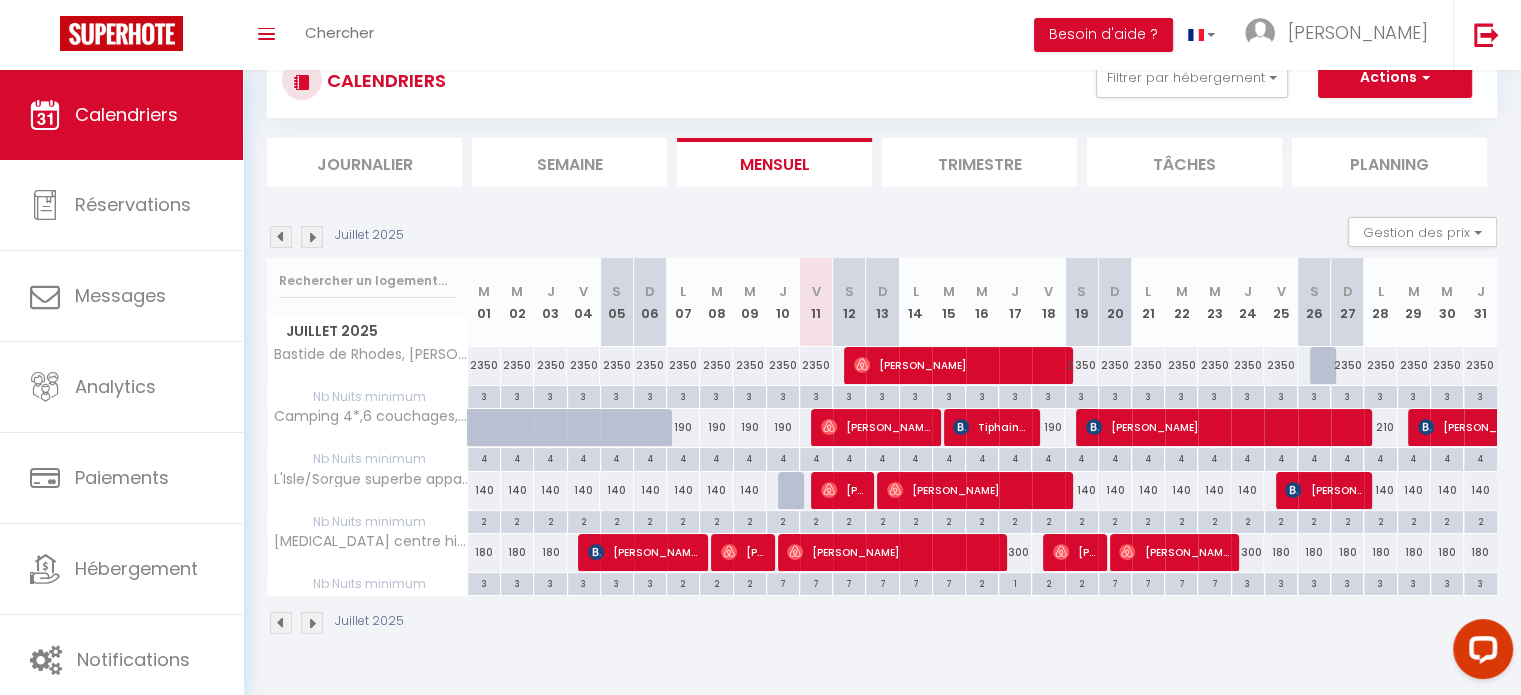 click at bounding box center [312, 623] 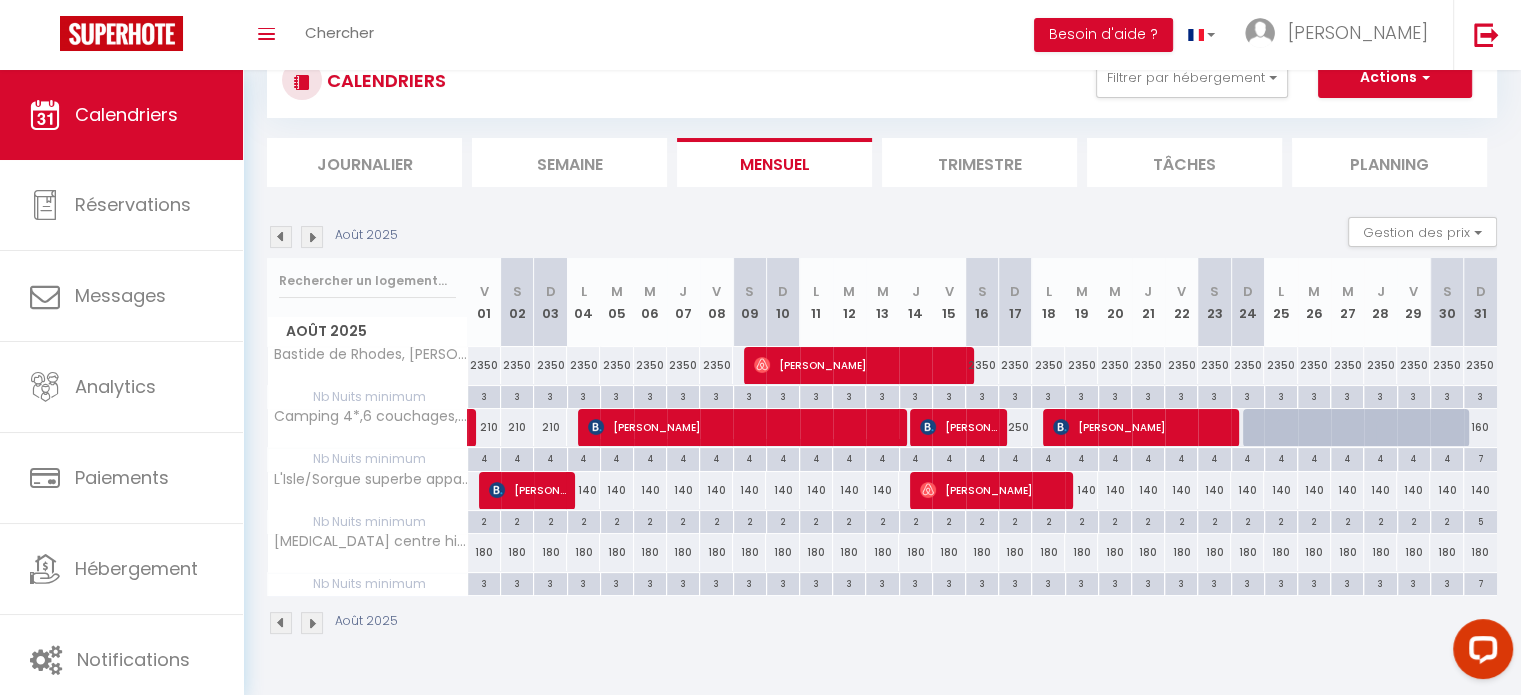 click on "Août 2025" at bounding box center [335, 623] 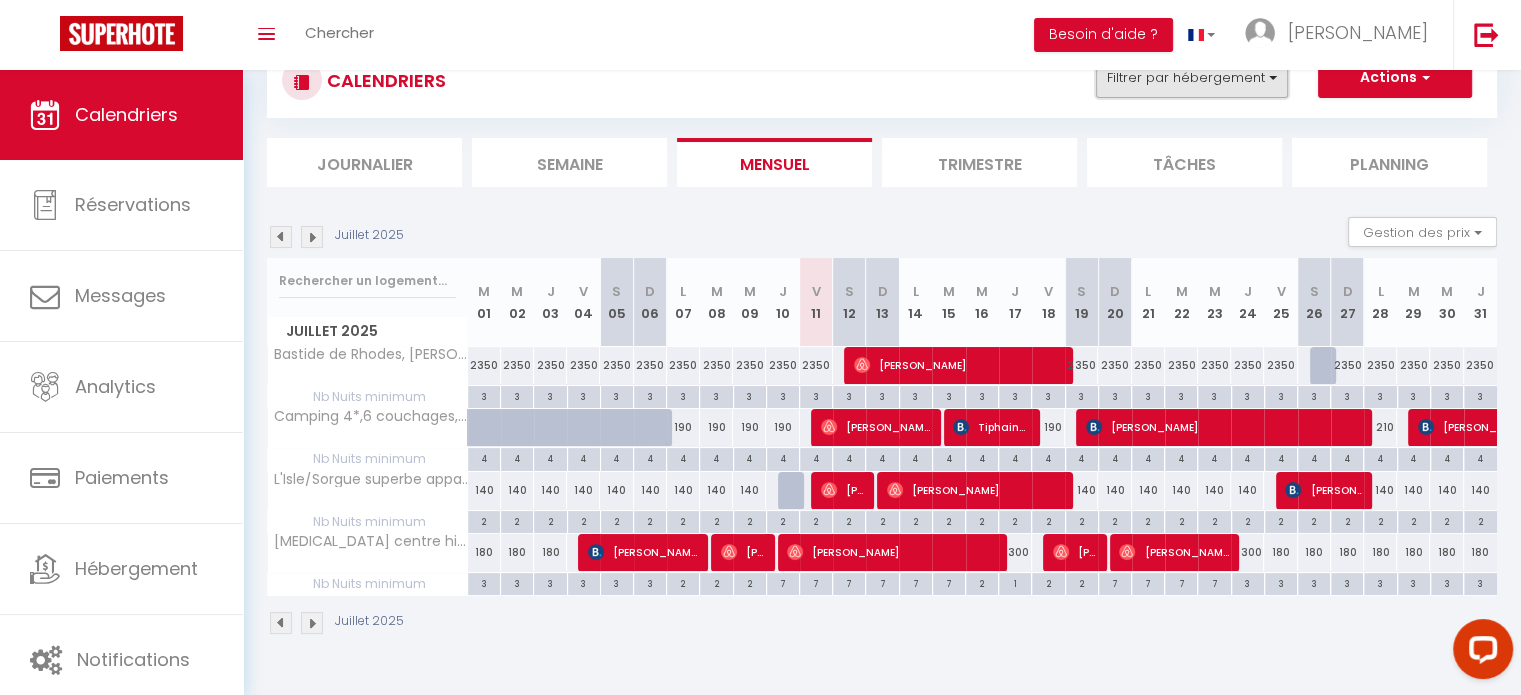 click on "Filtrer par hébergement" at bounding box center [1192, 78] 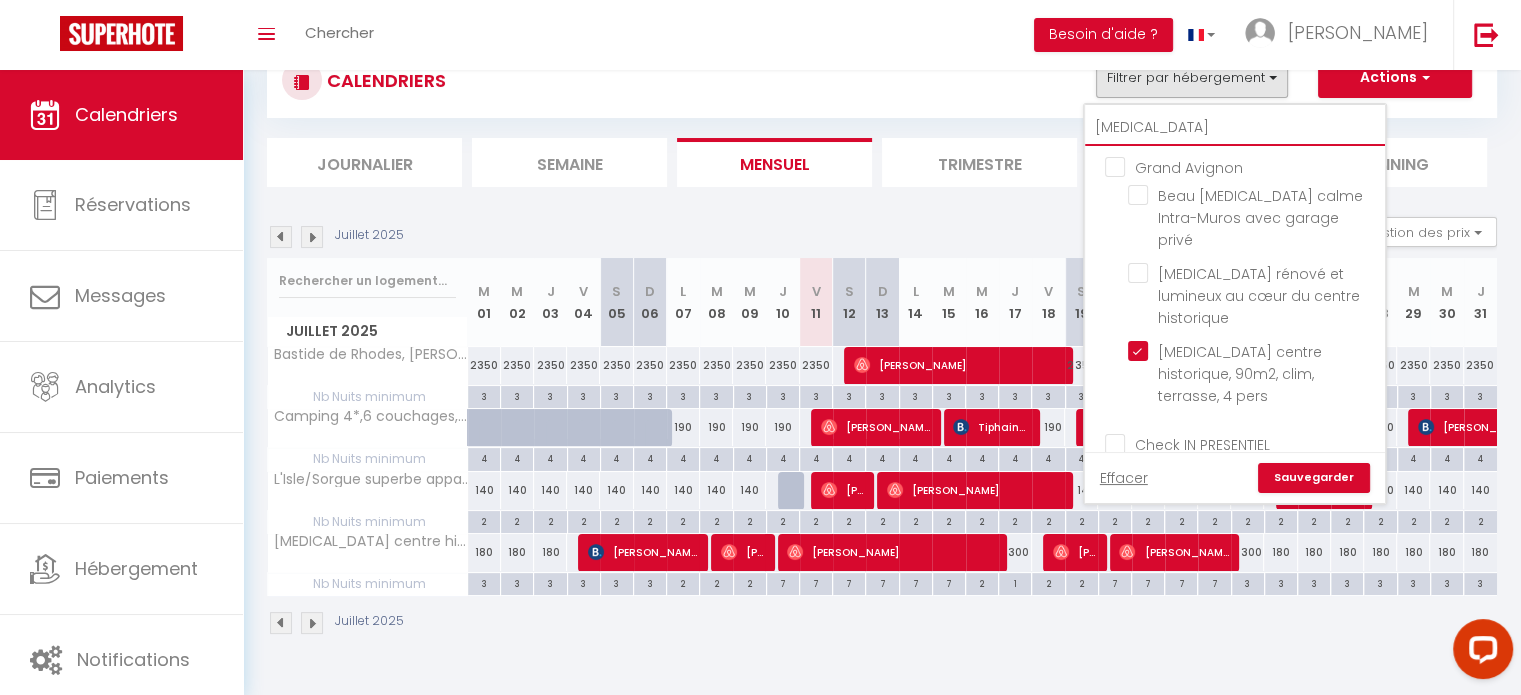 click on "[MEDICAL_DATA]" at bounding box center [1235, 128] 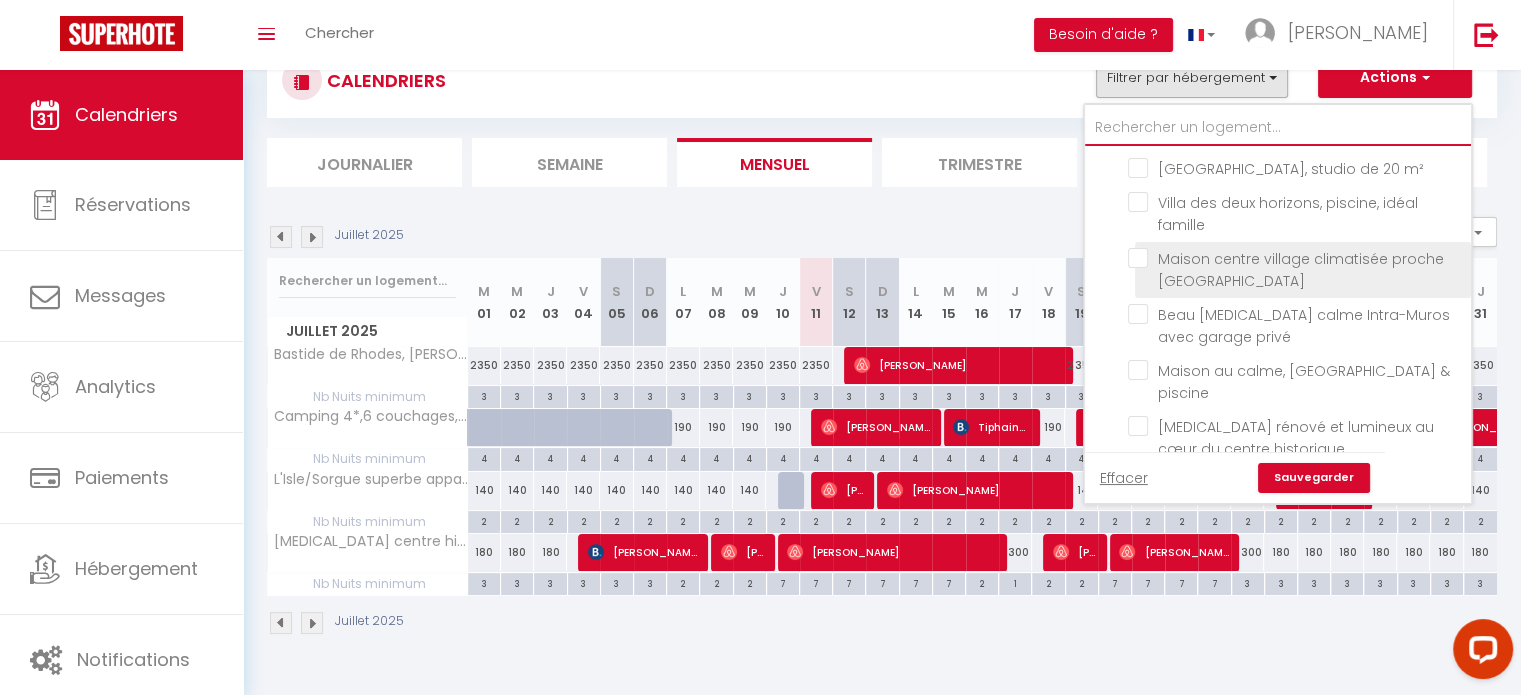 scroll, scrollTop: 300, scrollLeft: 0, axis: vertical 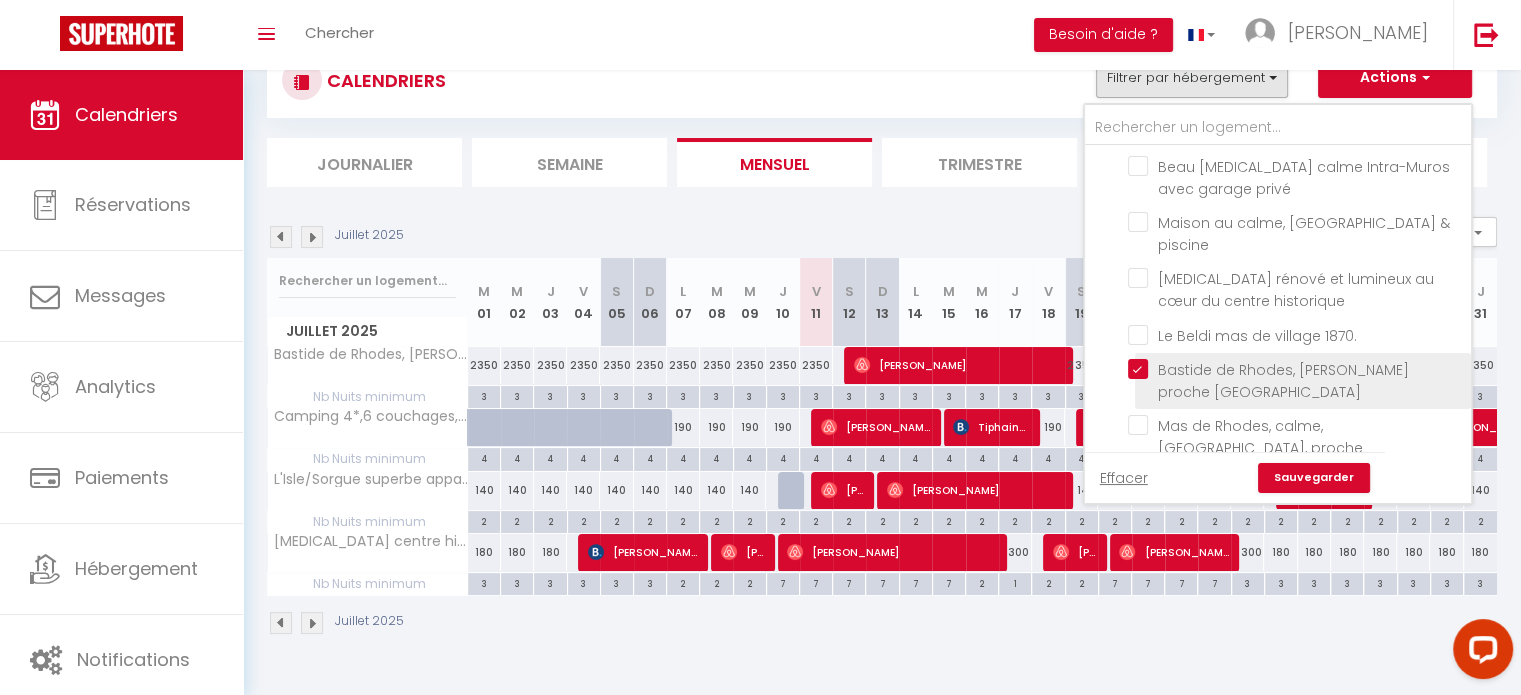 click on "Bastide de Rhodes, [PERSON_NAME] proche [GEOGRAPHIC_DATA]" at bounding box center (1296, 369) 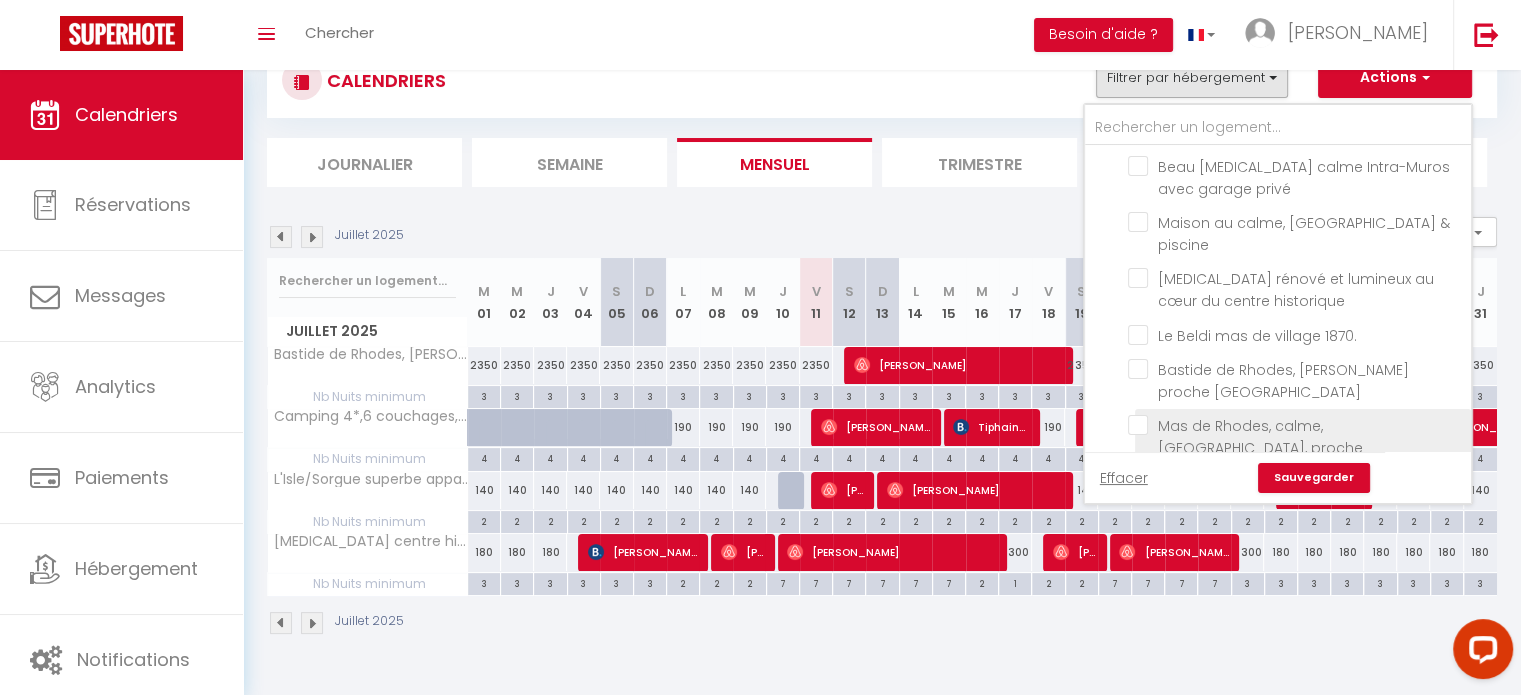 scroll, scrollTop: 500, scrollLeft: 0, axis: vertical 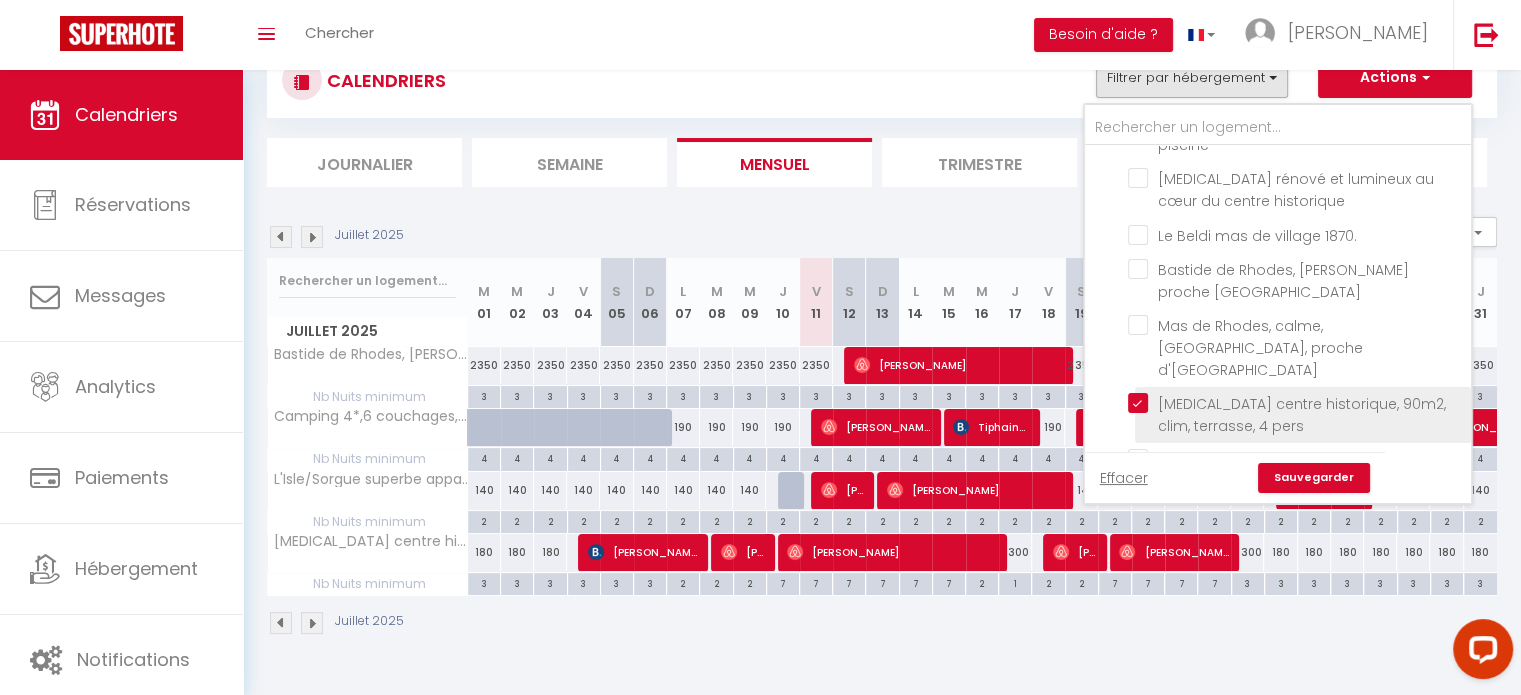 click on "[MEDICAL_DATA] centre historique, 90m2, clim, terrasse, 4 pers" at bounding box center [1296, 403] 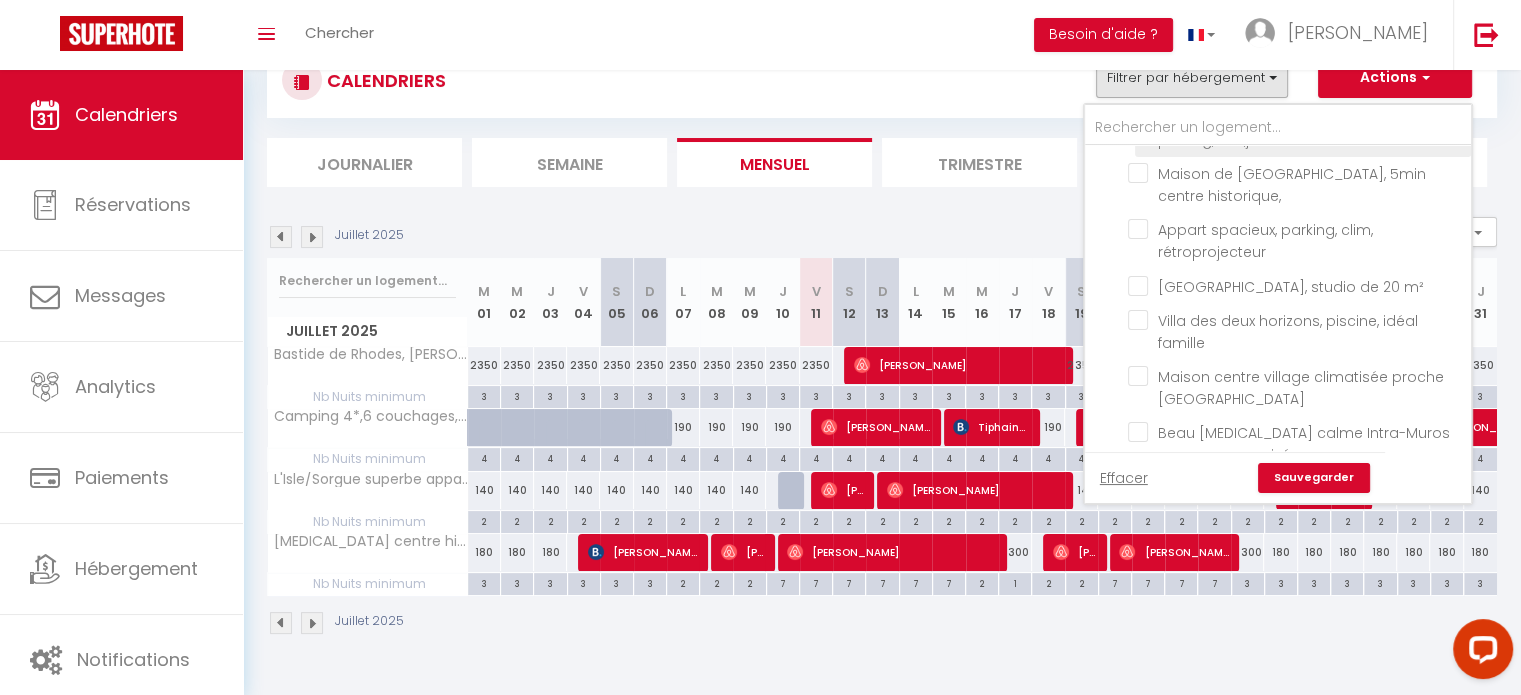 scroll, scrollTop: 100, scrollLeft: 0, axis: vertical 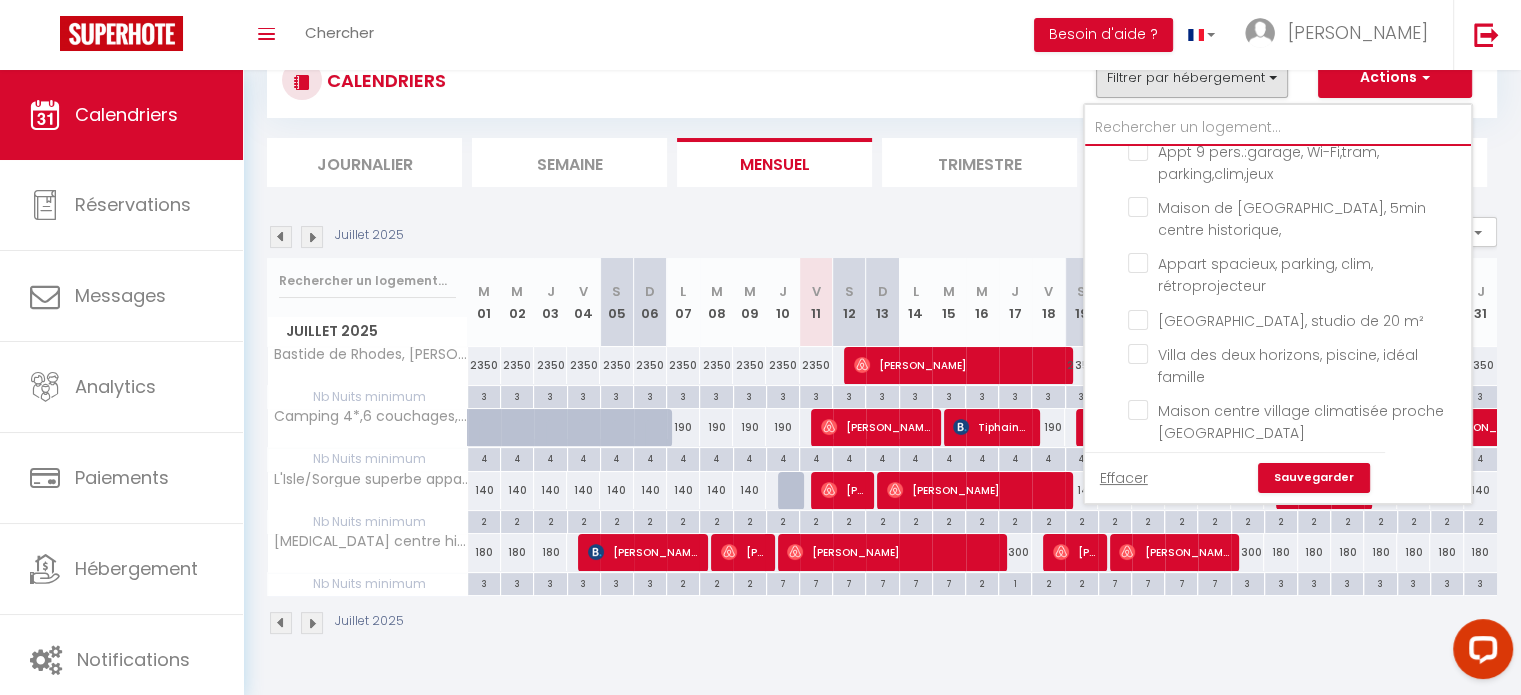 click at bounding box center (1278, 128) 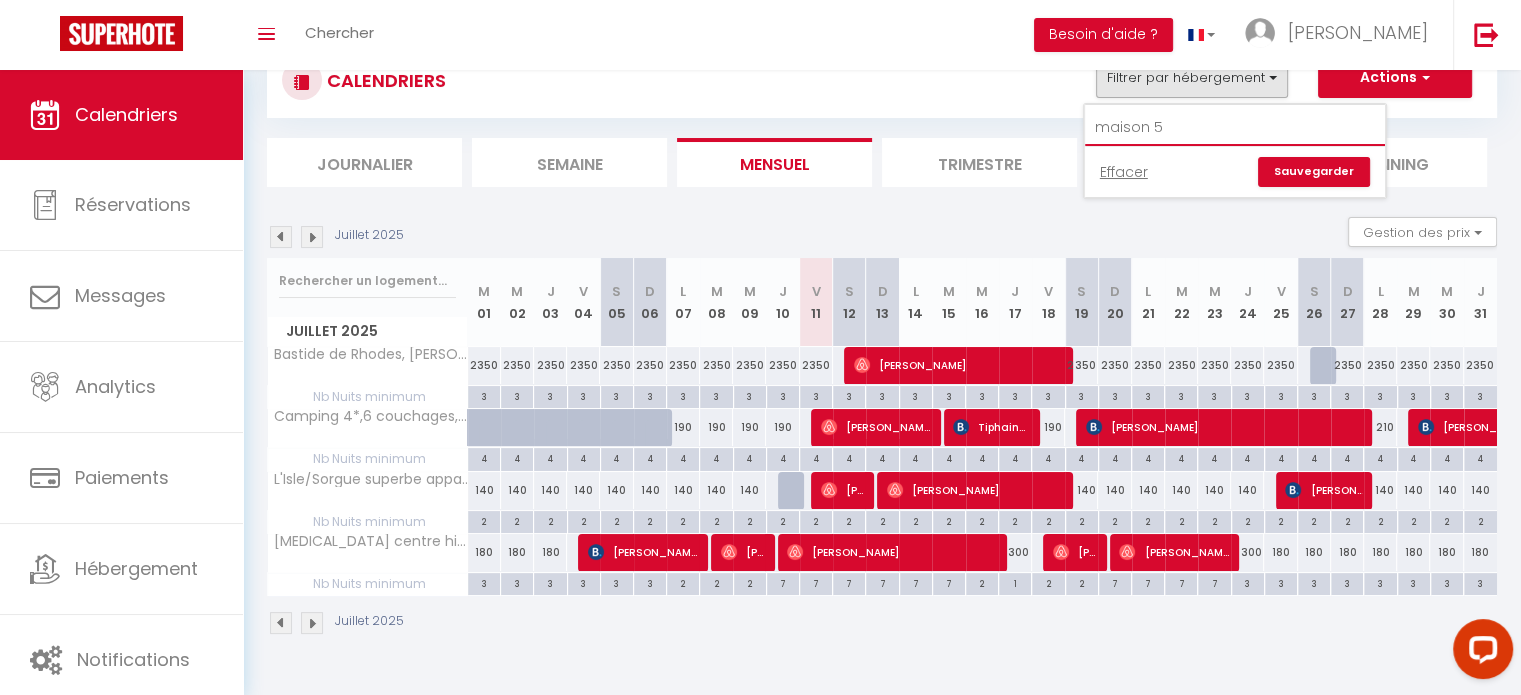 scroll, scrollTop: 0, scrollLeft: 0, axis: both 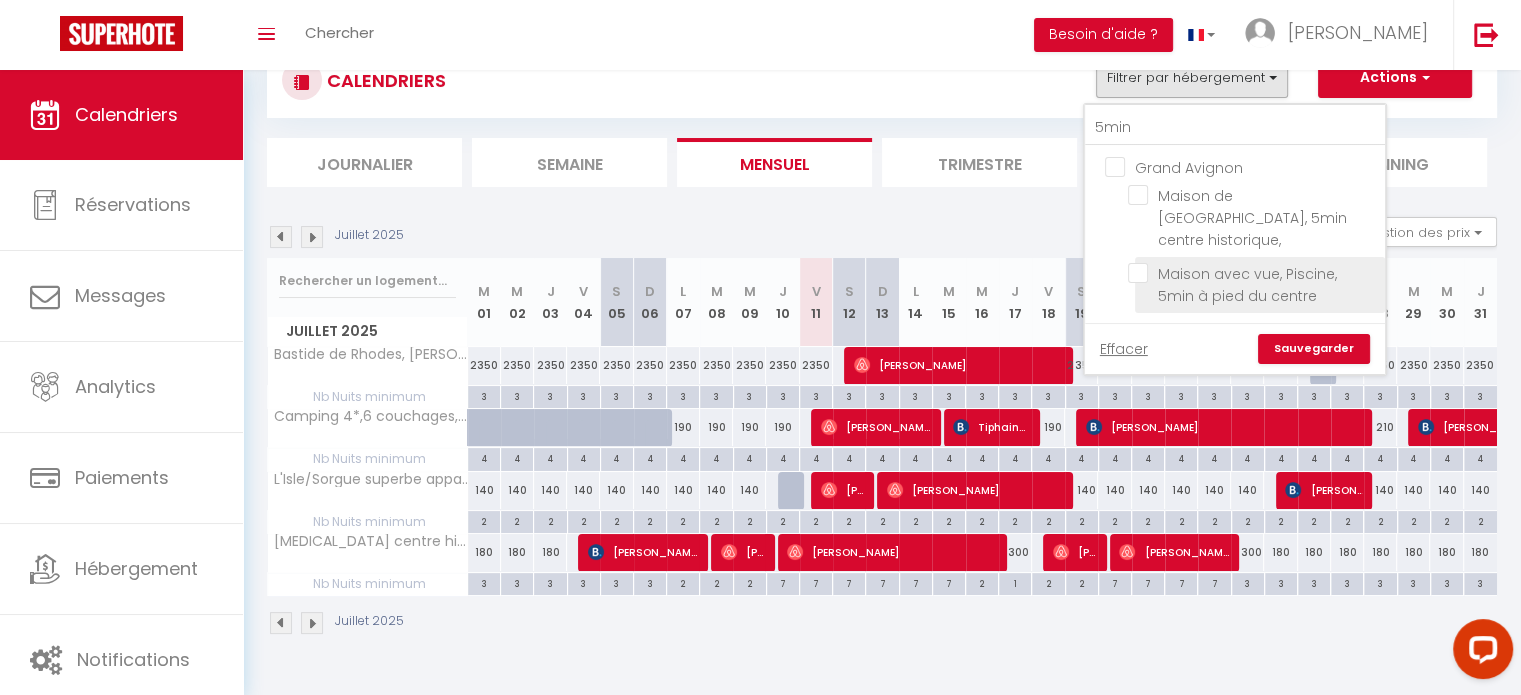 click on "Maison  avec vue, Piscine, 5min à pied du centre" at bounding box center (1253, 273) 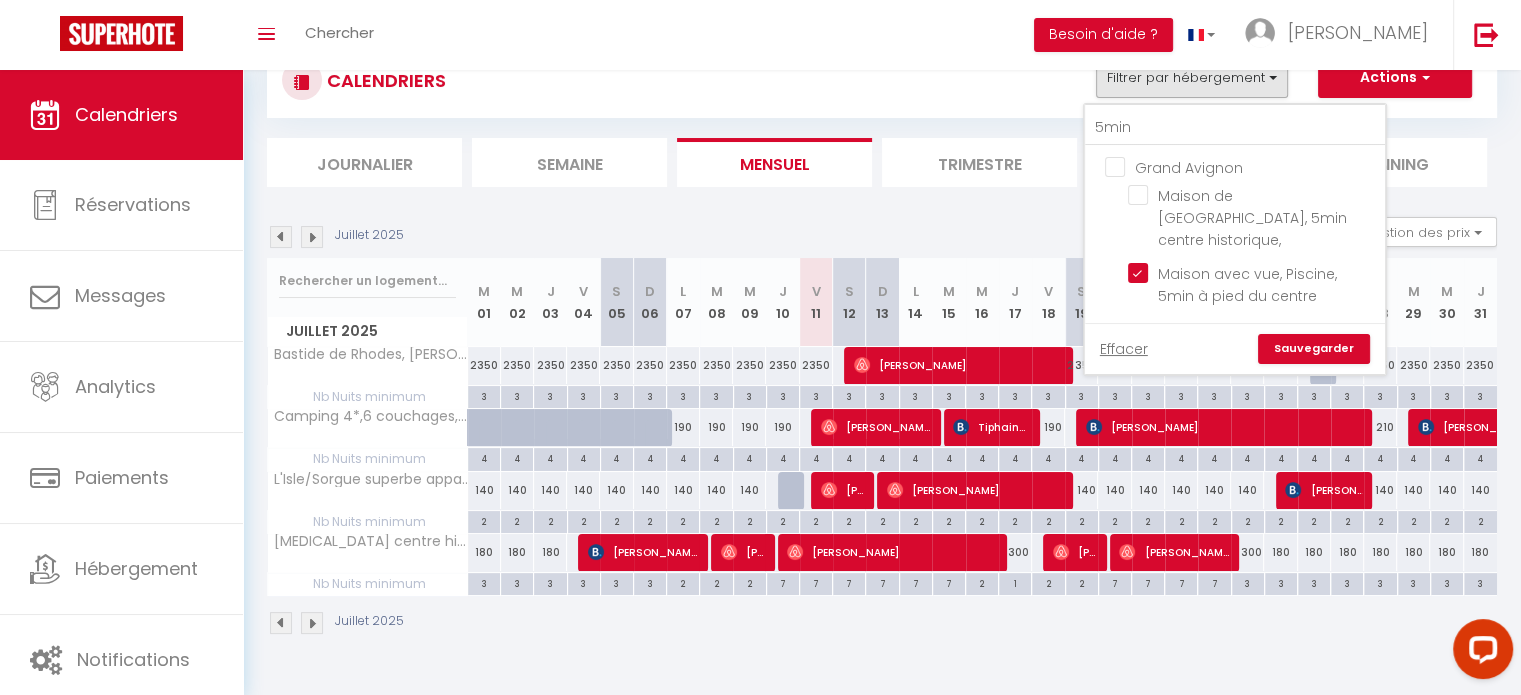 click on "Sauvegarder" at bounding box center (1314, 349) 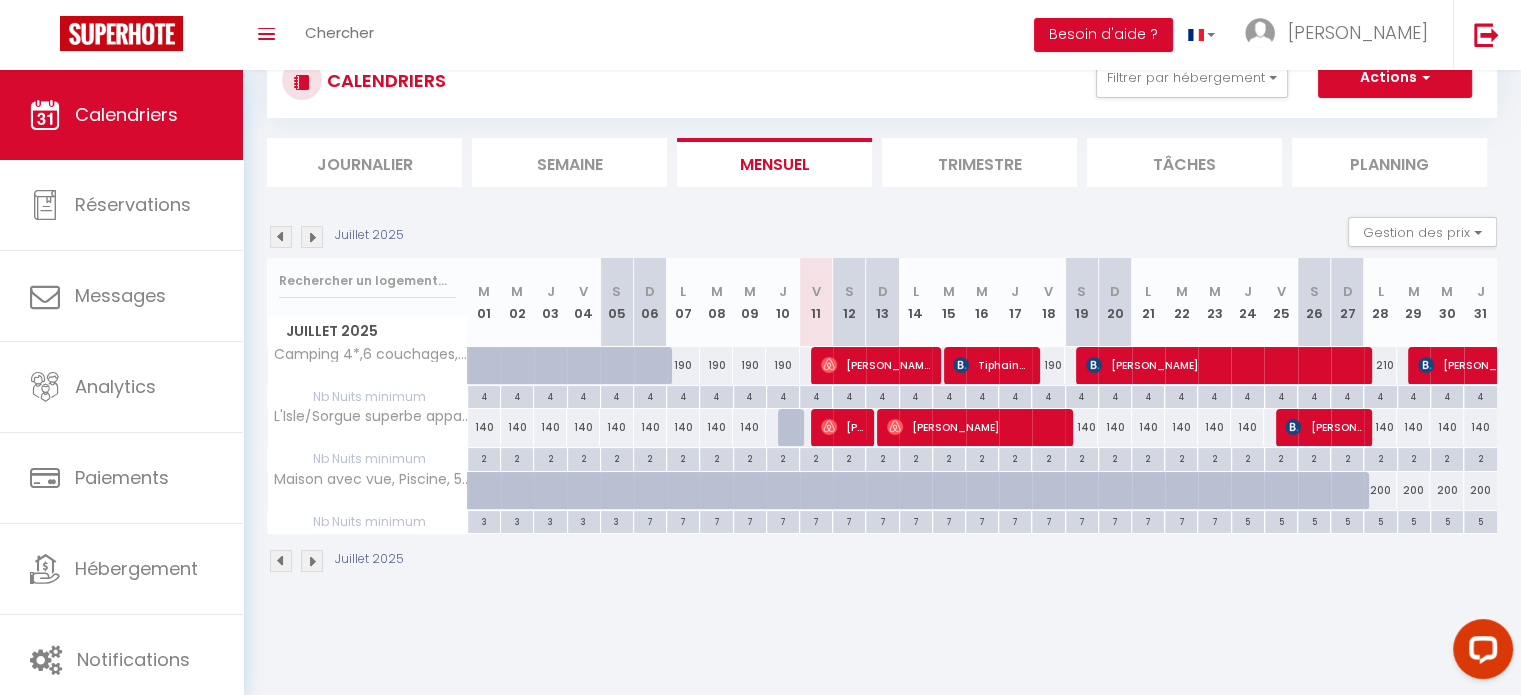 click on "CALENDRIERS
Filtrer par hébergement
5min      Grand Avignon       Maison de ville [GEOGRAPHIC_DATA], 5min centre historique,     Maison  avec vue, Piscine, 5min à pied du centre    Effacer   Sauvegarder
Actions
Nouvelle réservation   Exporter les réservations   Importer les réservations
Journalier
[GEOGRAPHIC_DATA]
Mensuel
Trimestre
Tâches
Planning
[DATE]
Gestion des prix
Nb Nuits minimum   Règles   Disponibilité           [DATE]
M
01
M
02
J   V   S   D   L   M   M   J   V   S" at bounding box center [882, 308] 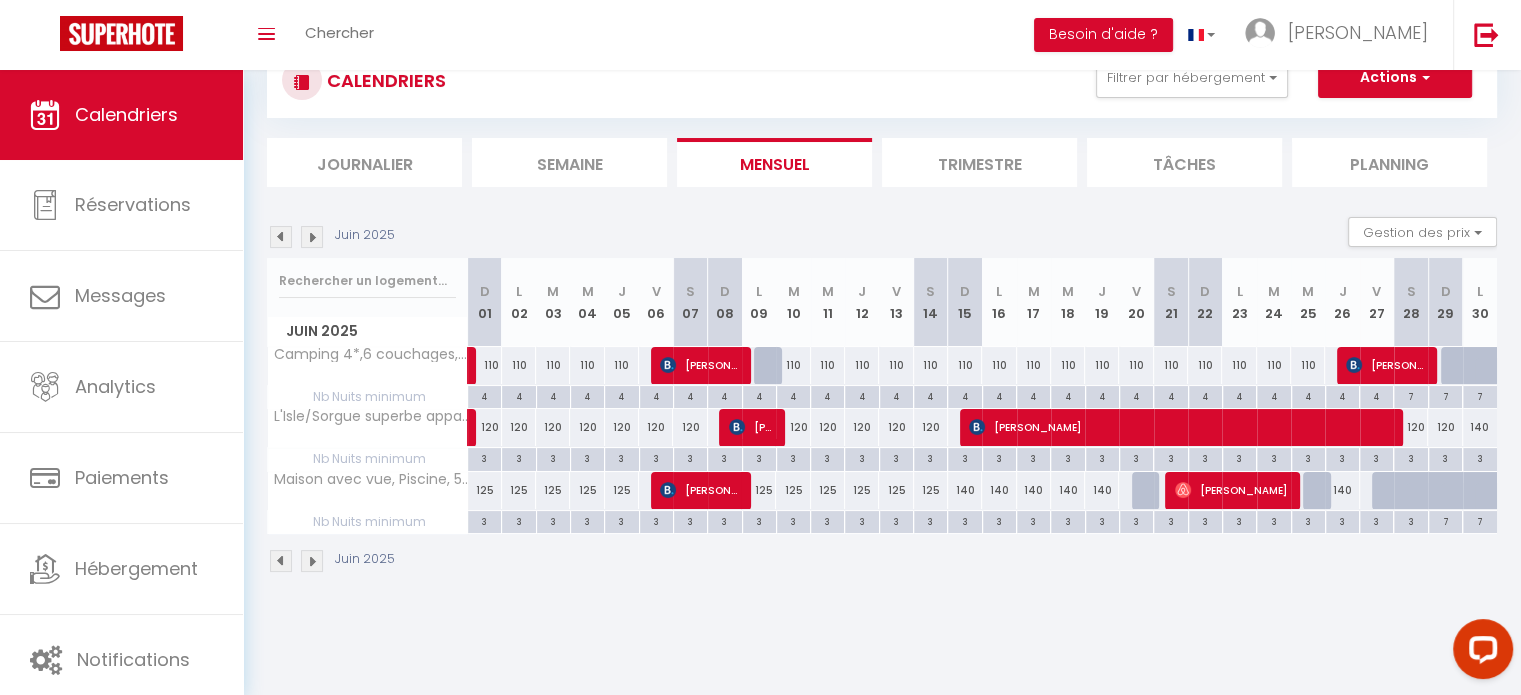 click at bounding box center (281, 237) 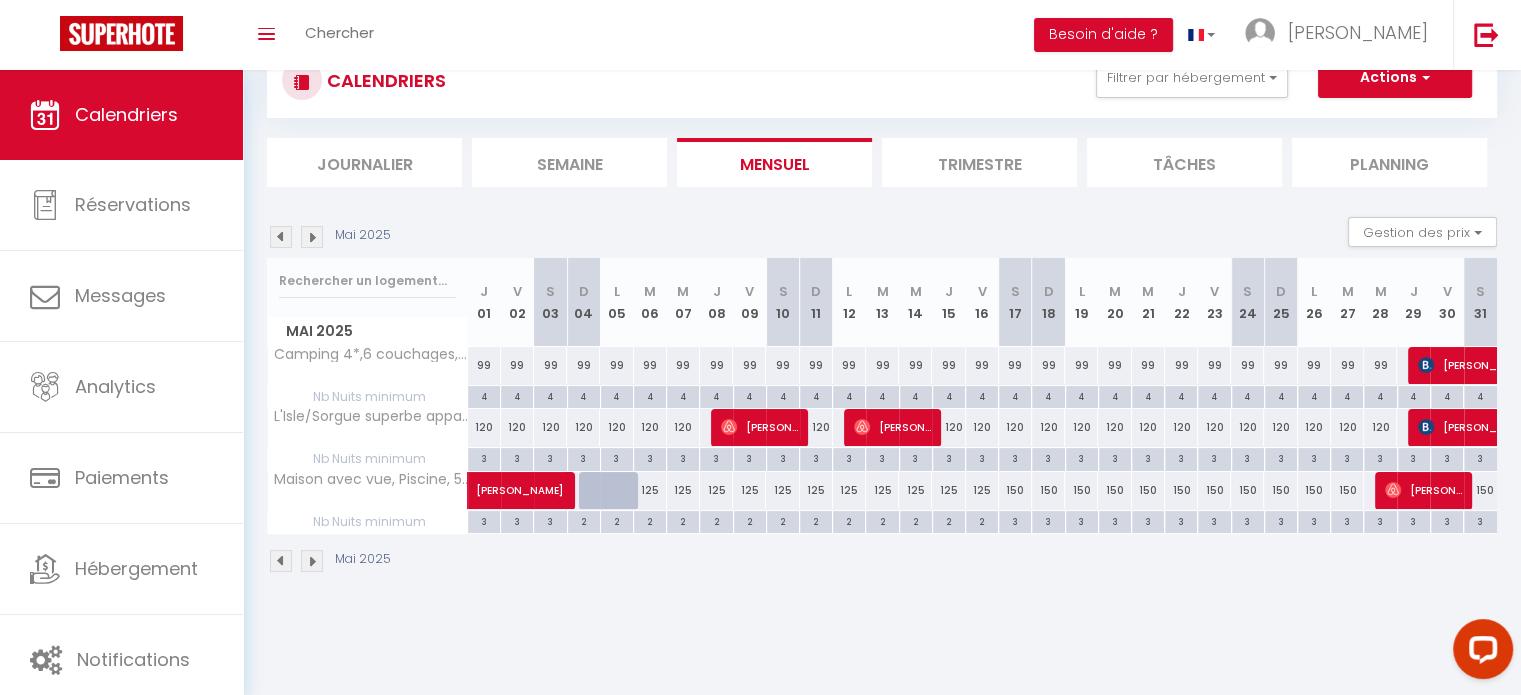 click on "Coaching SuperHote ce soir à 18h00, pour participer:  [URL][DOMAIN_NAME][SECURITY_DATA]   ×     Toggle navigation       Toggle Search     Toggle menubar     Chercher   BUTTON
Besoin d'aide ?
[PERSON_NAME]        Équipe     Résultat de la recherche   Aucun résultat     Calendriers     Réservations     Messages     Analytics      Paiements     Hébergement     Notifications                 Résultat de la recherche   Id   Appart   Voyageur    Checkin   Checkout   Nuits   Pers.   Plateforme   Statut     Résultat de la recherche   Aucun résultat           CALENDRIERS
Filtrer par hébergement
5min      Grand Avignon       Maison de ville [GEOGRAPHIC_DATA], 5min centre historique,     Maison  avec vue, Piscine, 5min à pied du centre    Effacer   Sauvegarder
Actions
Nouvelle réservation   Exporter les réservations" at bounding box center (760, 347) 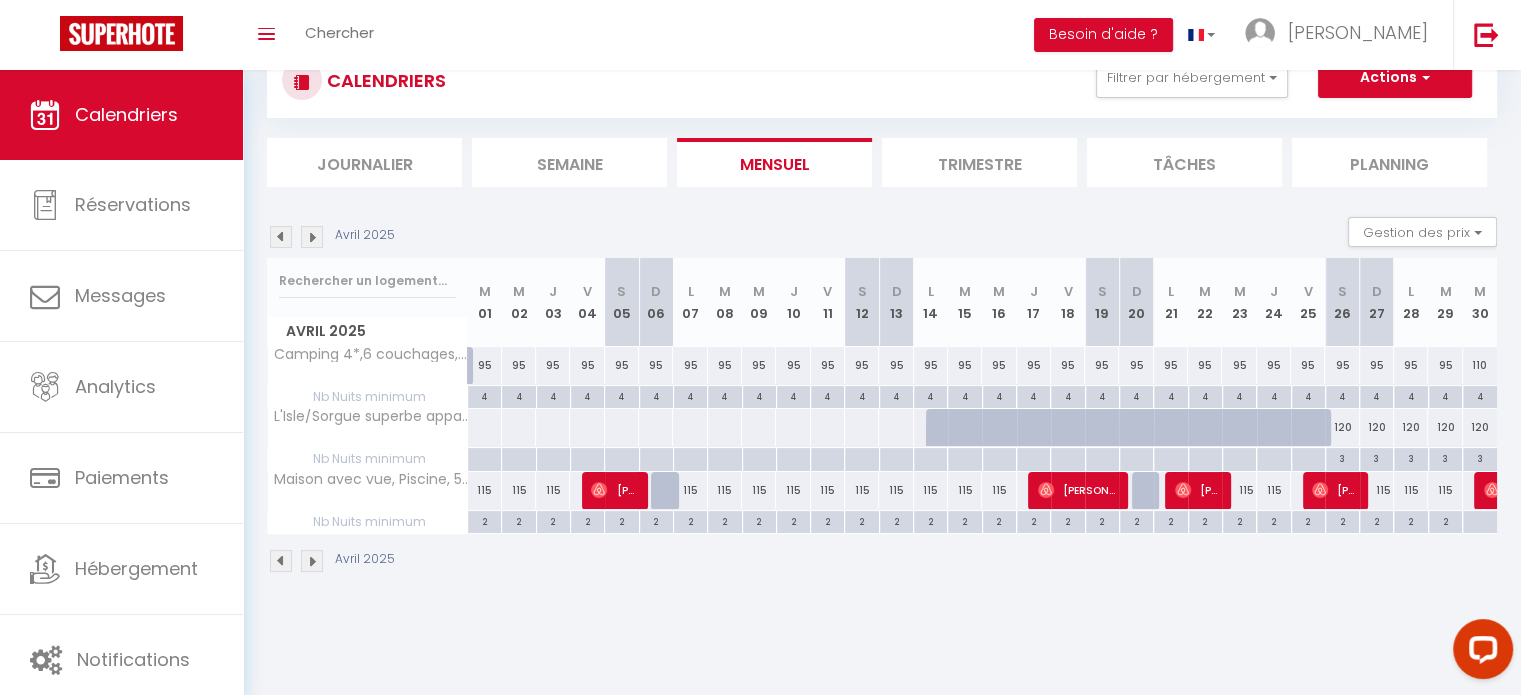 click at bounding box center [281, 237] 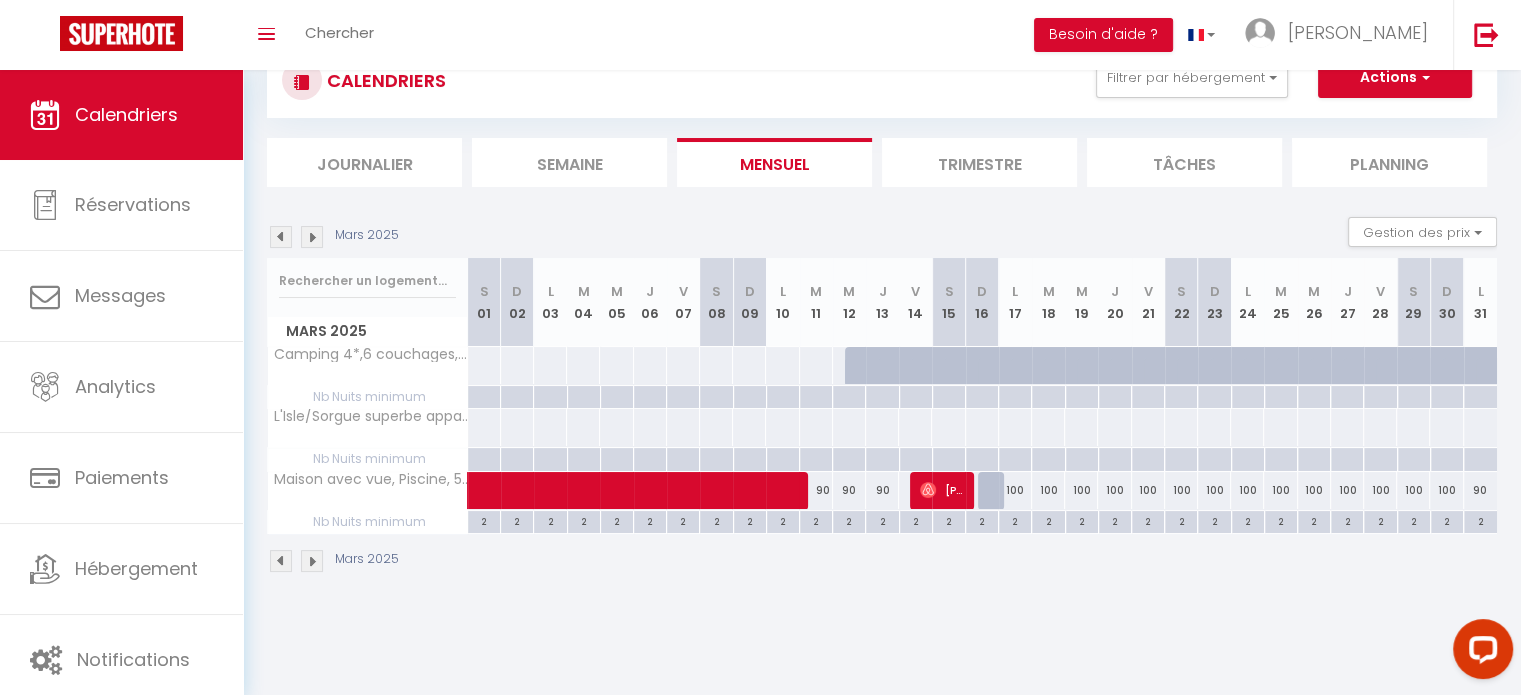 click at bounding box center [281, 237] 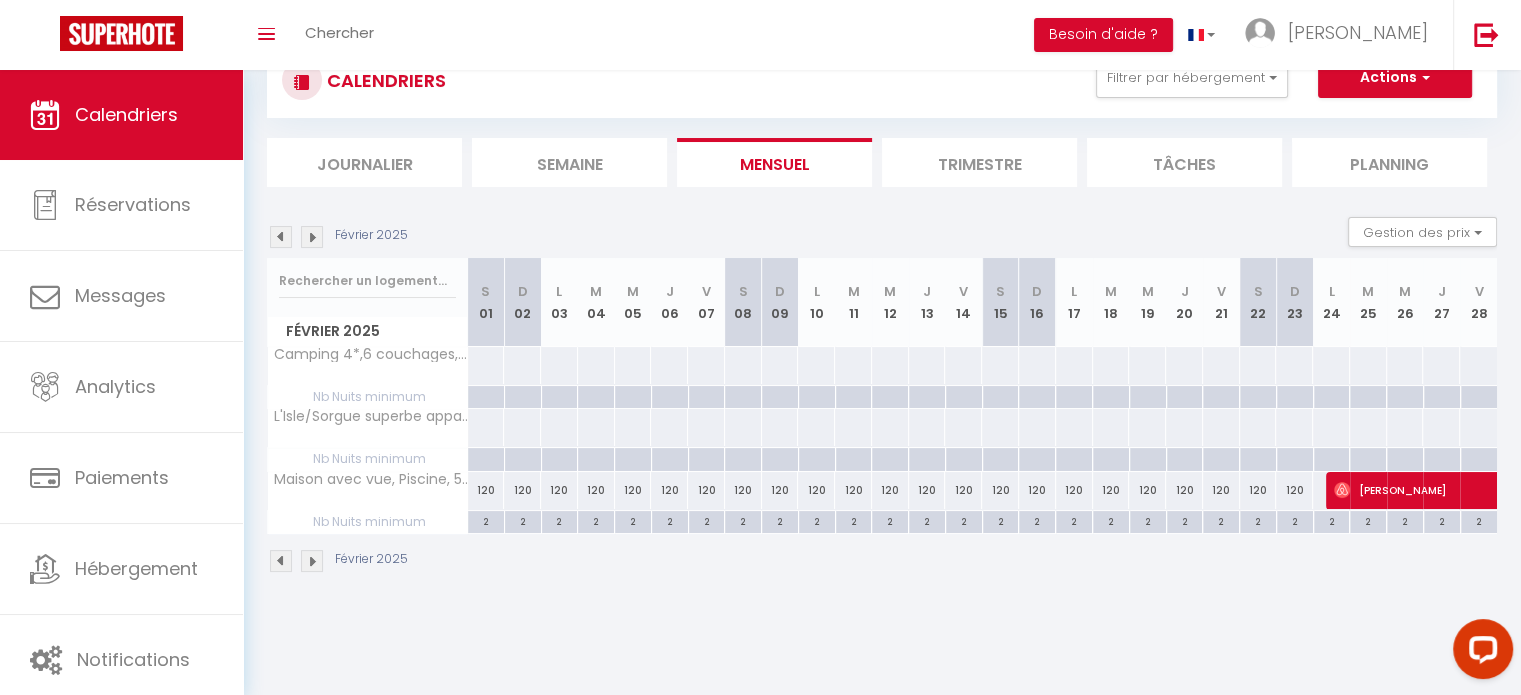 click at bounding box center (312, 237) 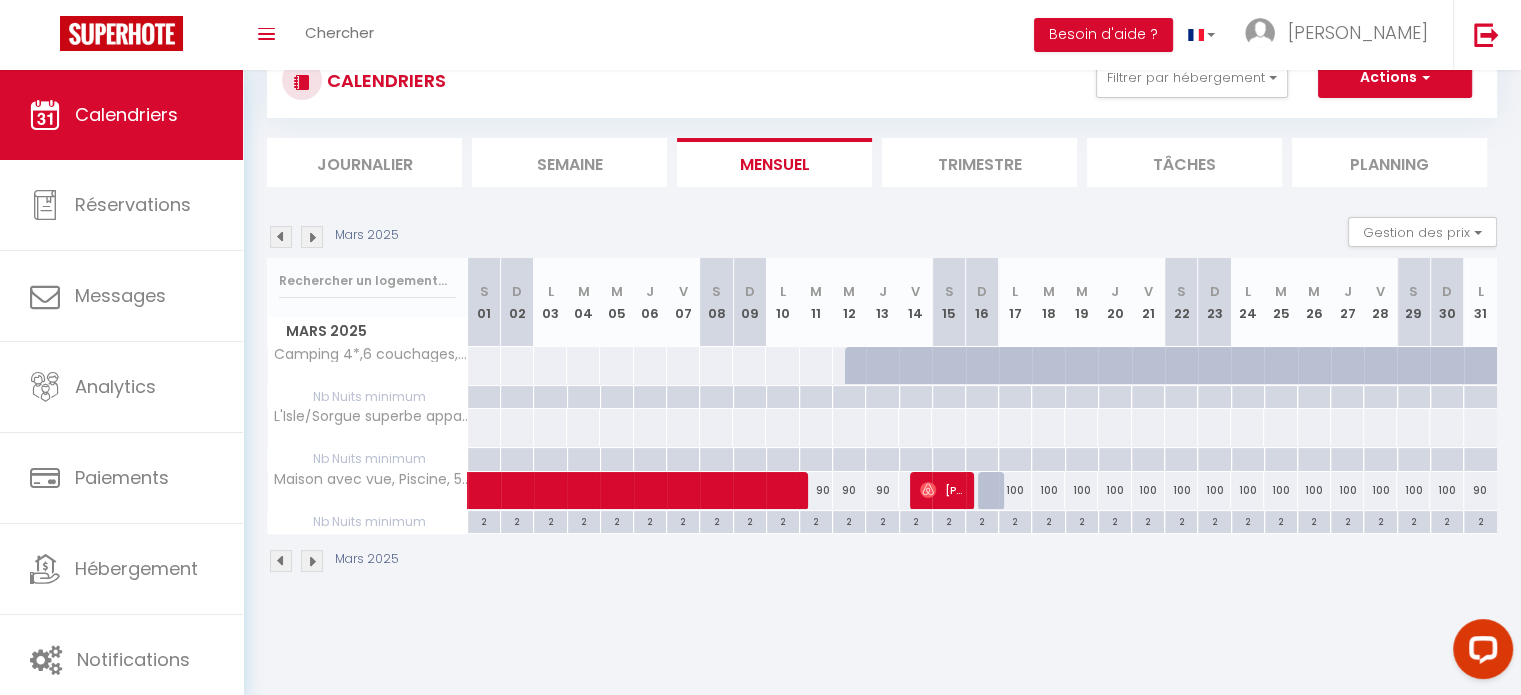 click at bounding box center [312, 237] 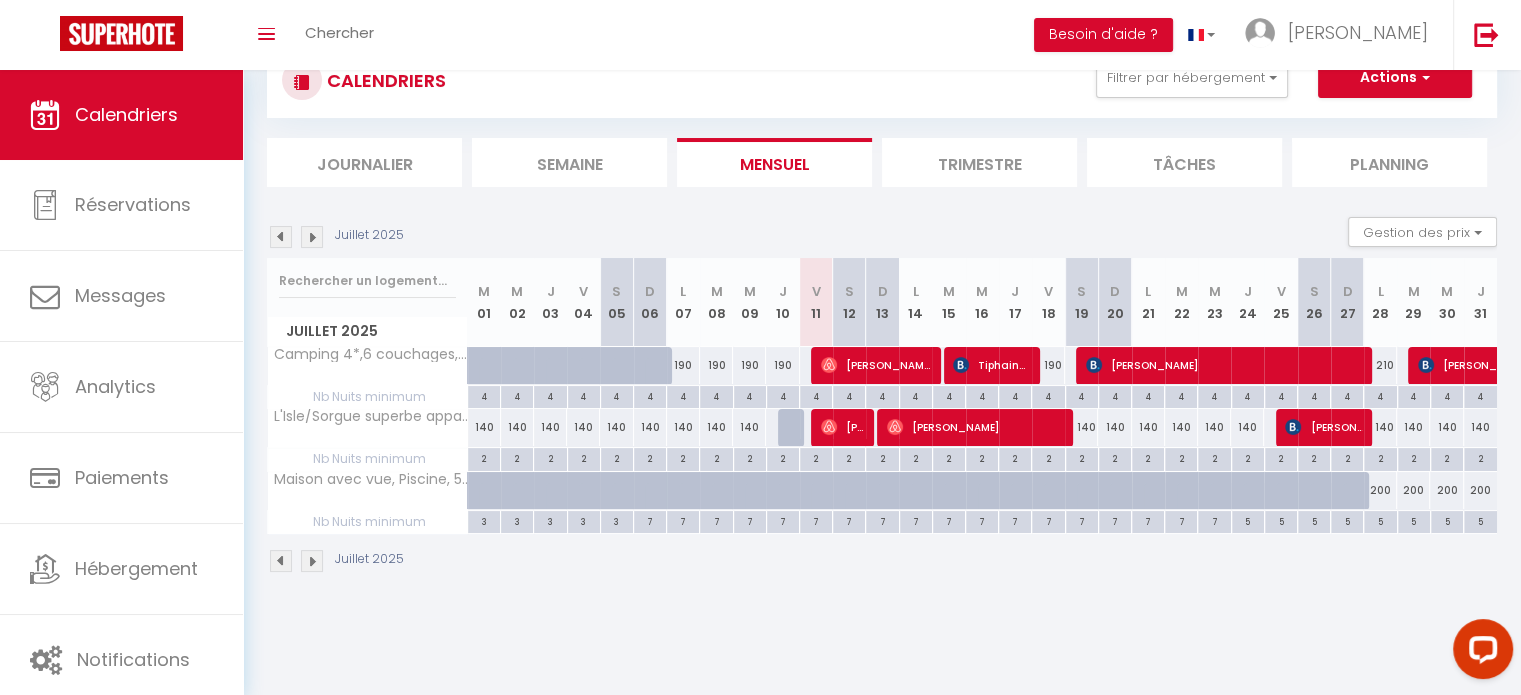 click at bounding box center [312, 237] 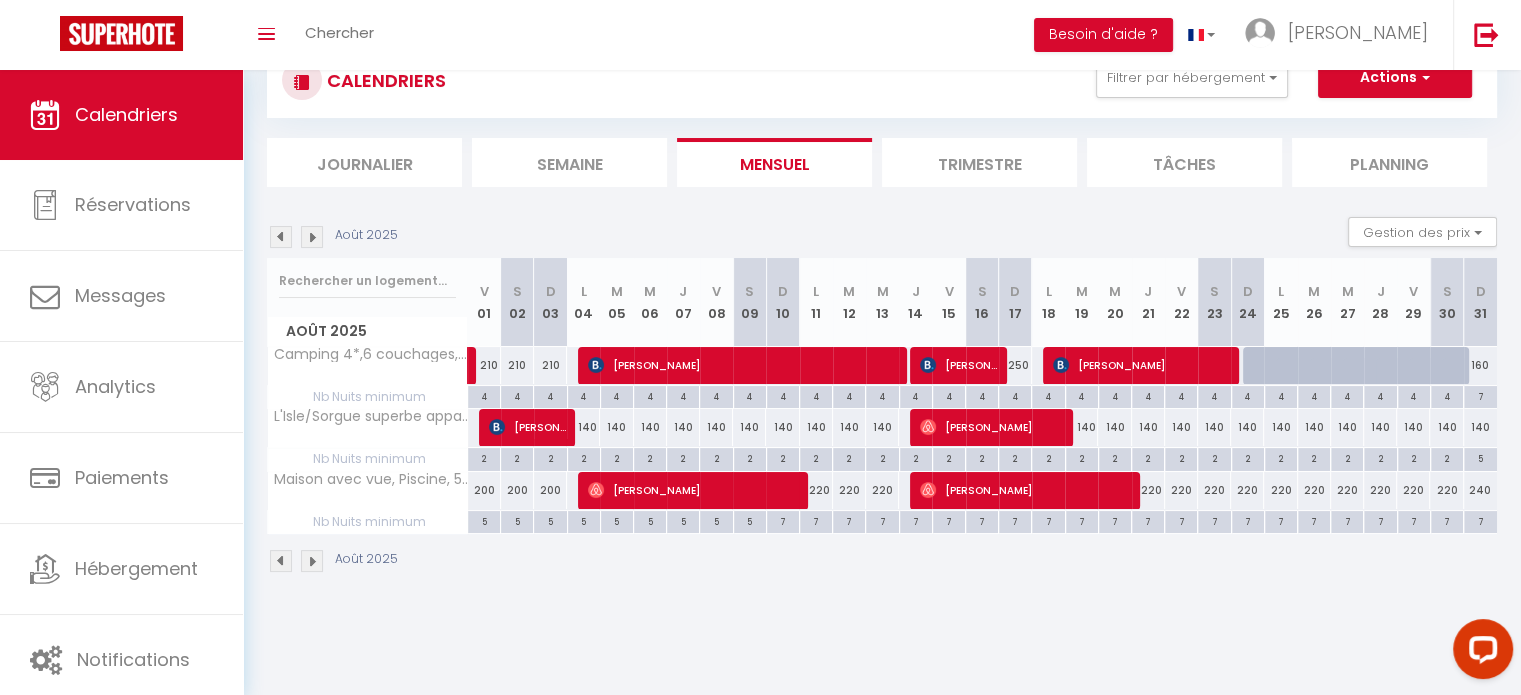 click at bounding box center [312, 237] 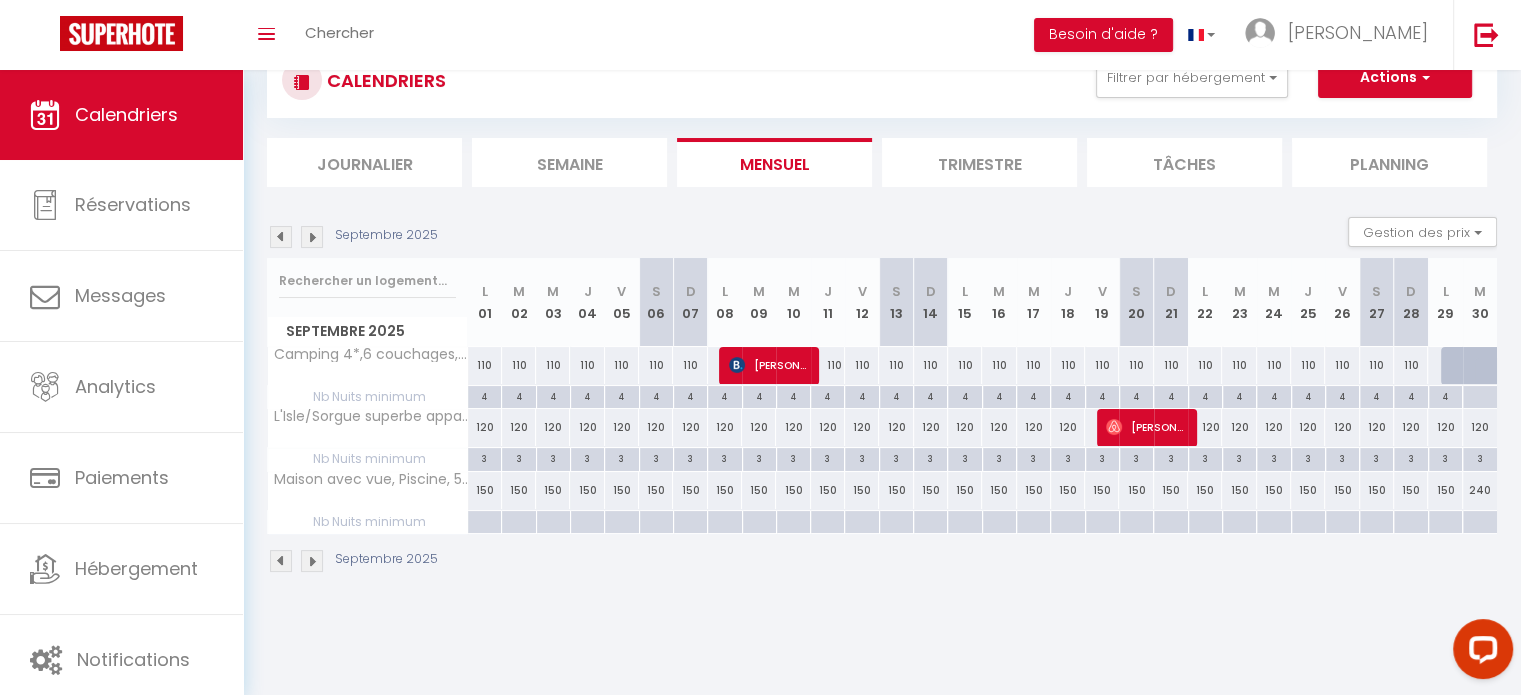 click at bounding box center (312, 237) 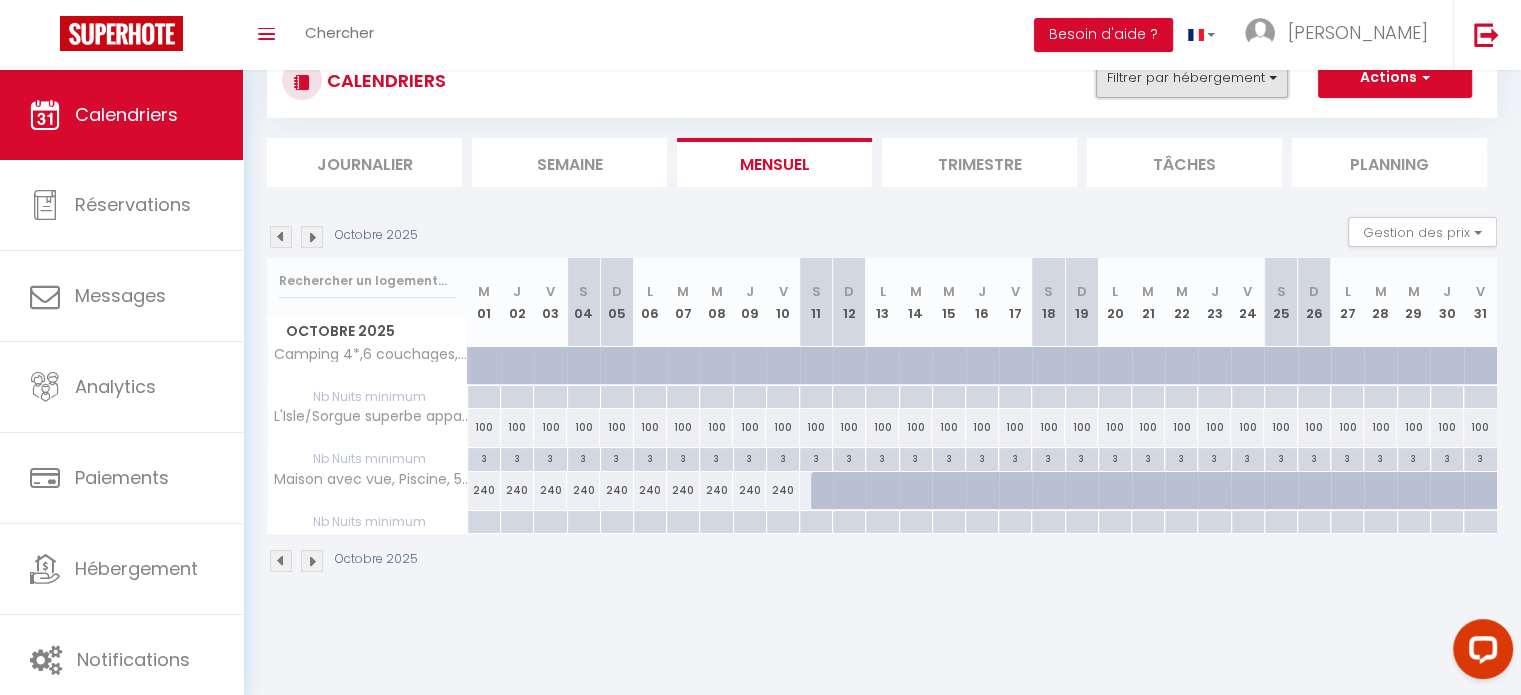 click on "Filtrer par hébergement" at bounding box center [1192, 78] 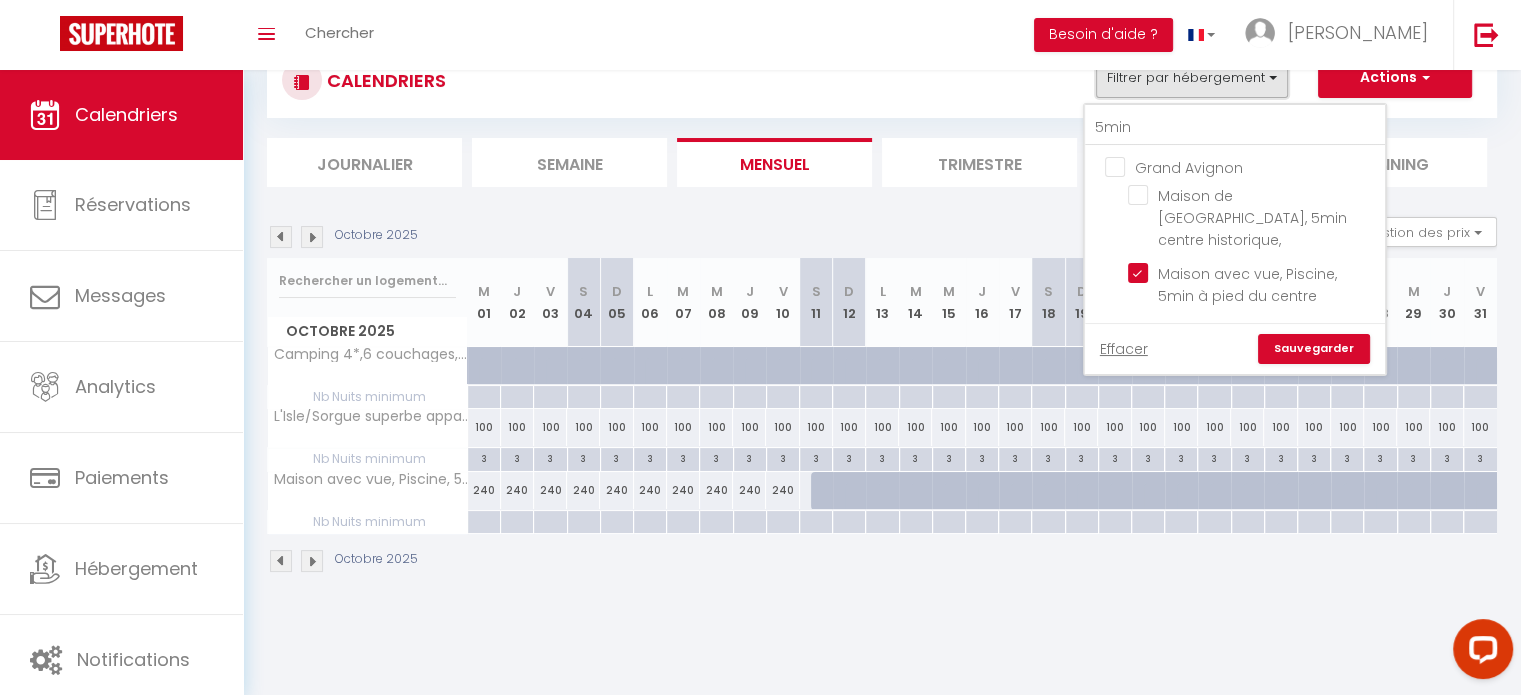click on "Filtrer par hébergement" at bounding box center (1192, 78) 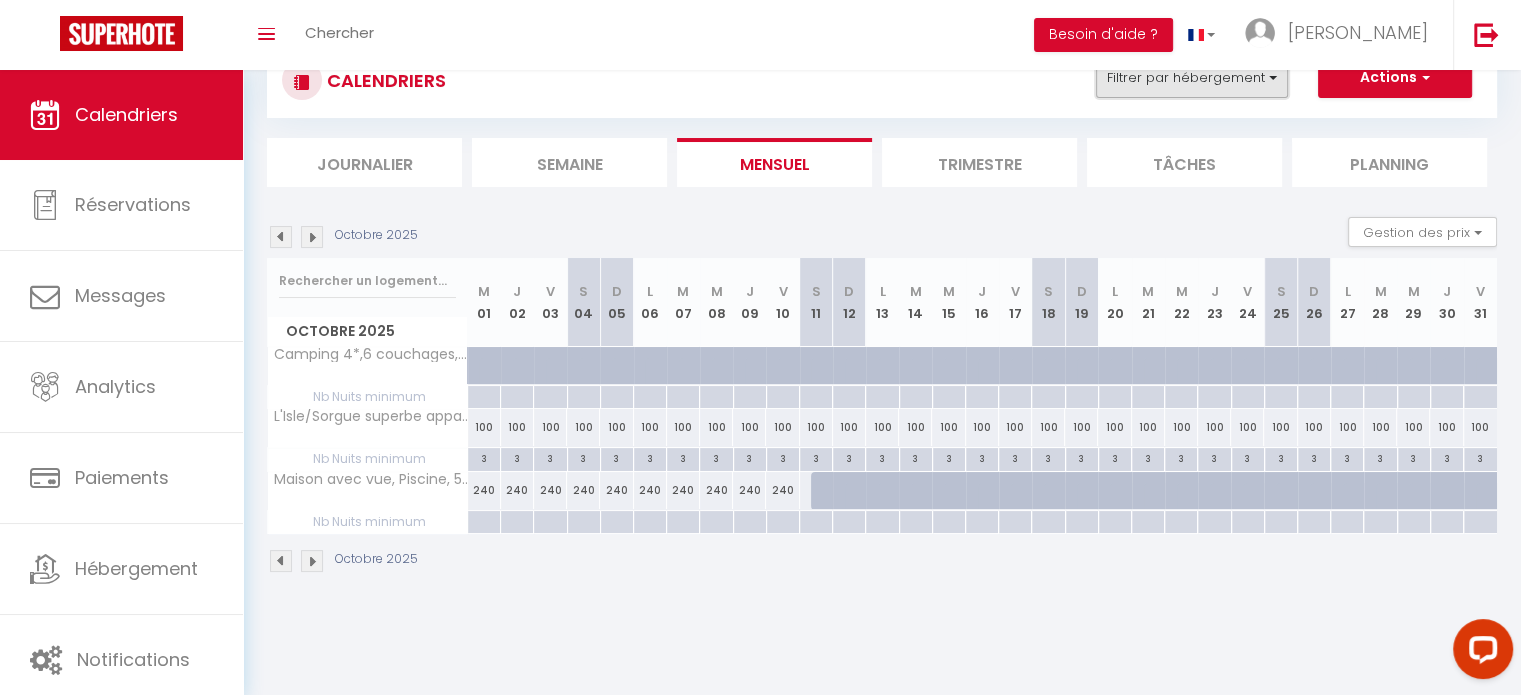 click on "Filtrer par hébergement" at bounding box center (1192, 78) 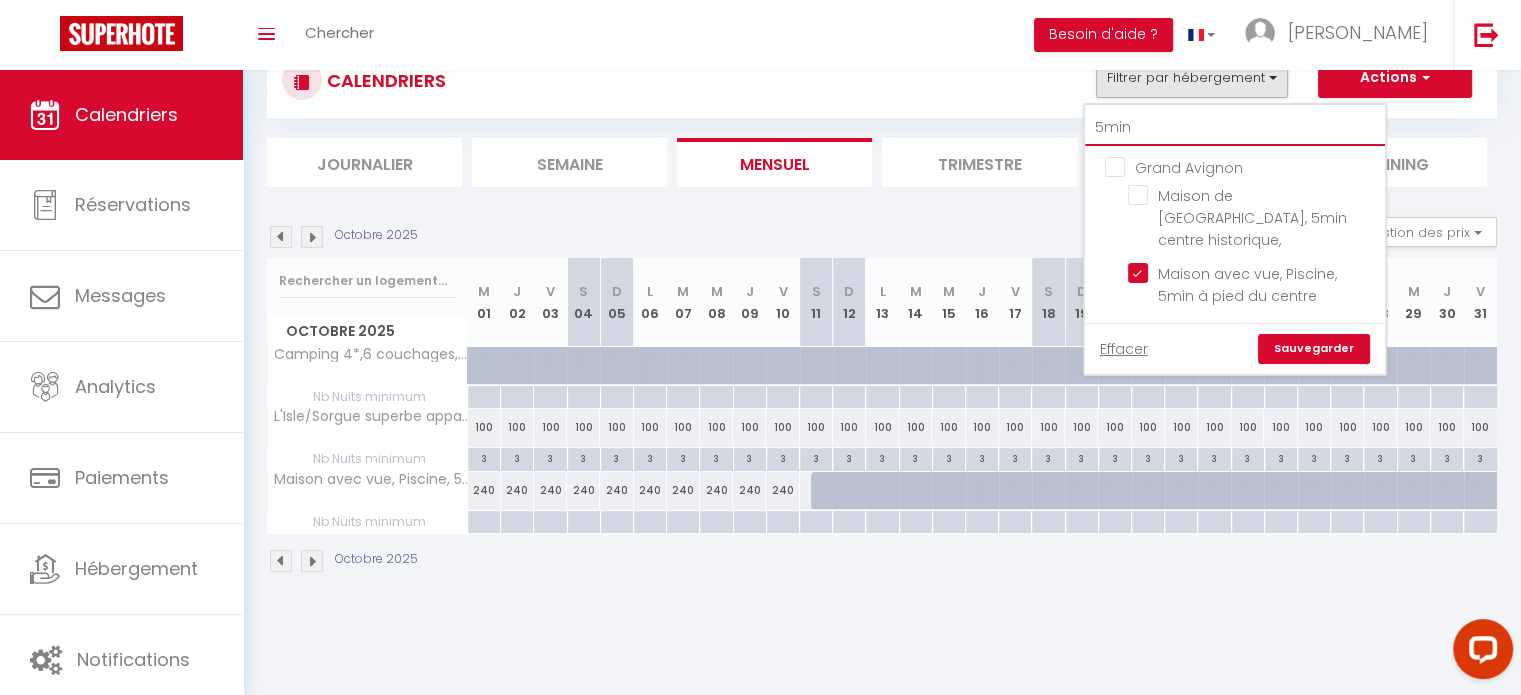 click on "5min" at bounding box center (1235, 128) 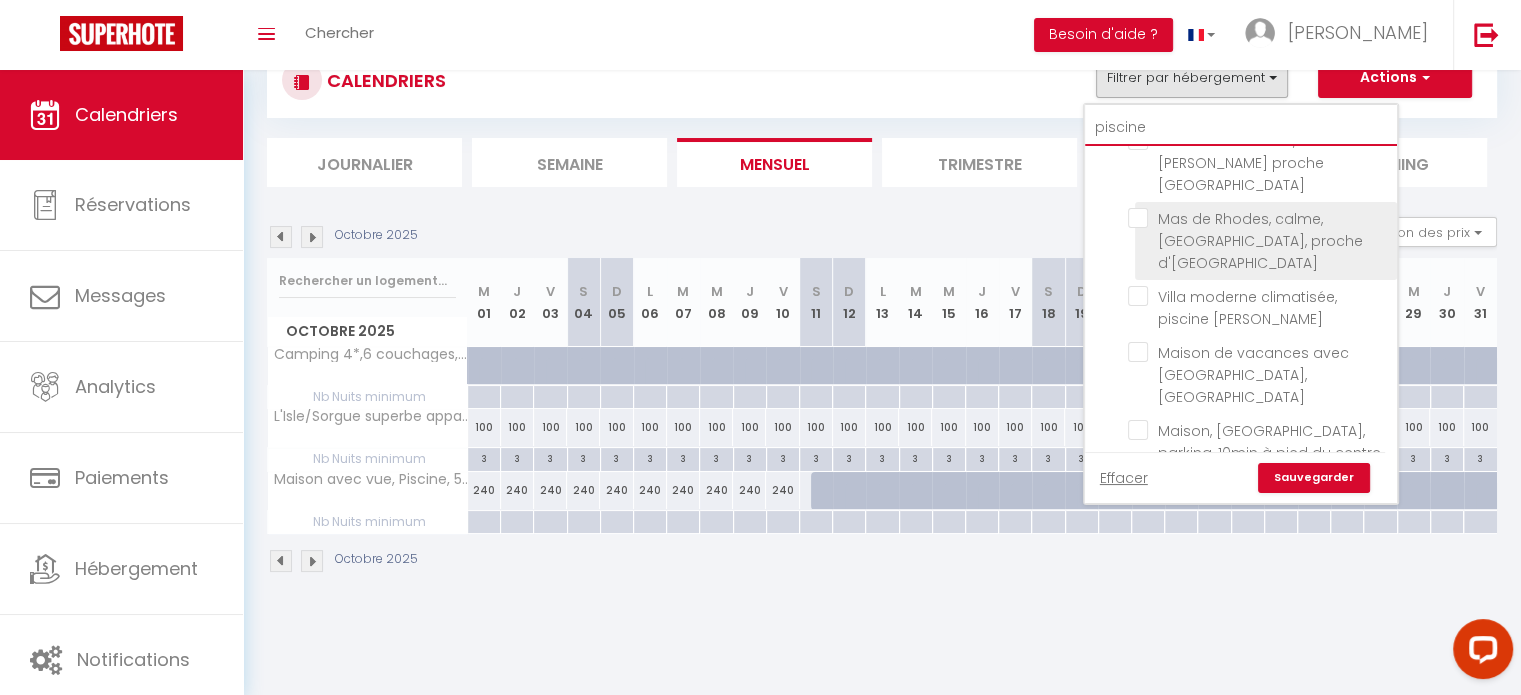 scroll, scrollTop: 200, scrollLeft: 0, axis: vertical 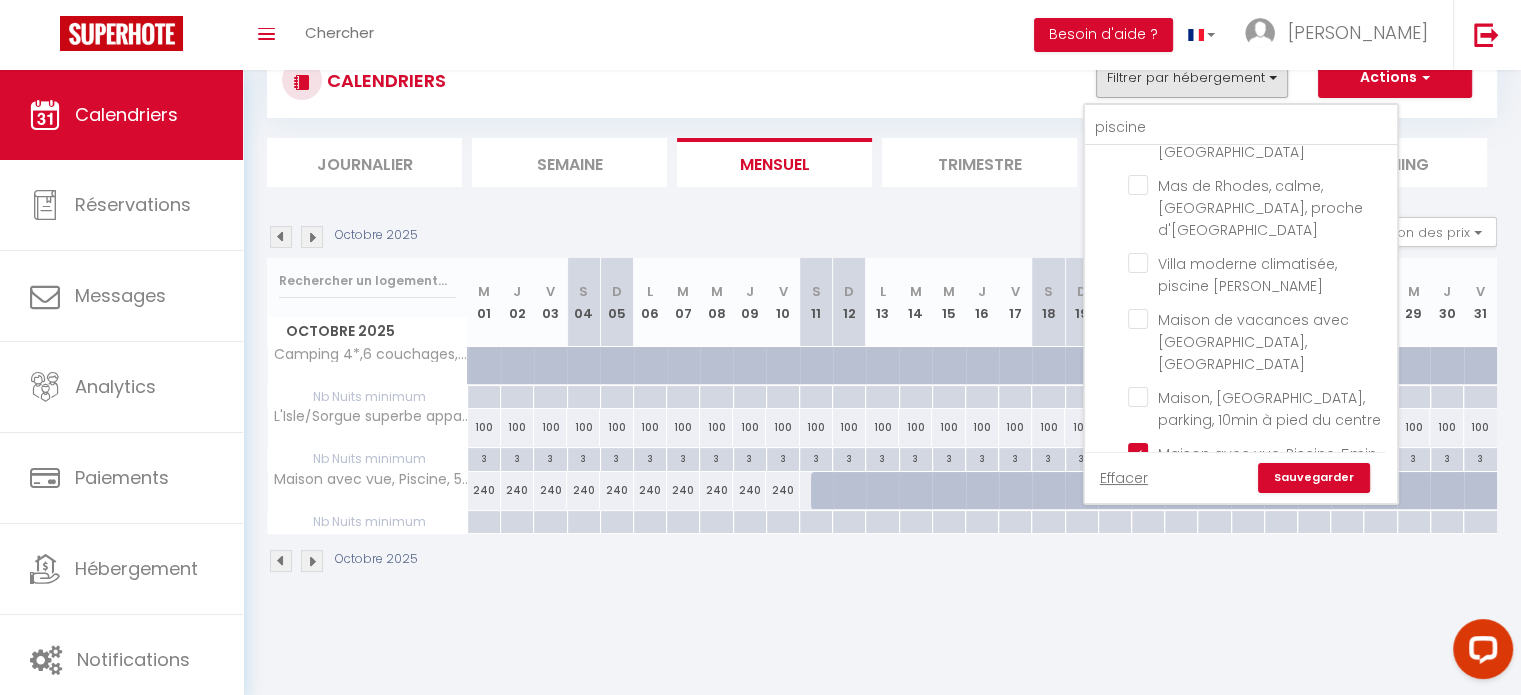 click on "Grand Avignon       Villa des deux horizons, [GEOGRAPHIC_DATA], idéal famille     Maison au calme, [GEOGRAPHIC_DATA] & piscine     [GEOGRAPHIC_DATA], [GEOGRAPHIC_DATA] proche [GEOGRAPHIC_DATA]     [GEOGRAPHIC_DATA], [GEOGRAPHIC_DATA],  [GEOGRAPHIC_DATA], proche d'[GEOGRAPHIC_DATA] moderne climatisée, [GEOGRAPHIC_DATA] jacuzzi     Maison de vacances avec [GEOGRAPHIC_DATA], [GEOGRAPHIC_DATA], [GEOGRAPHIC_DATA], parking, 10min à pied du centre     Maison  avec vue, [GEOGRAPHIC_DATA], 5min à pied du centre" at bounding box center [1241, 224] 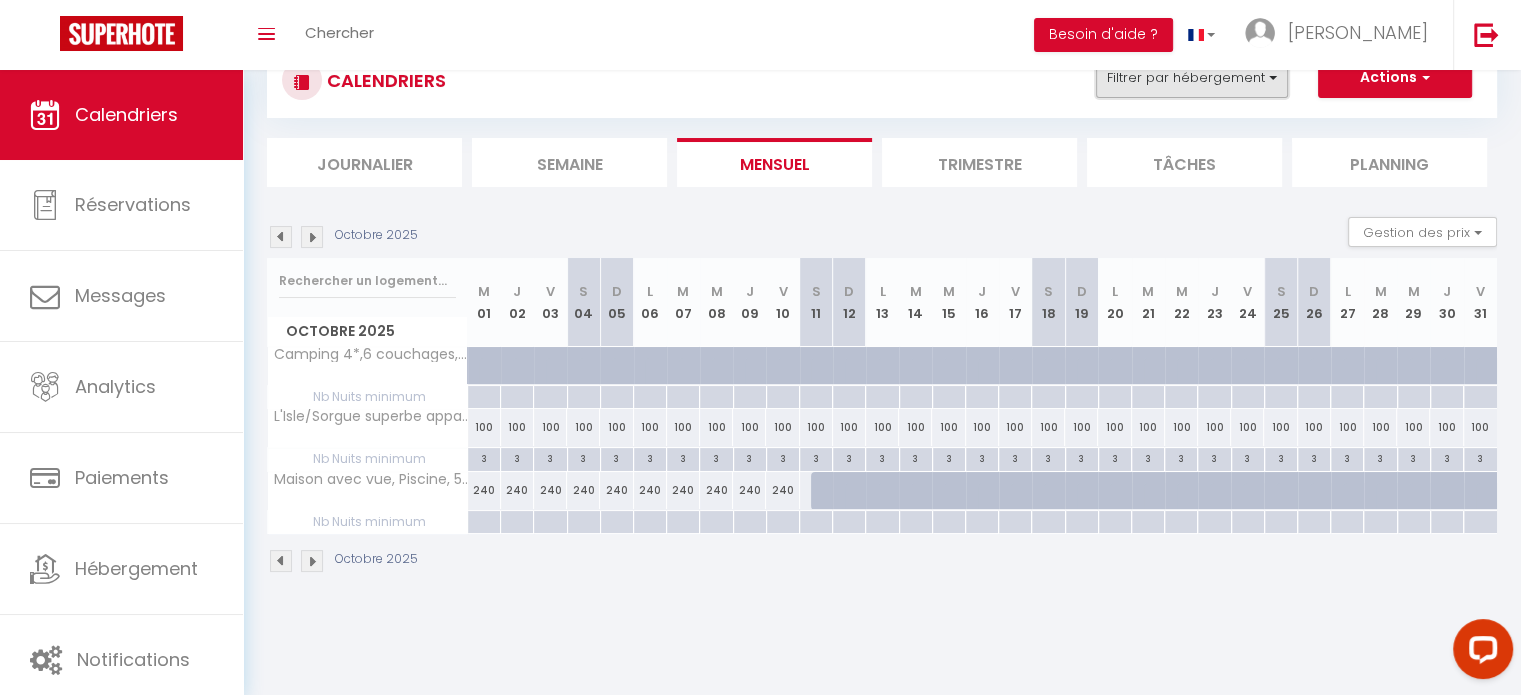 click on "Filtrer par hébergement" at bounding box center [1192, 78] 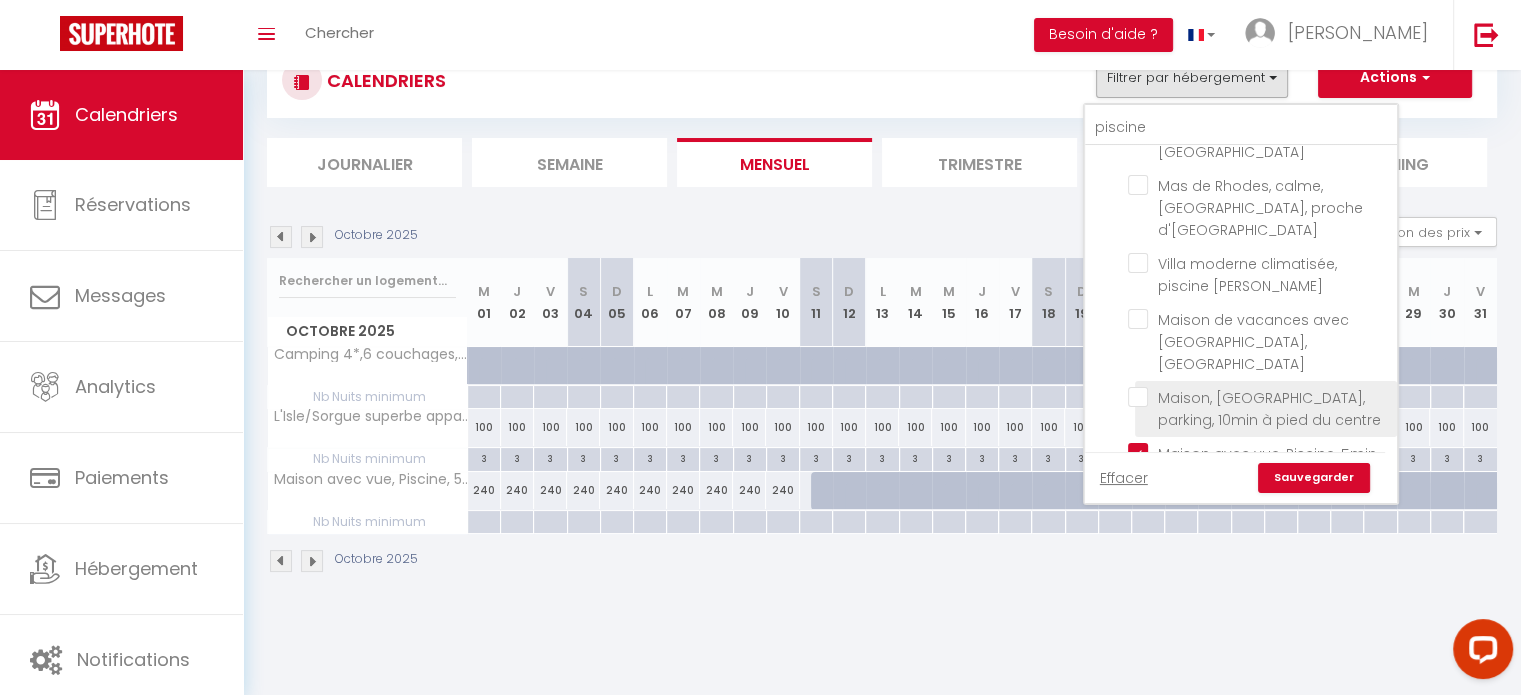click on "Maison, [GEOGRAPHIC_DATA], parking, 10min à pied du centre" at bounding box center (1259, 397) 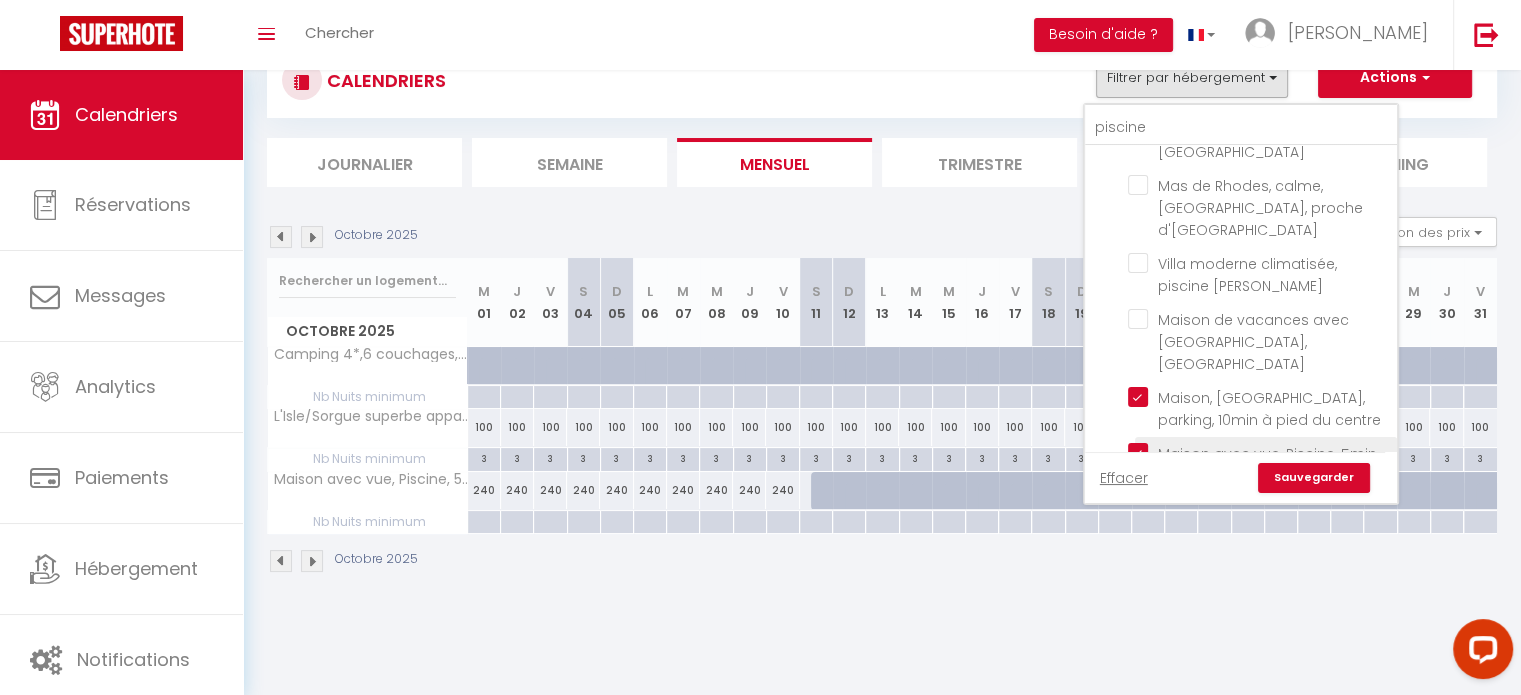 click on "Maison  avec vue, Piscine, 5min à pied du centre" at bounding box center (1259, 453) 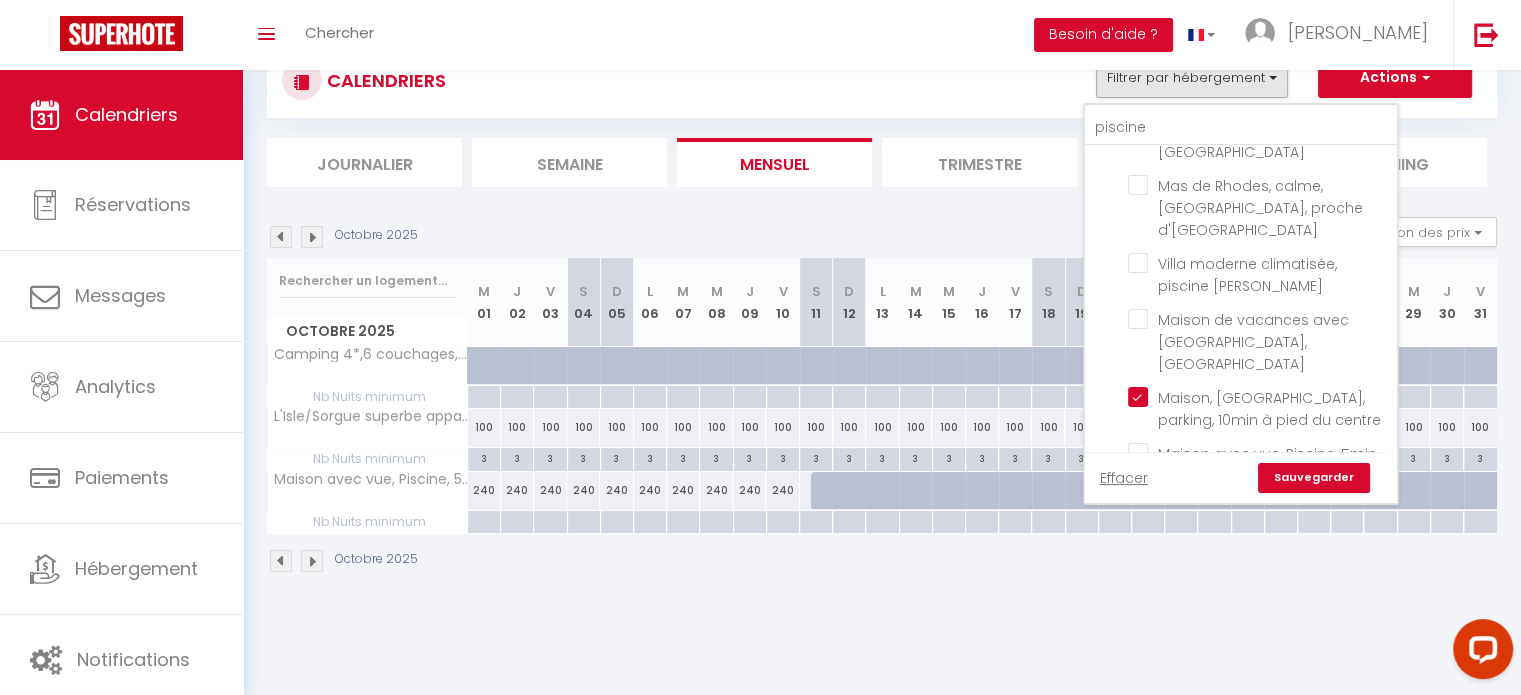 click on "Sauvegarder" at bounding box center [1314, 478] 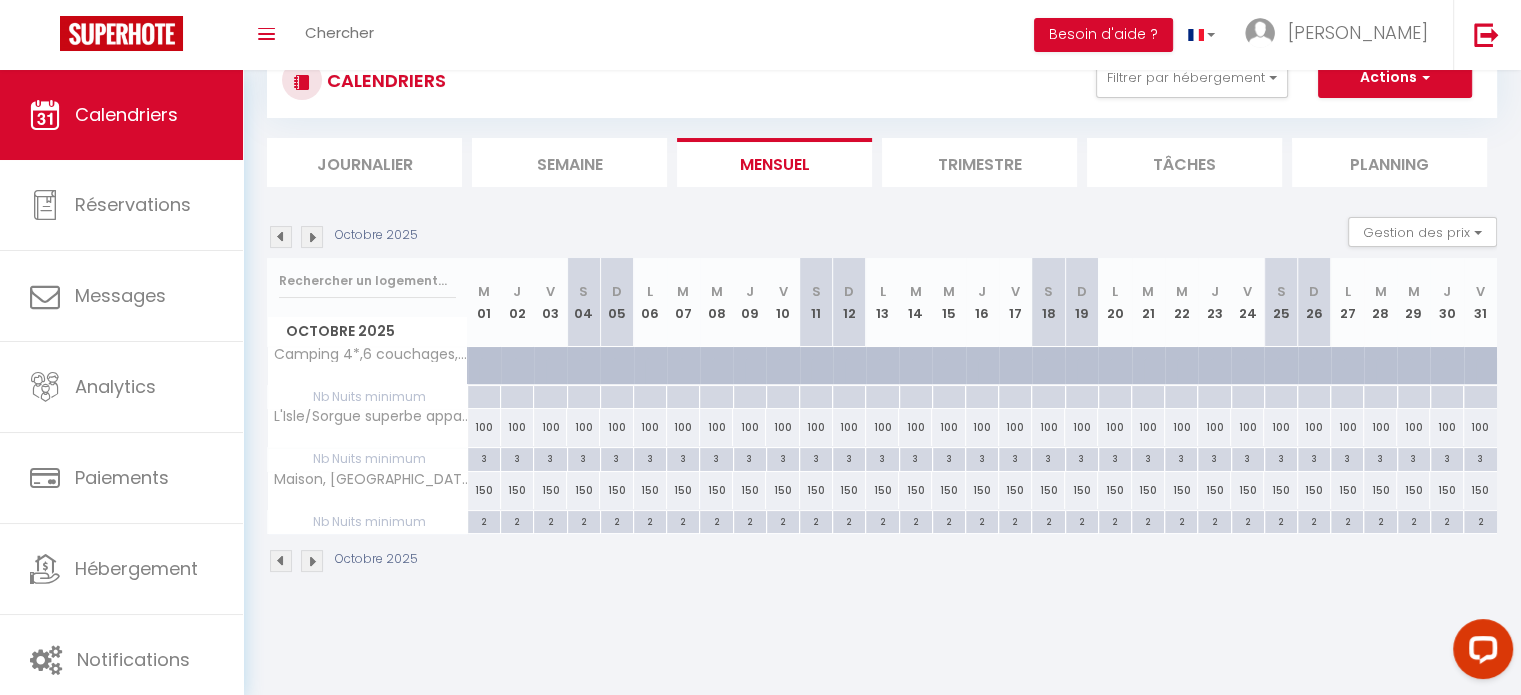 click at bounding box center (312, 561) 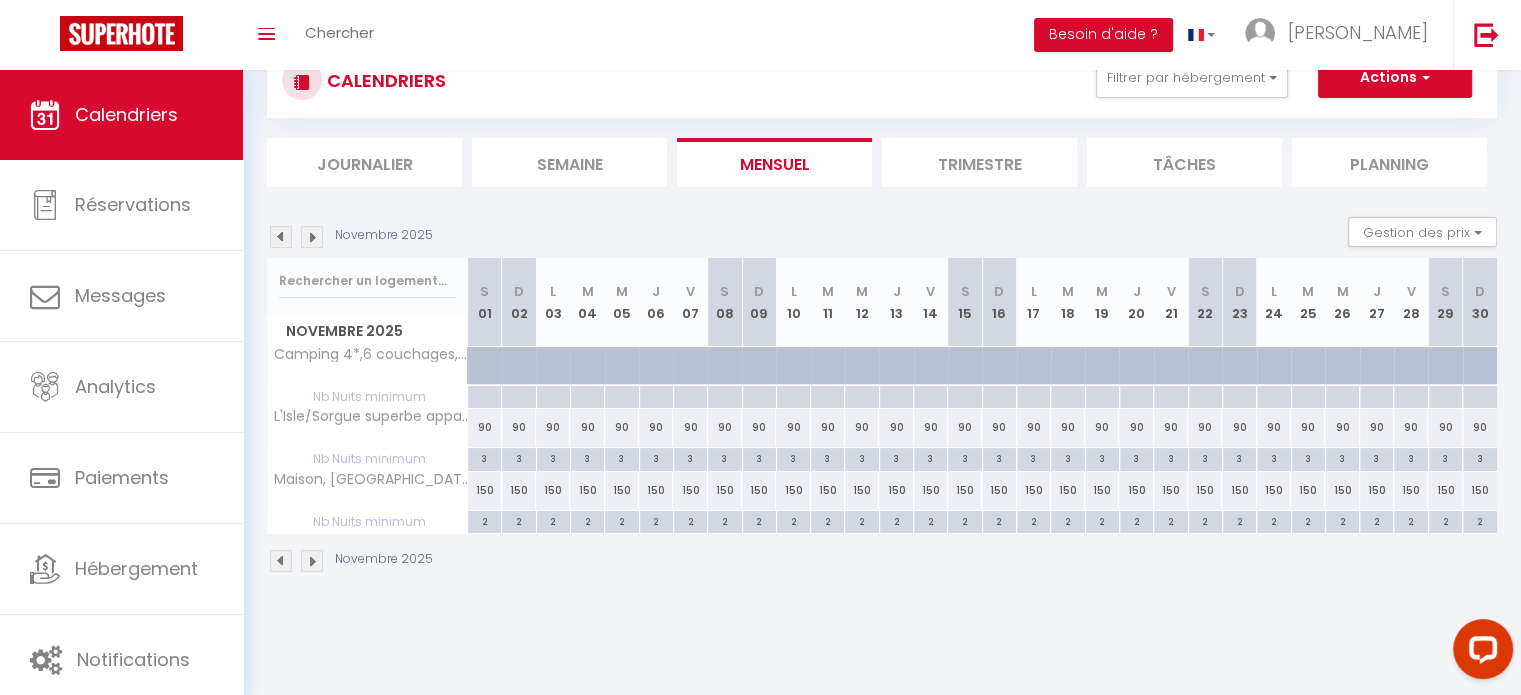 click at bounding box center (312, 561) 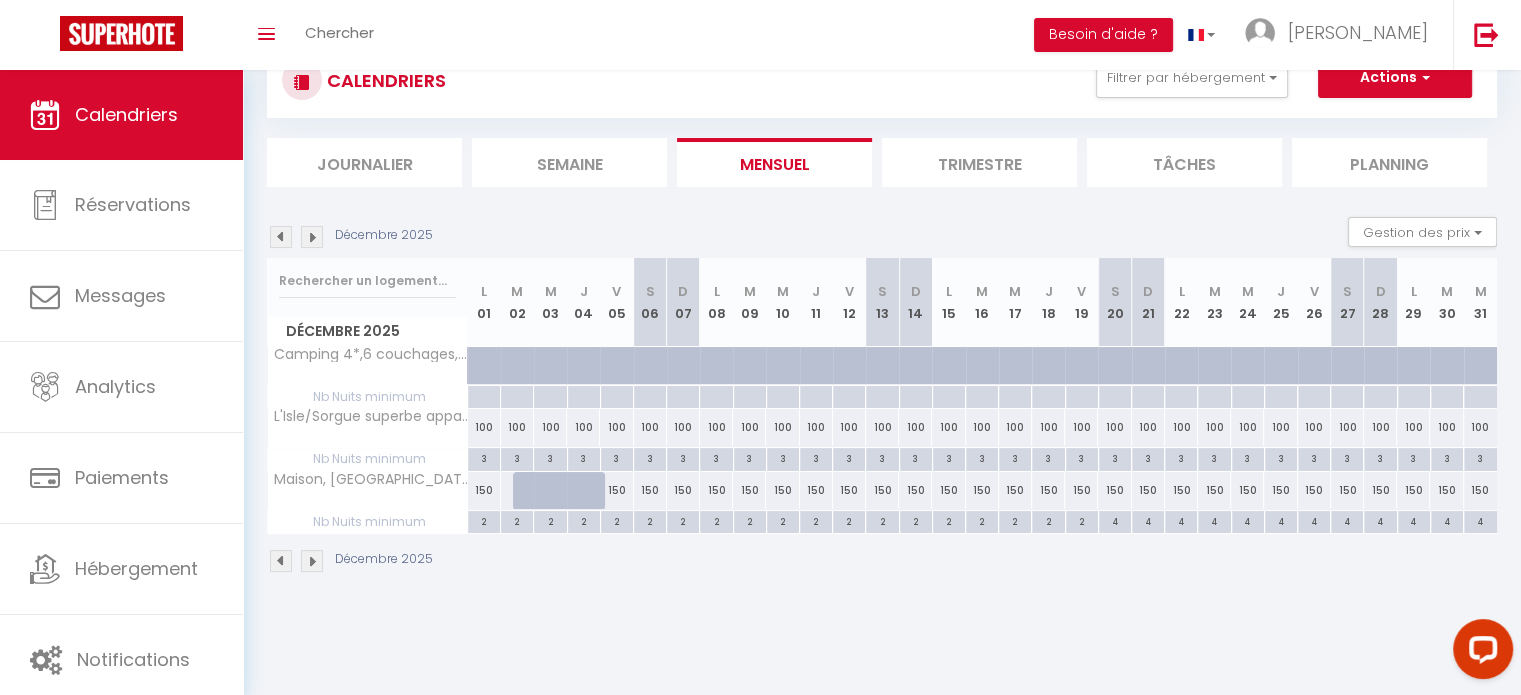 click at bounding box center (281, 561) 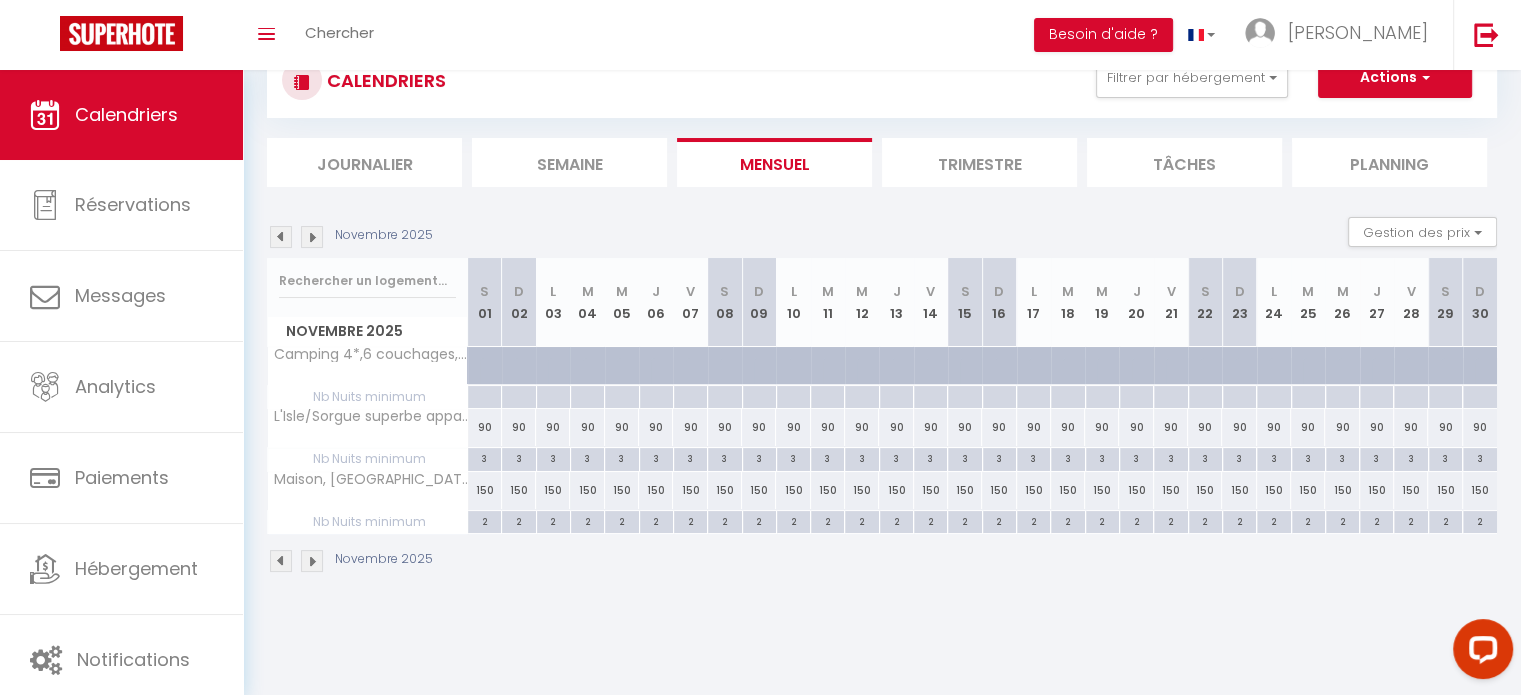 click at bounding box center (281, 561) 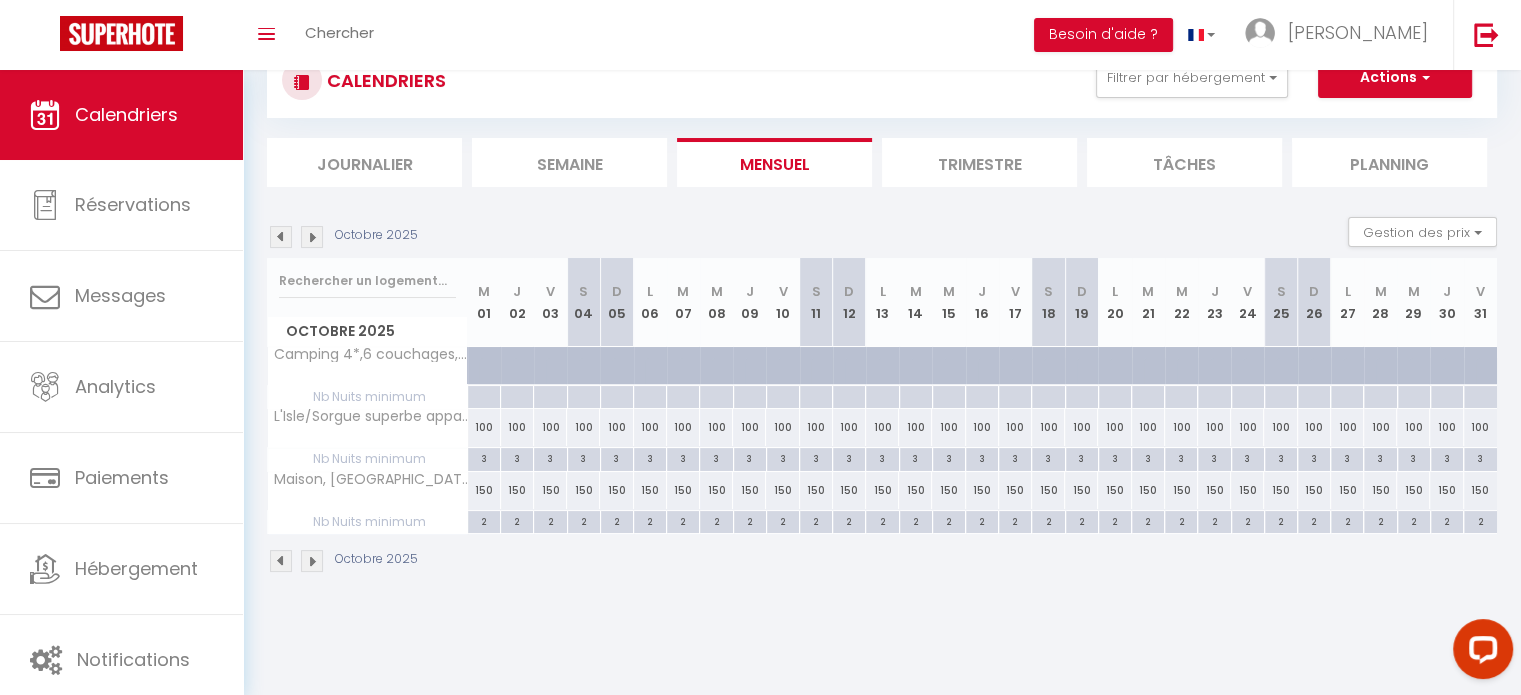 click at bounding box center [281, 561] 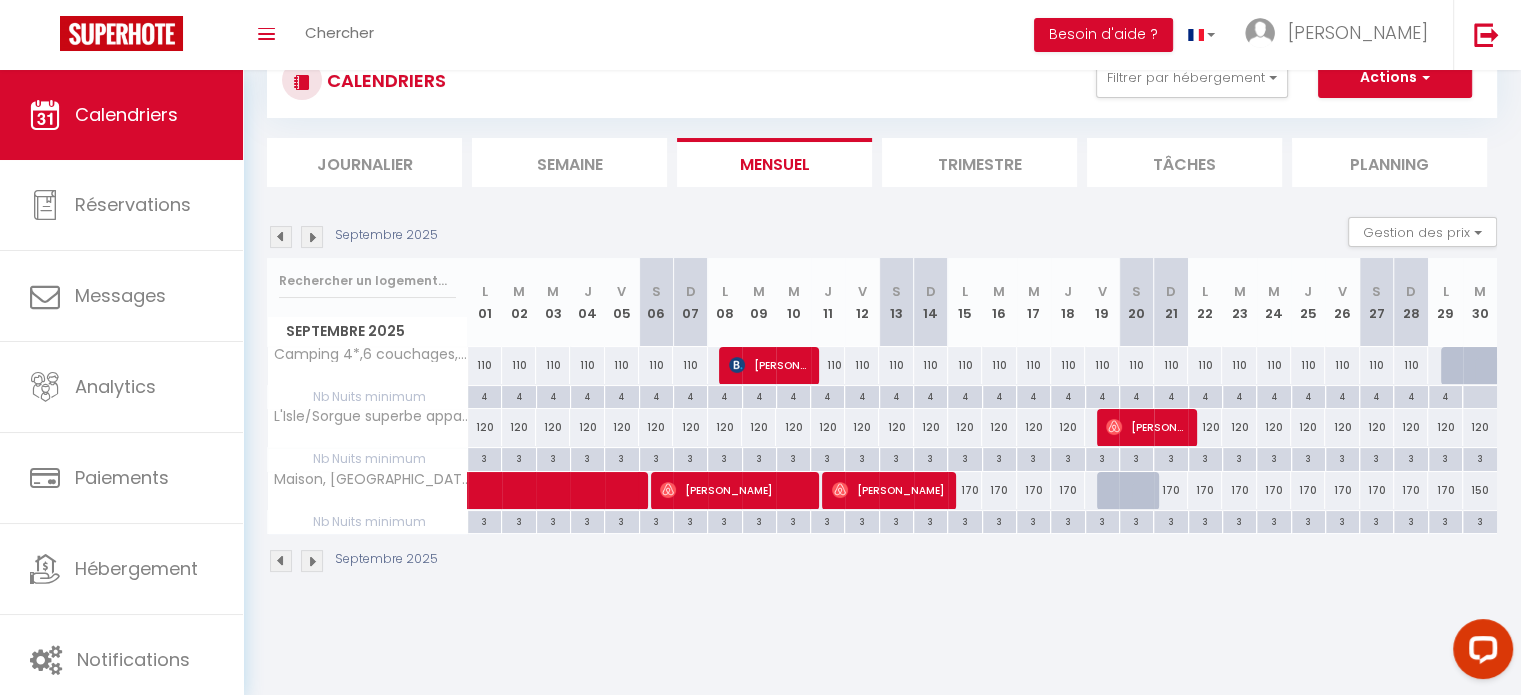 click at bounding box center (312, 561) 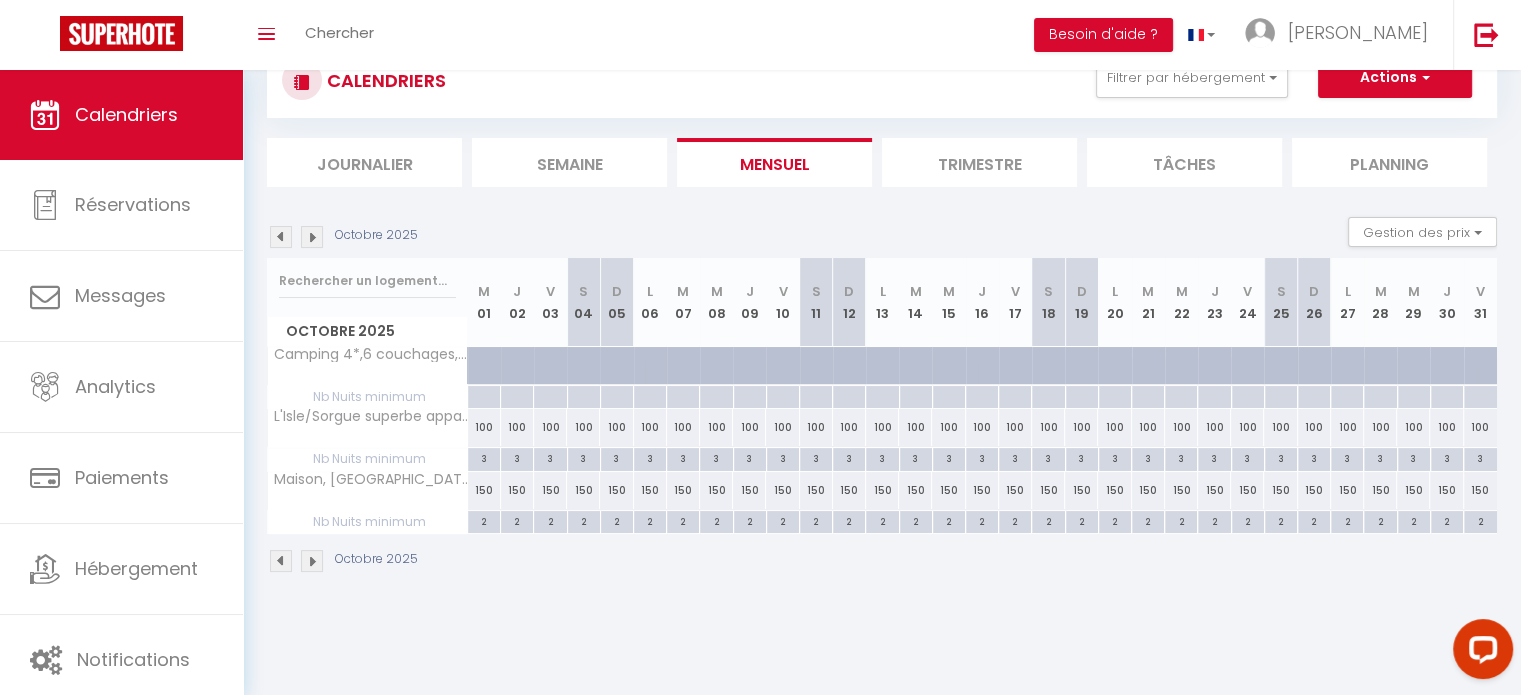 click at bounding box center (312, 561) 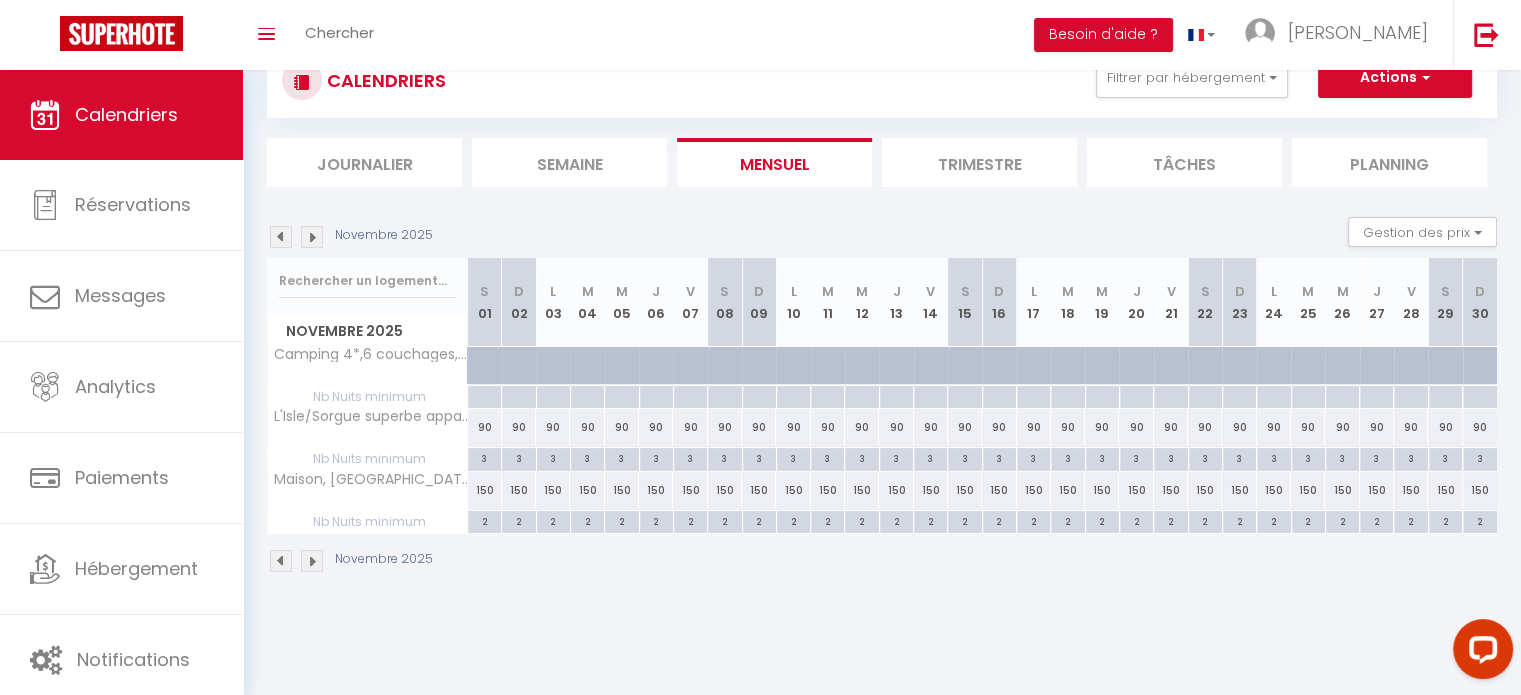 click at bounding box center (281, 561) 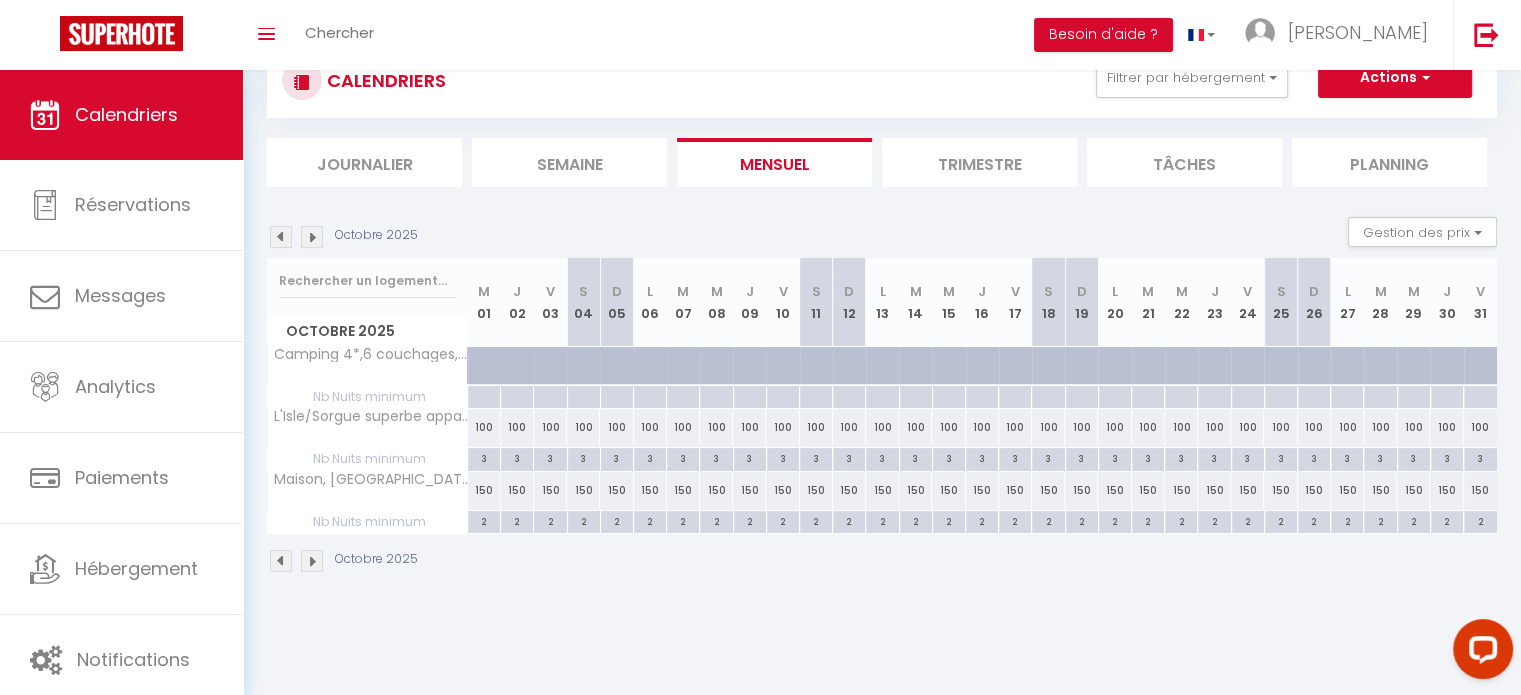 click at bounding box center (281, 561) 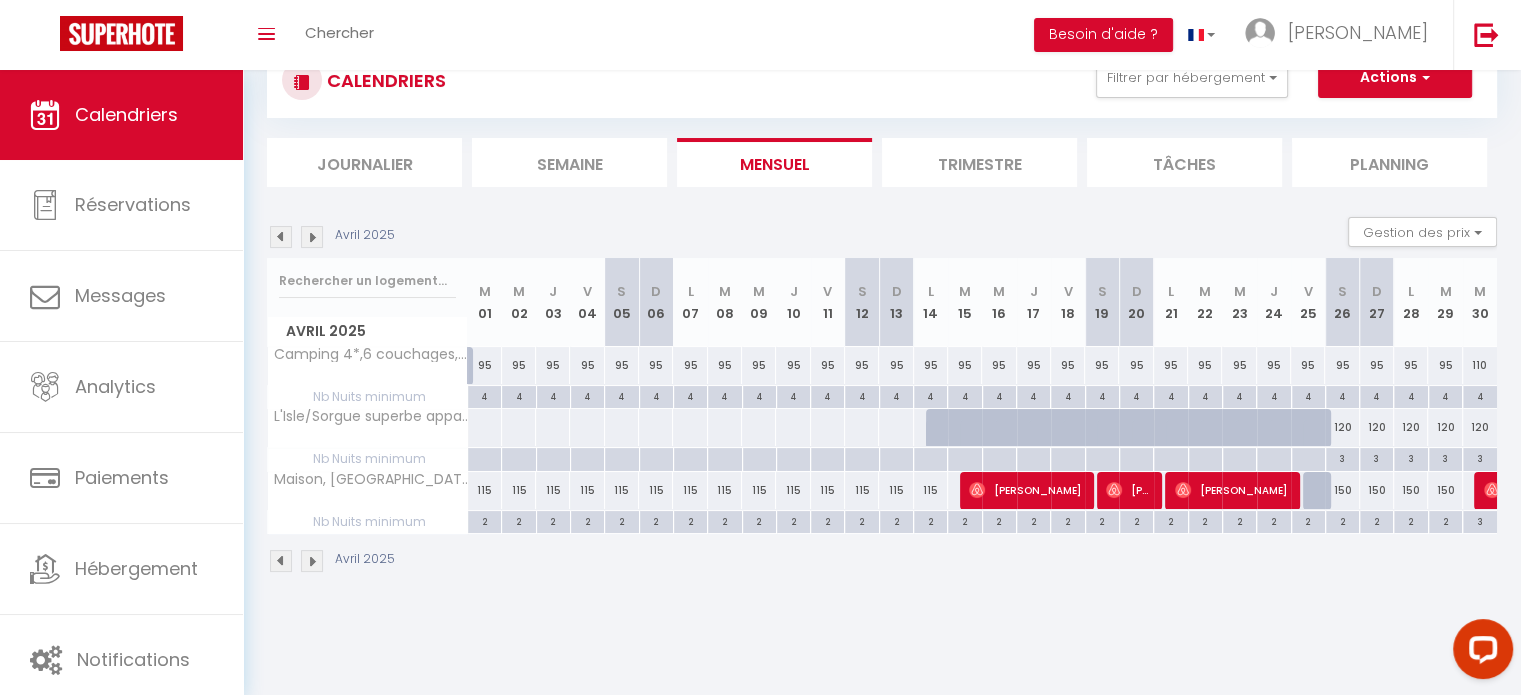 click at bounding box center (281, 561) 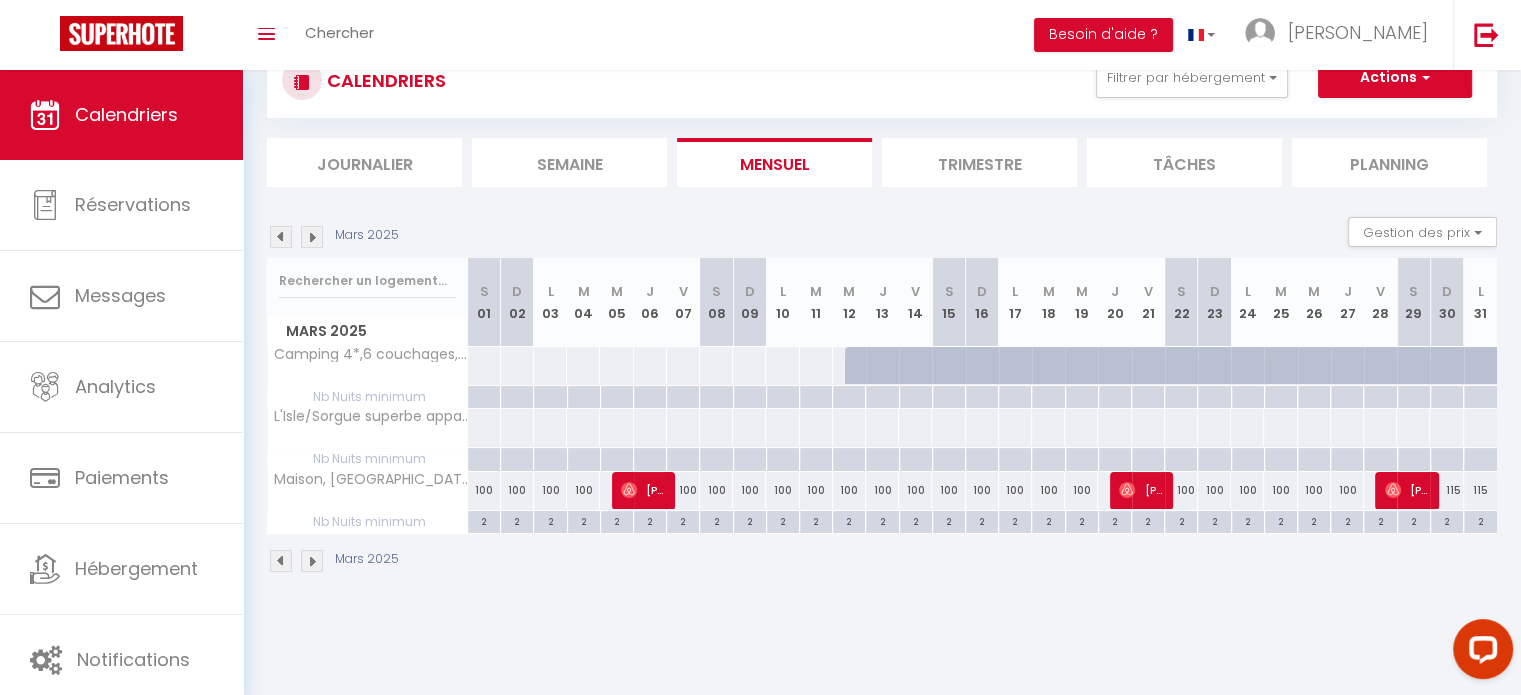 click at bounding box center [281, 561] 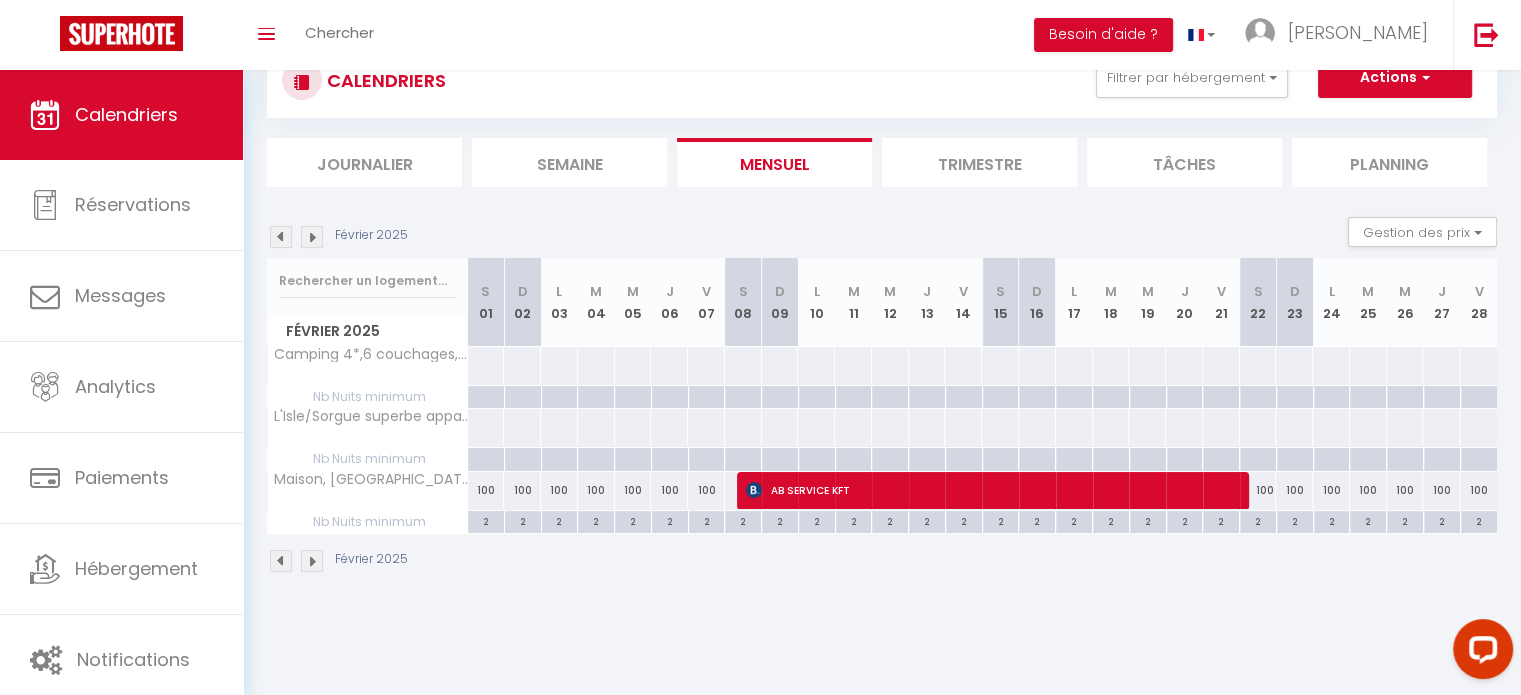 click at bounding box center [281, 561] 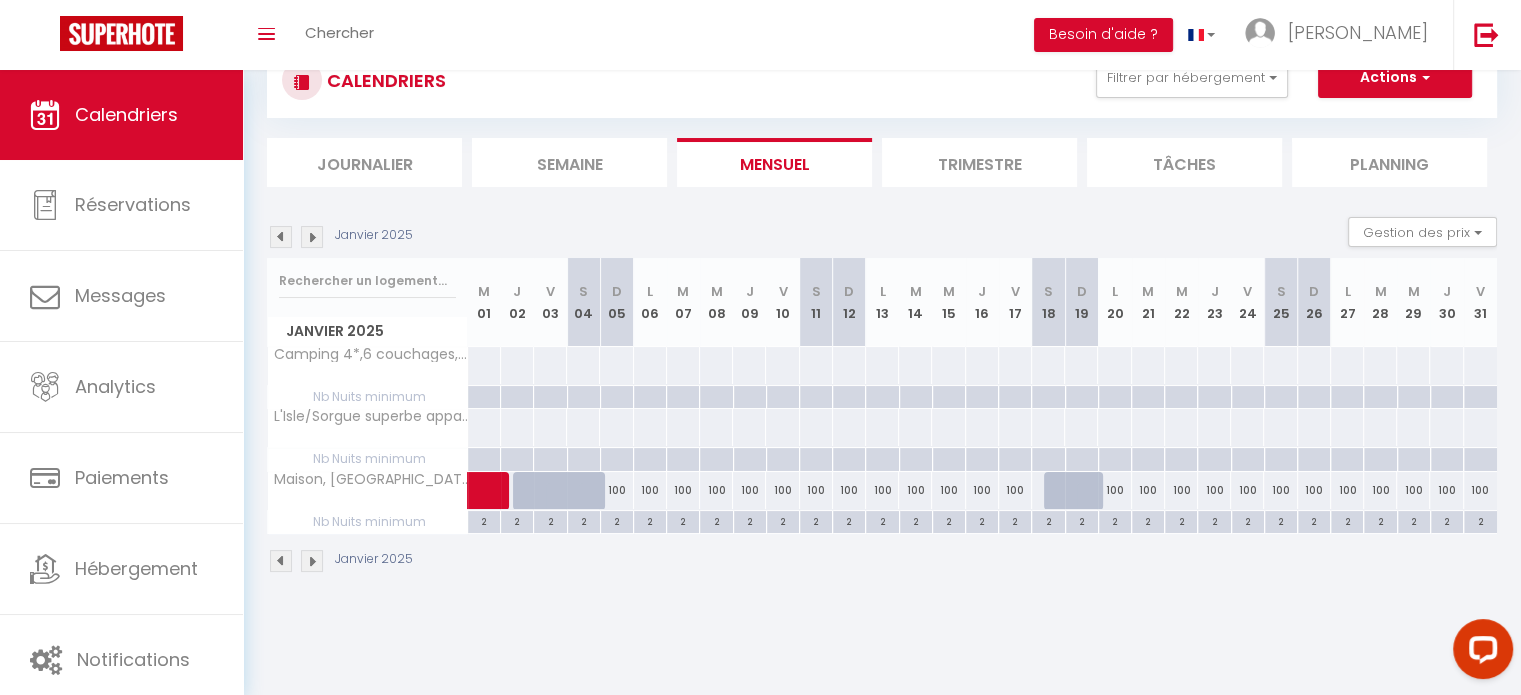 click at bounding box center [281, 561] 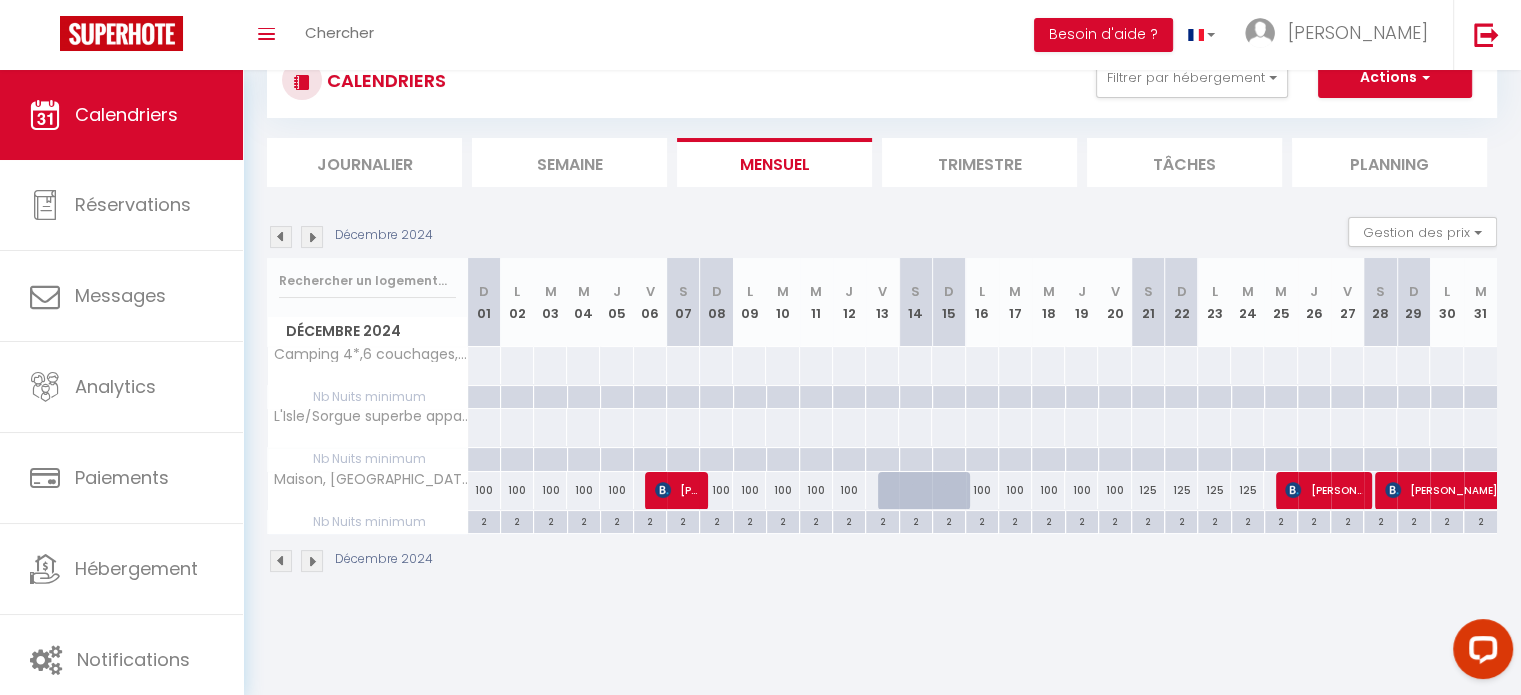click at bounding box center [312, 561] 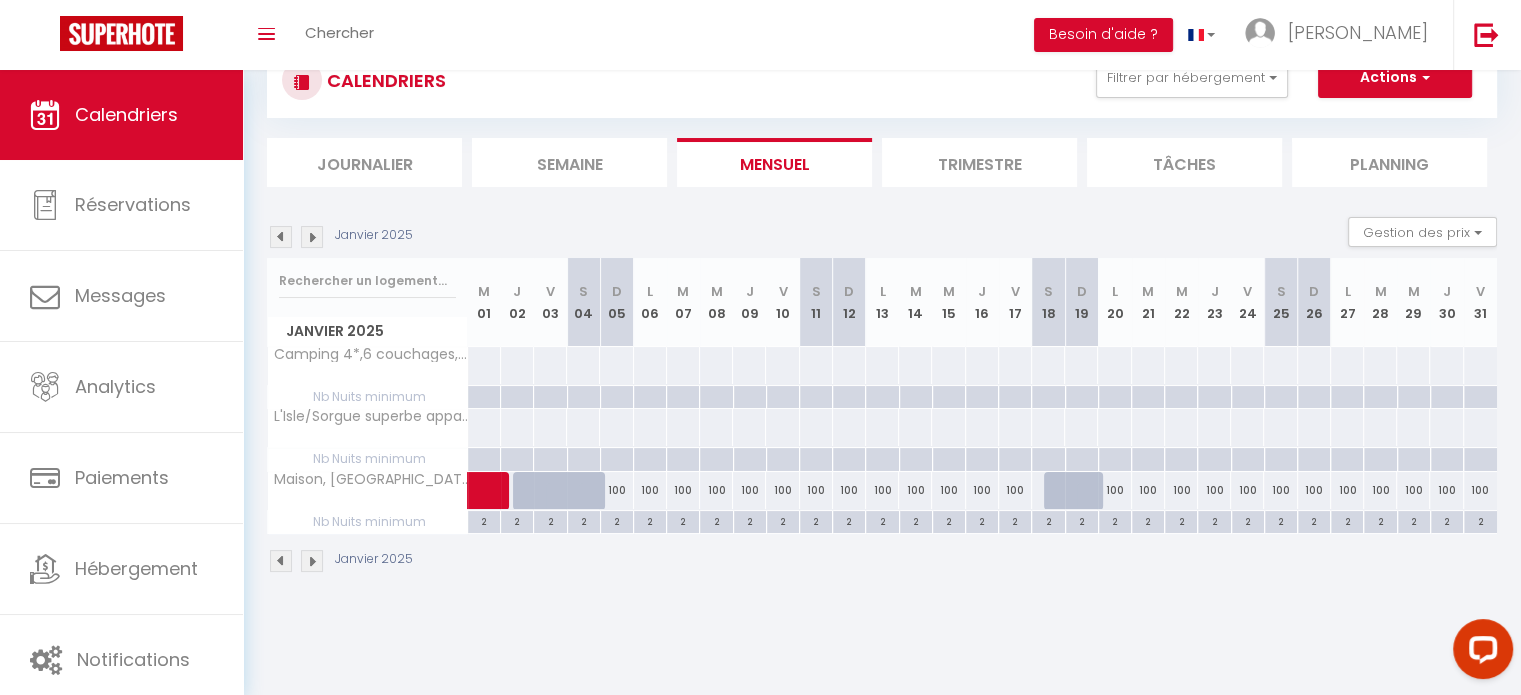 click at bounding box center (312, 237) 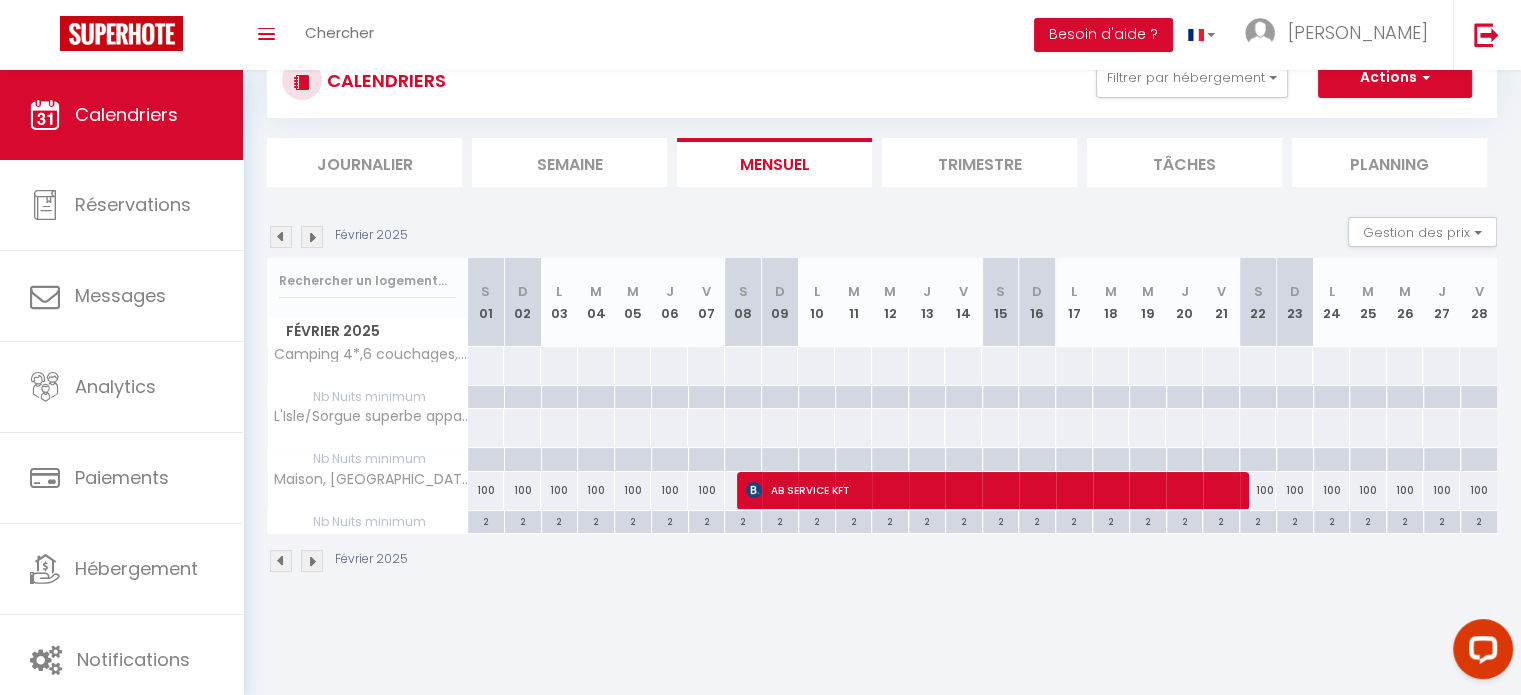 click at bounding box center [312, 237] 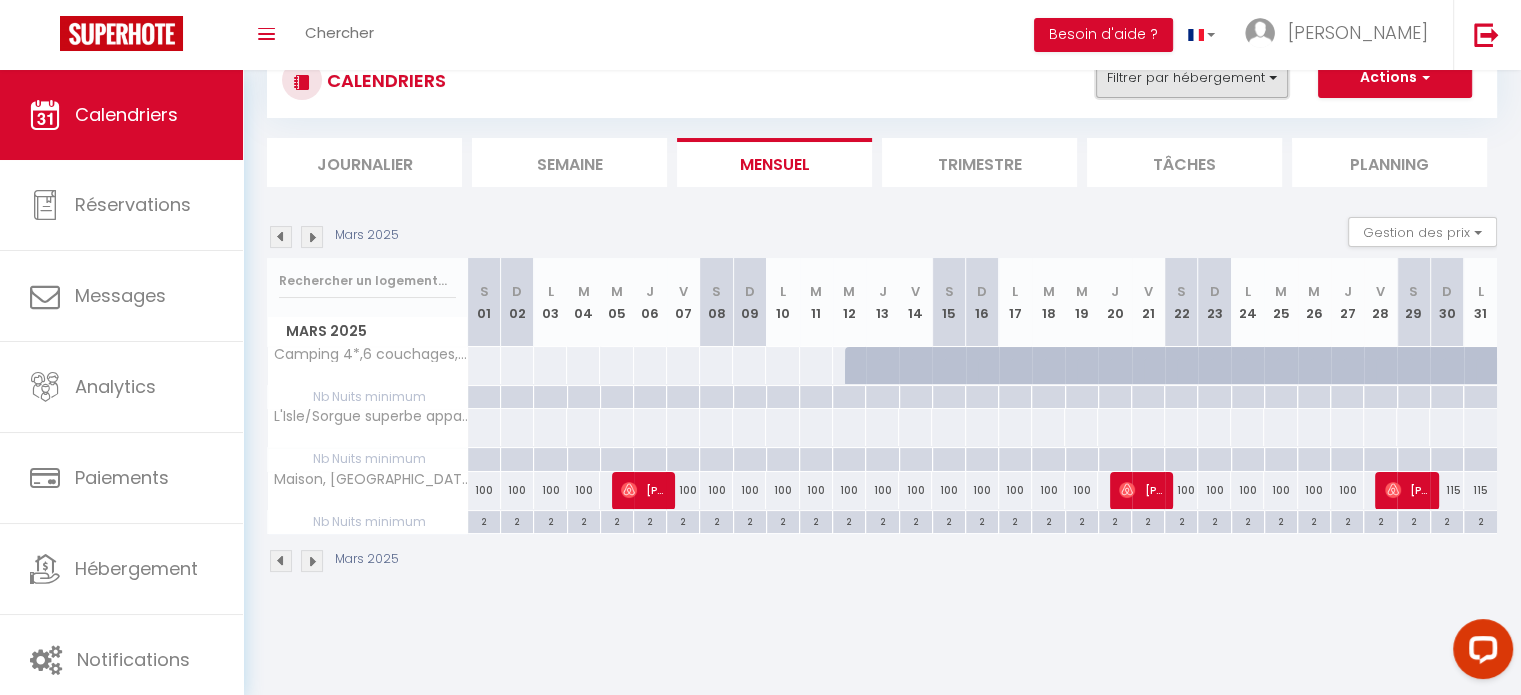 click on "Filtrer par hébergement" at bounding box center [1192, 78] 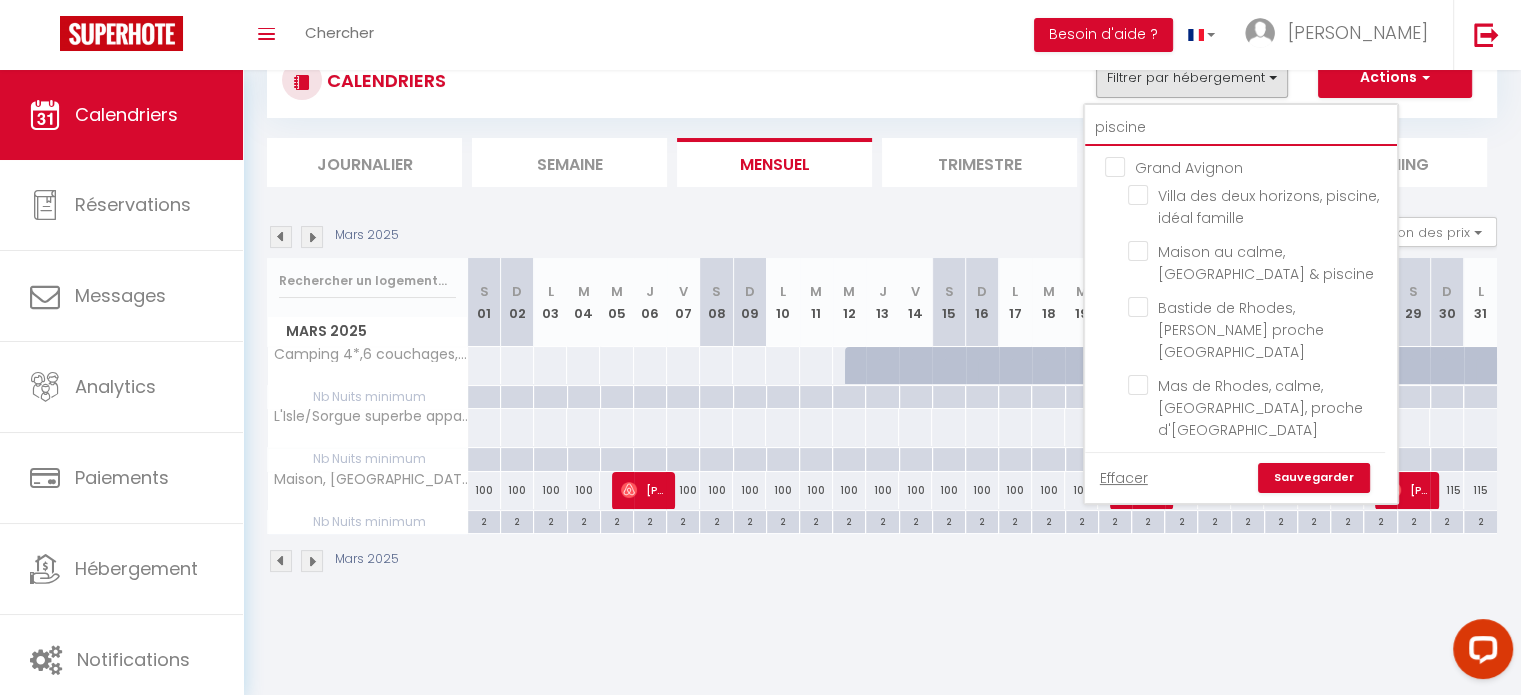 click on "piscine" at bounding box center [1241, 128] 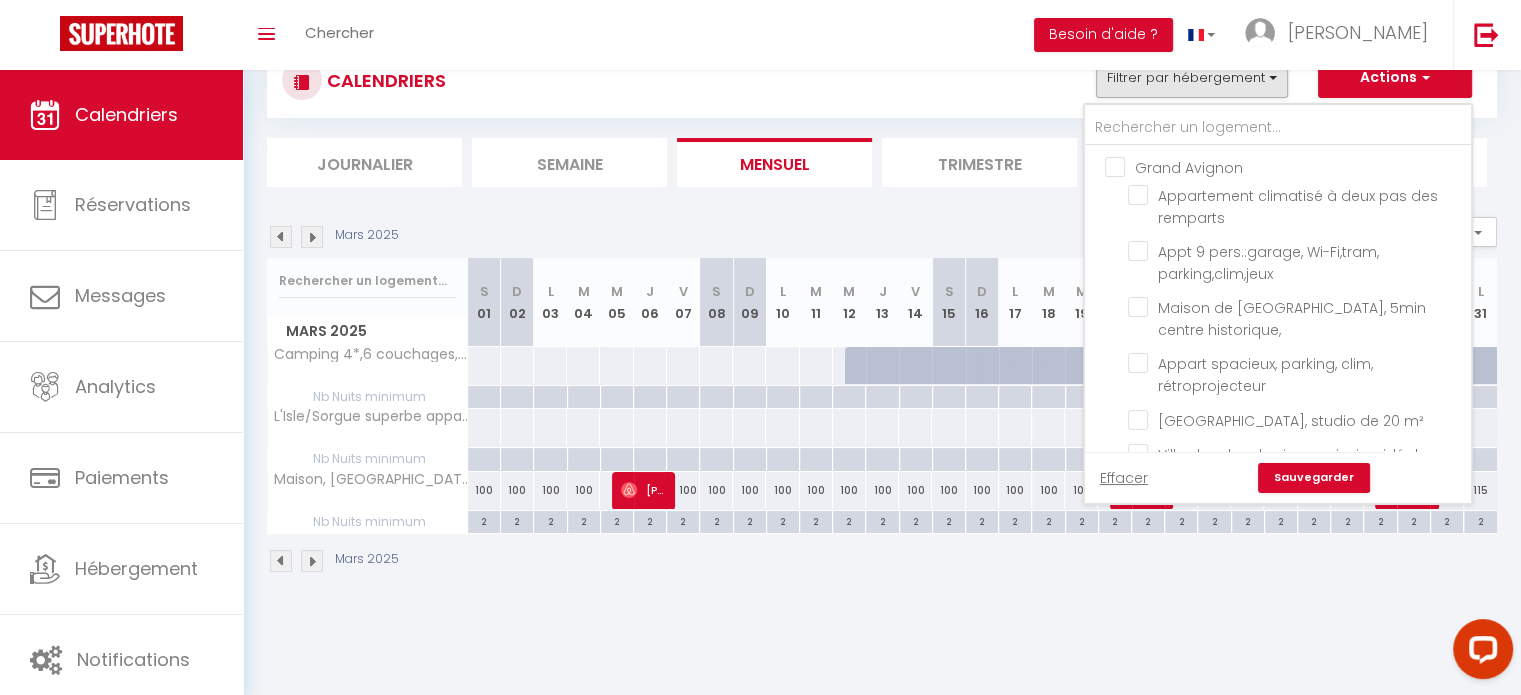 click on "CALENDRIERS
Filtrer par hébergement
[GEOGRAPHIC_DATA]       Appartement climatisé à deux pas des remparts     Appt 9 pers.:garage, Wi-Fi,tram, parking,clim,jeux     Maison de ville [GEOGRAPHIC_DATA], 5min centre historique,     Appart spacieux, parking, clim, rétroprojecteur     Cœur de ville, studio de 20 m²     [GEOGRAPHIC_DATA], [GEOGRAPHIC_DATA], idéal famille     Maison centre village climatisée proche [GEOGRAPHIC_DATA]     Beau [MEDICAL_DATA] calme [GEOGRAPHIC_DATA] avec garage privé     Maison au calme, [GEOGRAPHIC_DATA] & piscine     [MEDICAL_DATA] rénové et lumineux au cœur du centre historique     [GEOGRAPHIC_DATA] mas de village 1870.     [GEOGRAPHIC_DATA], [GEOGRAPHIC_DATA] proche [GEOGRAPHIC_DATA]     [GEOGRAPHIC_DATA], [GEOGRAPHIC_DATA],  [GEOGRAPHIC_DATA], proche d'[GEOGRAPHIC_DATA]     [MEDICAL_DATA] centre historique, 90m2, clim, terrasse, 4 pers     Villa moderne climatisée, piscine billard jacuzzi     Maison de vacances avec [GEOGRAPHIC_DATA], centre village     Maison familiale, jacuzzi     Maison de ville proche d'[GEOGRAPHIC_DATA]" at bounding box center (882, 80) 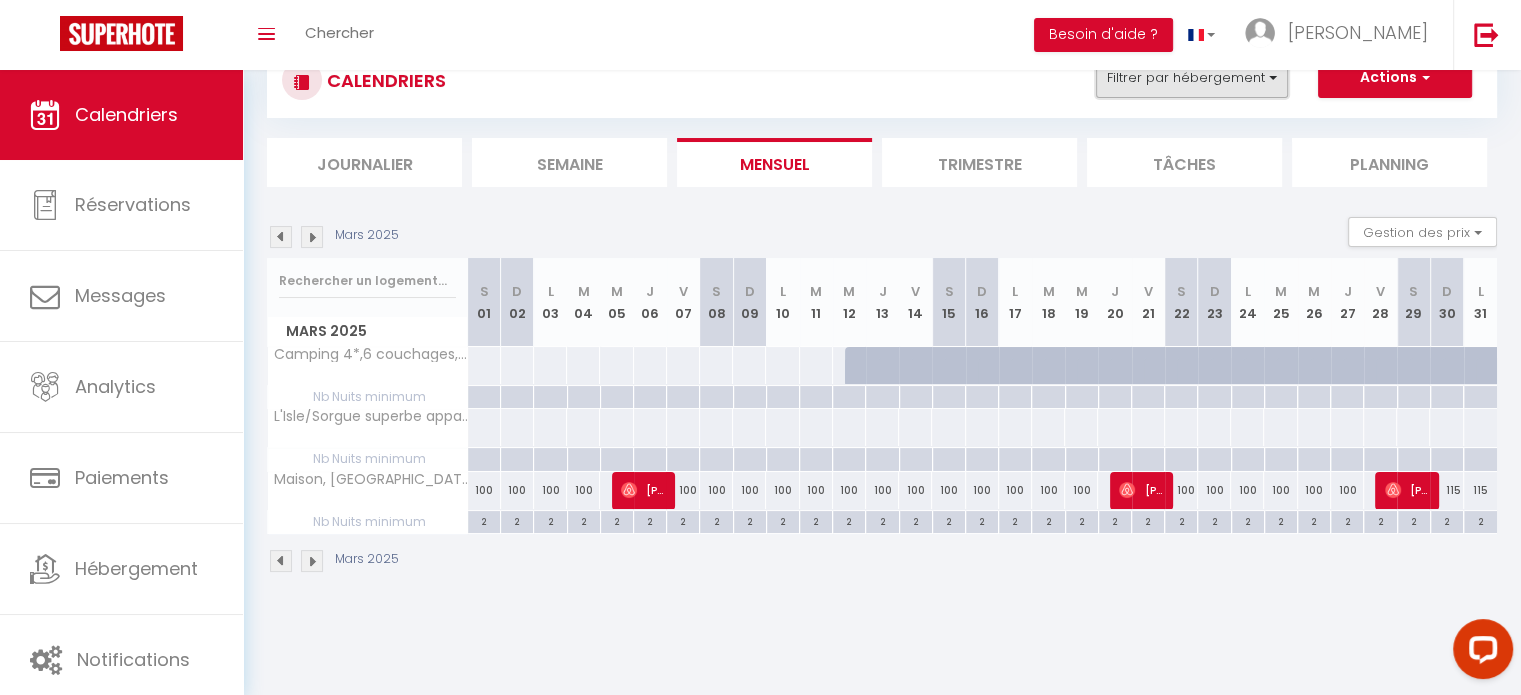 click on "Filtrer par hébergement" at bounding box center (1192, 78) 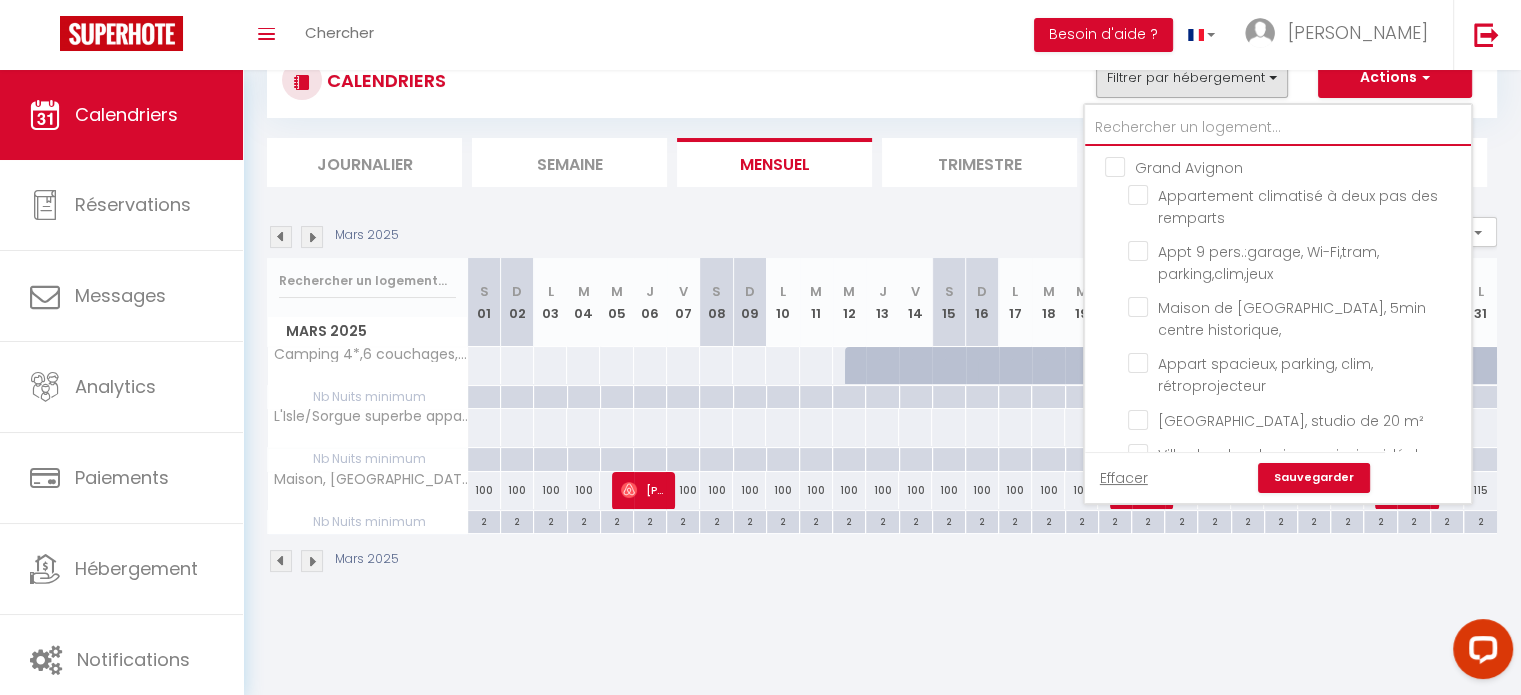 click at bounding box center (1278, 128) 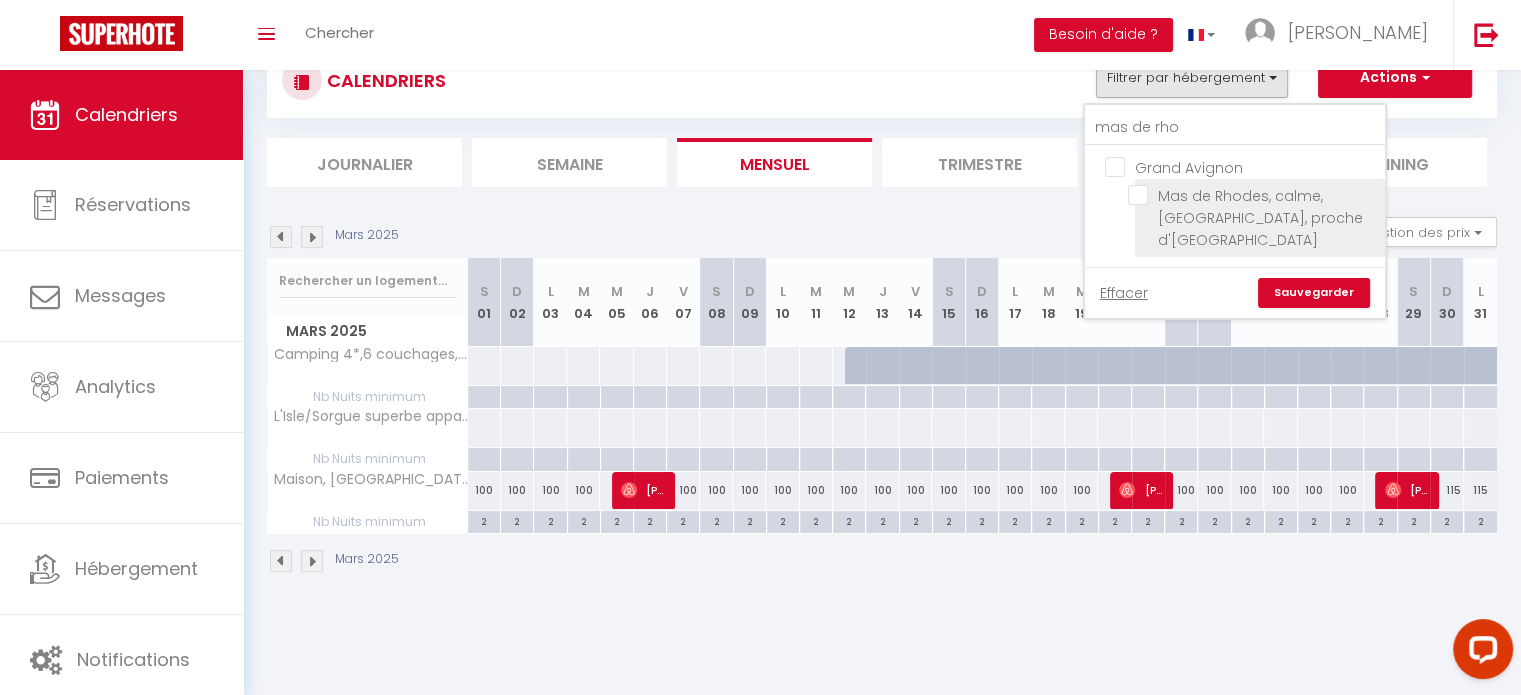 click on "Mas de Rhodes, calme,  [GEOGRAPHIC_DATA], proche d'[GEOGRAPHIC_DATA]" at bounding box center (1253, 195) 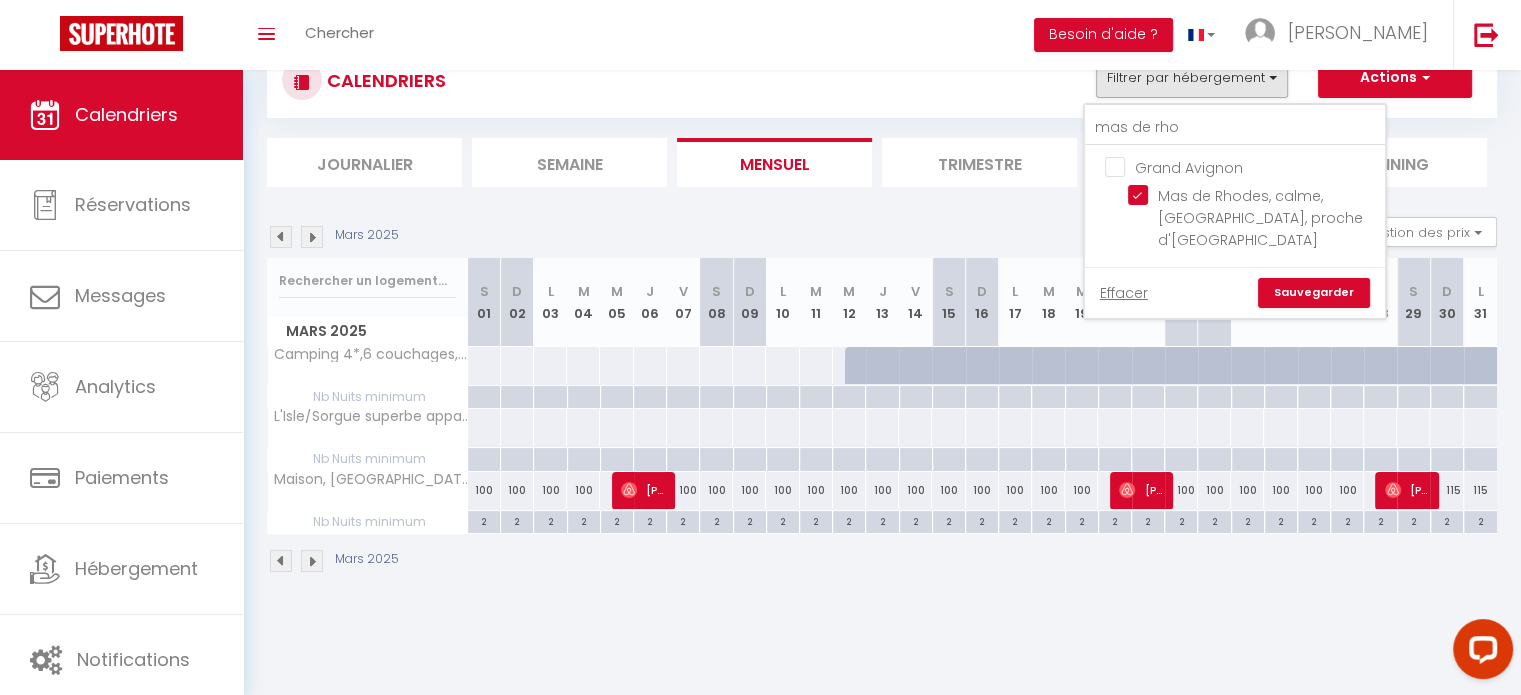 click on "Sauvegarder" at bounding box center [1314, 293] 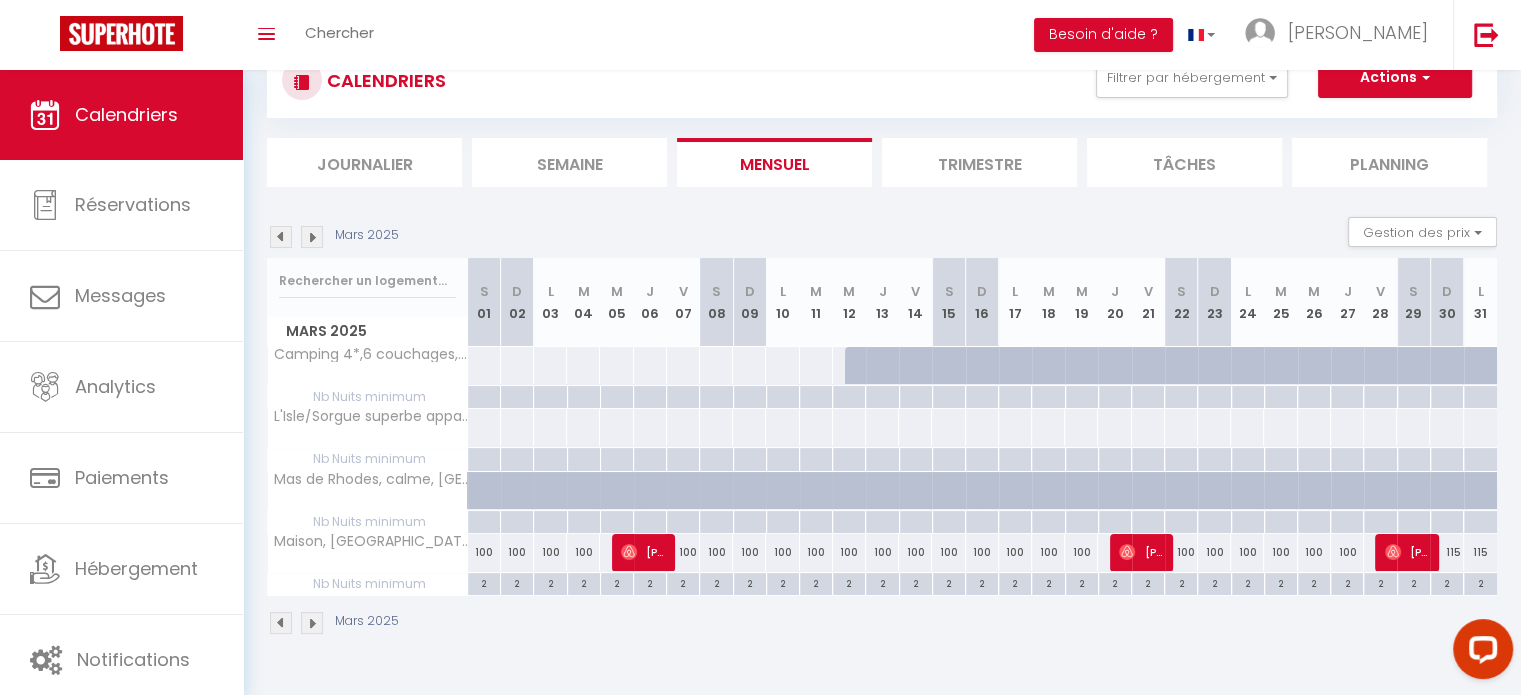 click on "Mars 2025" at bounding box center (336, 623) 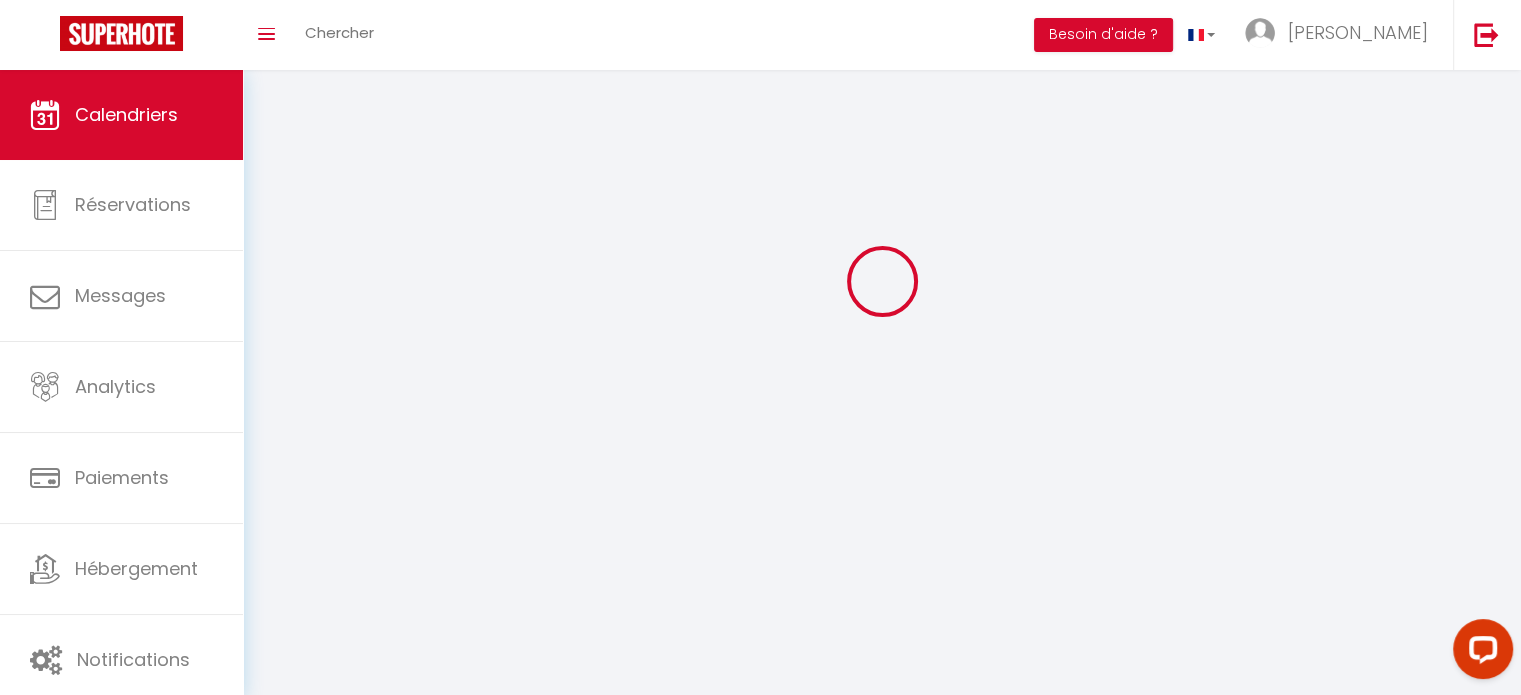 click on "Coaching SuperHote ce soir à 18h00, pour participer:  [URL][DOMAIN_NAME][SECURITY_DATA]   ×     Toggle navigation       Toggle Search     Toggle menubar     Chercher   BUTTON
Besoin d'aide ?
[PERSON_NAME]        Équipe     Résultat de la recherche   Aucun résultat     Calendriers     Réservations     Messages     Analytics      Paiements     Hébergement     Notifications                 Résultat de la recherche   Id   Appart   Voyageur    Checkin   Checkout   Nuits   Pers.   Plateforme   Statut     Résultat de la recherche   Aucun résultat           Aucun logement configuré pour le moment
Importer les logements
Voir les tutoriels   Créer ou Importer des hébergements   ×
Pas d'hébergements pour le moment
IMPORTANT 1- L'import va récupérer les PRIX, les DISPONIBILITES et les RESERVATIONS Airbnb.   Annuler
OK" at bounding box center (760, 347) 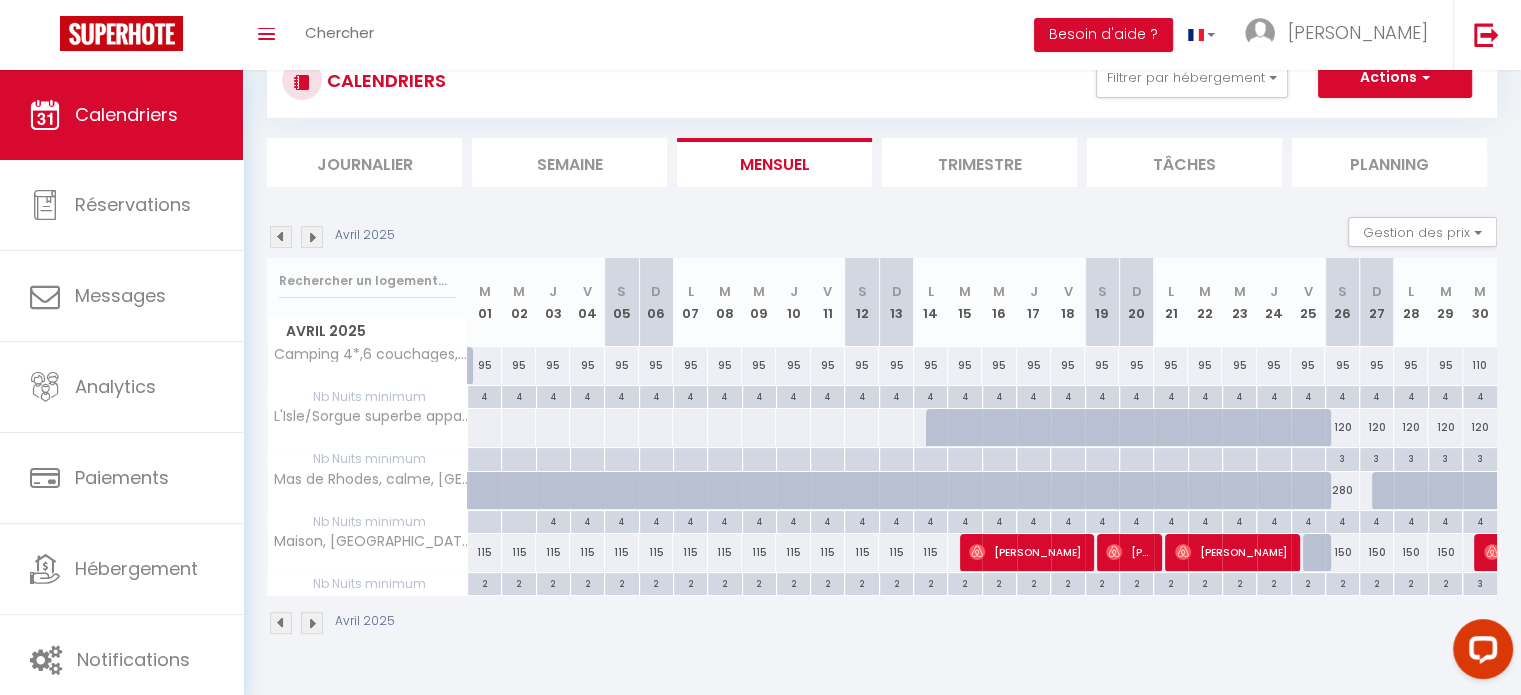 click at bounding box center (312, 623) 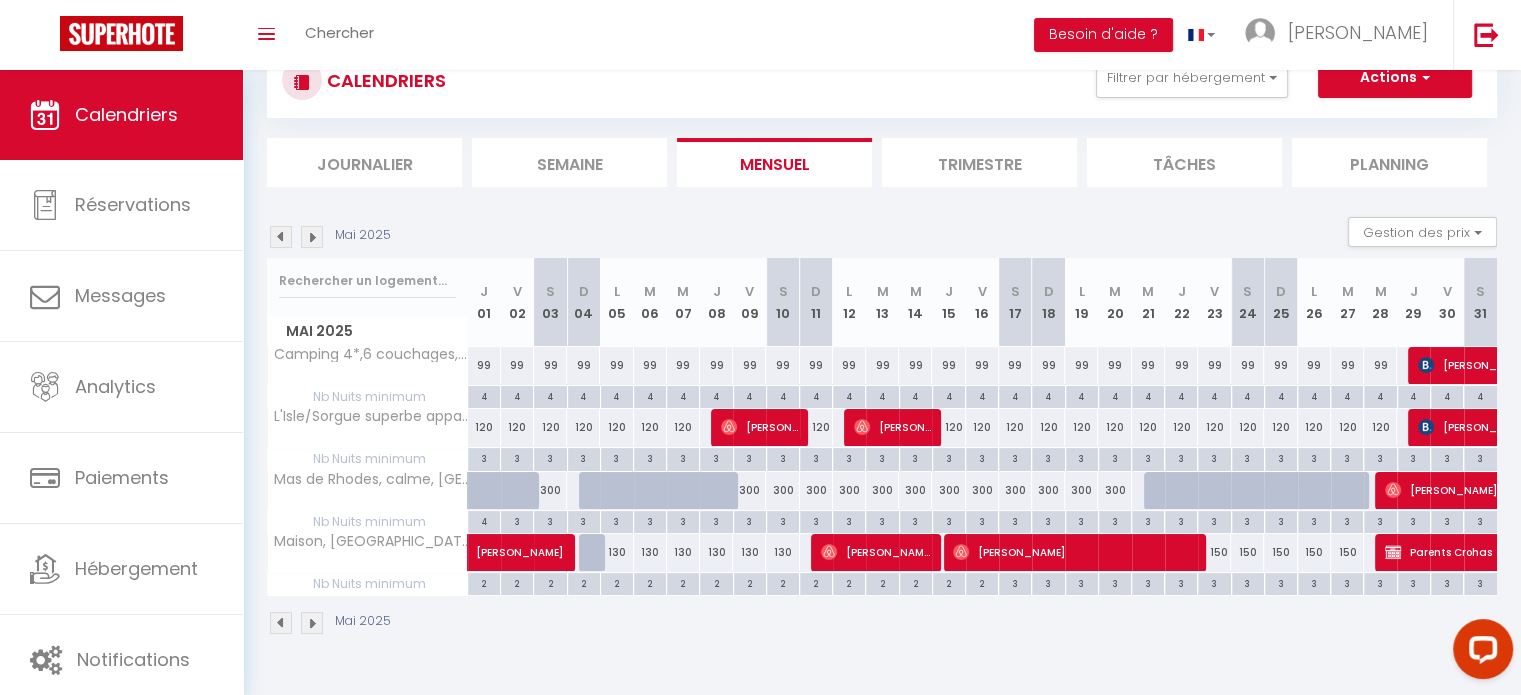 click at bounding box center [312, 623] 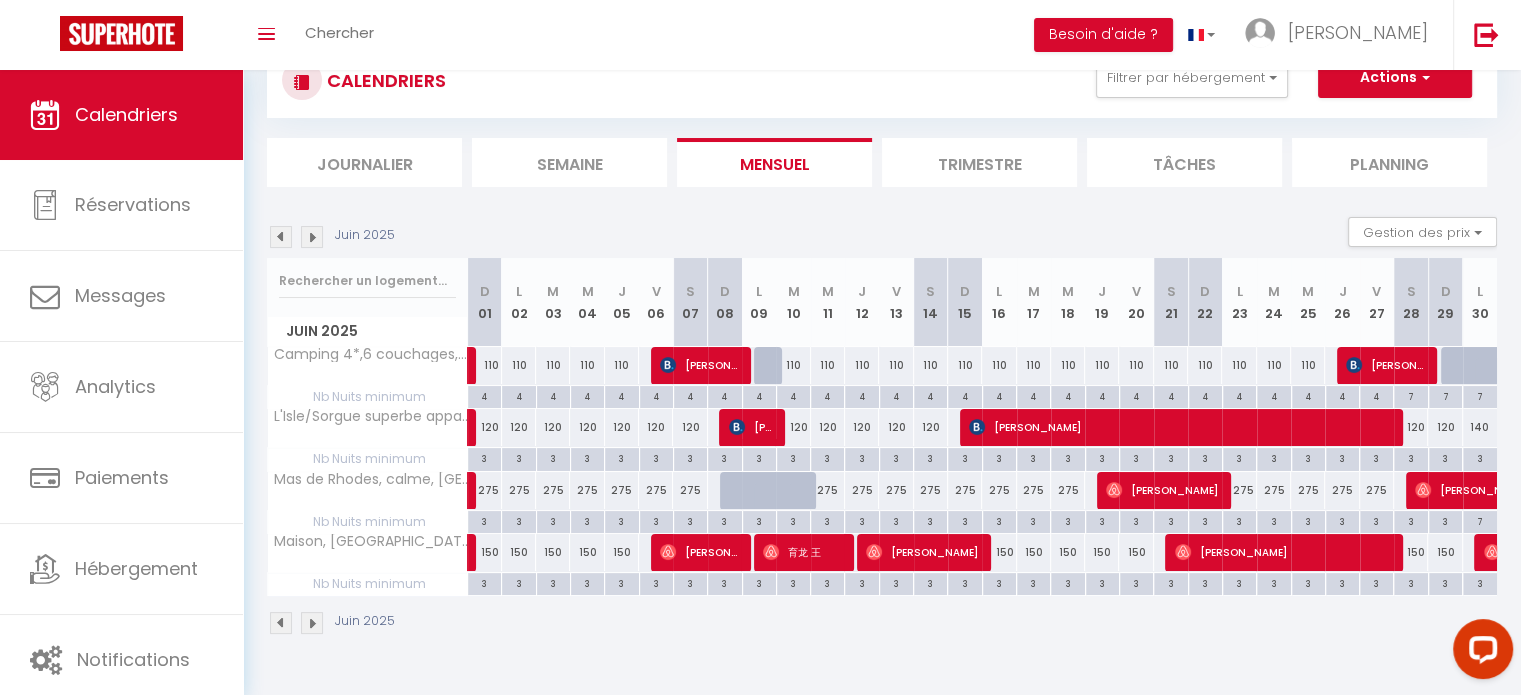 click at bounding box center [312, 623] 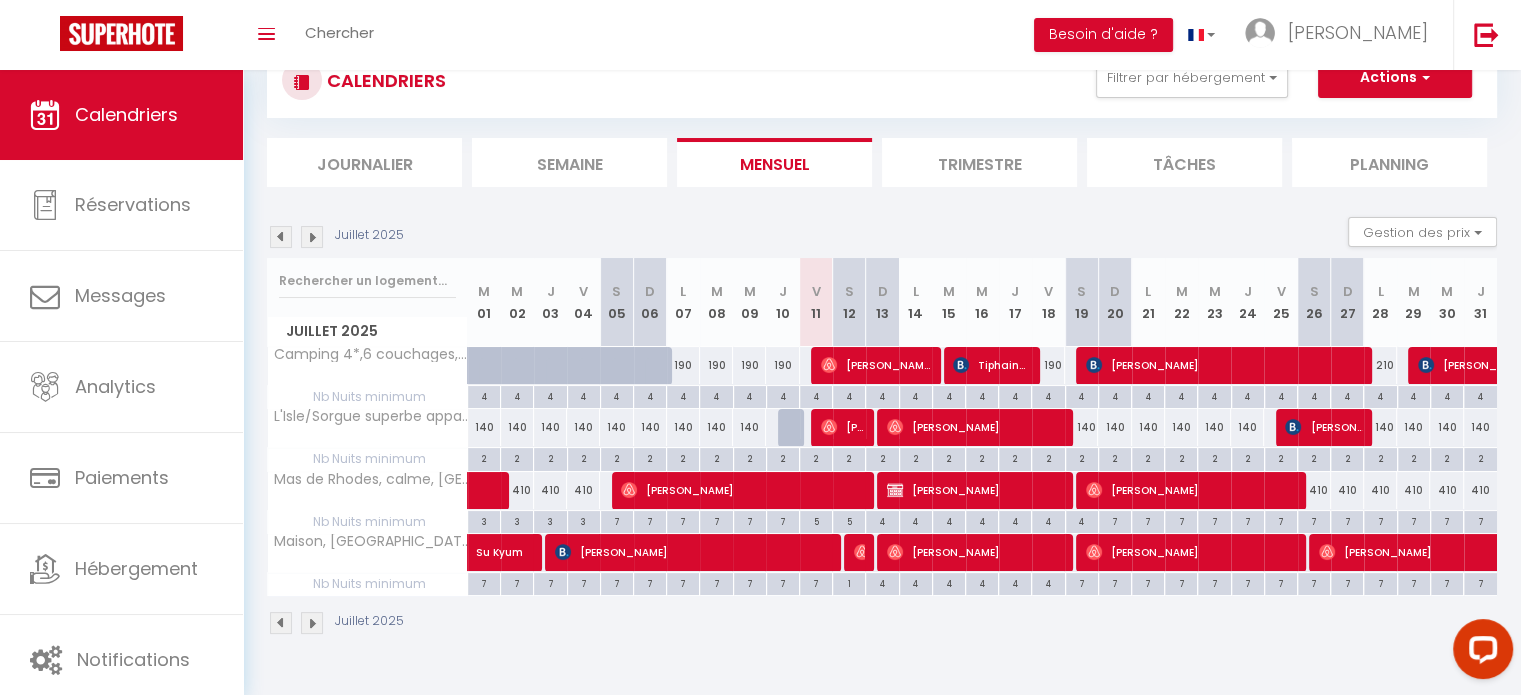 click at bounding box center [312, 623] 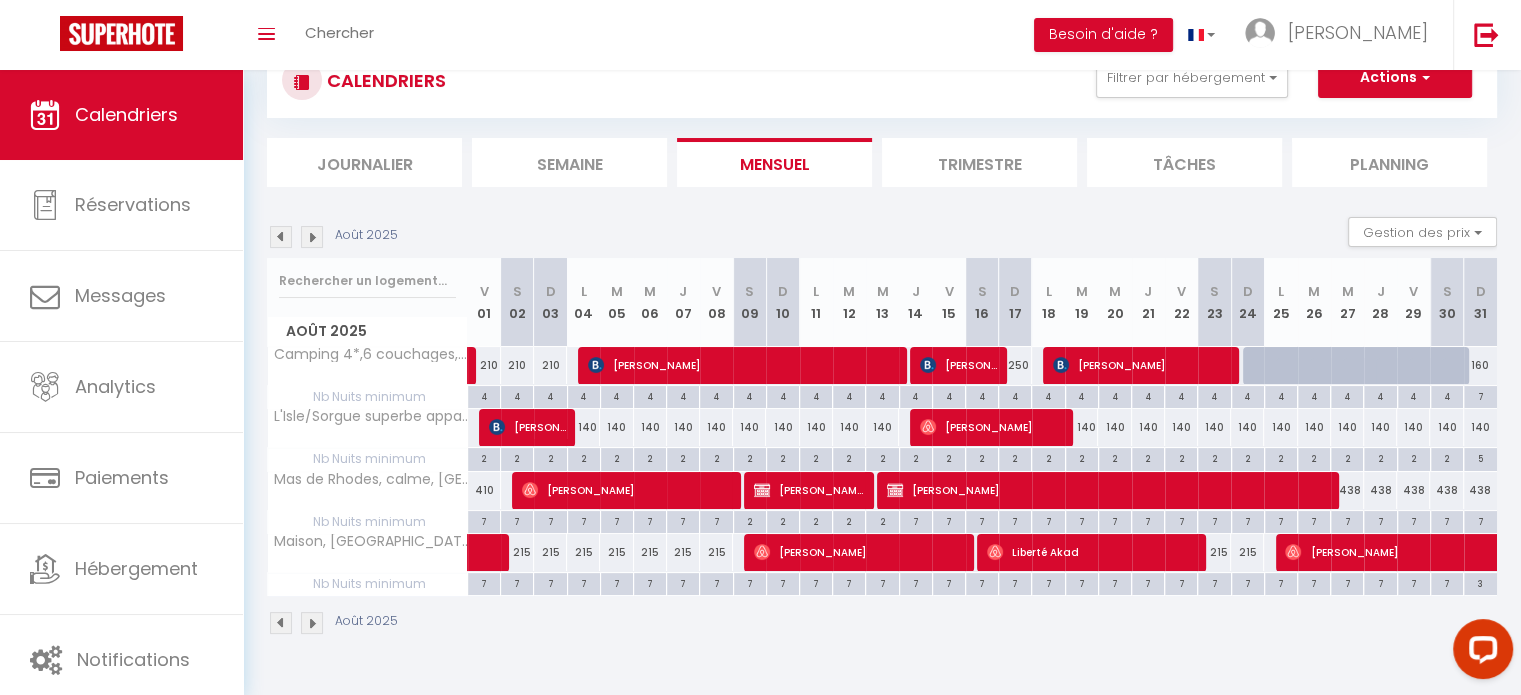 click at bounding box center (312, 623) 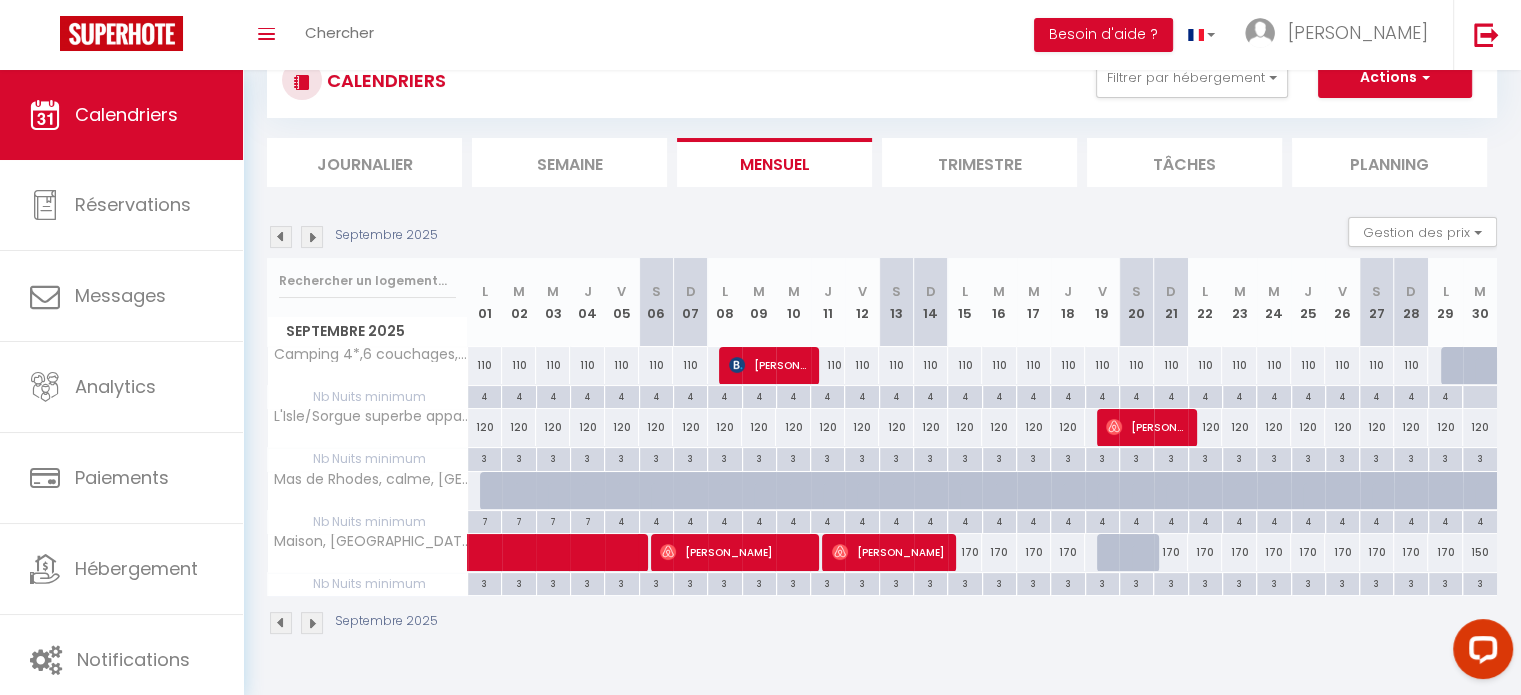 click at bounding box center [312, 623] 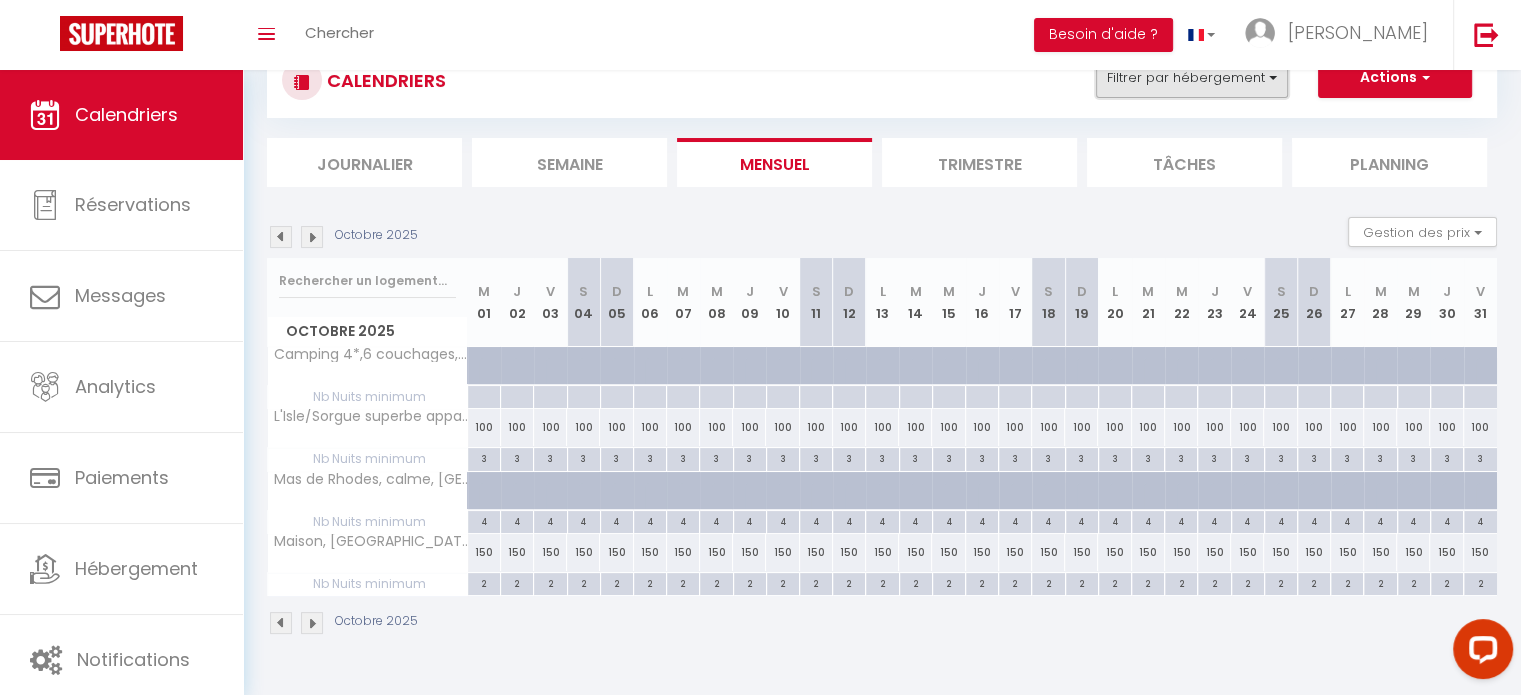click on "Filtrer par hébergement" at bounding box center [1192, 78] 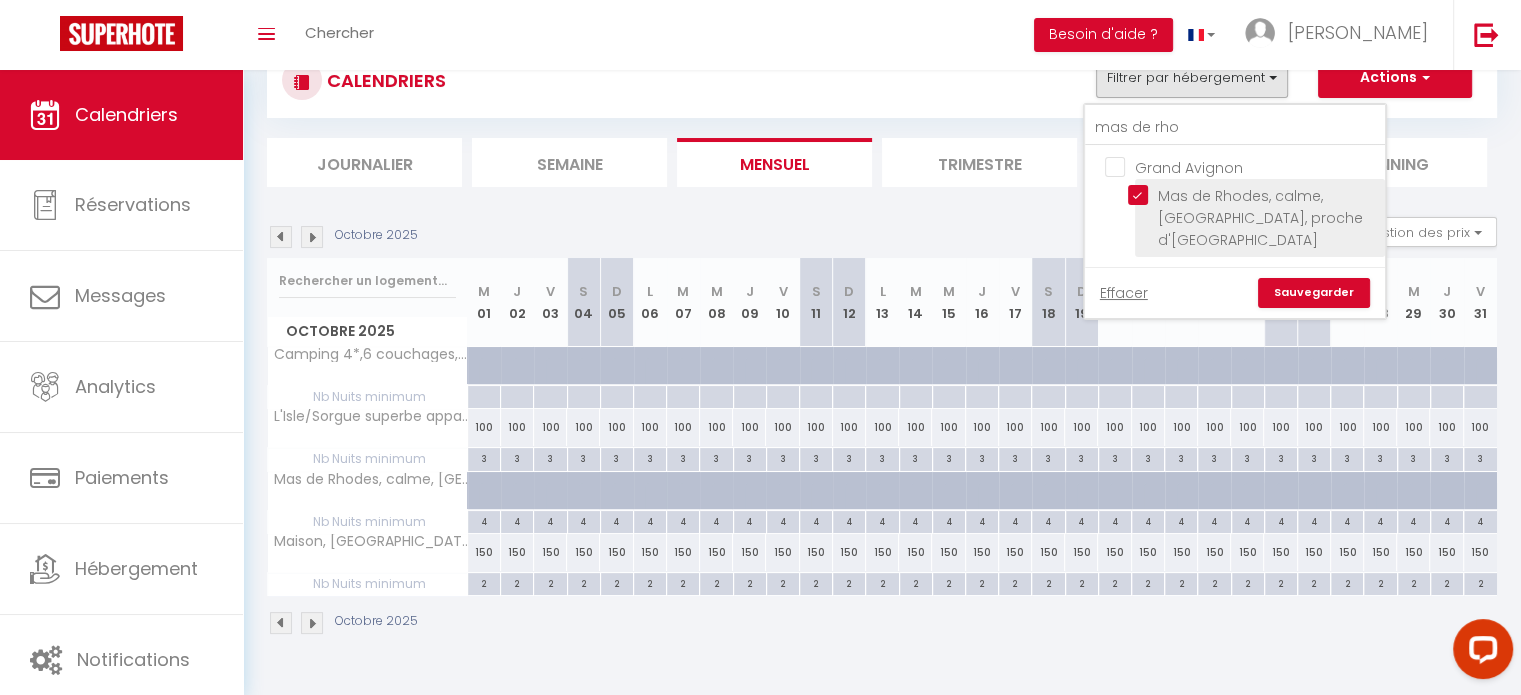 click on "Mas de Rhodes, calme,  [GEOGRAPHIC_DATA], proche d'[GEOGRAPHIC_DATA]" at bounding box center [1253, 195] 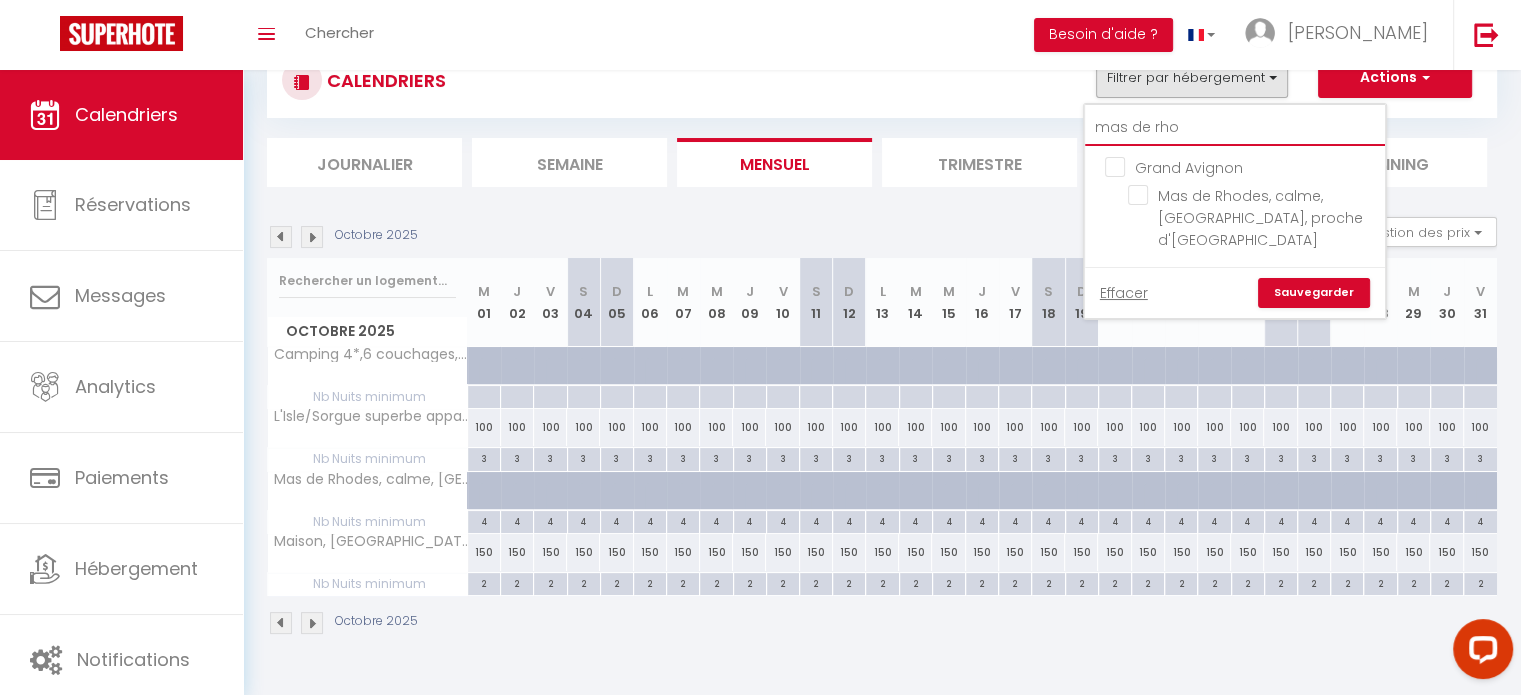 click on "mas de rho" at bounding box center [1235, 128] 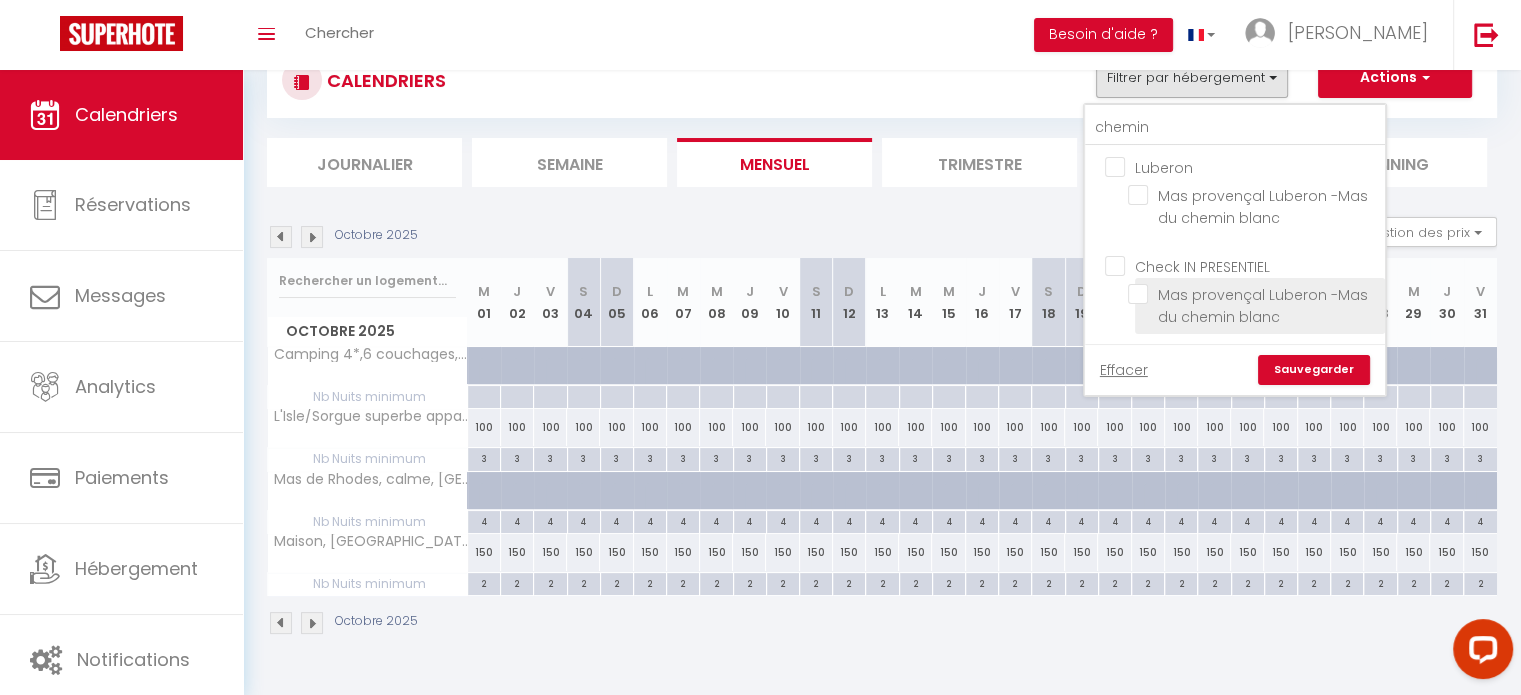 click on "Mas provençal Luberon -Mas du chemin blanc" at bounding box center [1253, 195] 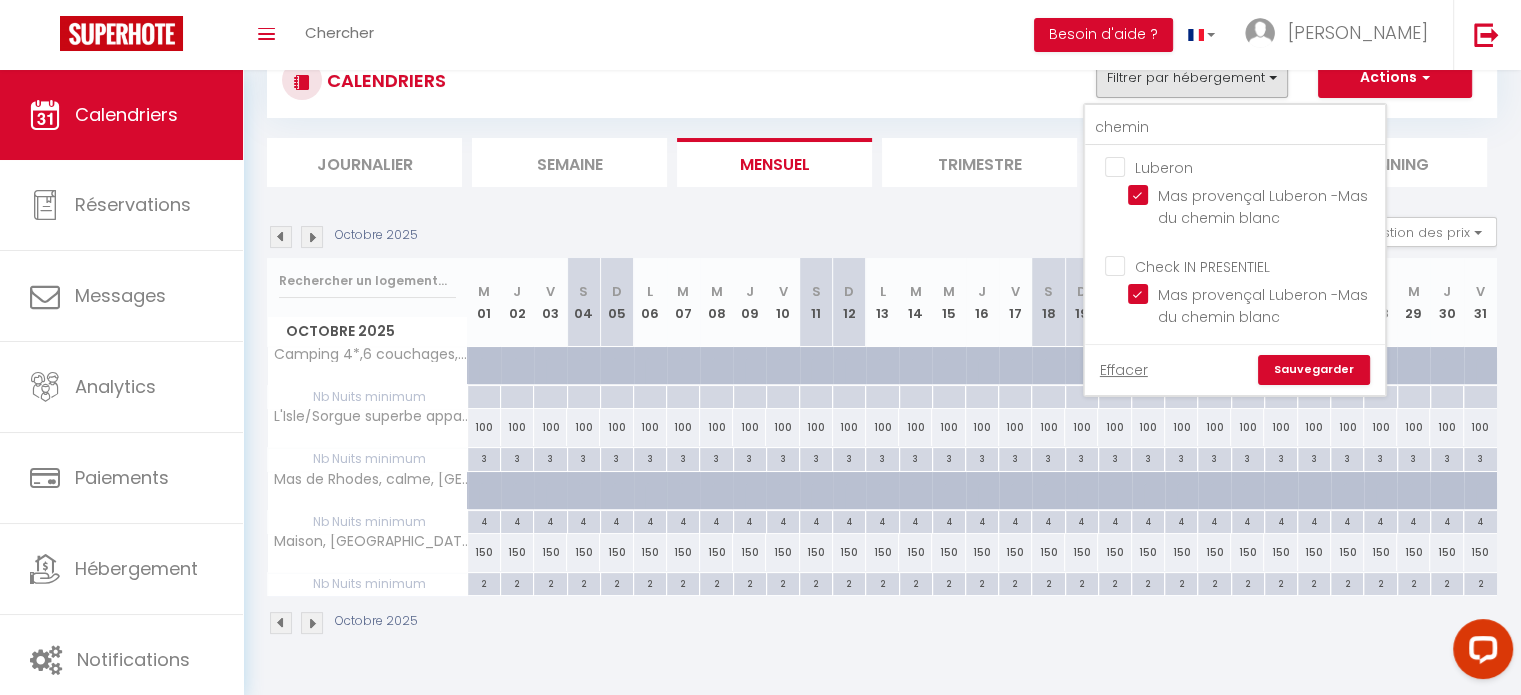 click on "Sauvegarder" at bounding box center [1314, 370] 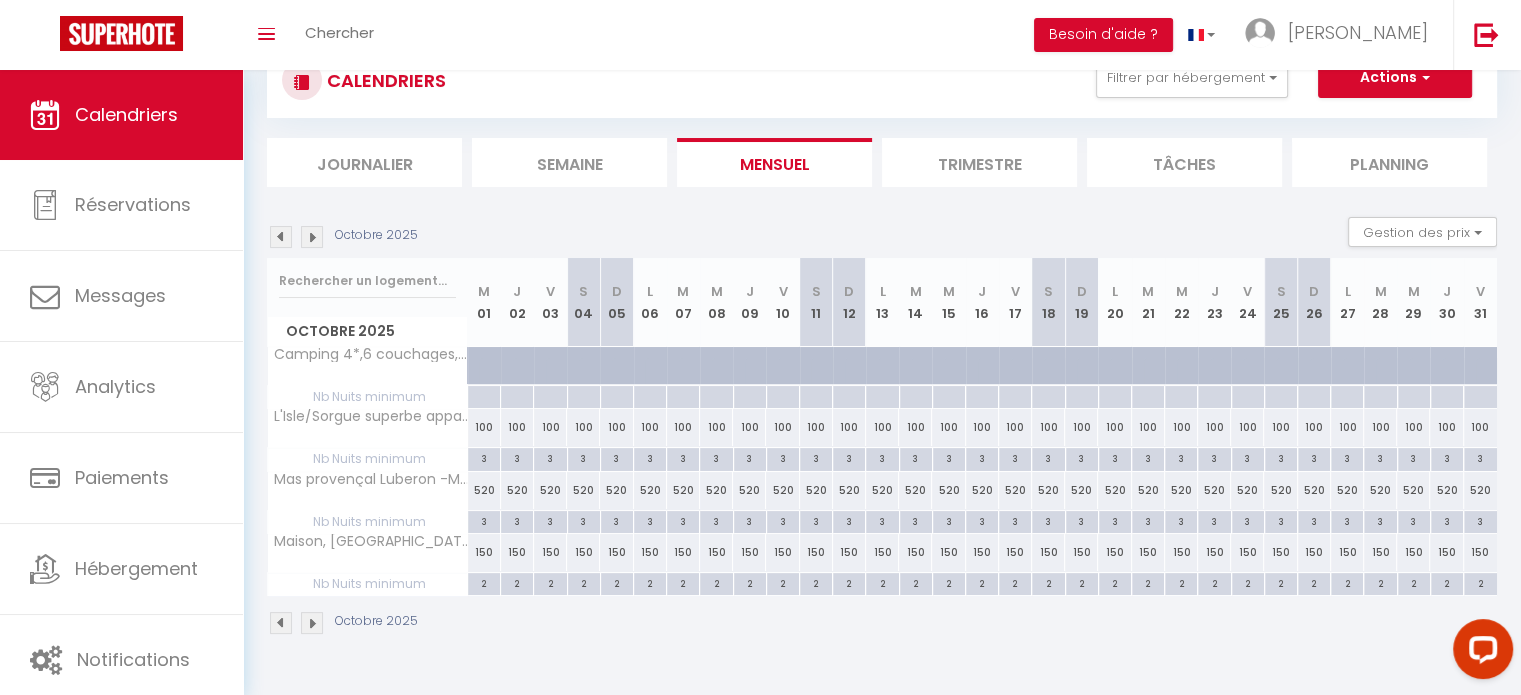 drag, startPoint x: 416, startPoint y: 612, endPoint x: 300, endPoint y: 612, distance: 116 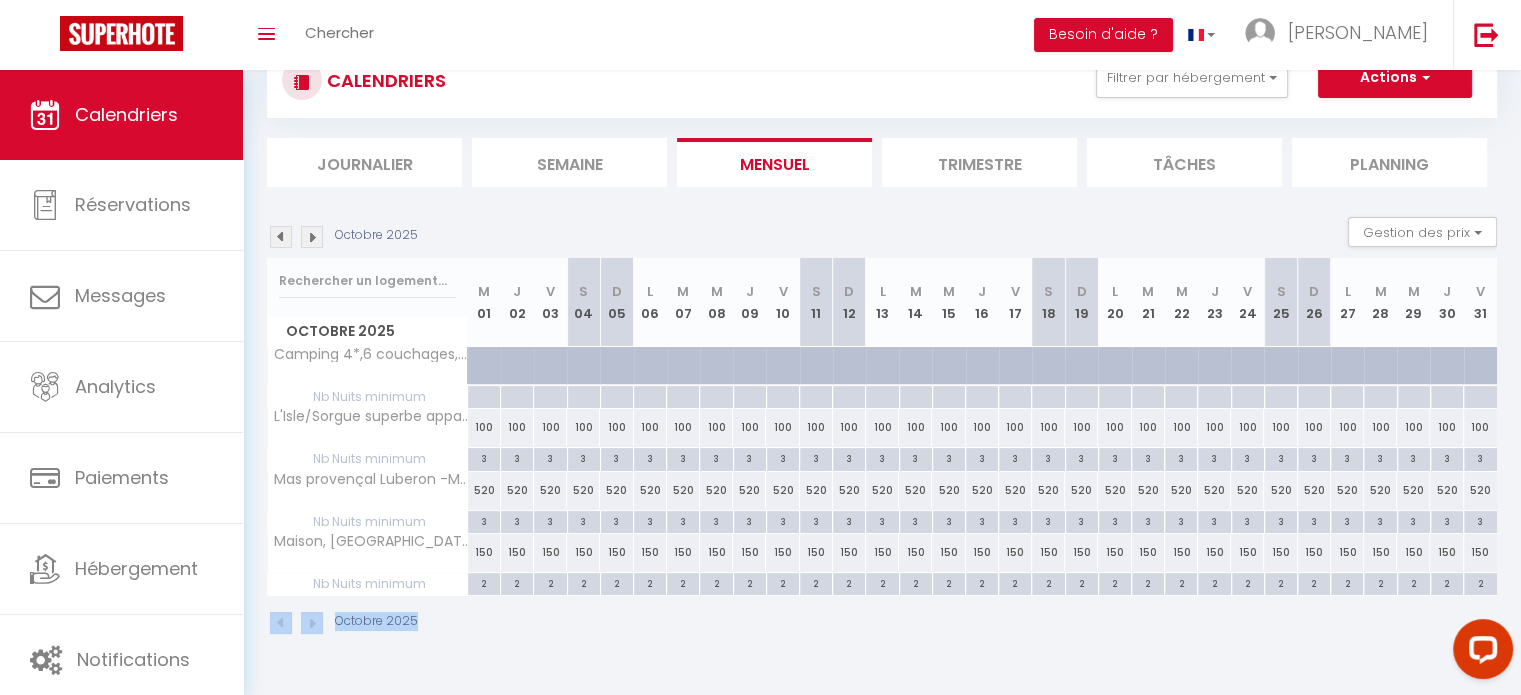 click on "Octobre 2025" at bounding box center (345, 623) 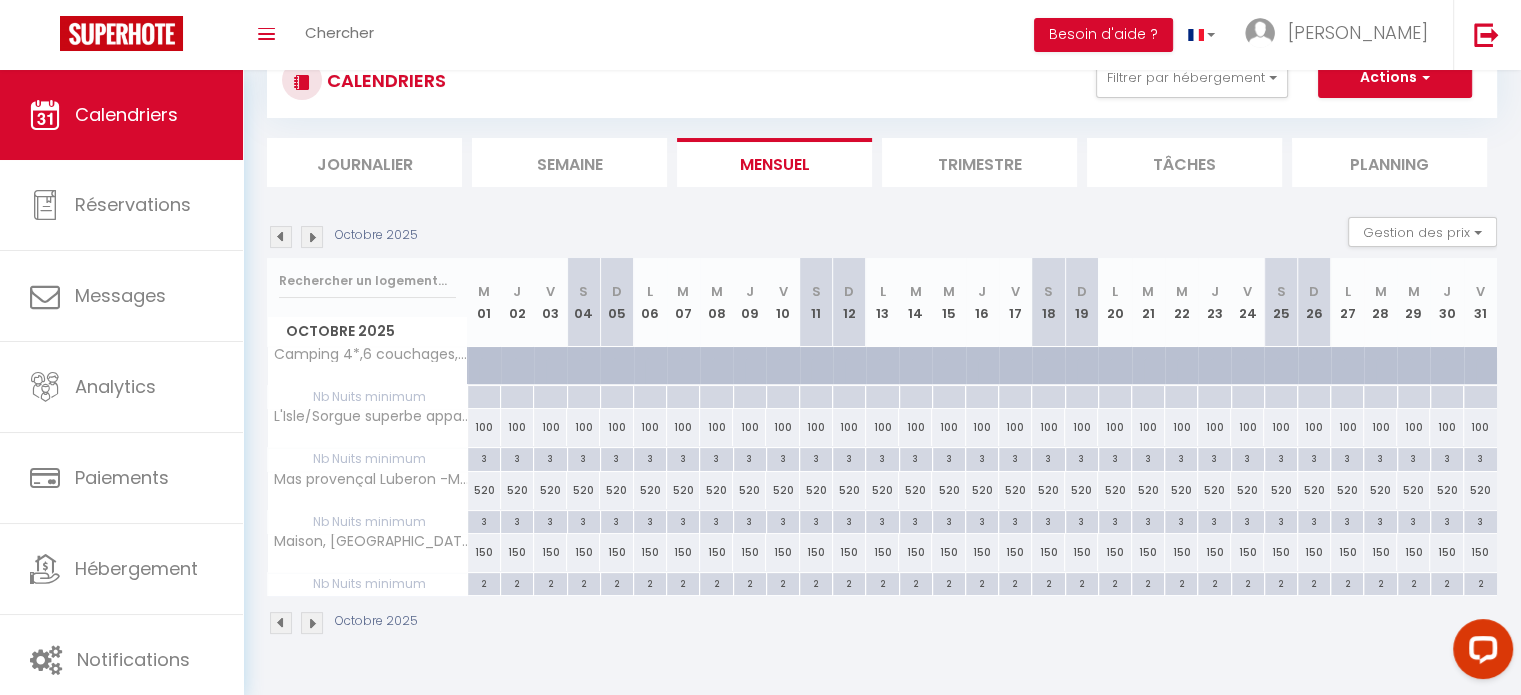 click at bounding box center [312, 623] 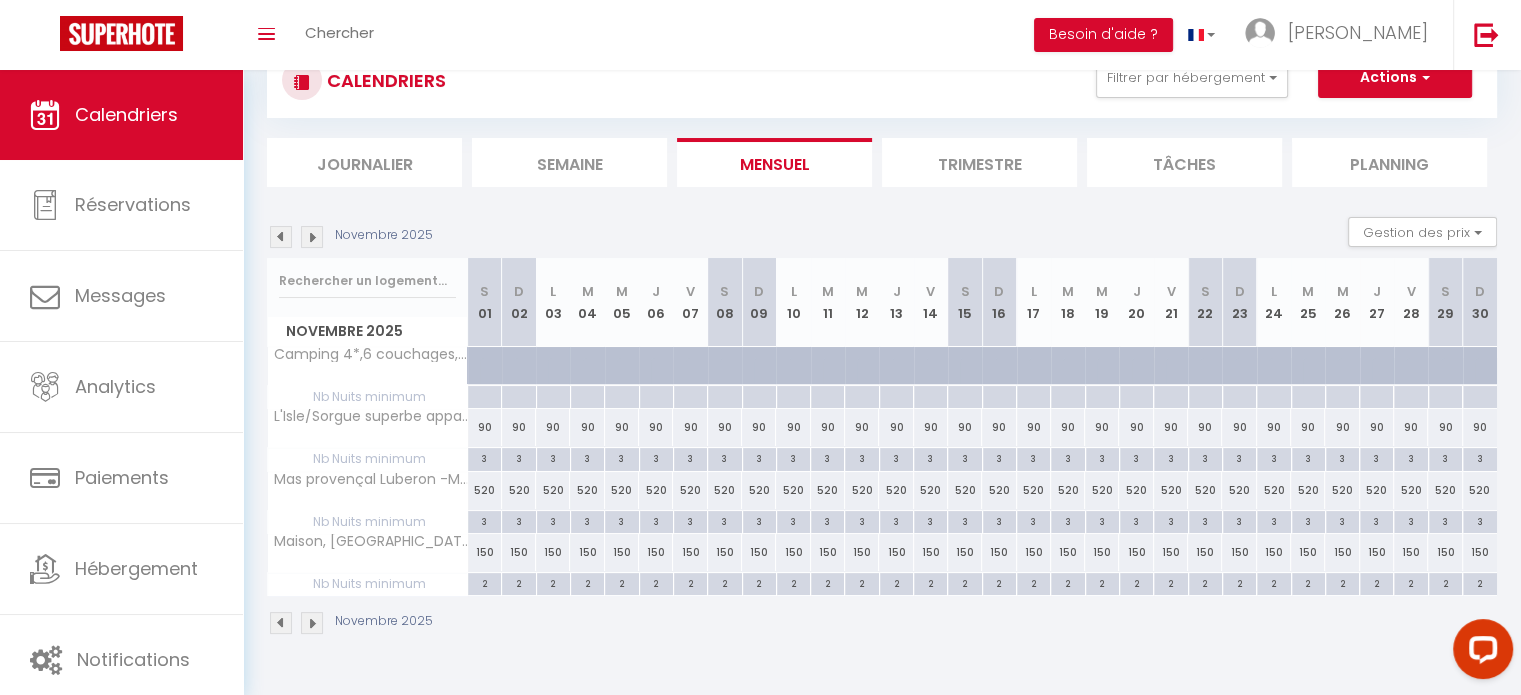 click at bounding box center [312, 623] 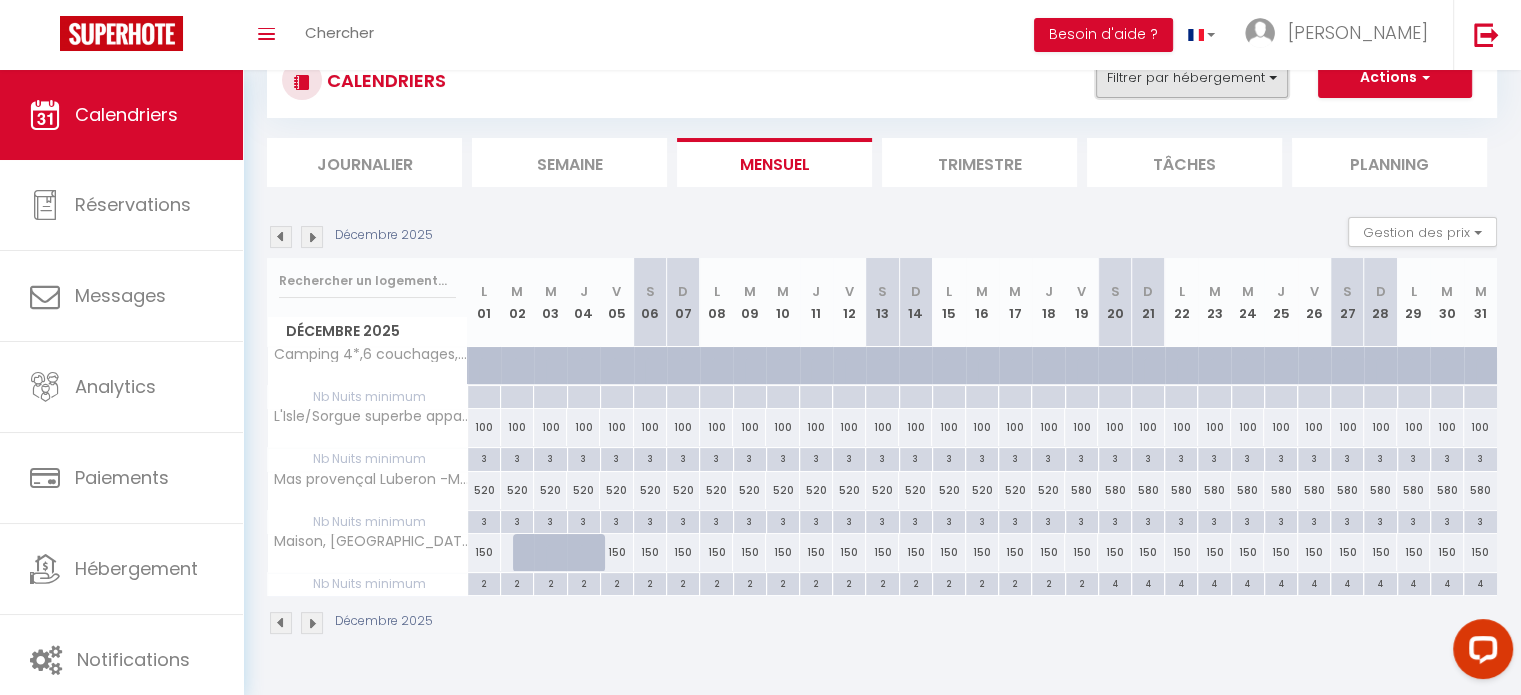 click on "Filtrer par hébergement" at bounding box center [1192, 78] 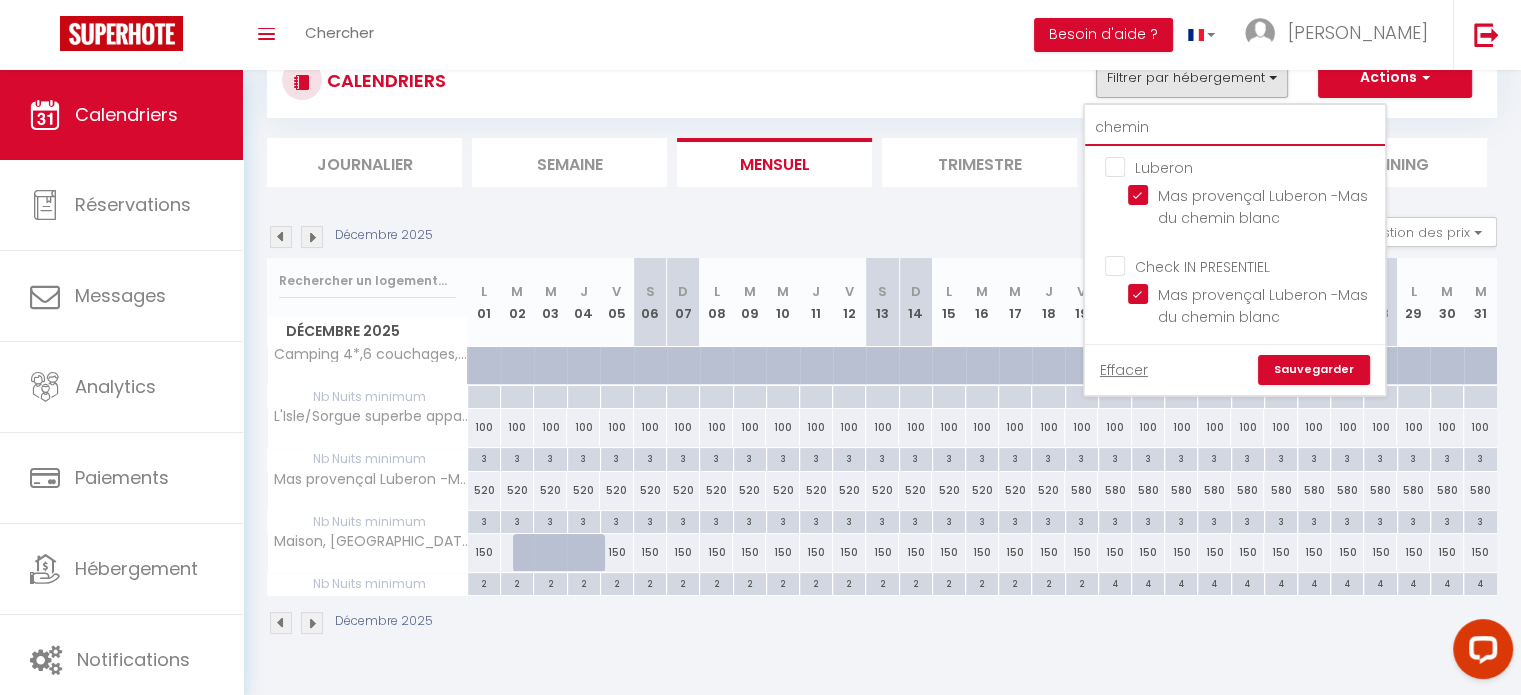 click on "chemin" at bounding box center (1235, 128) 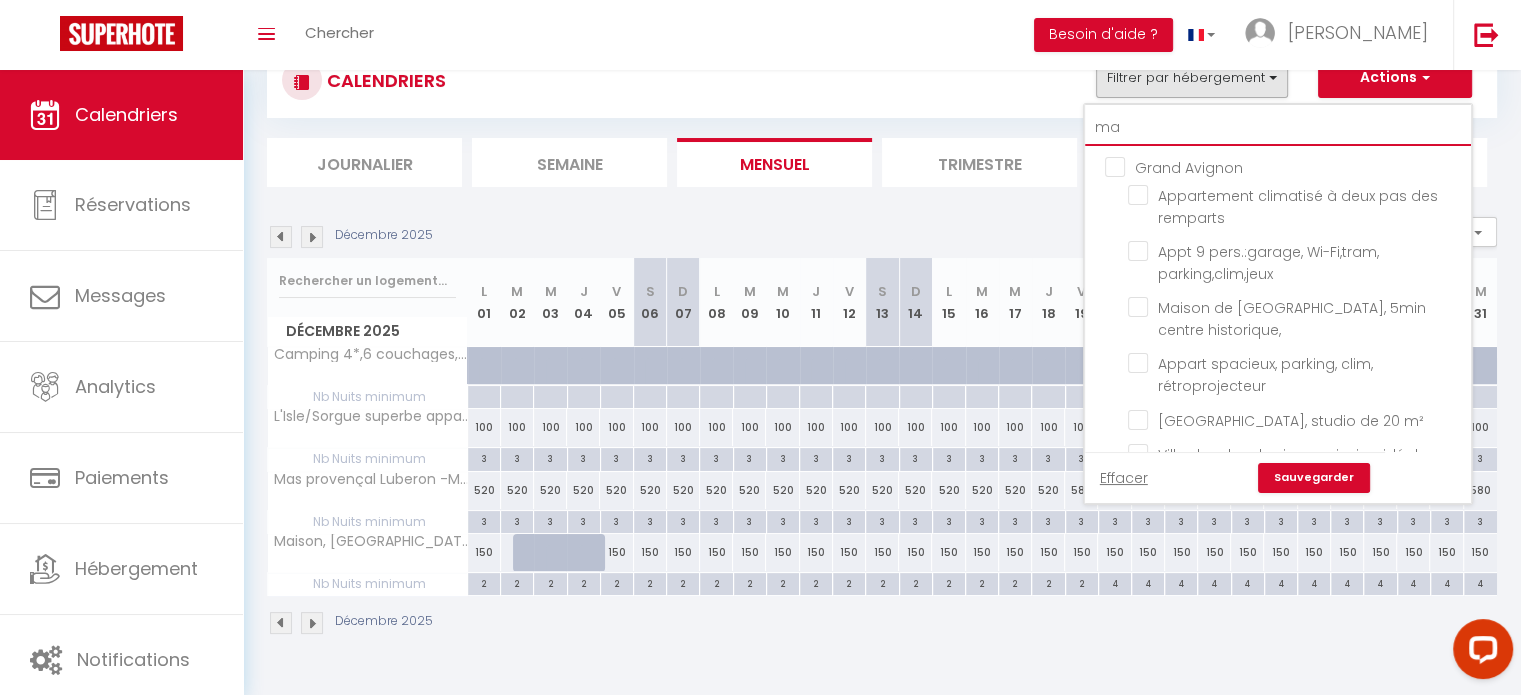 click on "ma" at bounding box center (1278, 128) 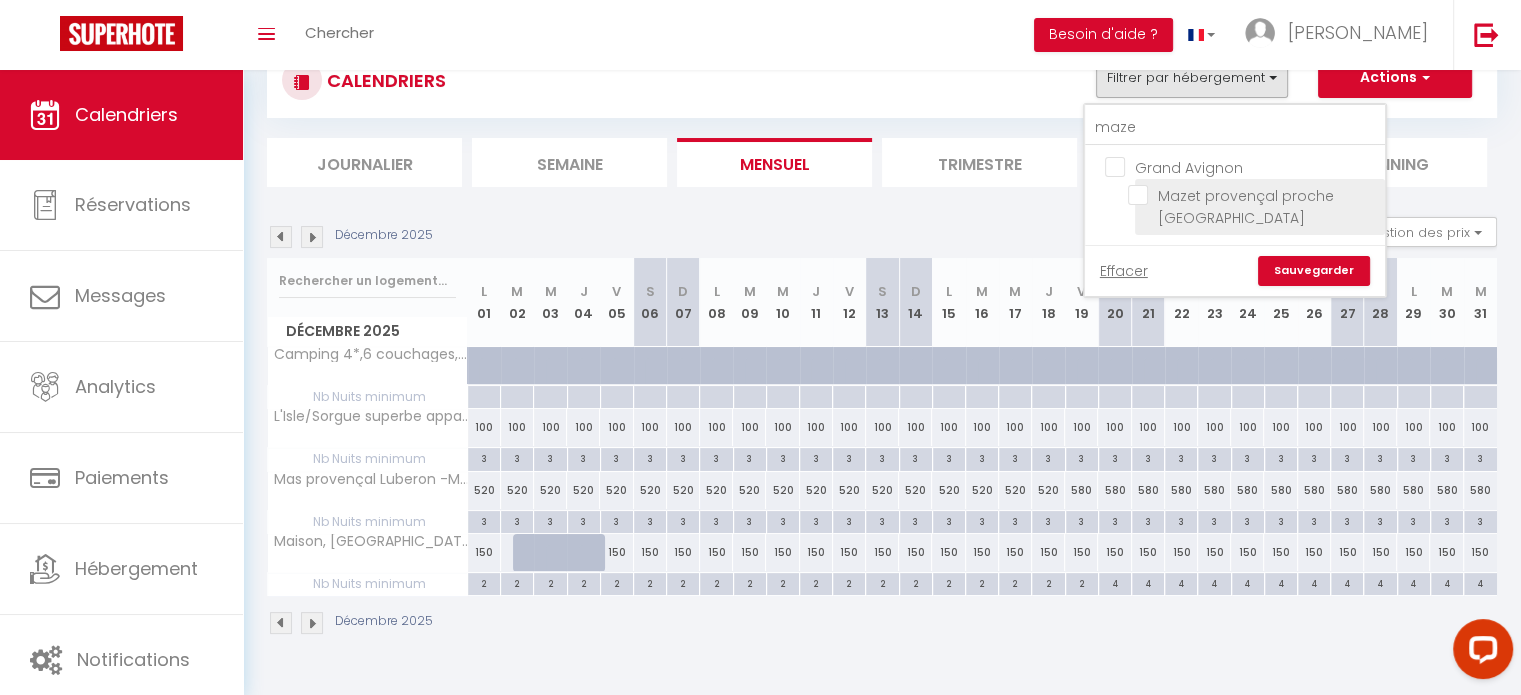 click on "Mazet provençal proche [GEOGRAPHIC_DATA]" at bounding box center (1253, 195) 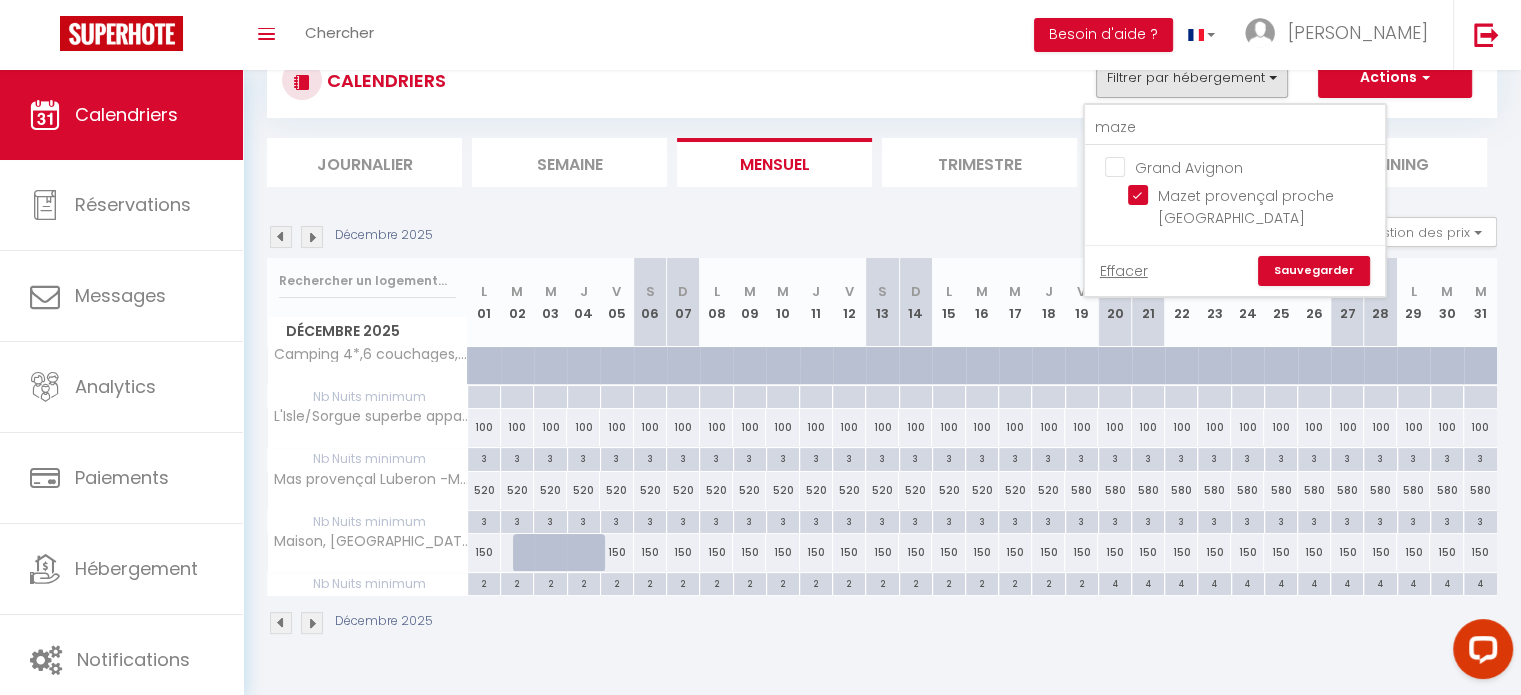 click on "Sauvegarder" at bounding box center [1314, 271] 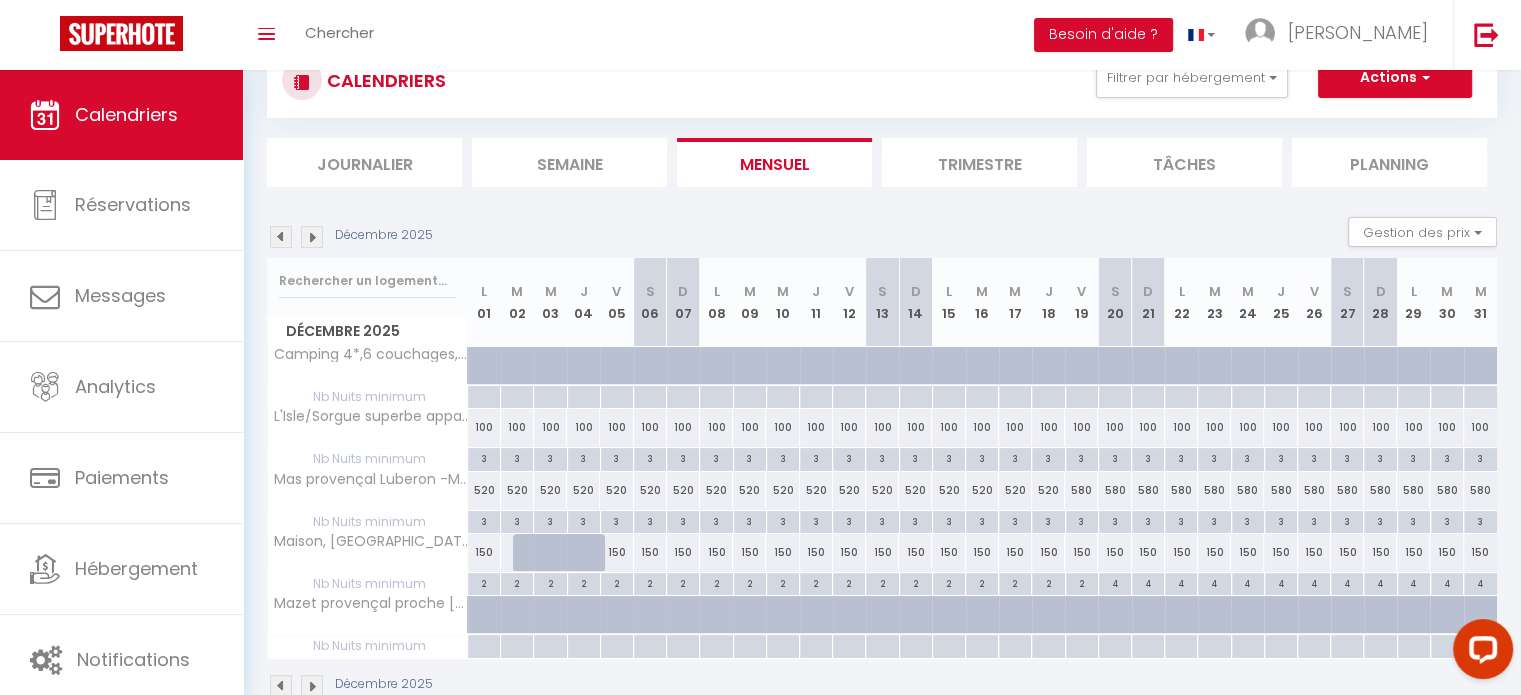 click on "Décembre 2025
Gestion des prix
Nb Nuits minimum   Règles   Disponibilité           Décembre 2025
L
01
M
02
M
03
J
04
V
05
S
06
D
07
L
08
M
09
M
10
J
11
V
12
S   D   L   M   M   J   V   S   D   L   M   M   J   V   S" at bounding box center [882, 457] 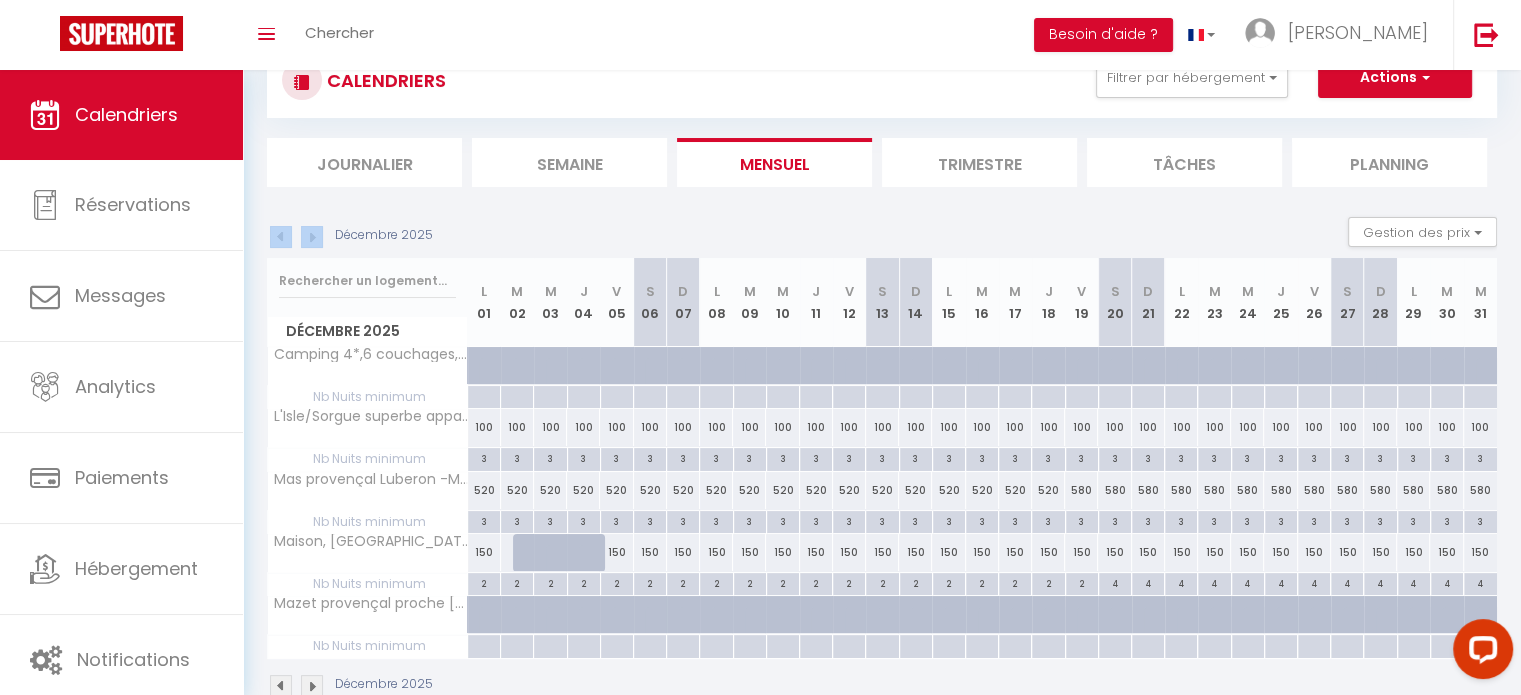 click on "CALENDRIERS
Filtrer par hébergement
maze      Grand Avignon       Mazet provençal proche [GEOGRAPHIC_DATA]    Effacer   Sauvegarder
Actions
Nouvelle réservation   Exporter les réservations   Importer les réservations
Journalier
[GEOGRAPHIC_DATA]
Mensuel
Trimestre
Tâches
Planning
[DATE]
Gestion des prix
Nb Nuits minimum   Règles   Disponibilité           [DATE]
L
01
M
02
M
03
J   V   S   D   L   M   M   J   V   S   D" at bounding box center [882, 371] 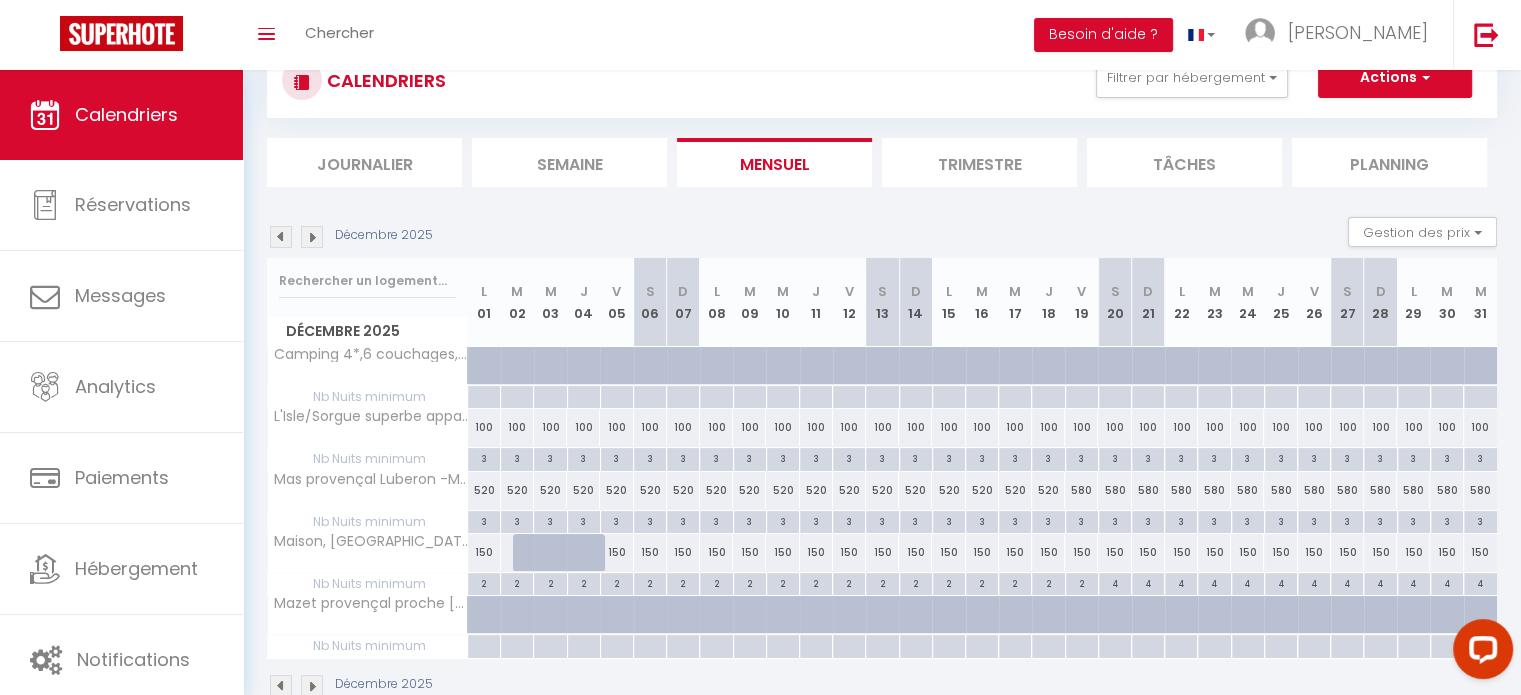 click on "CALENDRIERS
Filtrer par hébergement
maze      Grand Avignon       Mazet provençal proche [GEOGRAPHIC_DATA]    Effacer   Sauvegarder
Actions
Nouvelle réservation   Exporter les réservations   Importer les réservations
Journalier
[GEOGRAPHIC_DATA]
Mensuel
Trimestre
Tâches
Planning
[DATE]
Gestion des prix
Nb Nuits minimum   Règles   Disponibilité           [DATE]
L
01
M
02
M
03
J   V   S   D   L   M   M   J   V   S   D" at bounding box center [882, 371] 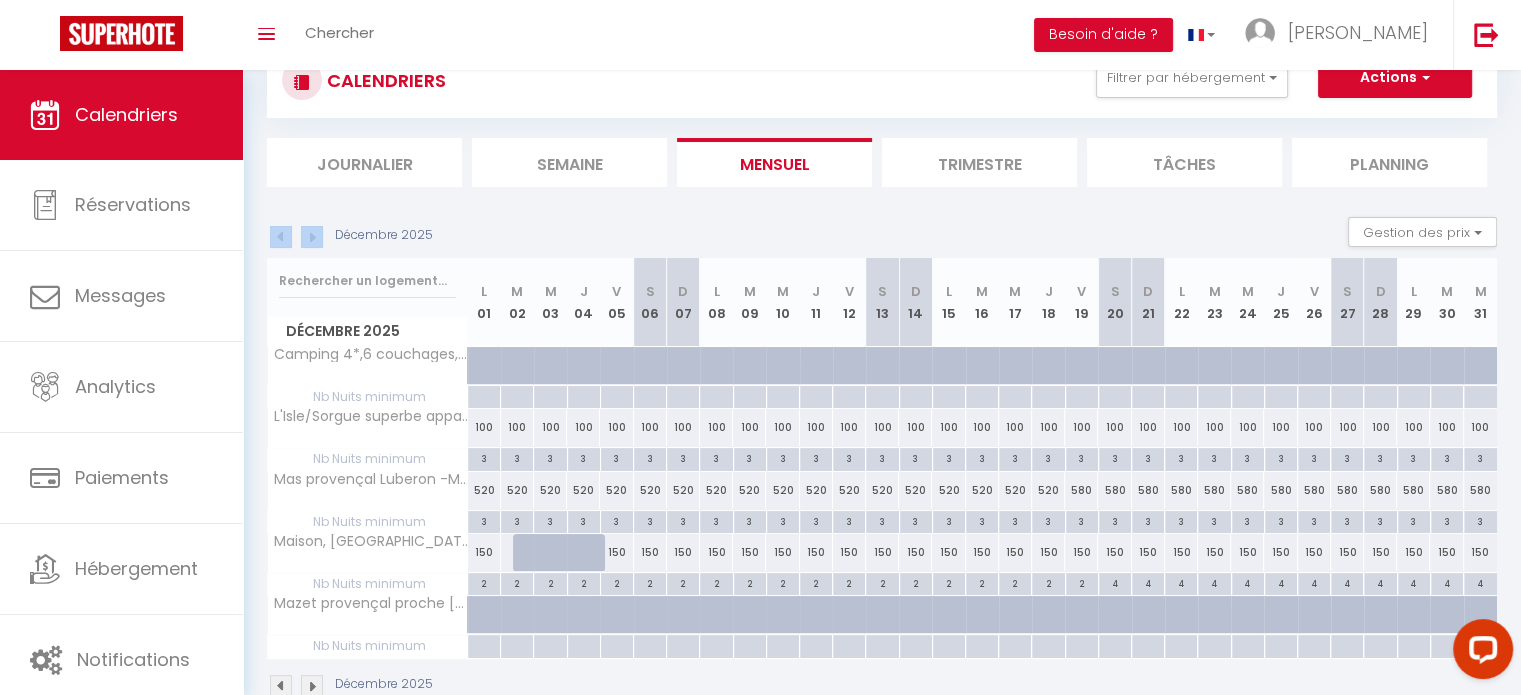 click on "Décembre 2025
Gestion des prix
Nb Nuits minimum   Règles   Disponibilité           Décembre 2025
L
01
M
02
M
03
J
04
V
05
S
06
D
07
L
08
M
09
M
10
J
11
V
12
S   D   L   M   M   J   V   S   D   L   M   M   J   V   S" at bounding box center [882, 457] 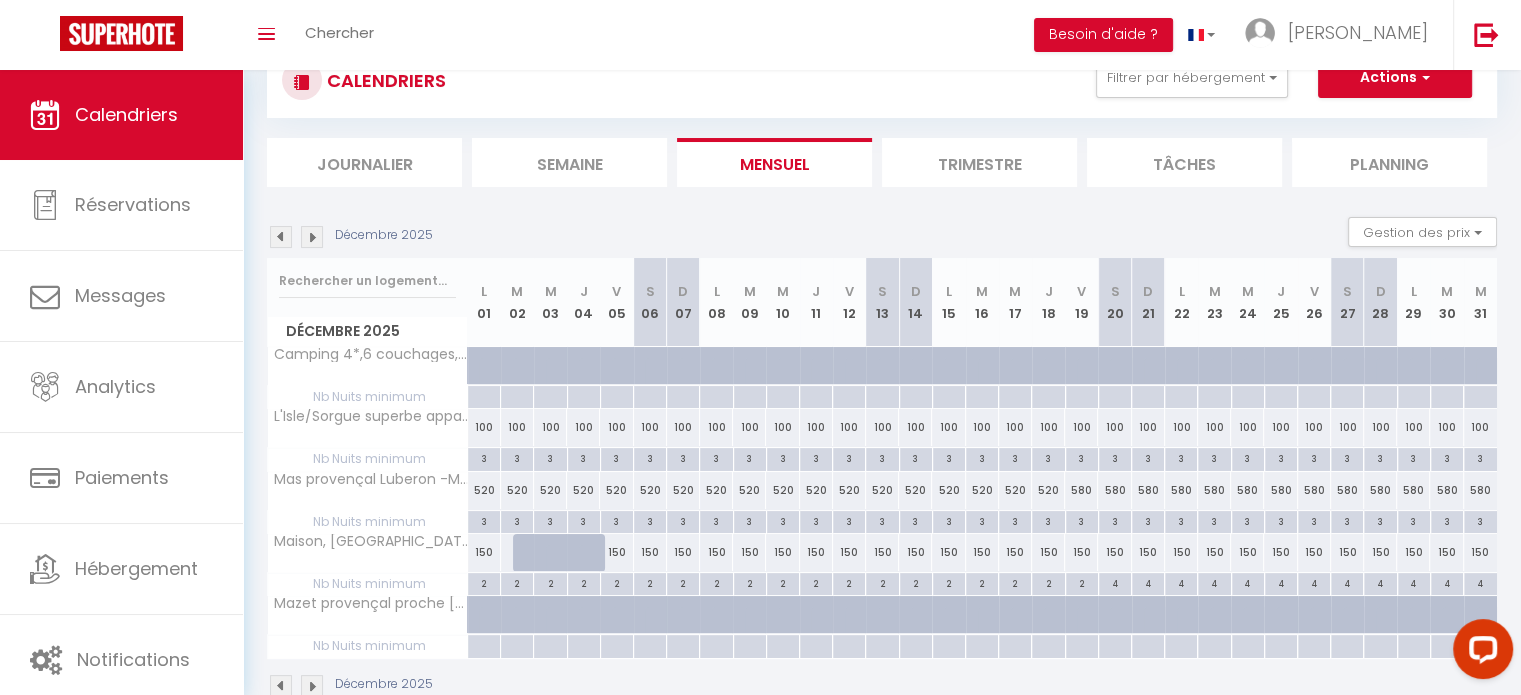 click on "CALENDRIERS
Filtrer par hébergement
maze      Grand Avignon       Mazet provençal proche [GEOGRAPHIC_DATA]    Effacer   Sauvegarder
Actions
Nouvelle réservation   Exporter les réservations   Importer les réservations
Journalier
[GEOGRAPHIC_DATA]
Mensuel
Trimestre
Tâches
Planning
[DATE]
Gestion des prix
Nb Nuits minimum   Règles   Disponibilité           [DATE]
L
01
M
02
M
03
J   V   S   D   L   M   M   J   V   S   D" at bounding box center (882, 371) 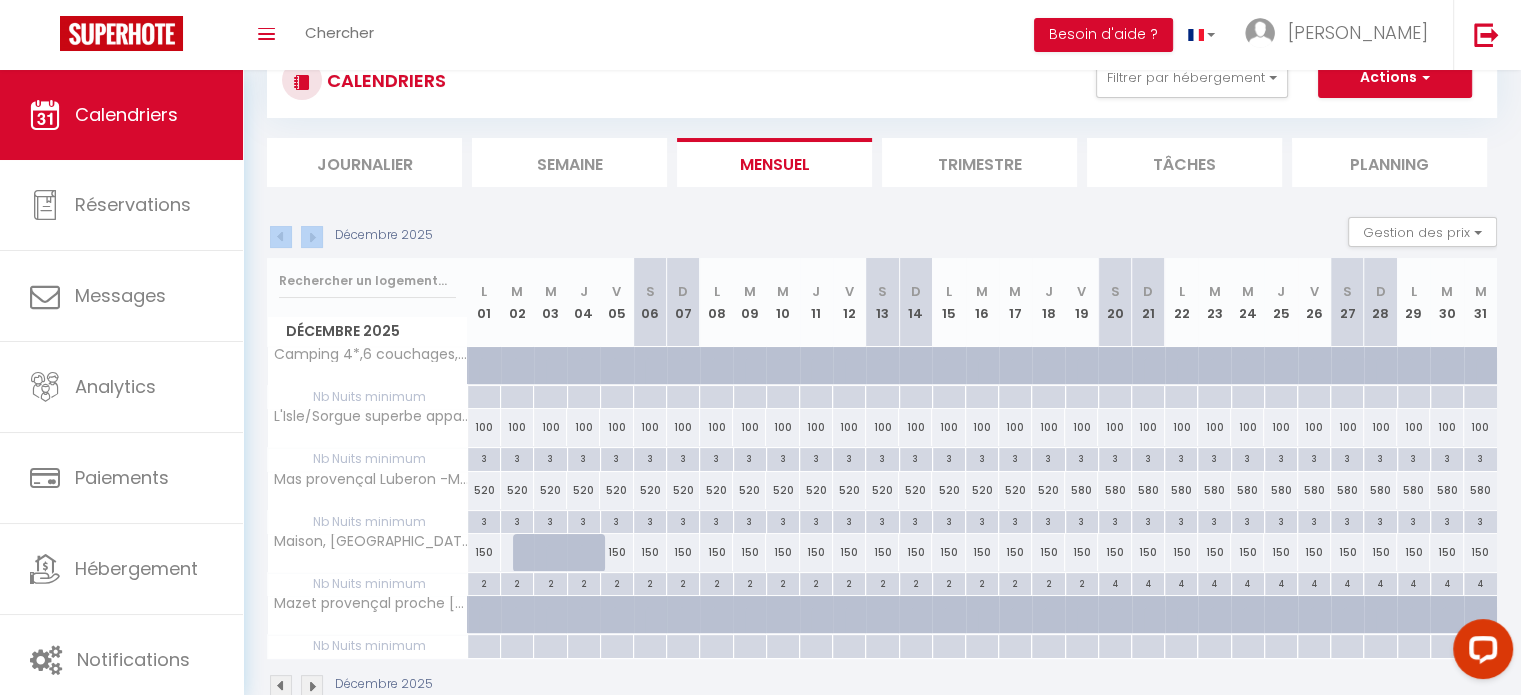 click on "CALENDRIERS
Filtrer par hébergement
maze      Grand Avignon       Mazet provençal proche [GEOGRAPHIC_DATA]    Effacer   Sauvegarder
Actions
Nouvelle réservation   Exporter les réservations   Importer les réservations
Journalier
[GEOGRAPHIC_DATA]
Mensuel
Trimestre
Tâches
Planning
[DATE]
Gestion des prix
Nb Nuits minimum   Règles   Disponibilité           [DATE]
L
01
M
02
M
03
J   V   S   D   L   M   M   J   V   S   D" at bounding box center (882, 371) 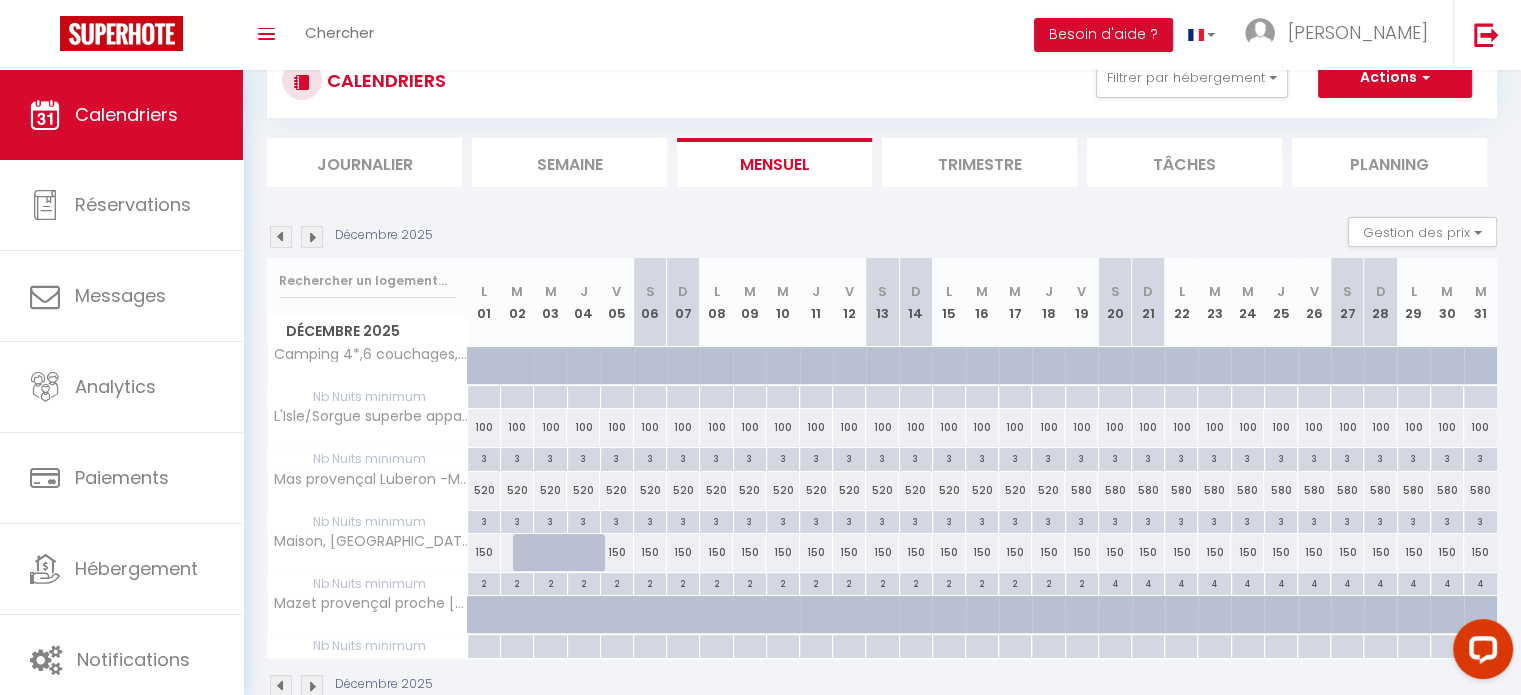 click on "CALENDRIERS
Filtrer par hébergement
maze      Grand Avignon       Mazet provençal proche [GEOGRAPHIC_DATA]    Effacer   Sauvegarder
Actions
Nouvelle réservation   Exporter les réservations   Importer les réservations
Journalier
[GEOGRAPHIC_DATA]
Mensuel
Trimestre
Tâches
Planning
[DATE]
Gestion des prix
Nb Nuits minimum   Règles   Disponibilité           [DATE]
L
01
M
02
M
03
J   V   S   D   L   M   M   J   V   S   D" at bounding box center (882, 371) 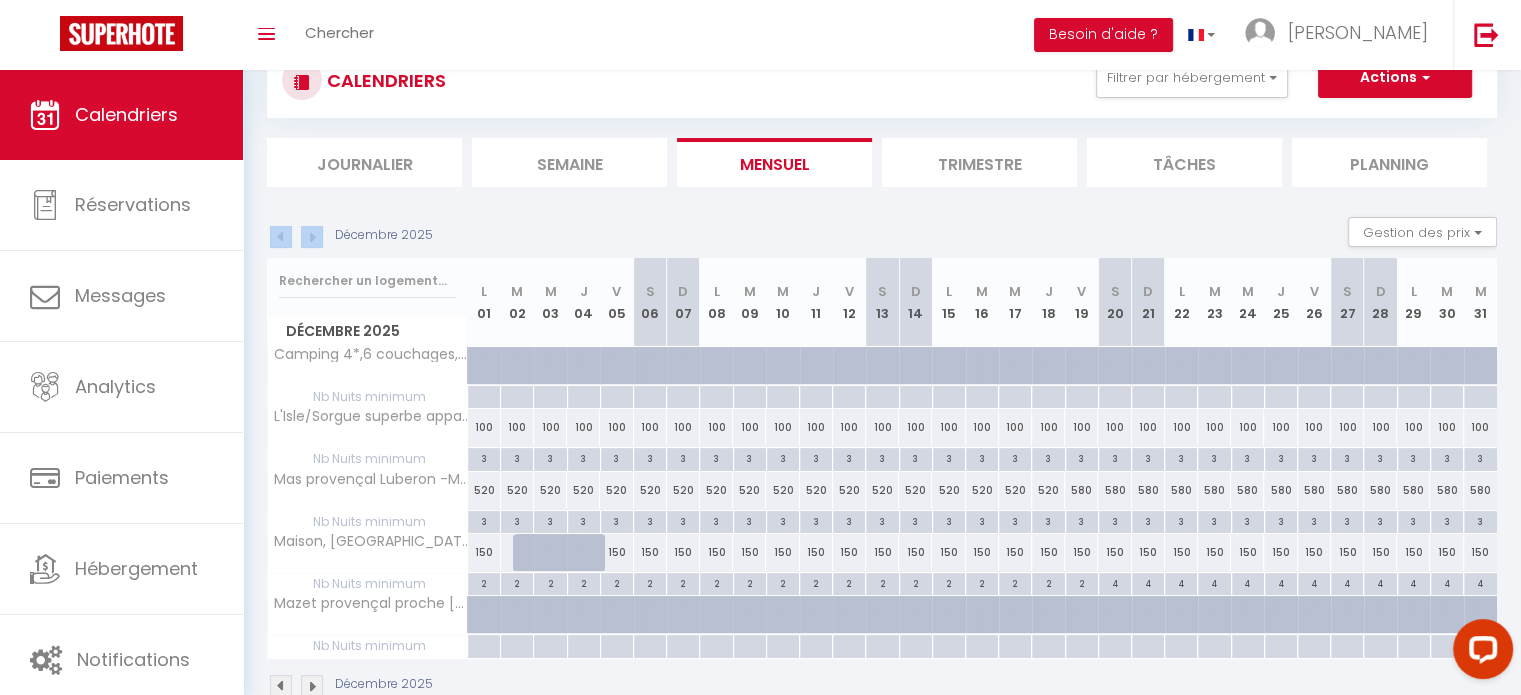 click on "CALENDRIERS
Filtrer par hébergement
maze      Grand Avignon       Mazet provençal proche [GEOGRAPHIC_DATA]    Effacer   Sauvegarder
Actions
Nouvelle réservation   Exporter les réservations   Importer les réservations
Journalier
[GEOGRAPHIC_DATA]
Mensuel
Trimestre
Tâches
Planning
[DATE]
Gestion des prix
Nb Nuits minimum   Règles   Disponibilité           [DATE]
L
01
M
02
M
03
J   V   S   D   L   M   M   J   V   S   D" at bounding box center (882, 371) 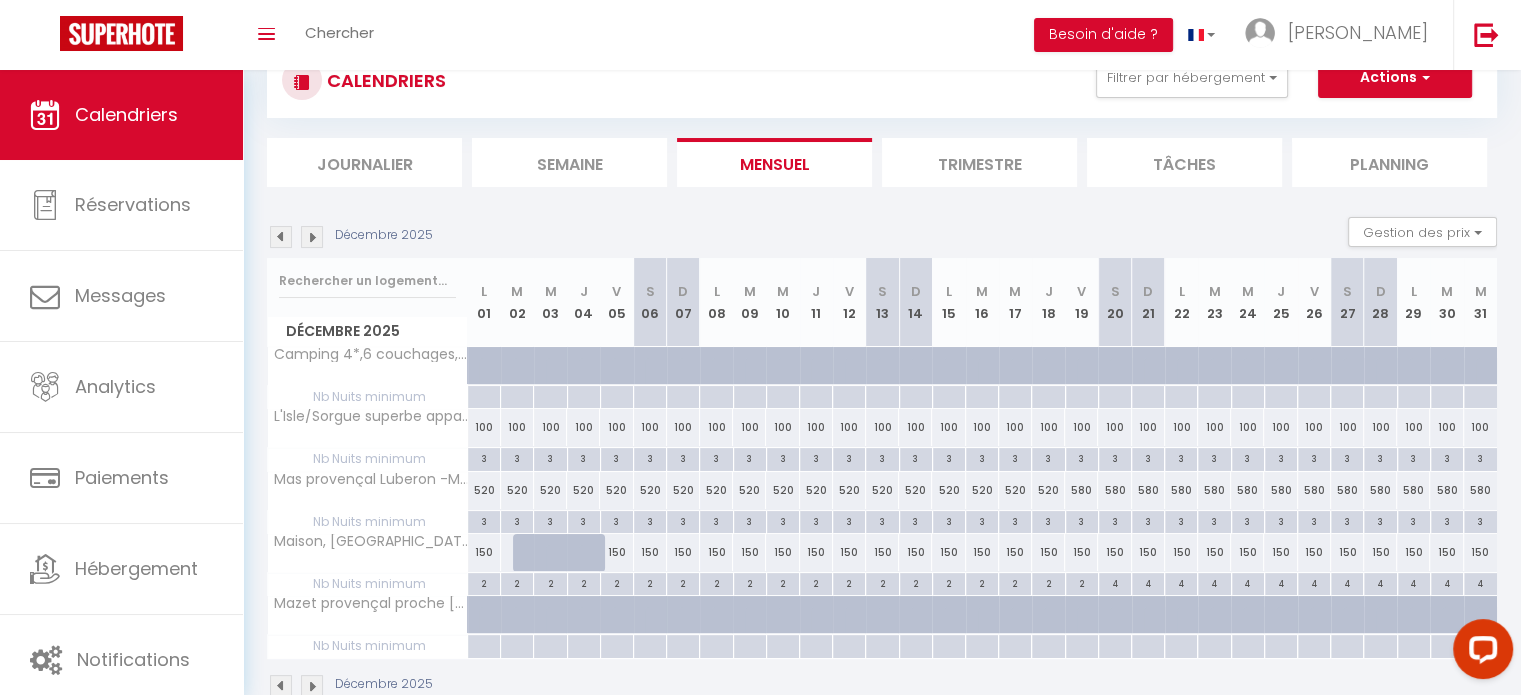 click on "CALENDRIERS
Filtrer par hébergement
maze      Grand Avignon       Mazet provençal proche [GEOGRAPHIC_DATA]    Effacer   Sauvegarder
Actions
Nouvelle réservation   Exporter les réservations   Importer les réservations
Journalier
[GEOGRAPHIC_DATA]
Mensuel
Trimestre
Tâches
Planning
[DATE]
Gestion des prix
Nb Nuits minimum   Règles   Disponibilité           [DATE]
L
01
M
02
M
03
J   V   S   D   L   M   M   J   V   S   D" at bounding box center (882, 371) 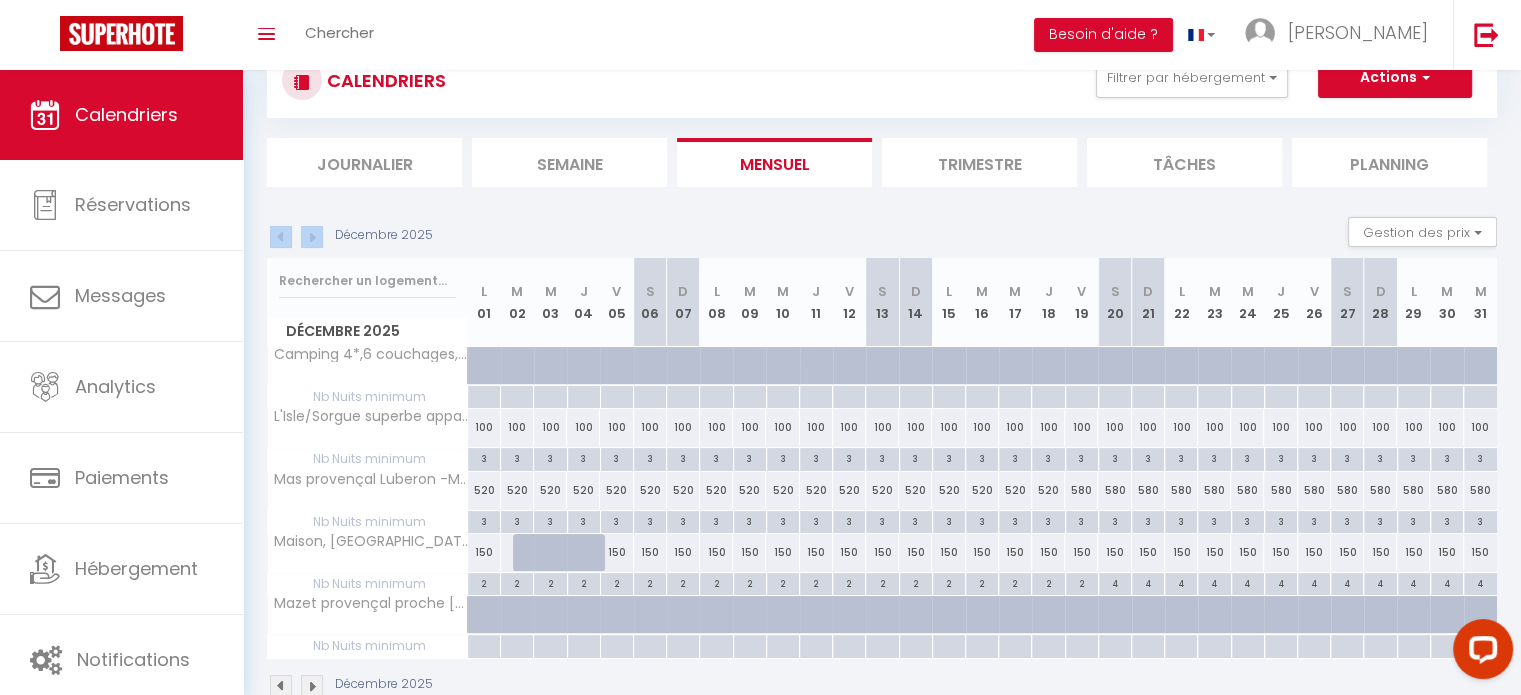 click on "CALENDRIERS
Filtrer par hébergement
maze      Grand Avignon       Mazet provençal proche [GEOGRAPHIC_DATA]    Effacer   Sauvegarder
Actions
Nouvelle réservation   Exporter les réservations   Importer les réservations
Journalier
[GEOGRAPHIC_DATA]
Mensuel
Trimestre
Tâches
Planning
[DATE]
Gestion des prix
Nb Nuits minimum   Règles   Disponibilité           [DATE]
L
01
M
02
M
03
J   V   S   D   L   M   M   J   V   S   D" at bounding box center [882, 371] 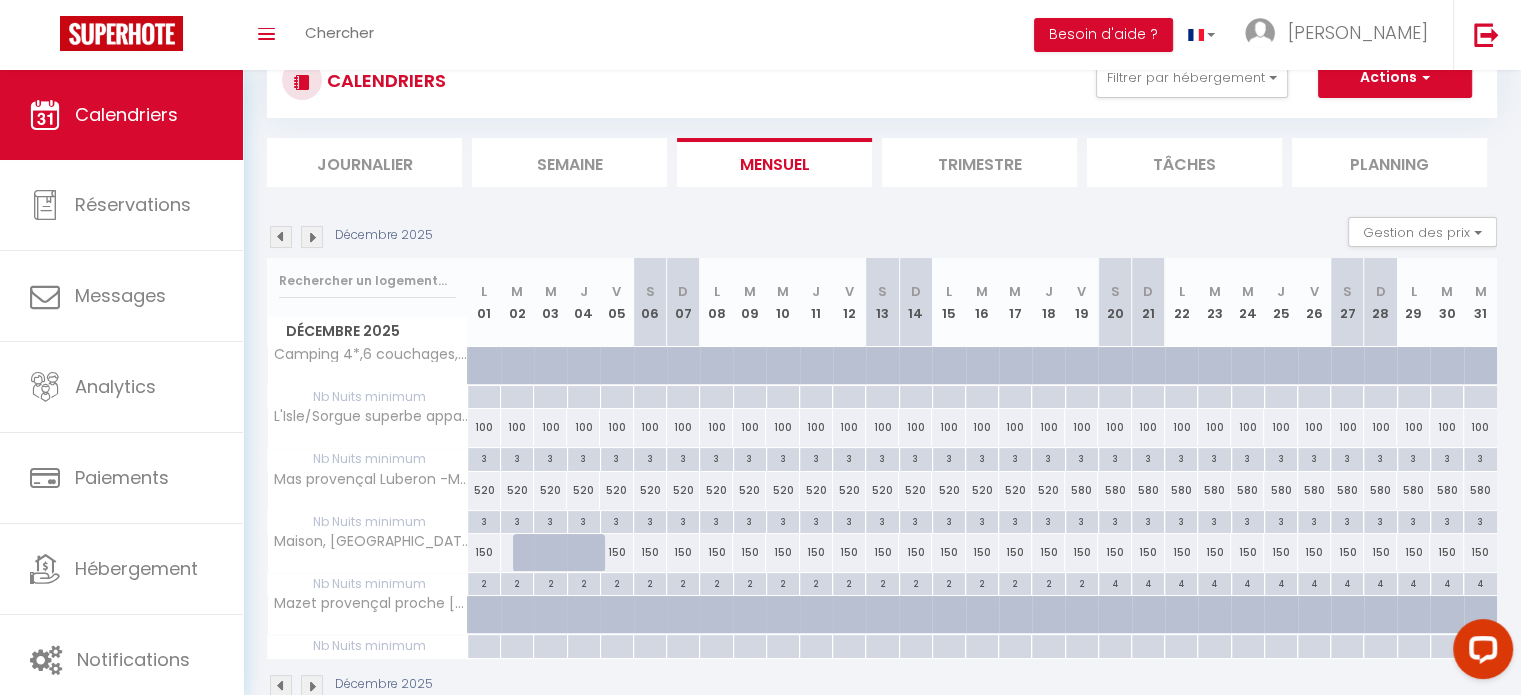 click on "Décembre 2025
Gestion des prix
Nb Nuits minimum   Règles   Disponibilité           Décembre 2025
L
01
M
02
M
03
J
04
V
05
S
06
D
07
L
08
M
09
M
10
J
11
V
12
S   D   L   M   M   J   V   S   D   L   M   M   J   V   S" at bounding box center [882, 457] 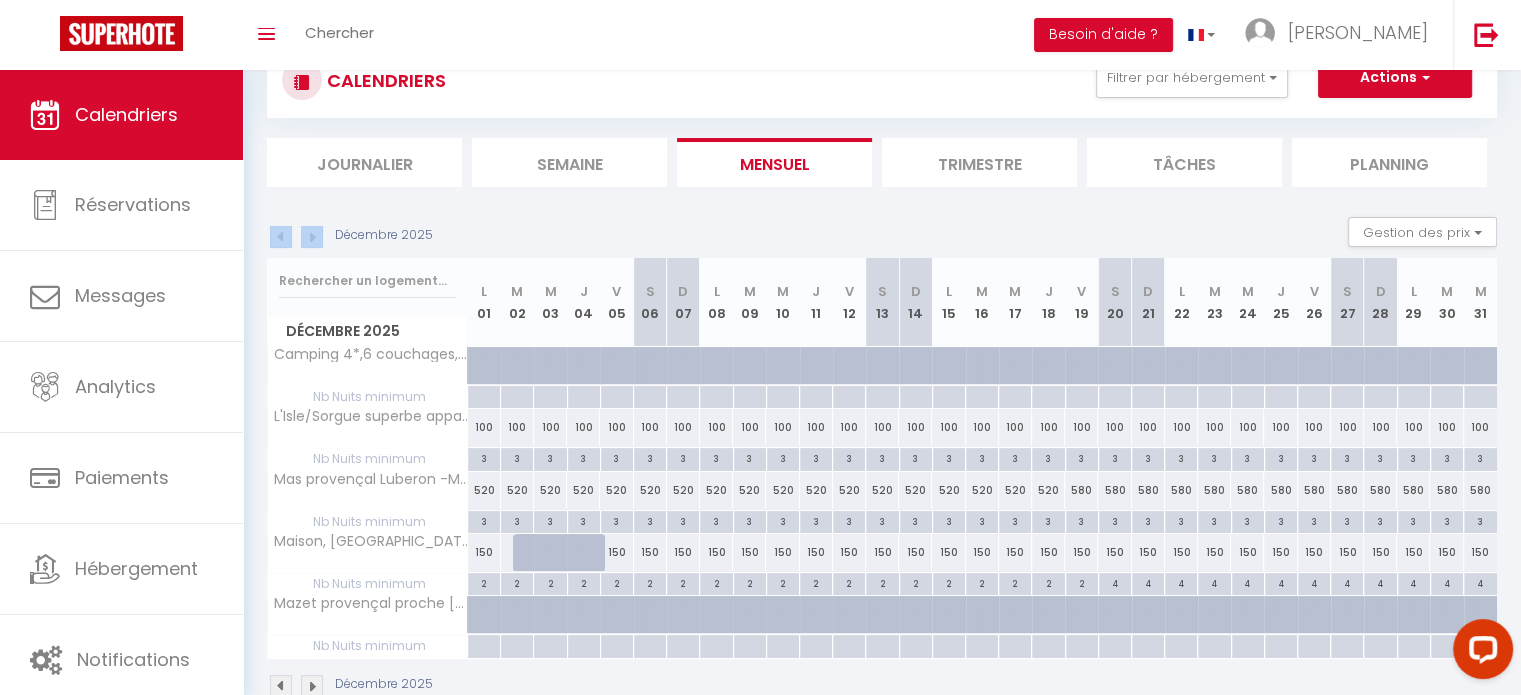 click on "CALENDRIERS
Filtrer par hébergement
maze      Grand Avignon       Mazet provençal proche [GEOGRAPHIC_DATA]    Effacer   Sauvegarder
Actions
Nouvelle réservation   Exporter les réservations   Importer les réservations
Journalier
[GEOGRAPHIC_DATA]
Mensuel
Trimestre
Tâches
Planning
[DATE]
Gestion des prix
Nb Nuits minimum   Règles   Disponibilité           [DATE]
L
01
M
02
M
03
J   V   S   D   L   M   M   J   V   S   D" at bounding box center [882, 371] 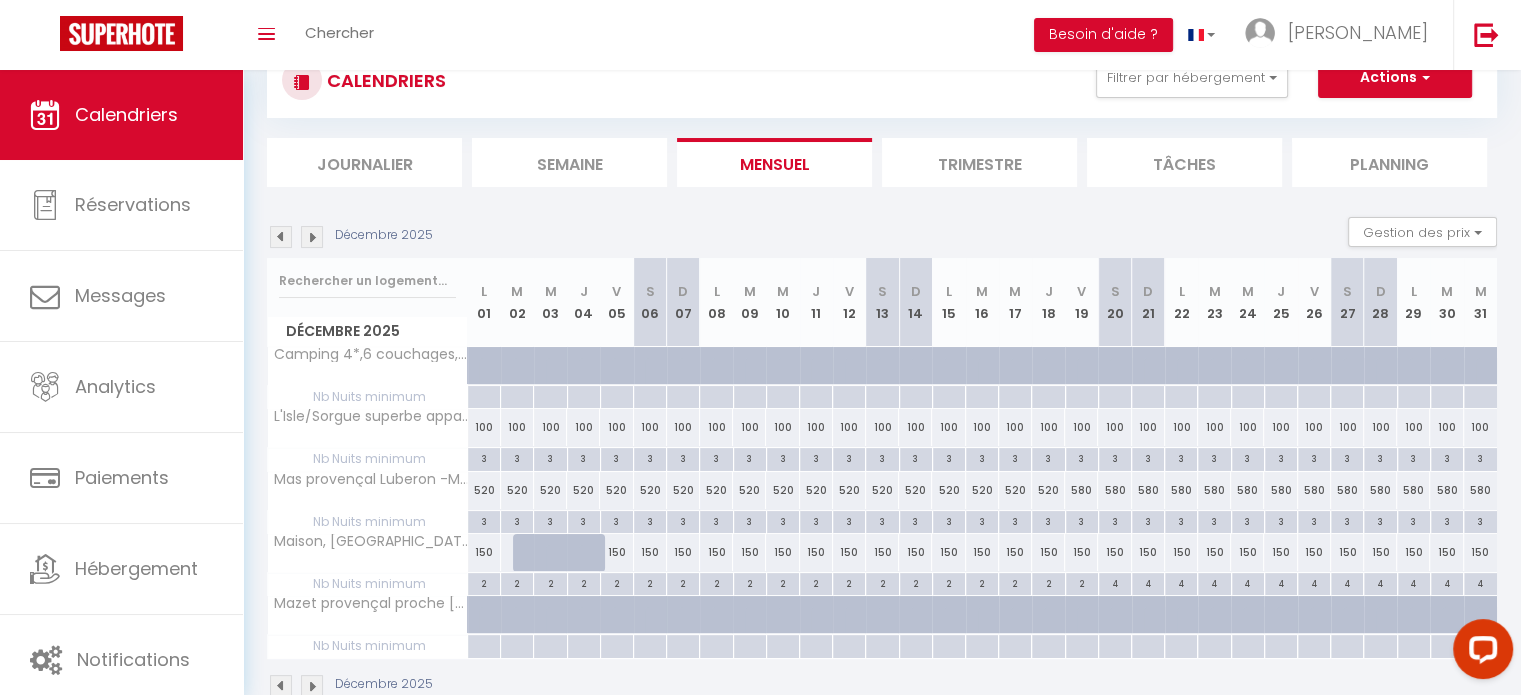 click on "CALENDRIERS
Filtrer par hébergement
maze      Grand Avignon       Mazet provençal proche [GEOGRAPHIC_DATA]    Effacer   Sauvegarder
Actions
Nouvelle réservation   Exporter les réservations   Importer les réservations
Journalier
[GEOGRAPHIC_DATA]
Mensuel
Trimestre
Tâches
Planning
[DATE]
Gestion des prix
Nb Nuits minimum   Règles   Disponibilité           [DATE]
L
01
M
02
M
03
J   V   S   D   L   M   M   J   V   S   D" at bounding box center (882, 371) 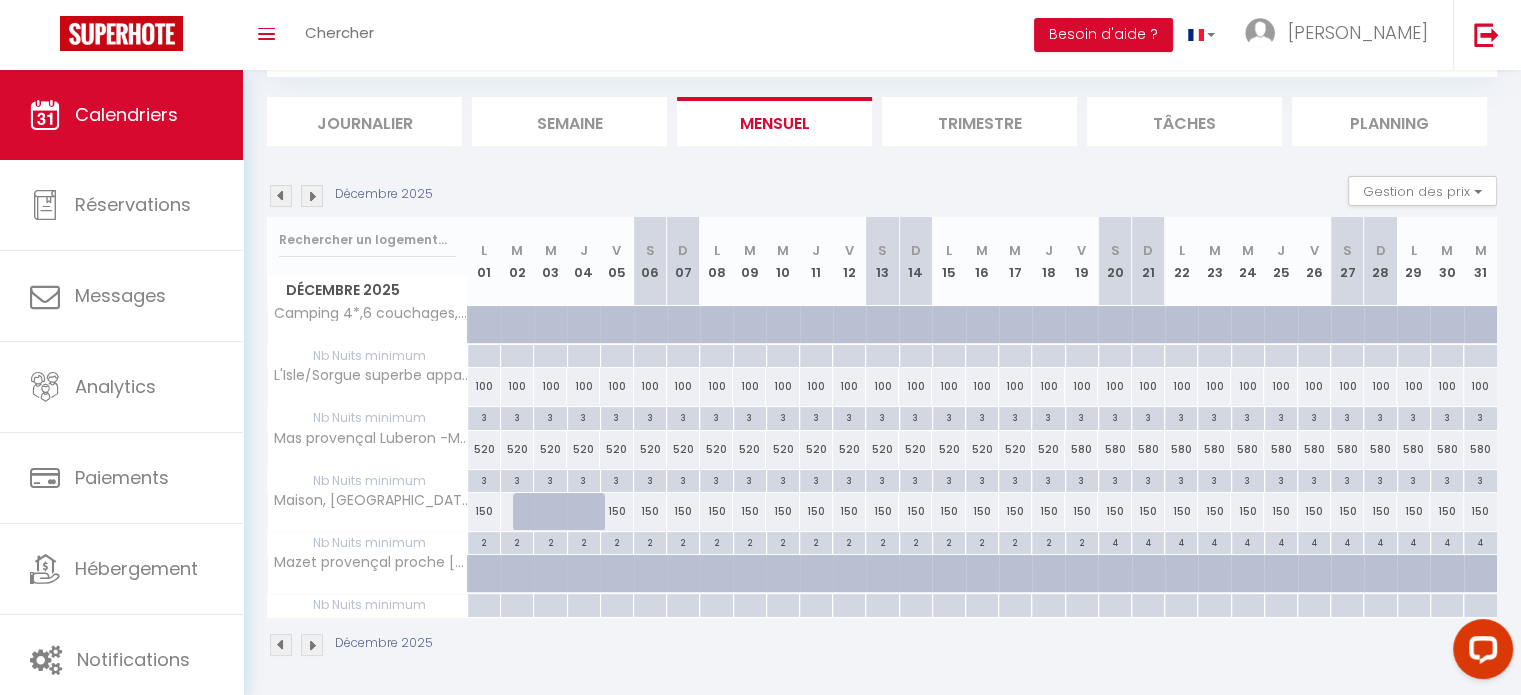 scroll, scrollTop: 113, scrollLeft: 0, axis: vertical 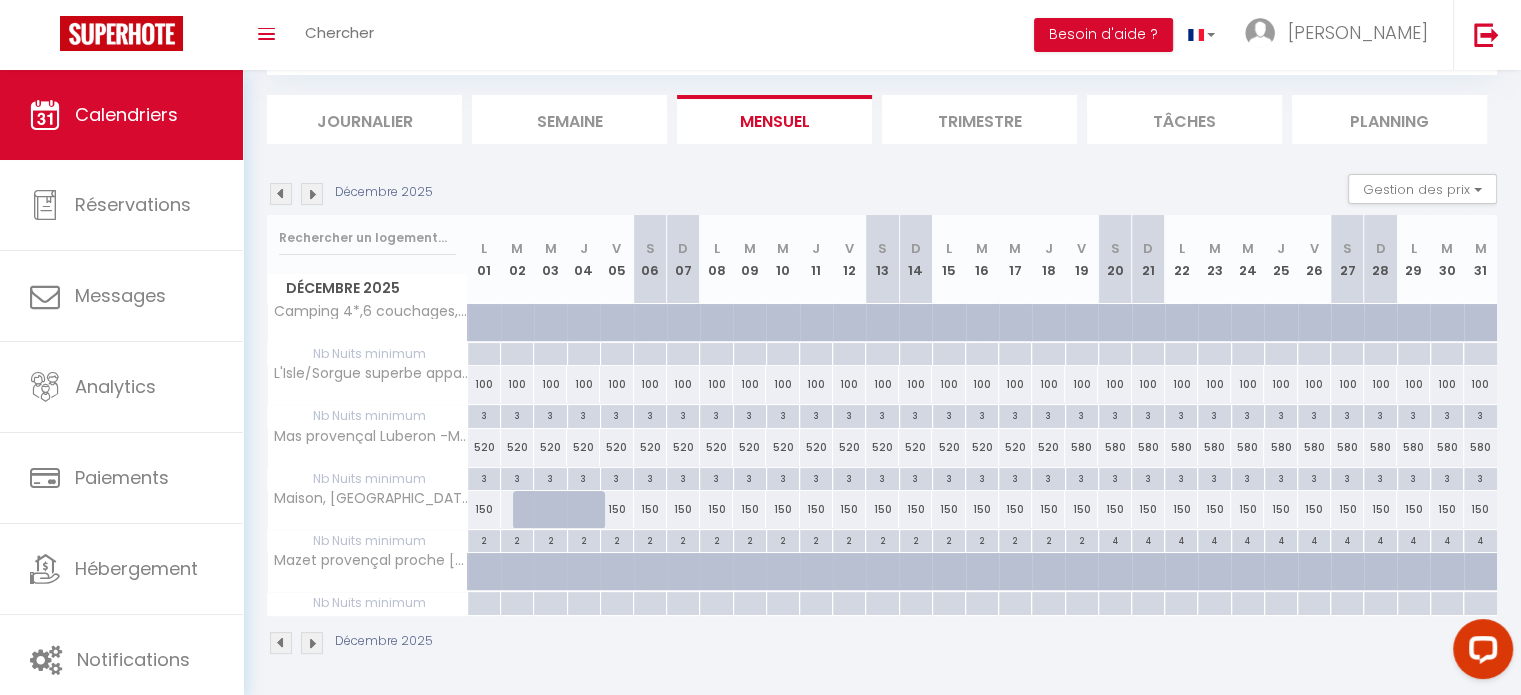 click on "Décembre 2025" at bounding box center (882, 645) 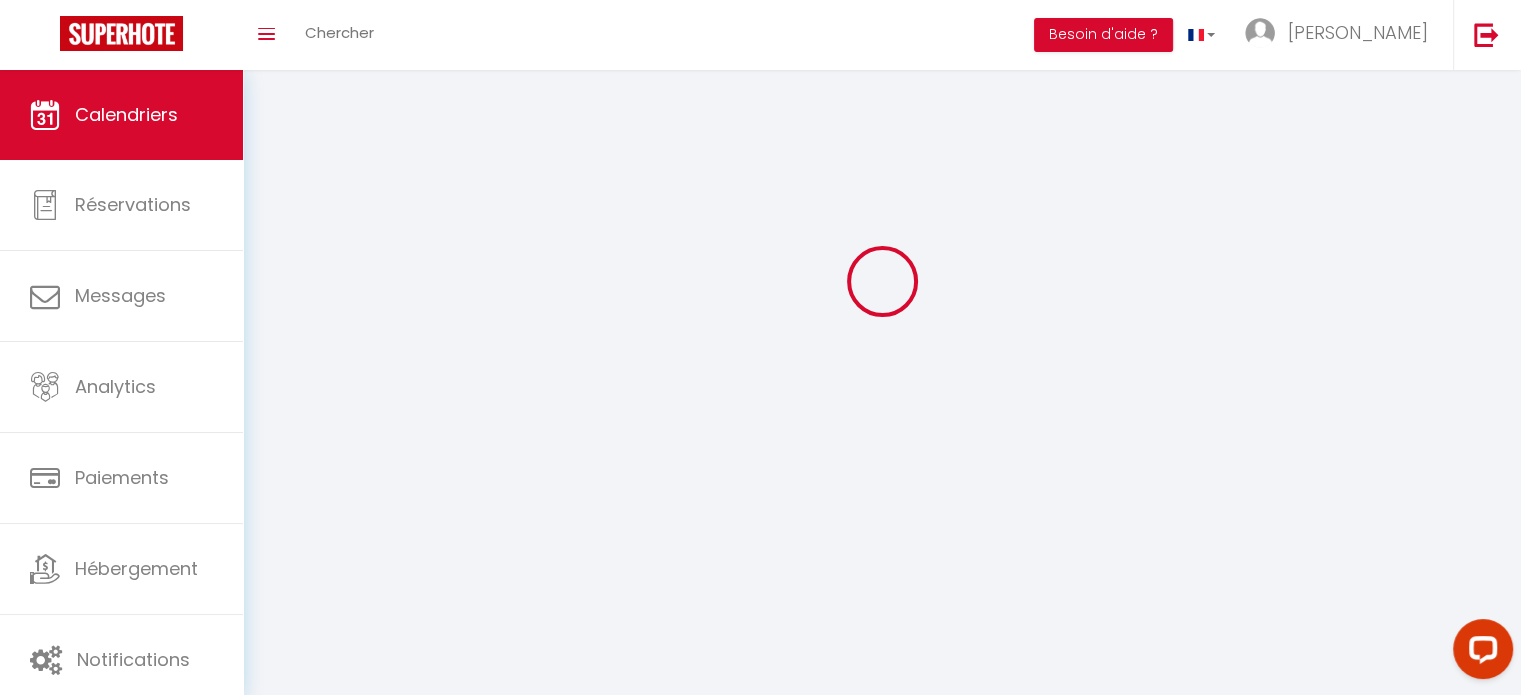 click on "Coaching SuperHote ce soir à 18h00, pour participer:  [URL][DOMAIN_NAME][SECURITY_DATA]   ×     Toggle navigation       Toggle Search     Toggle menubar     Chercher   BUTTON
Besoin d'aide ?
[PERSON_NAME]        Équipe     Résultat de la recherche   Aucun résultat     Calendriers     Réservations     Messages     Analytics      Paiements     Hébergement     Notifications                 Résultat de la recherche   Id   Appart   Voyageur    Checkin   Checkout   Nuits   Pers.   Plateforme   Statut     Résultat de la recherche   Aucun résultat           Aucun logement configuré pour le moment
Importer les logements
Voir les tutoriels   Créer ou Importer des hébergements   ×
Pas d'hébergements pour le moment
IMPORTANT 1- L'import va récupérer les PRIX, les DISPONIBILITES et les RESERVATIONS Airbnb.   Annuler
OK" at bounding box center (760, 347) 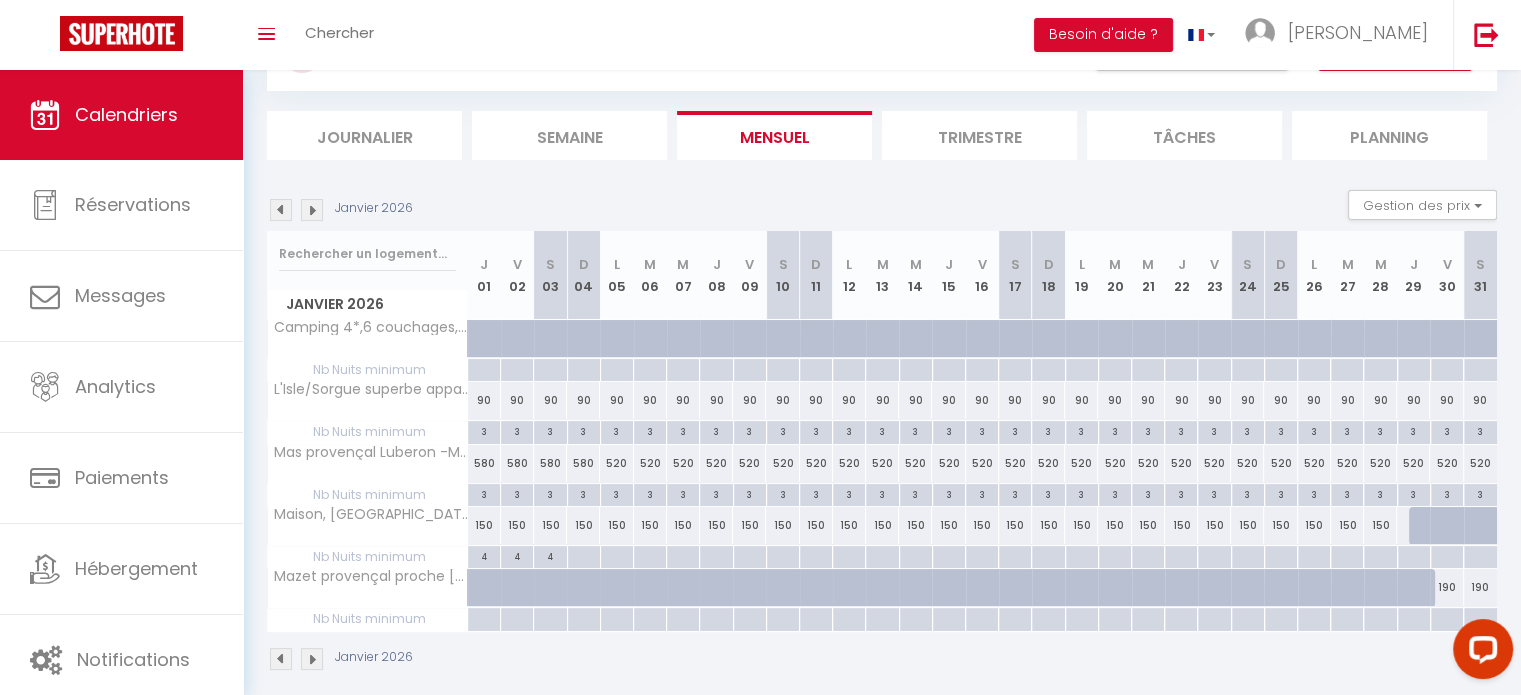 click at bounding box center (312, 659) 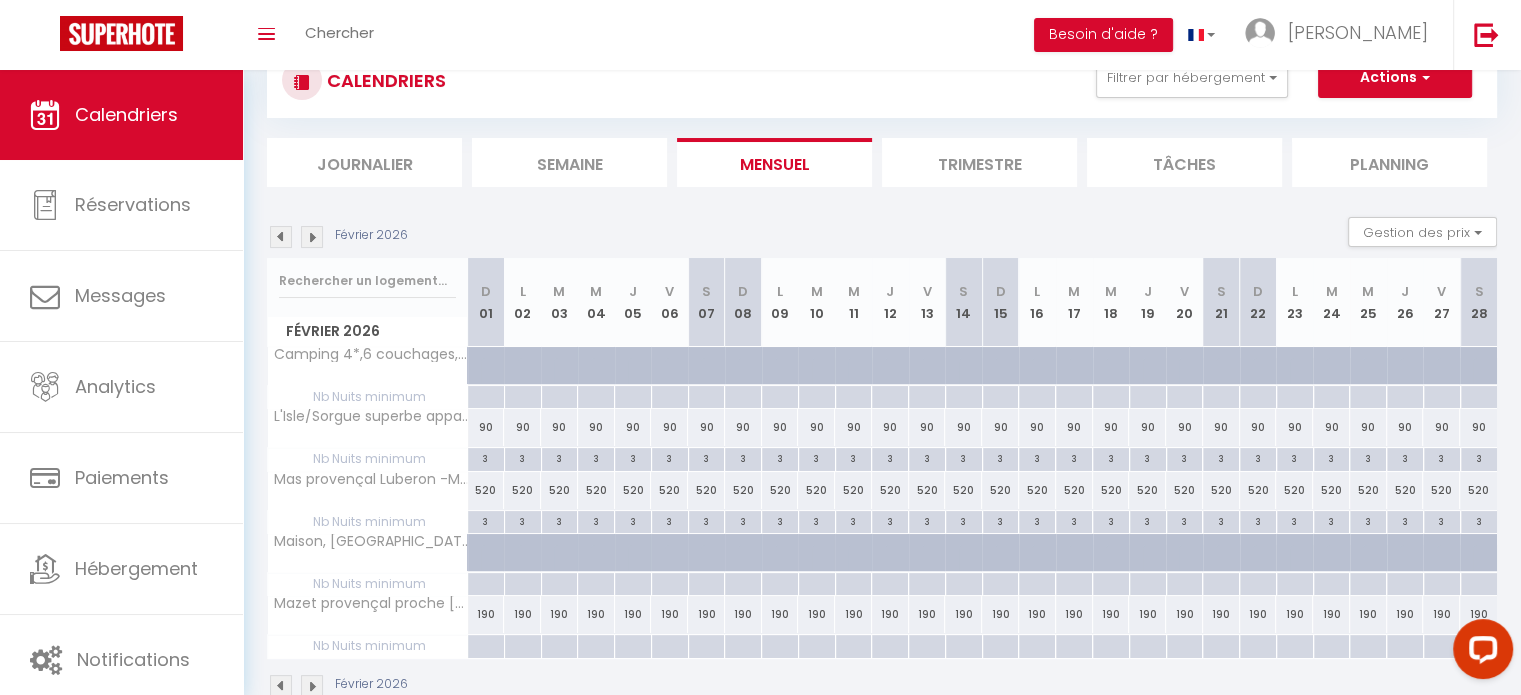 scroll, scrollTop: 113, scrollLeft: 0, axis: vertical 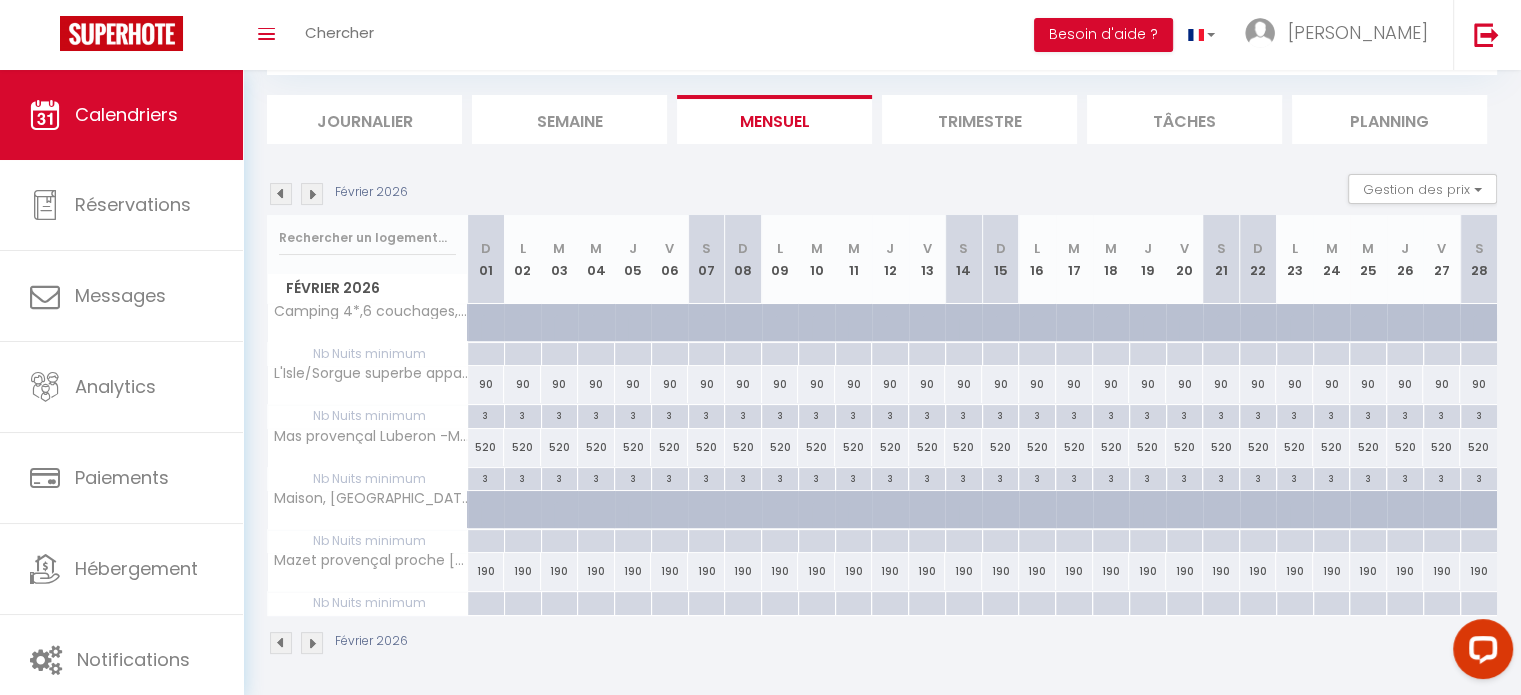 click on "Février 2026" at bounding box center [340, 643] 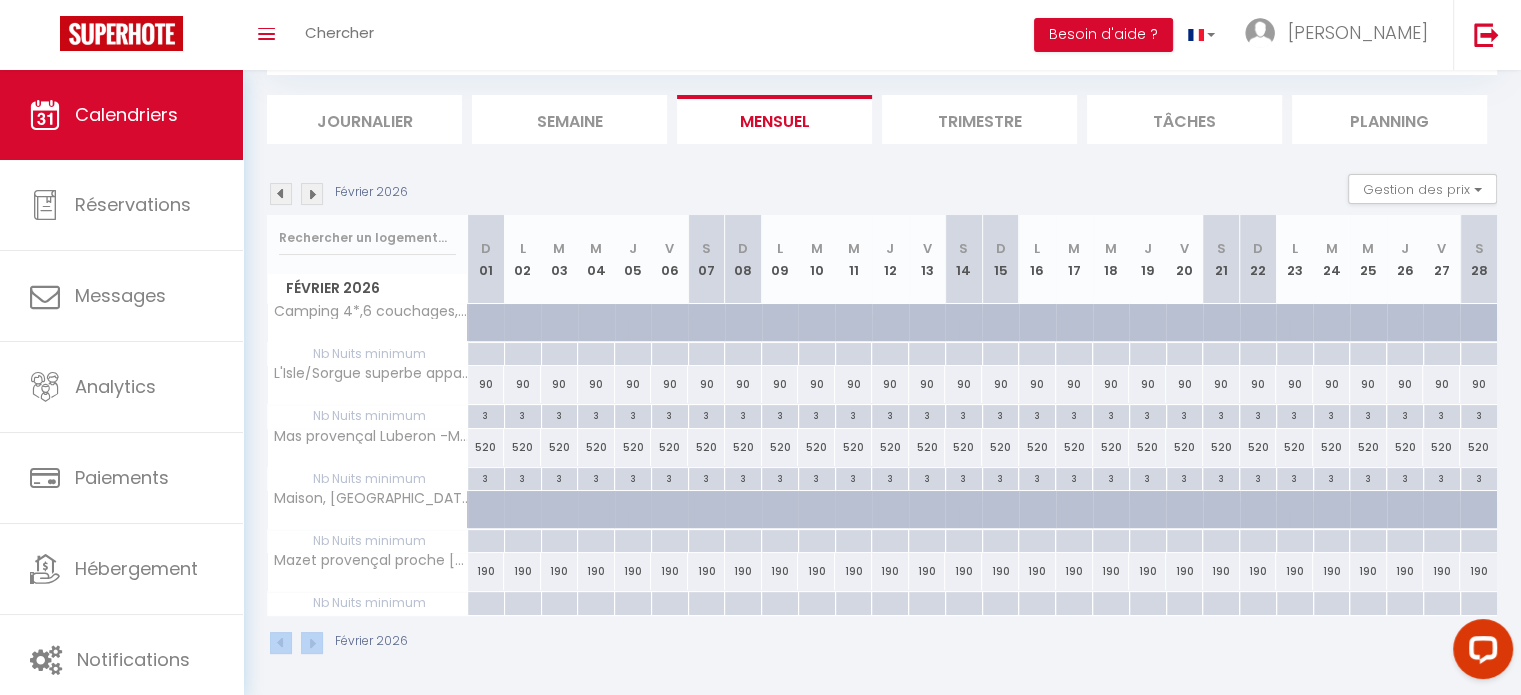 click on "Février 2026" at bounding box center [340, 643] 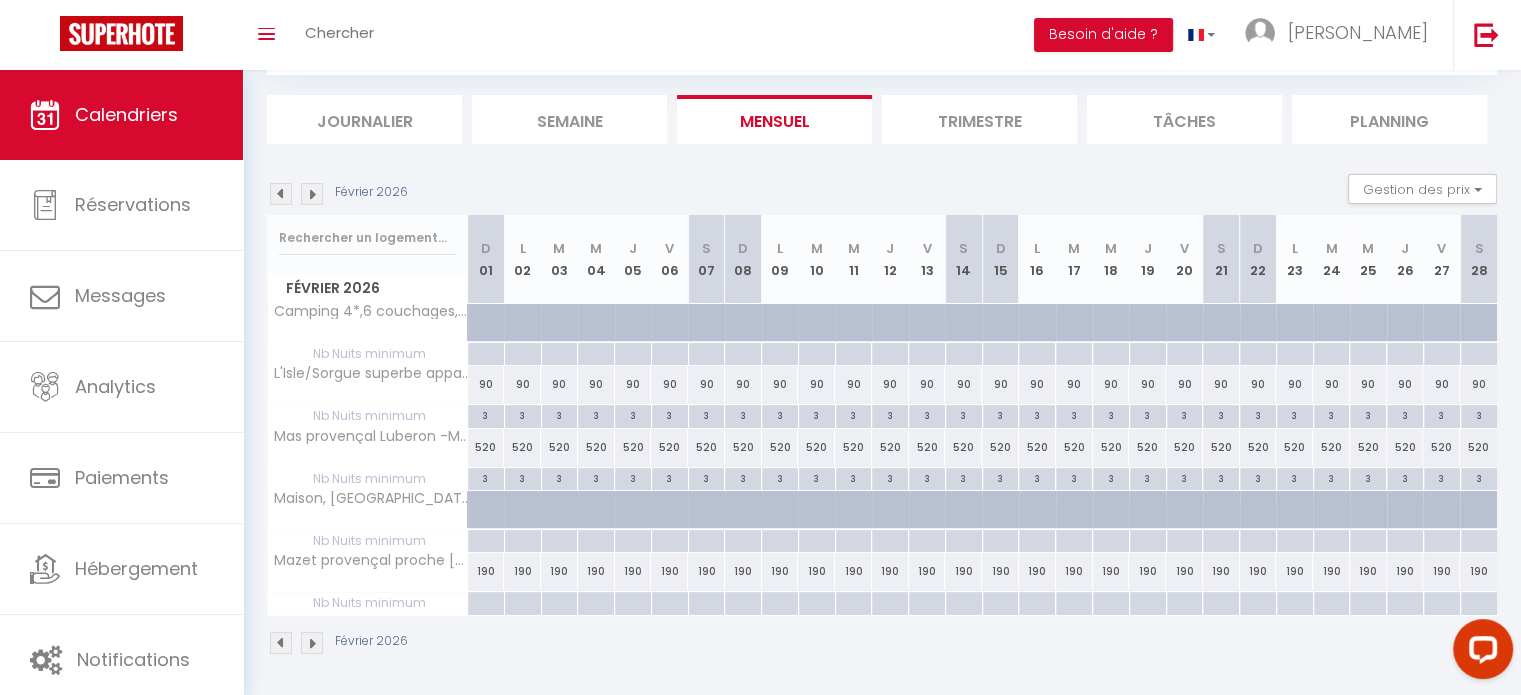 click at bounding box center (281, 643) 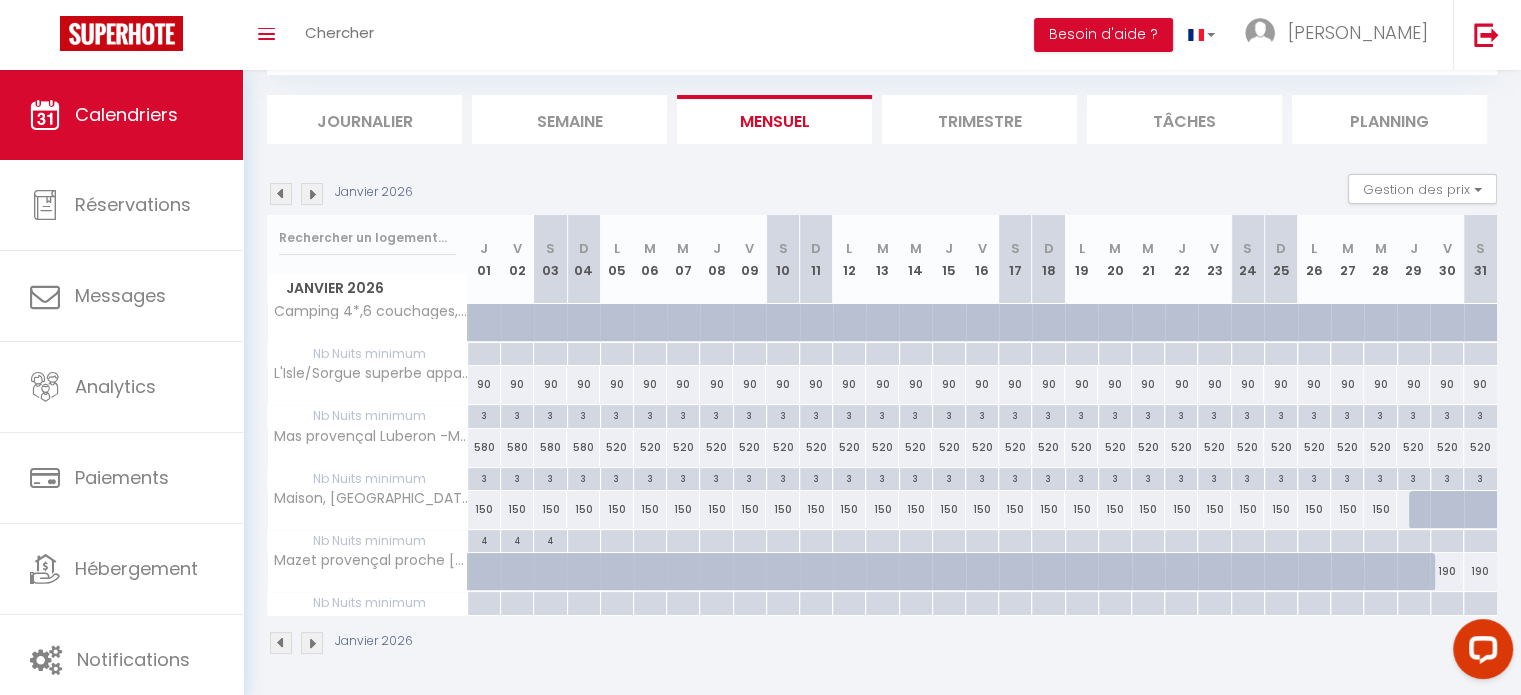 click at bounding box center (312, 643) 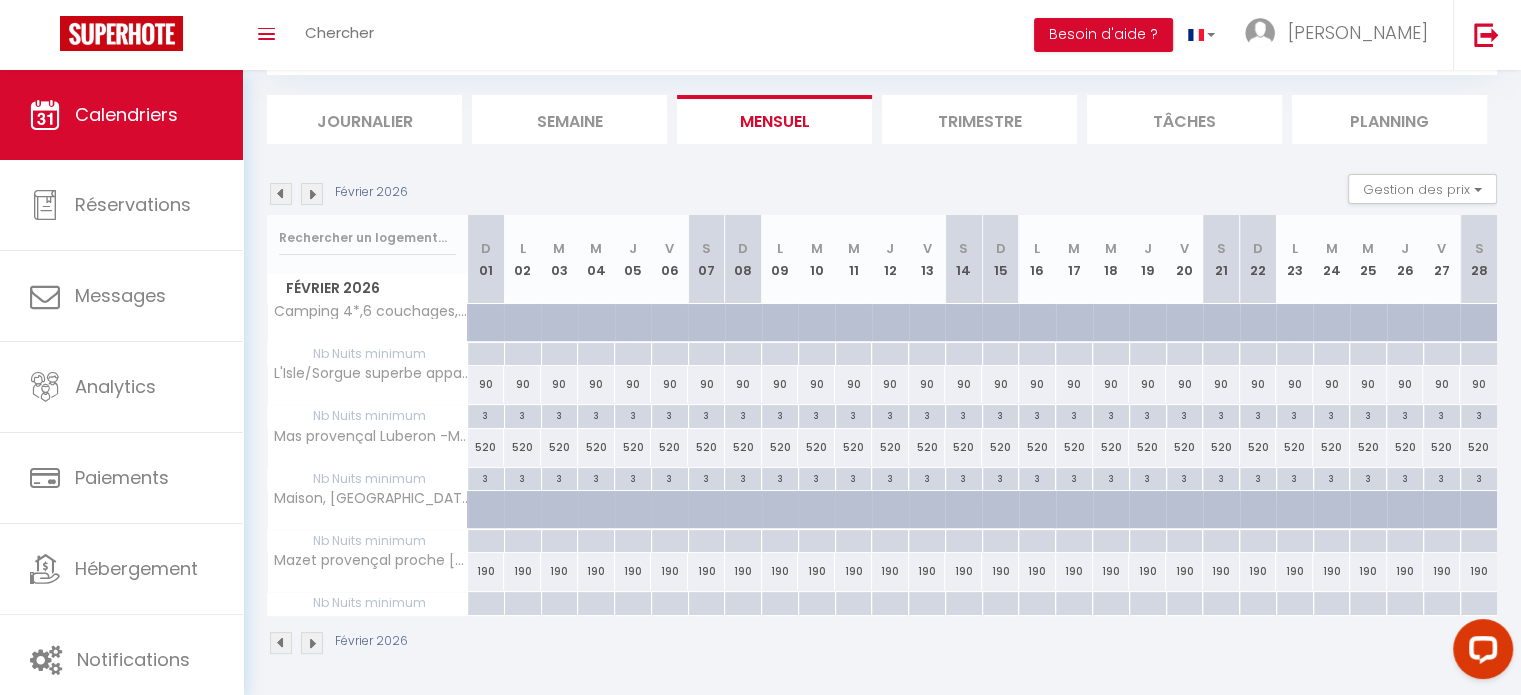 click at bounding box center (312, 643) 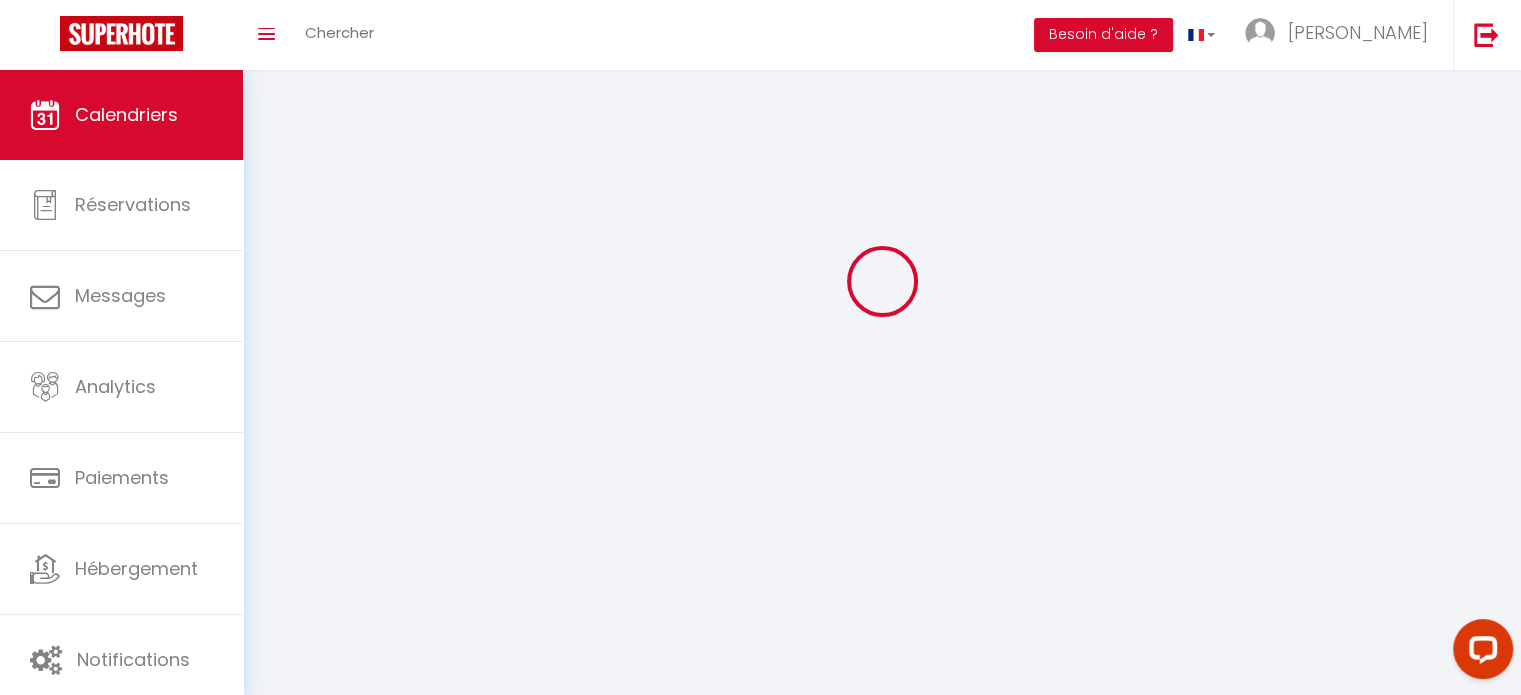 scroll, scrollTop: 113, scrollLeft: 0, axis: vertical 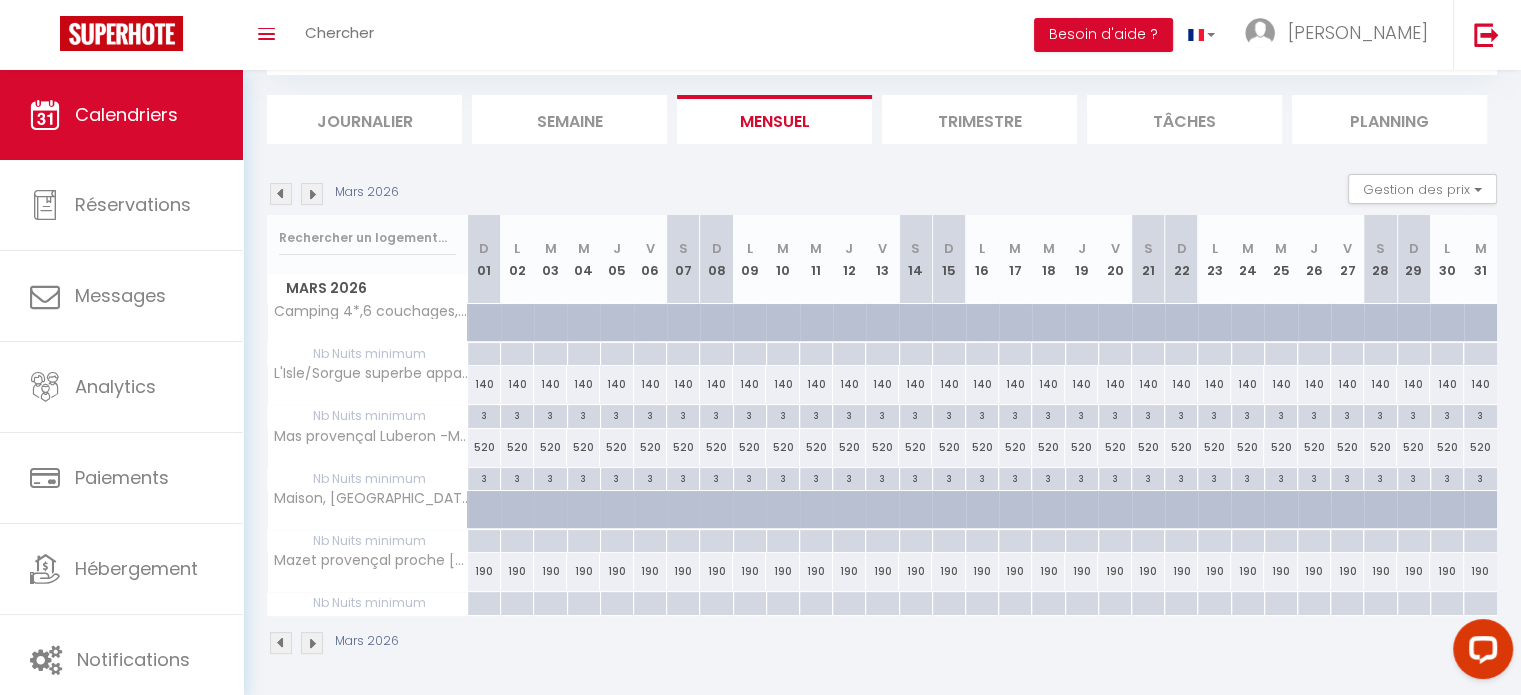 click at bounding box center [312, 643] 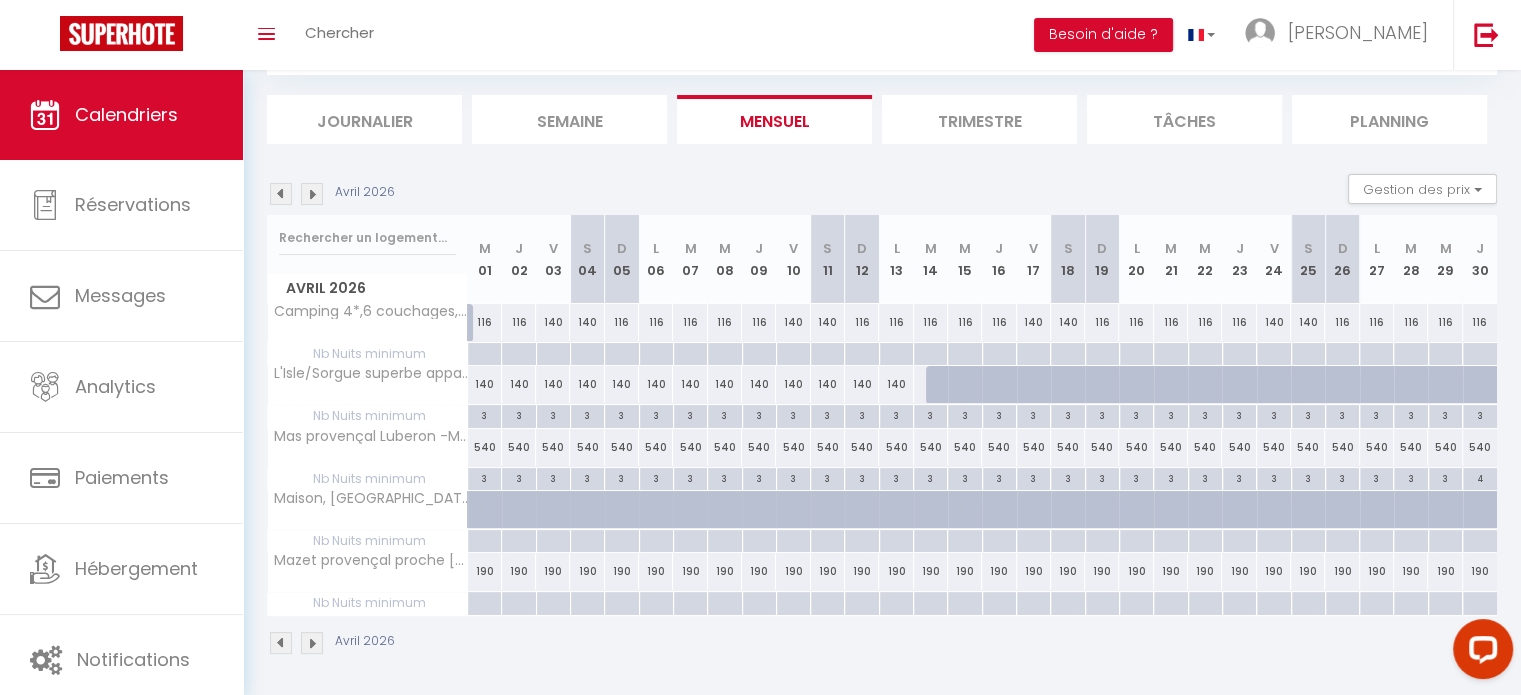 click at bounding box center (281, 643) 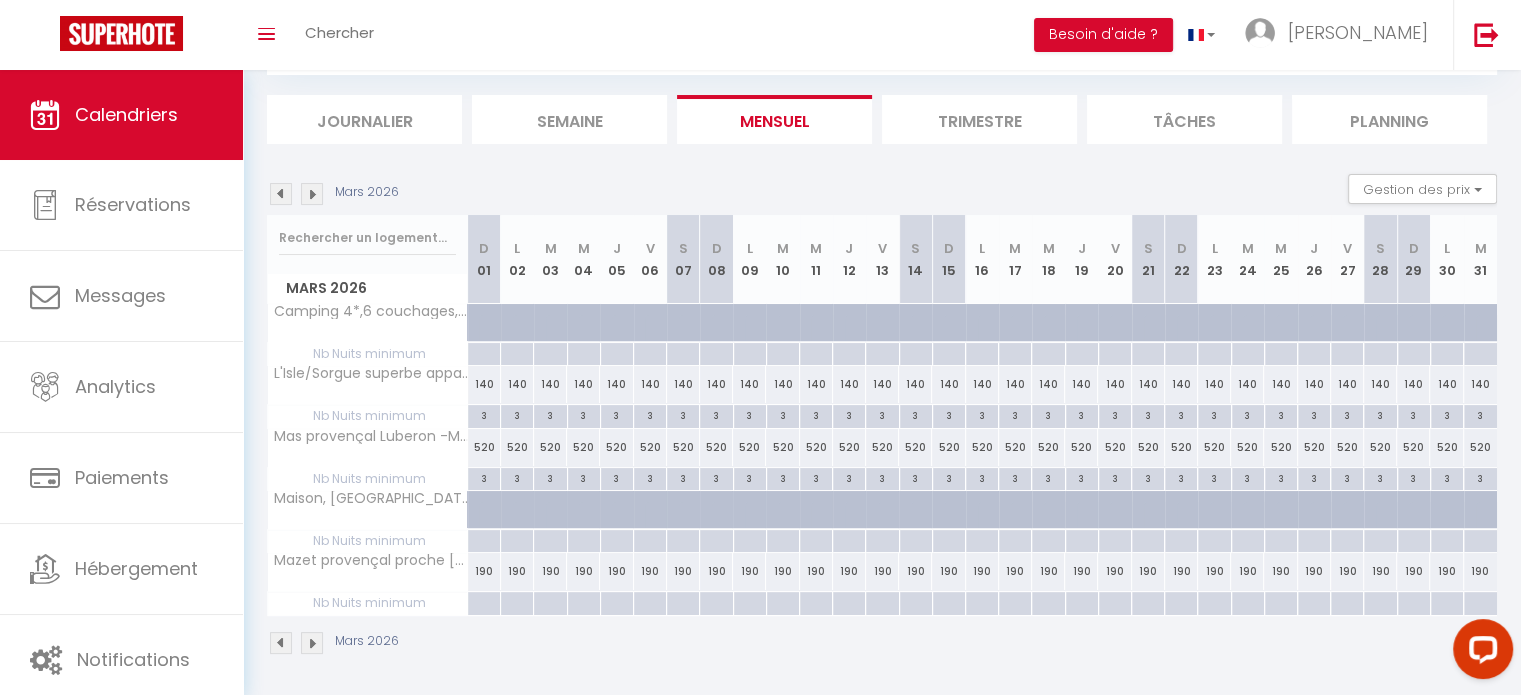 click at bounding box center (281, 643) 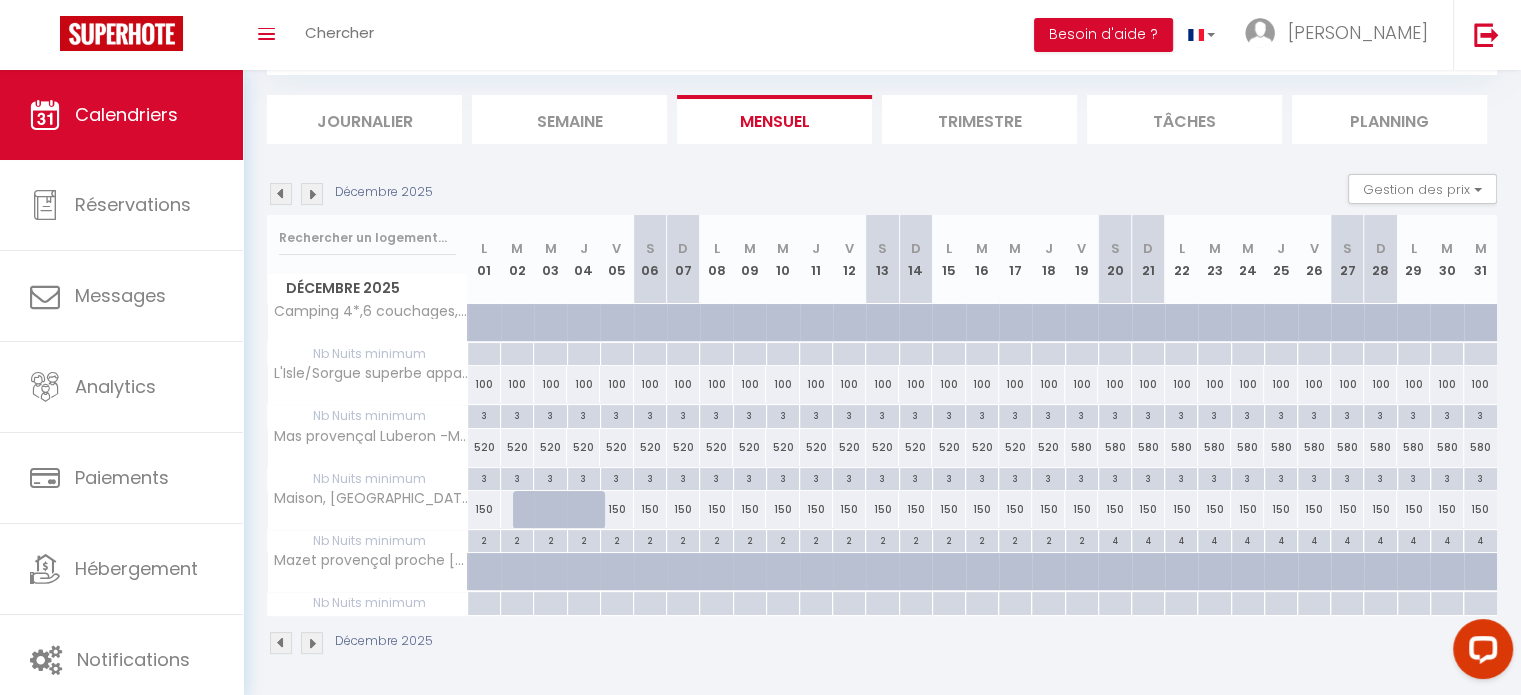 click at bounding box center [281, 643] 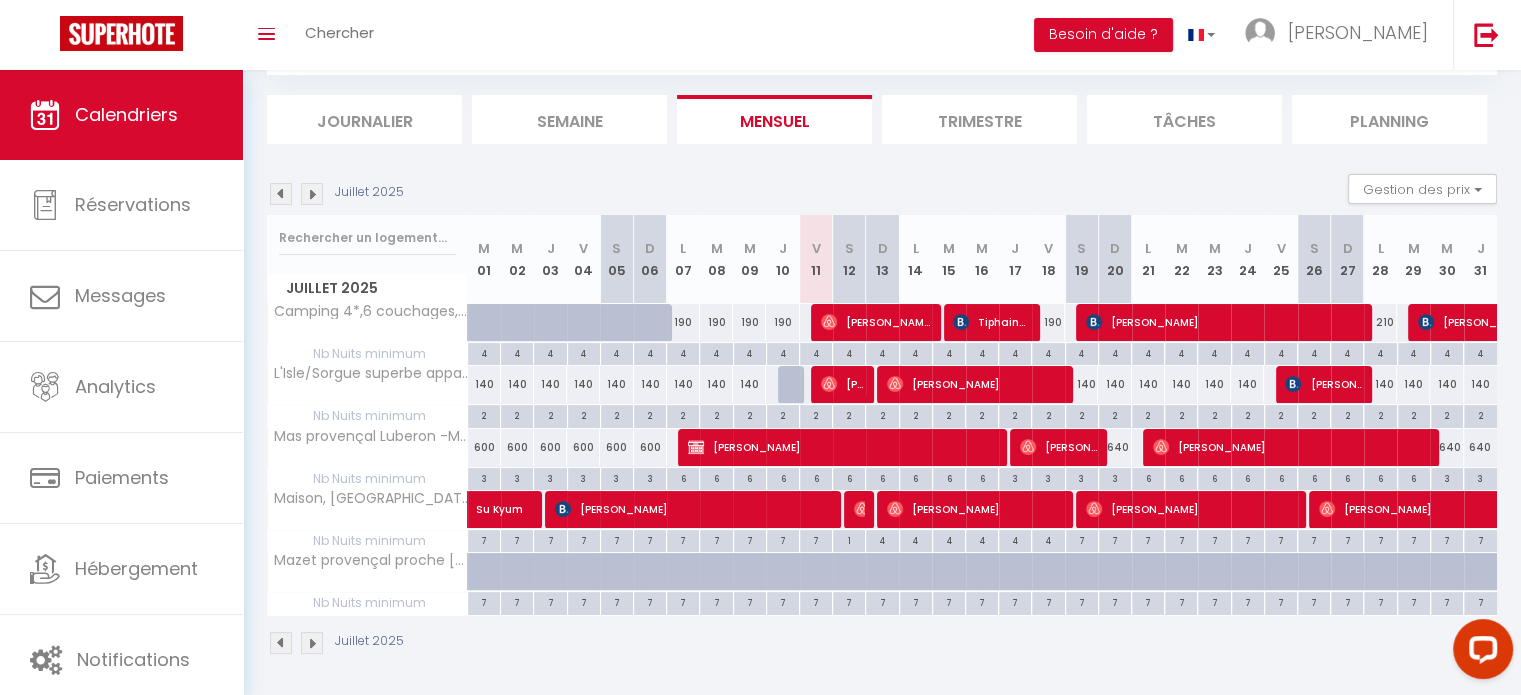 click at bounding box center [281, 643] 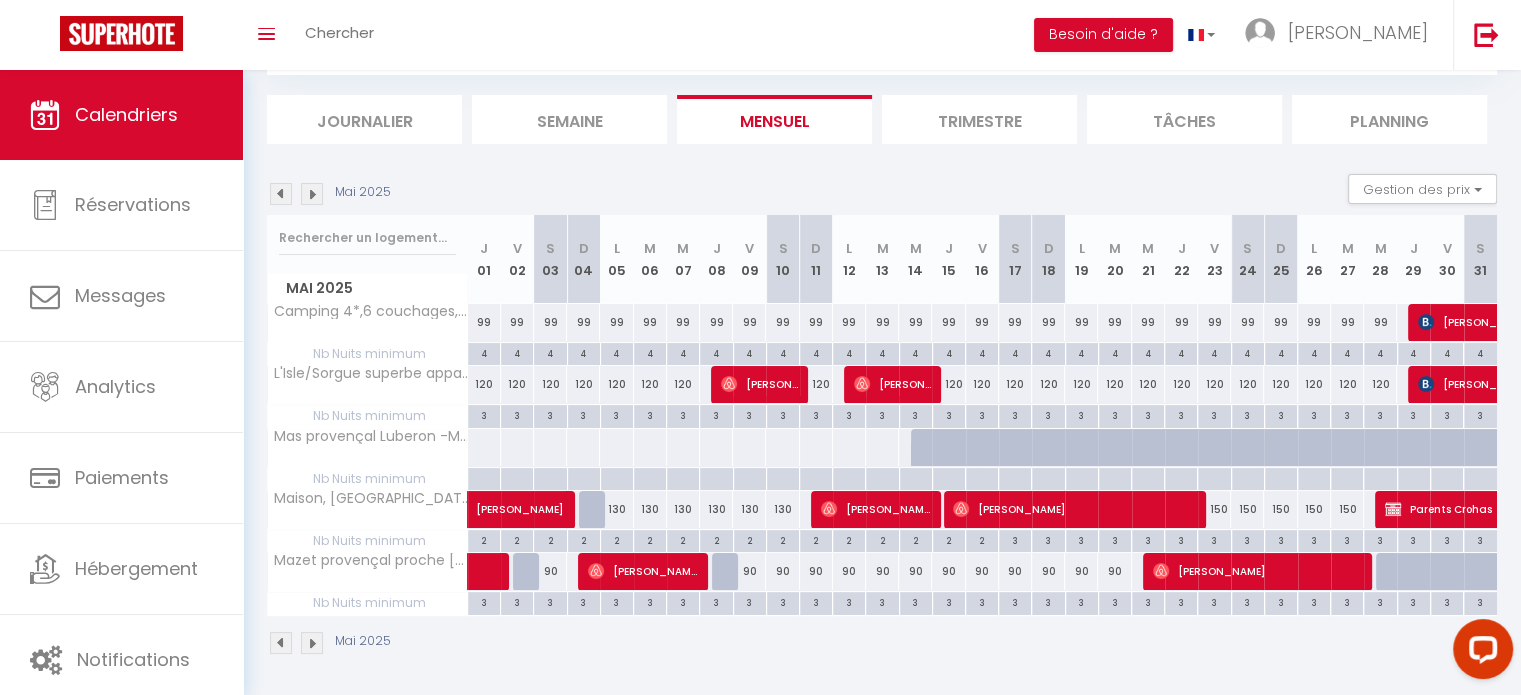 click at bounding box center (312, 643) 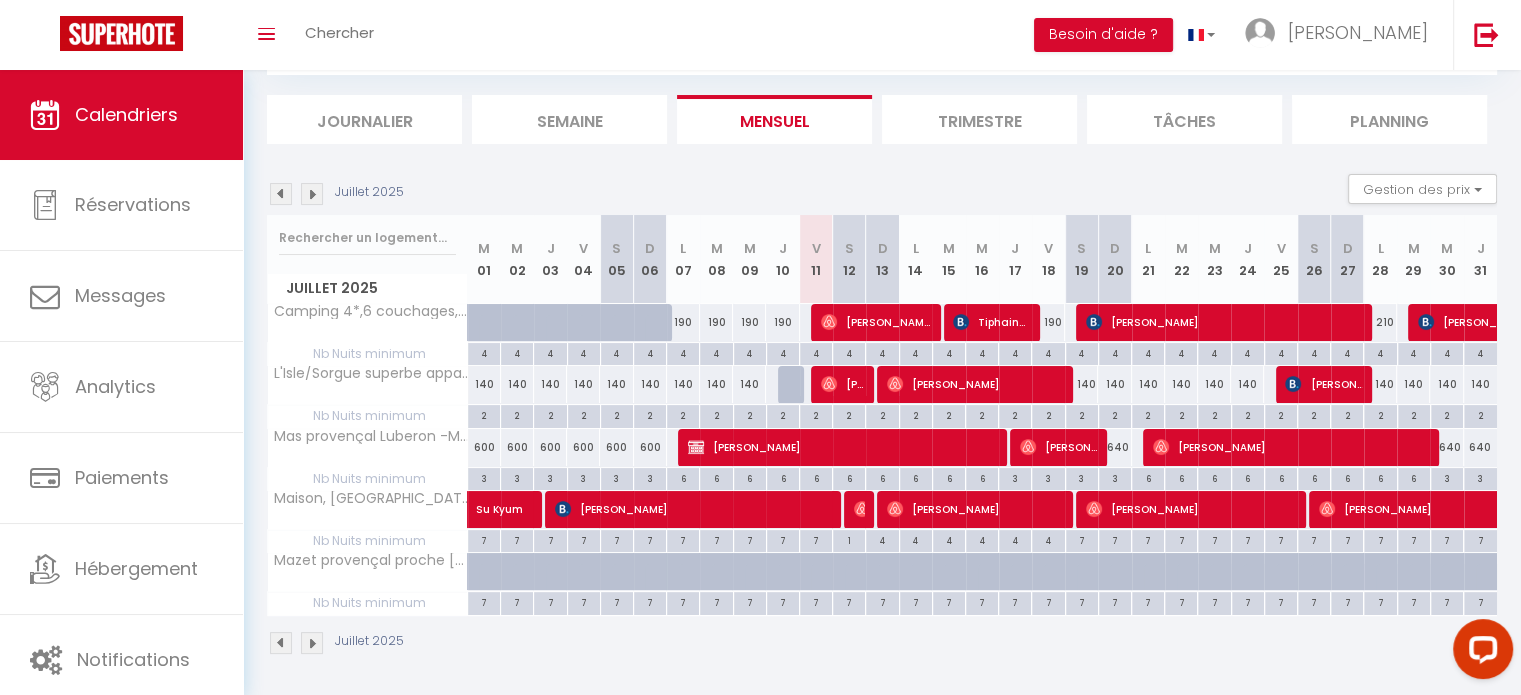 click at bounding box center [312, 643] 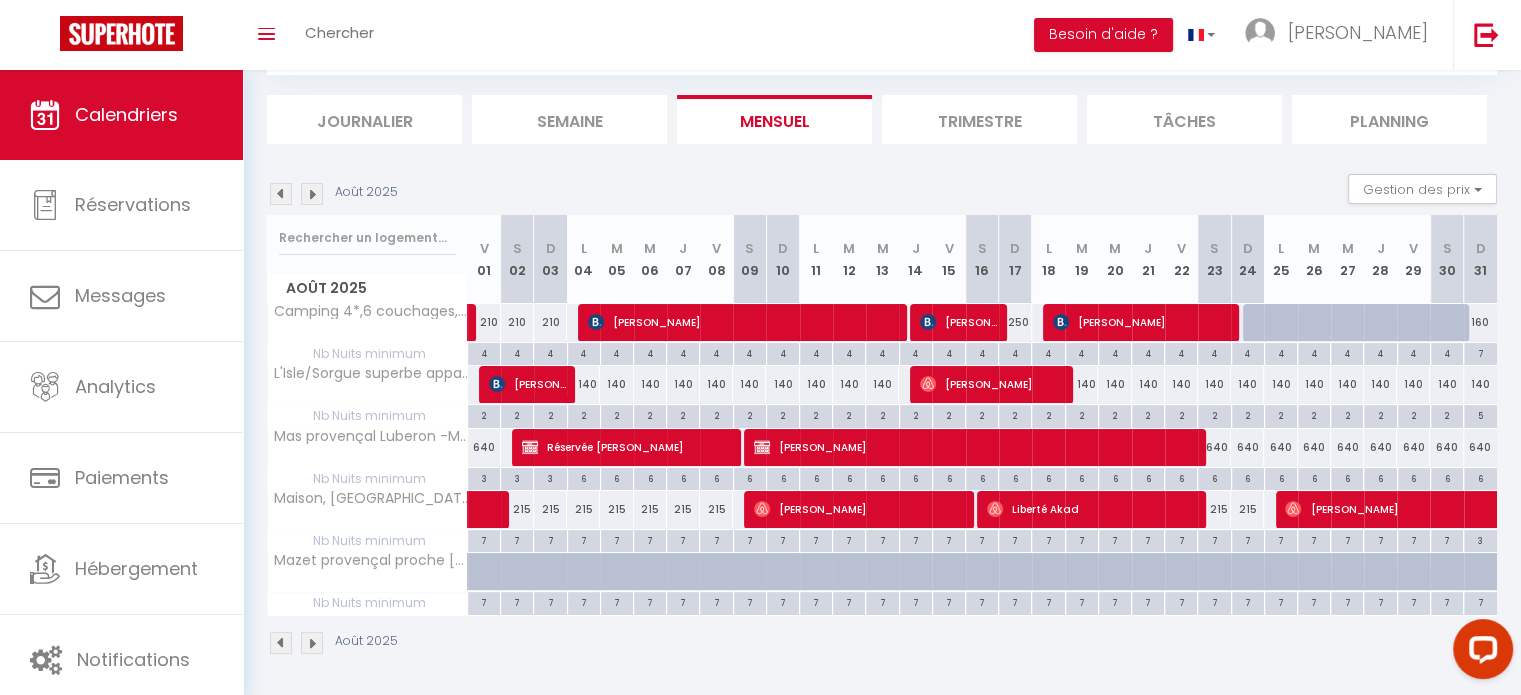 click at bounding box center [312, 643] 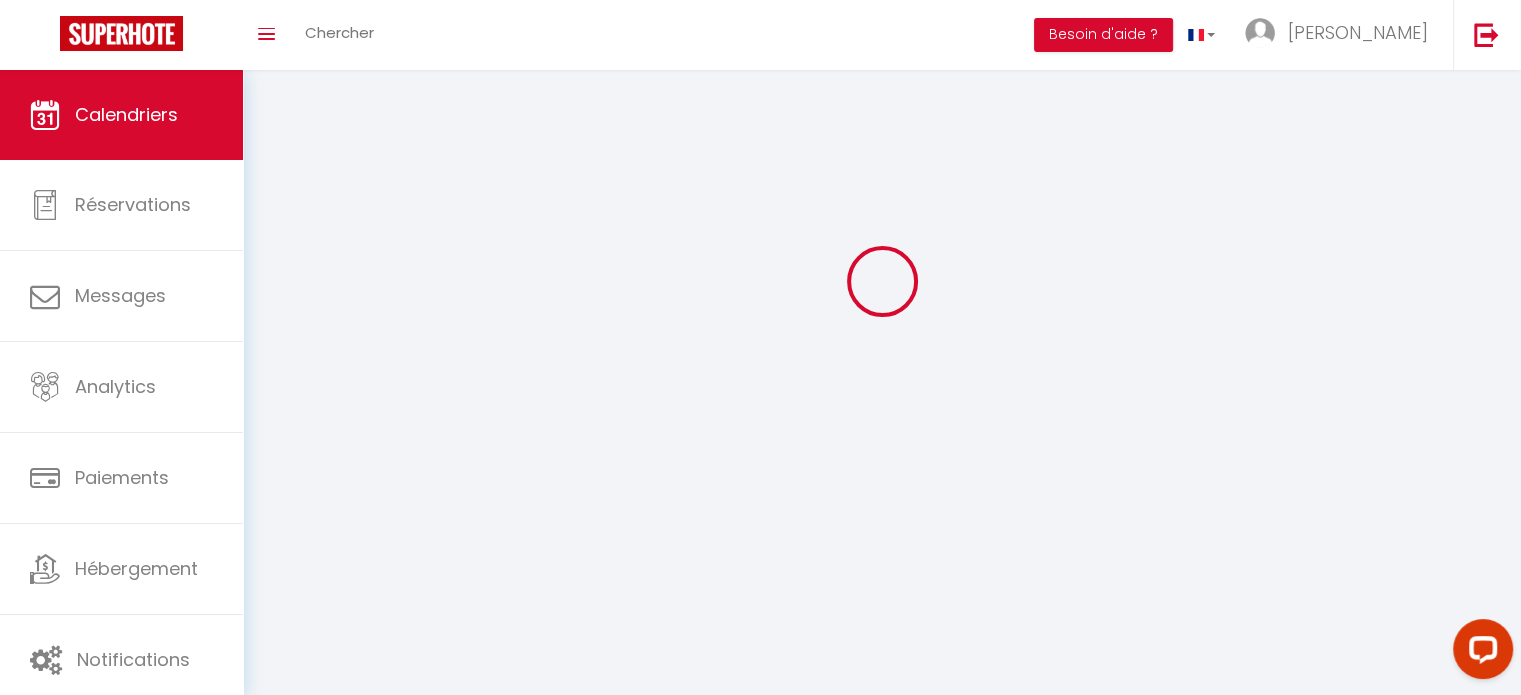 scroll, scrollTop: 113, scrollLeft: 0, axis: vertical 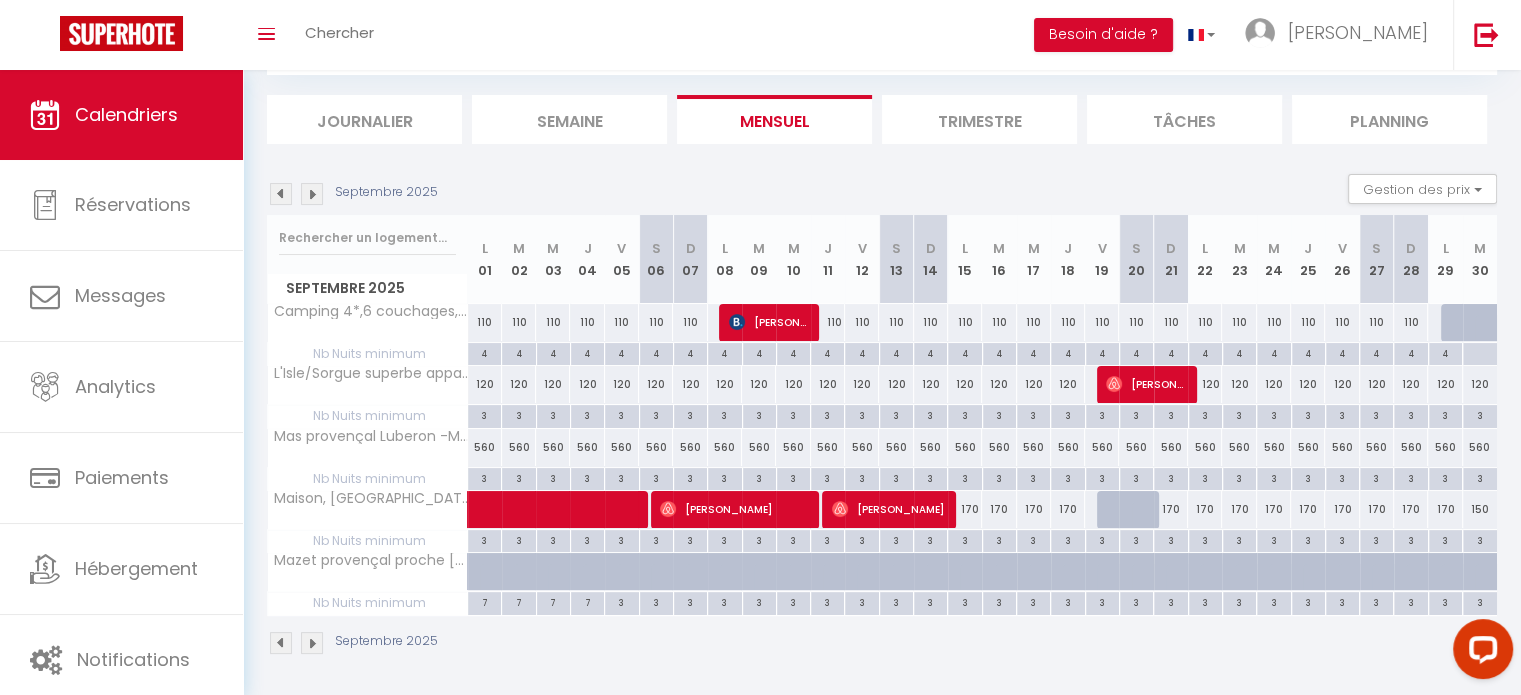 click at bounding box center (312, 643) 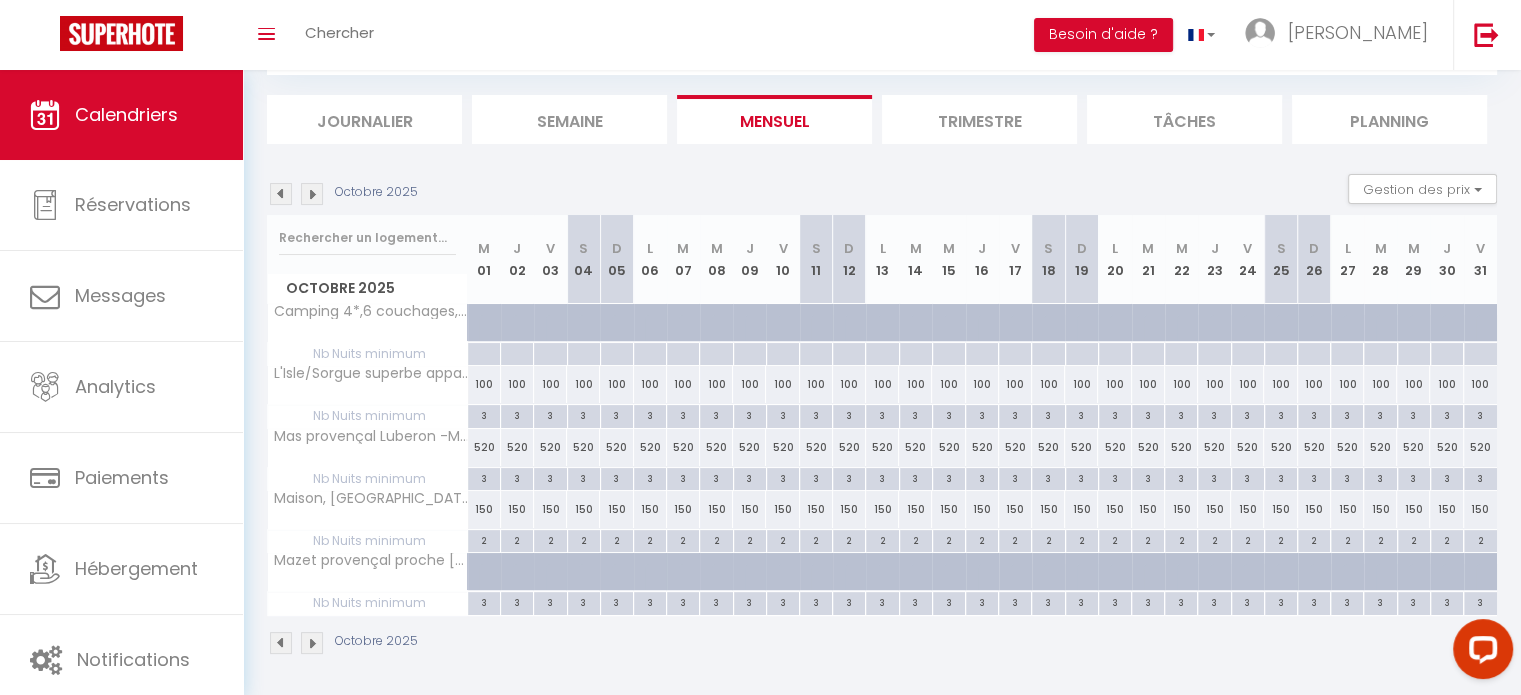 click at bounding box center [312, 643] 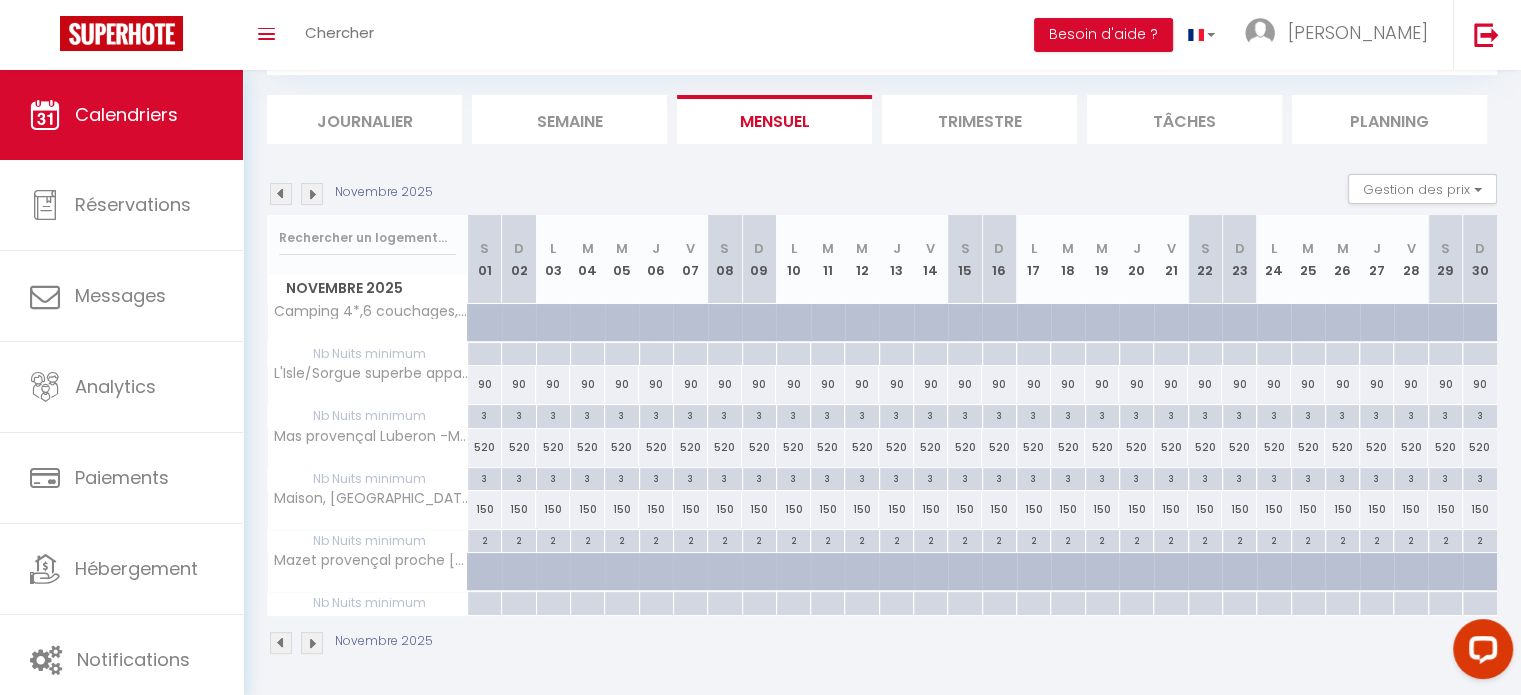 click at bounding box center [312, 643] 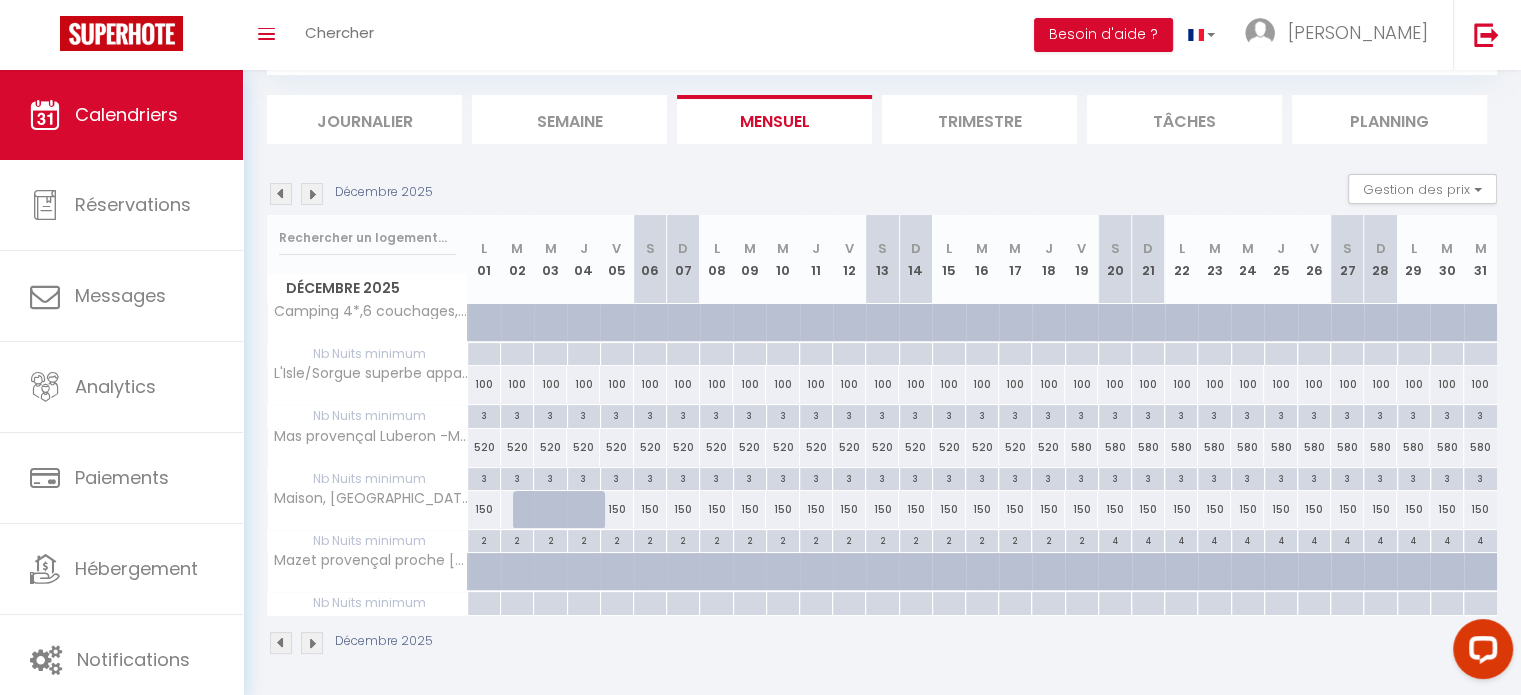 click at bounding box center (312, 643) 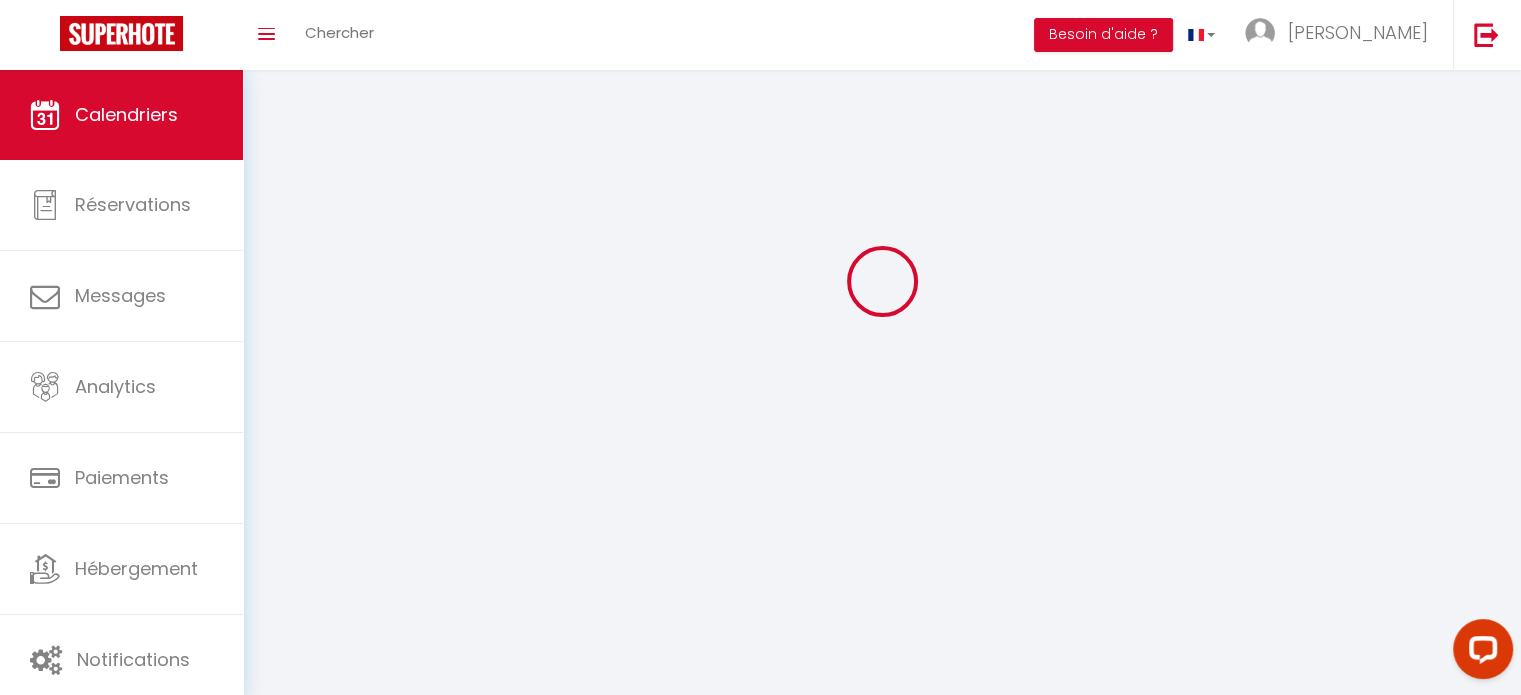scroll, scrollTop: 113, scrollLeft: 0, axis: vertical 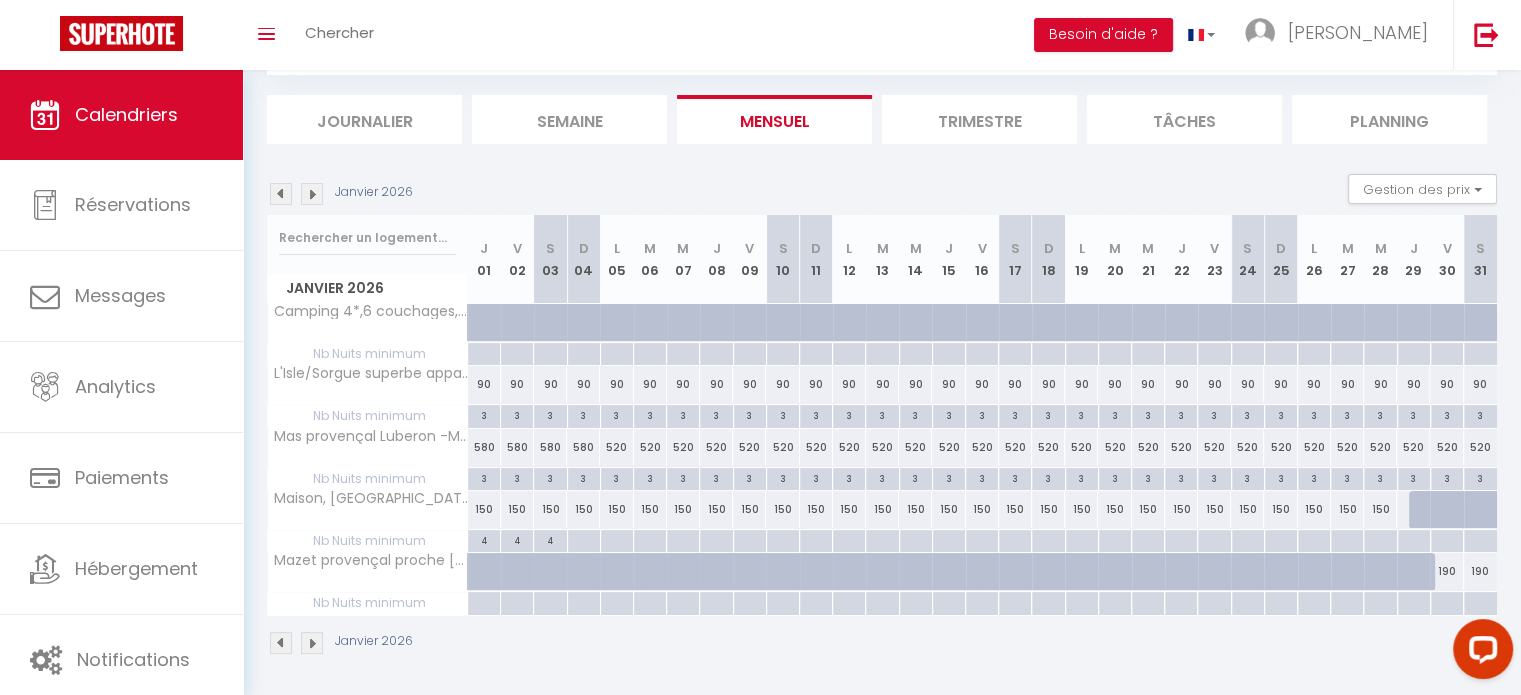 click at bounding box center (312, 643) 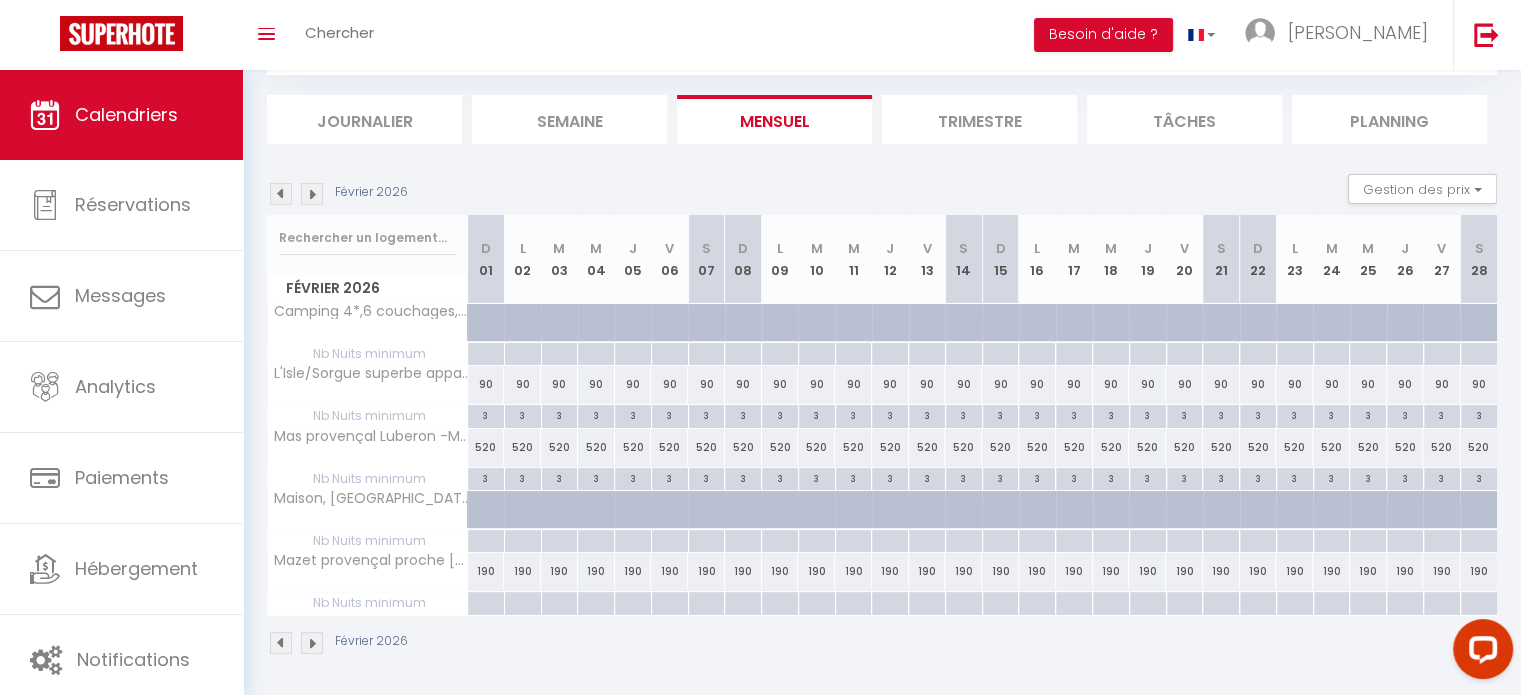 click at bounding box center (312, 643) 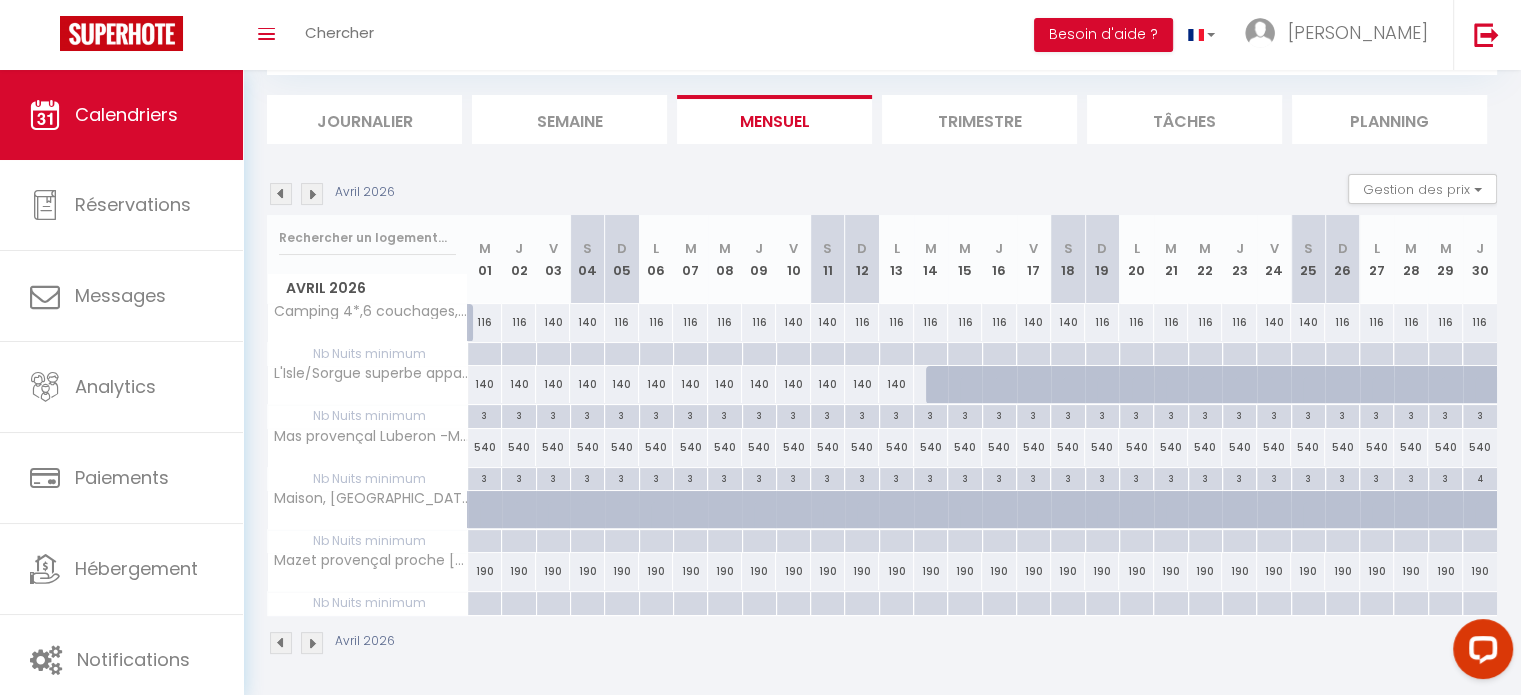click at bounding box center (281, 643) 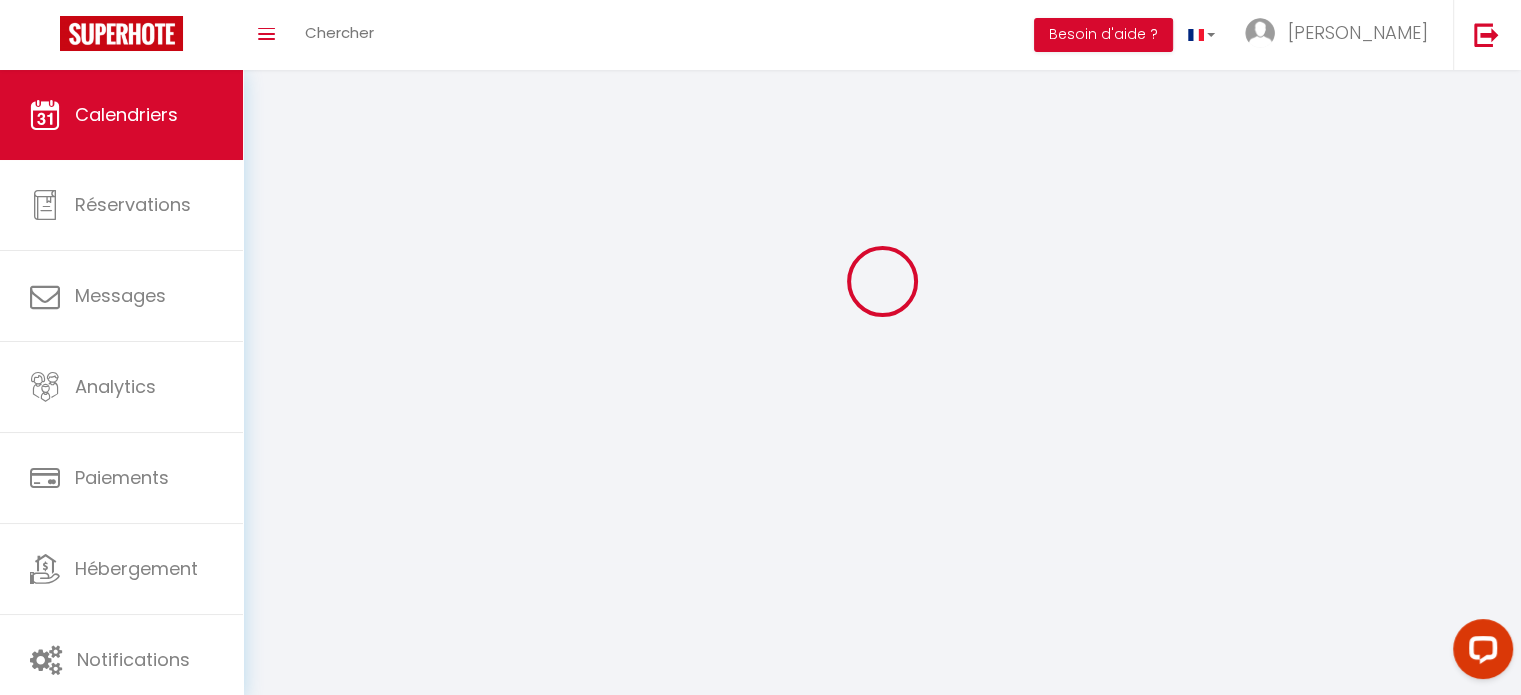 scroll, scrollTop: 113, scrollLeft: 0, axis: vertical 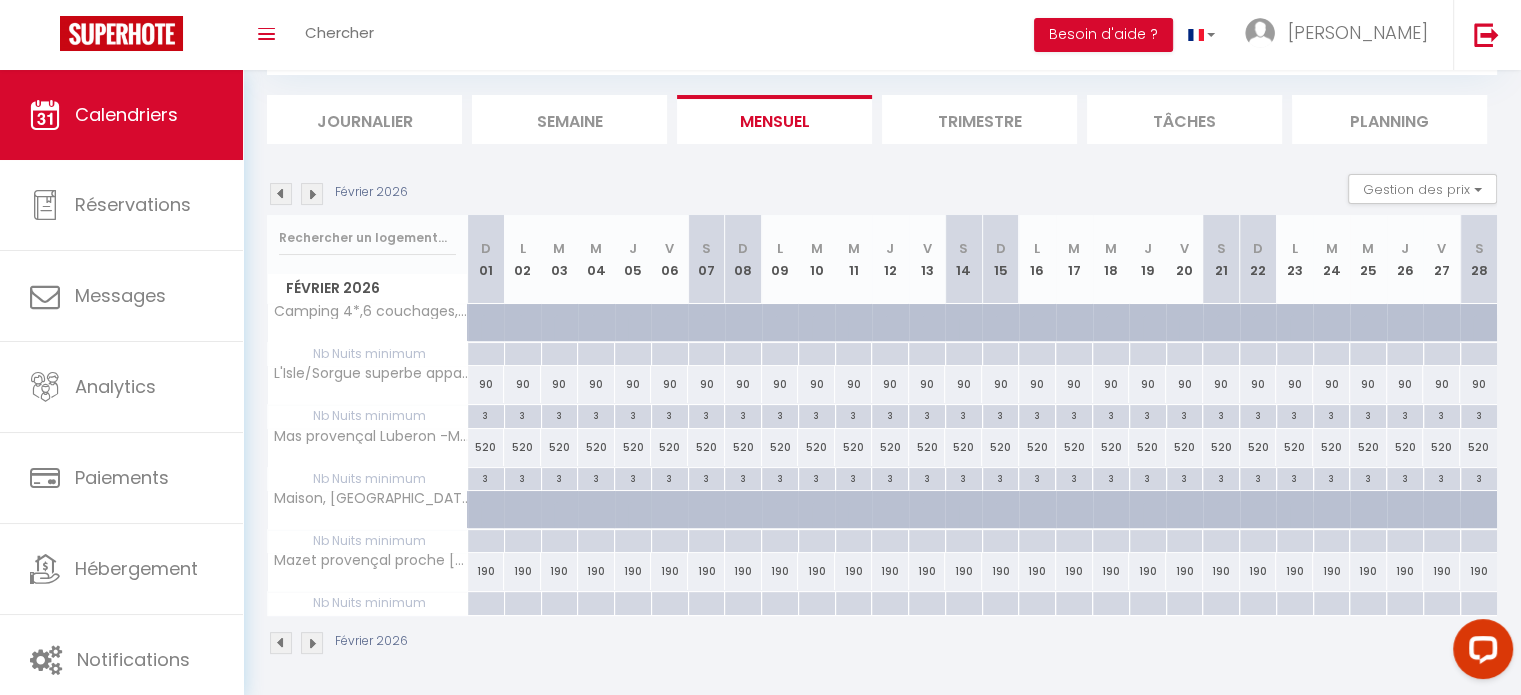 click at bounding box center (281, 643) 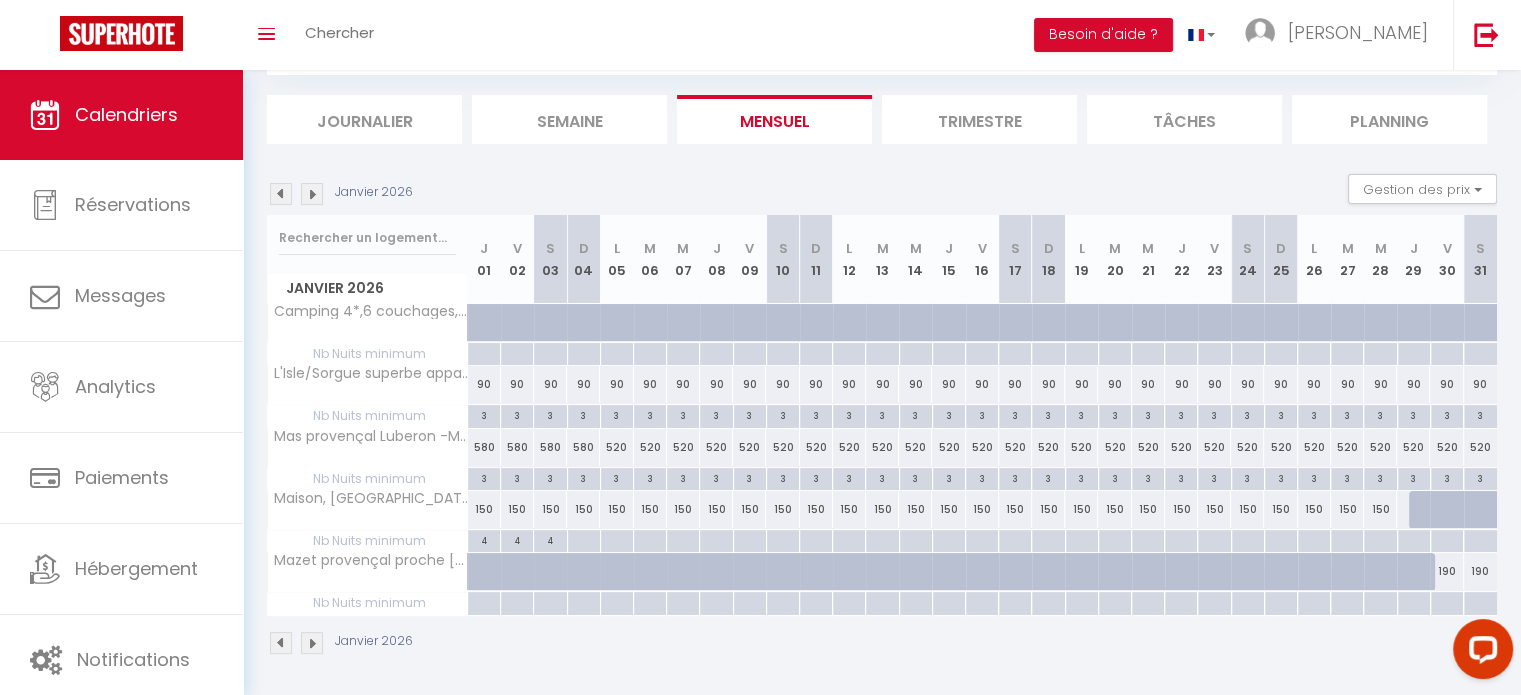 click on "190" at bounding box center [1446, 571] 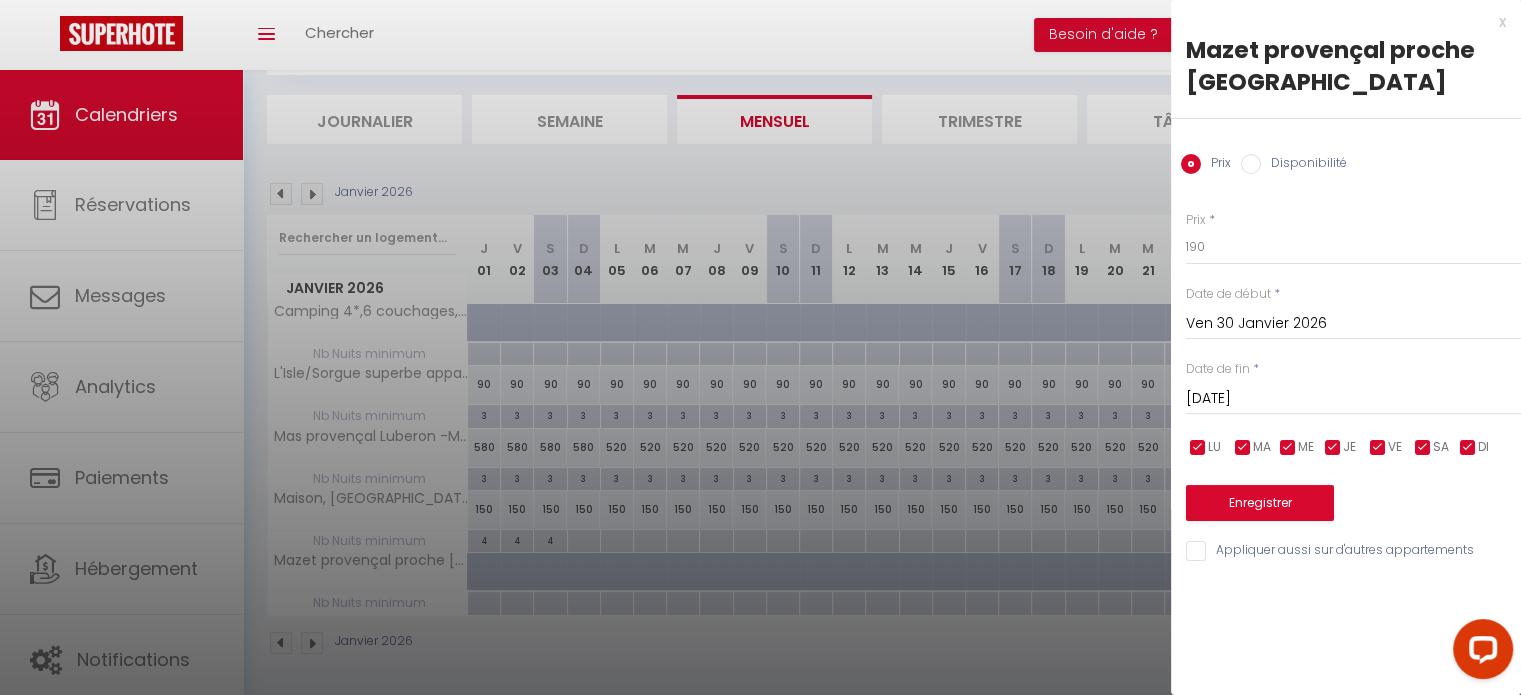 click on "Prix     Disponibilité" at bounding box center [1346, 152] 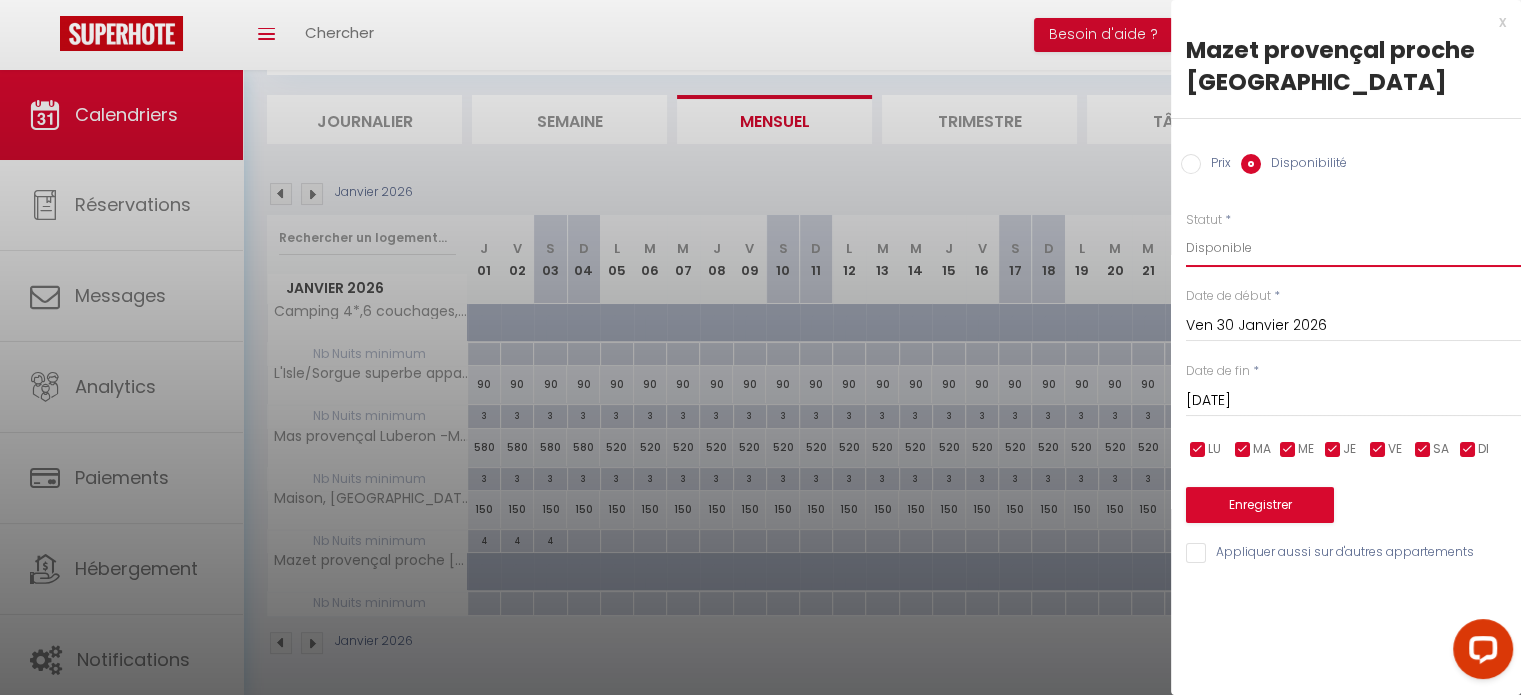 click on "Disponible
Indisponible" at bounding box center (1353, 248) 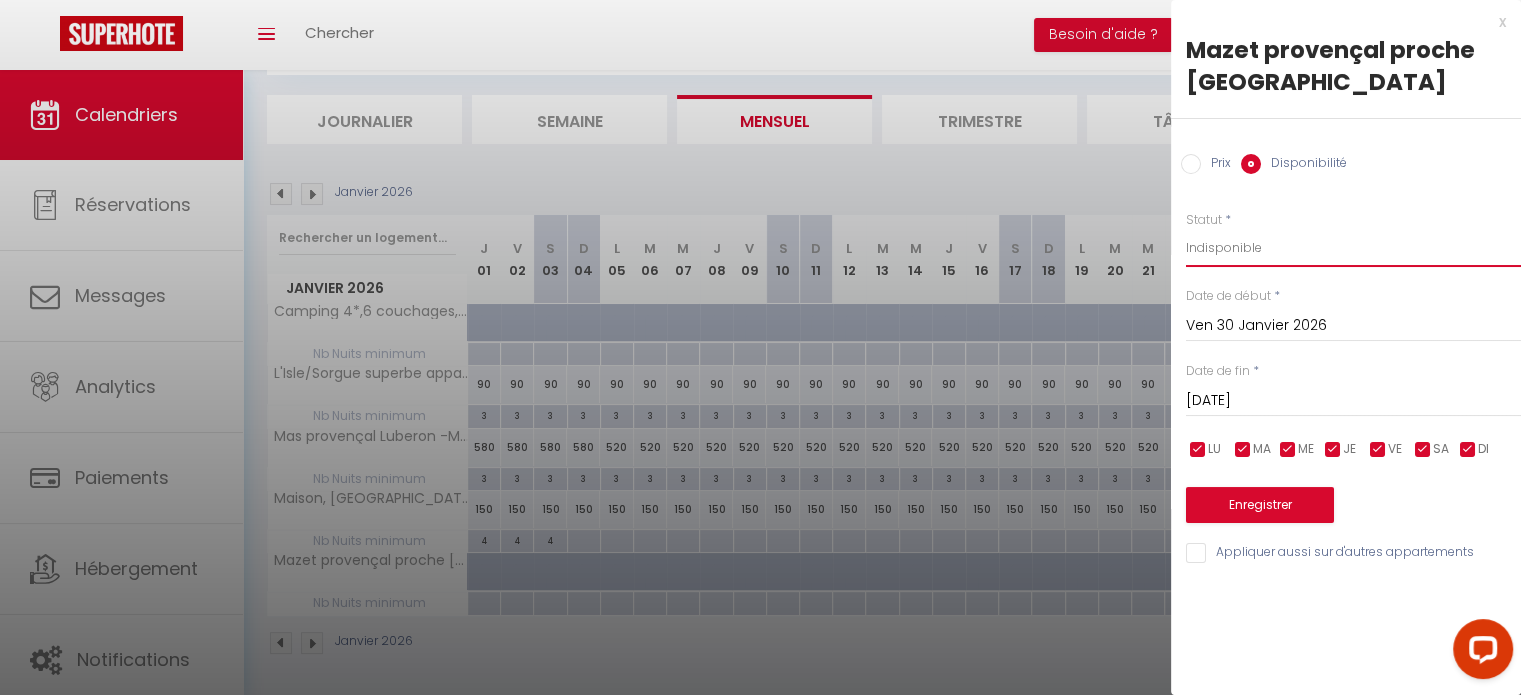 click on "Disponible
Indisponible" at bounding box center (1353, 248) 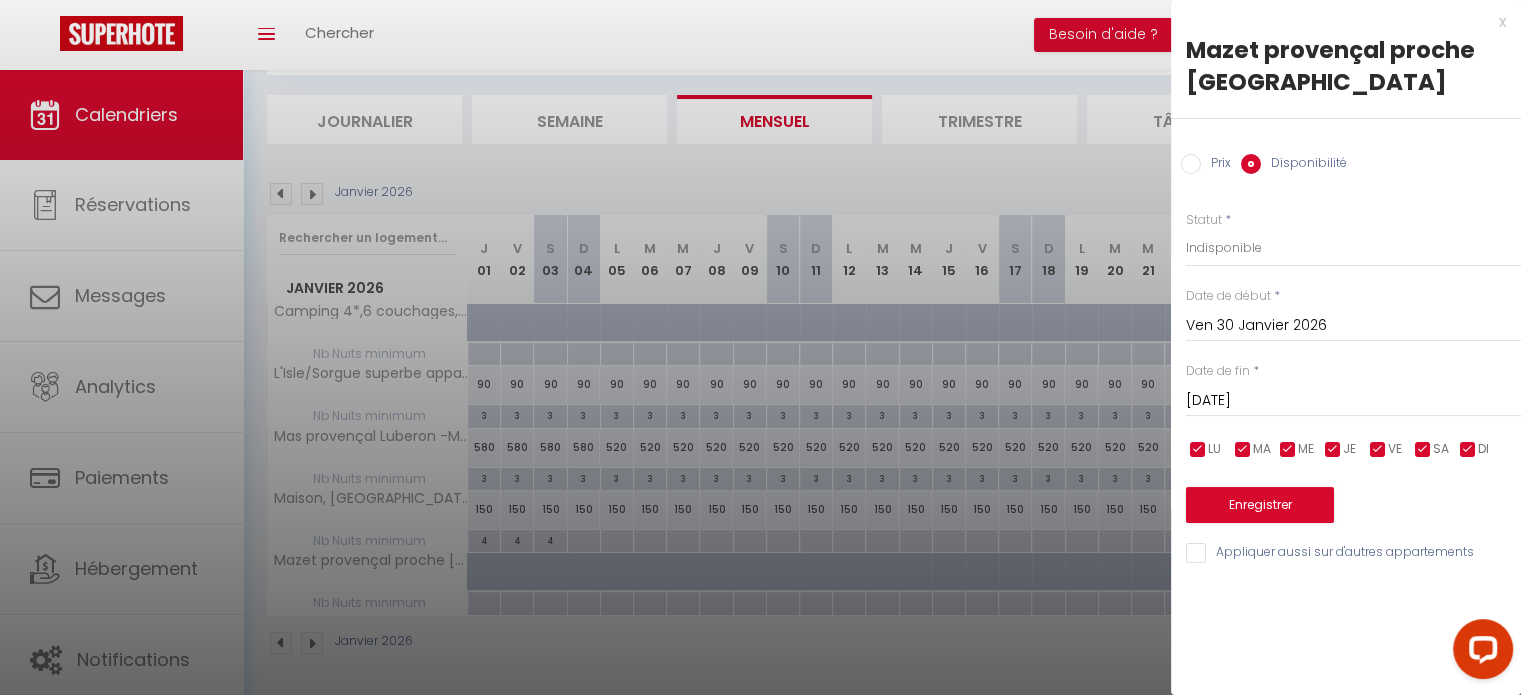 click on "[DATE]" at bounding box center (1353, 401) 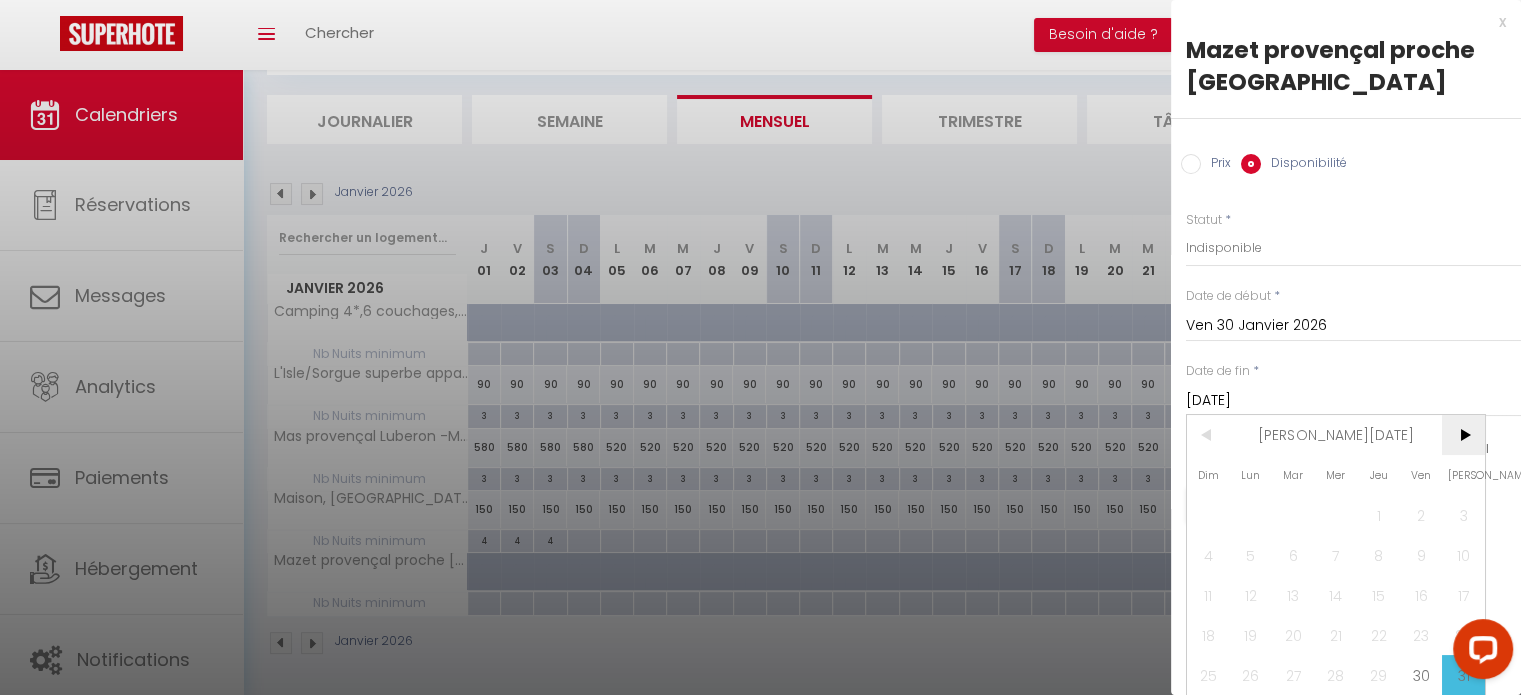click on ">" at bounding box center [1463, 435] 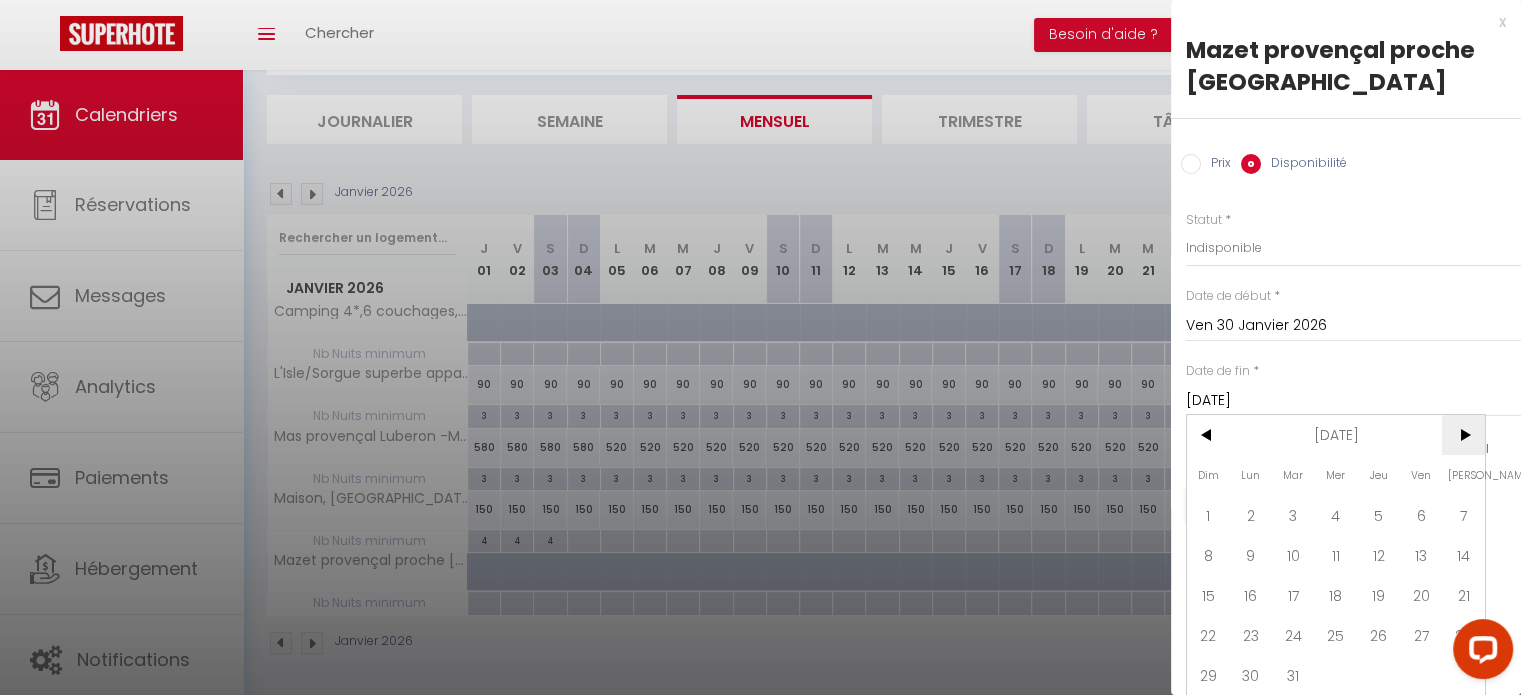 click on ">" at bounding box center [1463, 435] 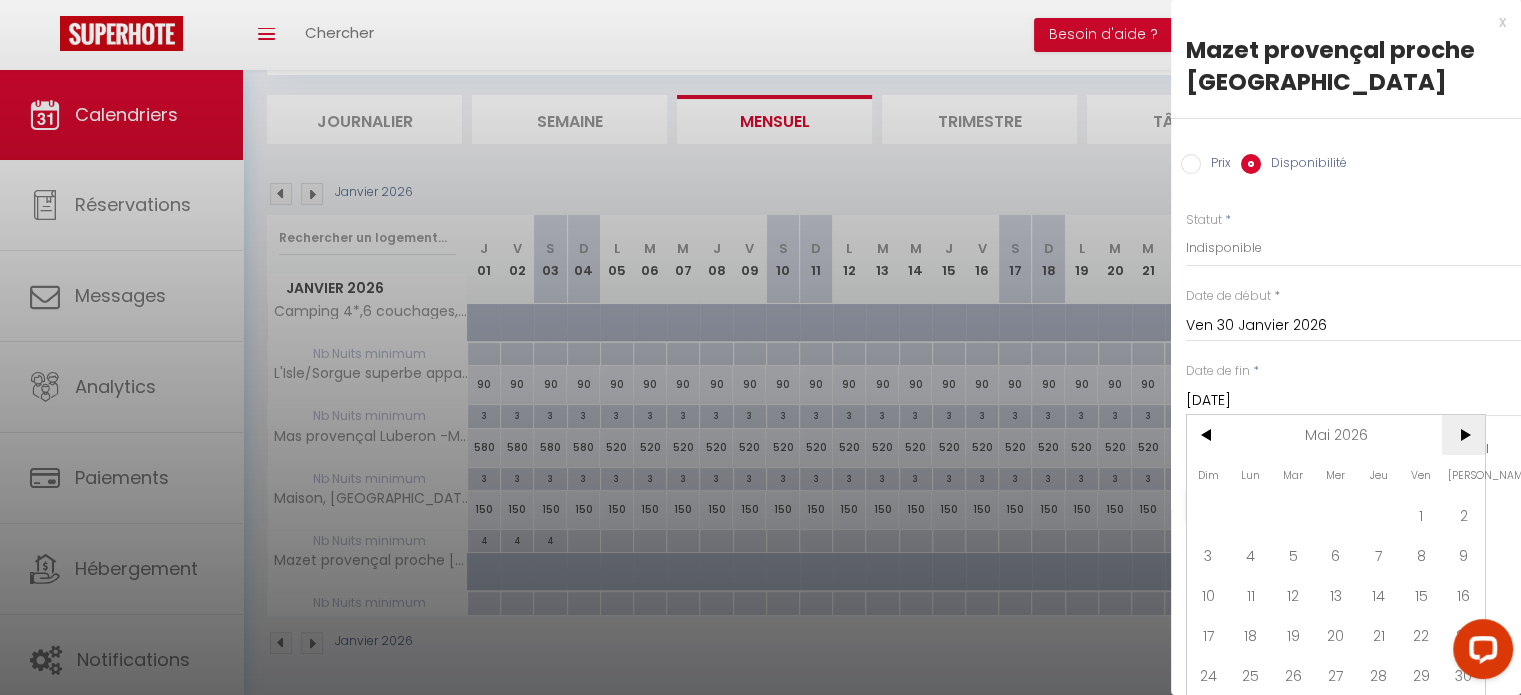 click on ">" at bounding box center [1463, 435] 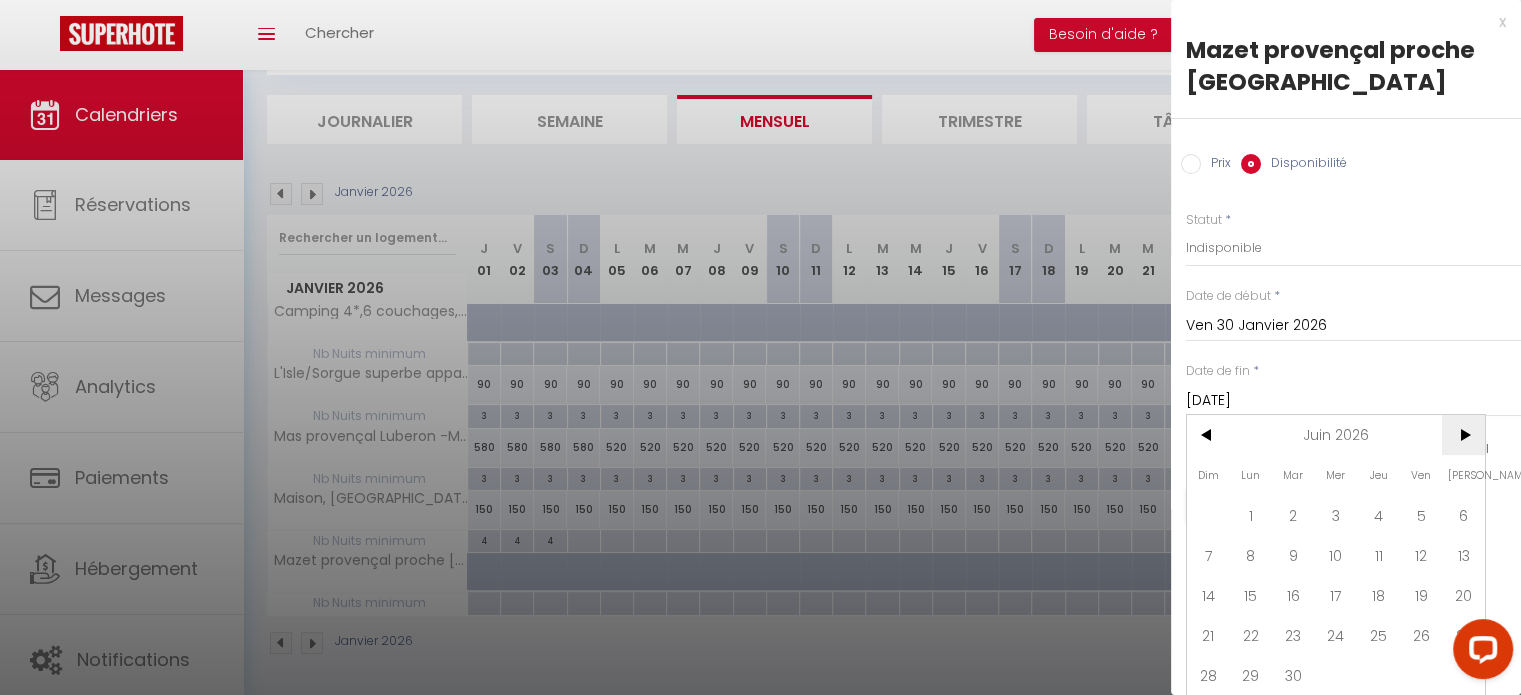 click on ">" at bounding box center [1463, 435] 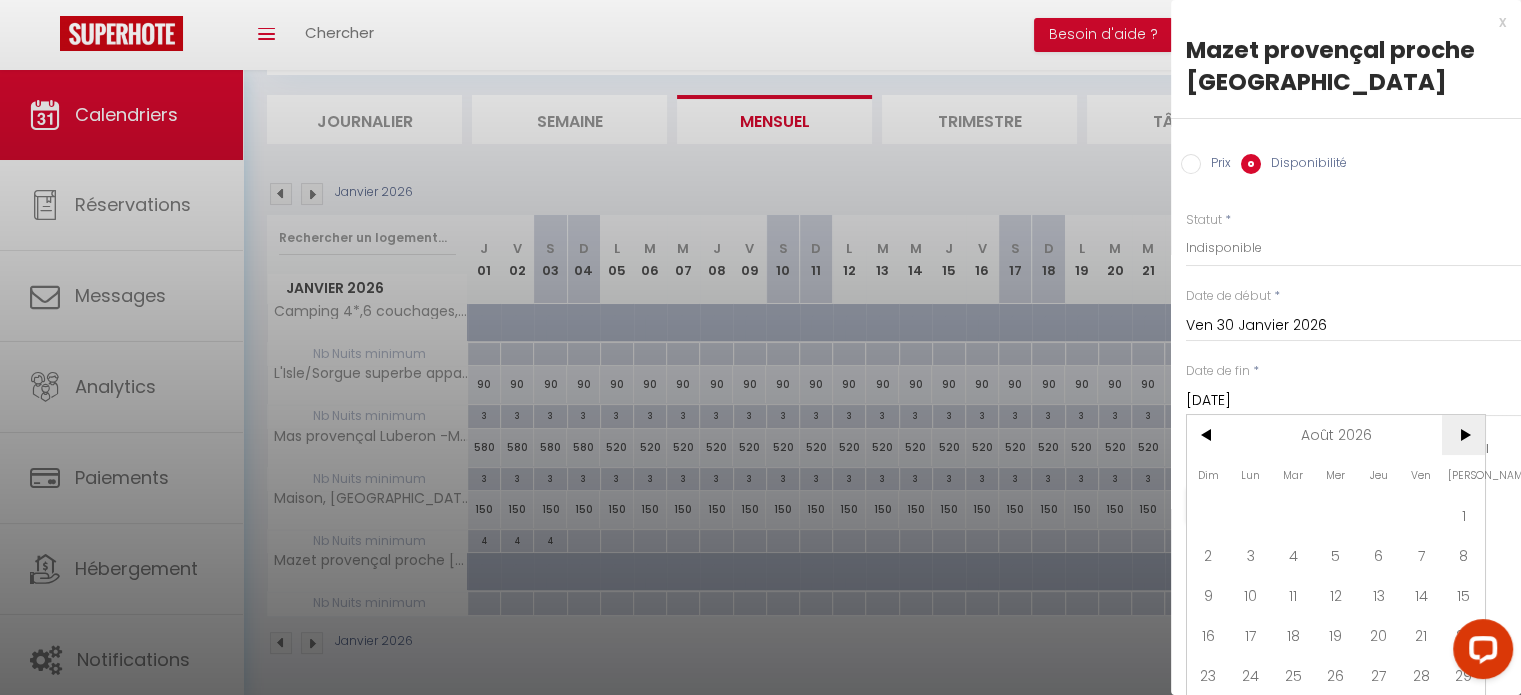 click on ">" at bounding box center [1463, 435] 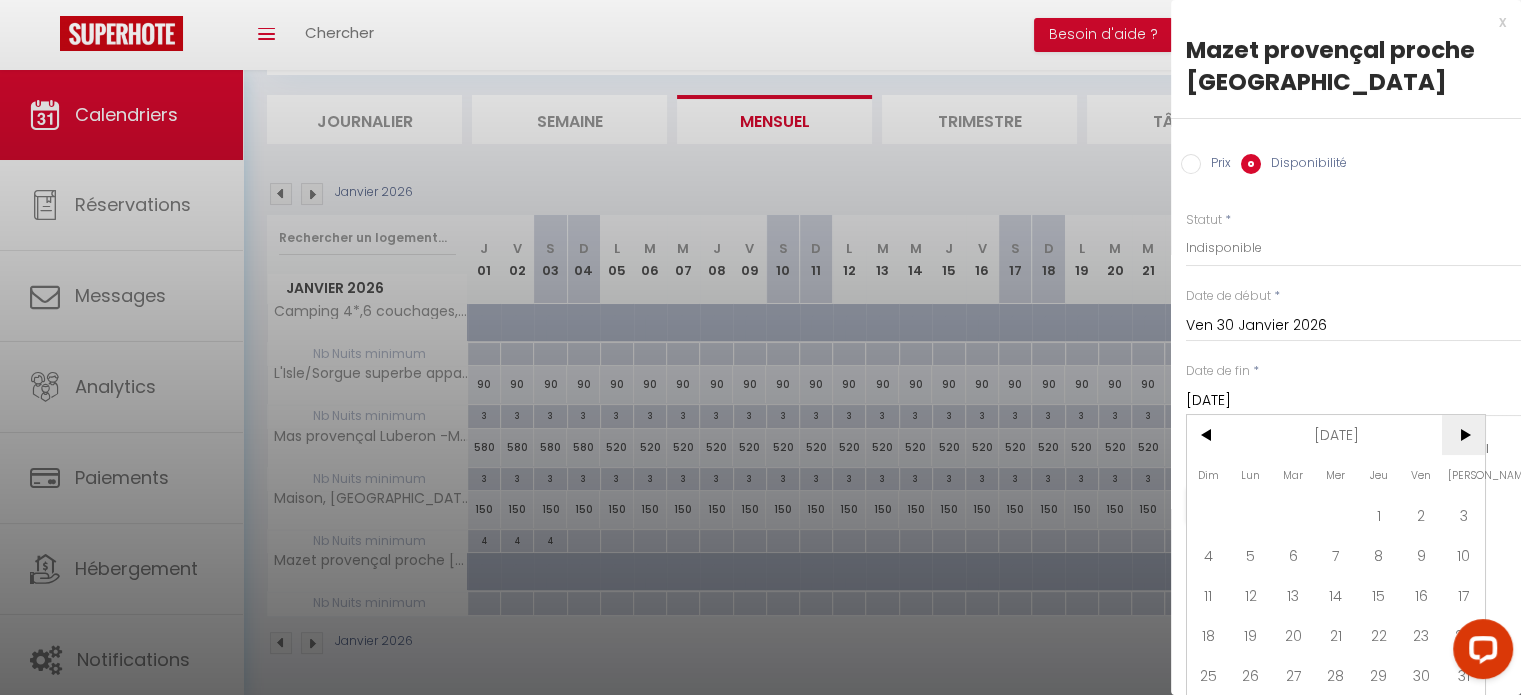 click on ">" at bounding box center [1463, 435] 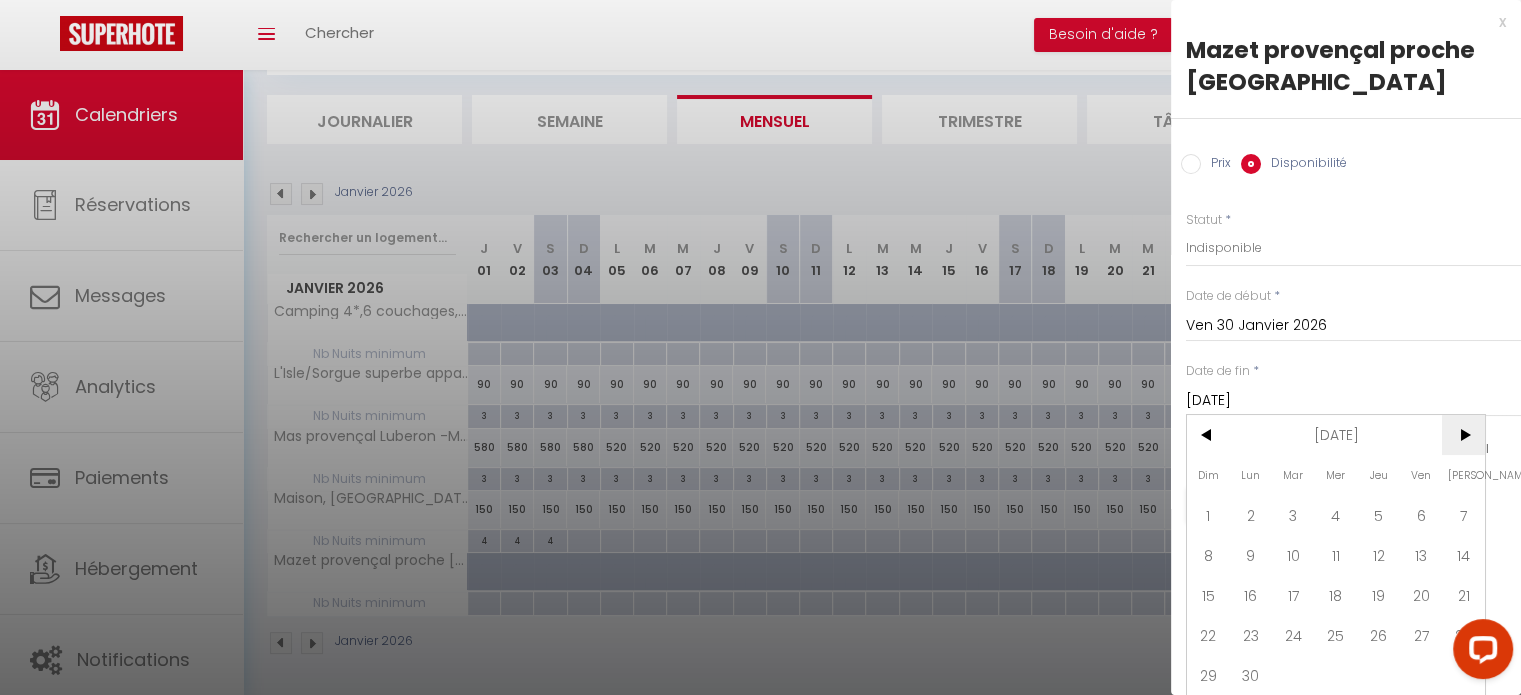 click on ">" at bounding box center (1463, 435) 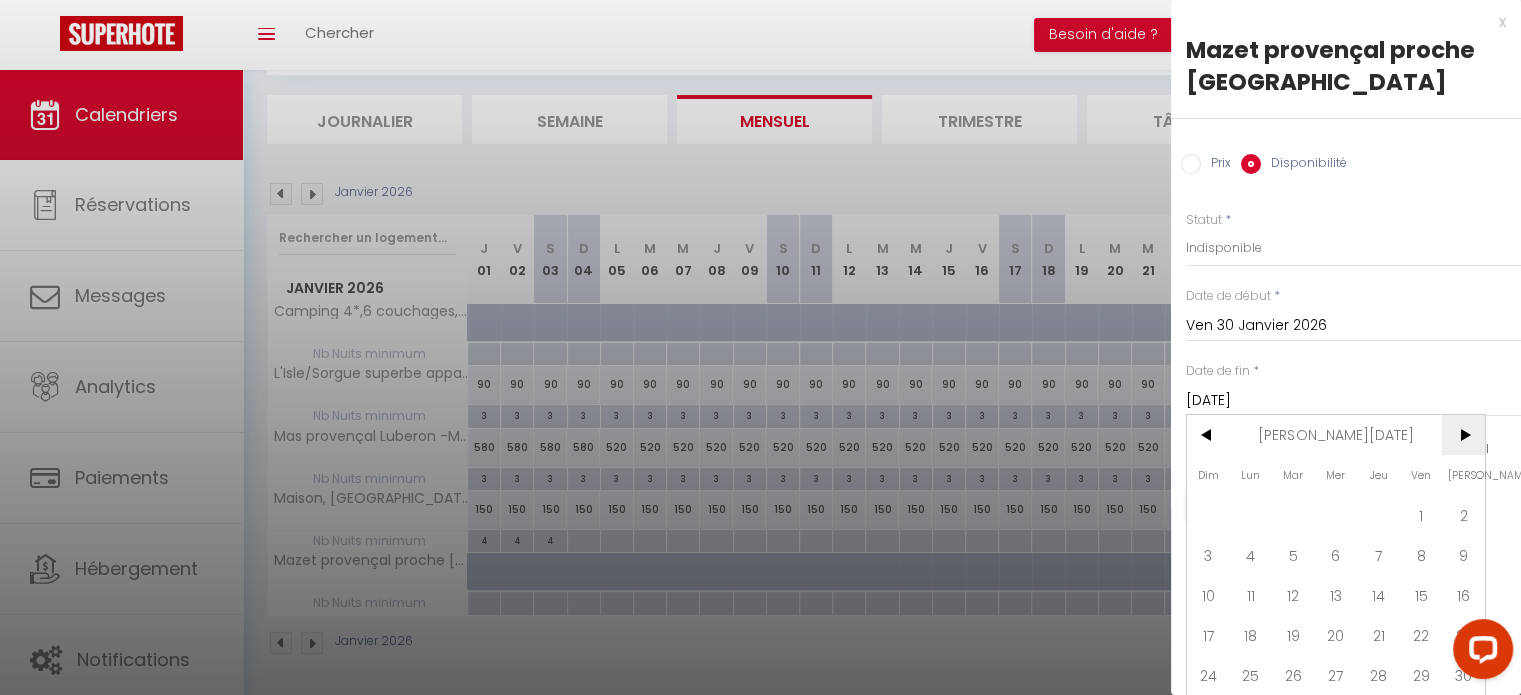 click on ">" at bounding box center (1463, 435) 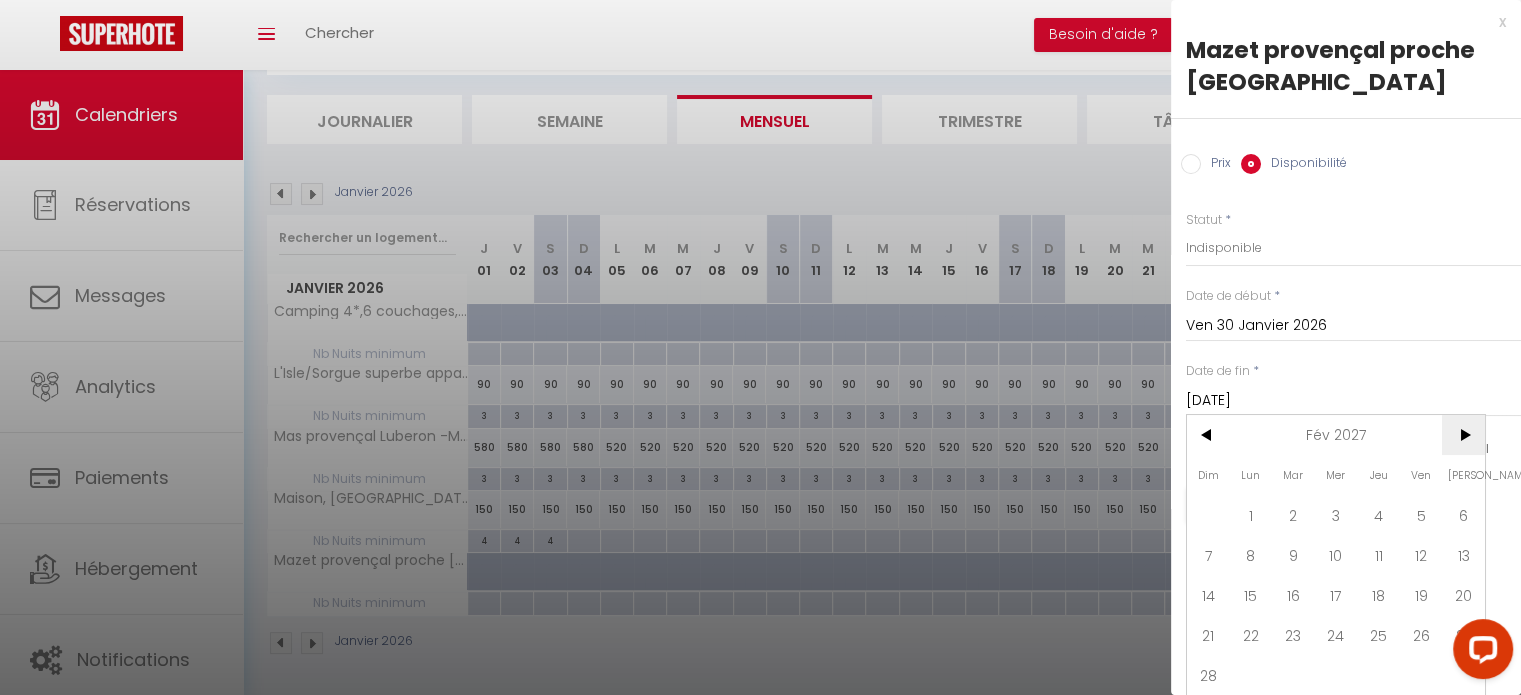 click on ">" at bounding box center (1463, 435) 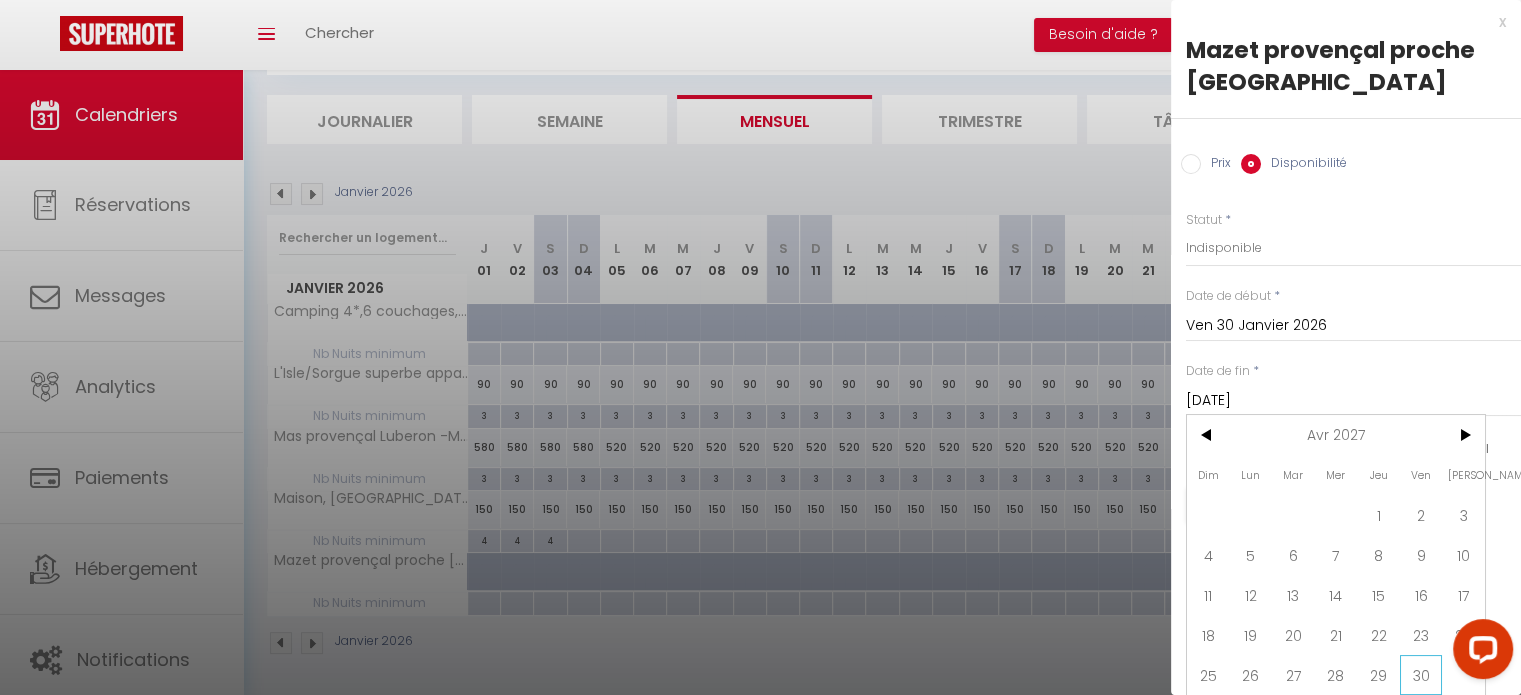 click on "30" at bounding box center [1421, 675] 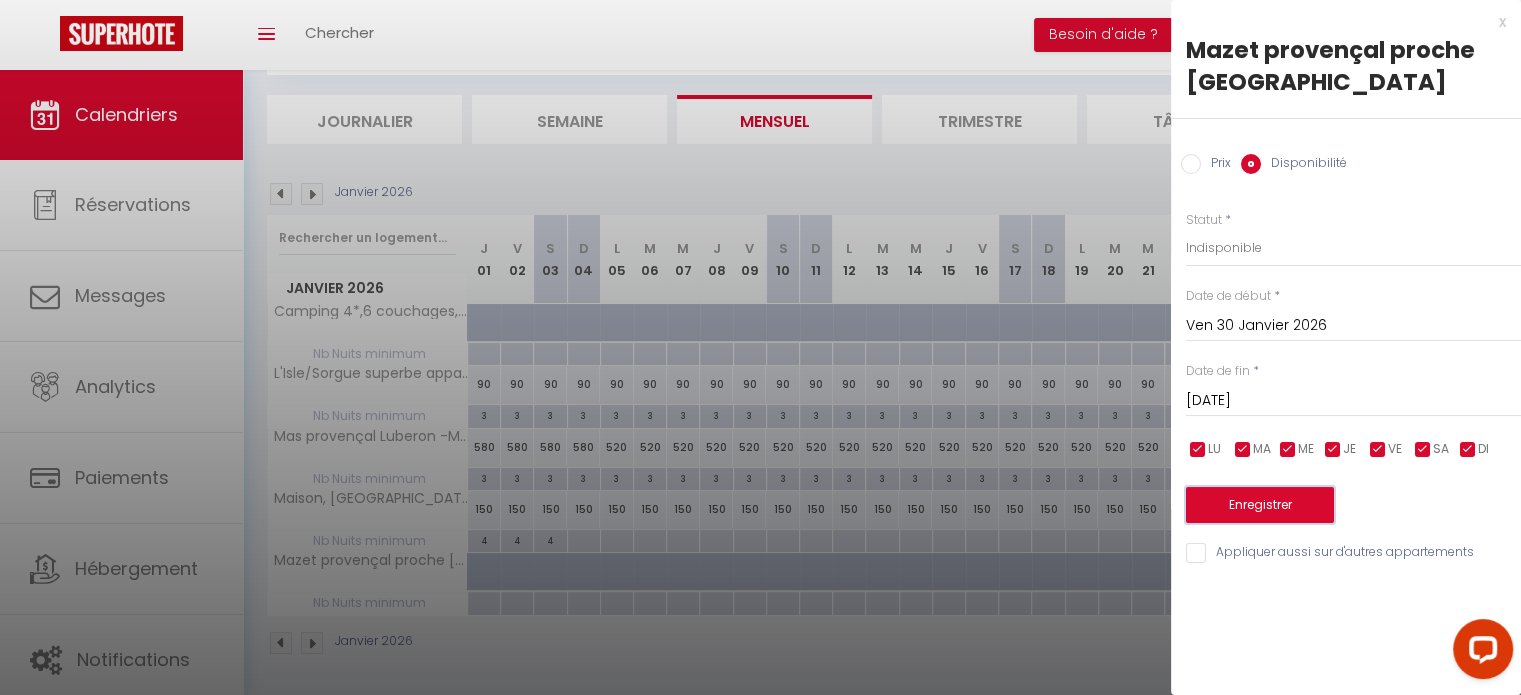 click on "Enregistrer" at bounding box center (1260, 505) 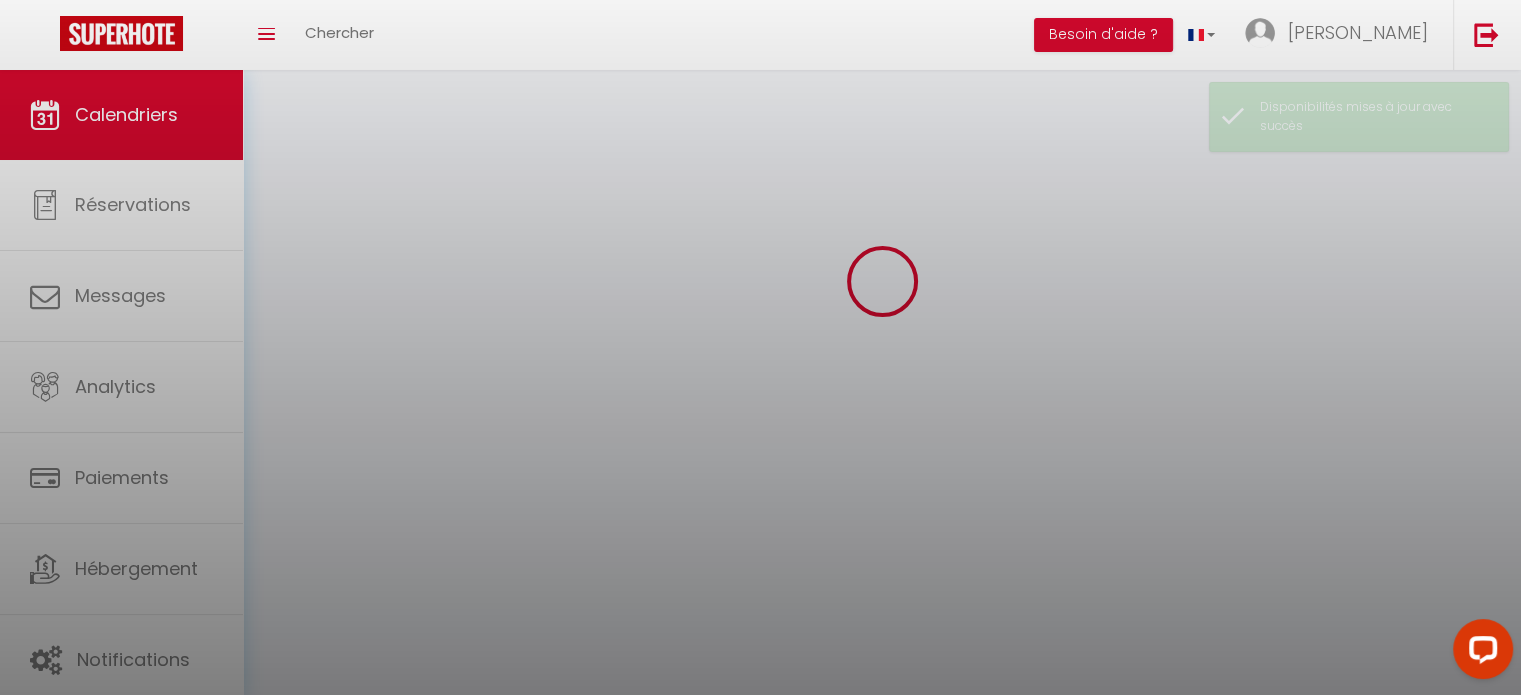 scroll, scrollTop: 113, scrollLeft: 0, axis: vertical 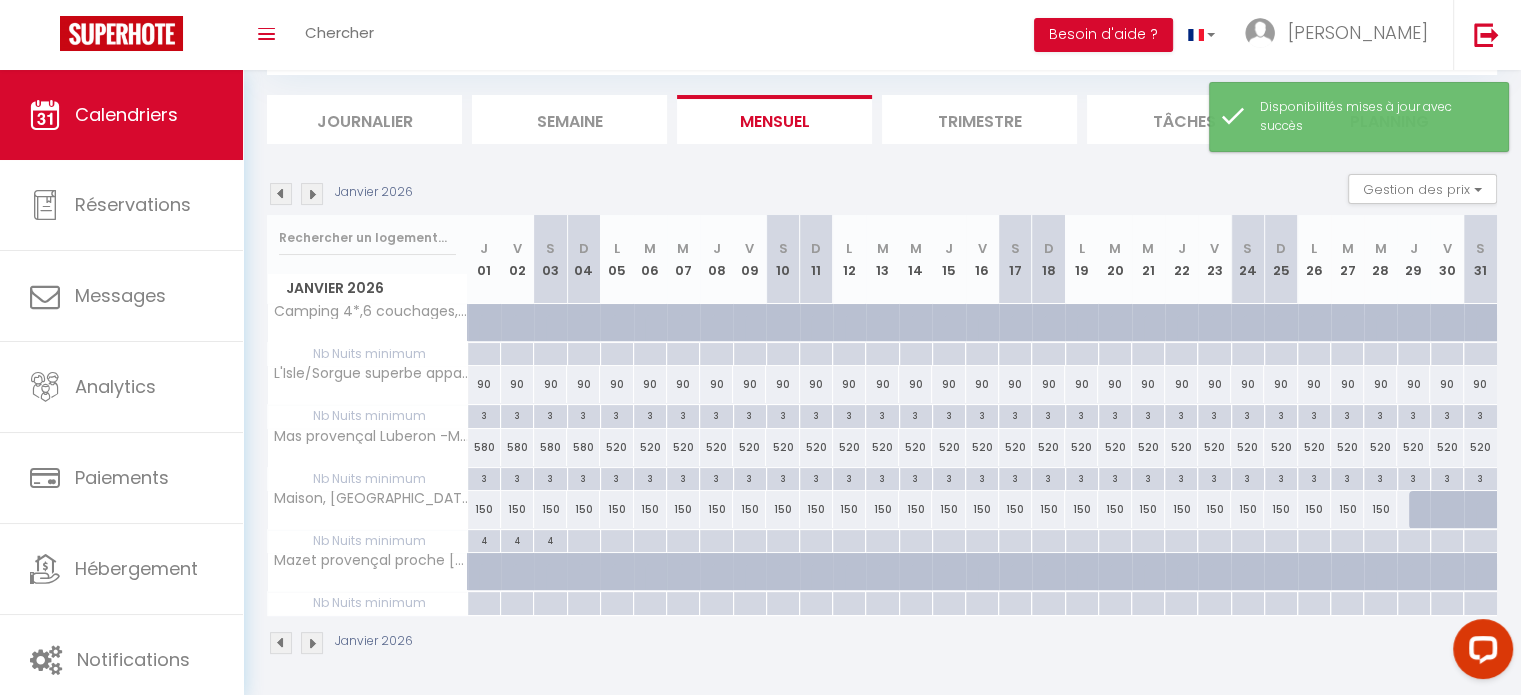 click at bounding box center [281, 643] 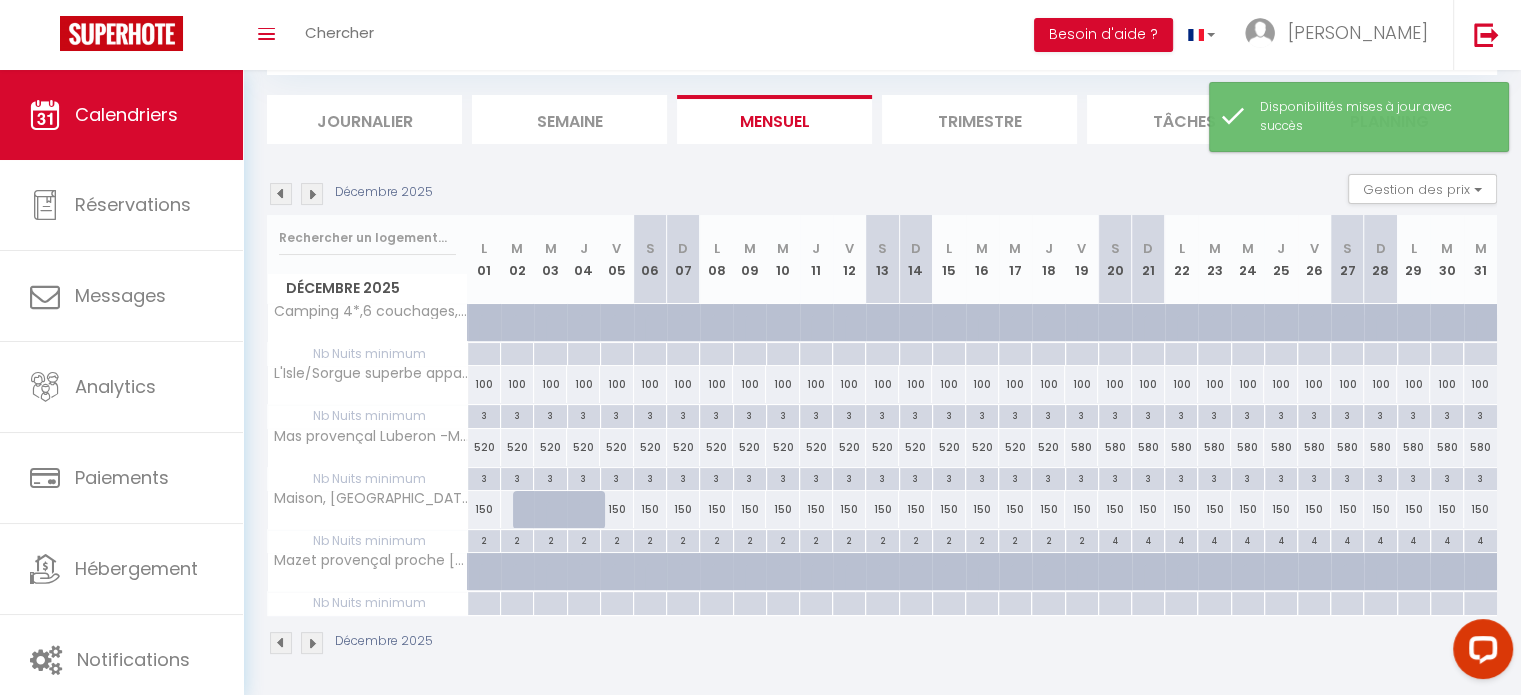 click at bounding box center (281, 643) 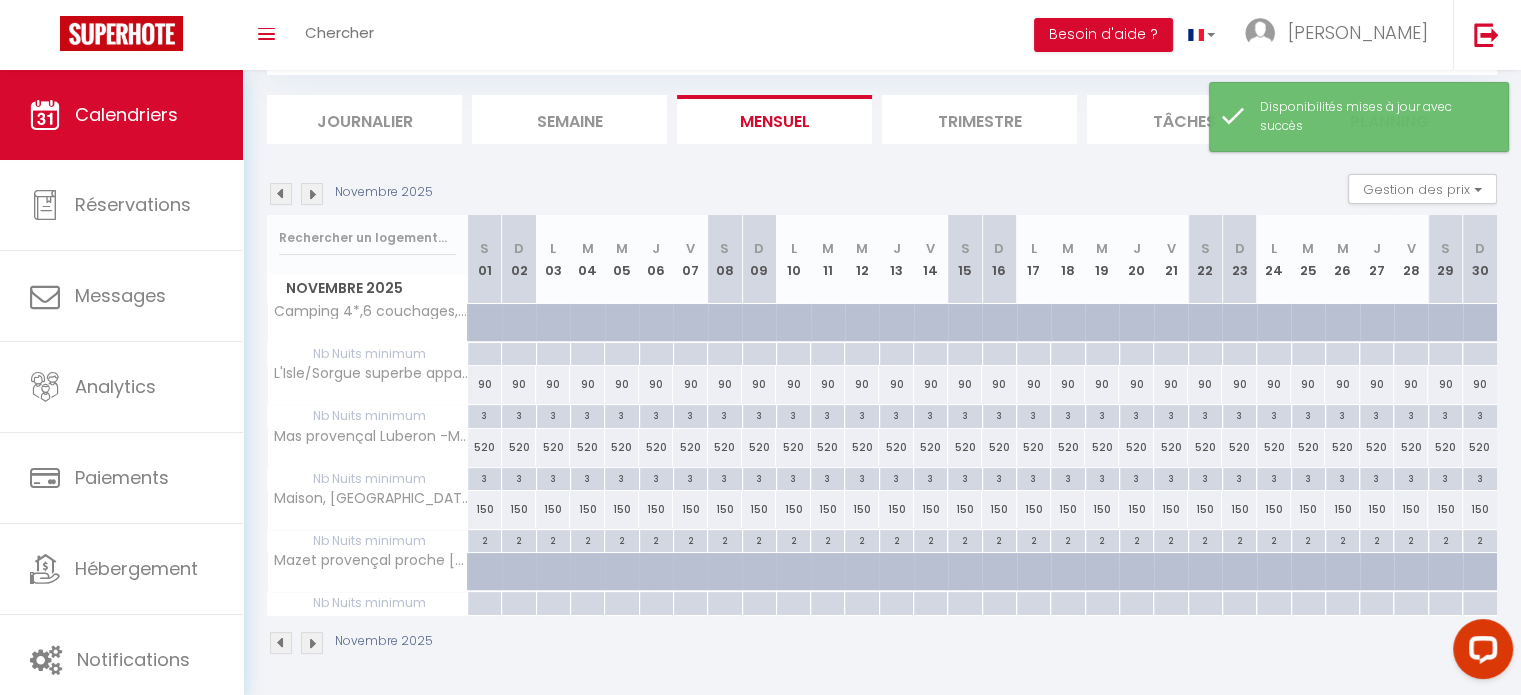 click at bounding box center (281, 643) 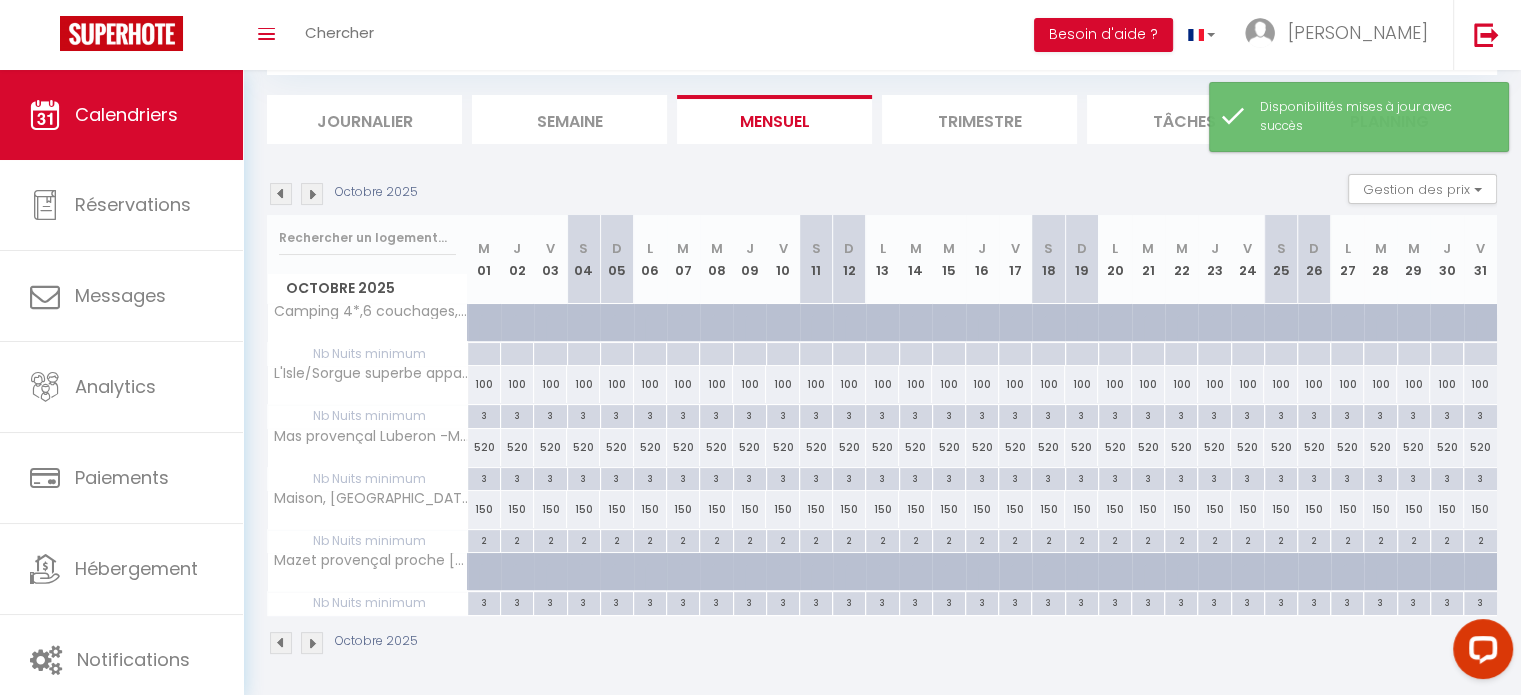 click at bounding box center (281, 643) 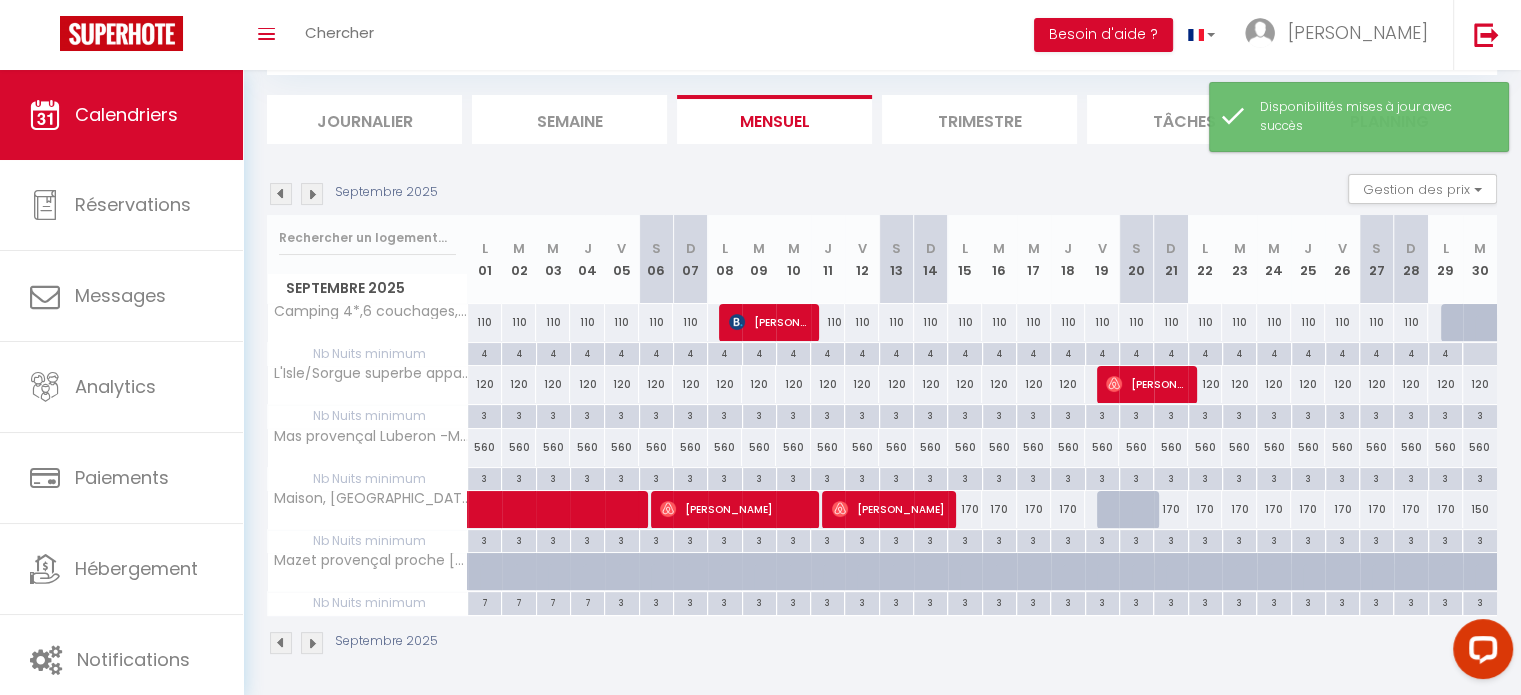 click at bounding box center (281, 643) 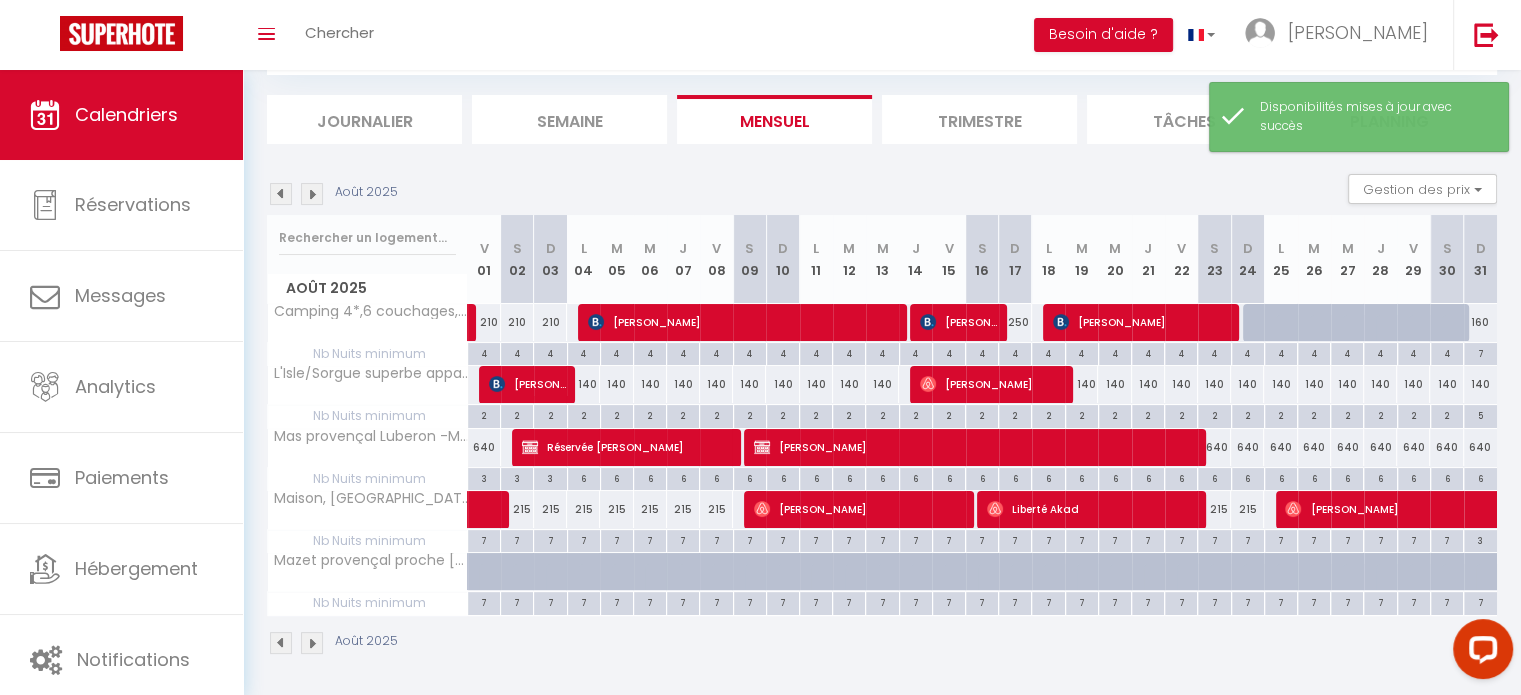 click at bounding box center (281, 643) 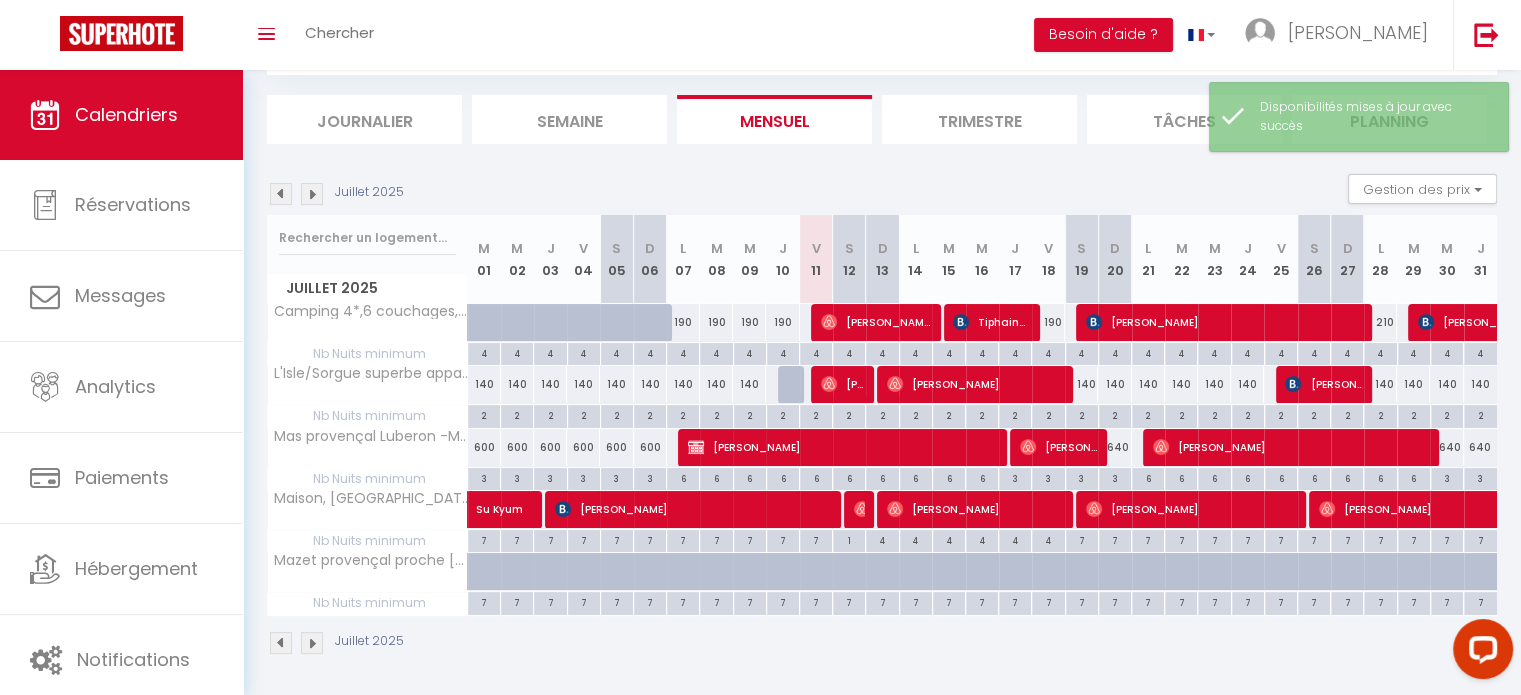 click at bounding box center (281, 643) 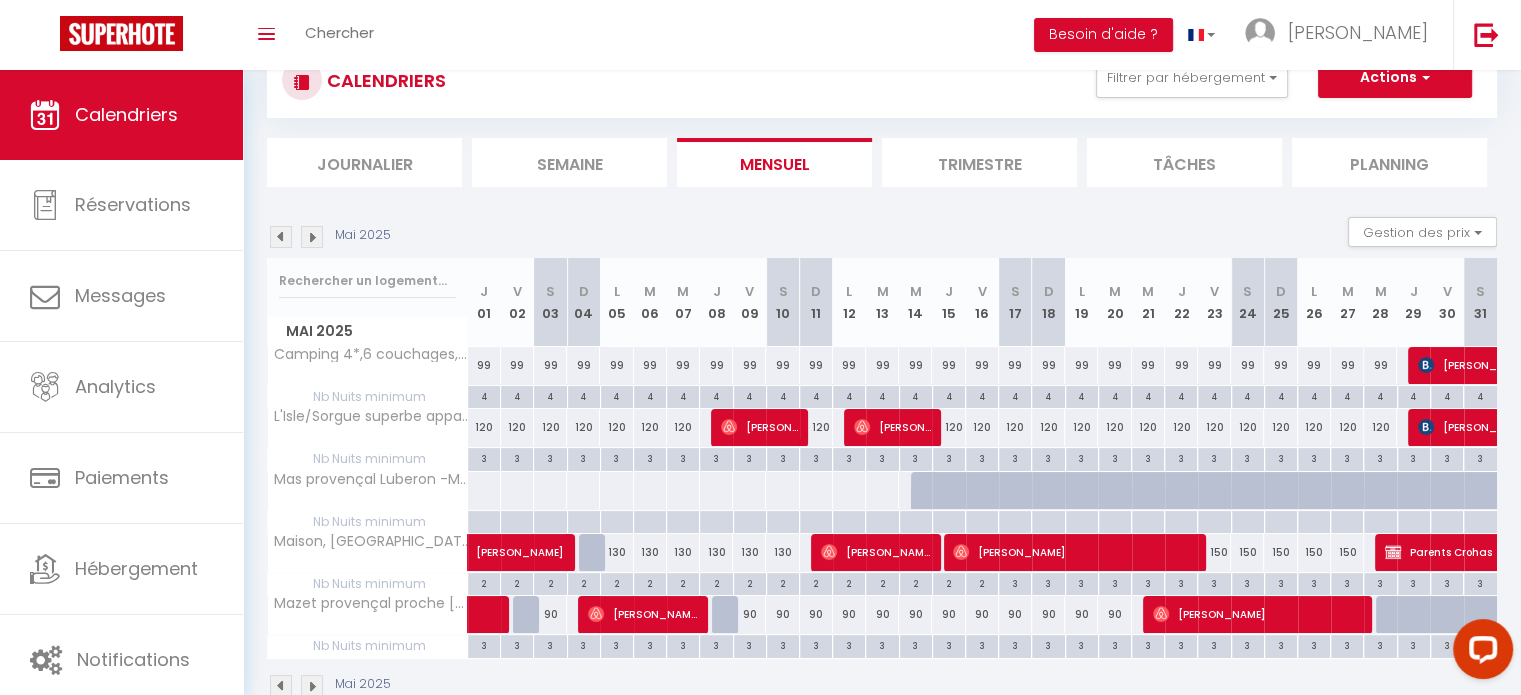 scroll, scrollTop: 113, scrollLeft: 0, axis: vertical 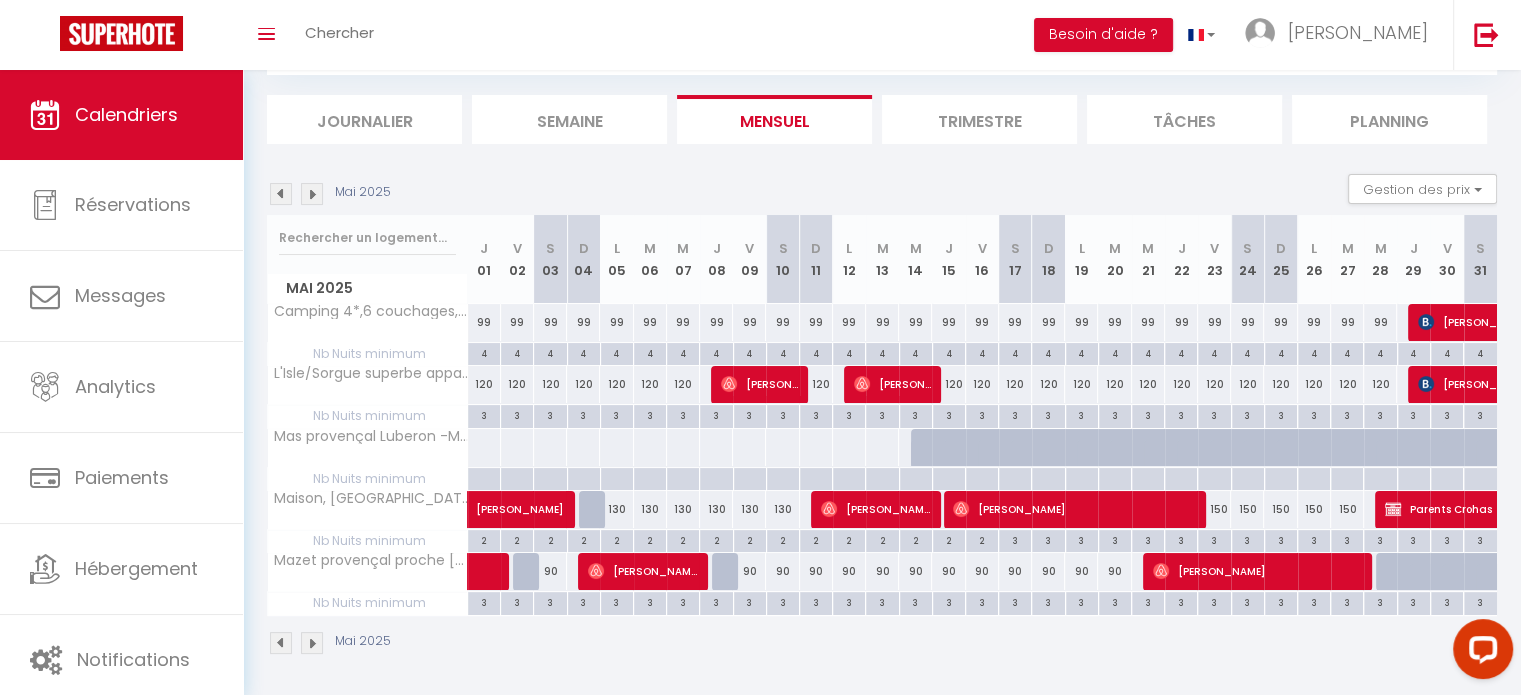 click at bounding box center (281, 643) 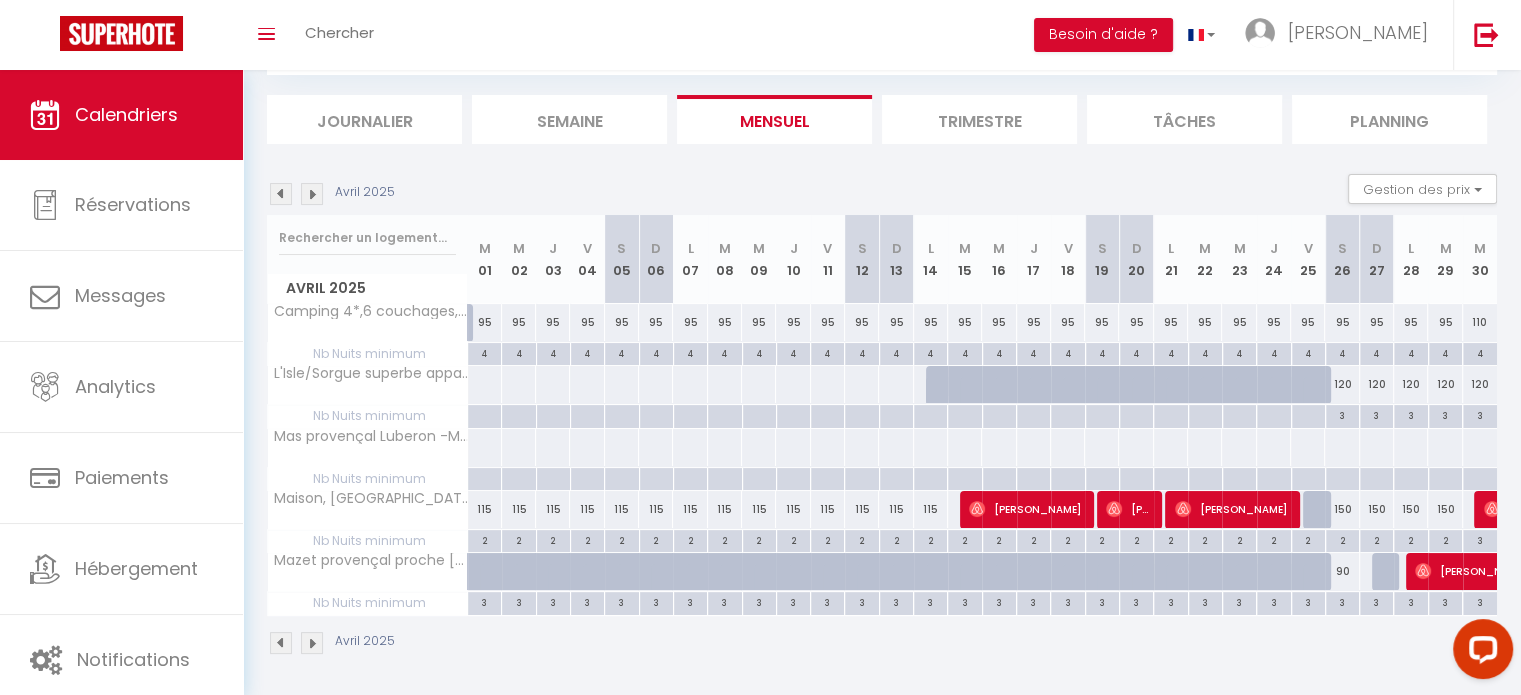 click at bounding box center [281, 643] 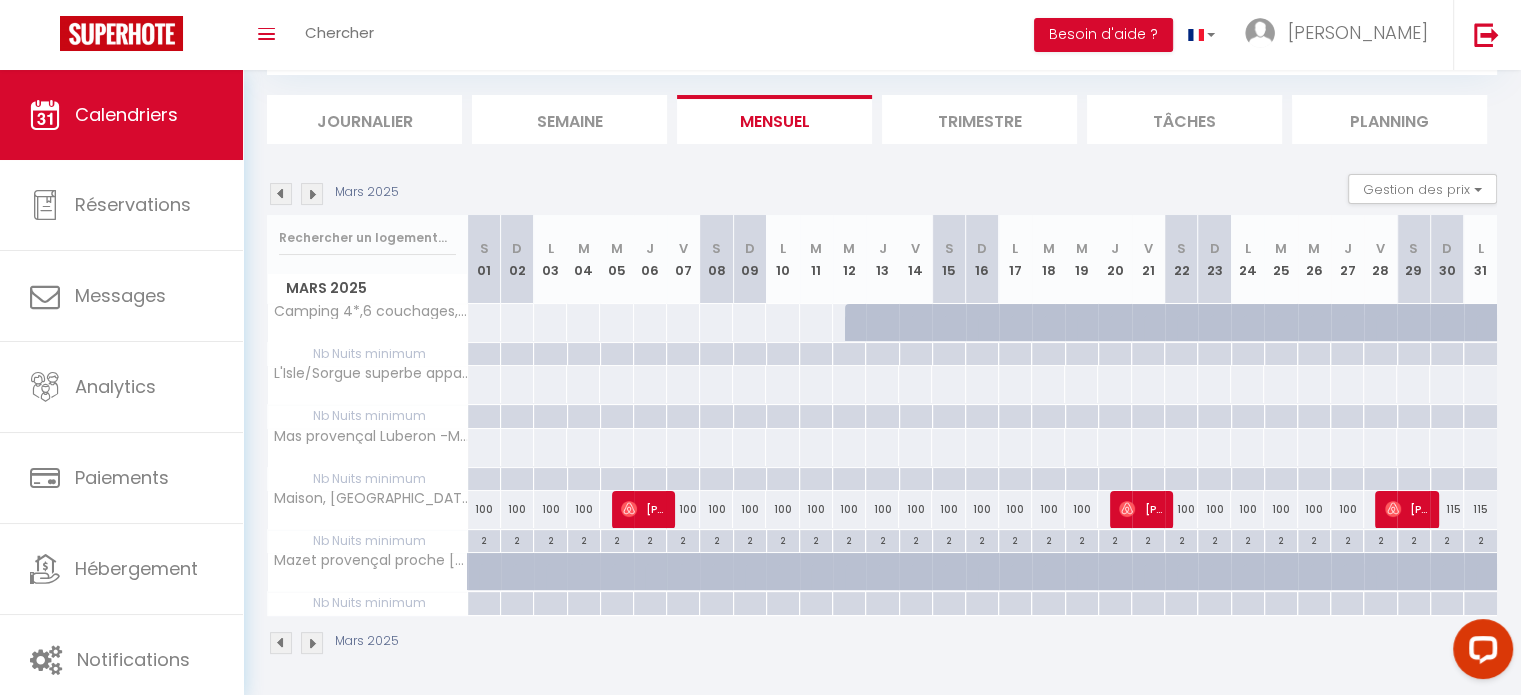 click at bounding box center (281, 643) 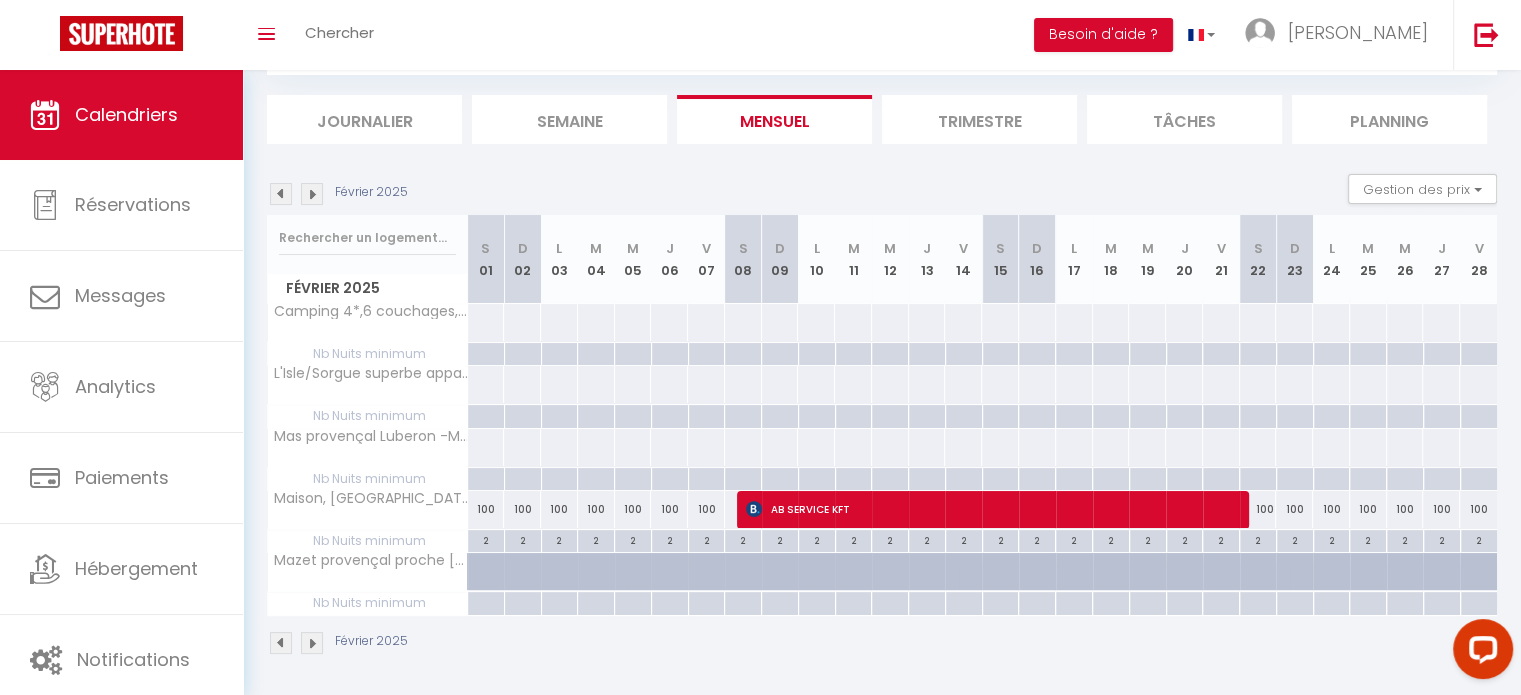 click at bounding box center [281, 643] 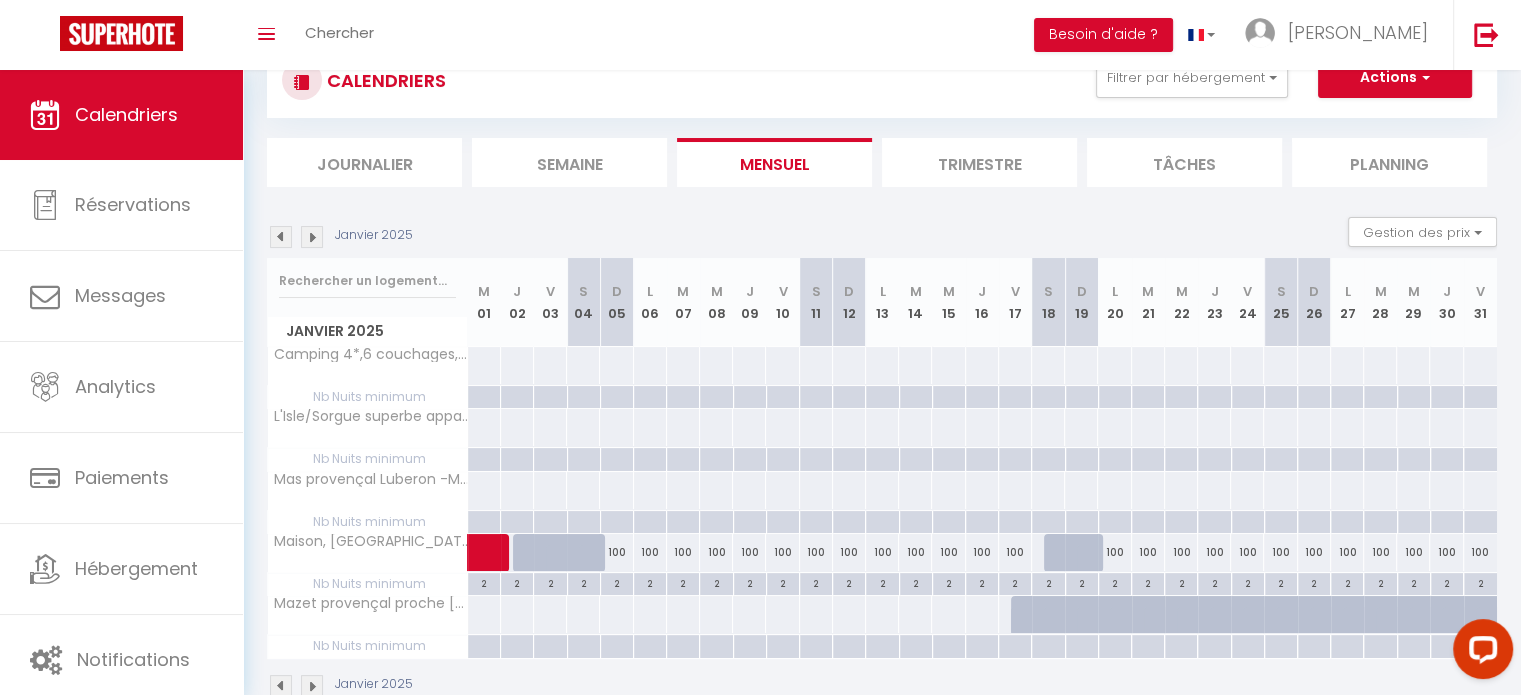 scroll, scrollTop: 113, scrollLeft: 0, axis: vertical 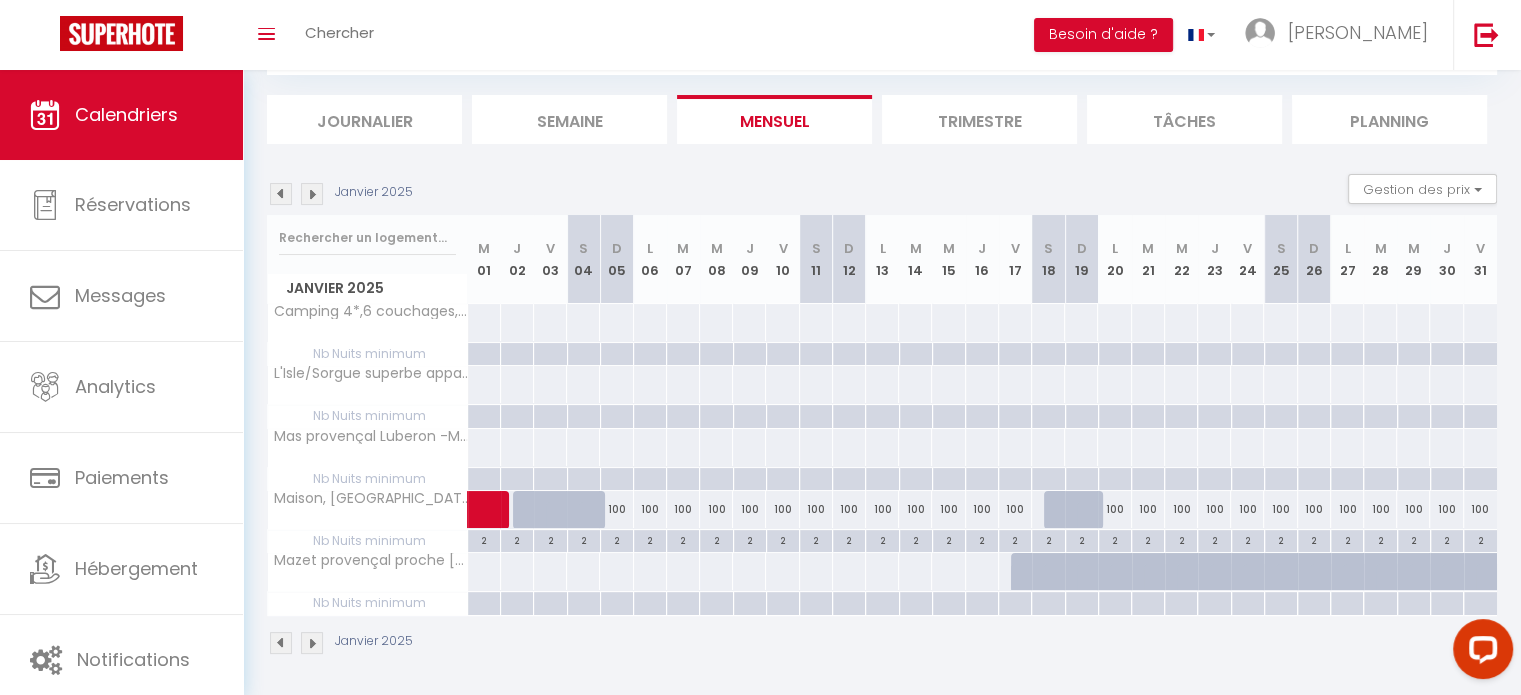 click at bounding box center (312, 643) 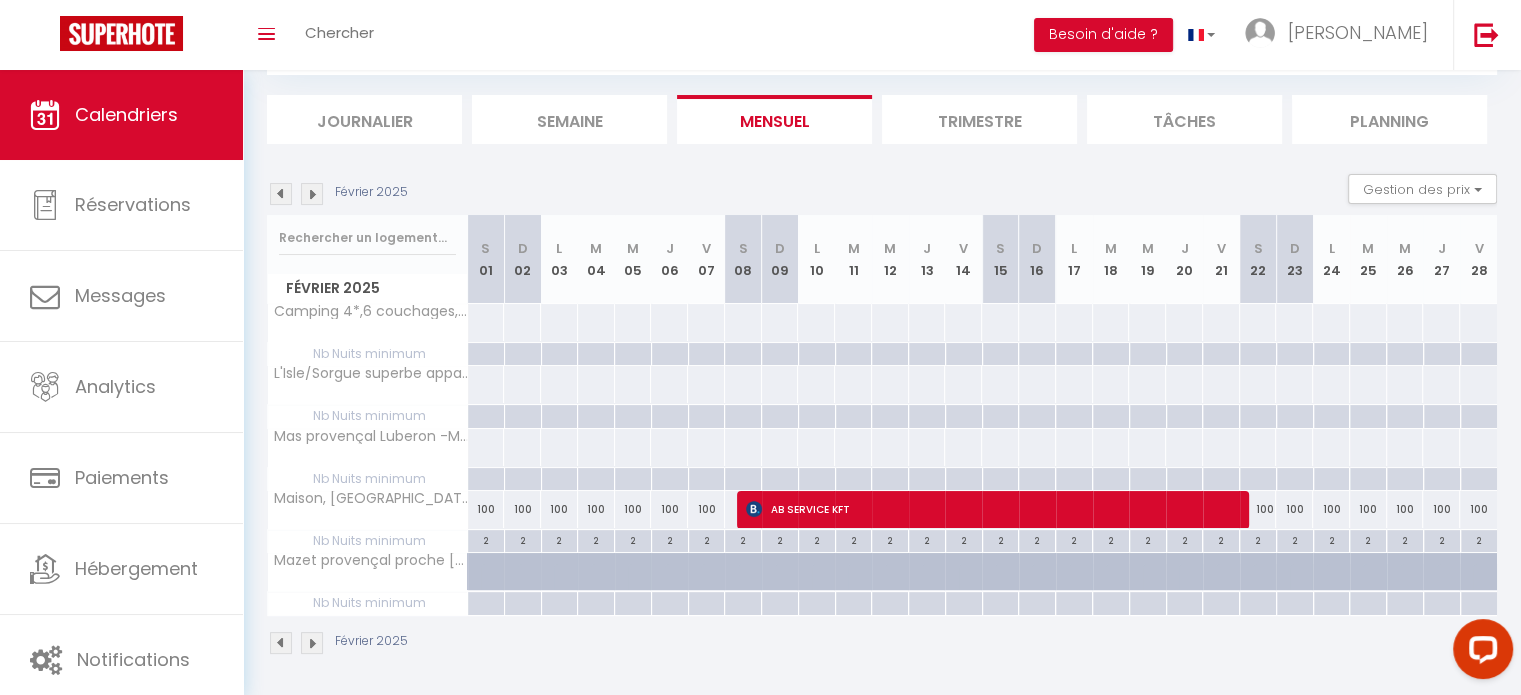 click at bounding box center [312, 643] 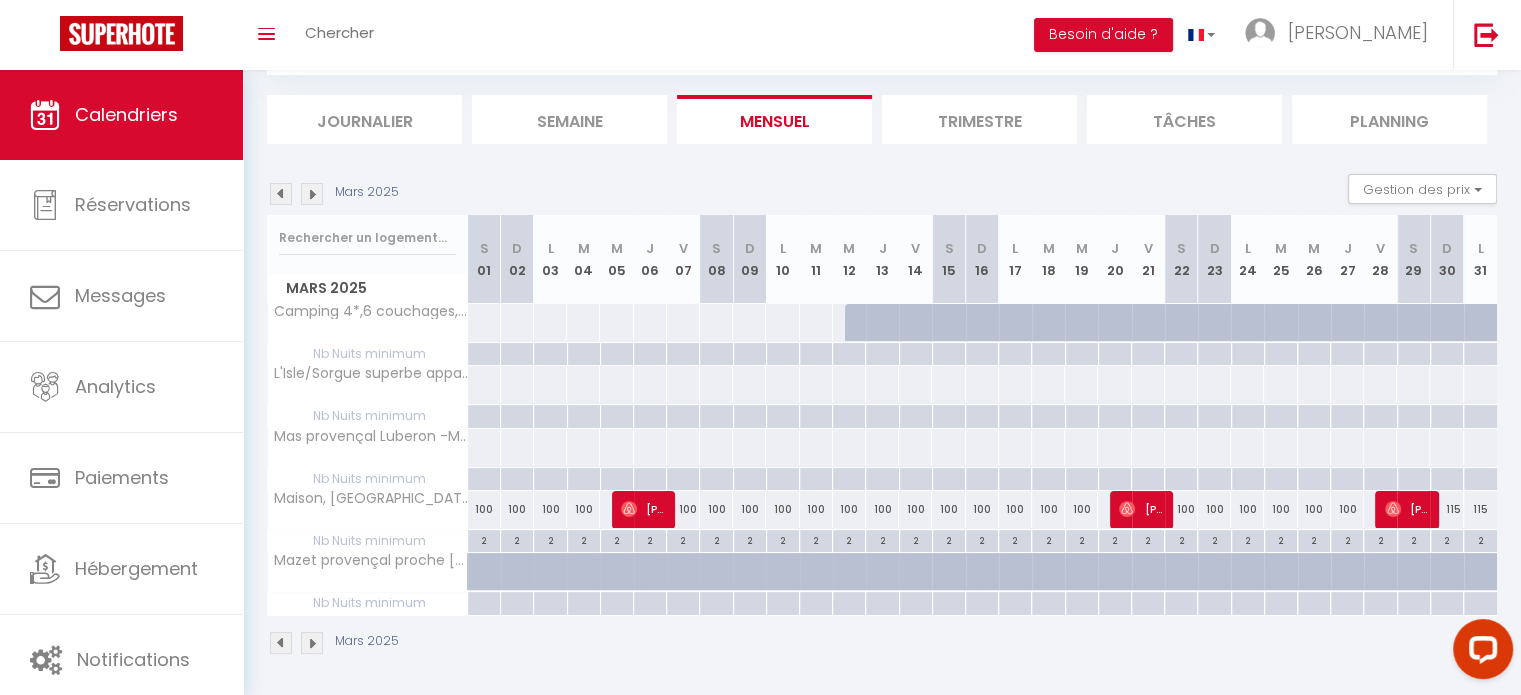 click at bounding box center [312, 643] 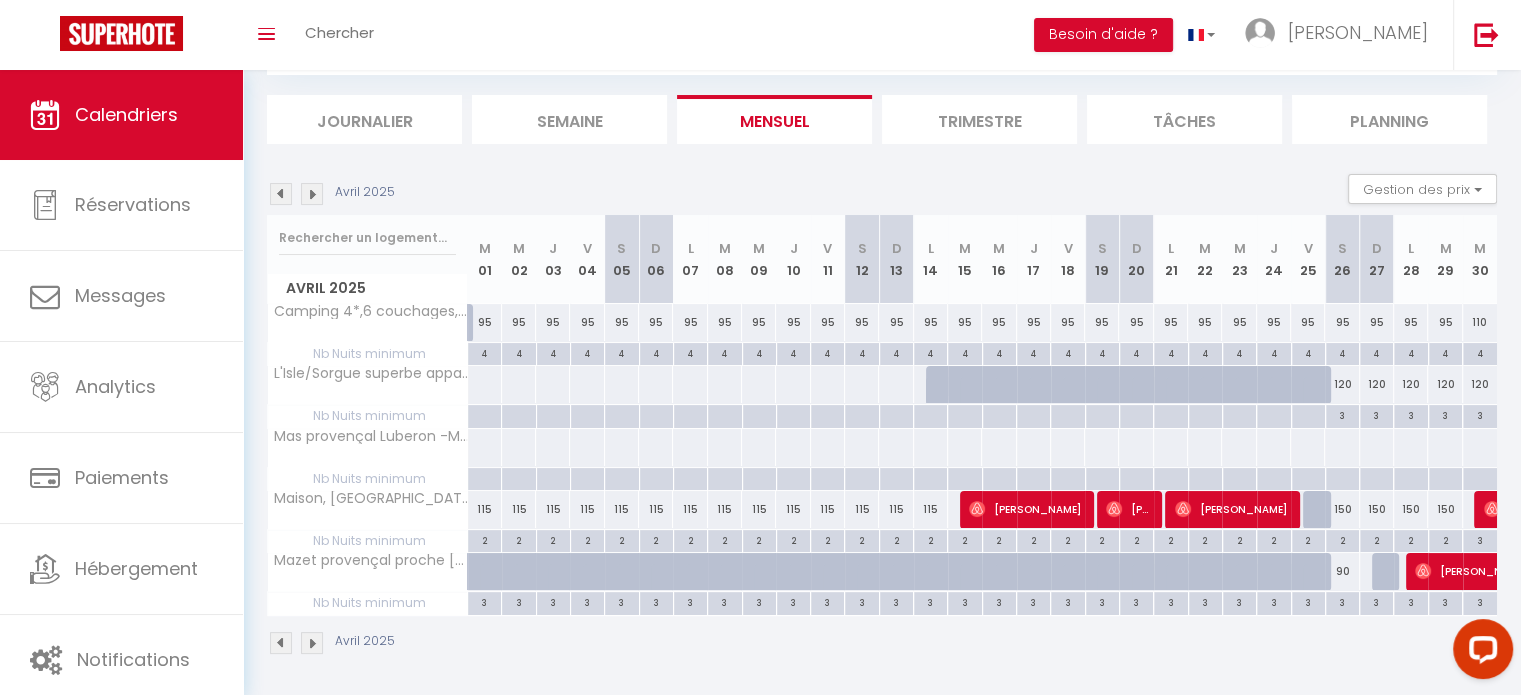 click at bounding box center (312, 643) 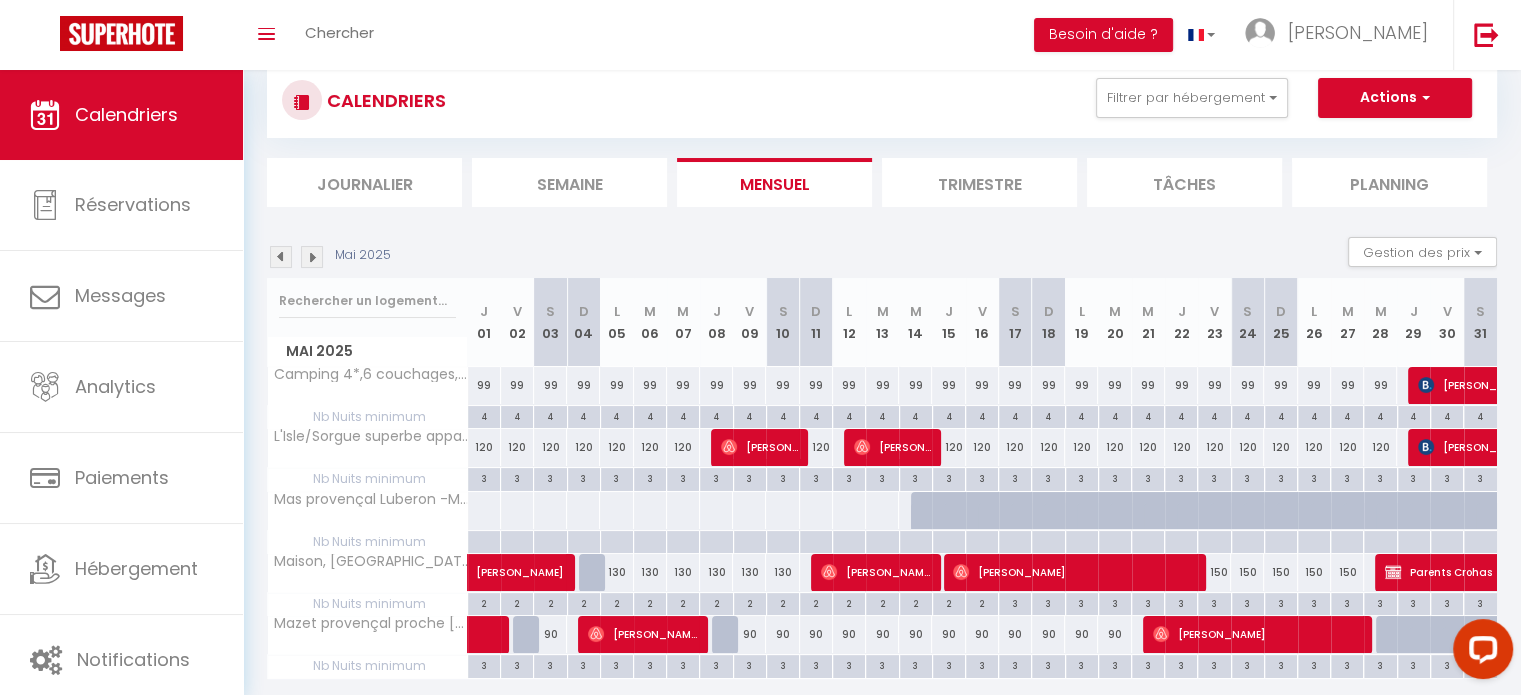 scroll, scrollTop: 0, scrollLeft: 0, axis: both 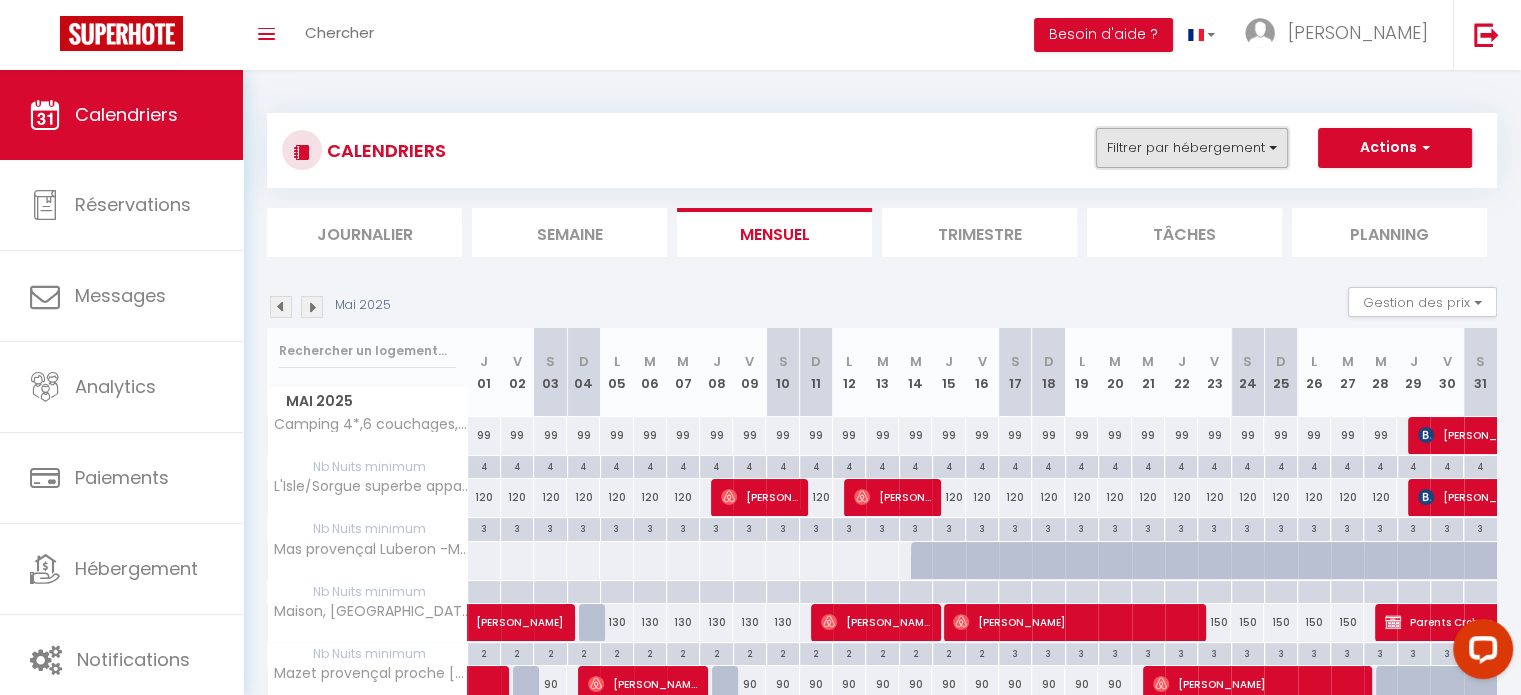 click on "Filtrer par hébergement" at bounding box center (1192, 148) 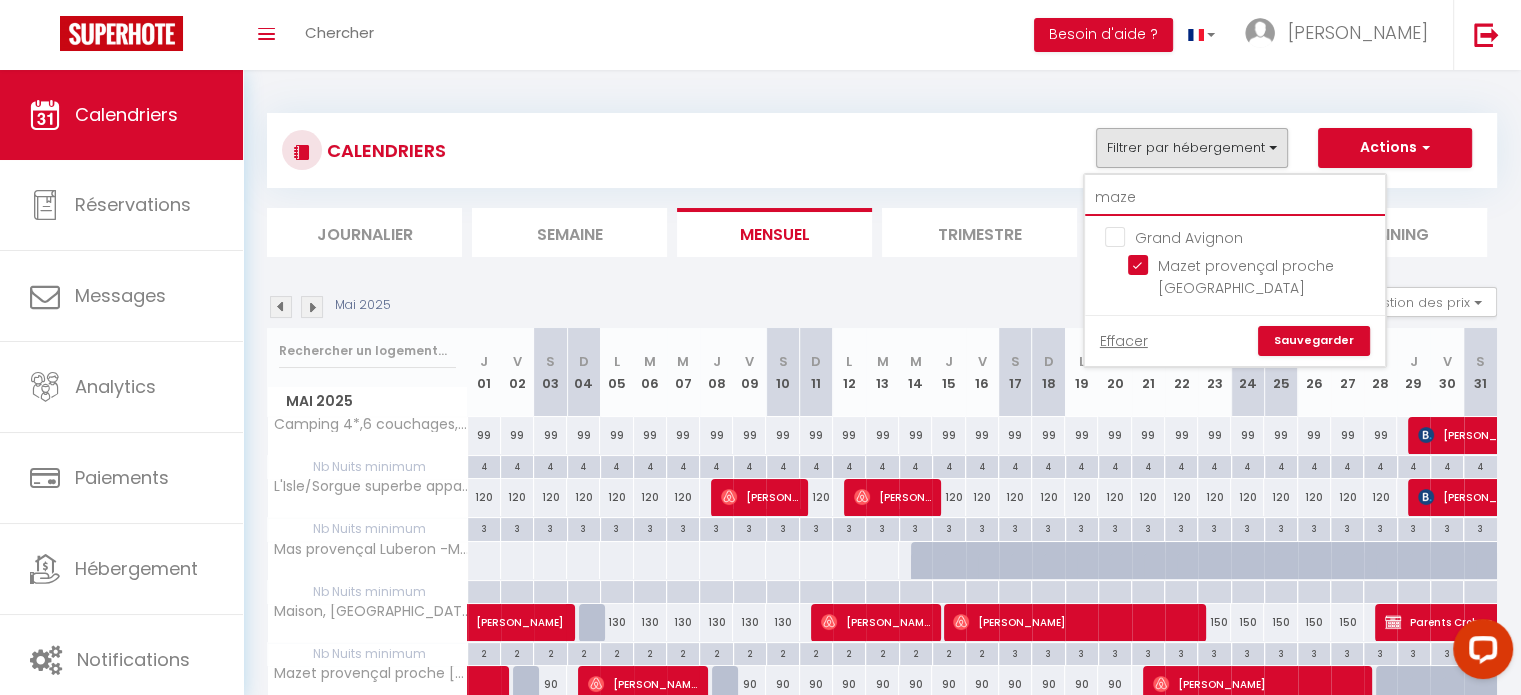 click on "maze" at bounding box center (1235, 198) 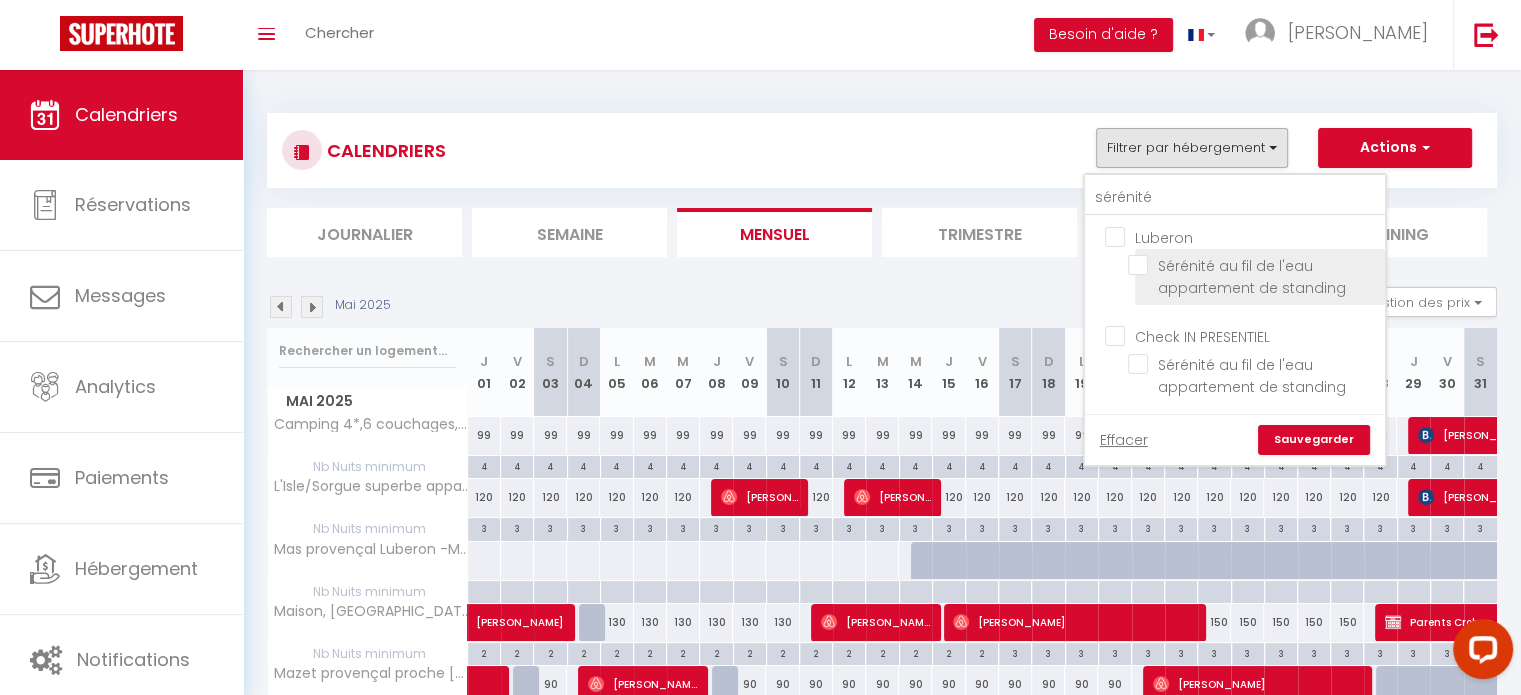 click on "Sérénité au fil de l'eau appartement de standing" at bounding box center [1253, 265] 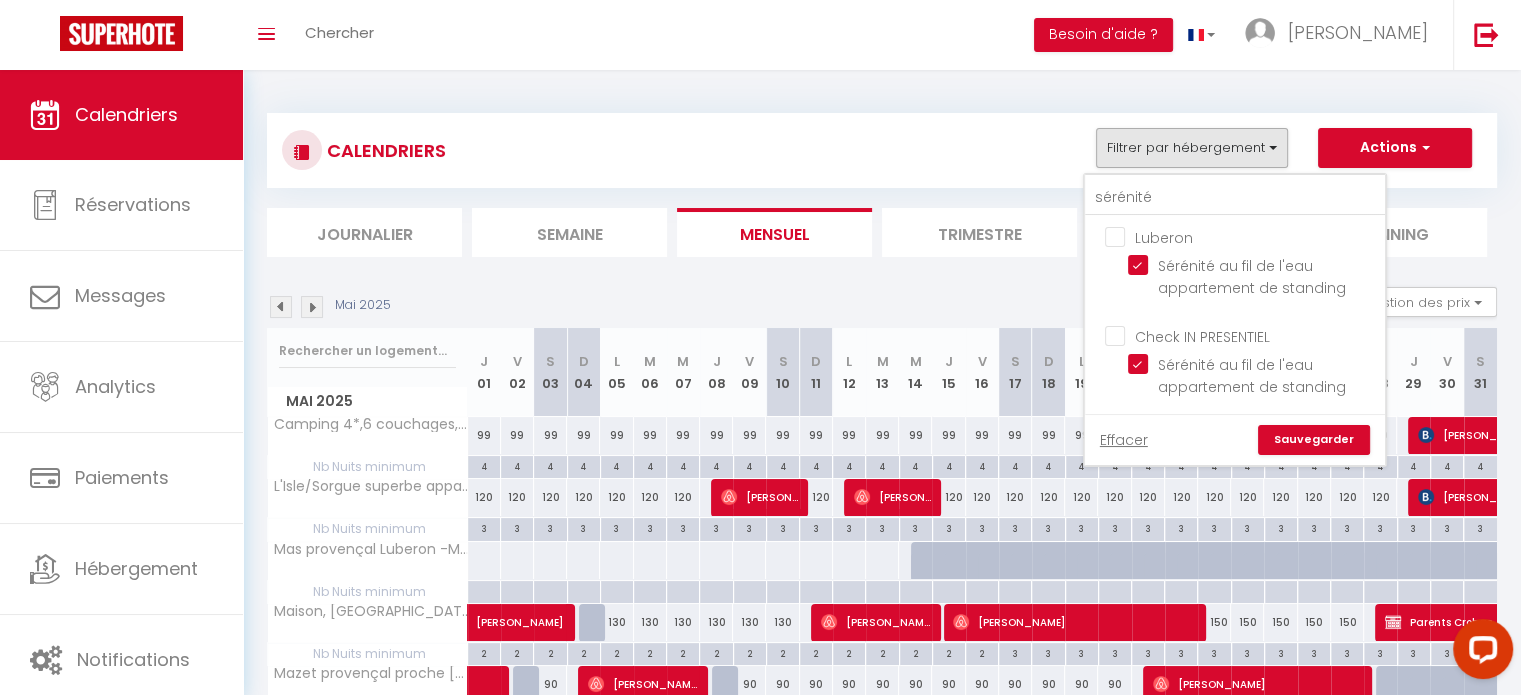 click on "Sauvegarder" at bounding box center (1314, 440) 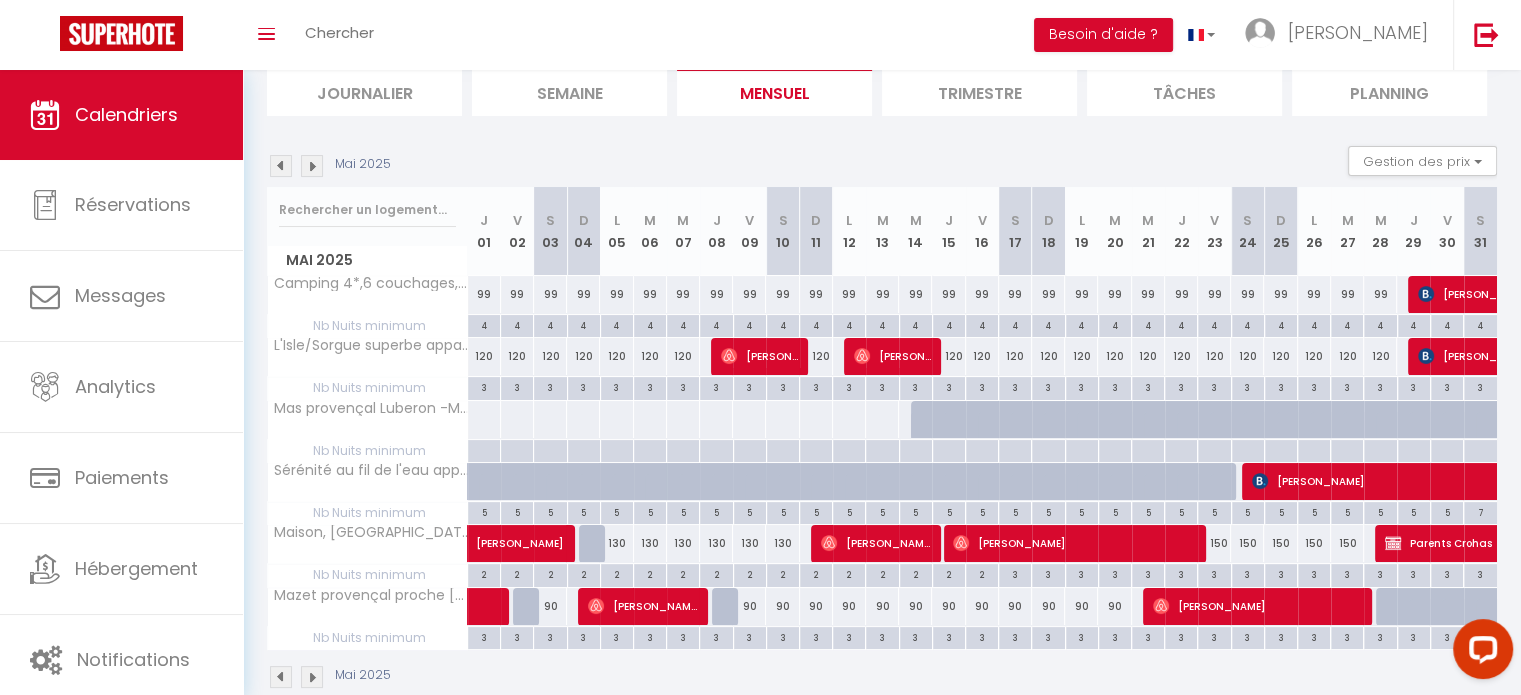 scroll, scrollTop: 175, scrollLeft: 0, axis: vertical 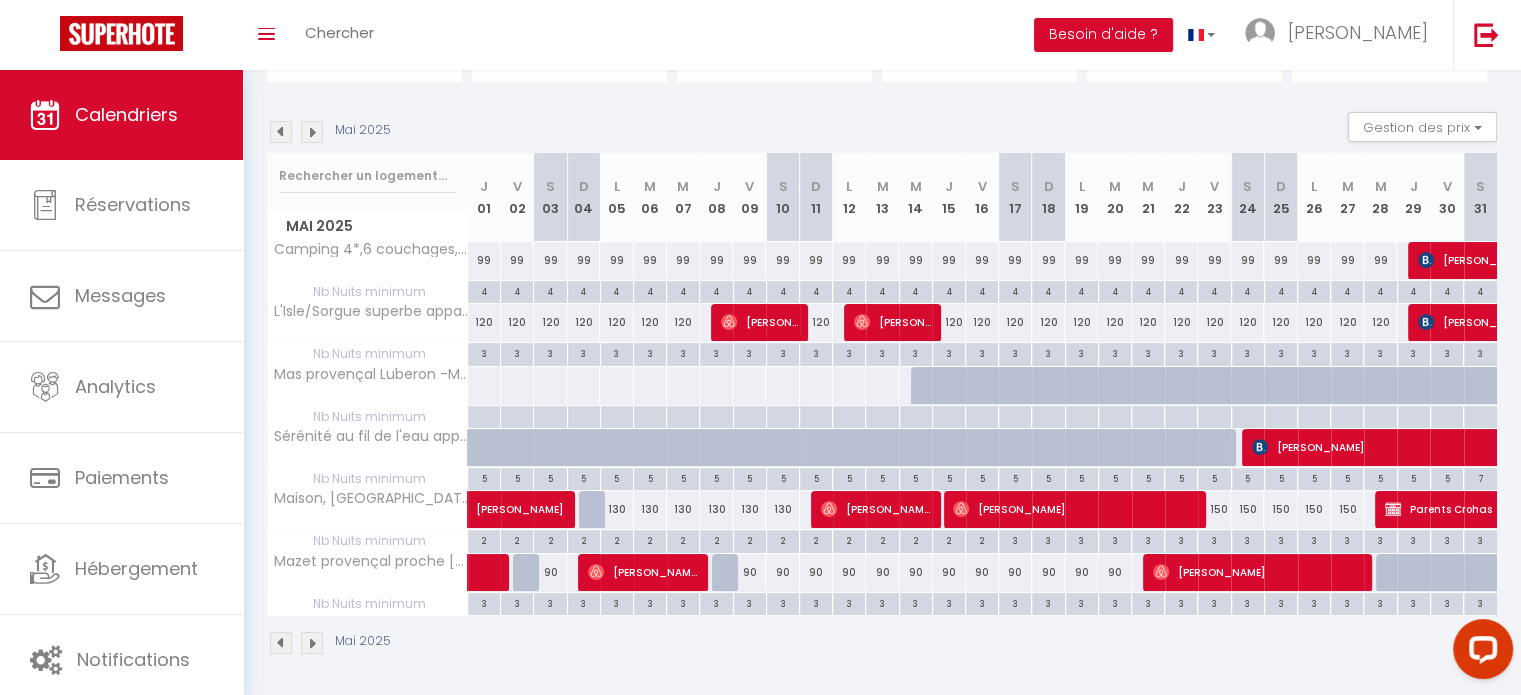 click at bounding box center [312, 643] 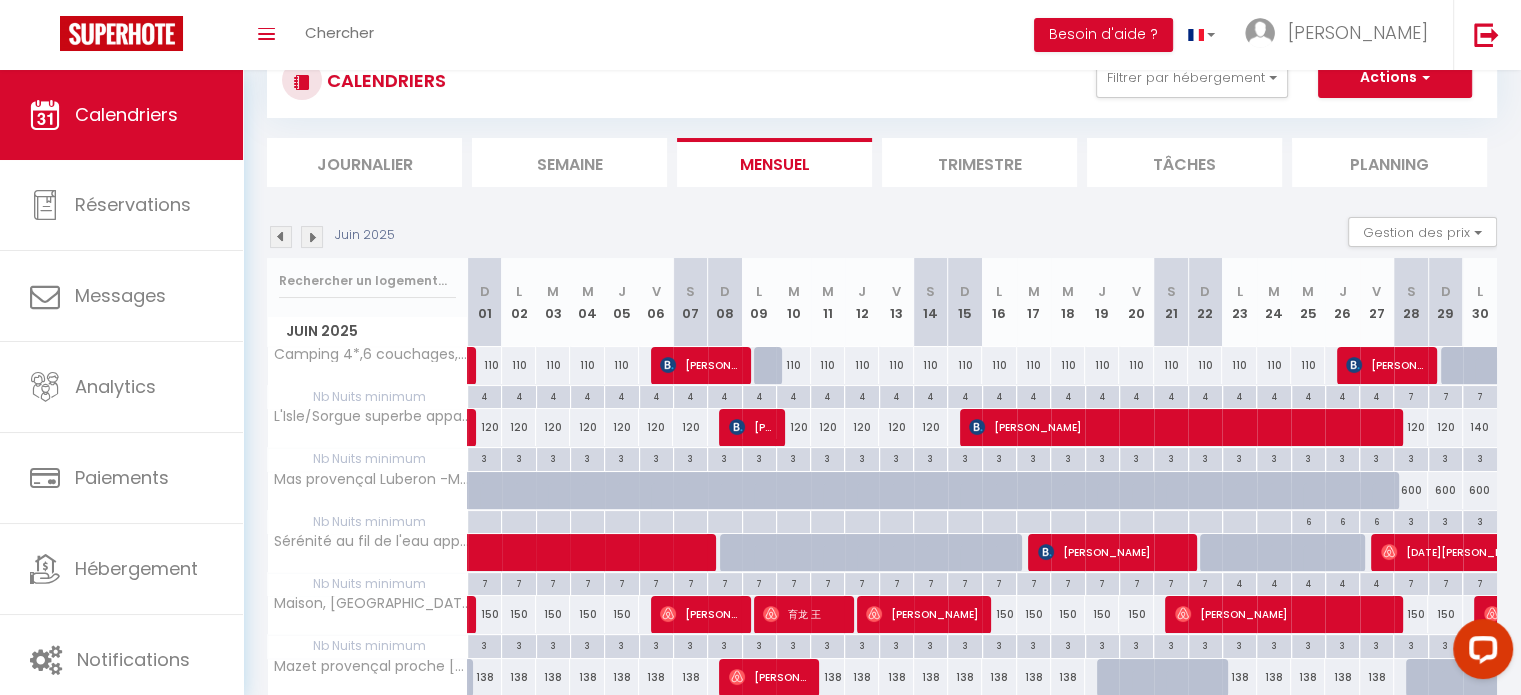 scroll, scrollTop: 175, scrollLeft: 0, axis: vertical 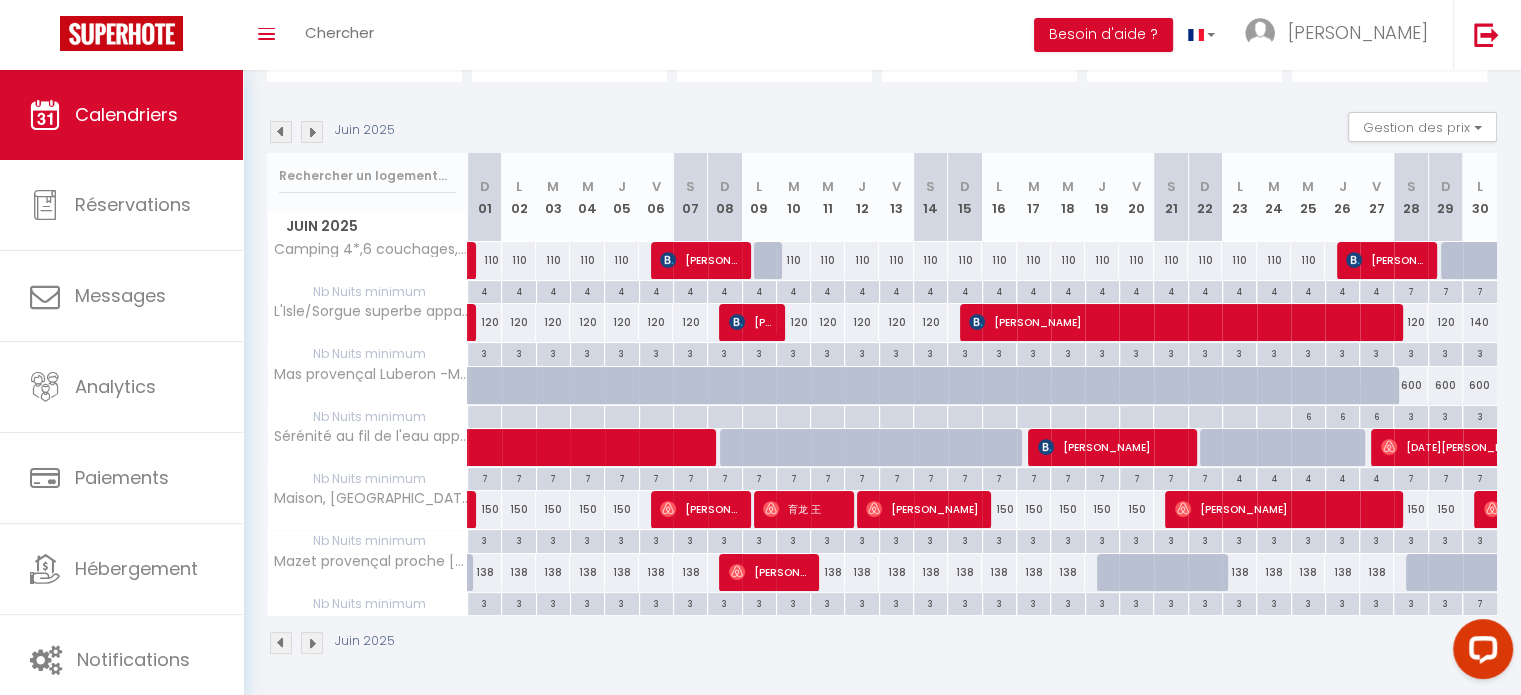 click at bounding box center [312, 643] 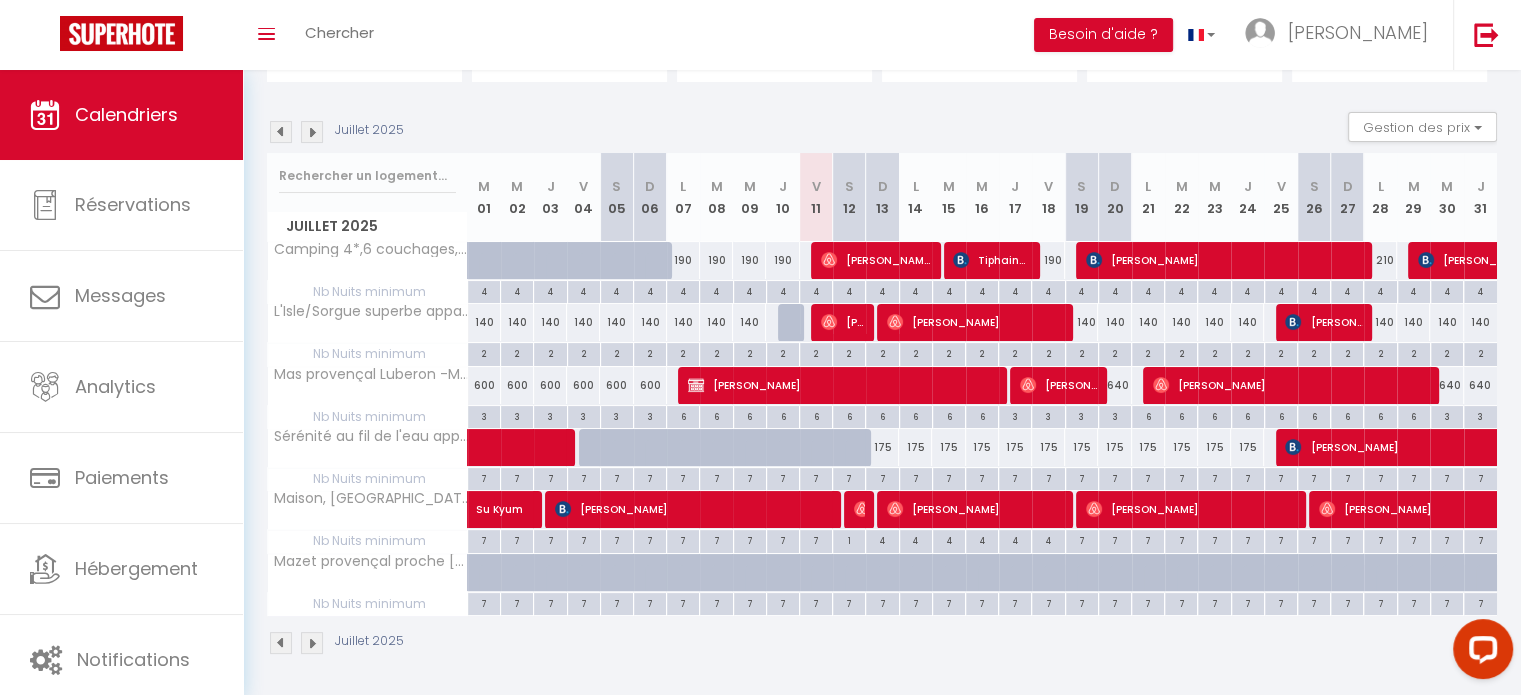 click at bounding box center [312, 643] 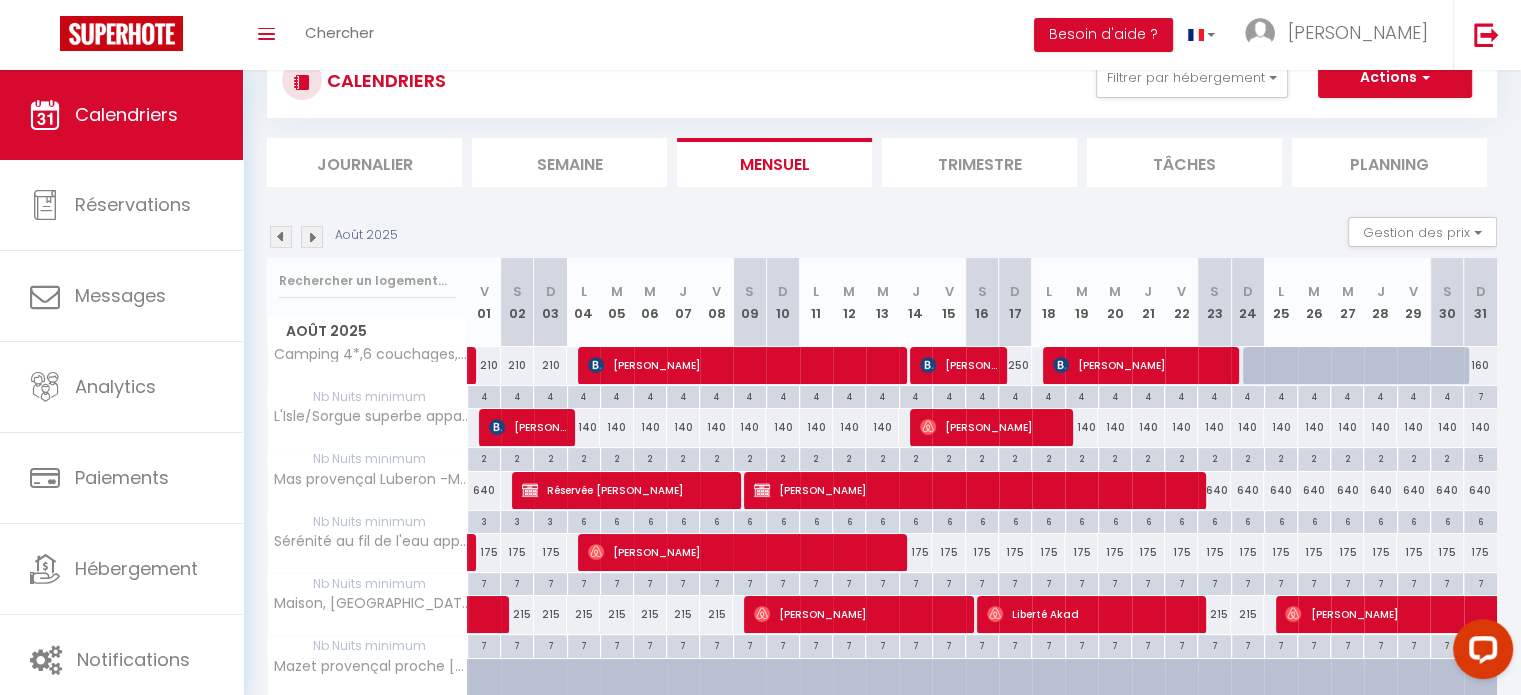 scroll, scrollTop: 175, scrollLeft: 0, axis: vertical 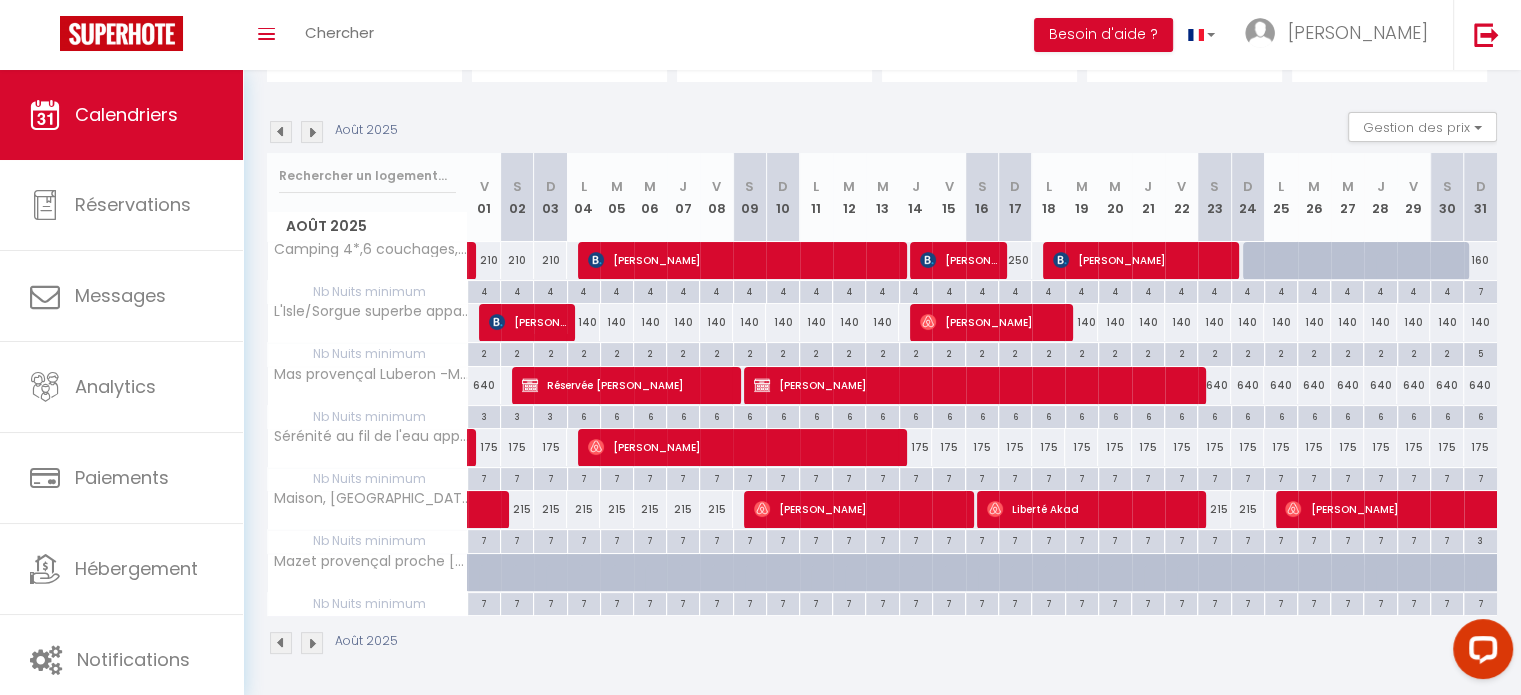 click at bounding box center [312, 643] 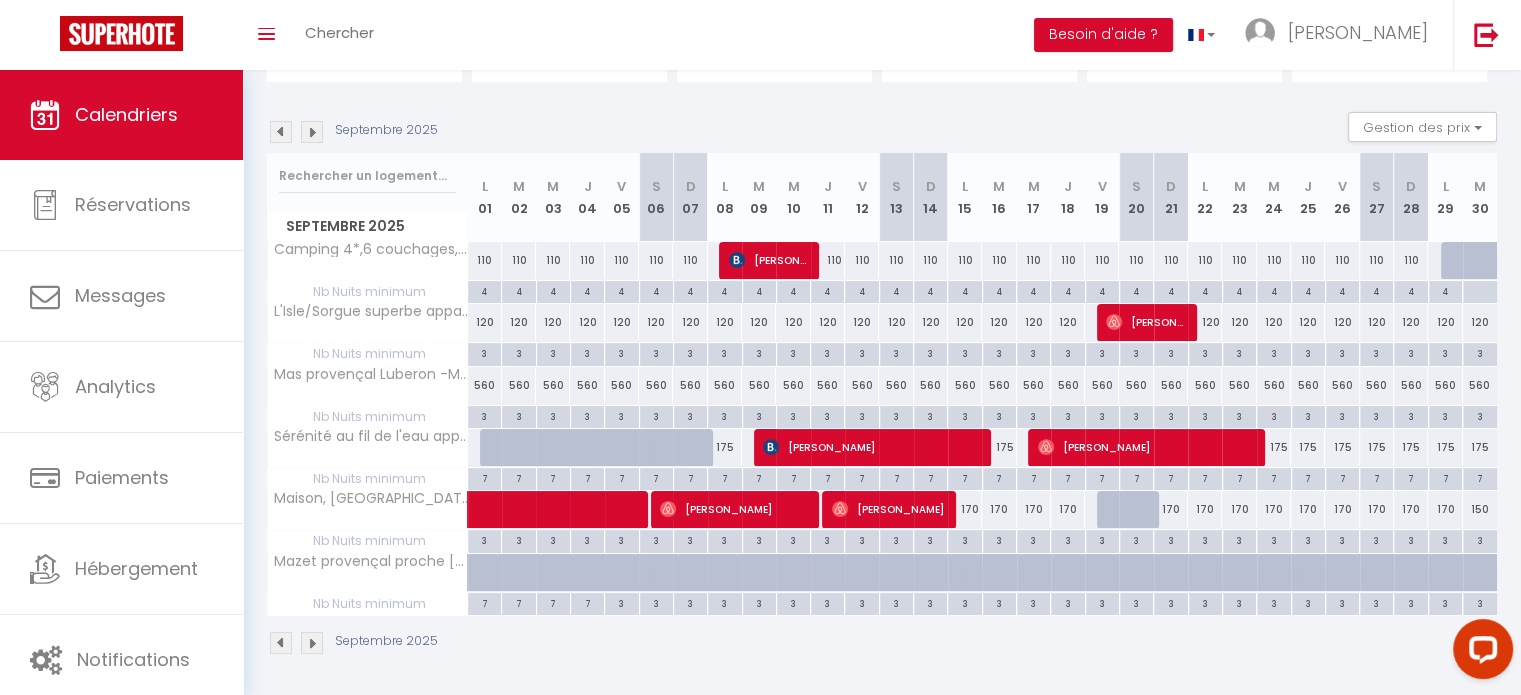click at bounding box center [312, 643] 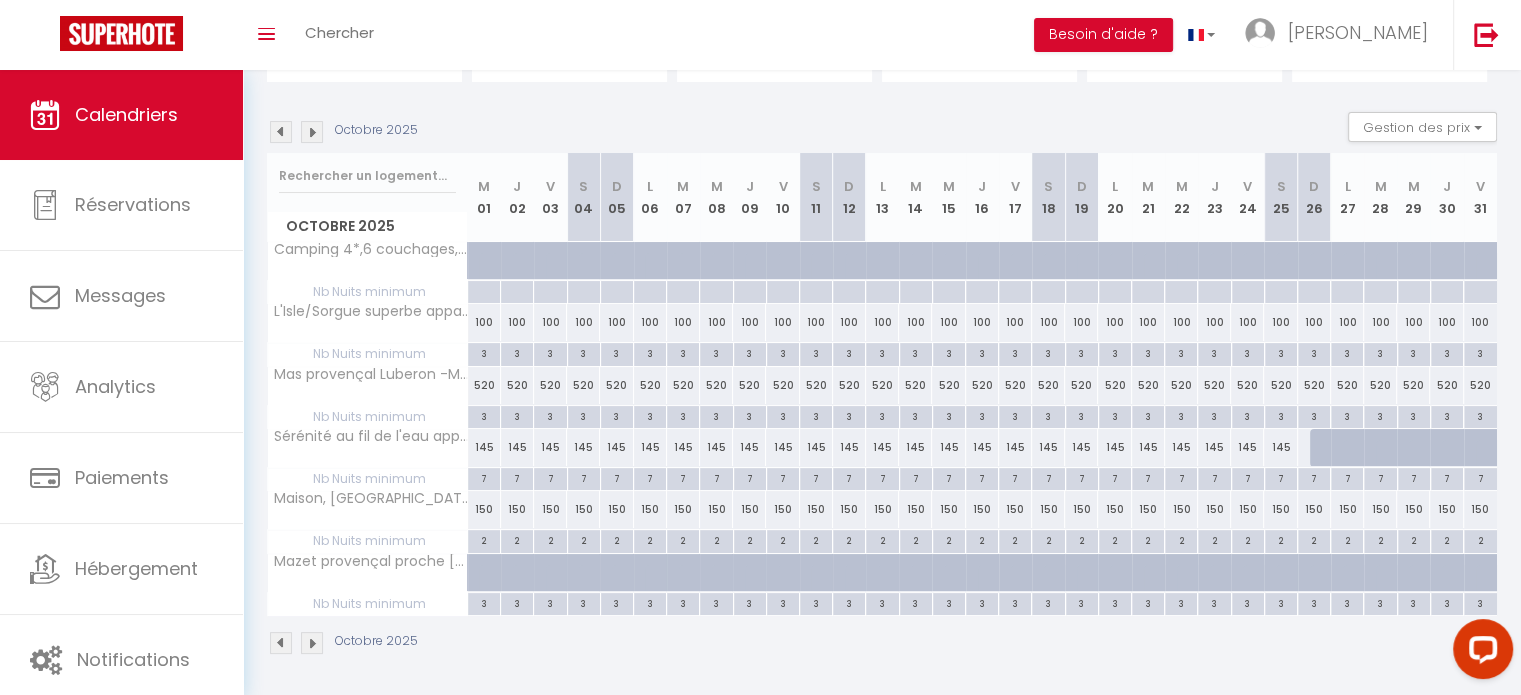 click at bounding box center [312, 643] 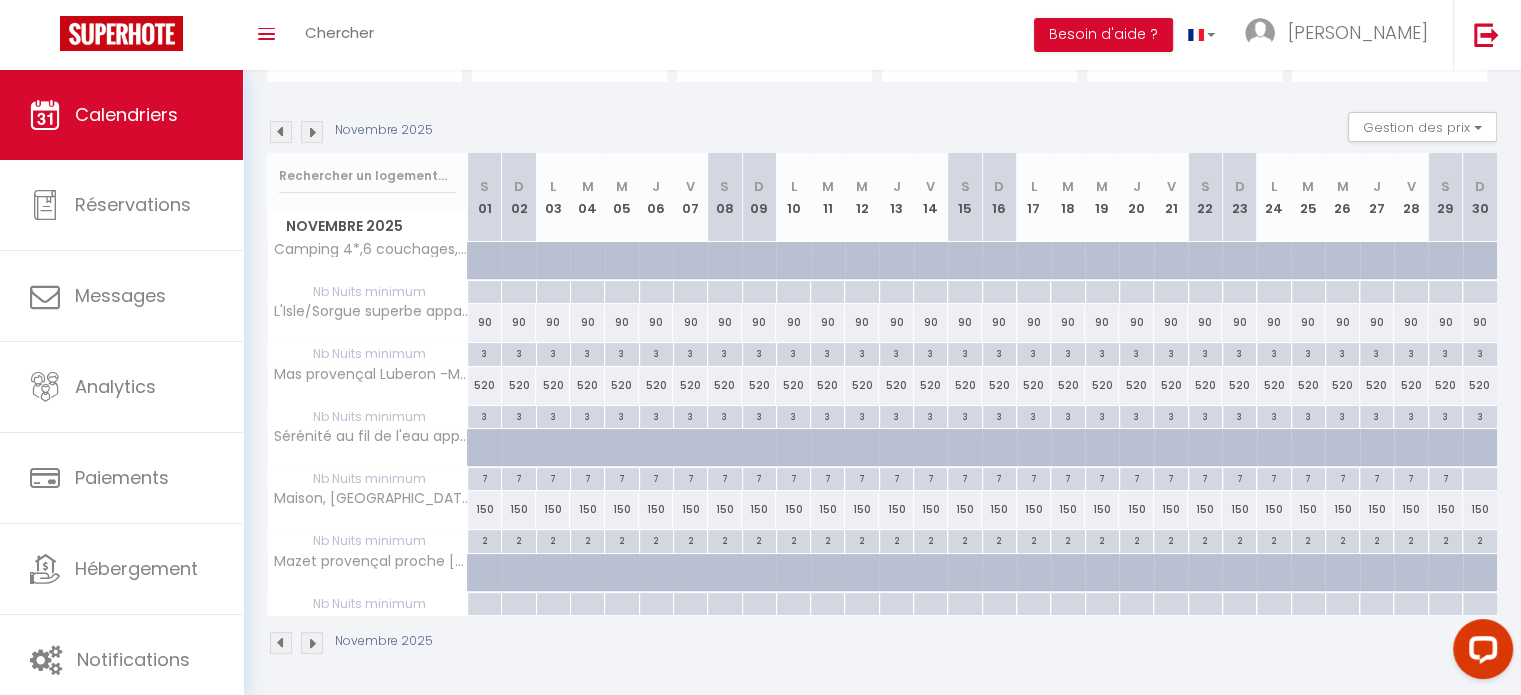 scroll, scrollTop: 0, scrollLeft: 0, axis: both 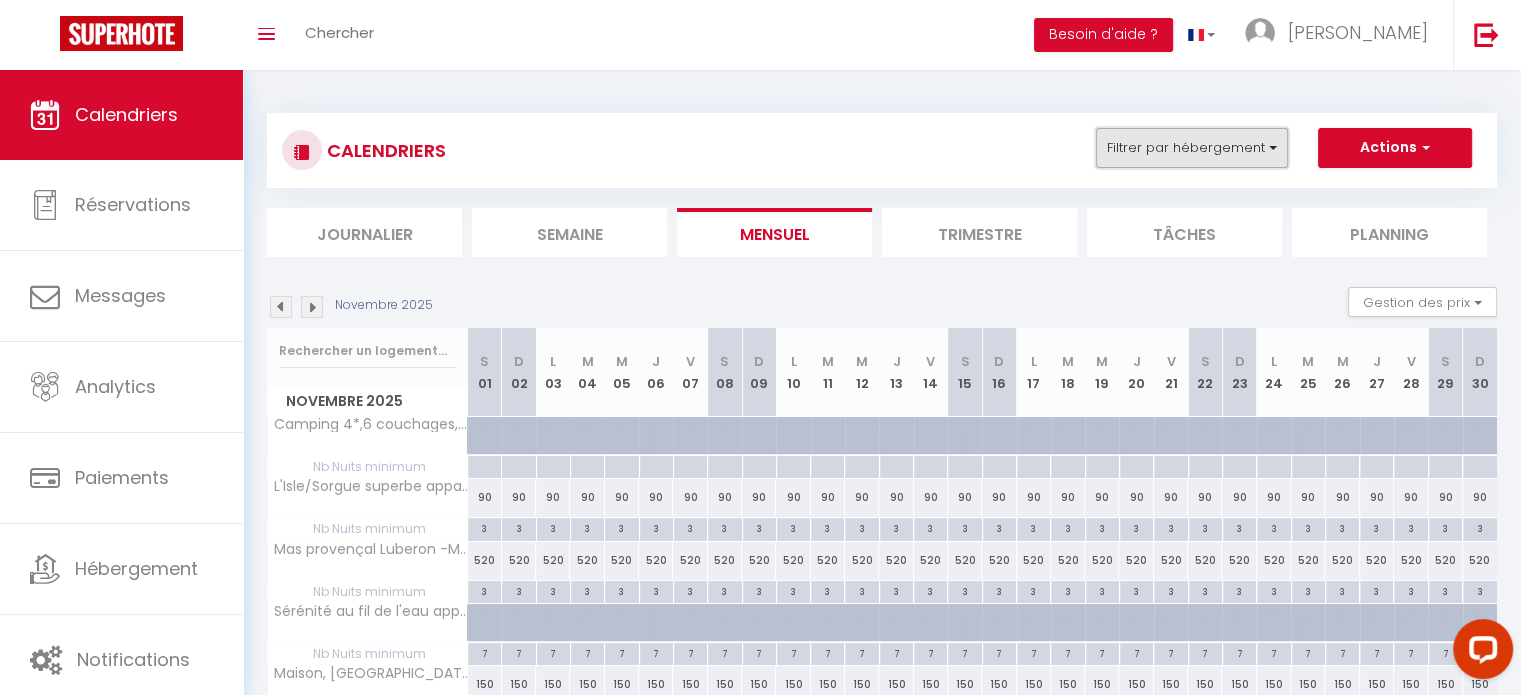 click on "Filtrer par hébergement" at bounding box center (1192, 148) 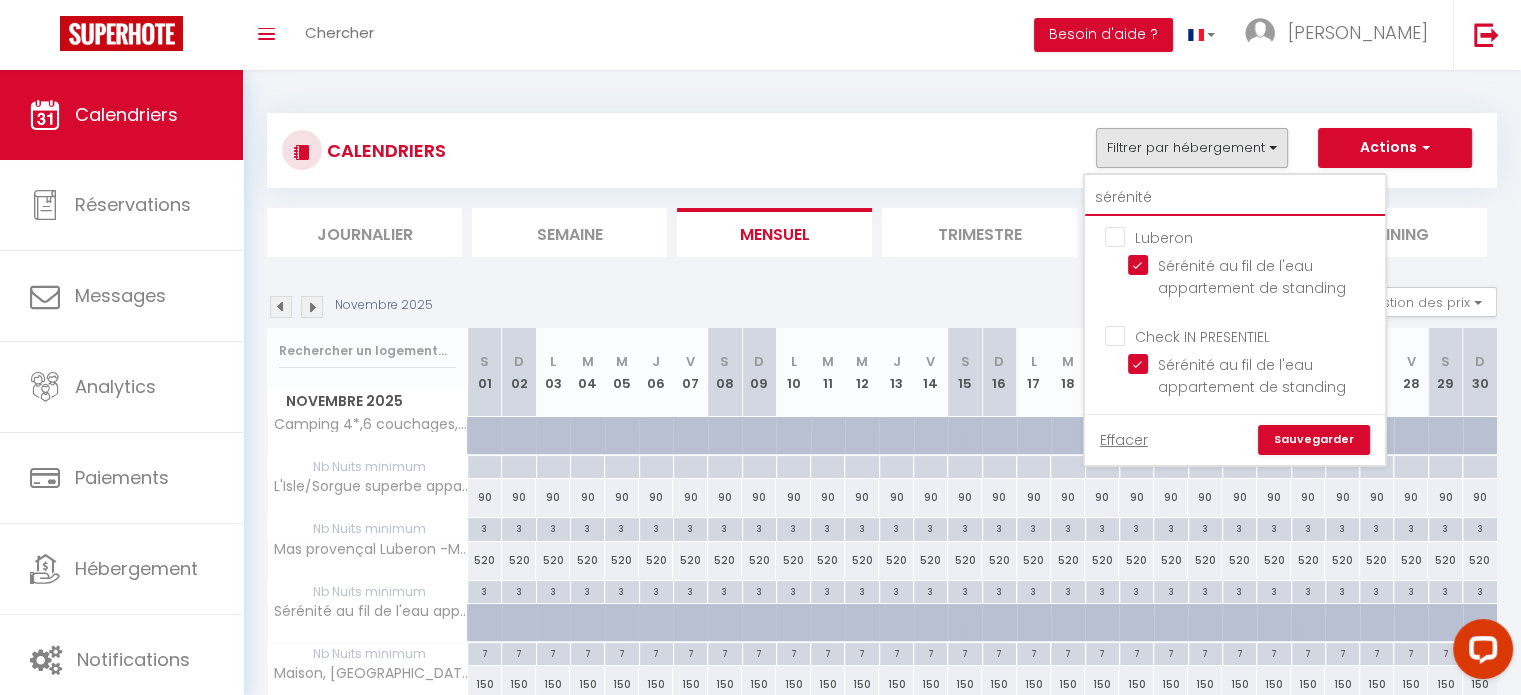 click on "sérénité" at bounding box center [1235, 198] 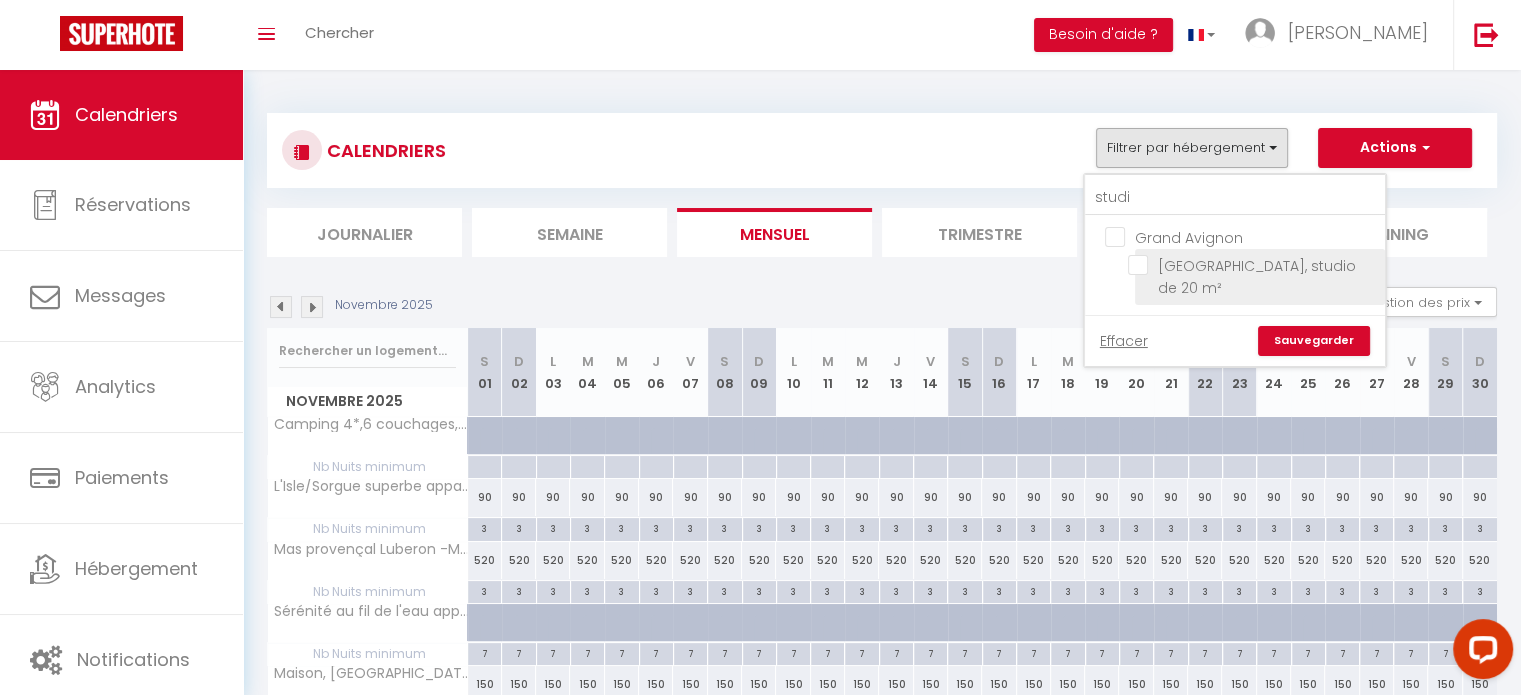 click on "[GEOGRAPHIC_DATA], studio de 20 m²" at bounding box center (1253, 265) 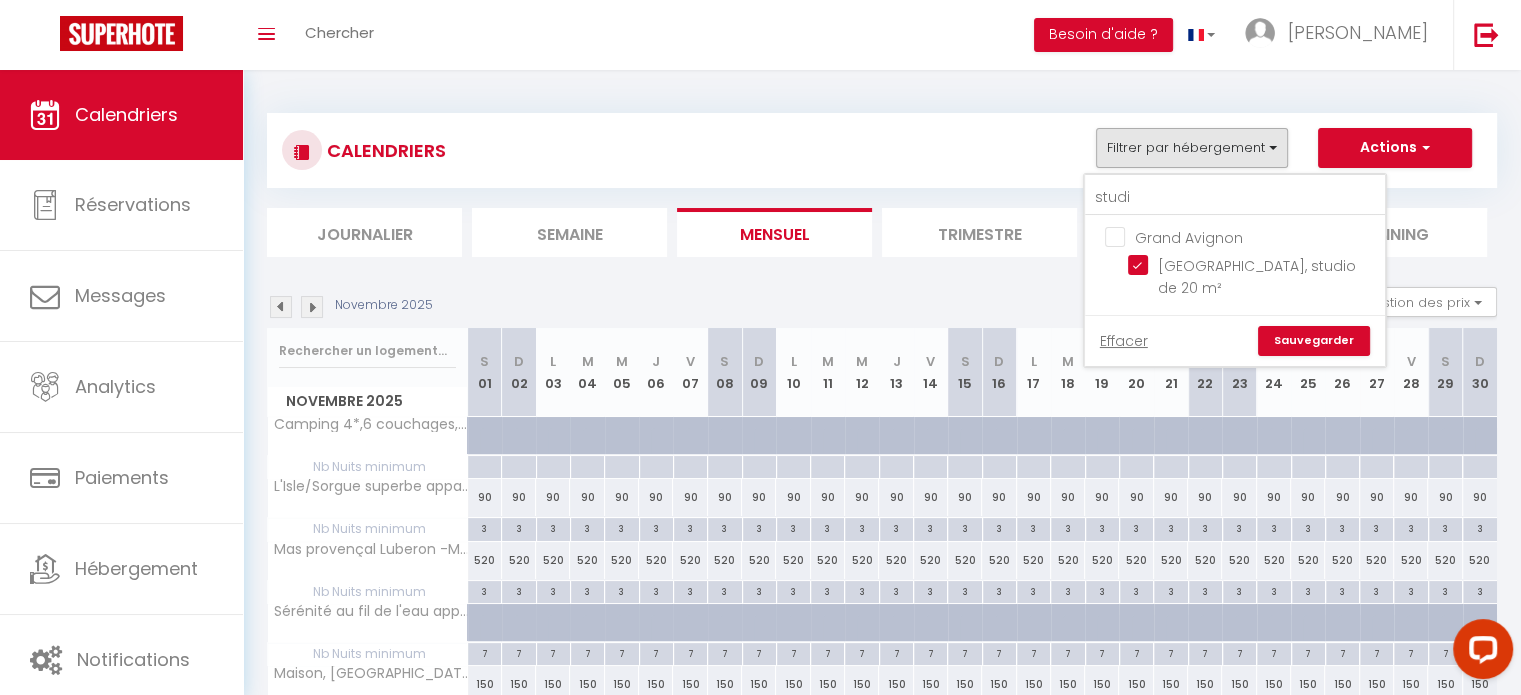 click on "Sauvegarder" at bounding box center (1314, 341) 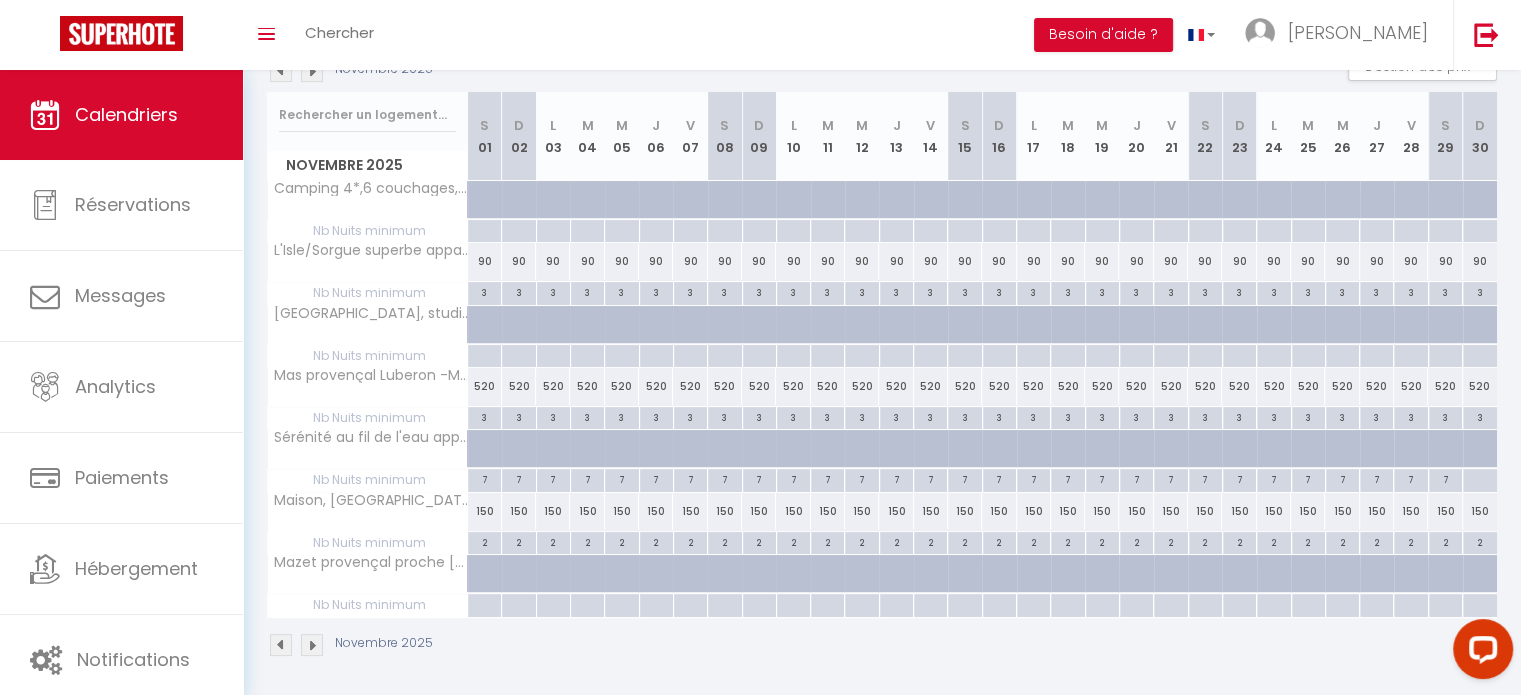 scroll, scrollTop: 237, scrollLeft: 0, axis: vertical 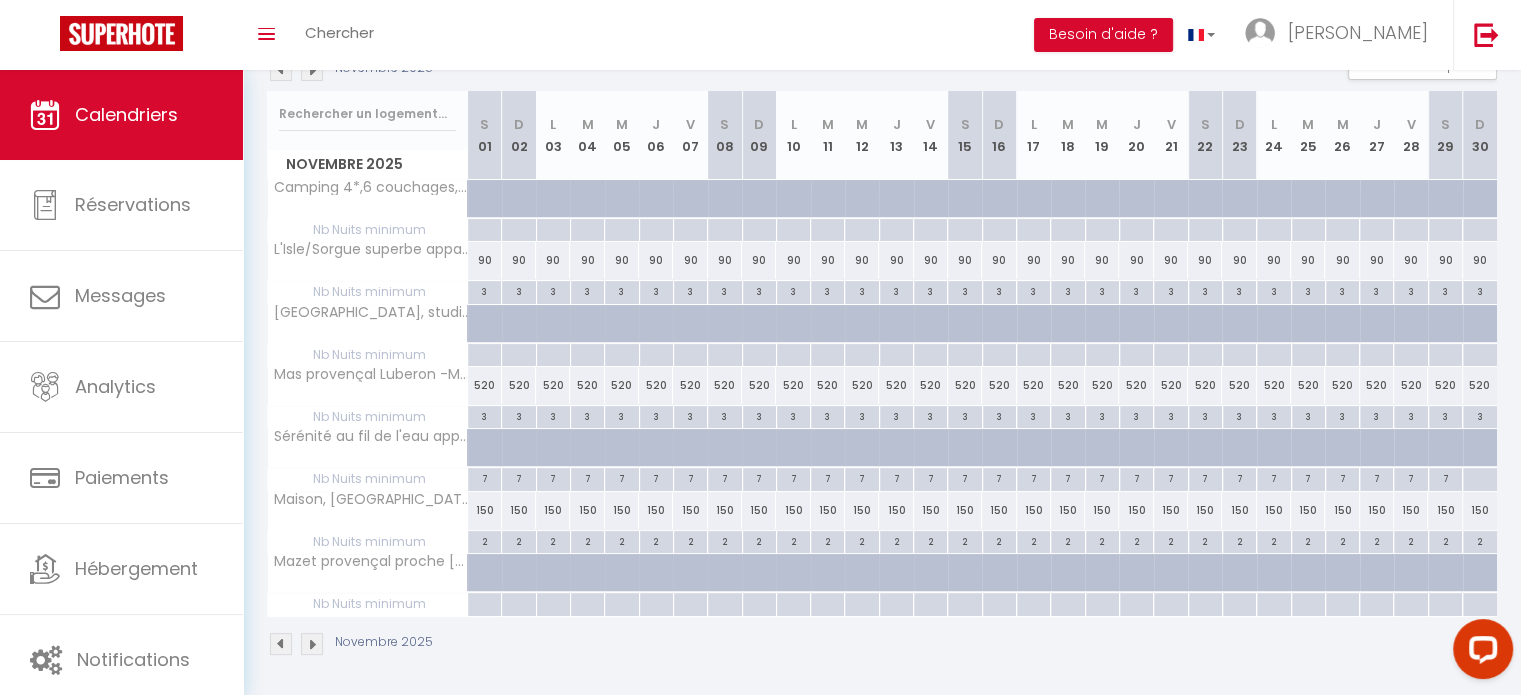 click at bounding box center (312, 644) 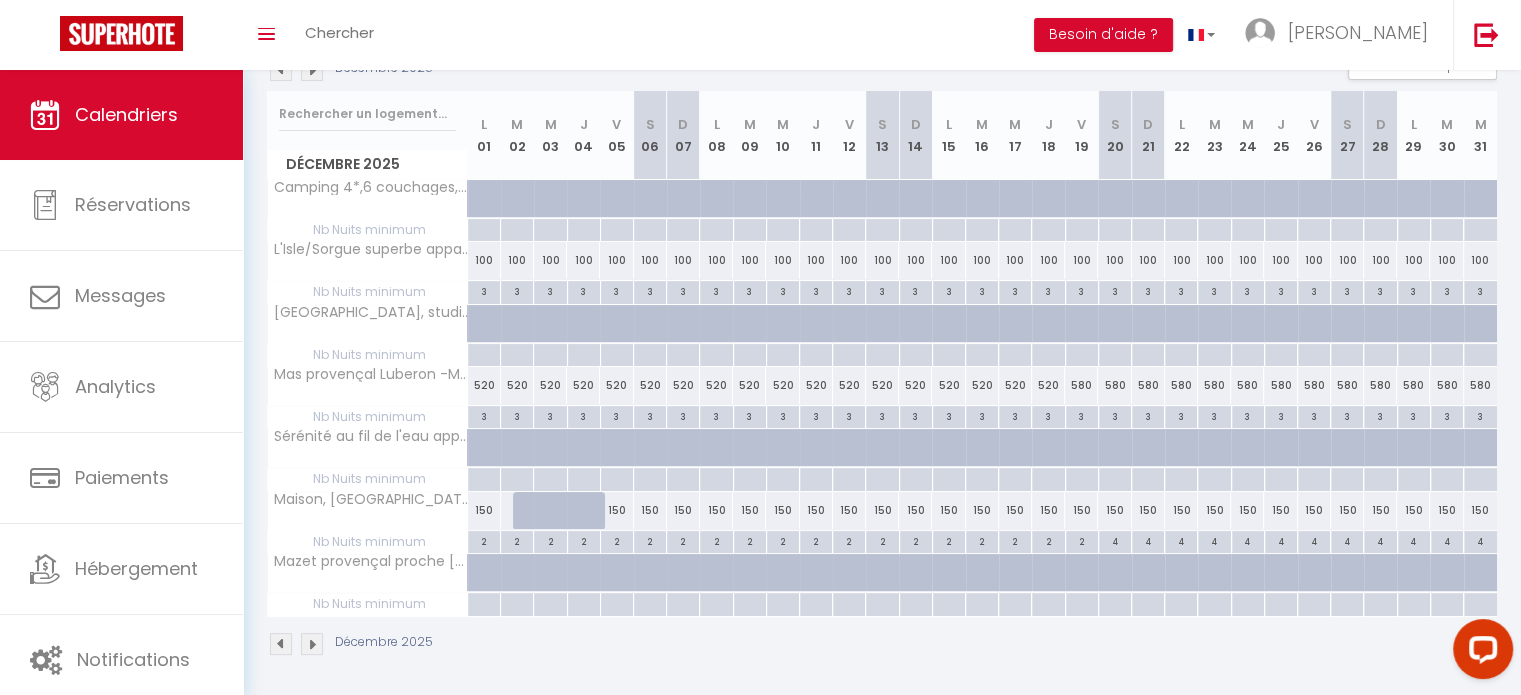 click at bounding box center [281, 644] 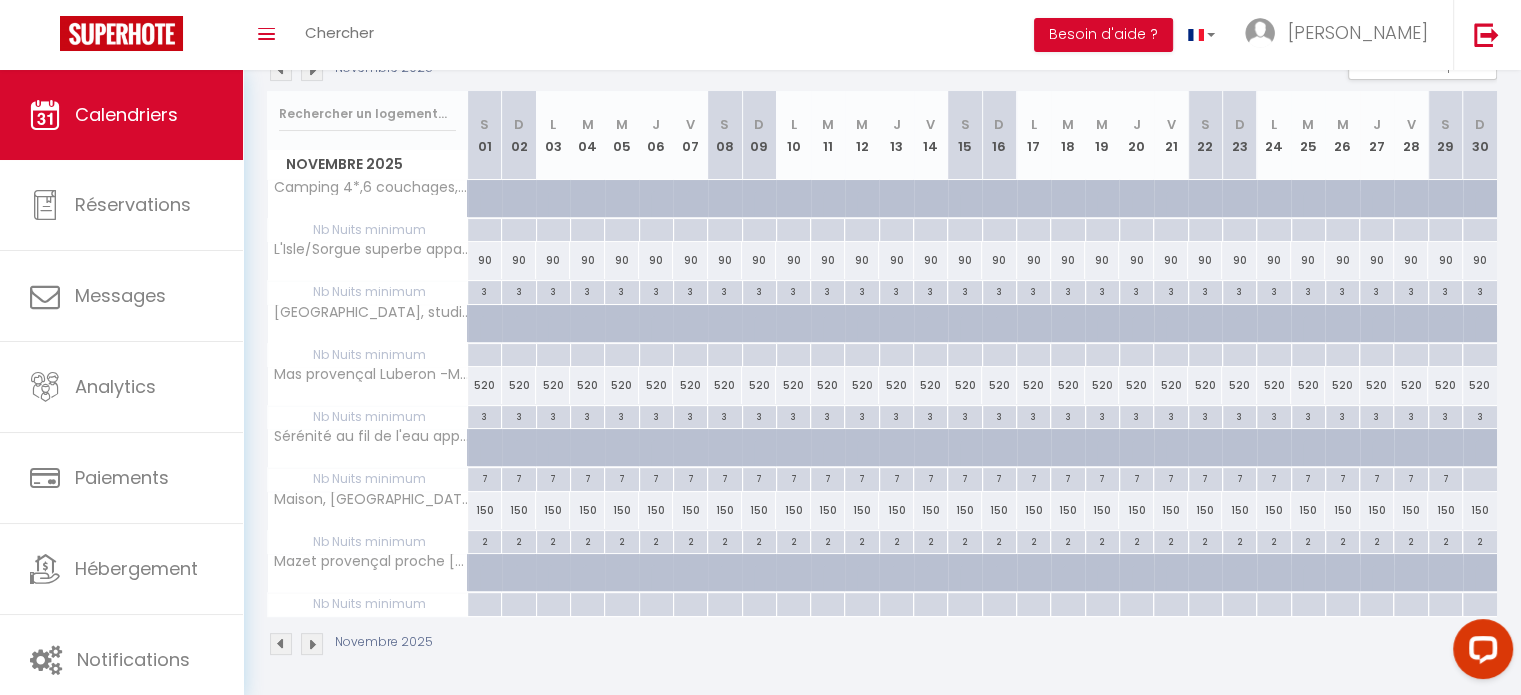 click at bounding box center [281, 644] 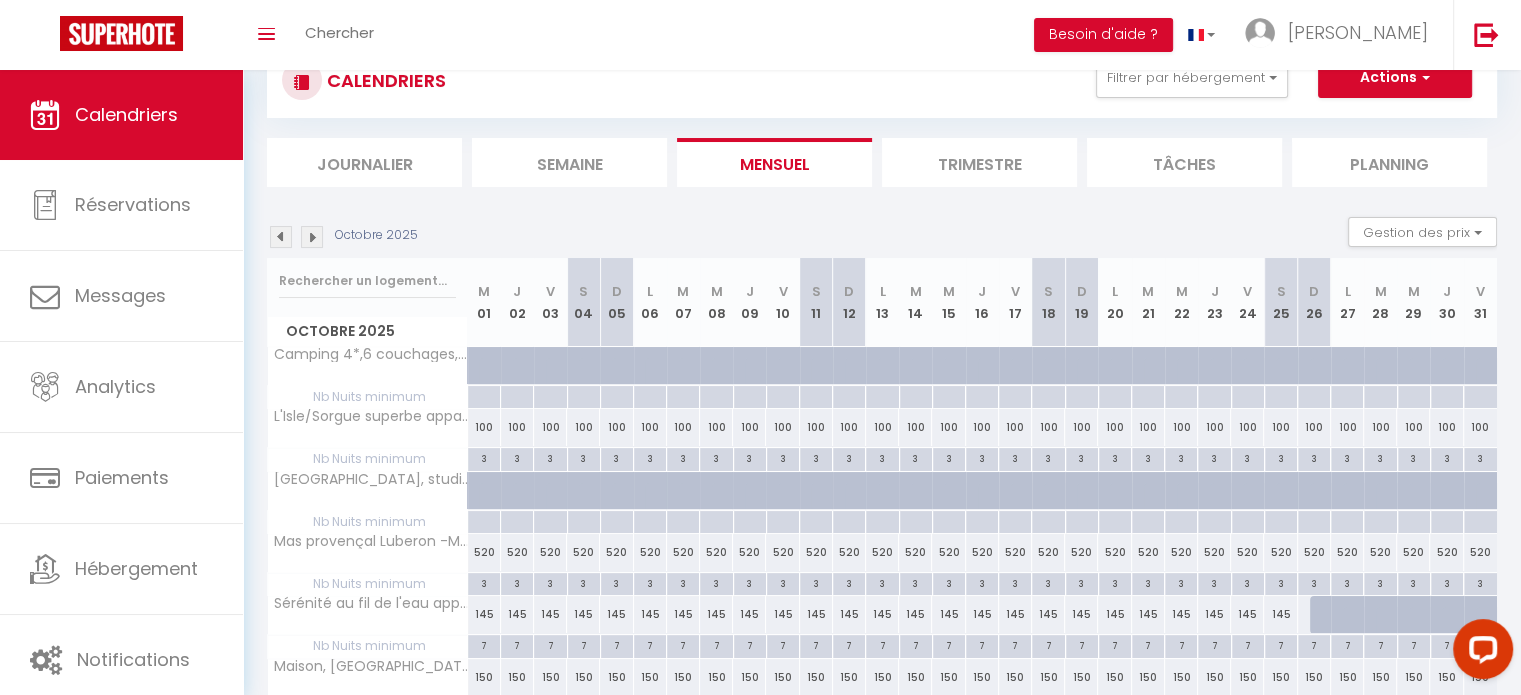 scroll, scrollTop: 237, scrollLeft: 0, axis: vertical 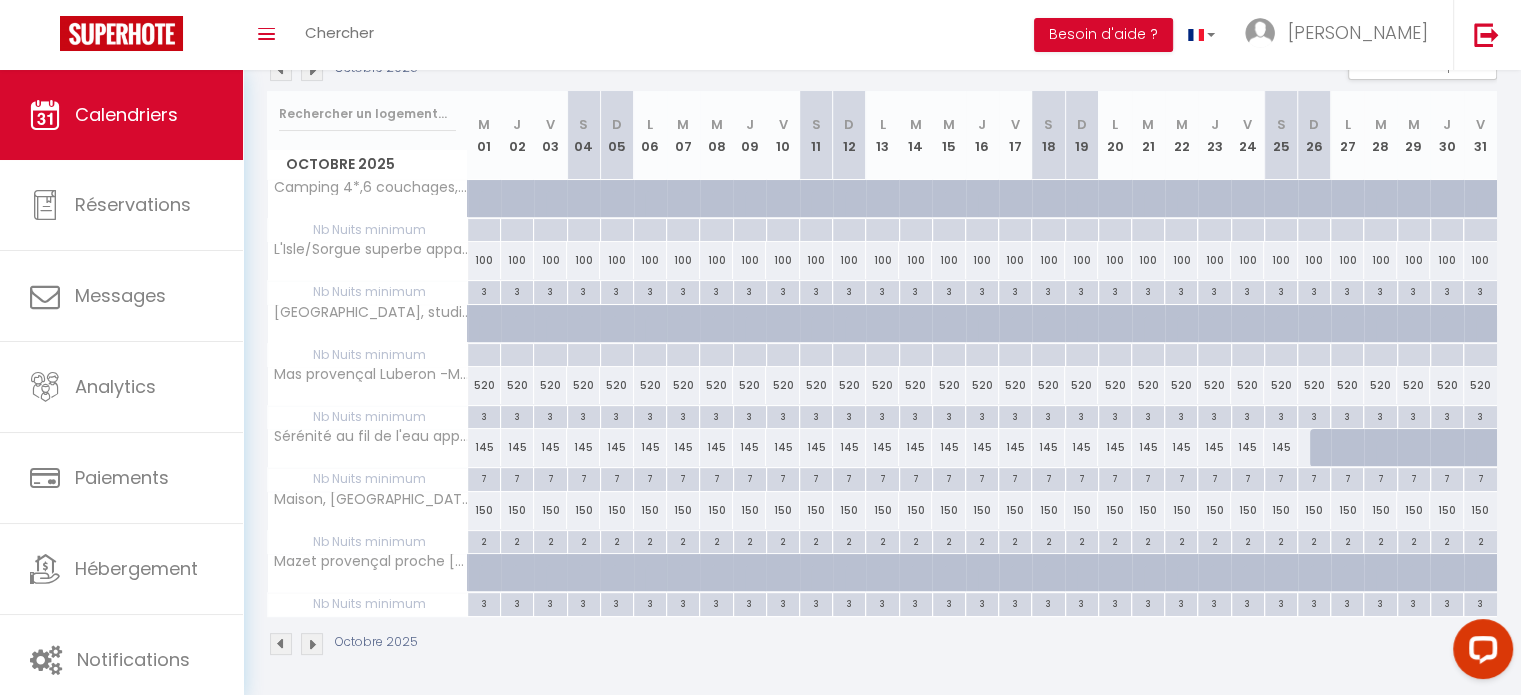 click at bounding box center (281, 644) 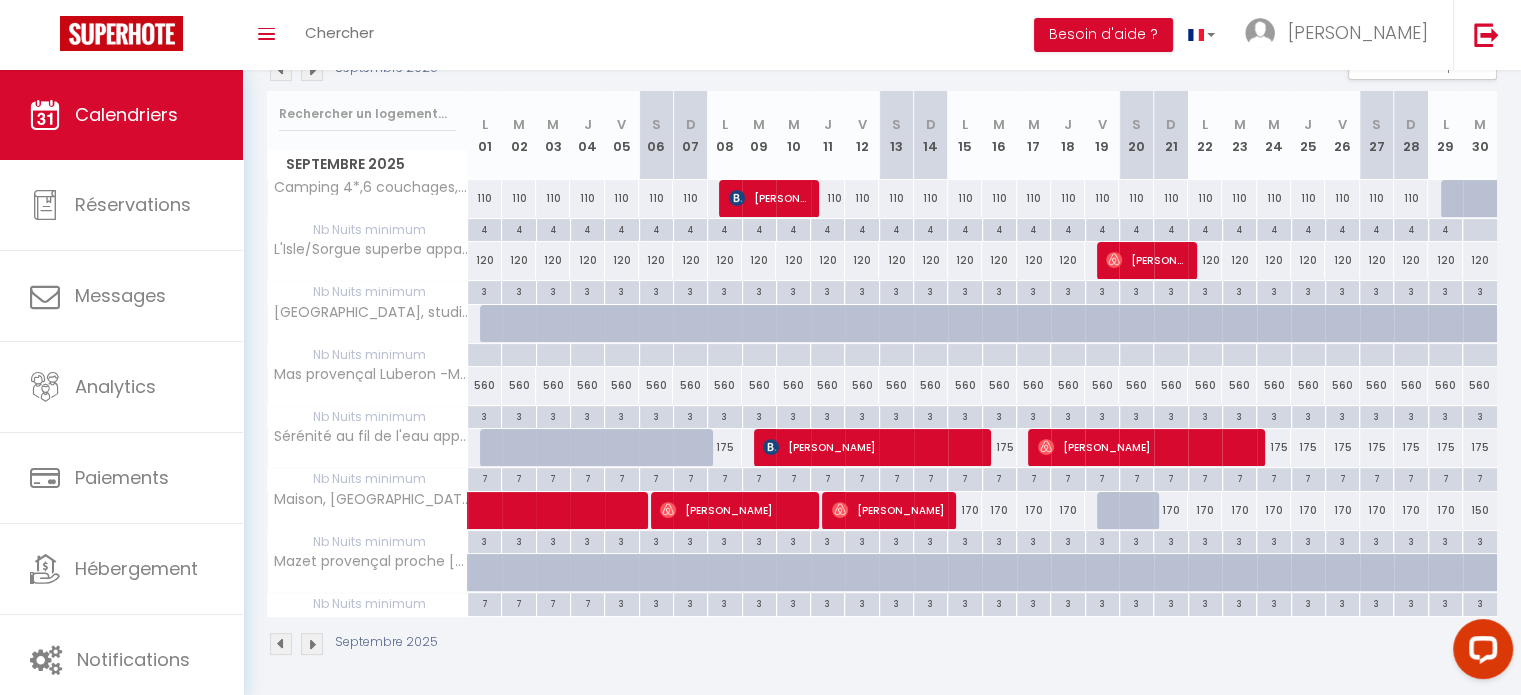 click at bounding box center (281, 644) 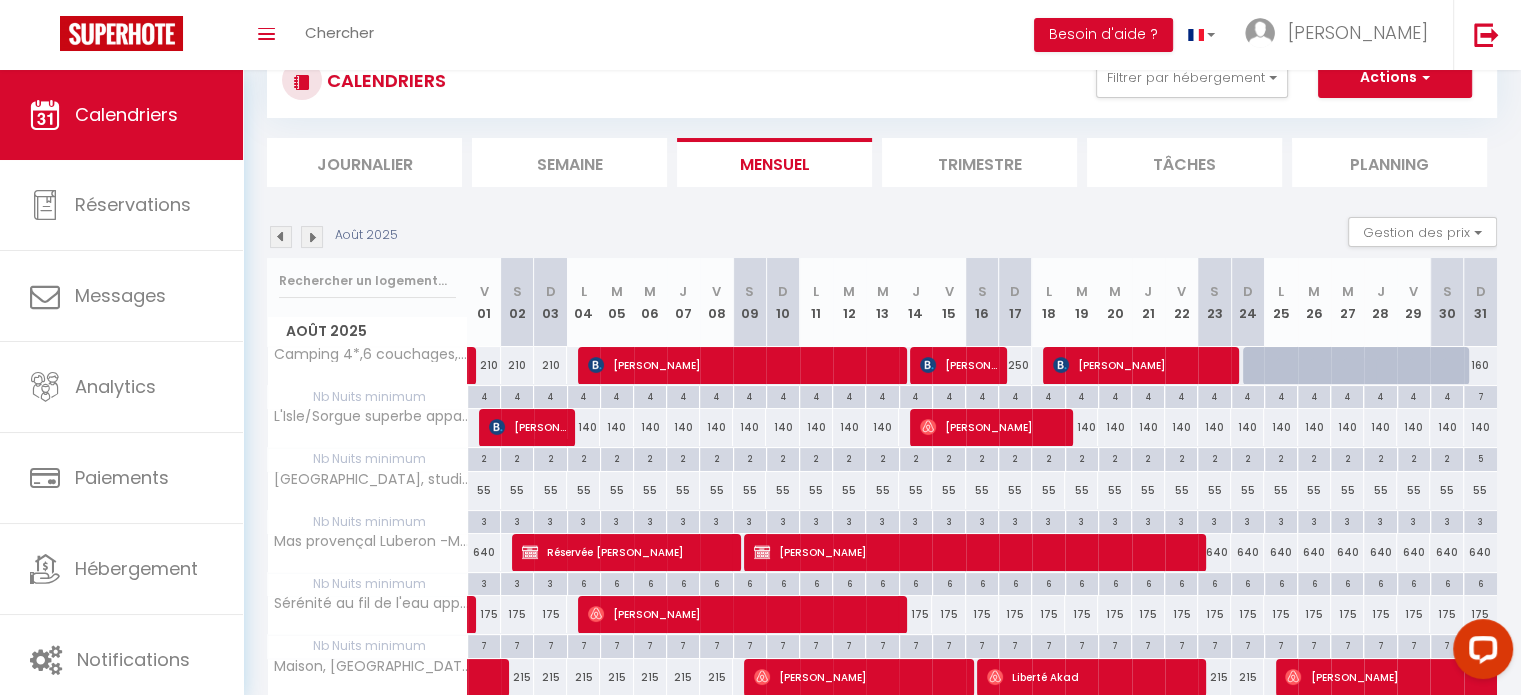 scroll, scrollTop: 237, scrollLeft: 0, axis: vertical 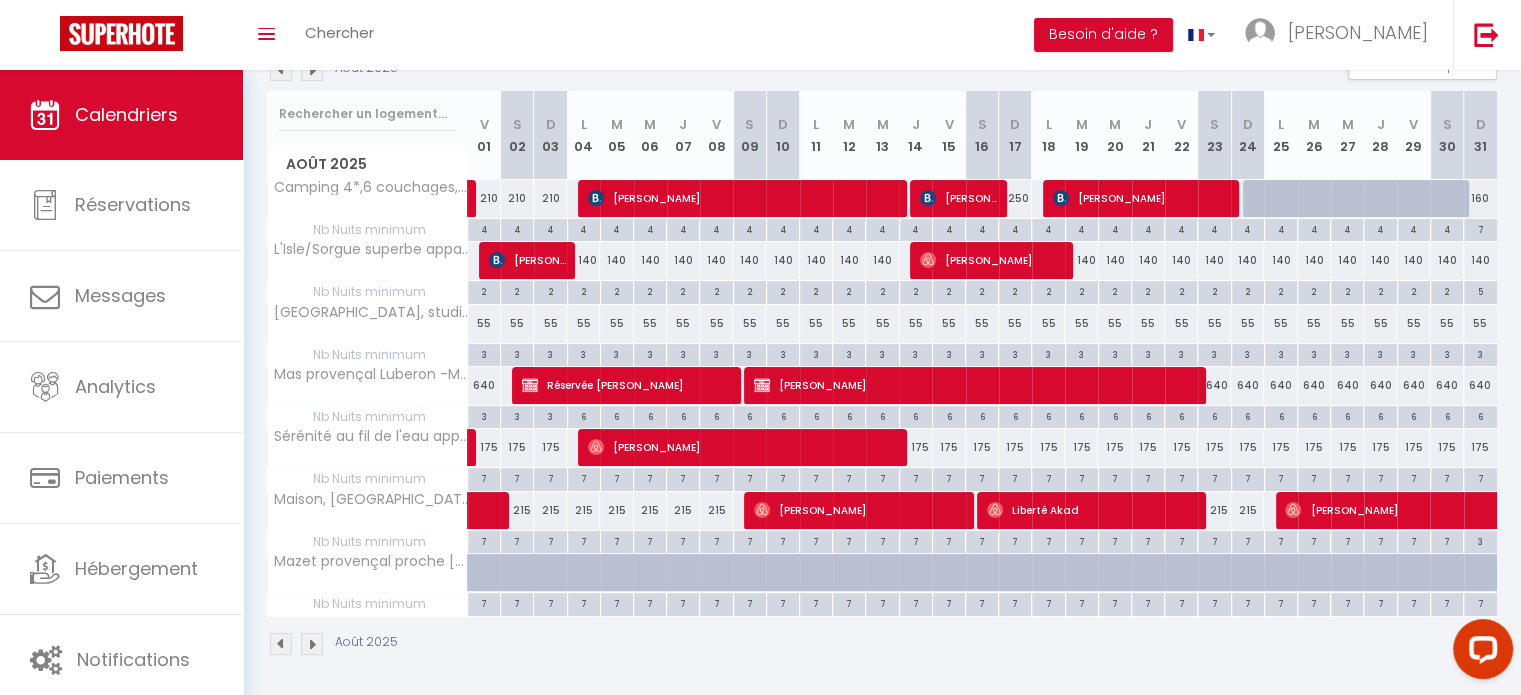 click at bounding box center (281, 644) 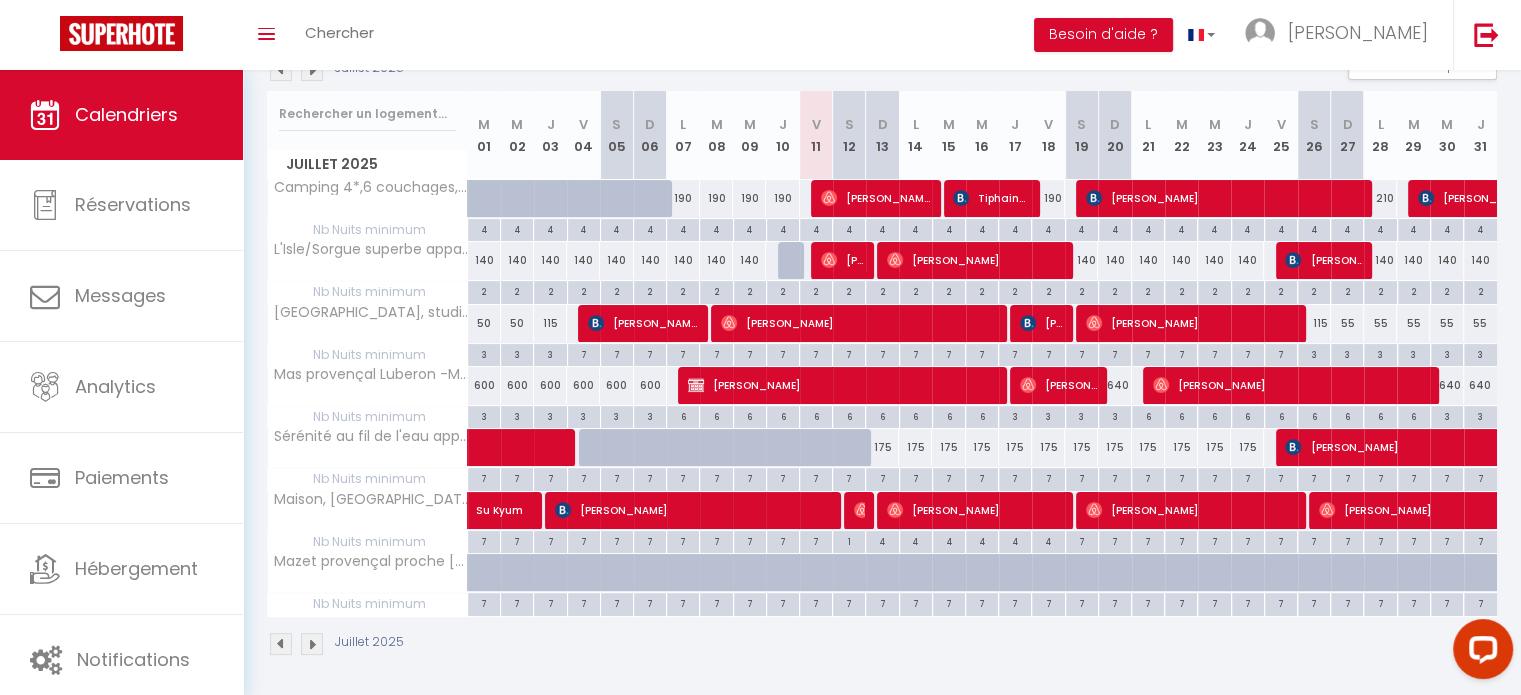 click at bounding box center (312, 644) 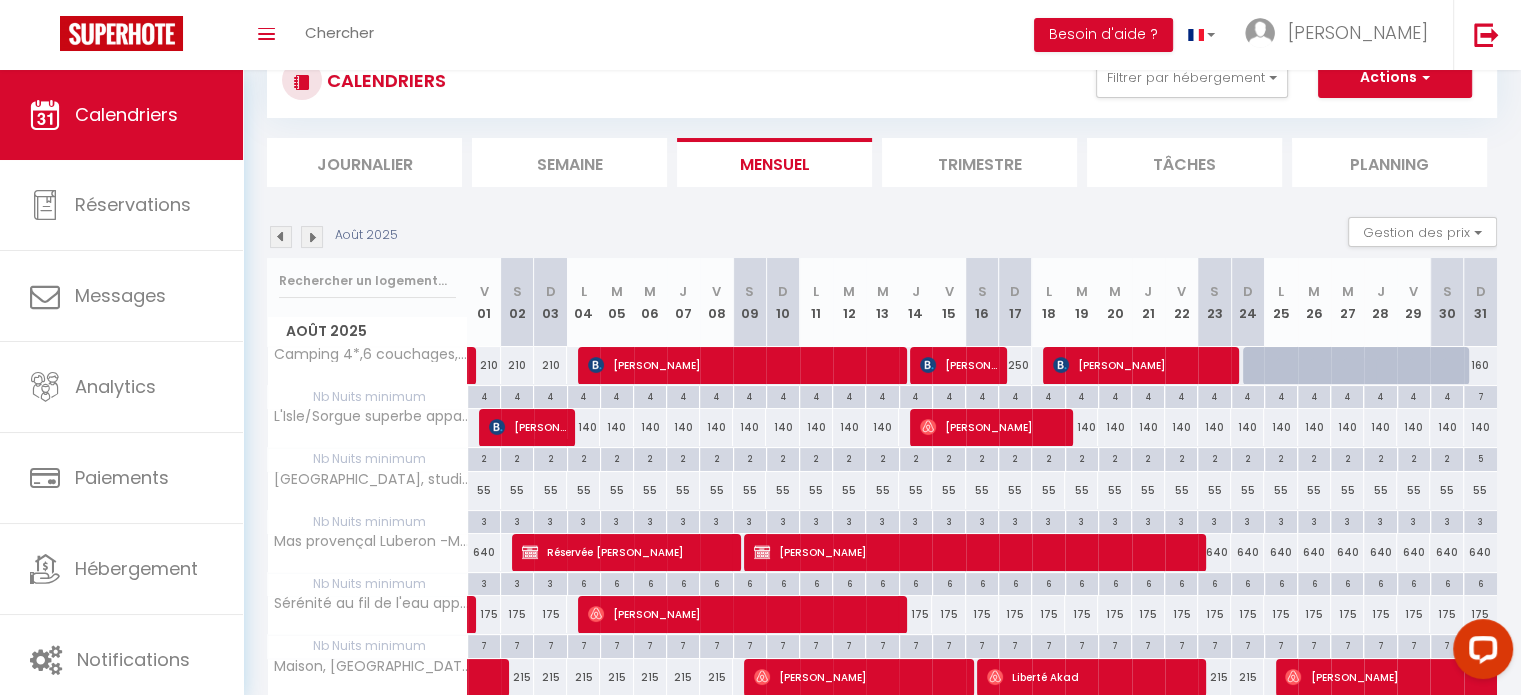 scroll, scrollTop: 237, scrollLeft: 0, axis: vertical 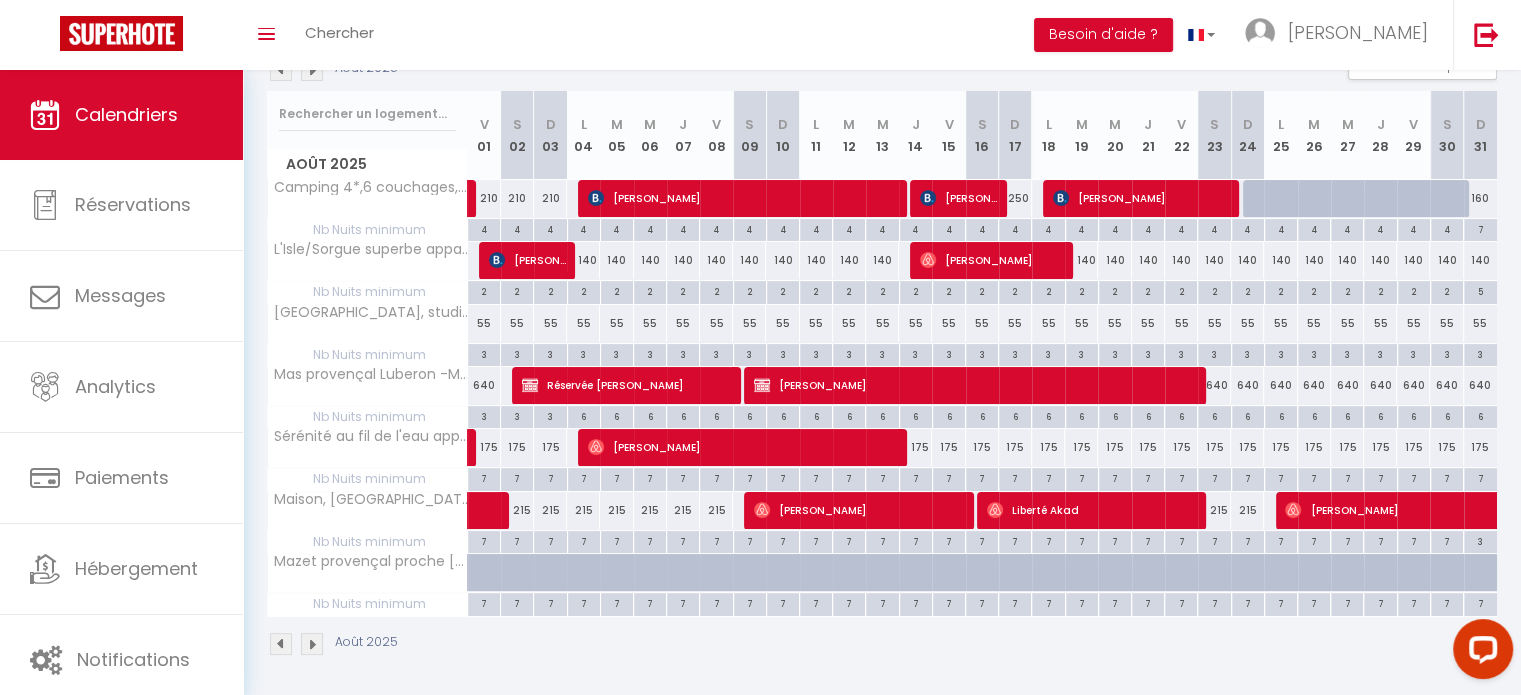 click at bounding box center (312, 644) 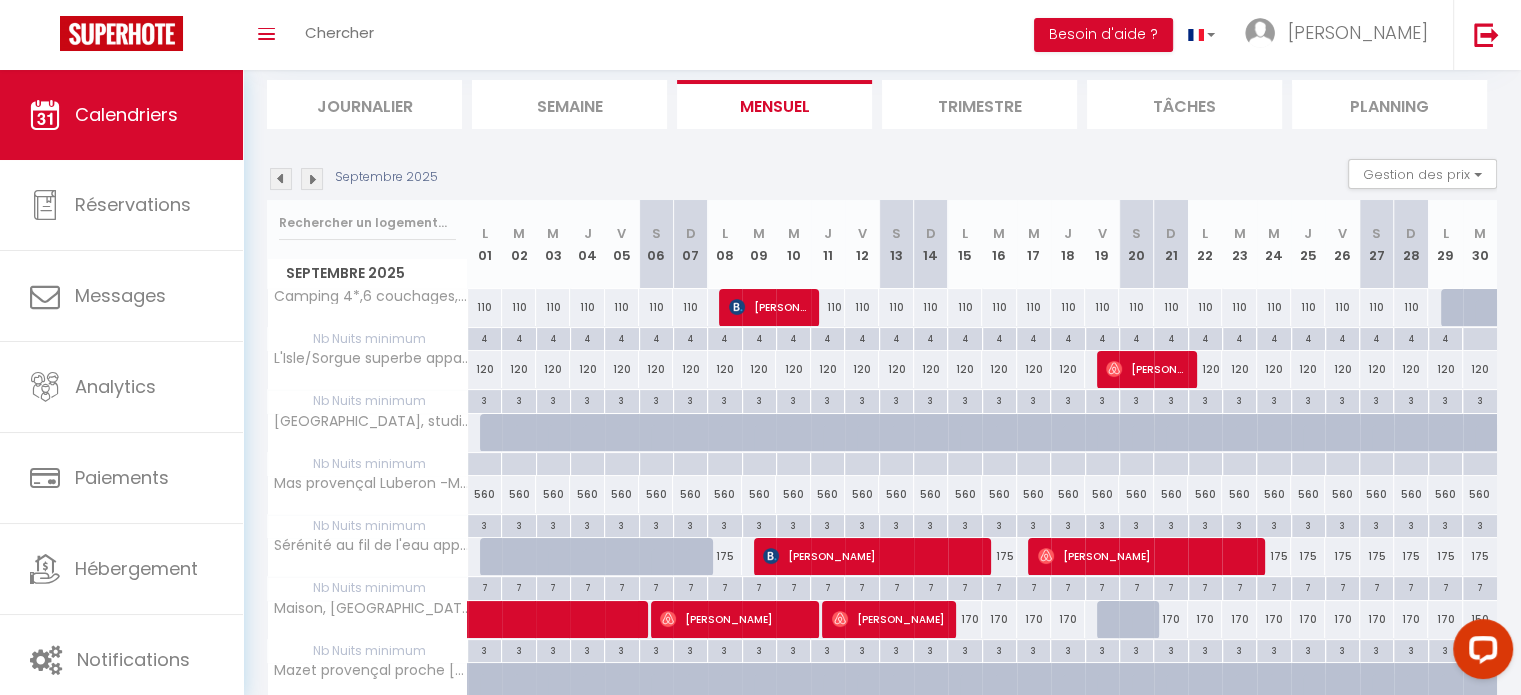 scroll, scrollTop: 0, scrollLeft: 0, axis: both 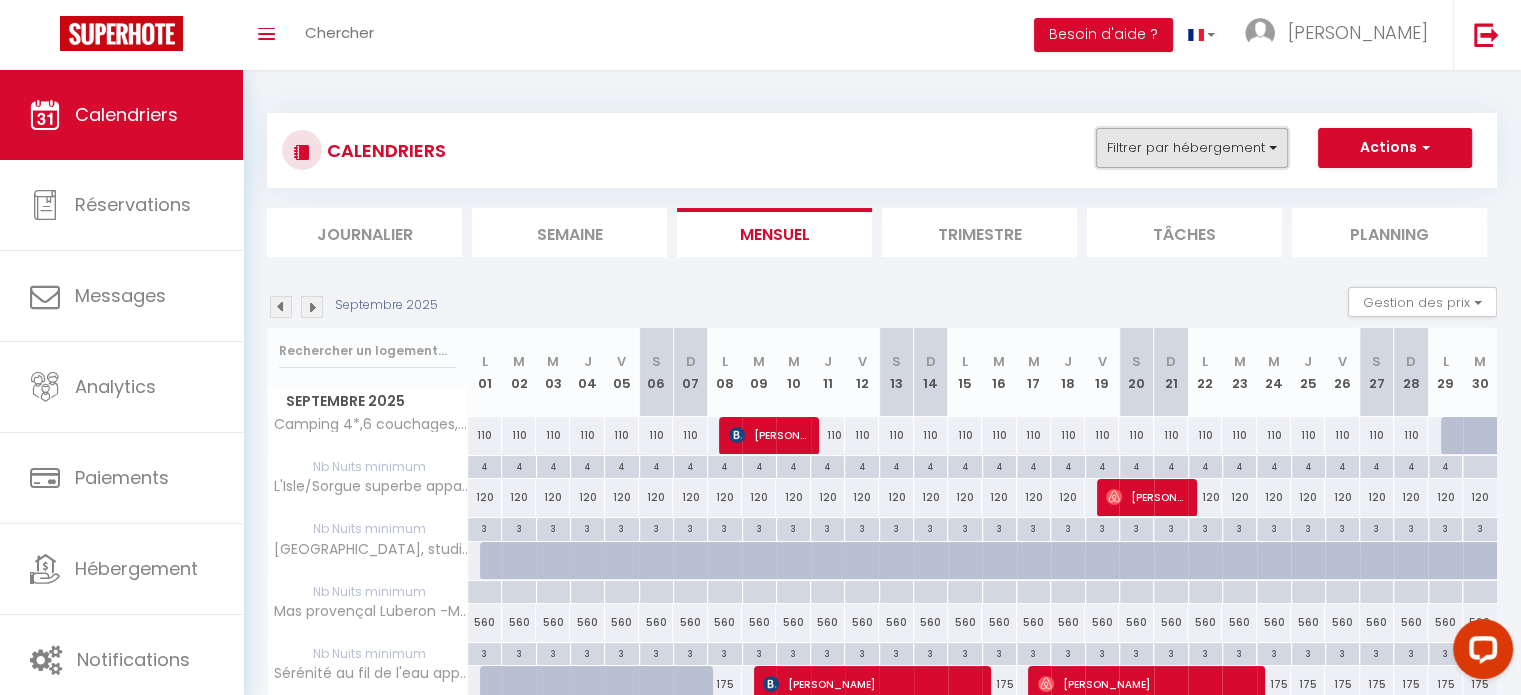 click on "Filtrer par hébergement" at bounding box center (1192, 148) 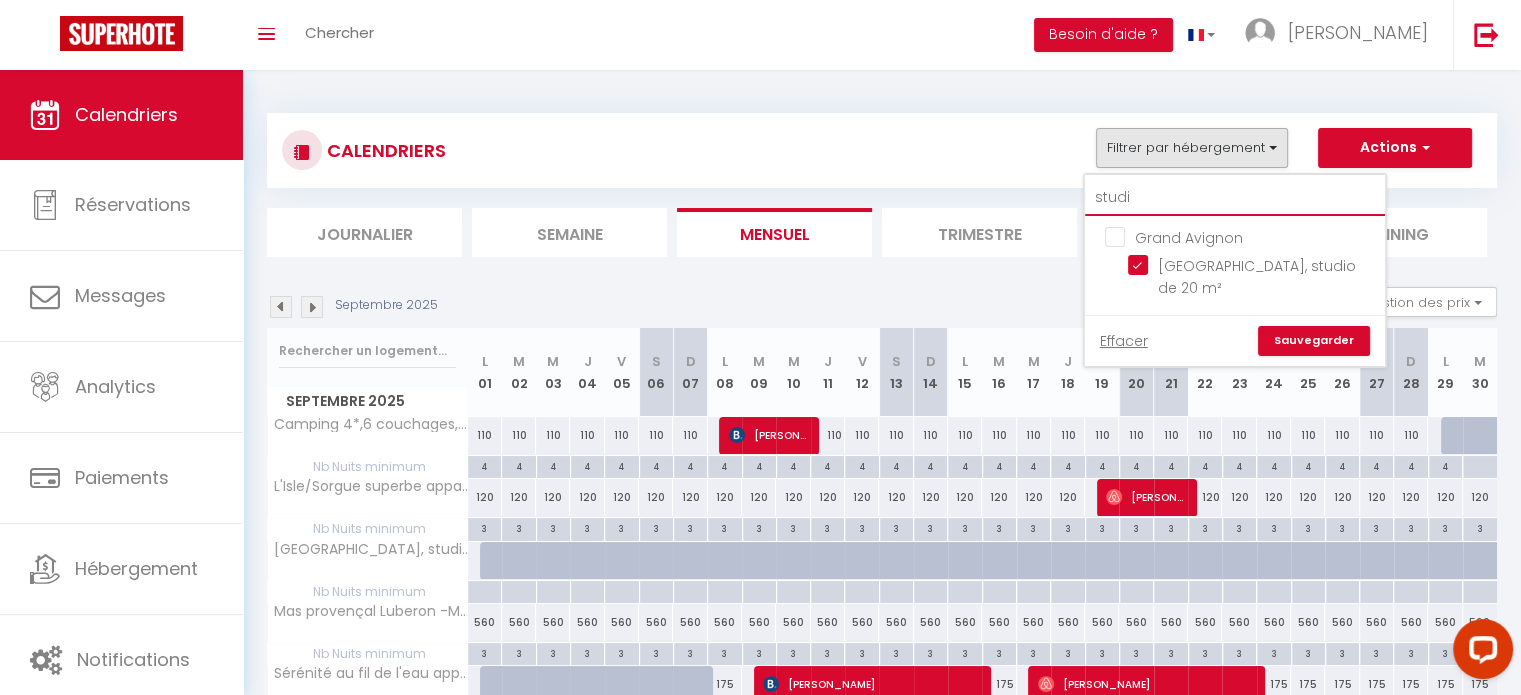 click on "studi" at bounding box center [1235, 198] 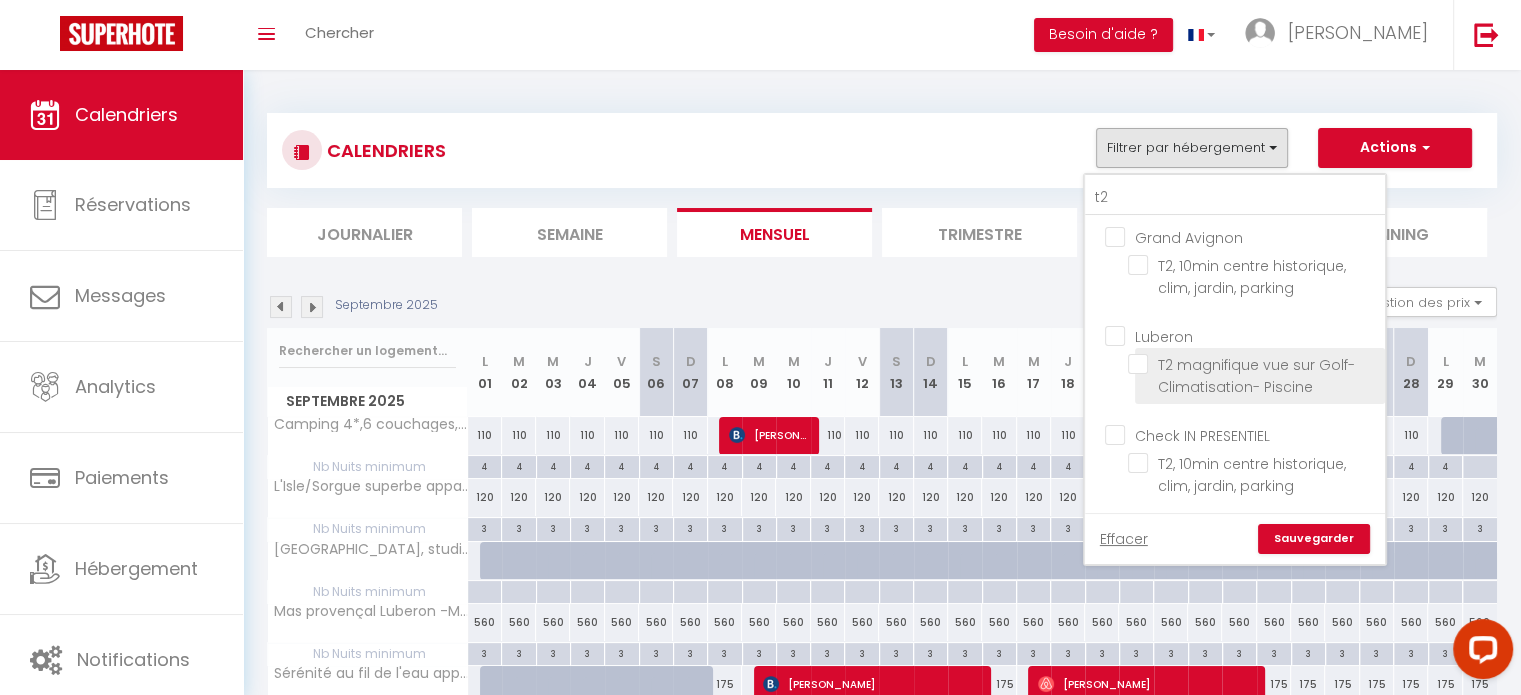 click on "T2 magnifique vue sur Golf- Climatisation- Piscine" at bounding box center (1253, 364) 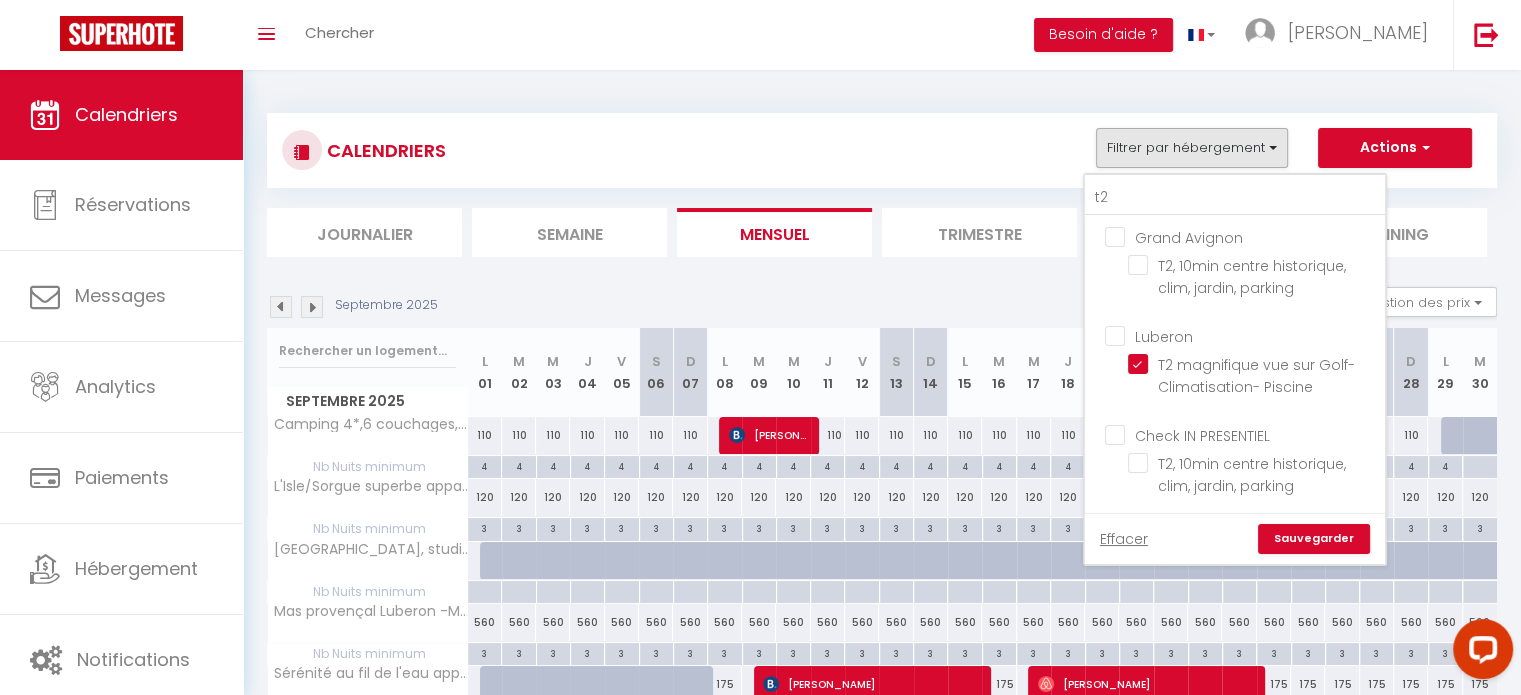 click on "Sauvegarder" at bounding box center (1314, 539) 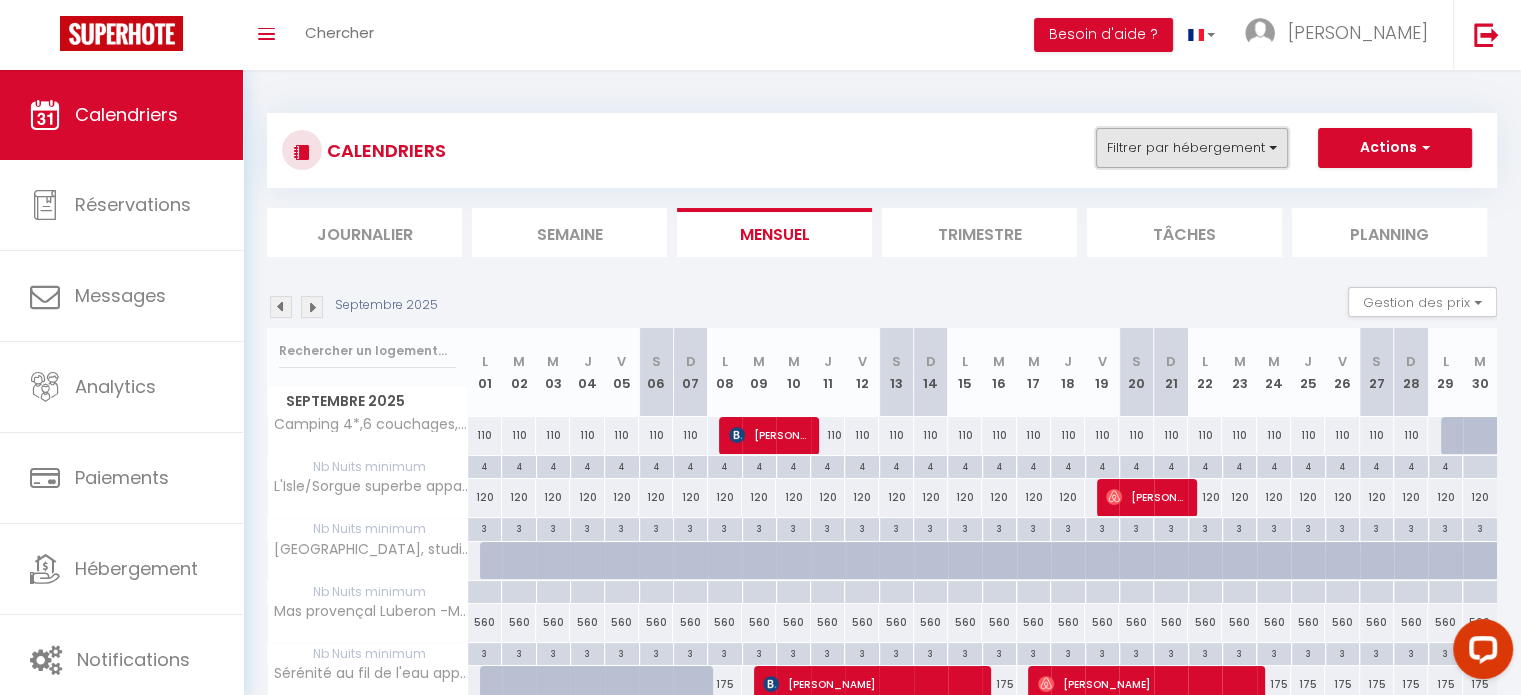 click on "Filtrer par hébergement" at bounding box center (1192, 148) 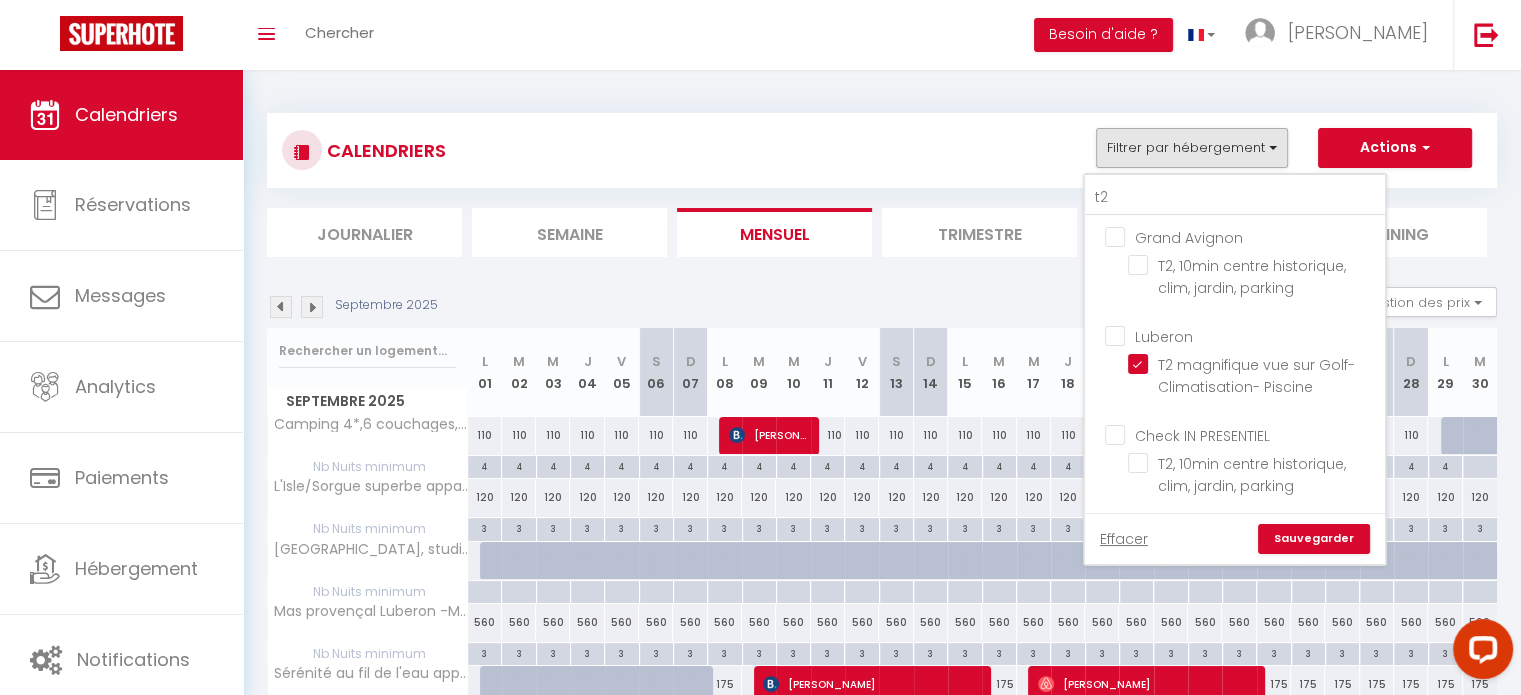 click on "CALENDRIERS
Filtrer par hébergement
t2      [GEOGRAPHIC_DATA], 10min centre historique, clim, jardin, parking     Luberon       T2 magnifique vue sur Golf- Climatisation- Piscine     Check IN PRESENTIEL       T2, 10min centre historique, clim, jardin, parking    Effacer   Sauvegarder
Actions
Nouvelle réservation   Exporter les réservations   Importer les réservations" at bounding box center [882, 150] 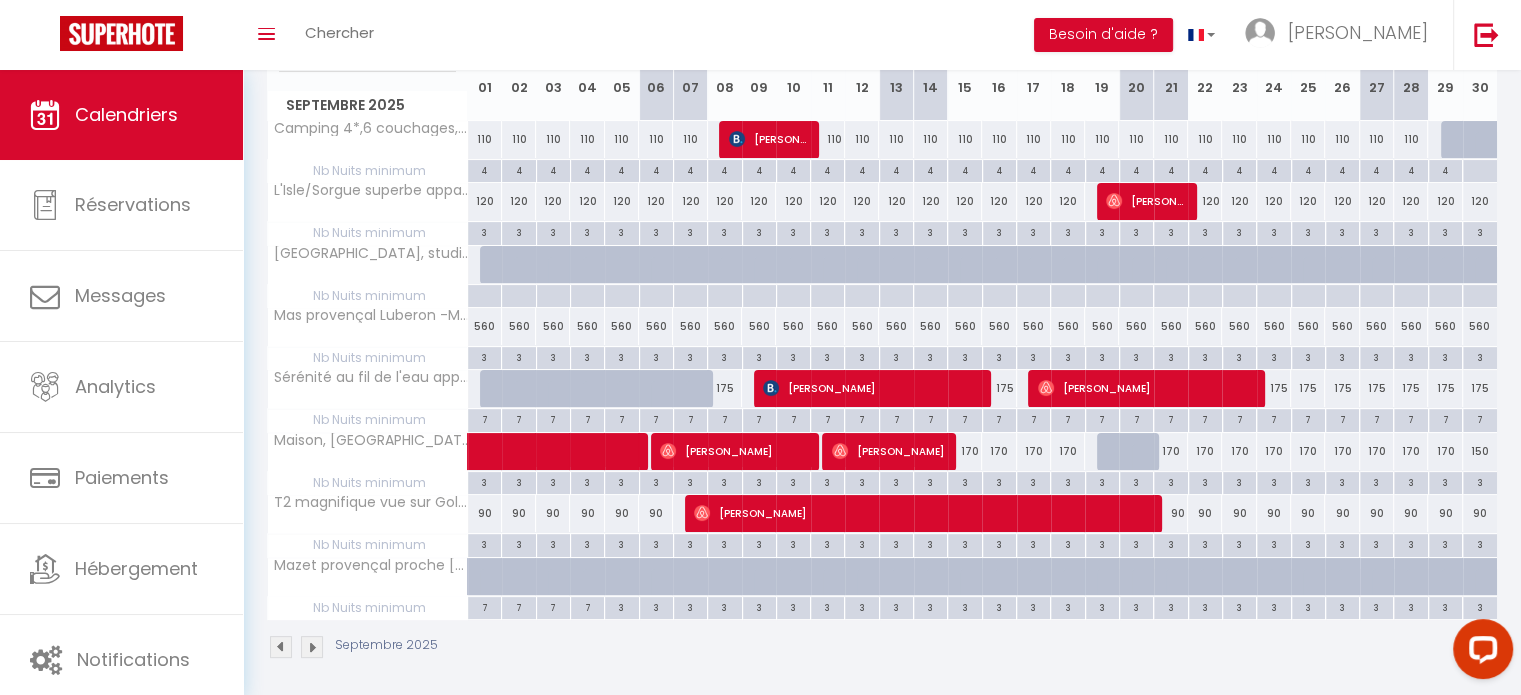 scroll, scrollTop: 299, scrollLeft: 0, axis: vertical 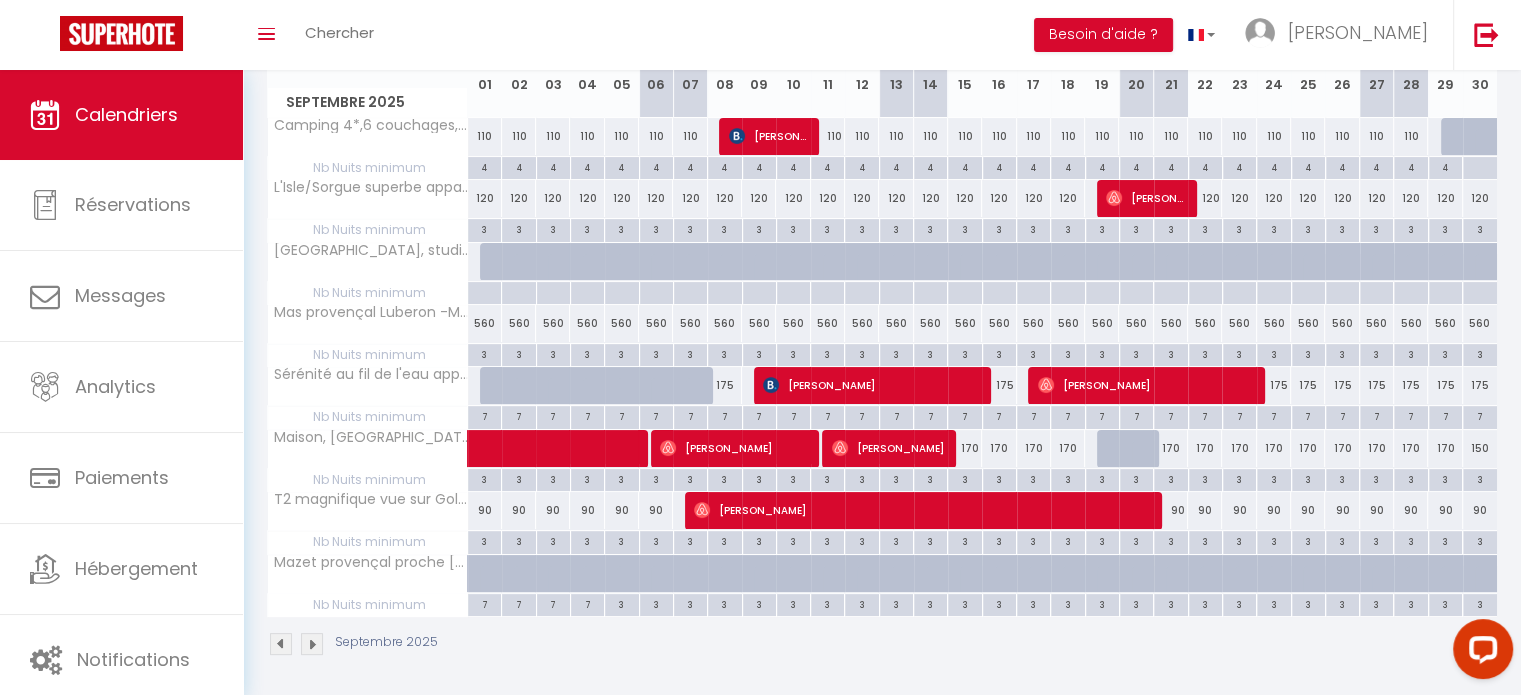 click at bounding box center [312, 644] 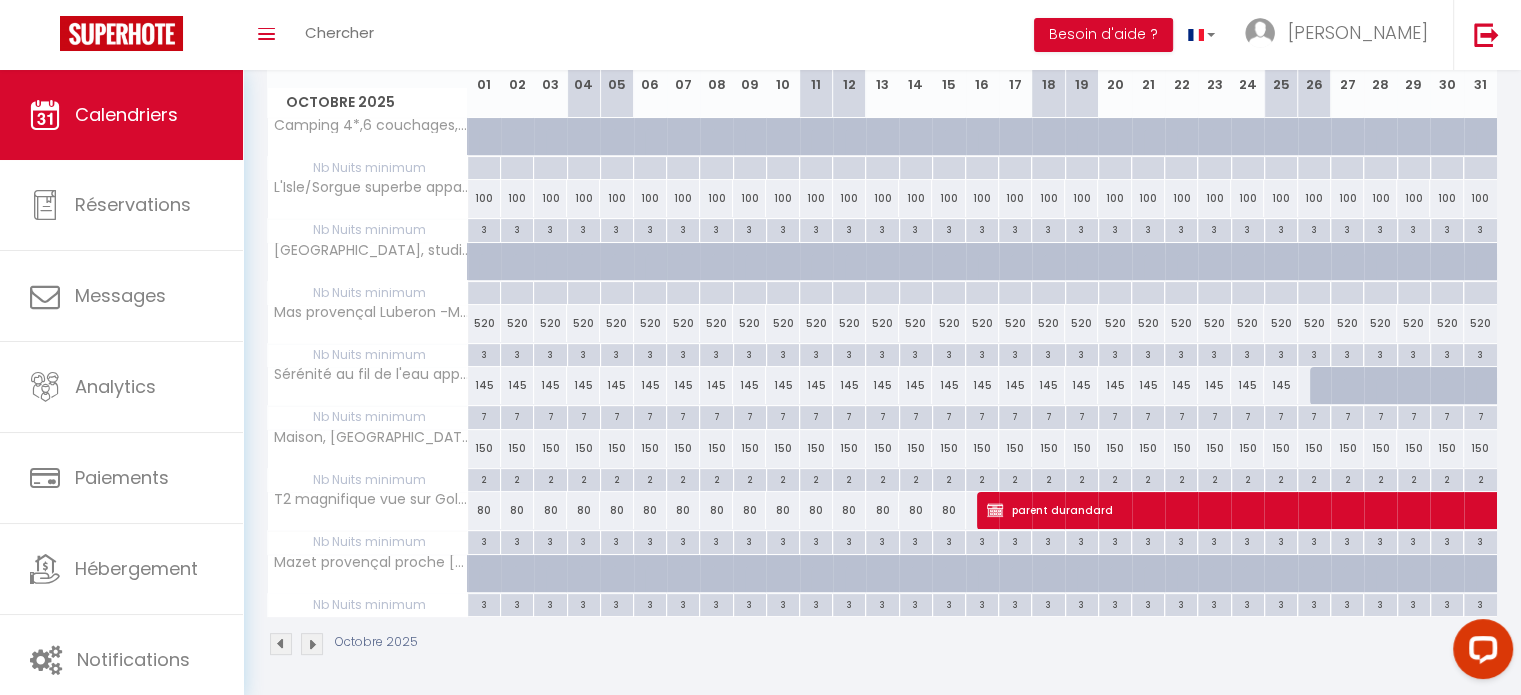click on "Octobre 2025" at bounding box center [345, 644] 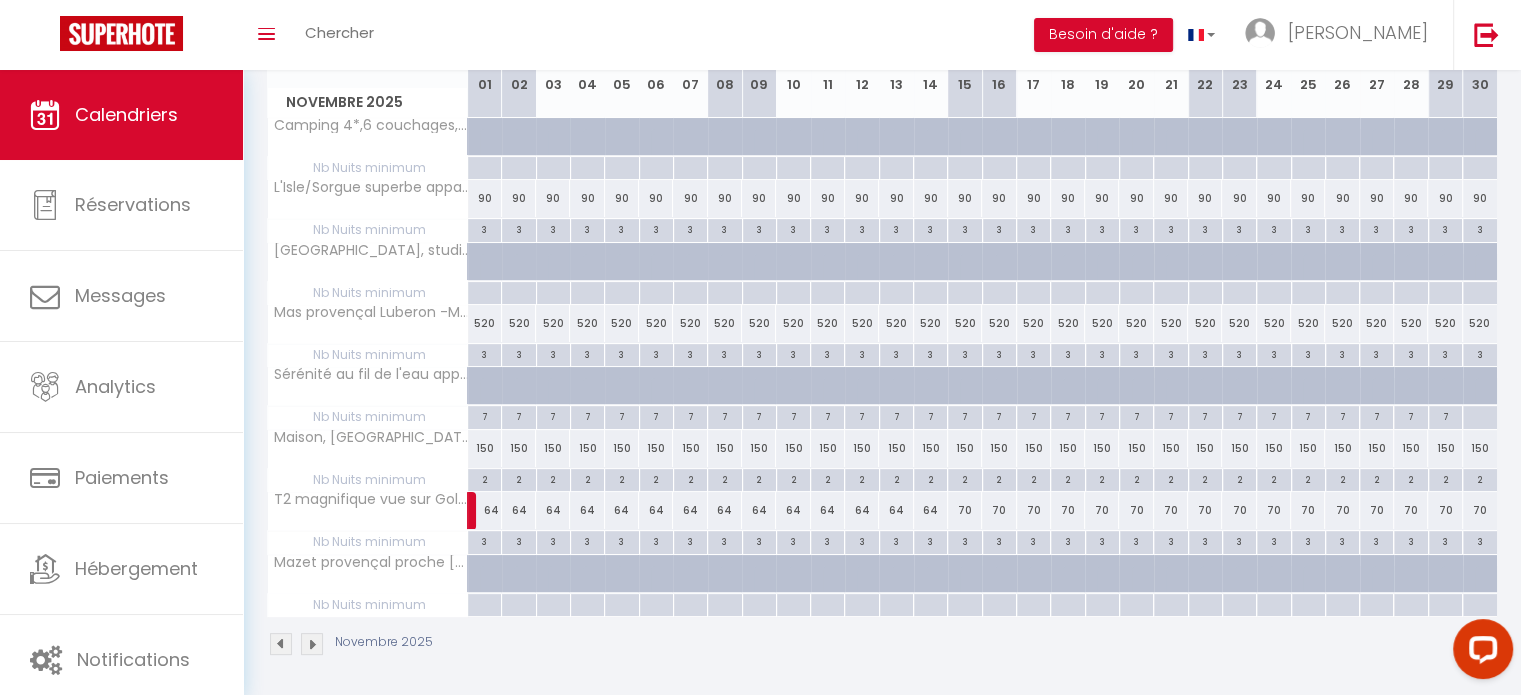 click at bounding box center (312, 644) 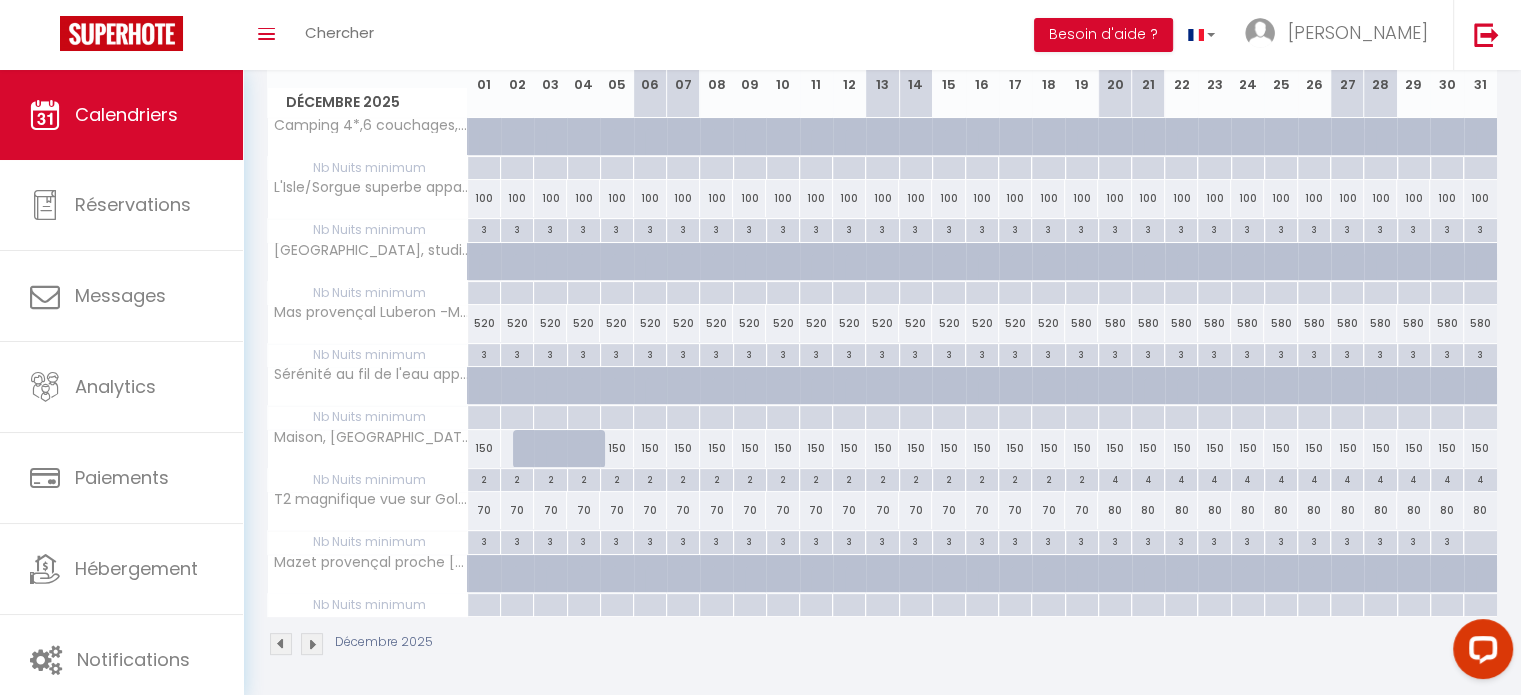 click at bounding box center [312, 644] 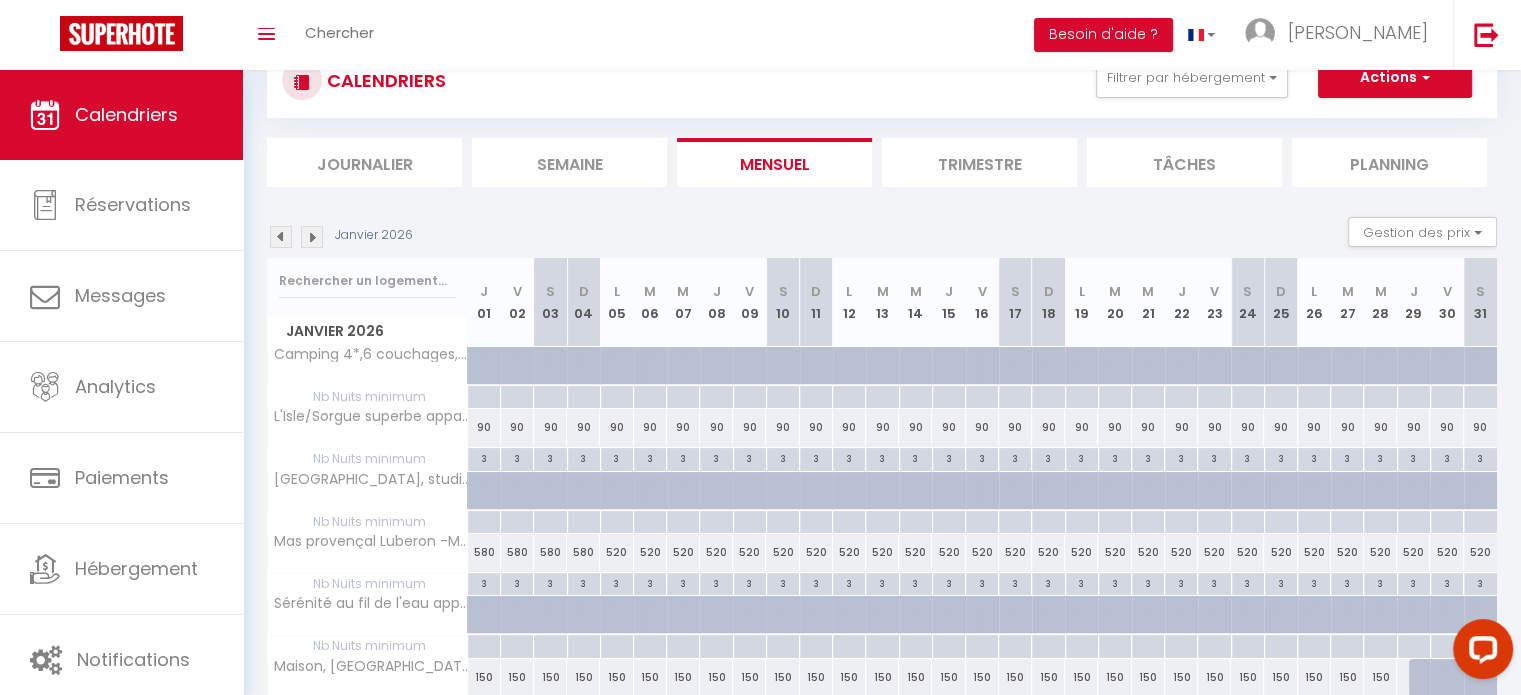 scroll, scrollTop: 299, scrollLeft: 0, axis: vertical 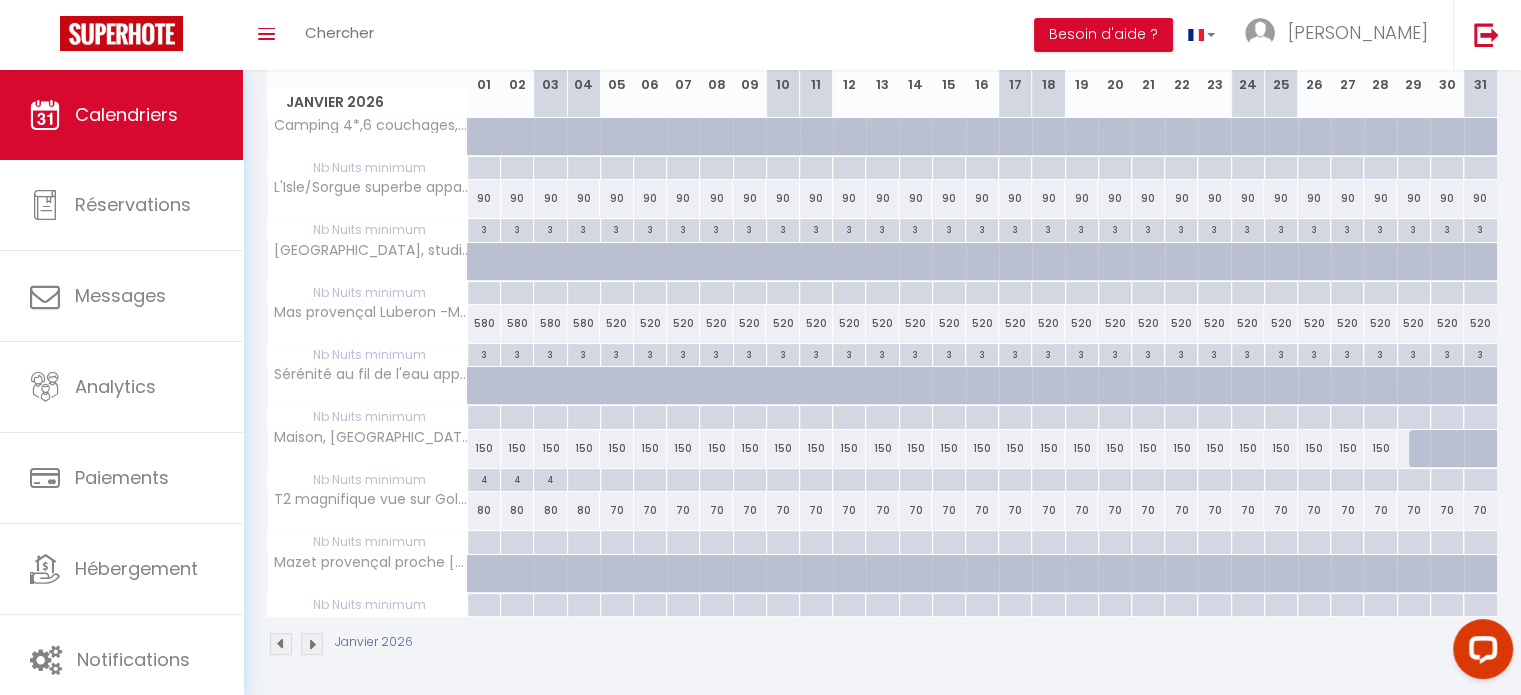 click at bounding box center [312, 644] 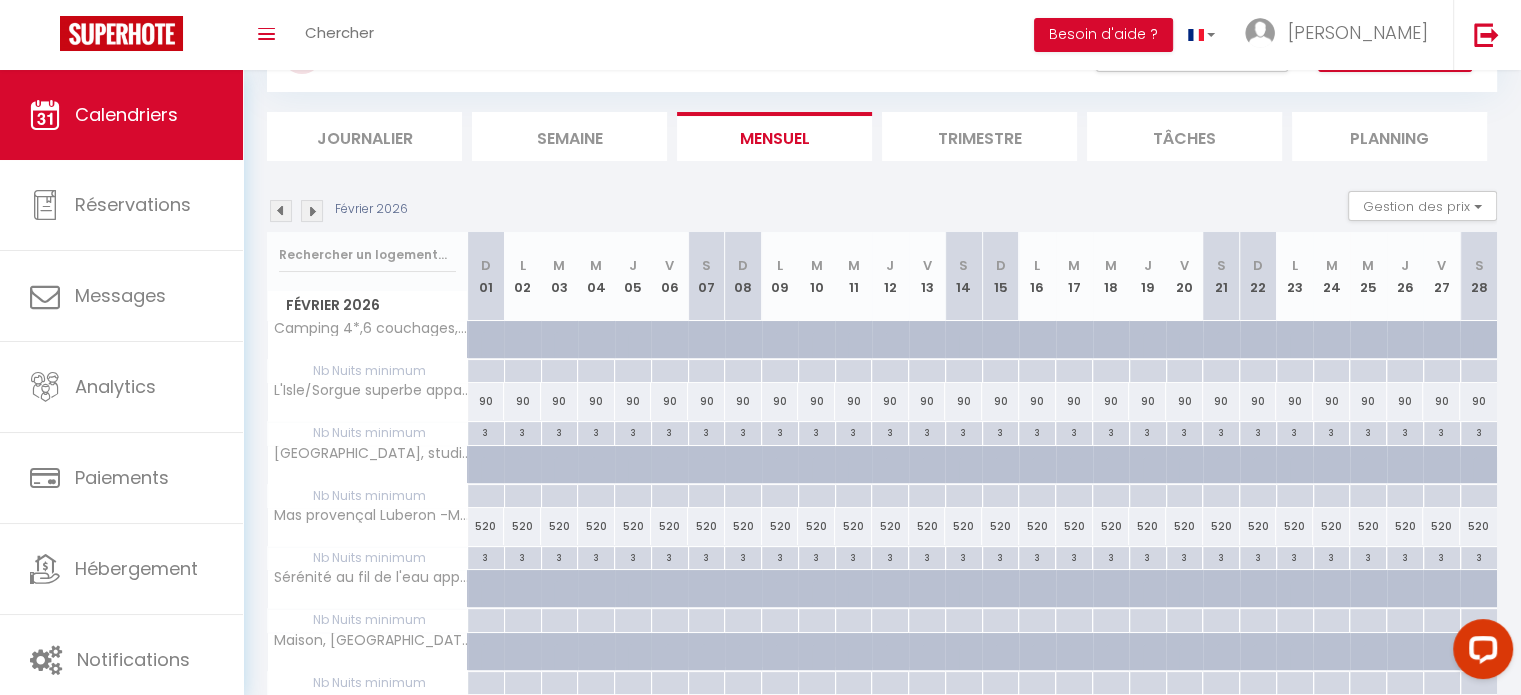scroll, scrollTop: 0, scrollLeft: 0, axis: both 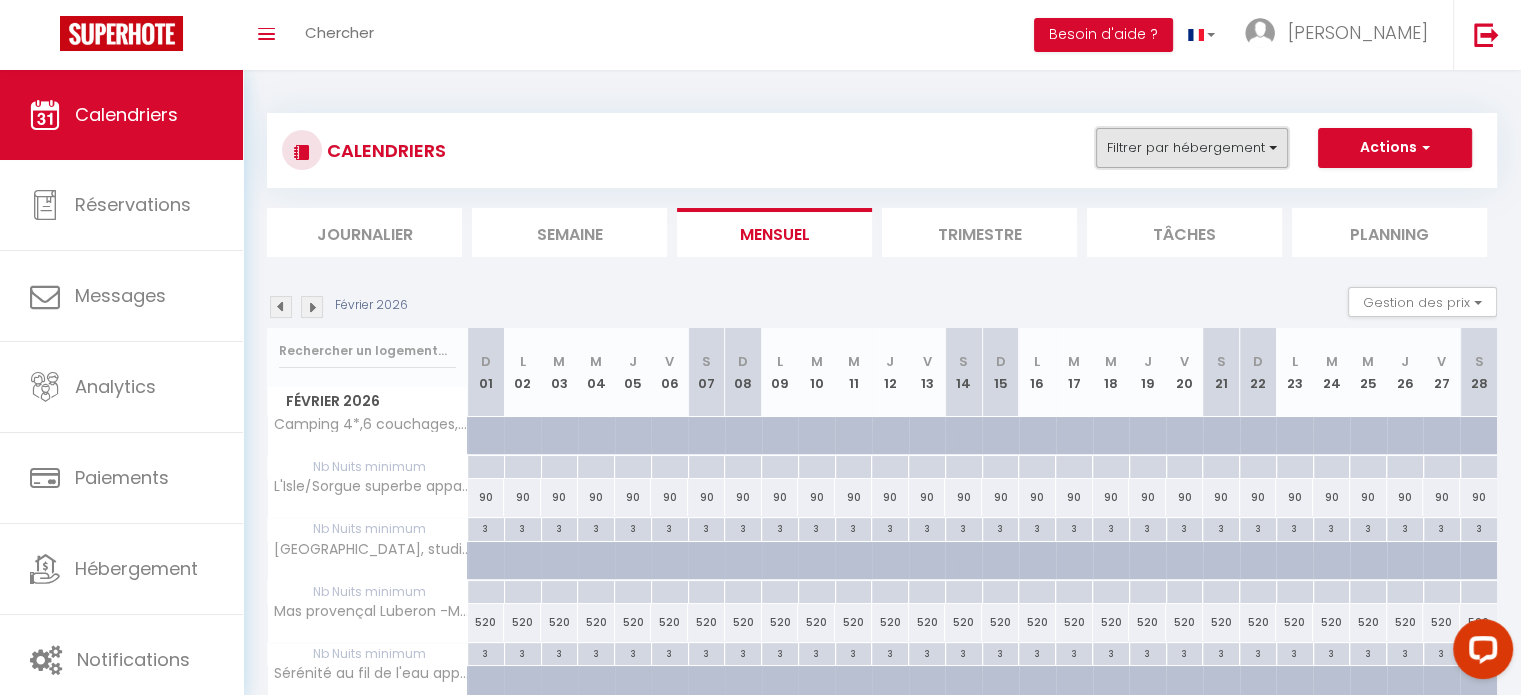 click on "Filtrer par hébergement" at bounding box center (1192, 148) 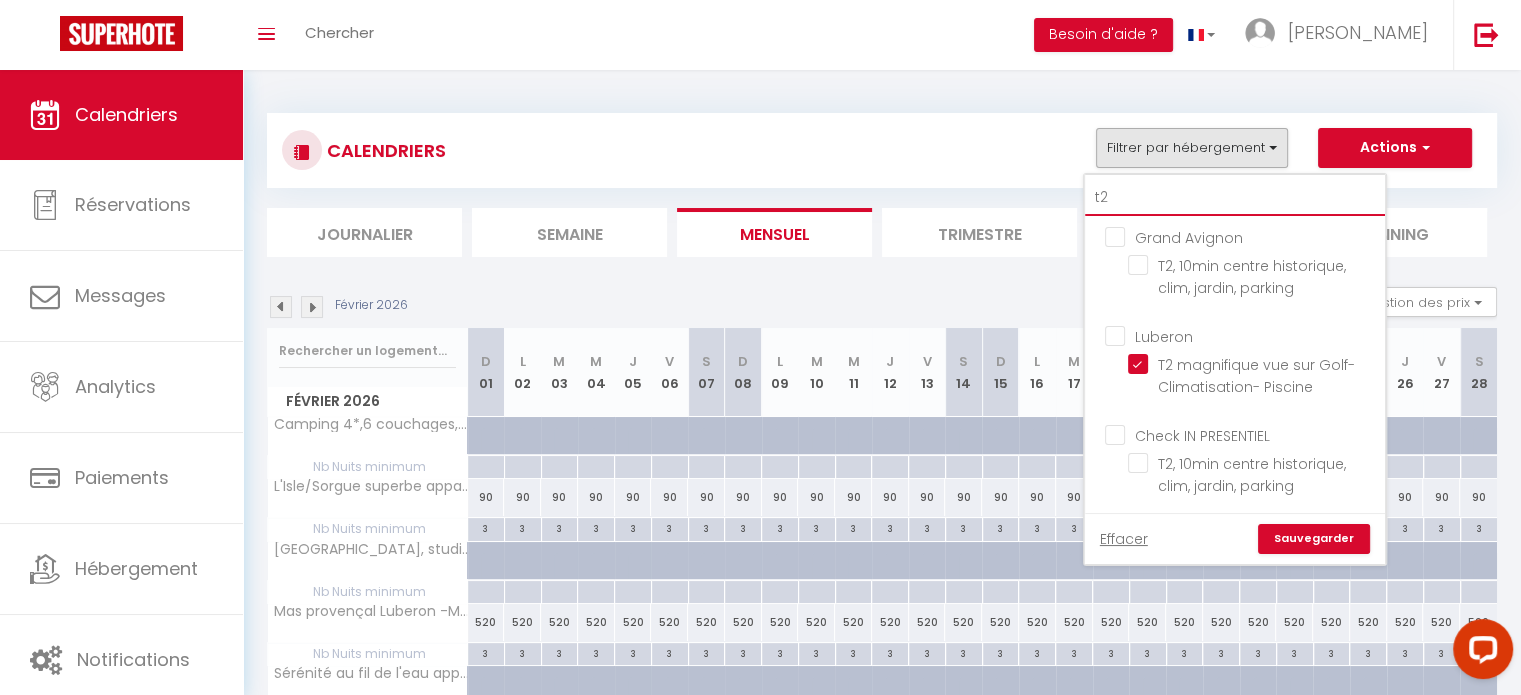 click on "t2" at bounding box center (1235, 198) 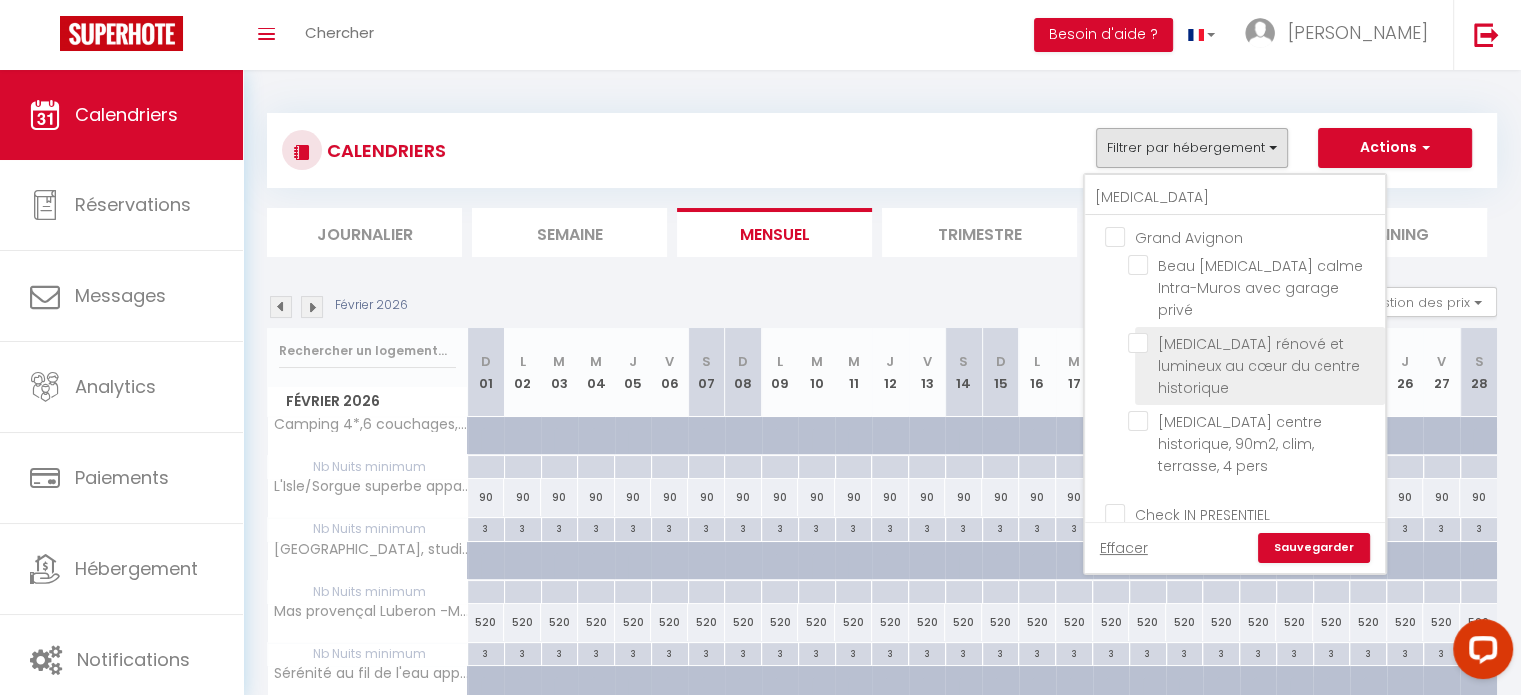 click on "[MEDICAL_DATA] rénové et lumineux au cœur du centre historique" at bounding box center [1253, 343] 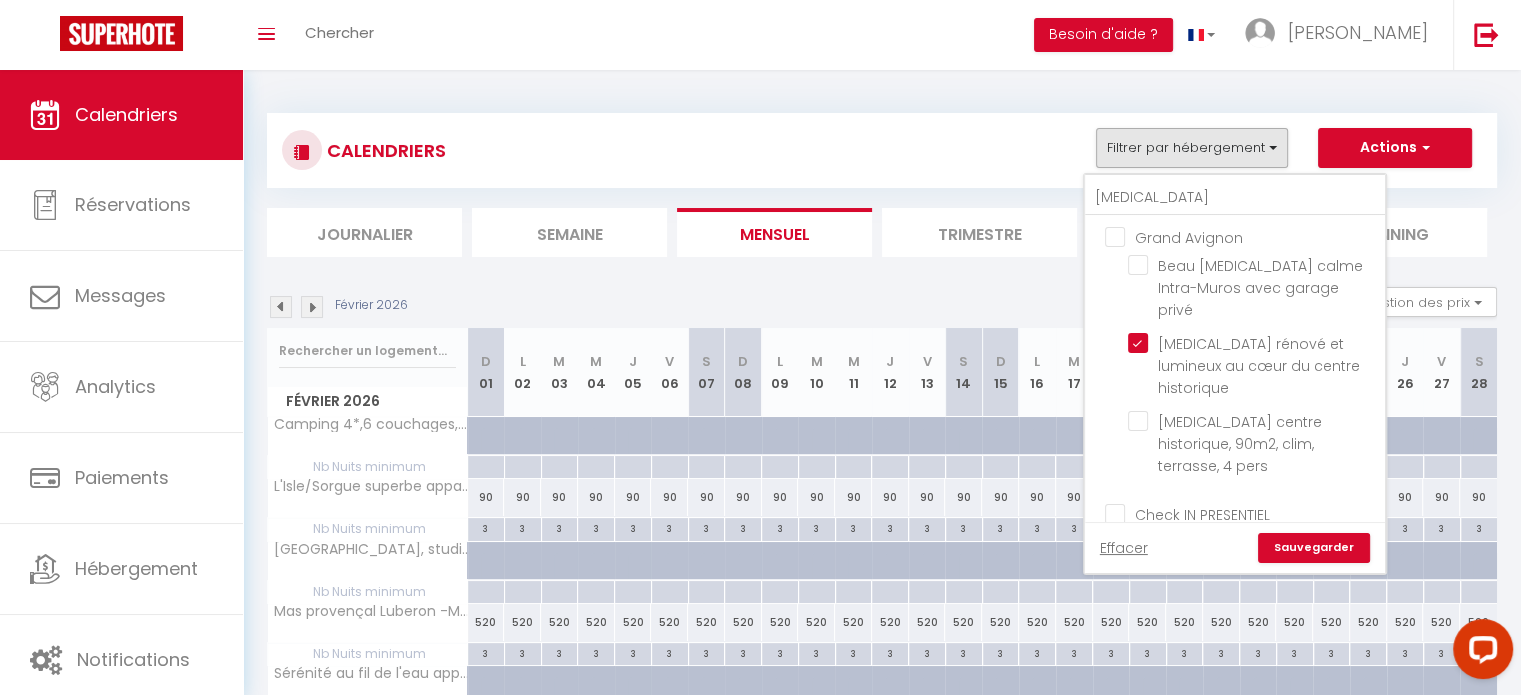 click on "Sauvegarder" at bounding box center (1314, 548) 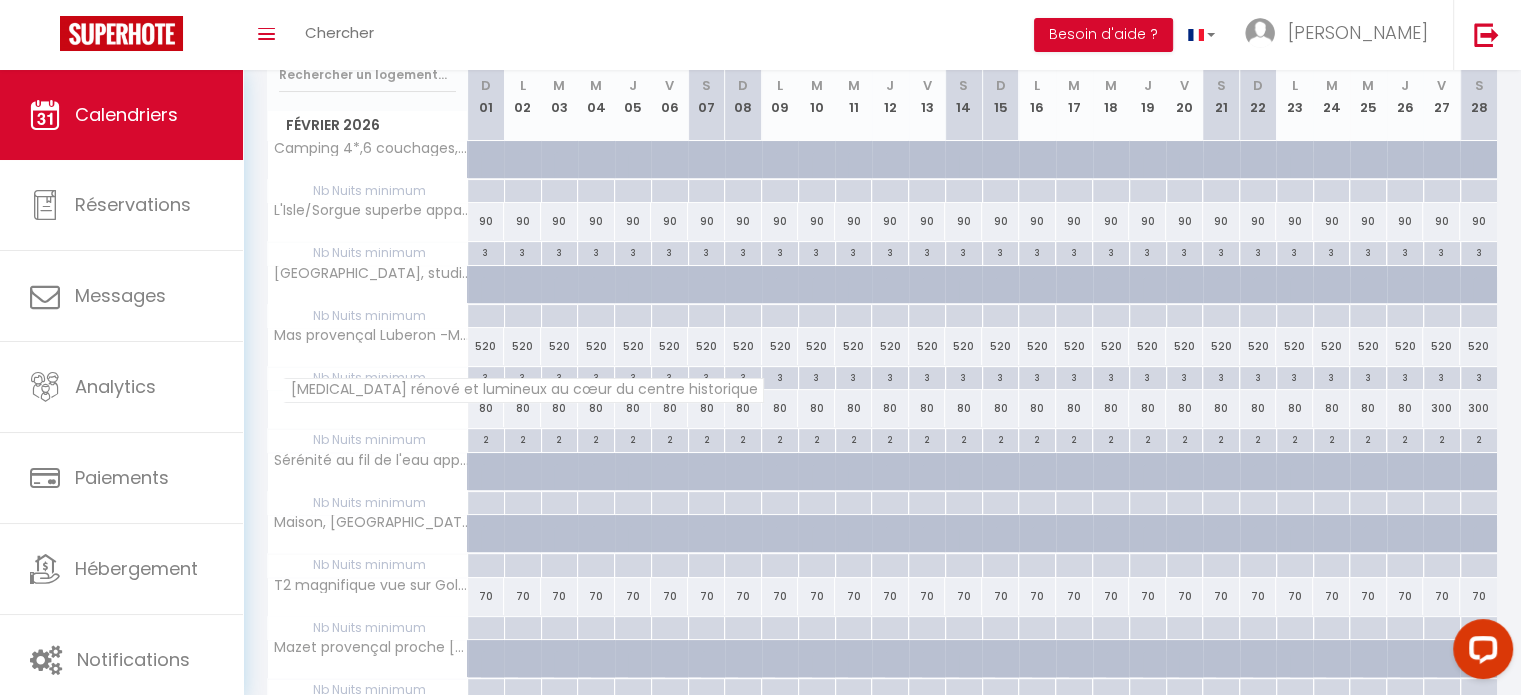 scroll, scrollTop: 361, scrollLeft: 0, axis: vertical 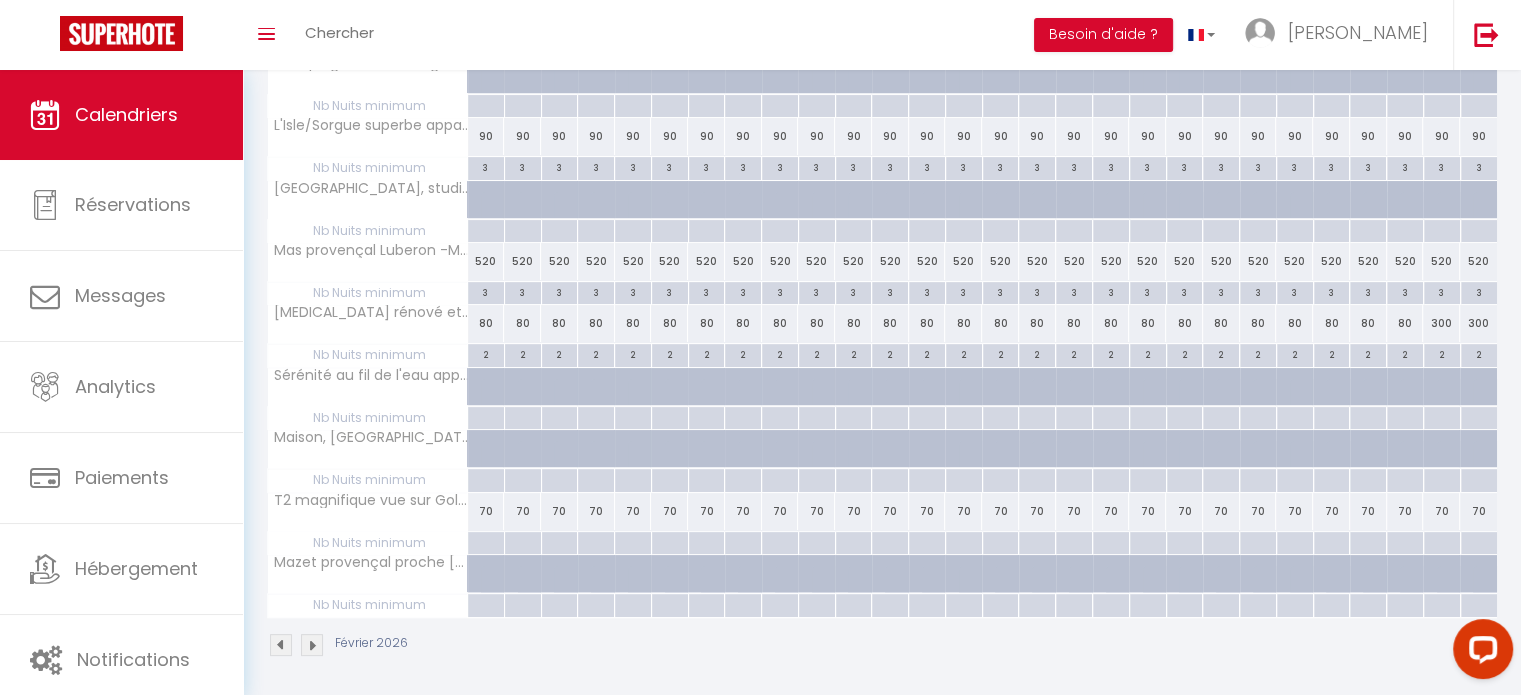 click at bounding box center (312, 645) 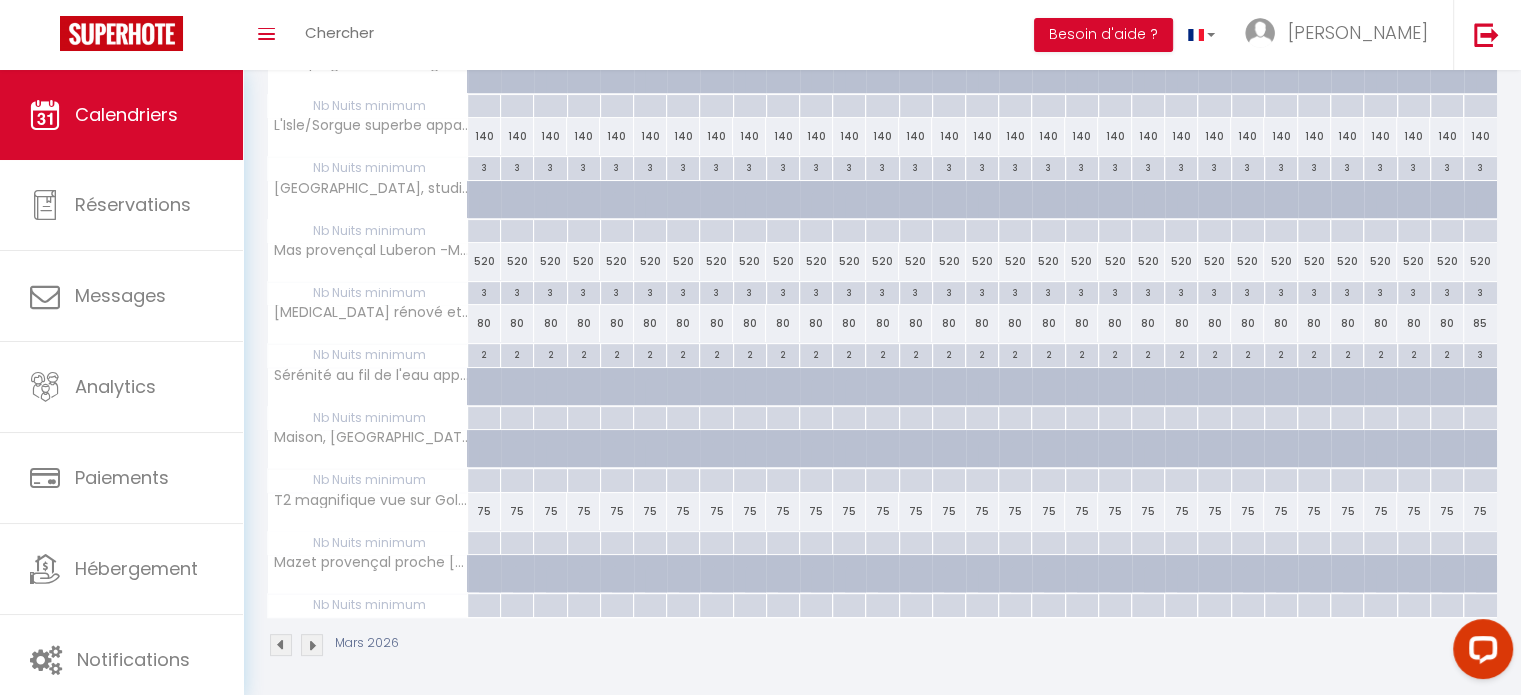 click at bounding box center (312, 645) 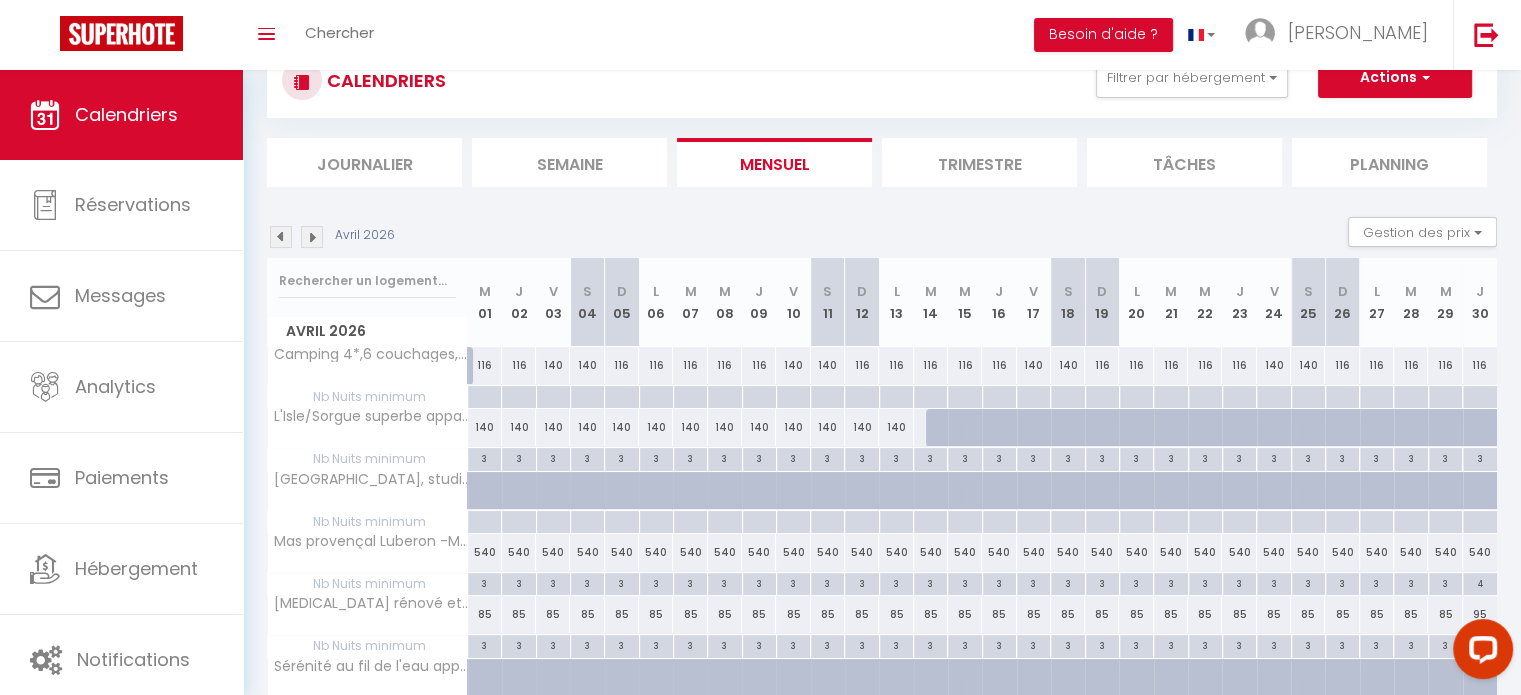 scroll, scrollTop: 361, scrollLeft: 0, axis: vertical 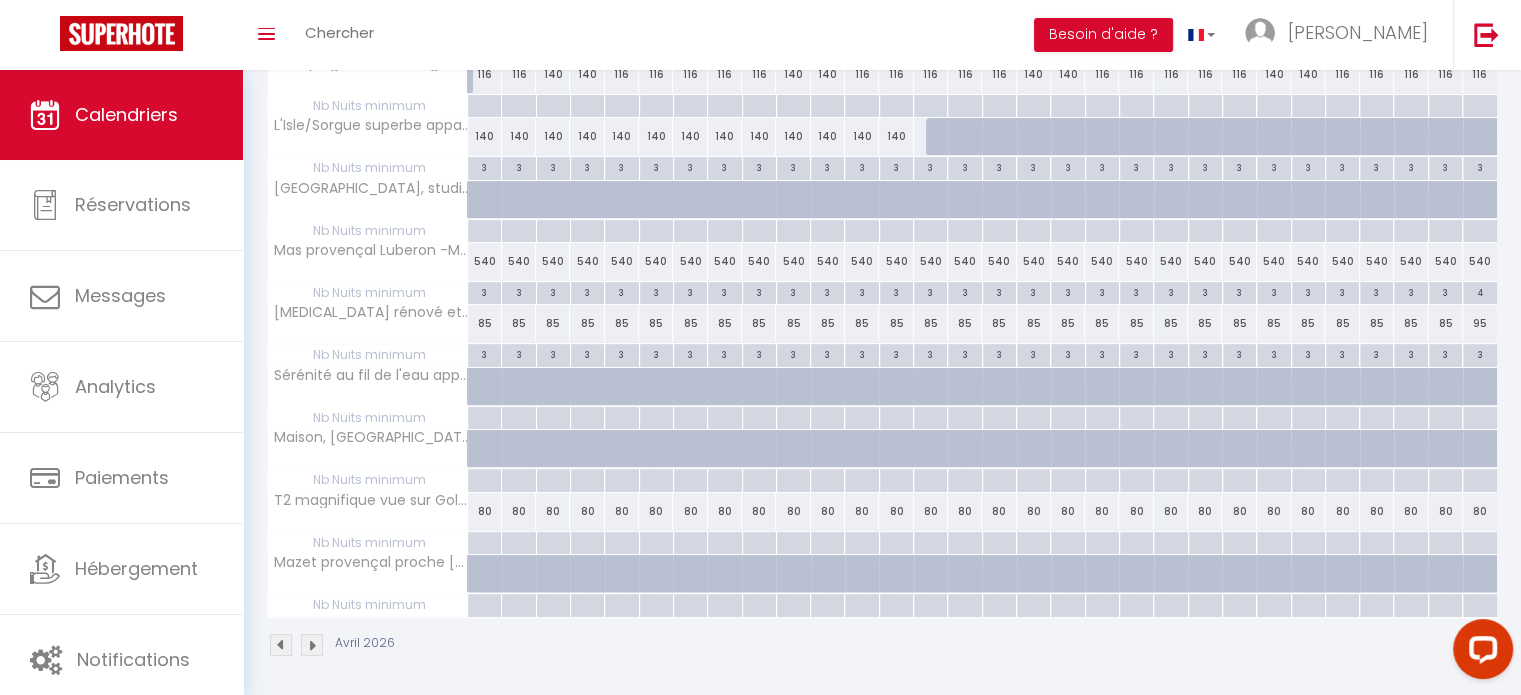 click at bounding box center [312, 645] 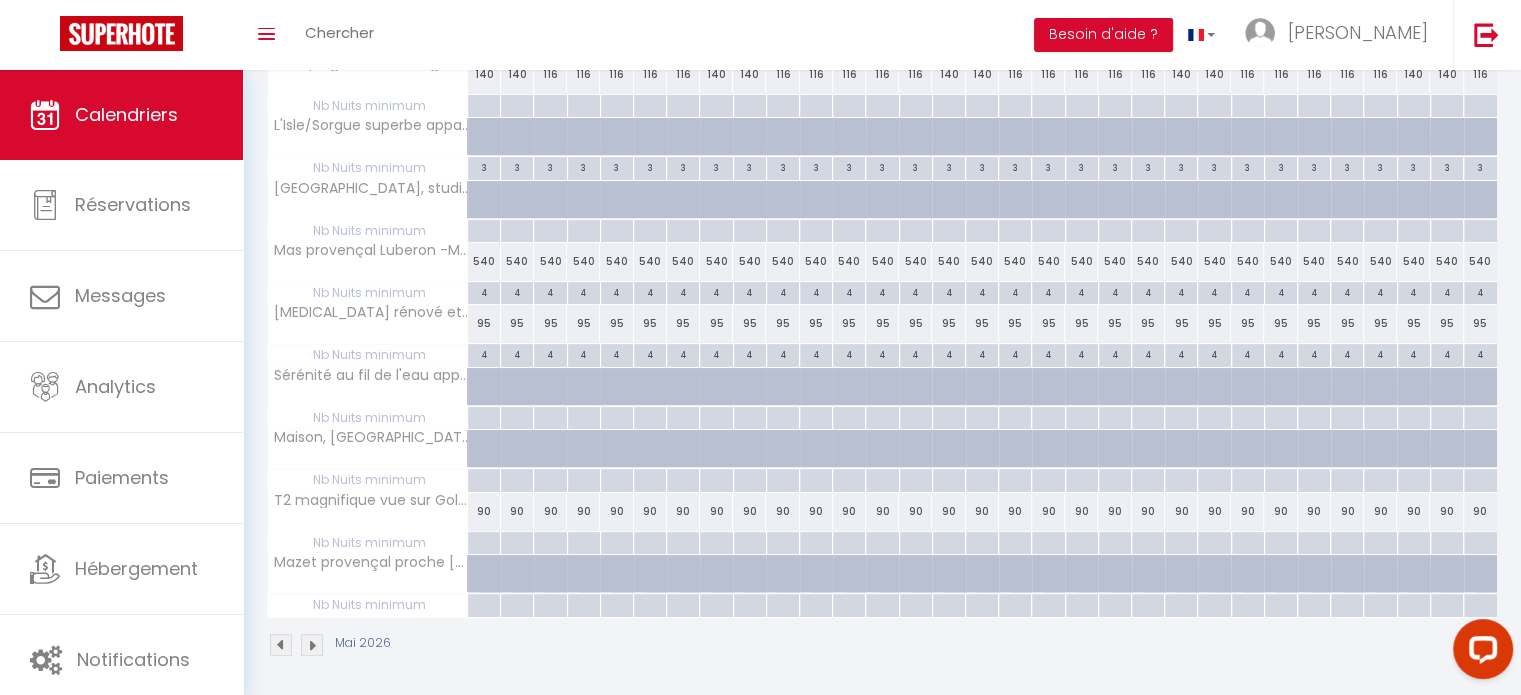 click at bounding box center [312, 645] 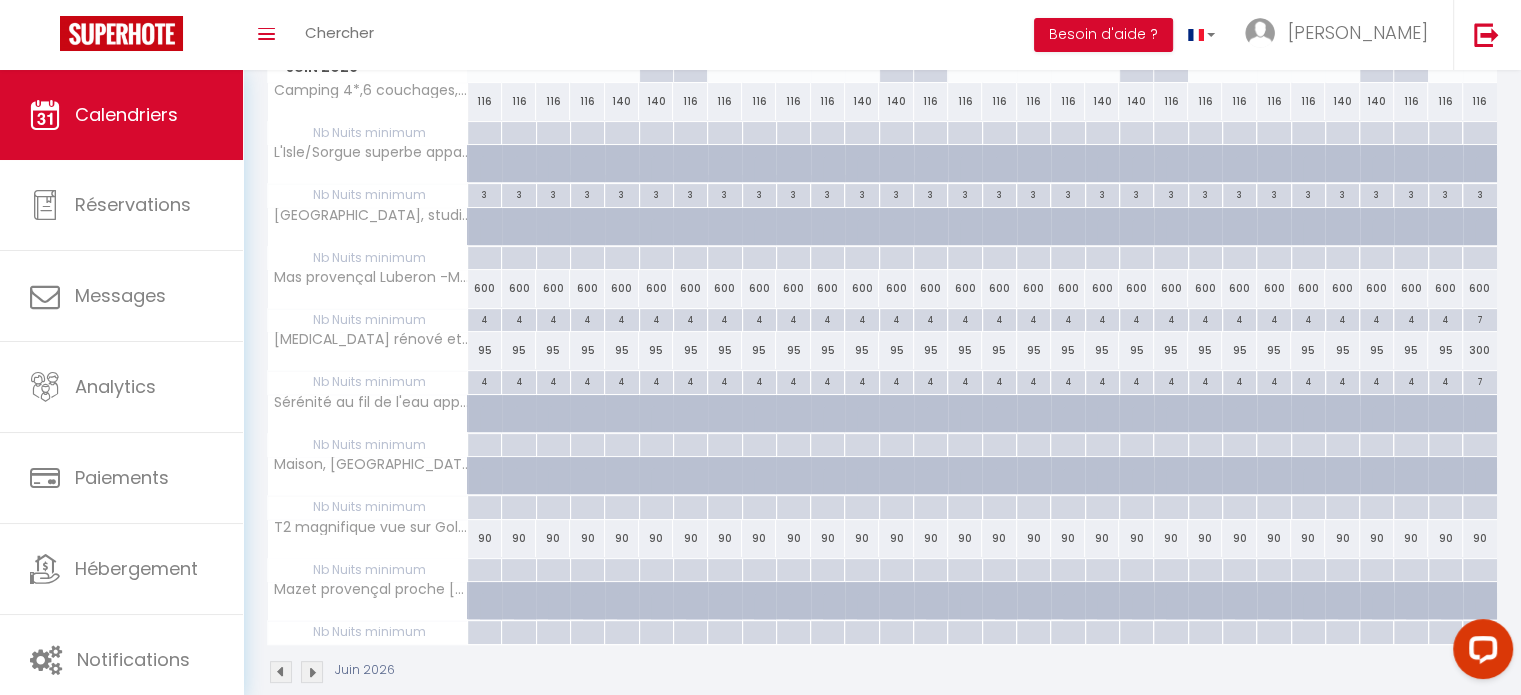 scroll, scrollTop: 0, scrollLeft: 0, axis: both 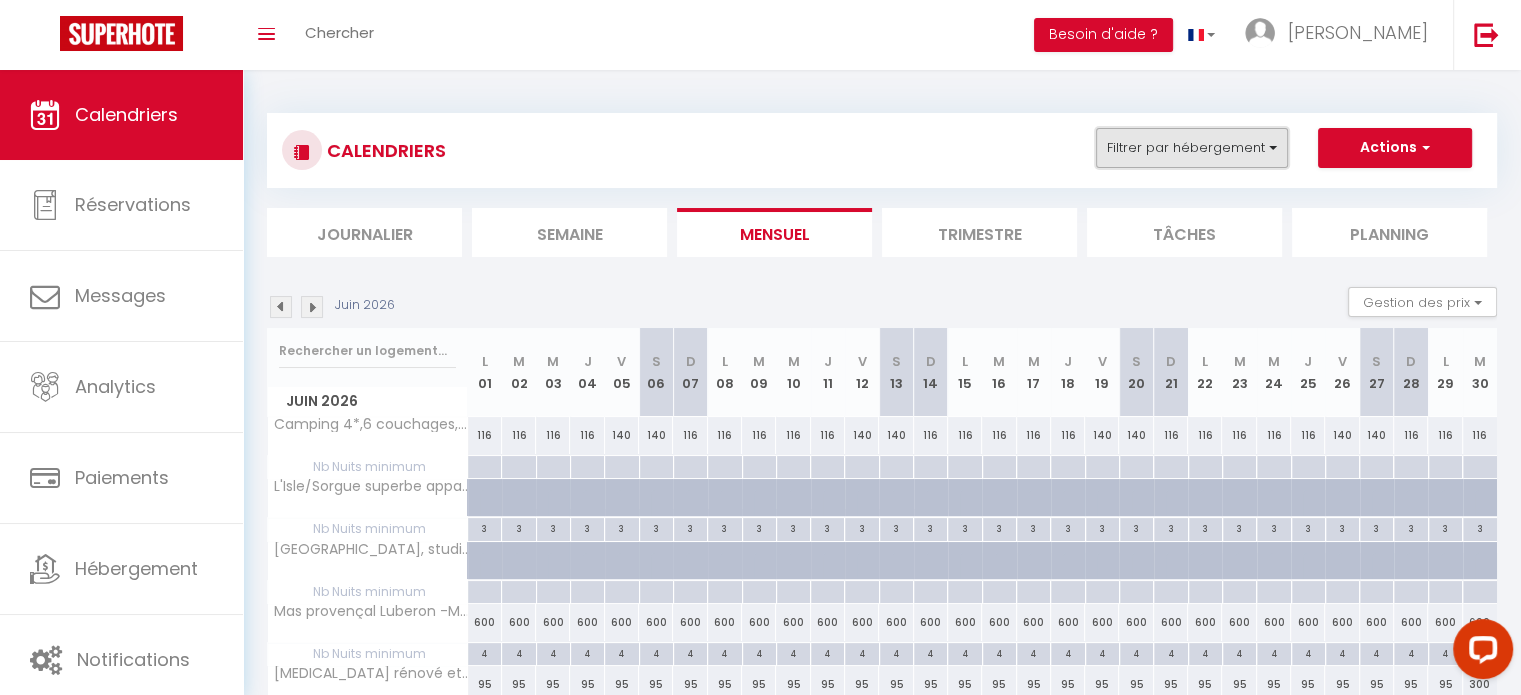click on "Filtrer par hébergement" at bounding box center (1192, 148) 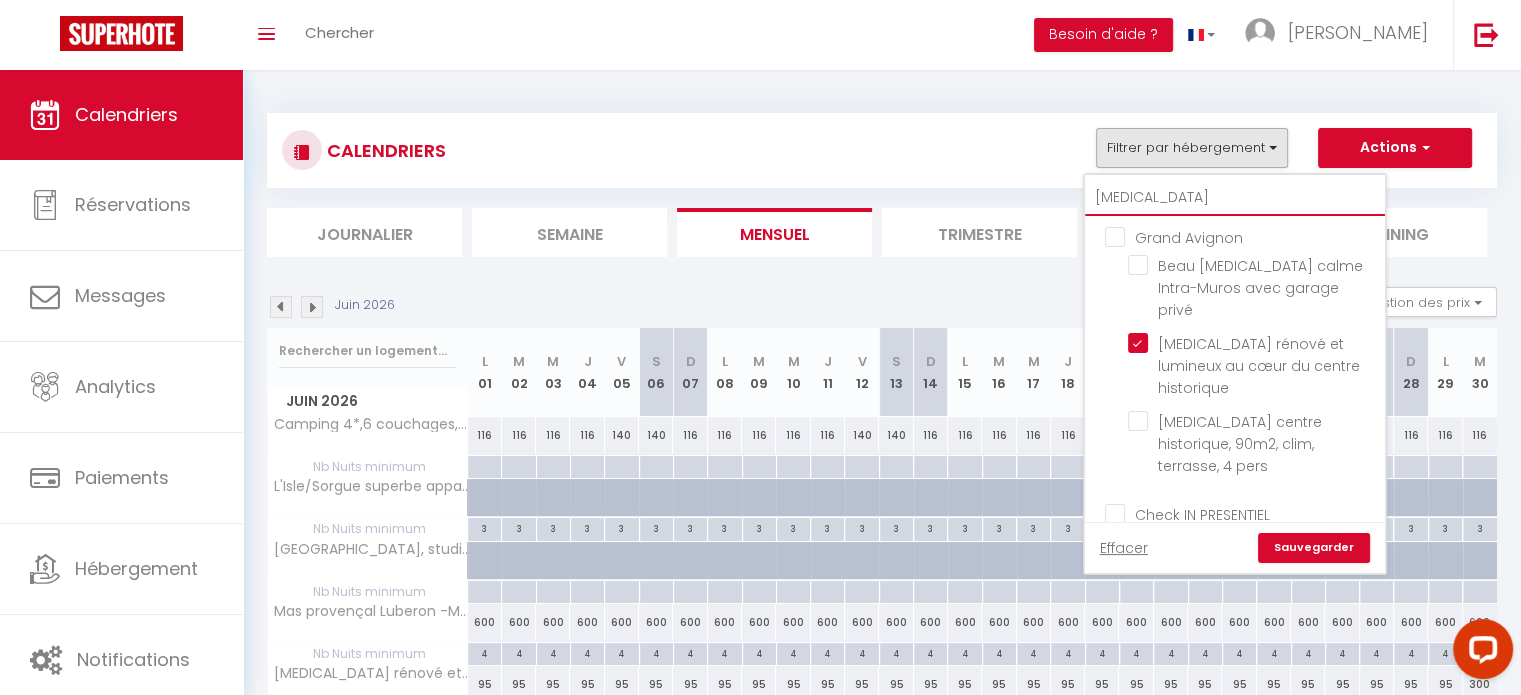 click on "[MEDICAL_DATA]" at bounding box center [1235, 198] 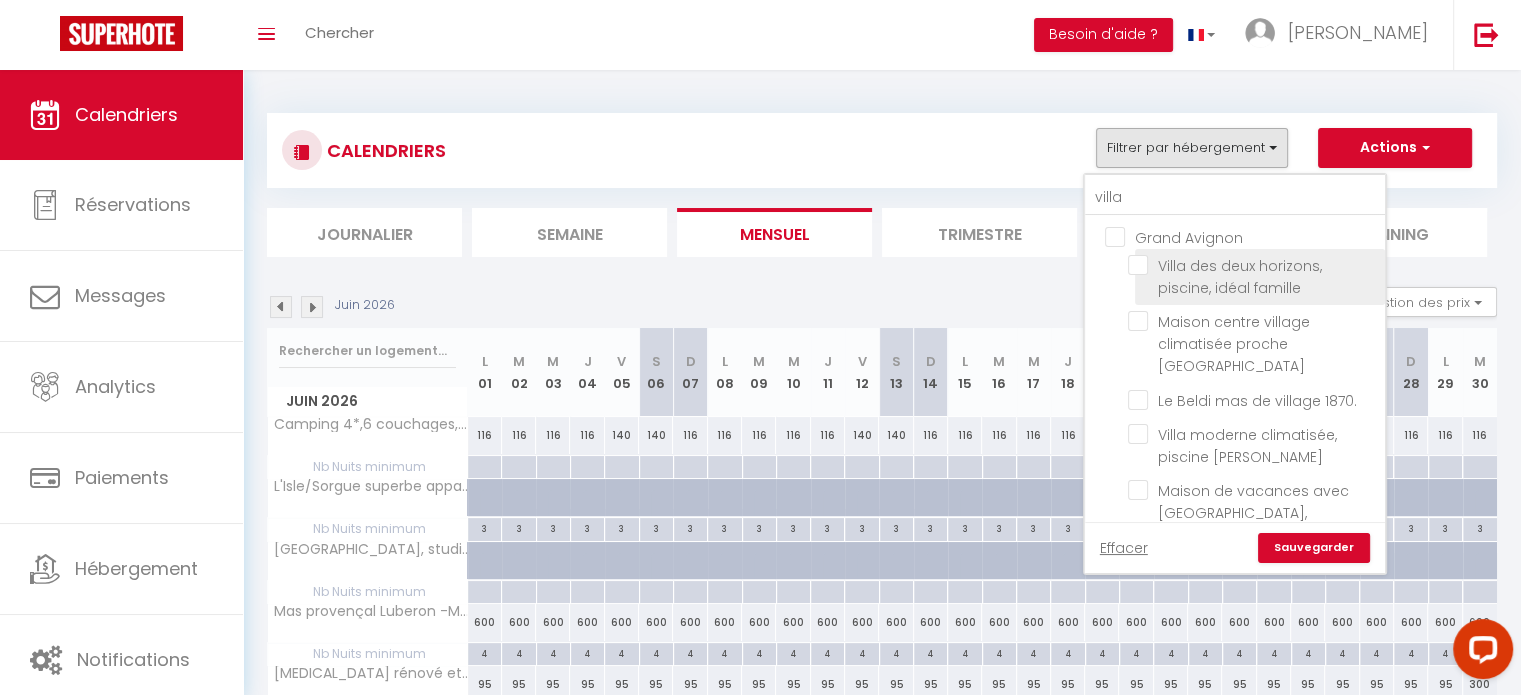 click on "Villa des deux horizons, piscine, idéal famille" at bounding box center (1253, 265) 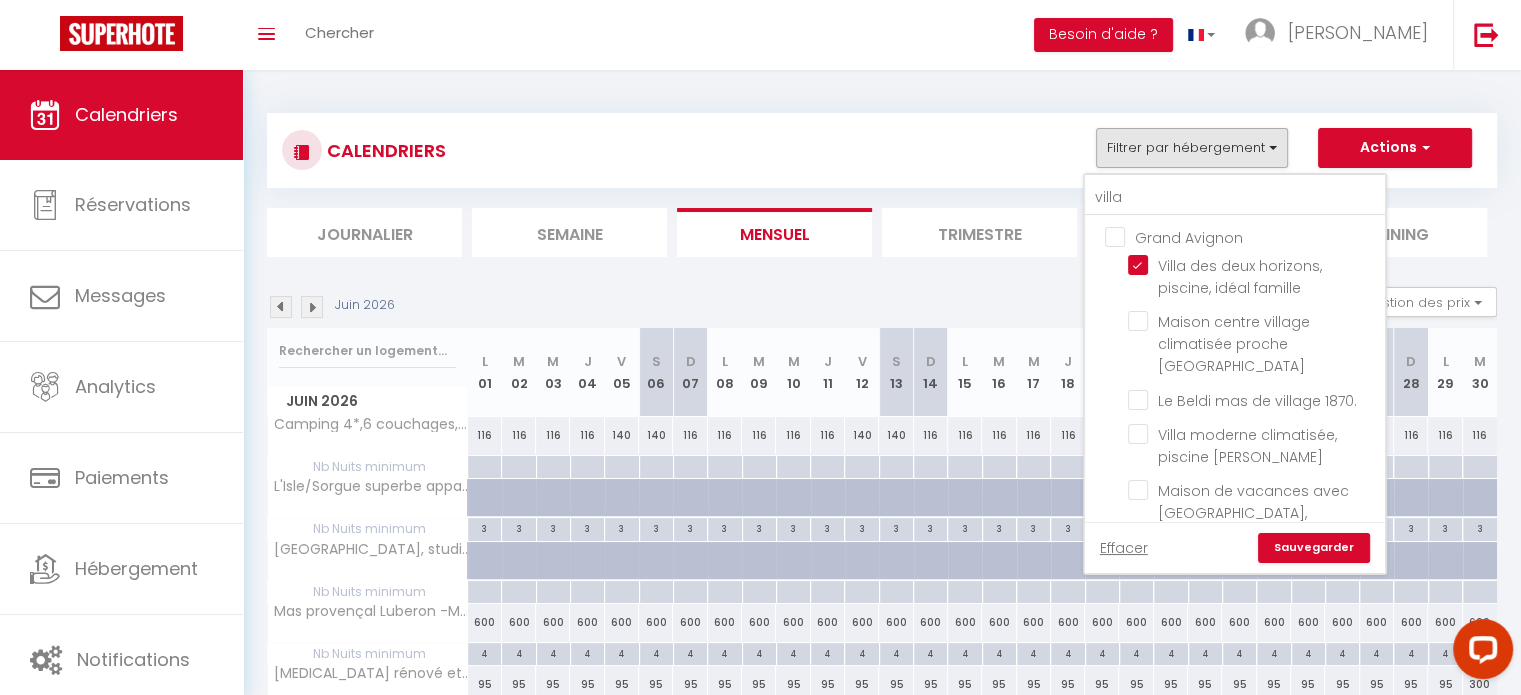click on "Sauvegarder" at bounding box center (1314, 548) 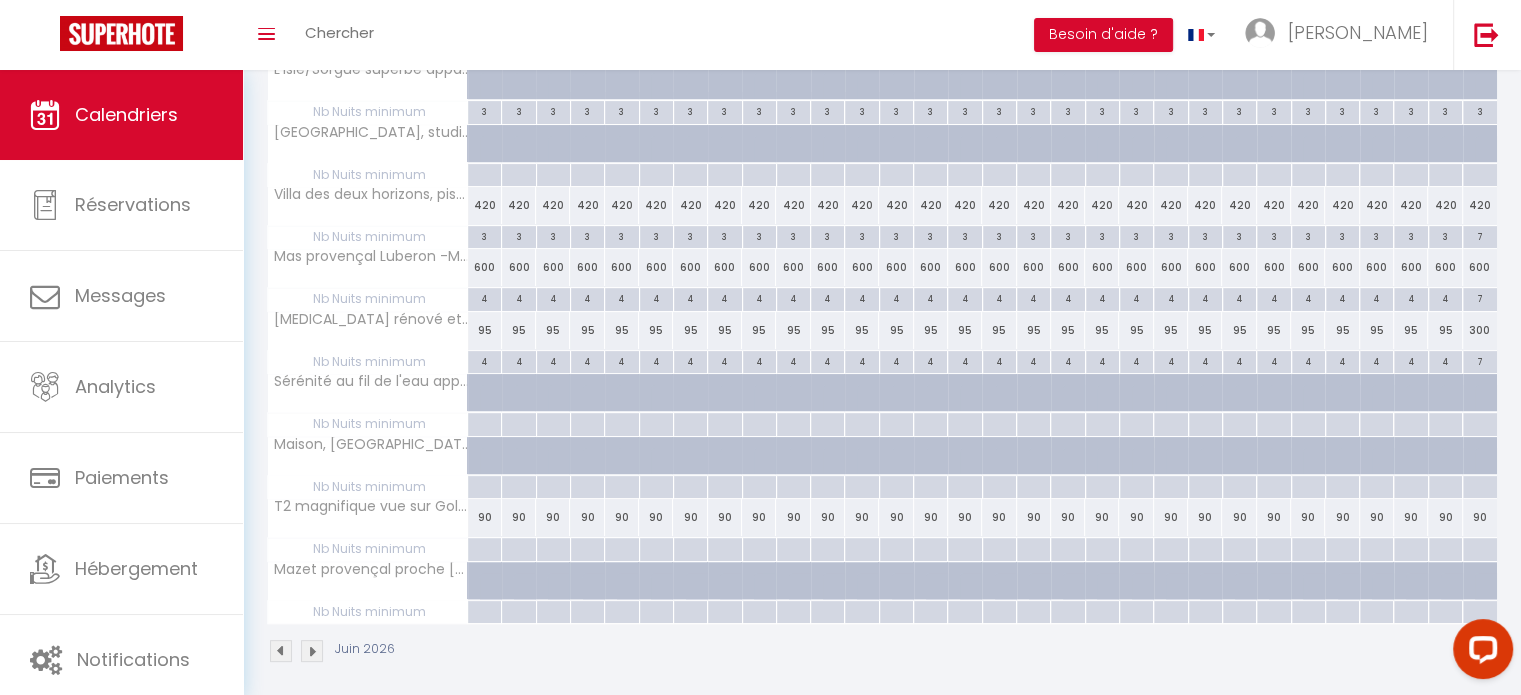 scroll, scrollTop: 423, scrollLeft: 0, axis: vertical 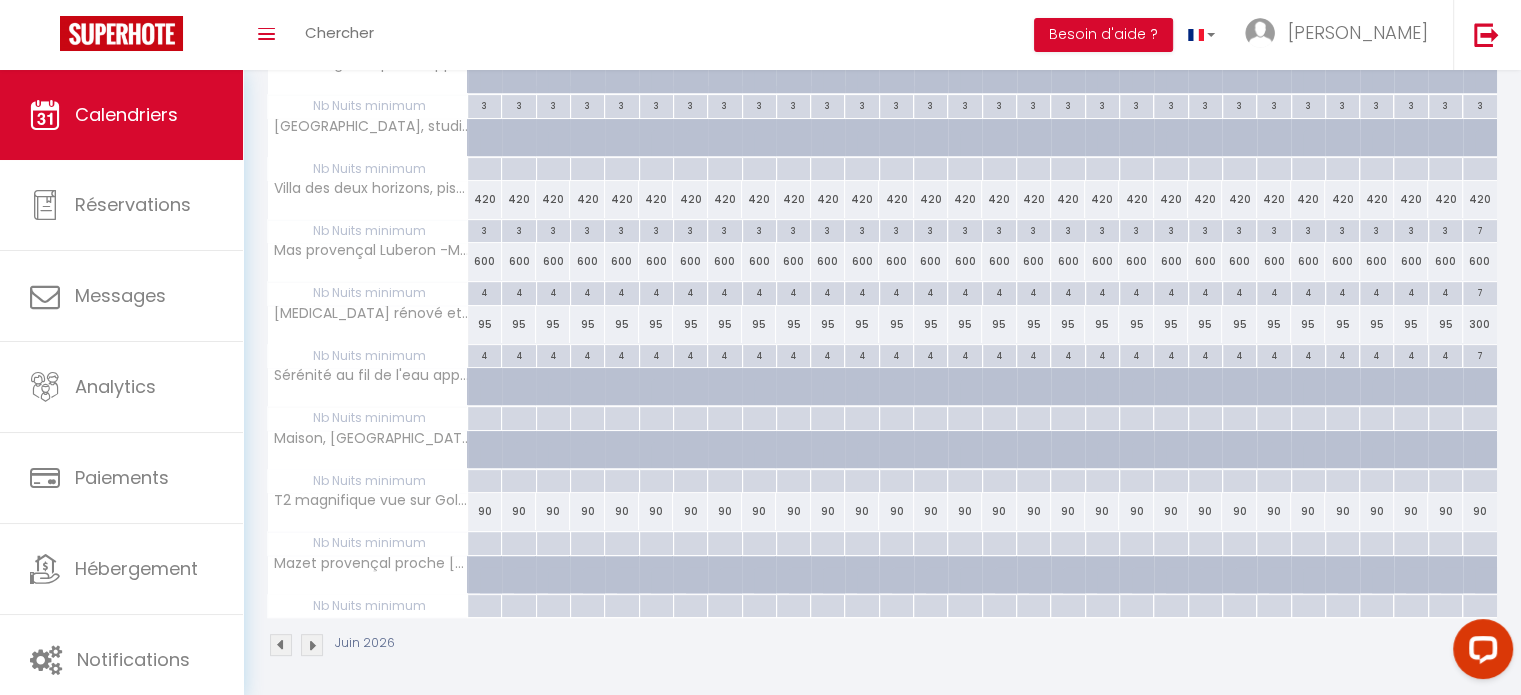 click at bounding box center (312, 645) 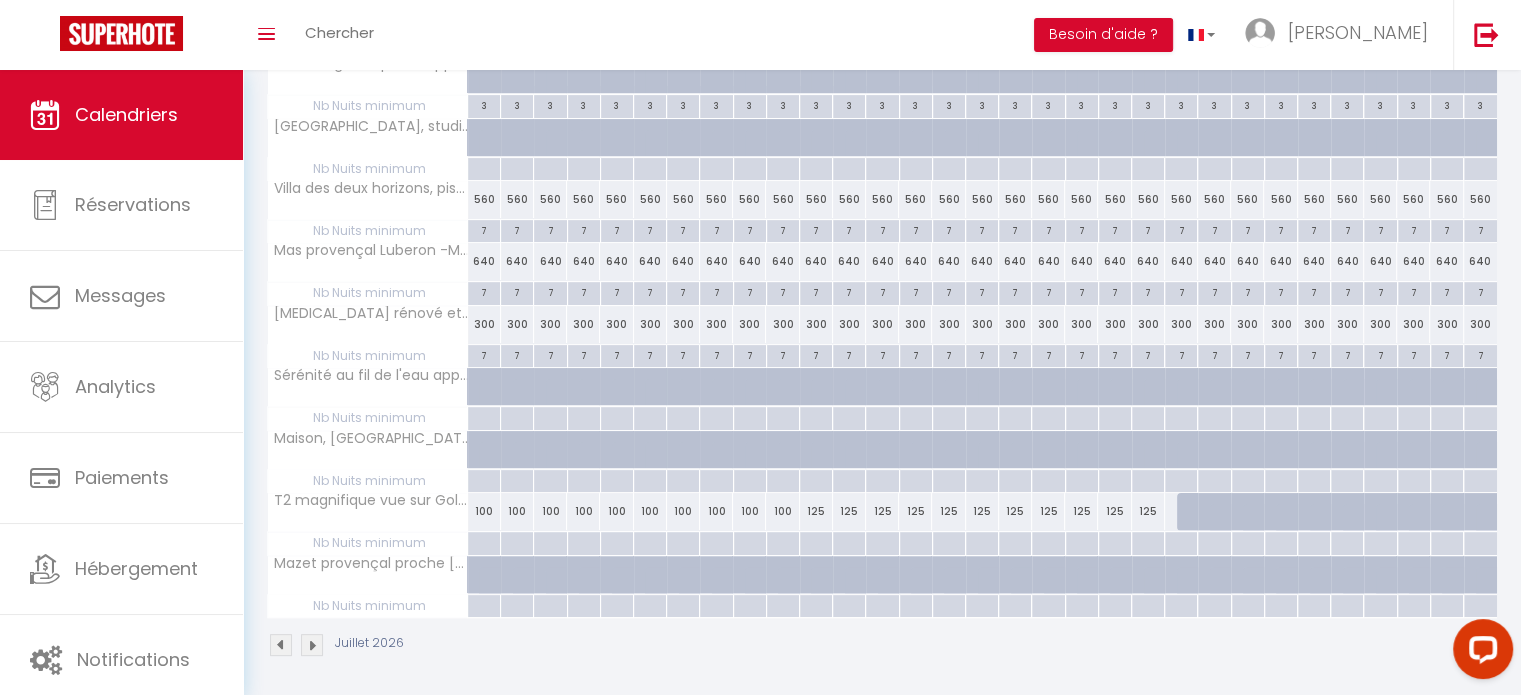 click at bounding box center (312, 645) 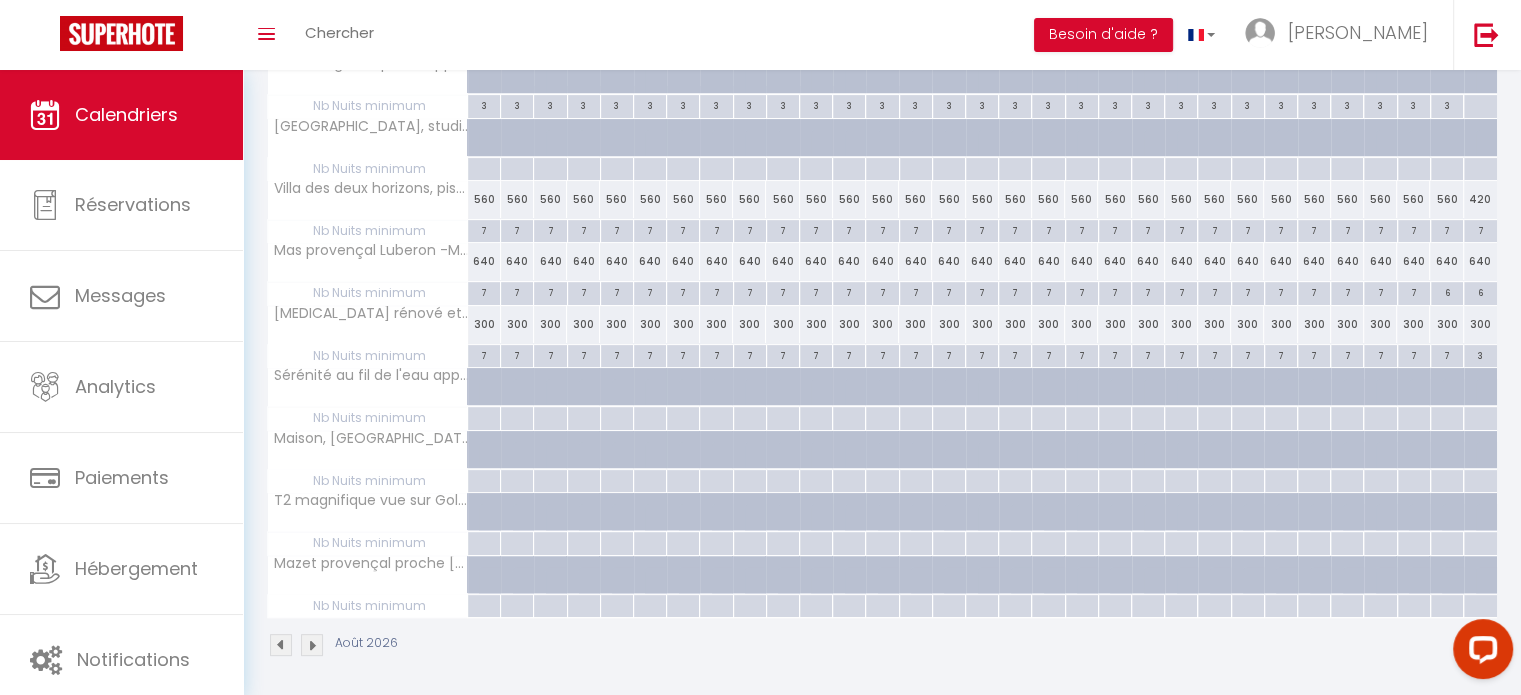 click at bounding box center [312, 645] 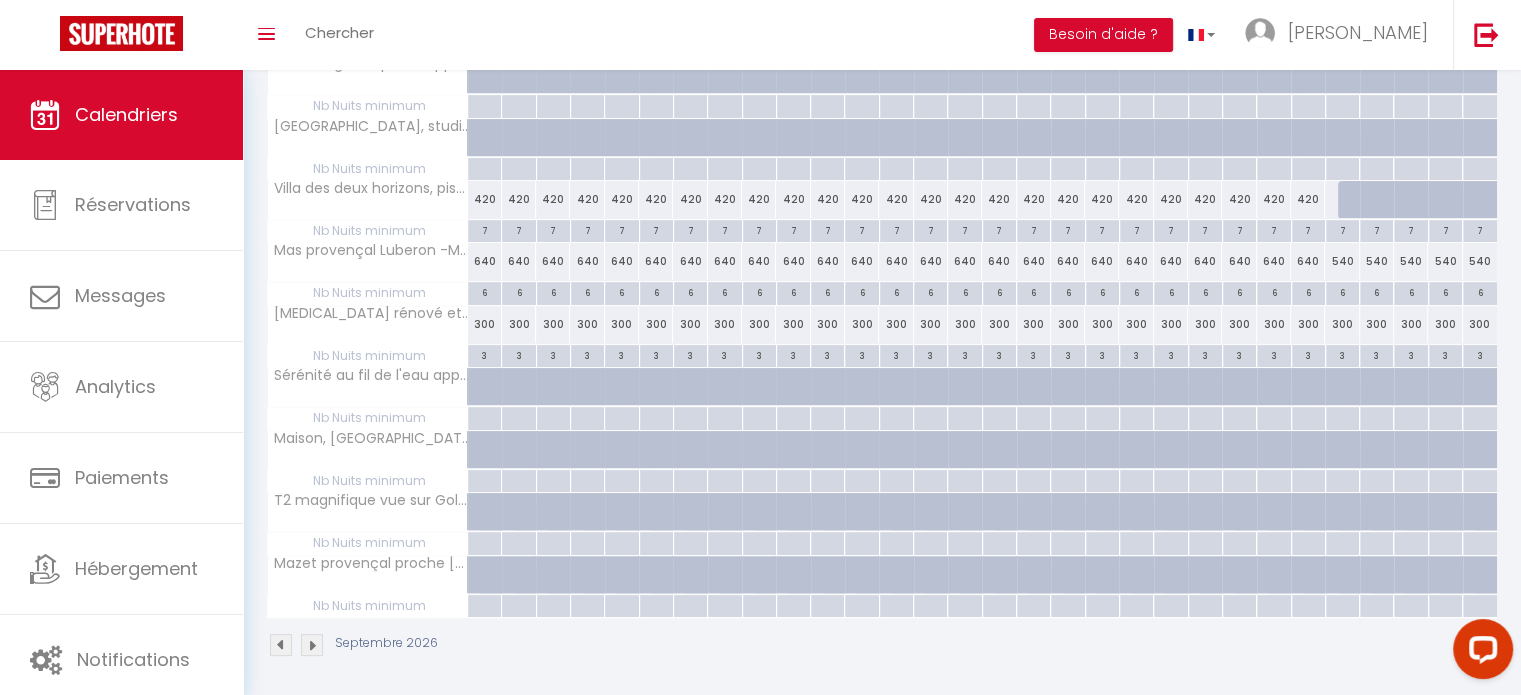 click at bounding box center (312, 645) 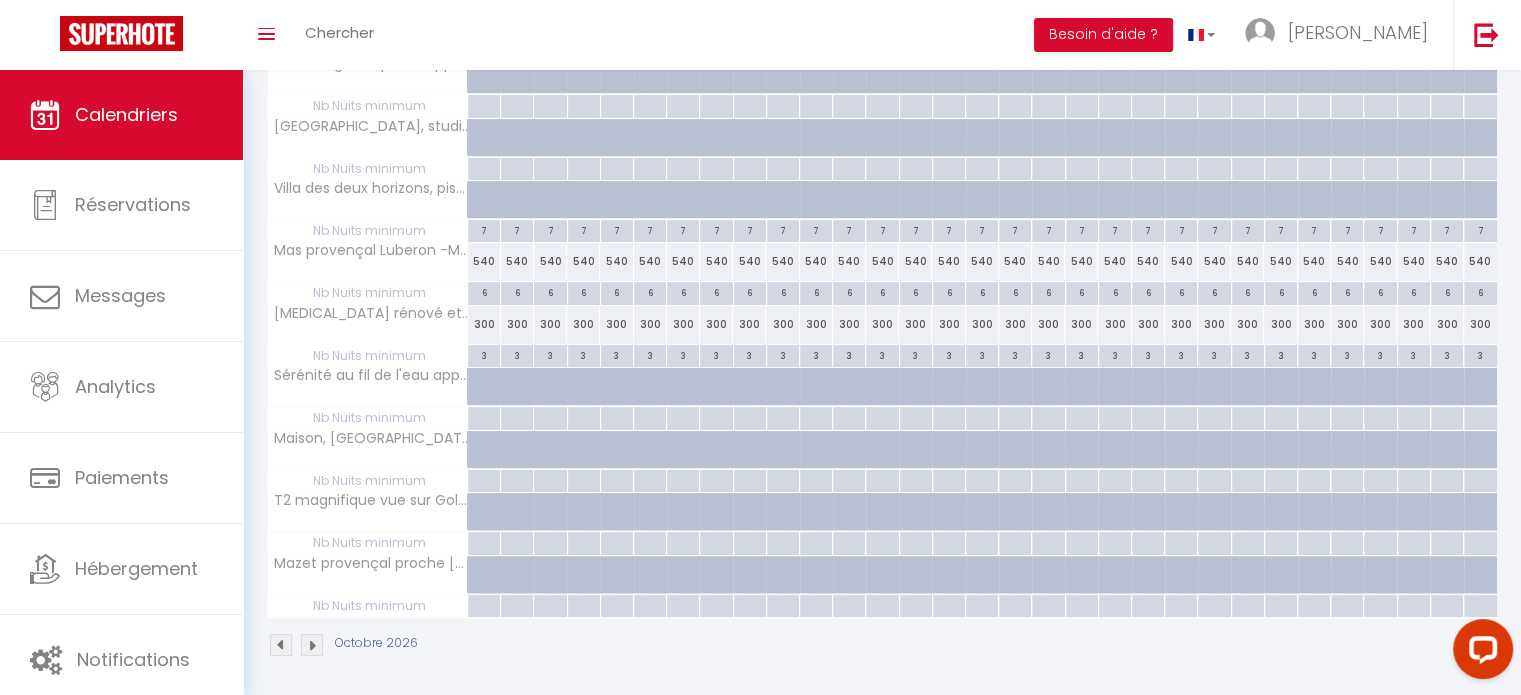 click at bounding box center (312, 645) 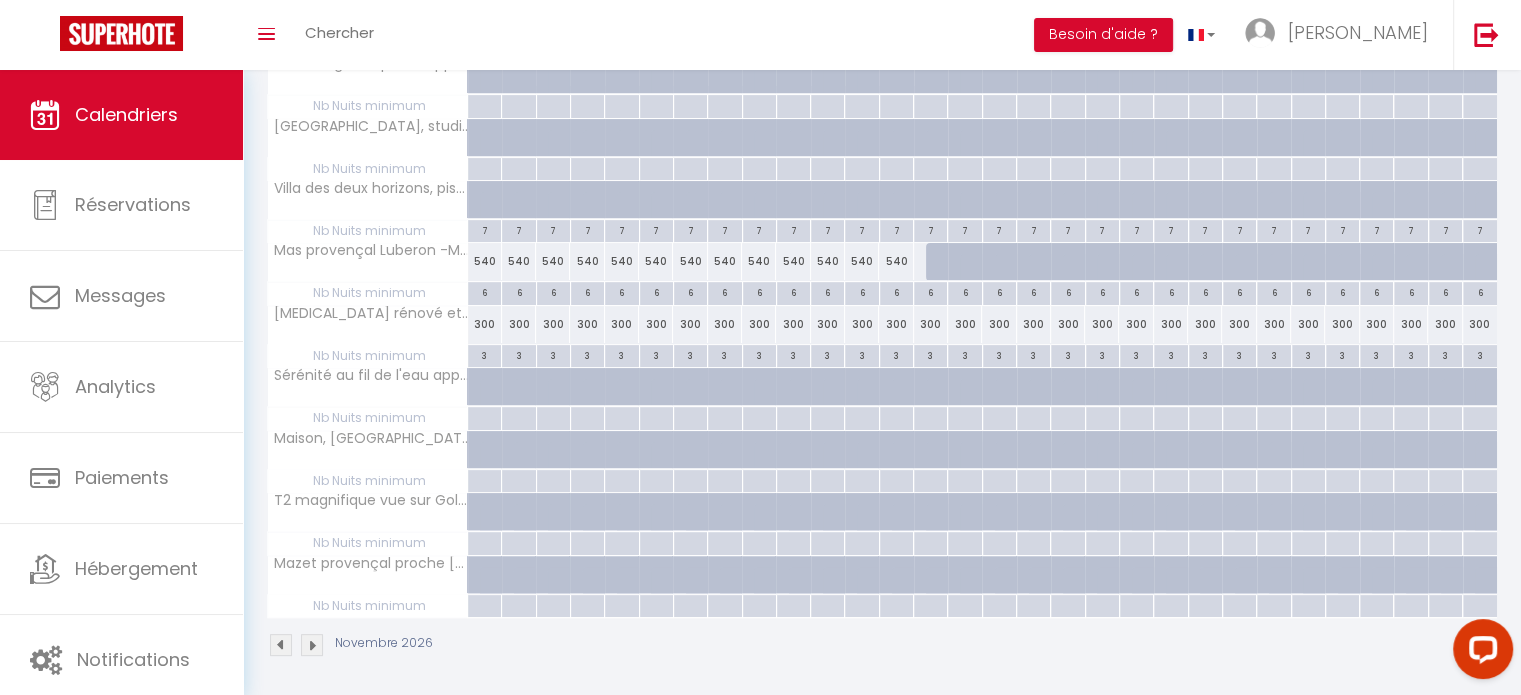 click at bounding box center (281, 645) 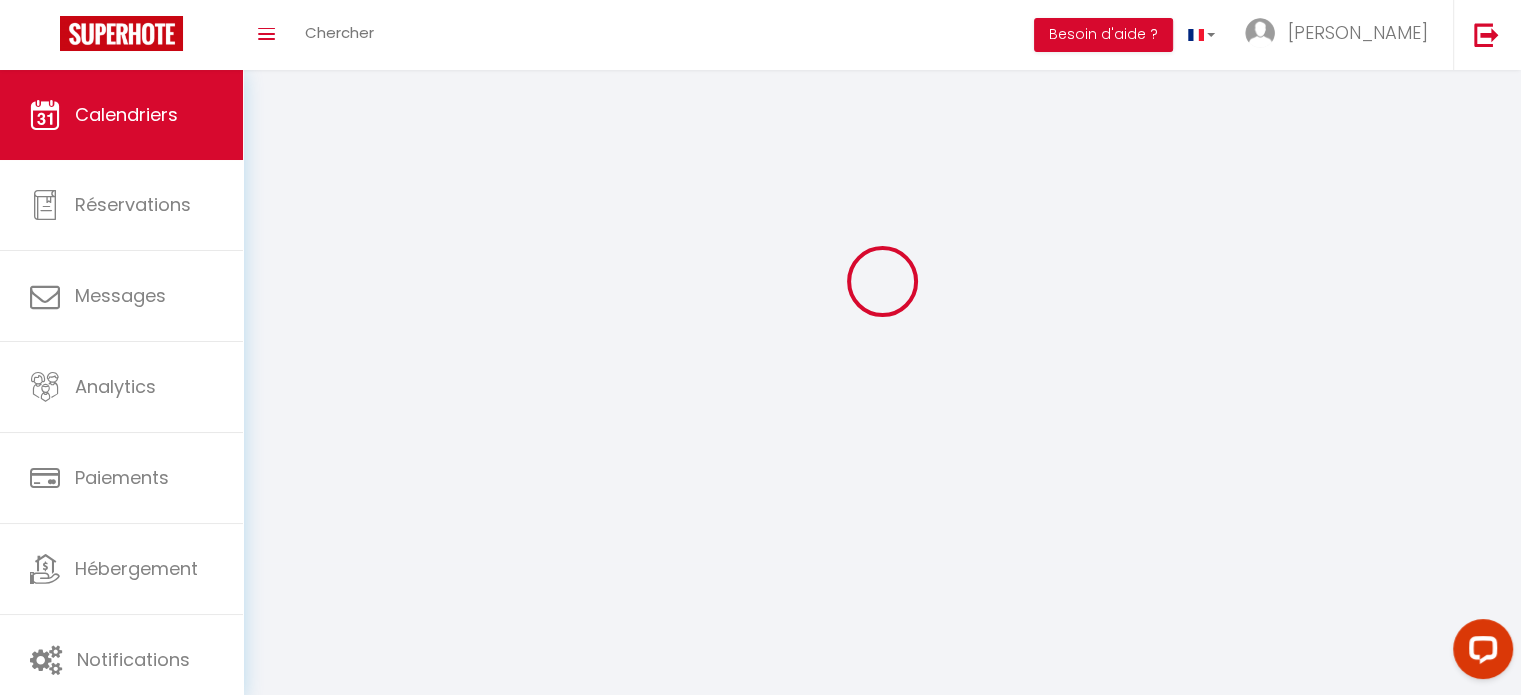 click on "Coaching SuperHote ce soir à 18h00, pour participer:  [URL][DOMAIN_NAME][SECURITY_DATA]   ×     Toggle navigation       Toggle Search     Toggle menubar     Chercher   BUTTON
Besoin d'aide ?
[PERSON_NAME]        Équipe     Résultat de la recherche   Aucun résultat     Calendriers     Réservations     Messages     Analytics      Paiements     Hébergement     Notifications                 Résultat de la recherche   Id   Appart   Voyageur    Checkin   Checkout   Nuits   Pers.   Plateforme   Statut     Résultat de la recherche   Aucun résultat           Aucun logement configuré pour le moment
Importer les logements
Voir les tutoriels   Créer ou Importer des hébergements   ×
Pas d'hébergements pour le moment
IMPORTANT 1- L'import va récupérer les PRIX, les DISPONIBILITES et les RESERVATIONS Airbnb.   Annuler
OK" at bounding box center (760, 347) 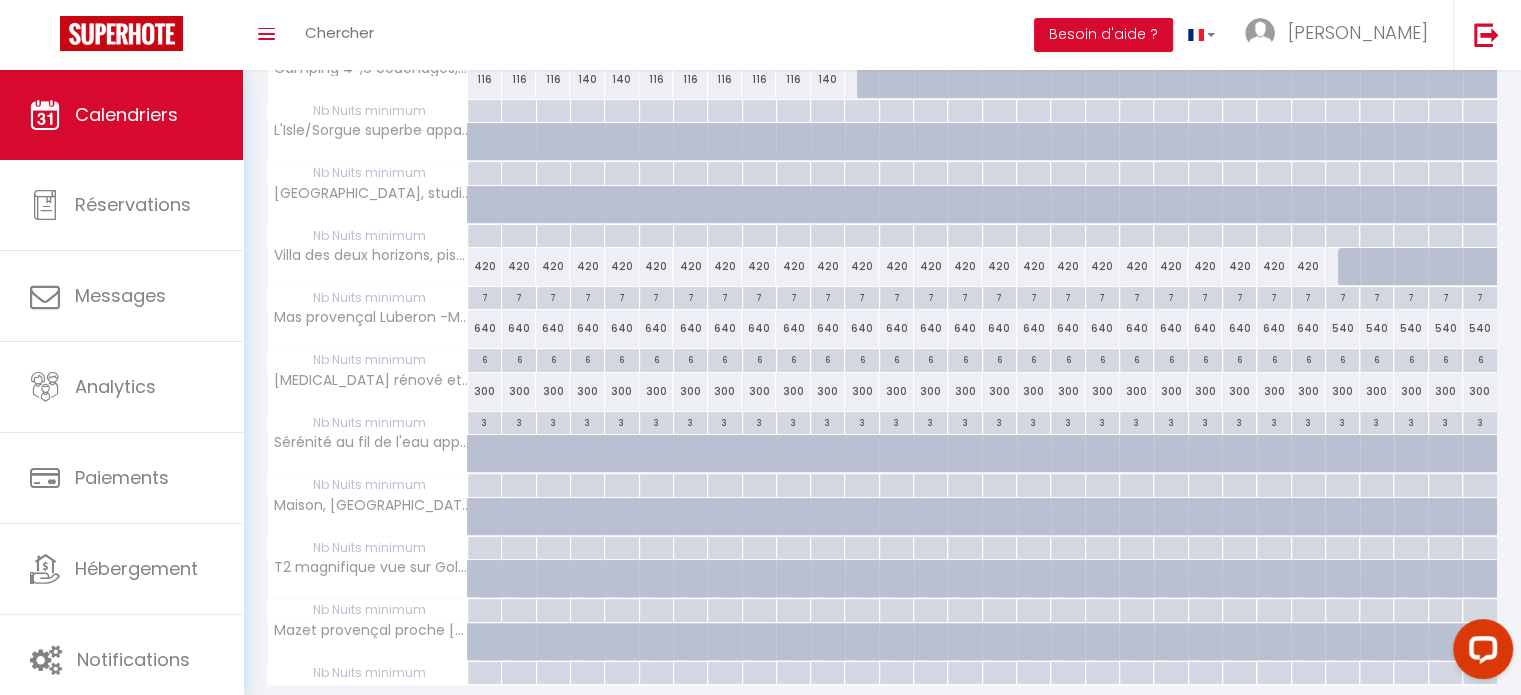 click at bounding box center (281, 712) 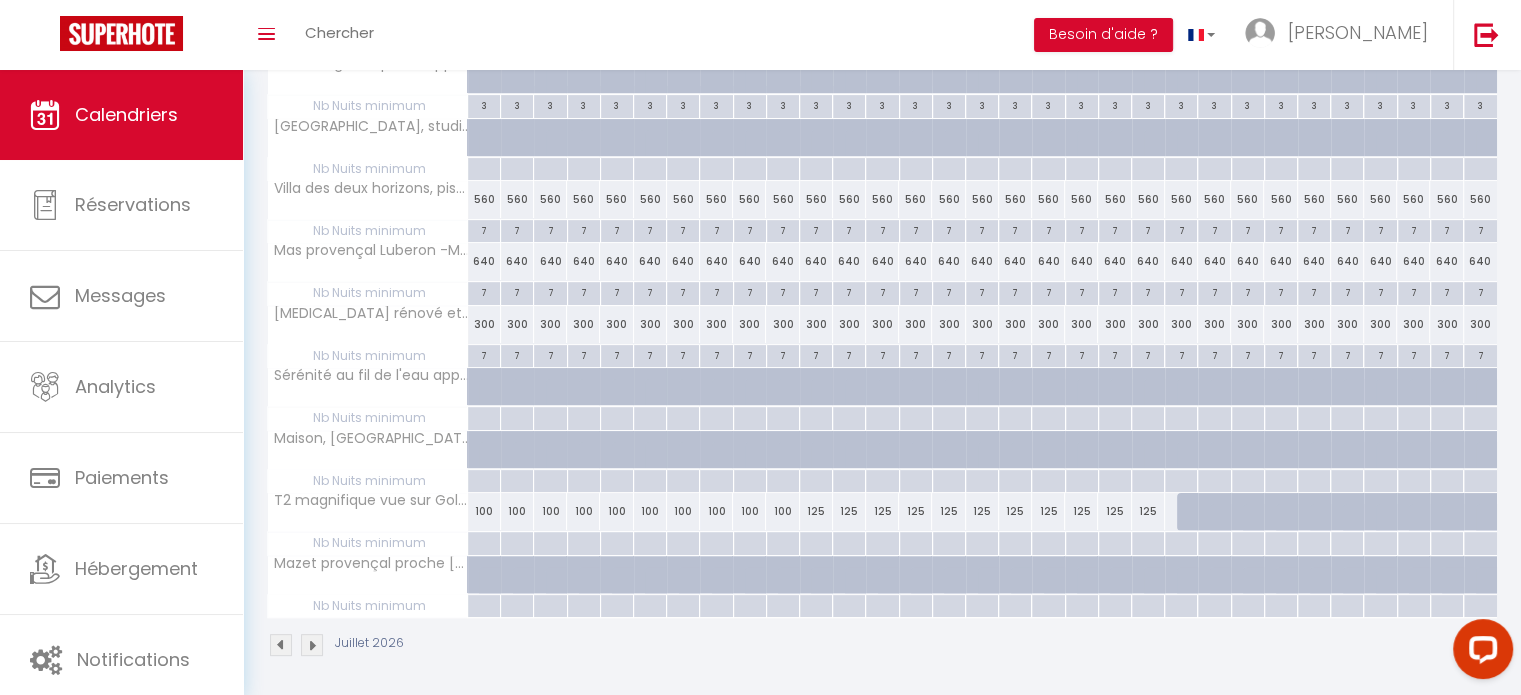 click at bounding box center (281, 645) 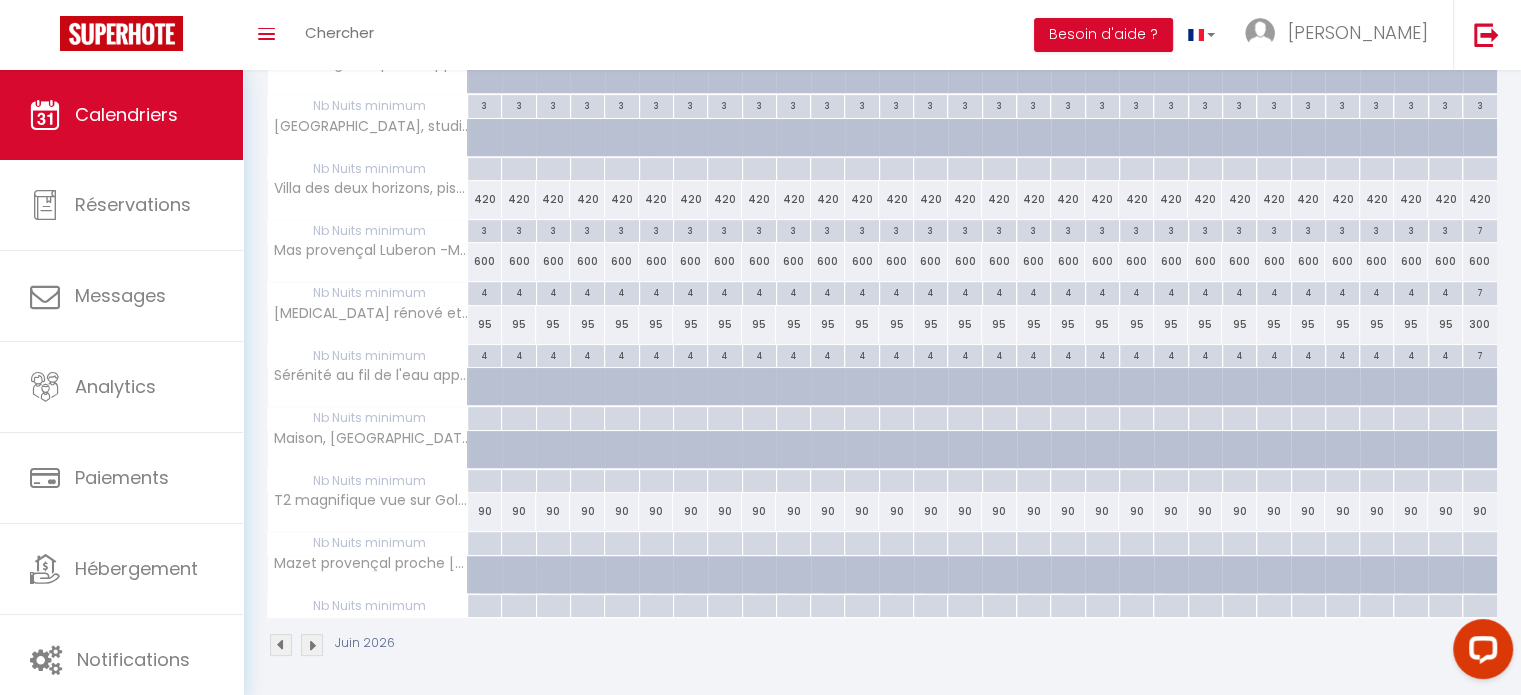 click at bounding box center [281, 645] 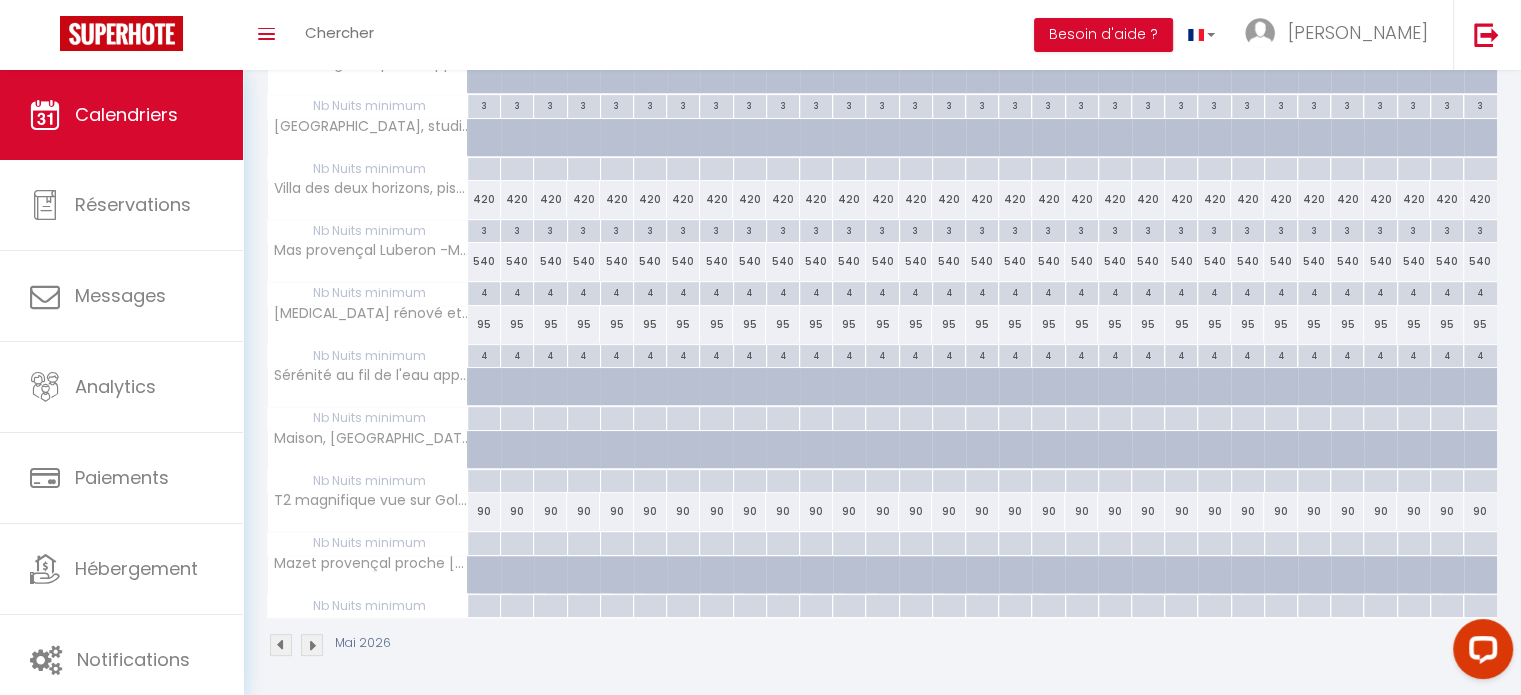 click at bounding box center (281, 645) 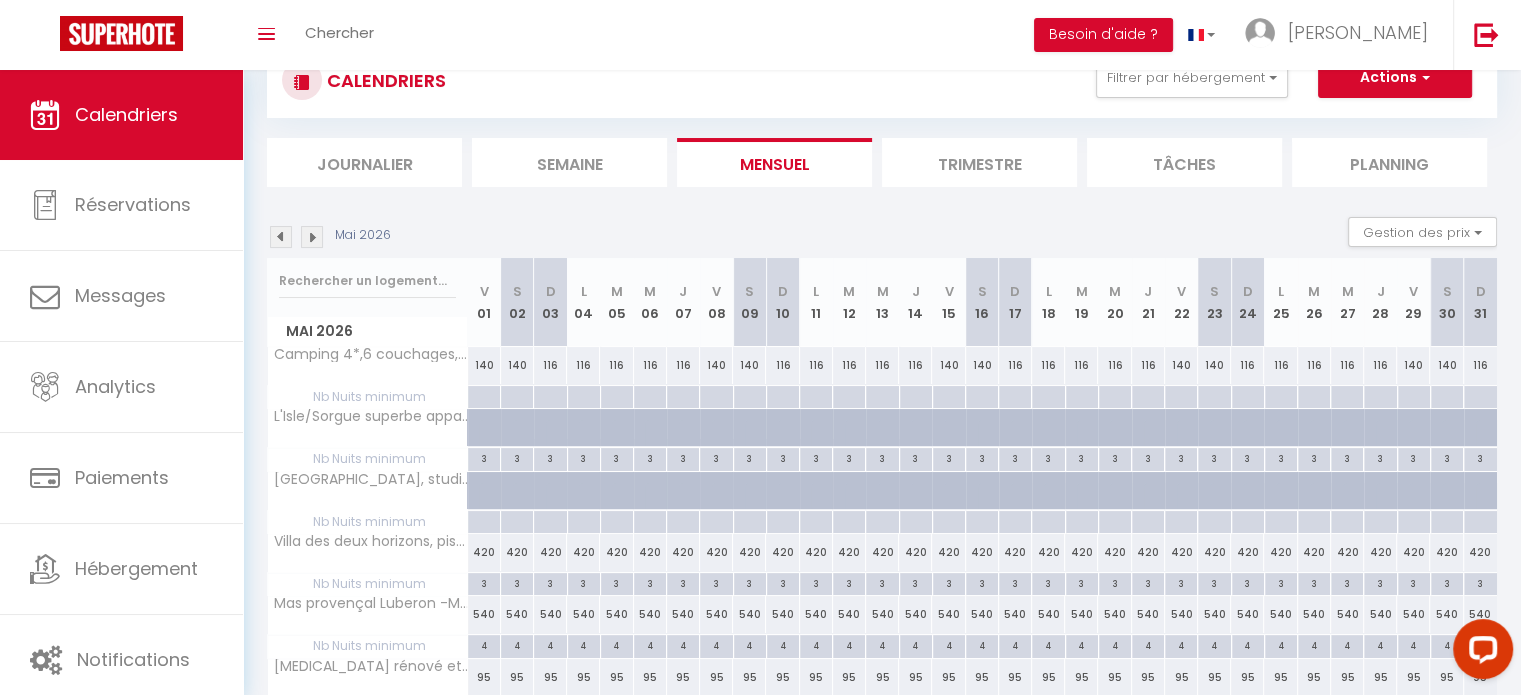 scroll, scrollTop: 423, scrollLeft: 0, axis: vertical 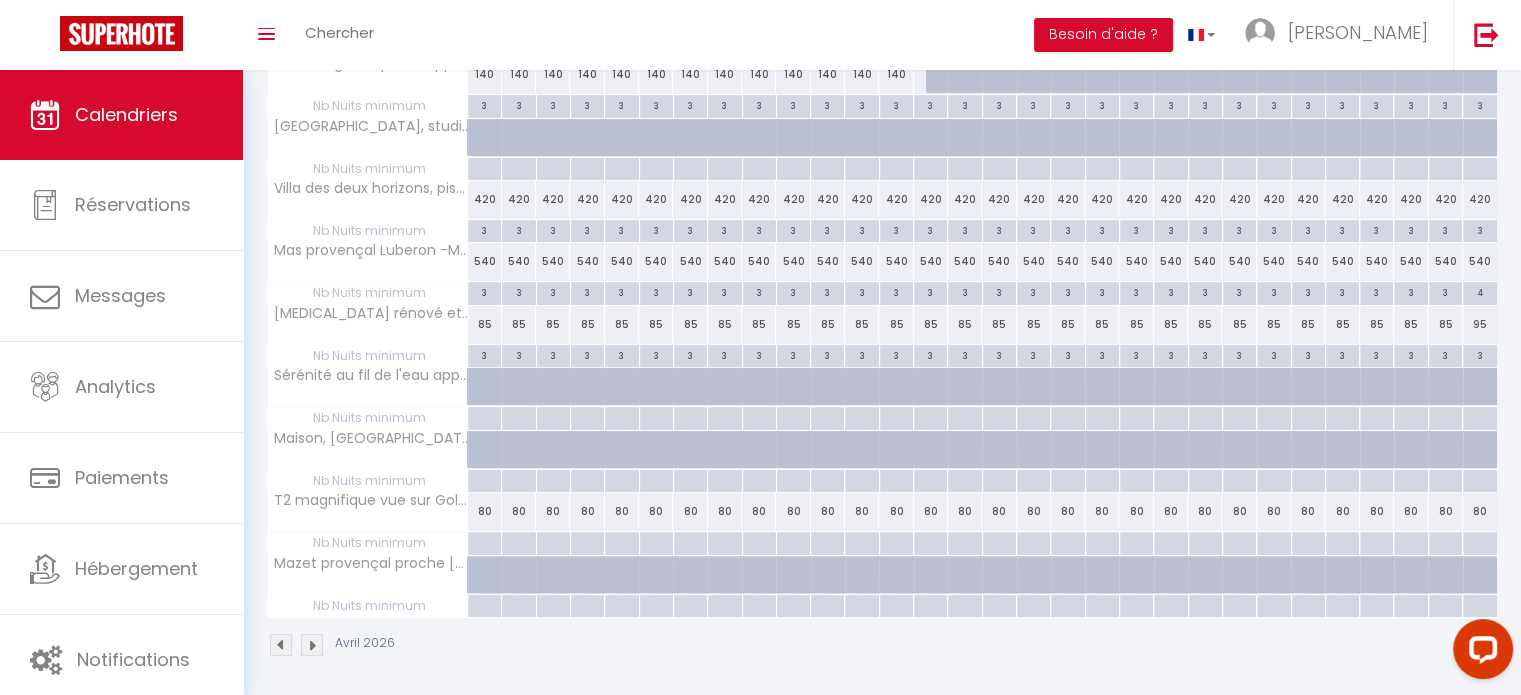 click at bounding box center (281, 645) 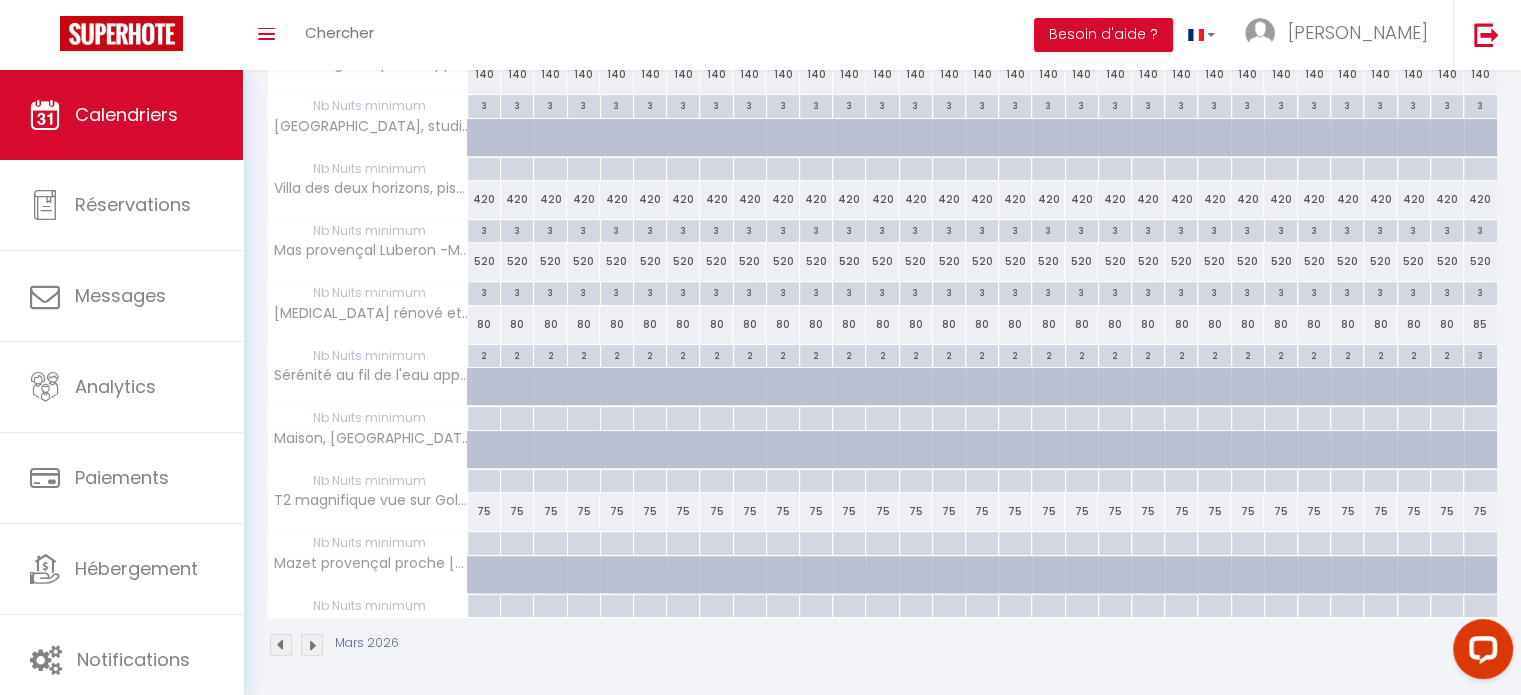 click at bounding box center (281, 645) 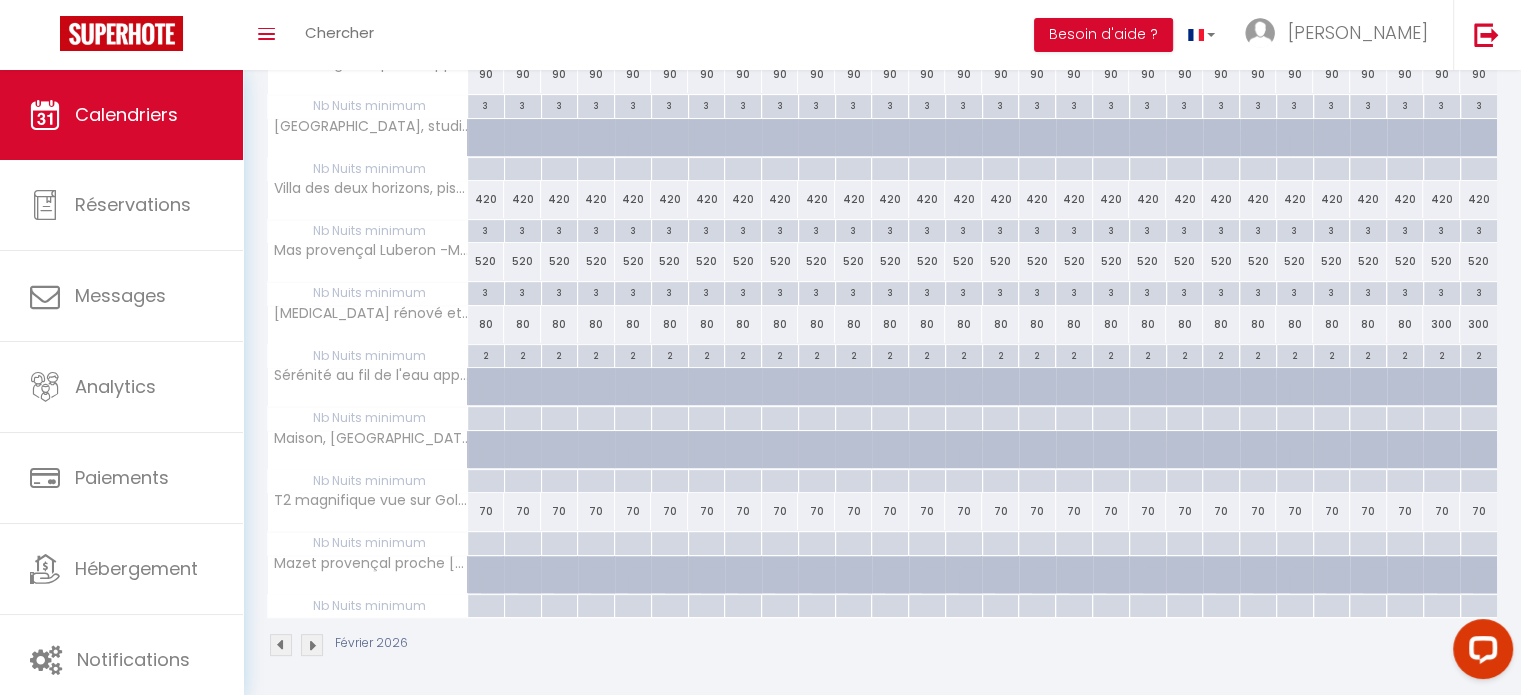 click at bounding box center [281, 645] 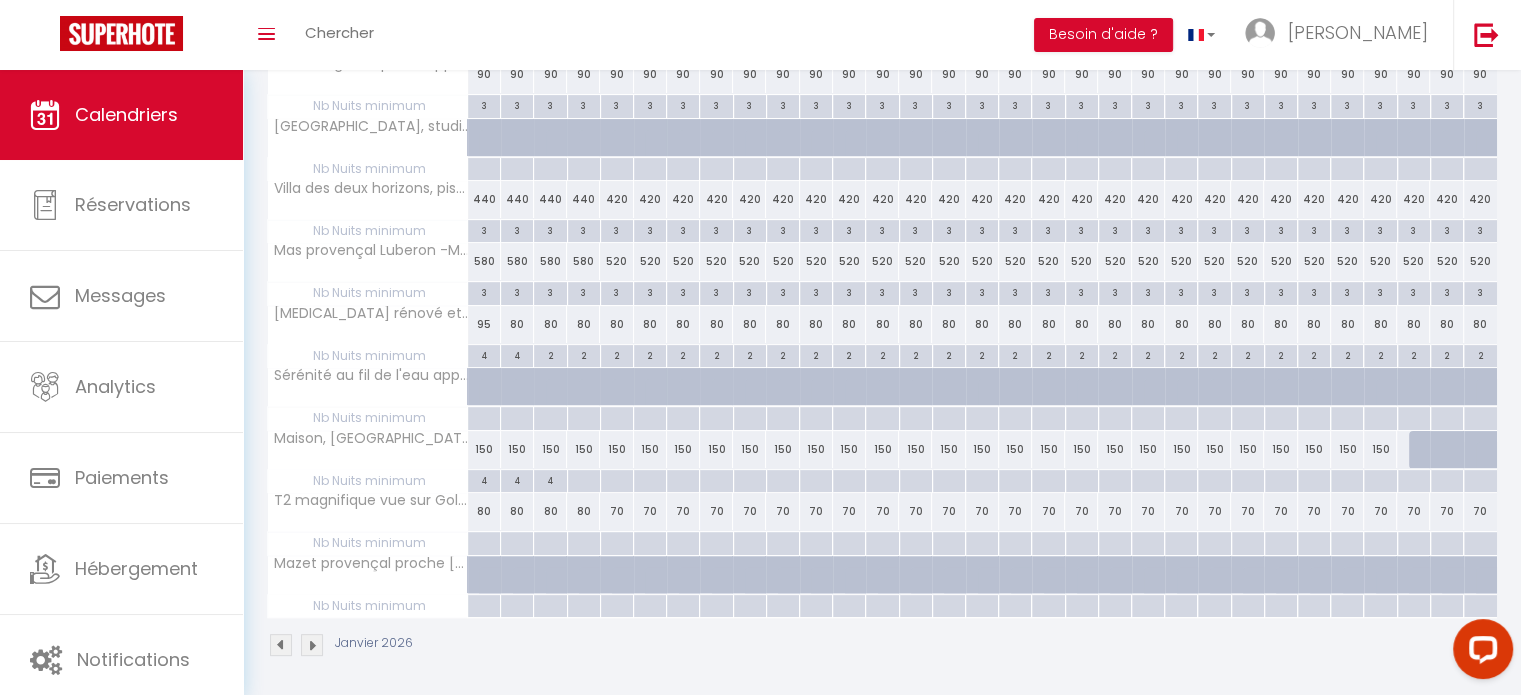 click at bounding box center [281, 645] 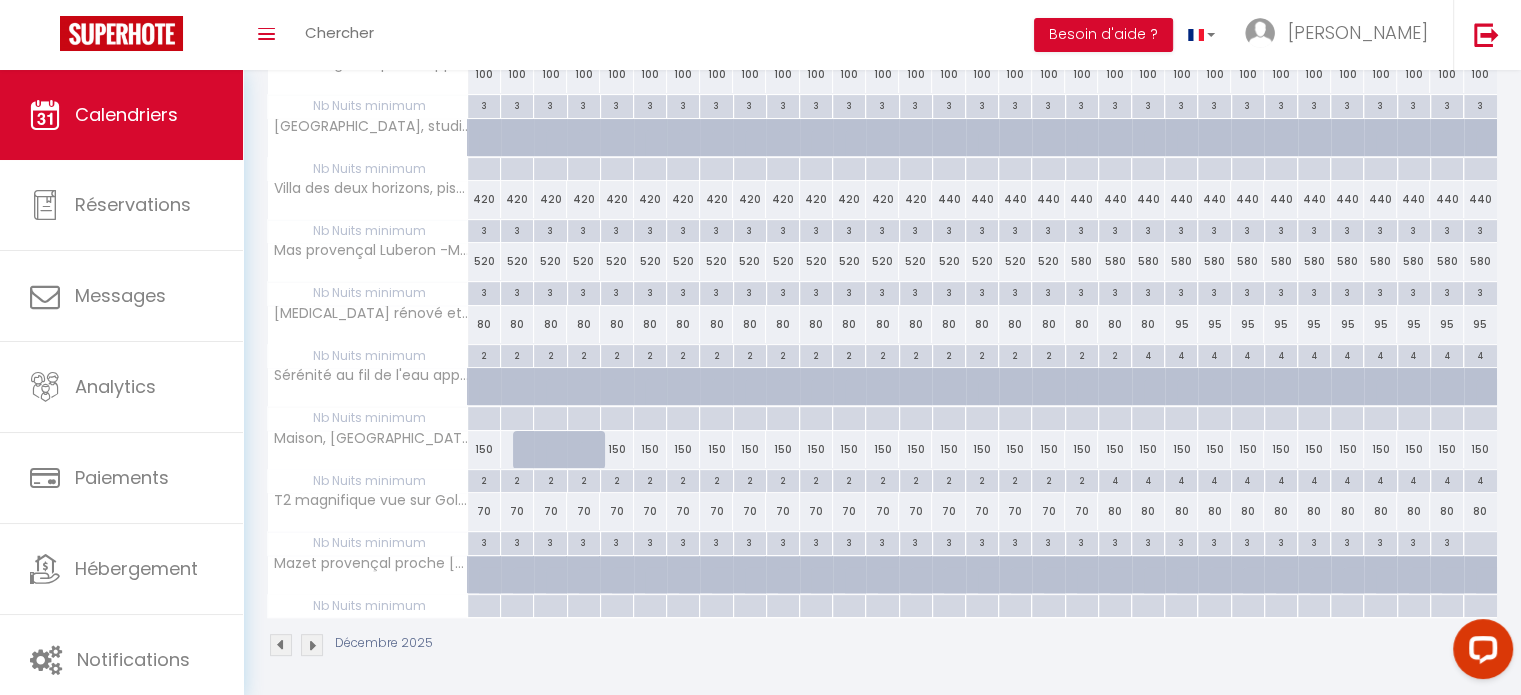 click at bounding box center (281, 645) 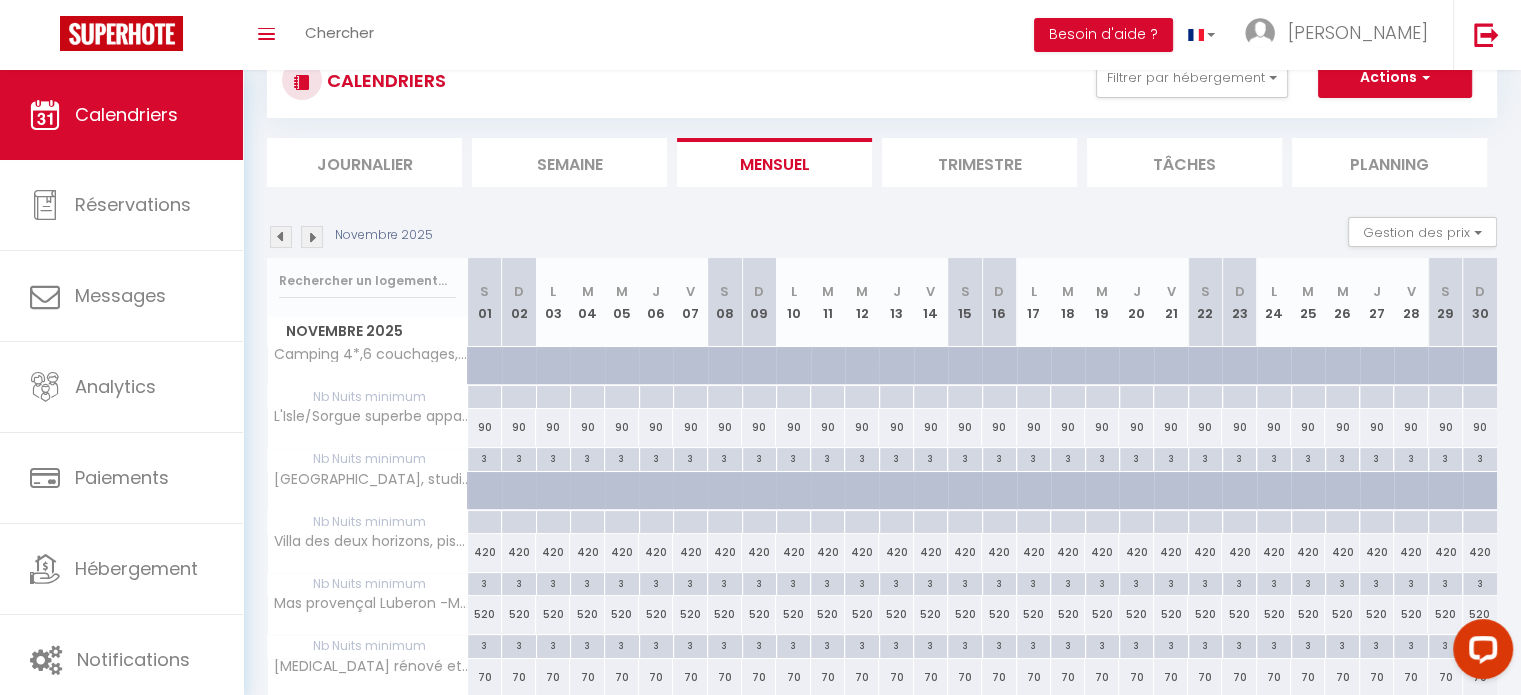 click at bounding box center [281, 998] 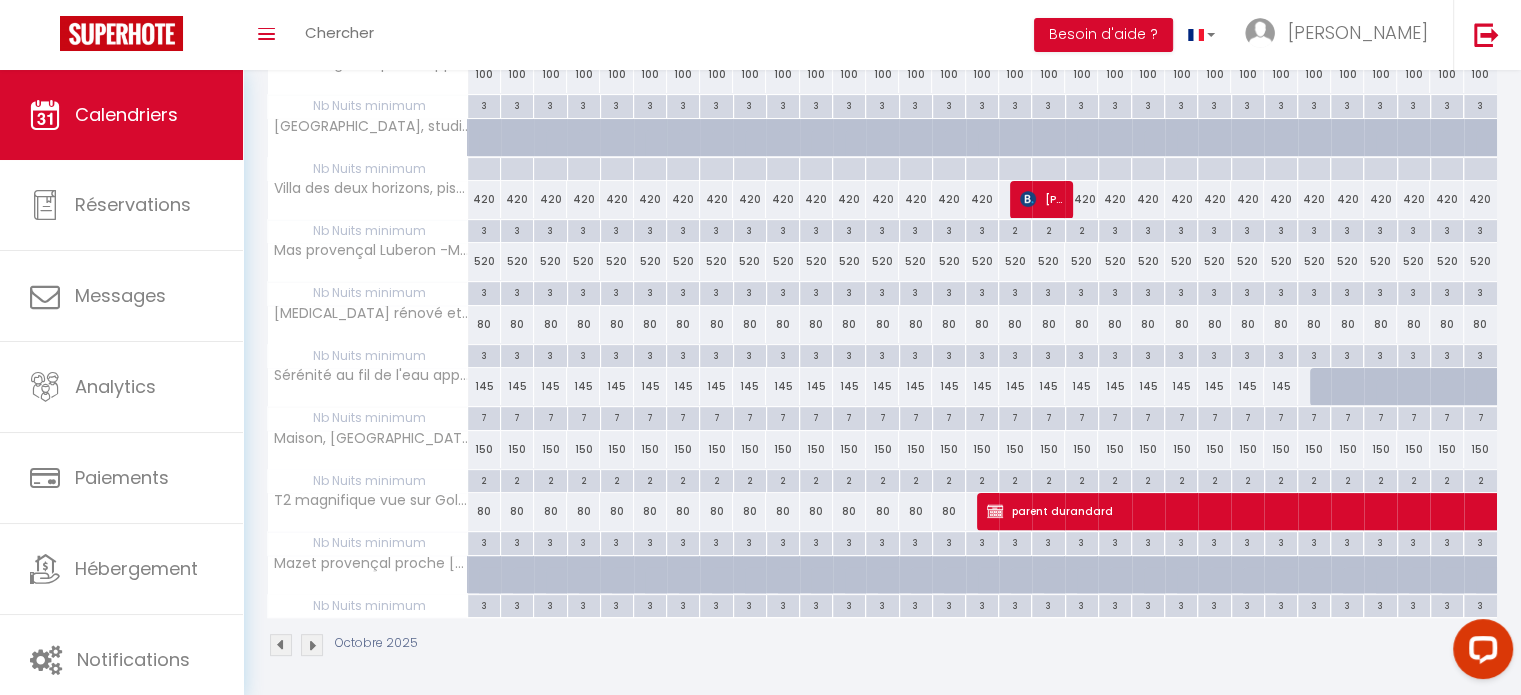 click at bounding box center (281, 645) 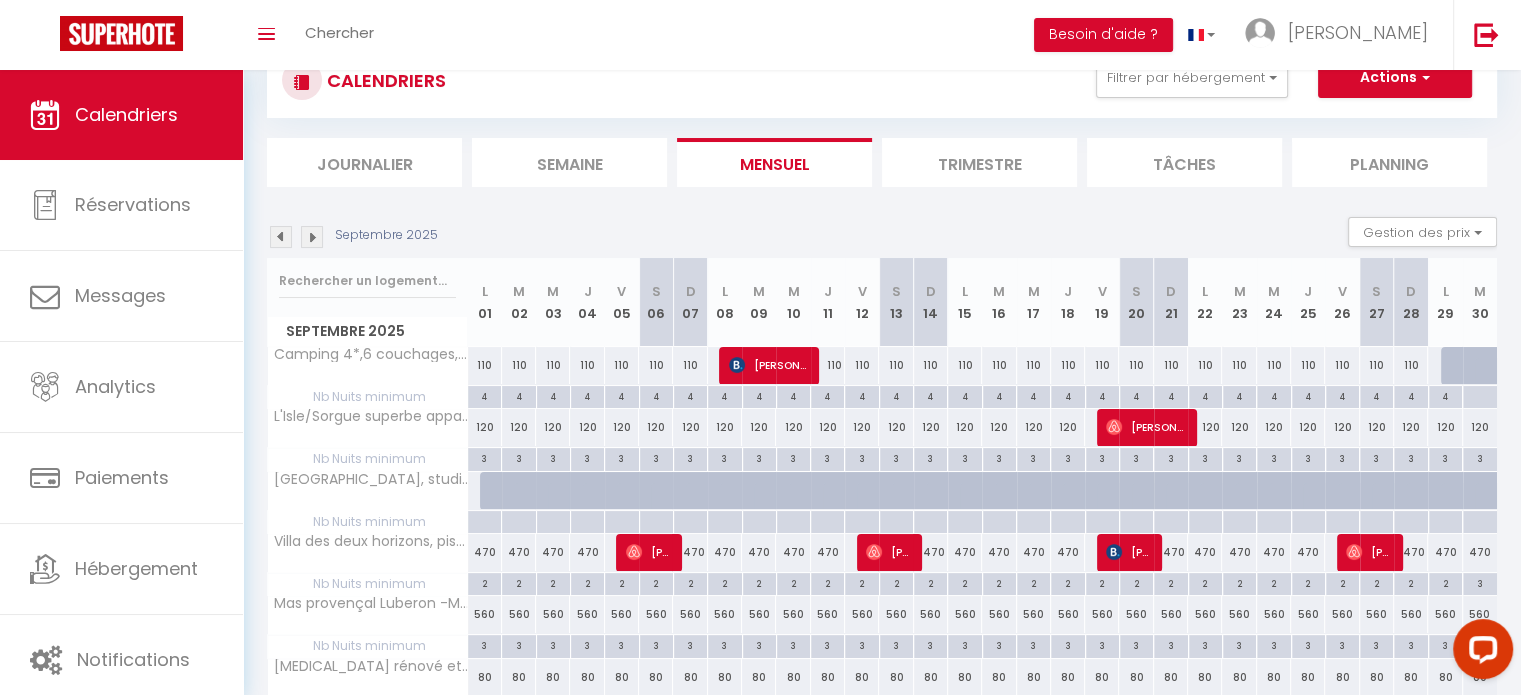 click at bounding box center [281, 998] 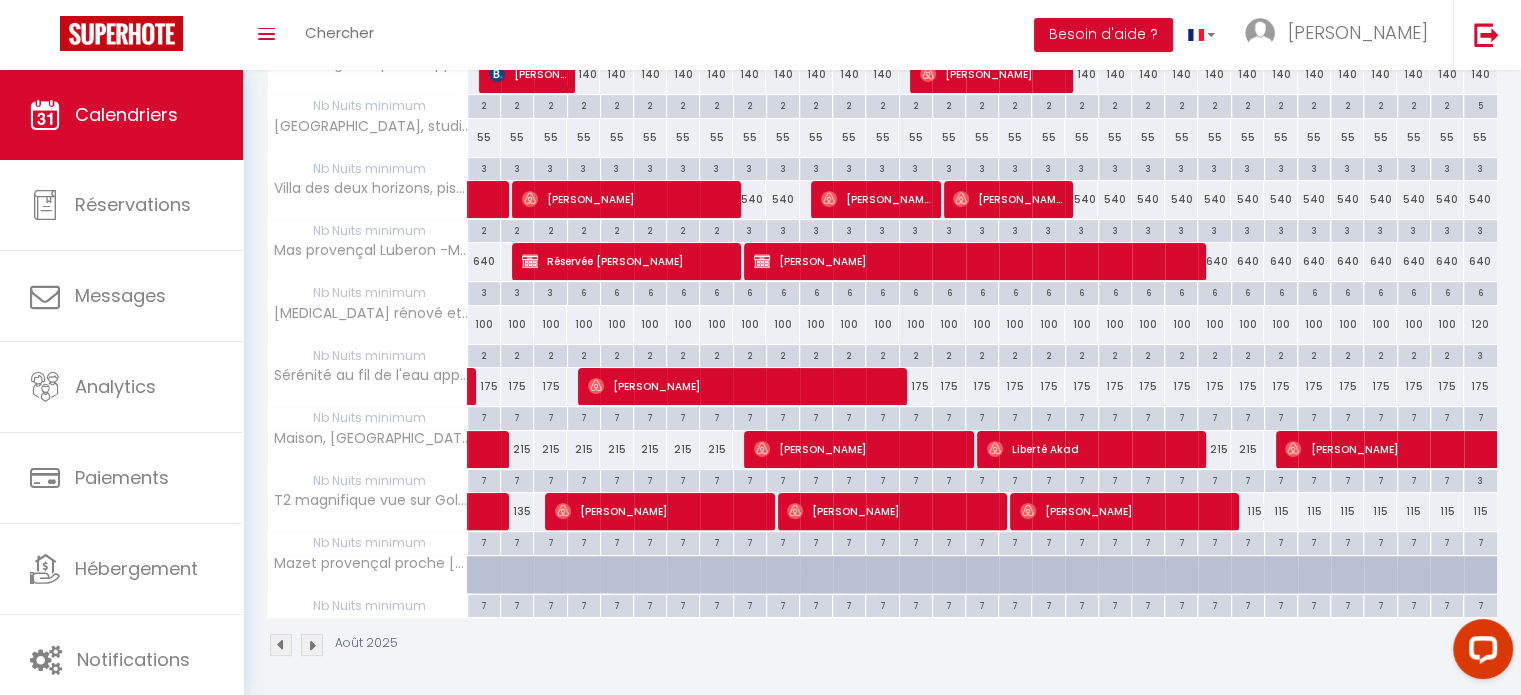 click at bounding box center [281, 645] 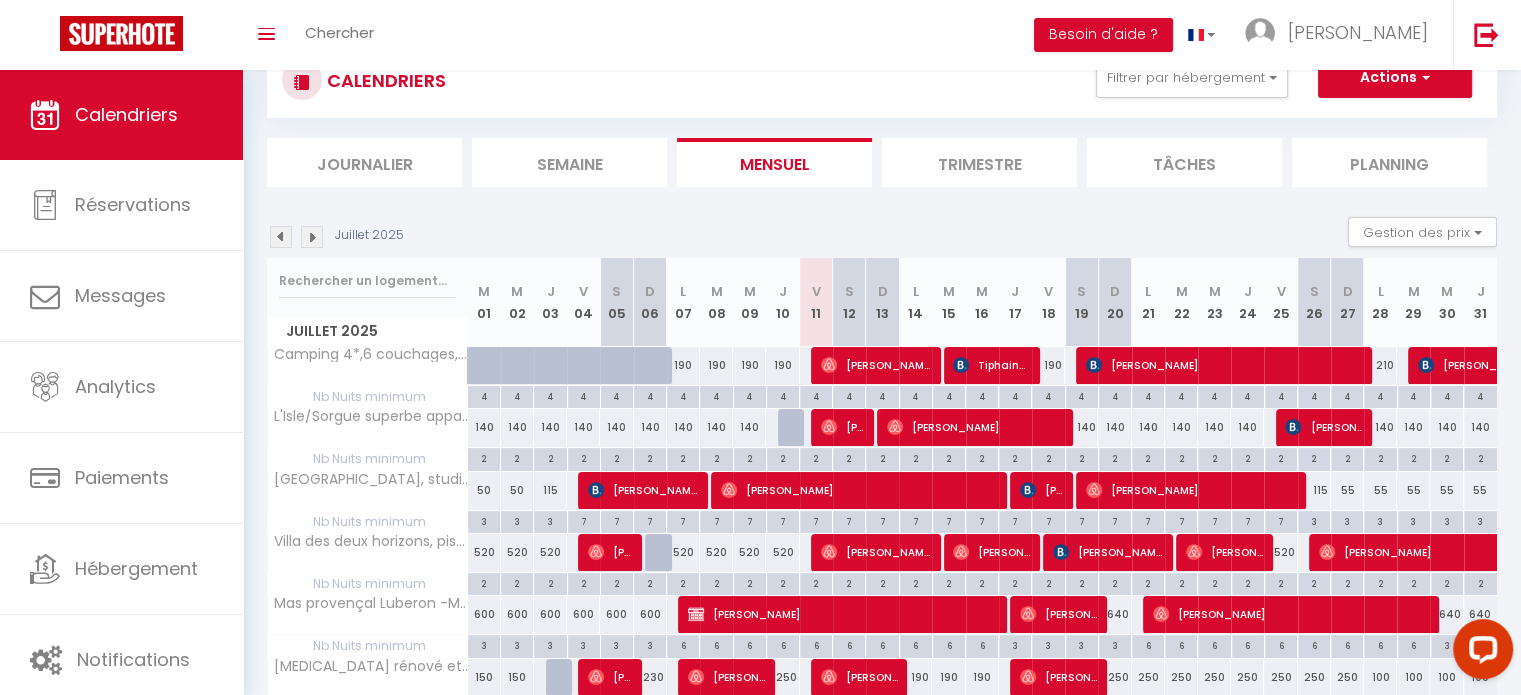 scroll, scrollTop: 423, scrollLeft: 0, axis: vertical 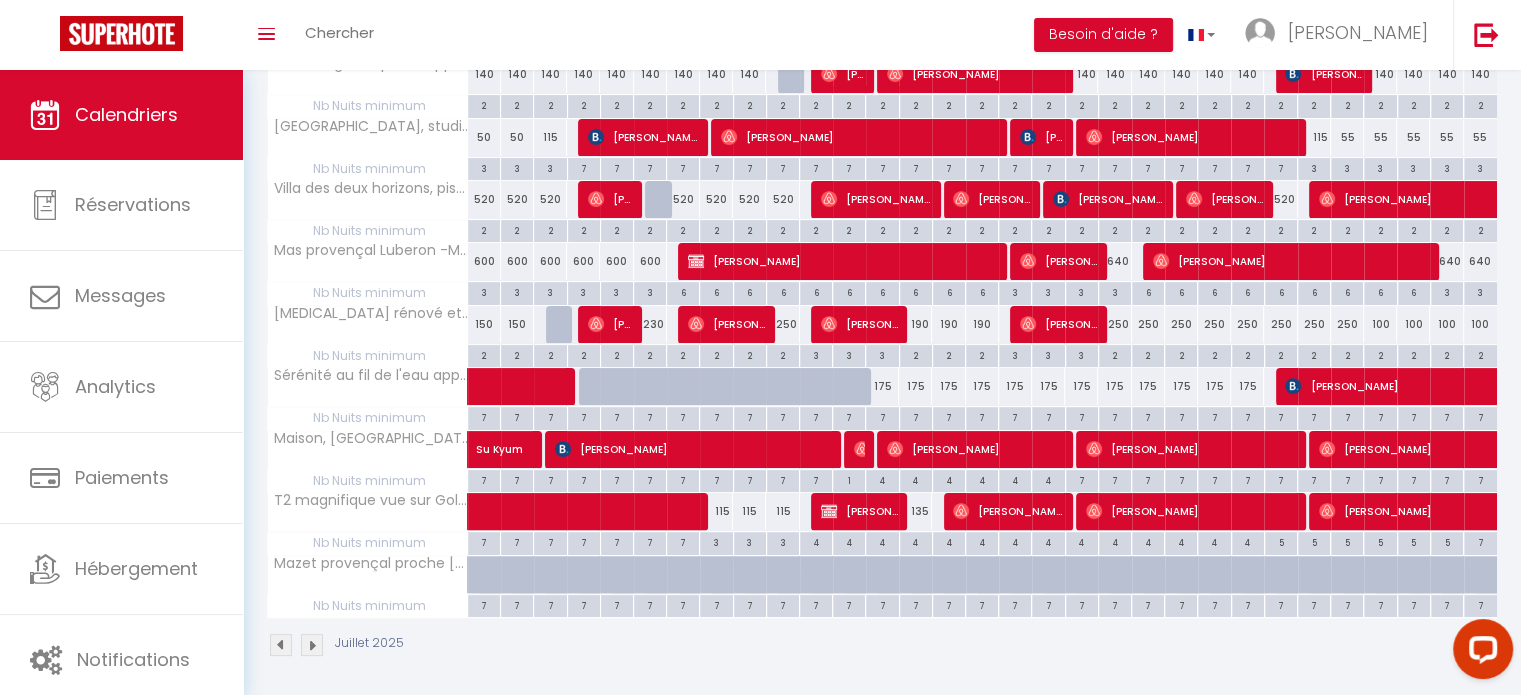 click at bounding box center [312, 645] 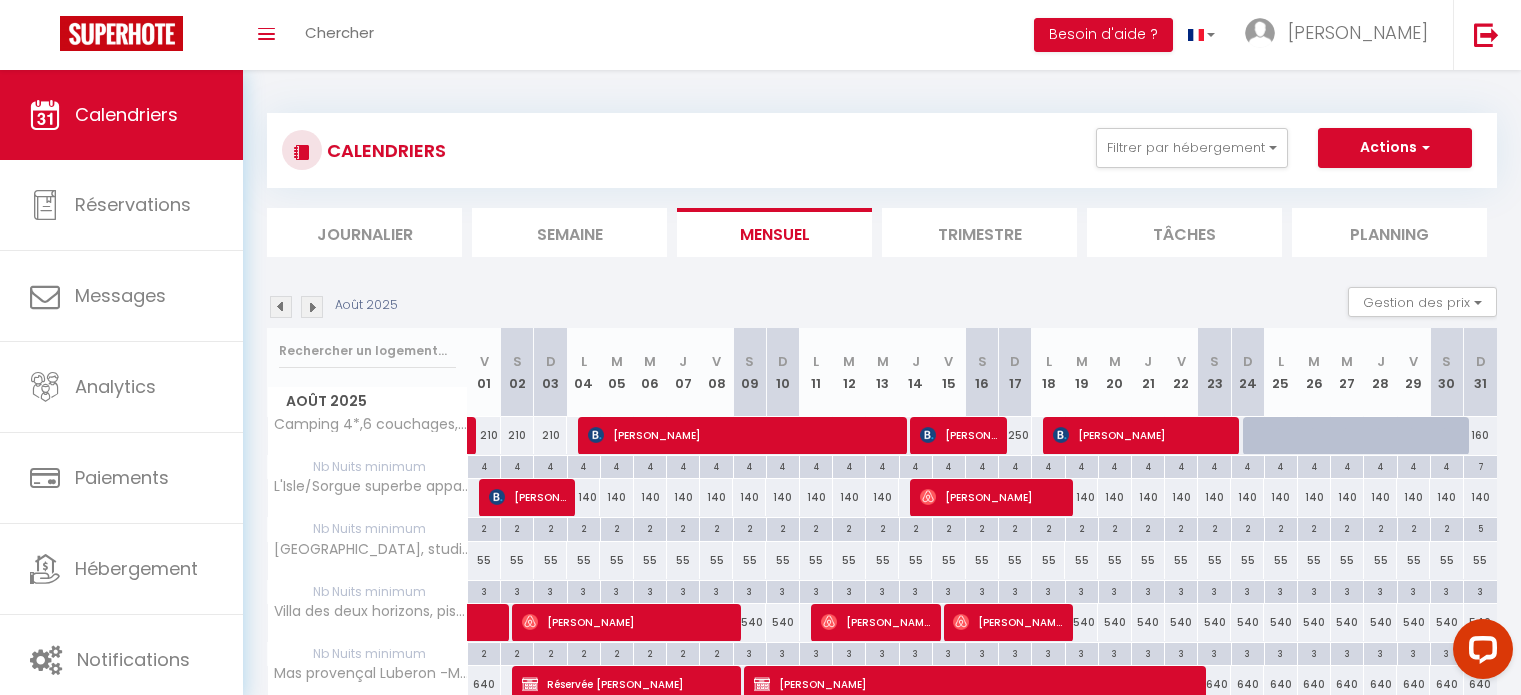 scroll, scrollTop: 423, scrollLeft: 0, axis: vertical 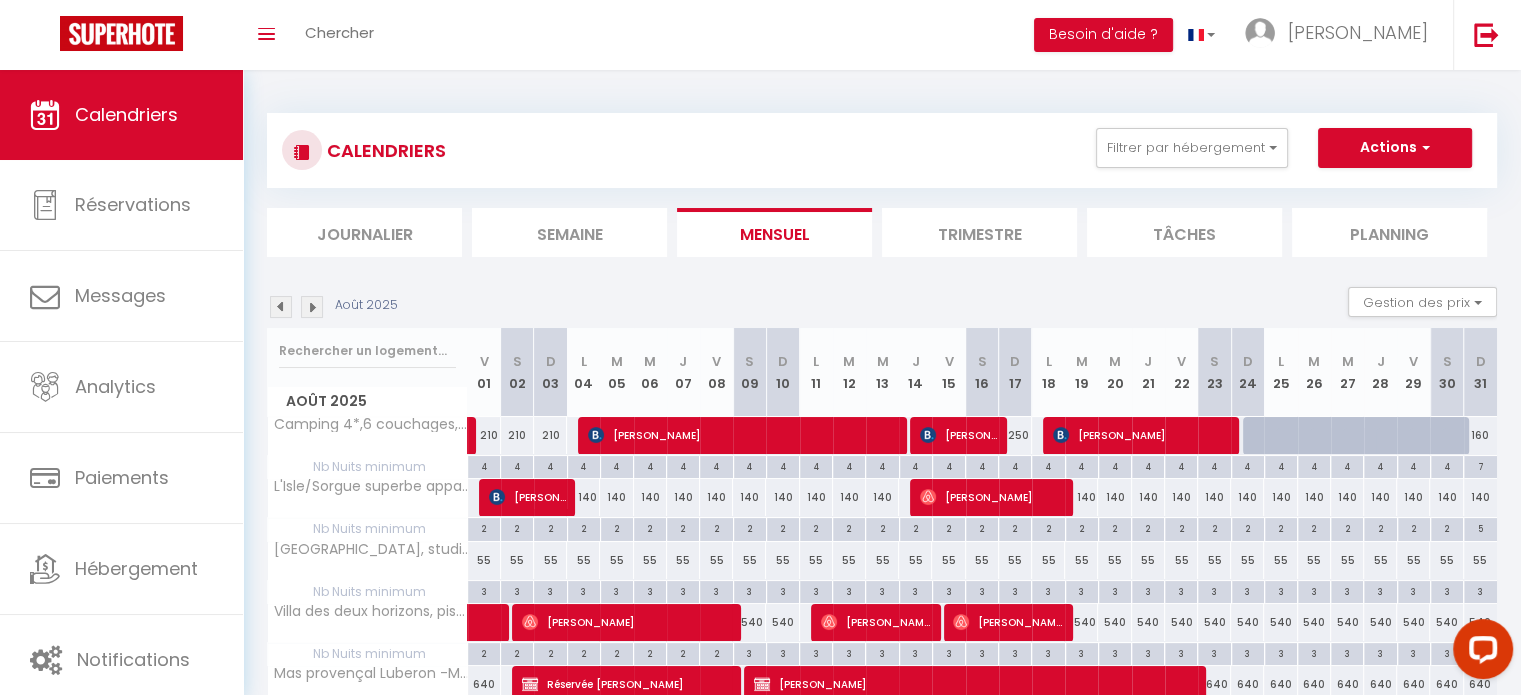 click on "CALENDRIERS
Filtrer par hébergement
villa      Grand Avignon       Villa des deux horizons, piscine, idéal famille     Maison centre village climatisée proche avignon     Le Beldi mas de village 1870.     Villa moderne climatisée, piscine billard jacuzzi     Maison de vacances avec piscine, centre village     Luberon       Villa familiale calme aux portes du Luberon    Effacer   Sauvegarder
Actions
Nouvelle réservation   Exporter les réservations   Importer les réservations" at bounding box center (882, 150) 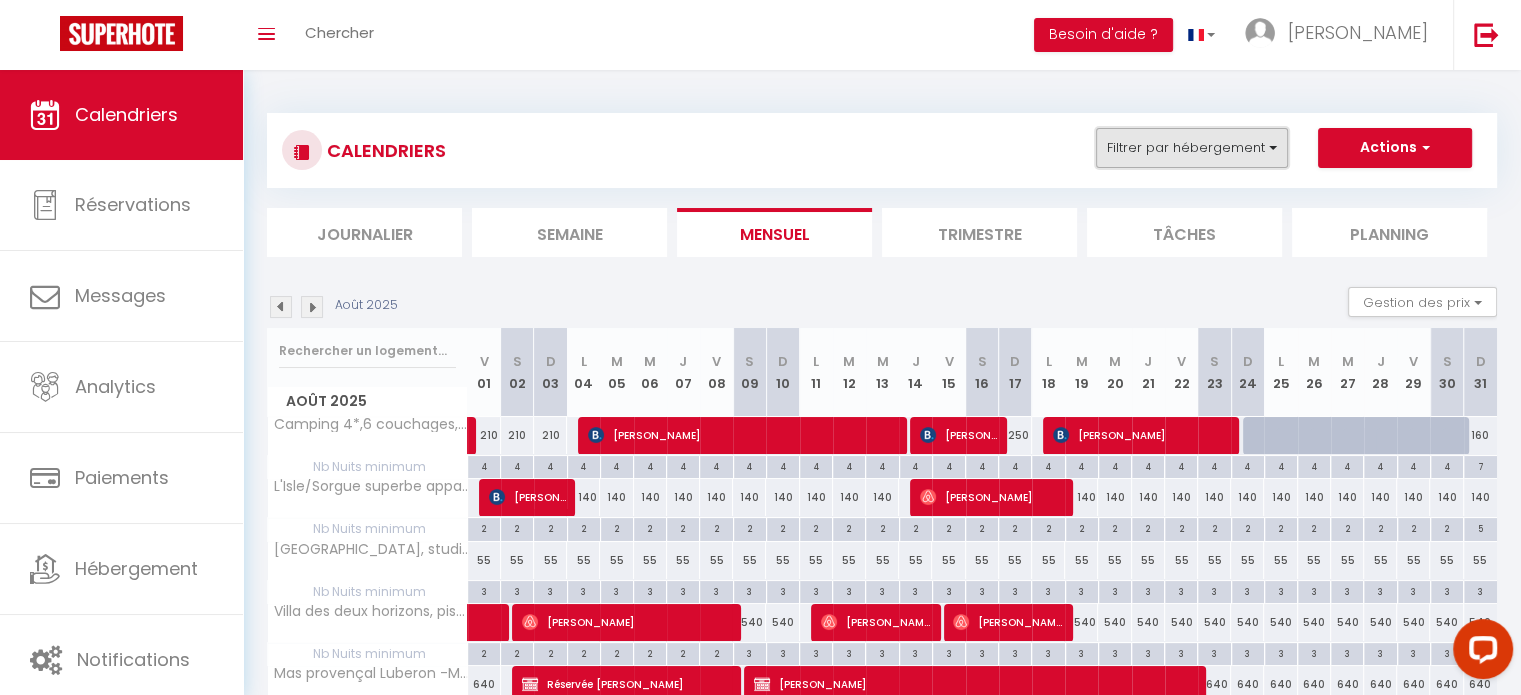 click on "Filtrer par hébergement" at bounding box center (1192, 148) 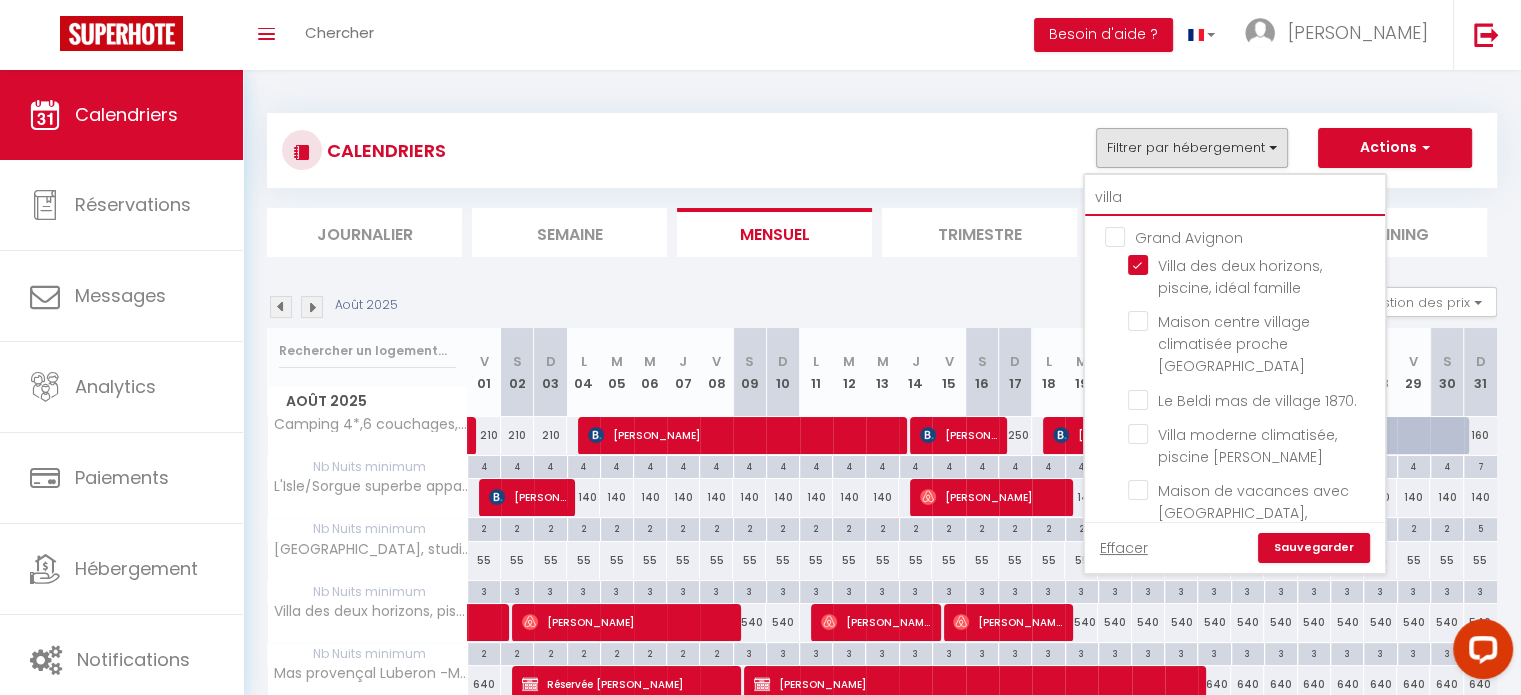 click on "villa" at bounding box center [1235, 198] 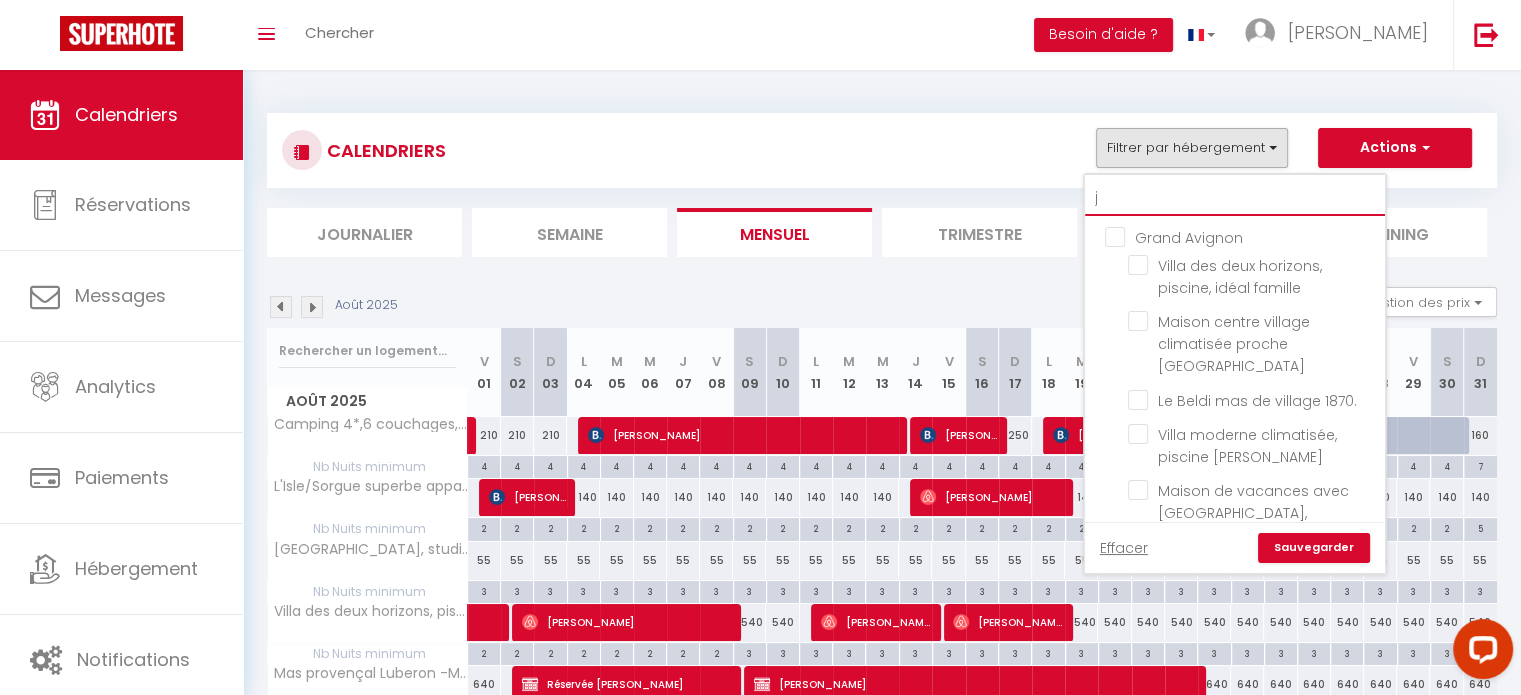 type on "ja" 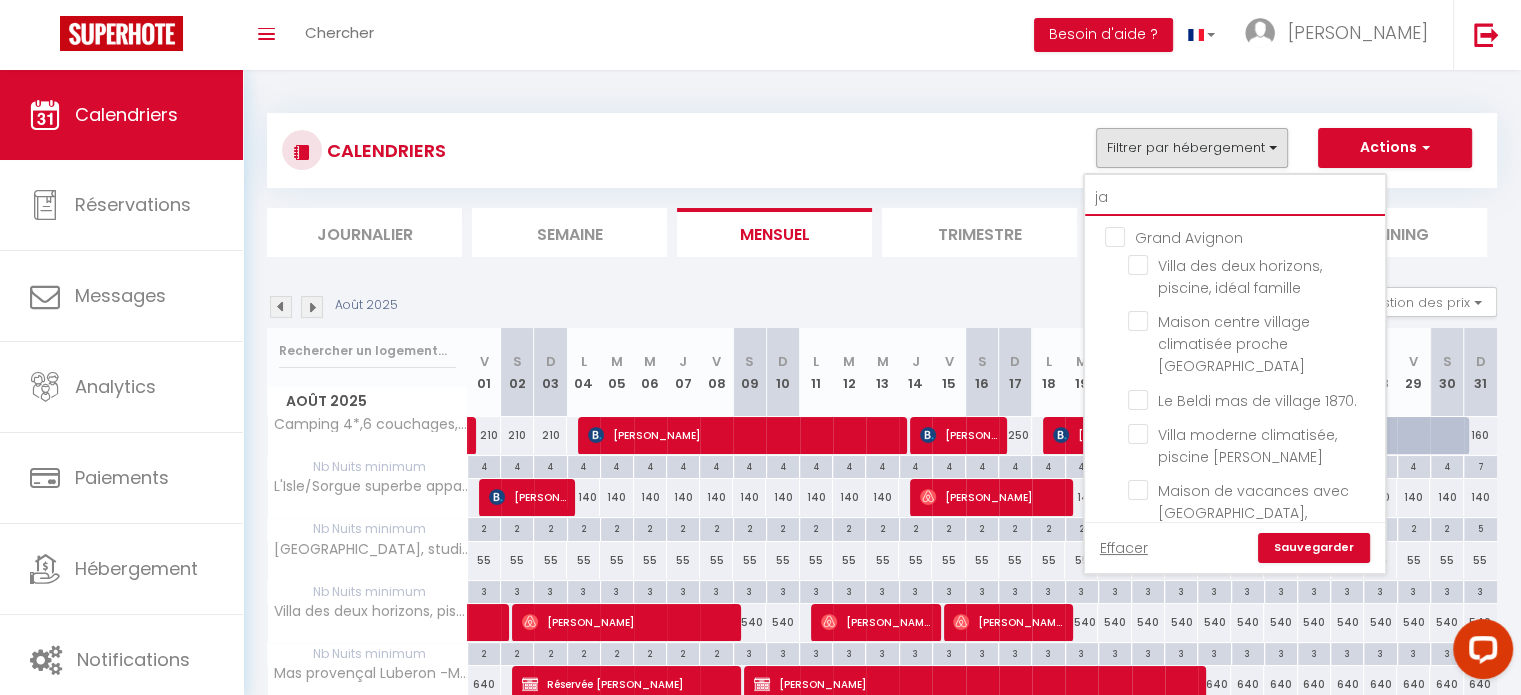 checkbox on "false" 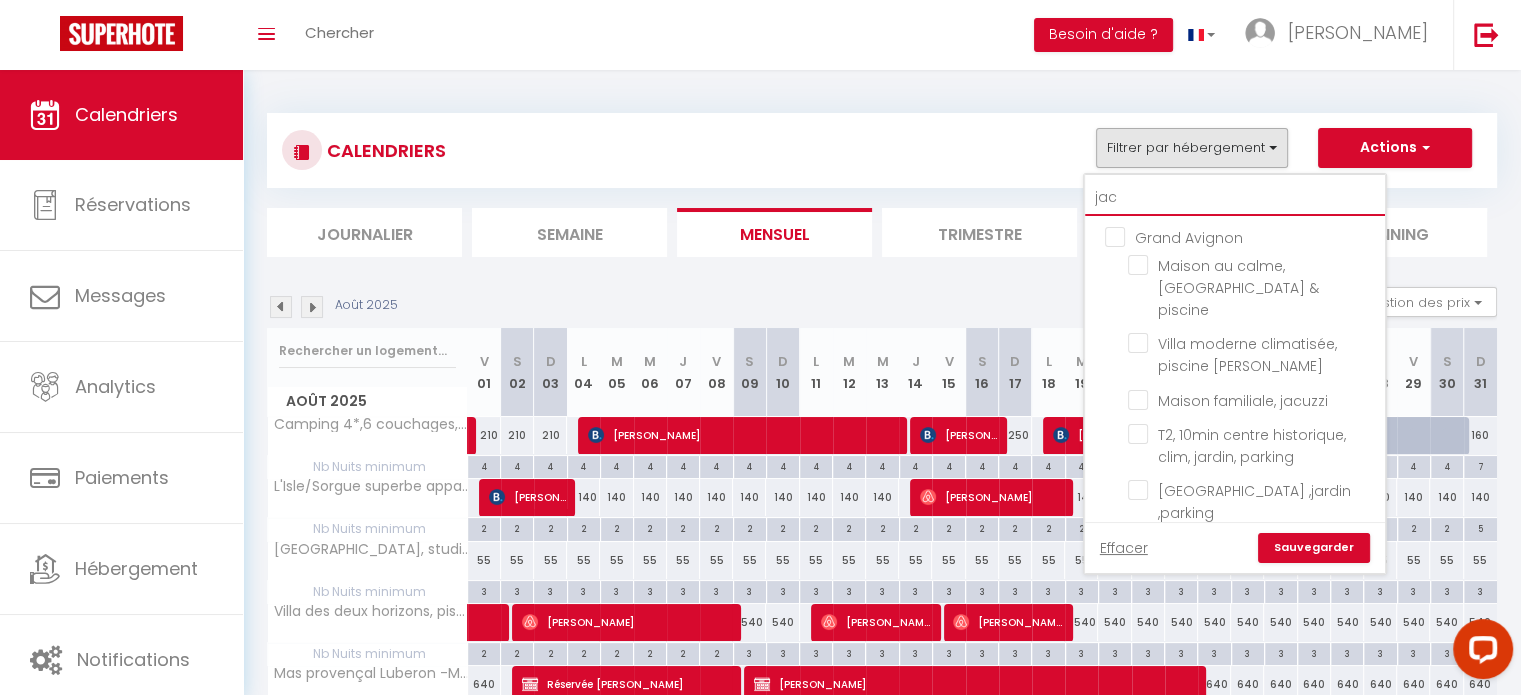 type on "jacu" 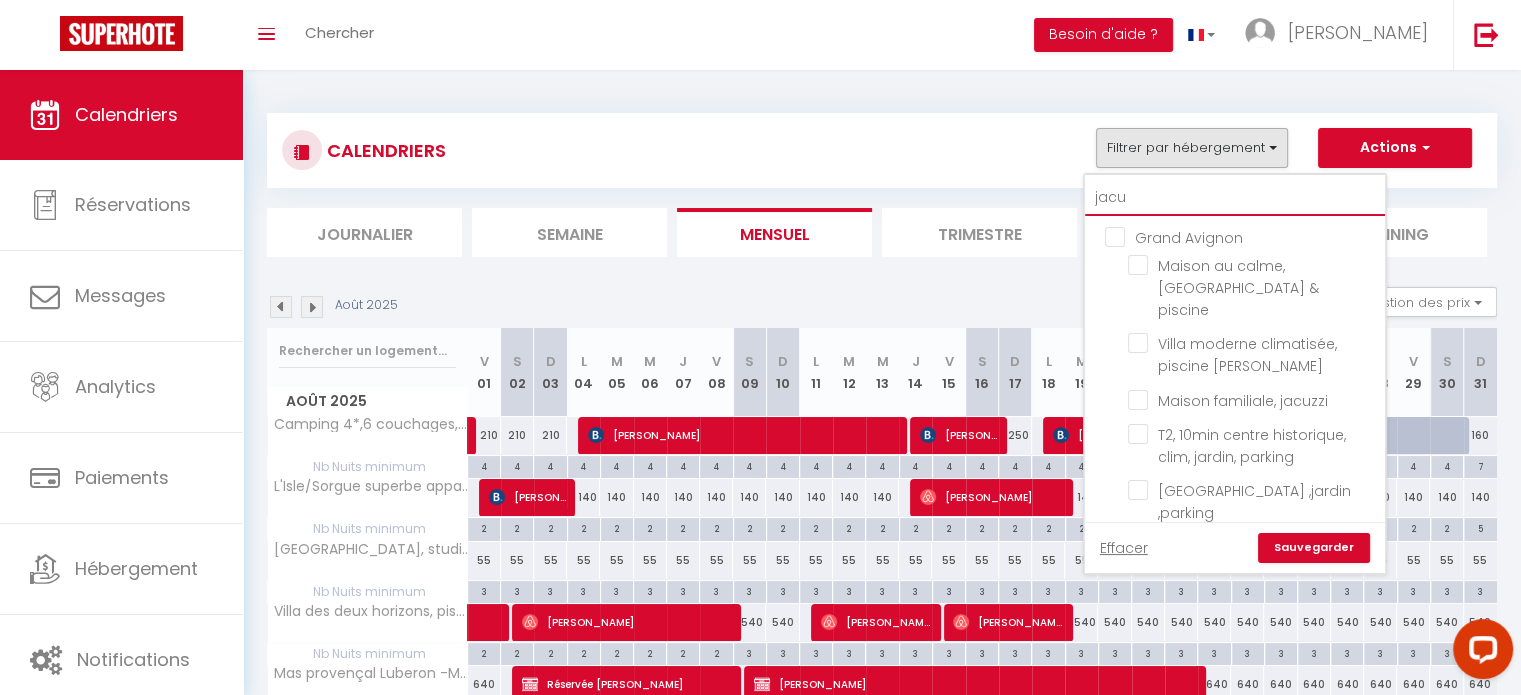 checkbox on "false" 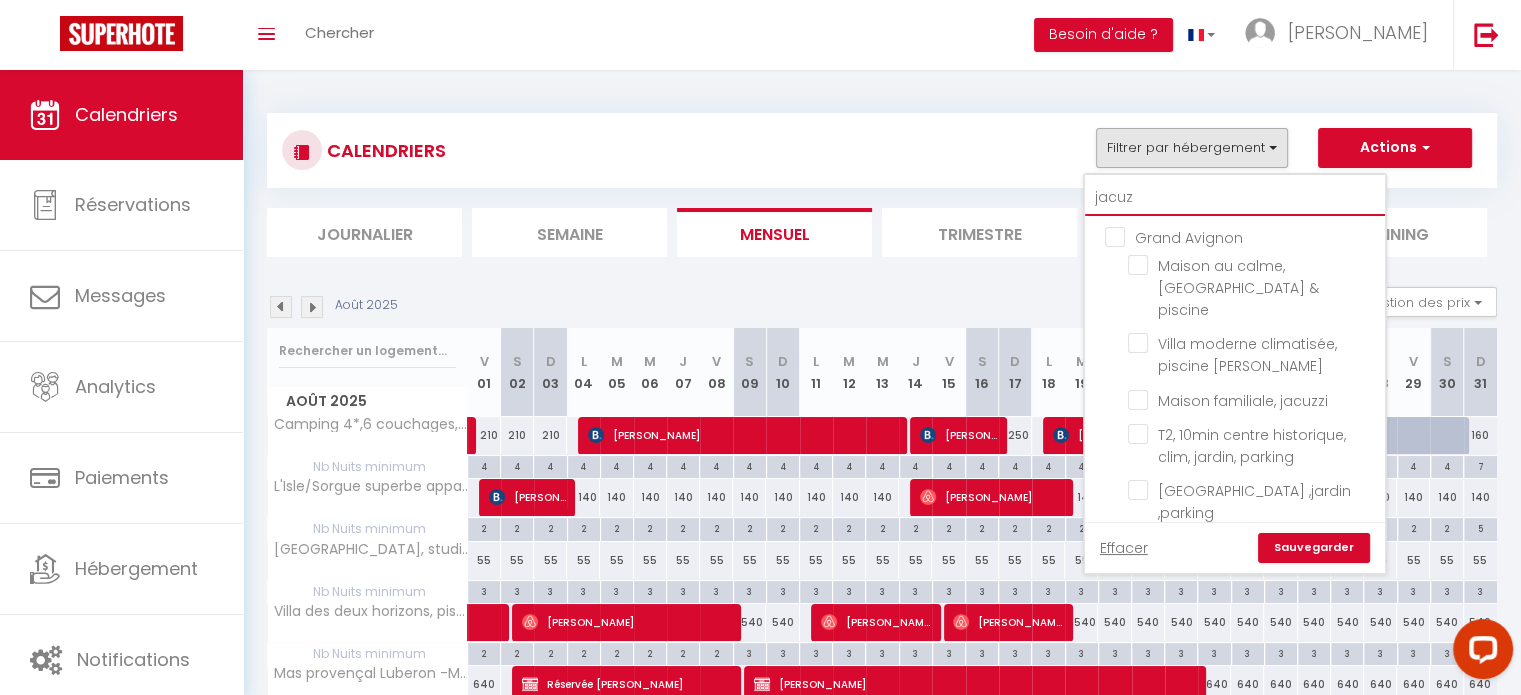 checkbox on "false" 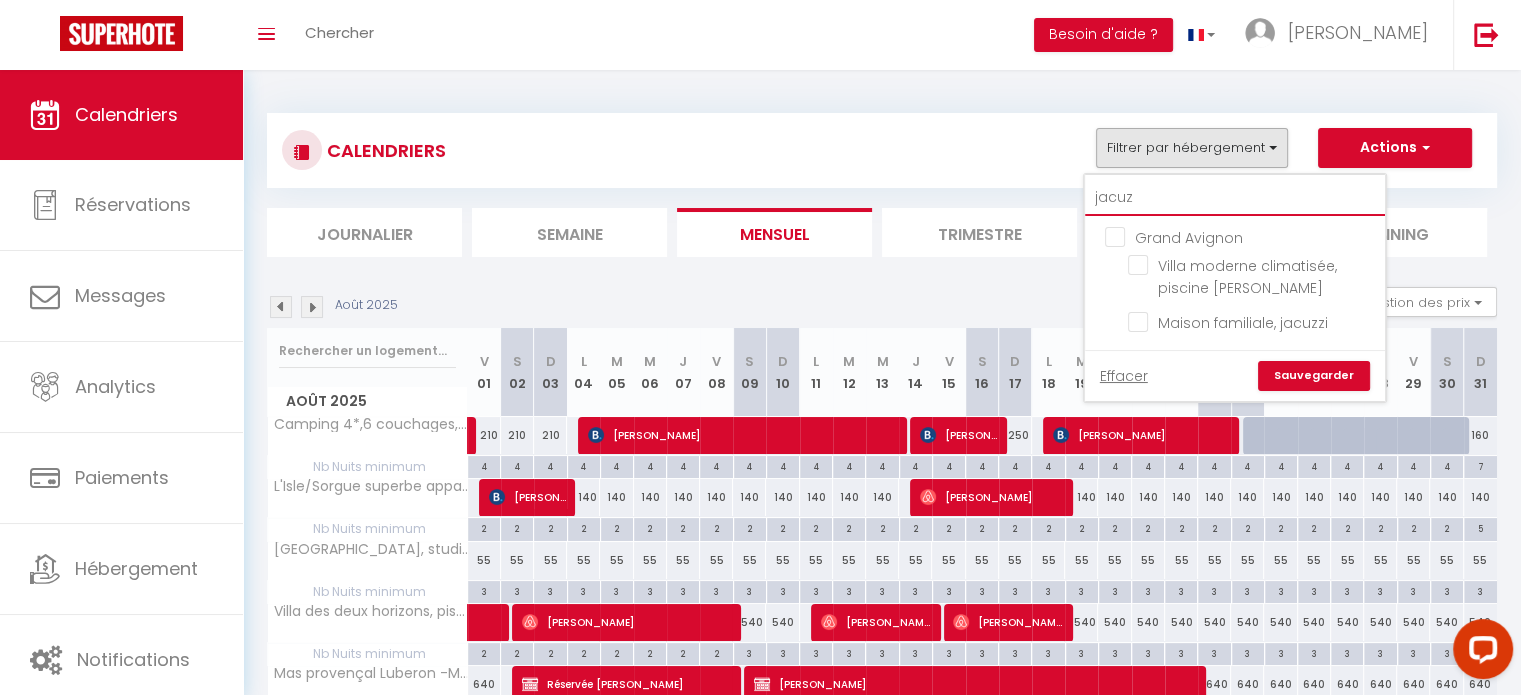 type on "jacuzz" 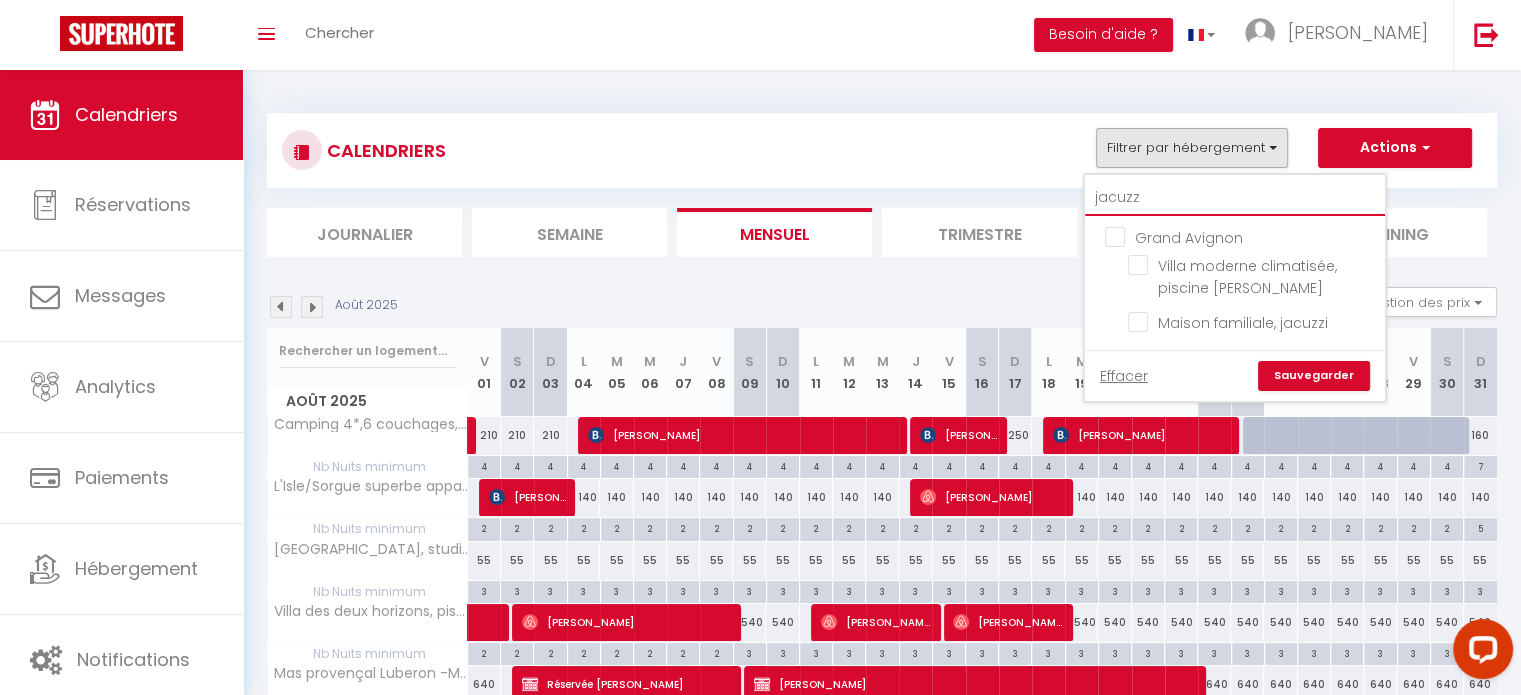 checkbox on "false" 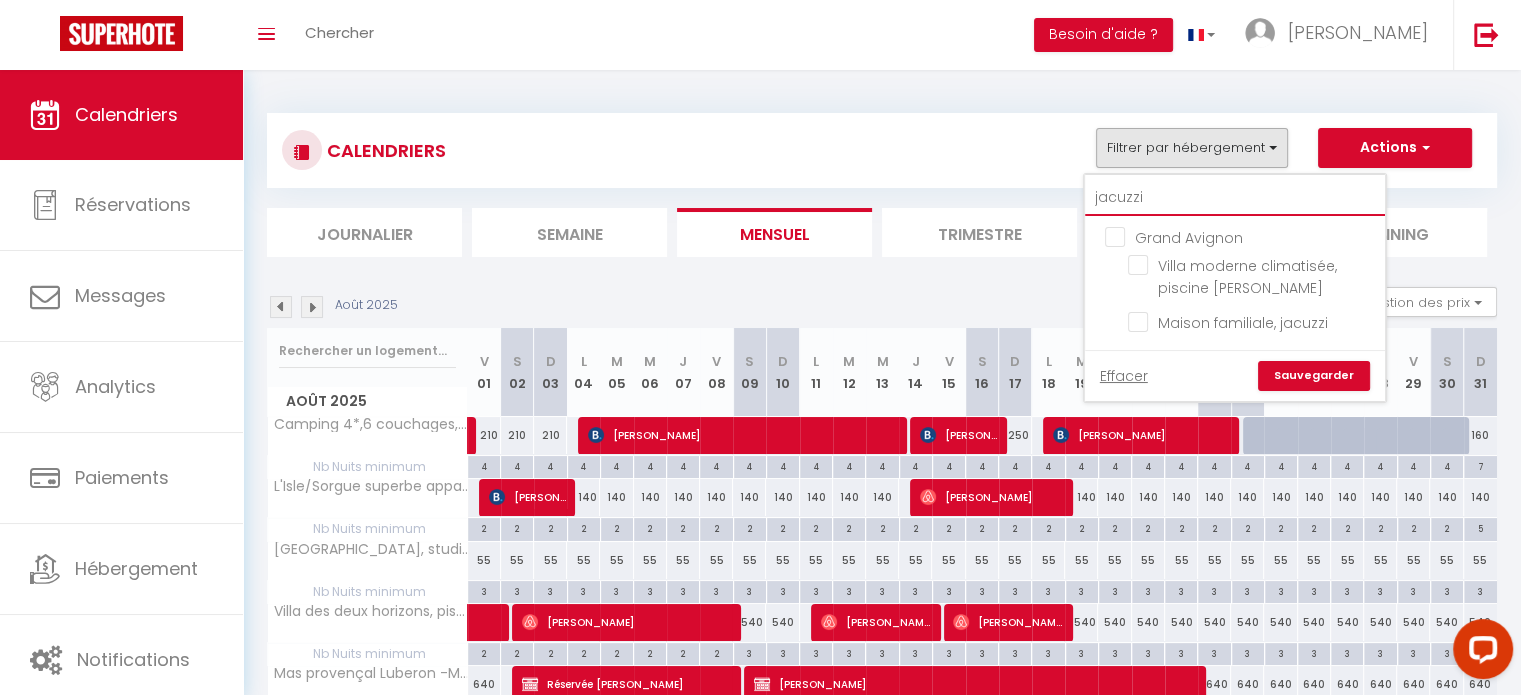 checkbox on "false" 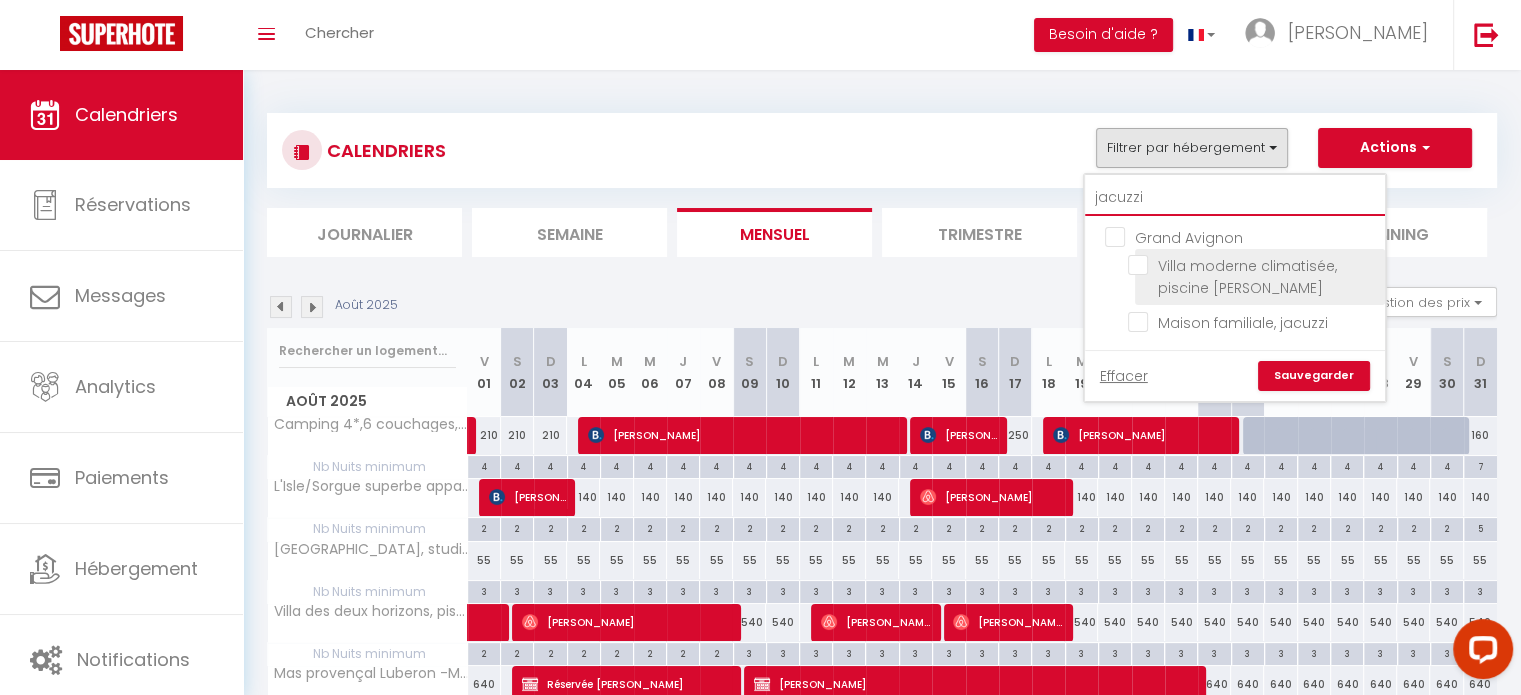 type on "jacuzzi" 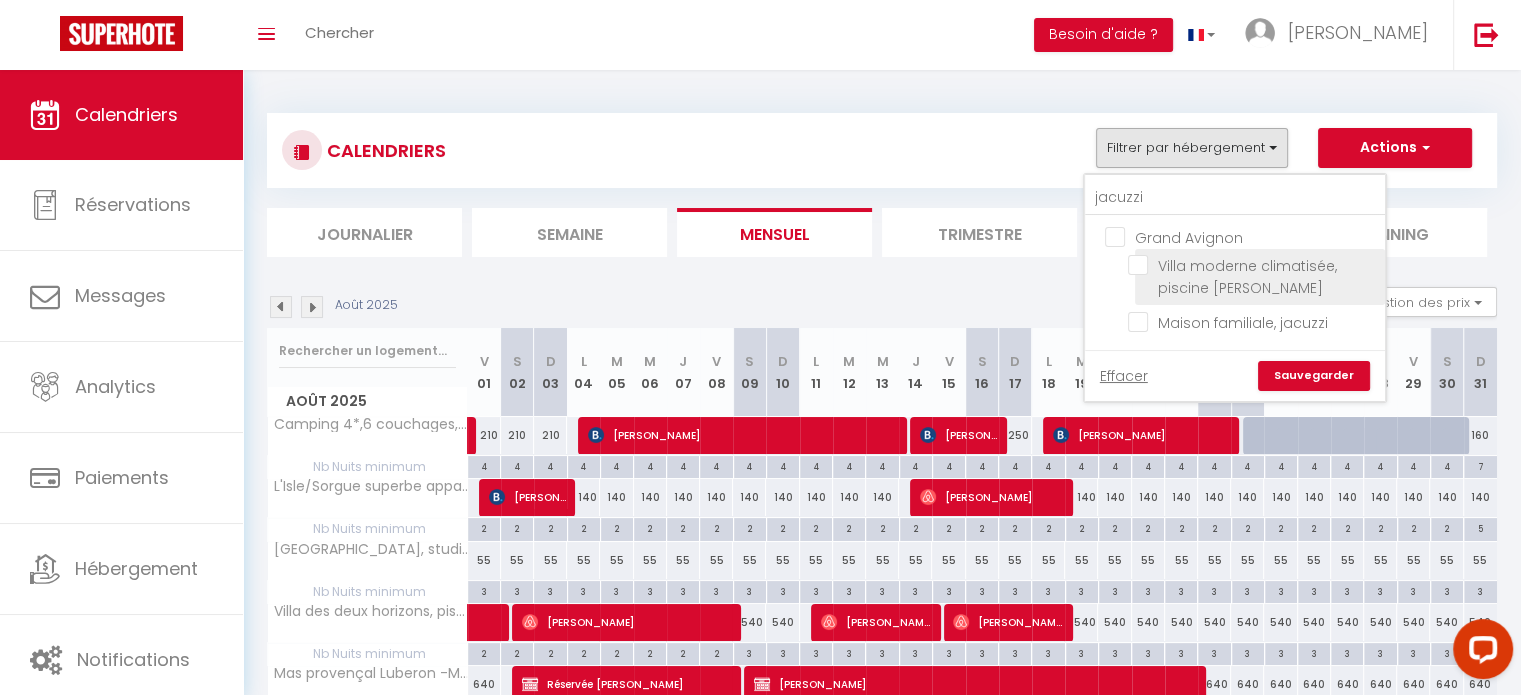 click on "Villa moderne climatisée, piscine [PERSON_NAME]" at bounding box center (1253, 265) 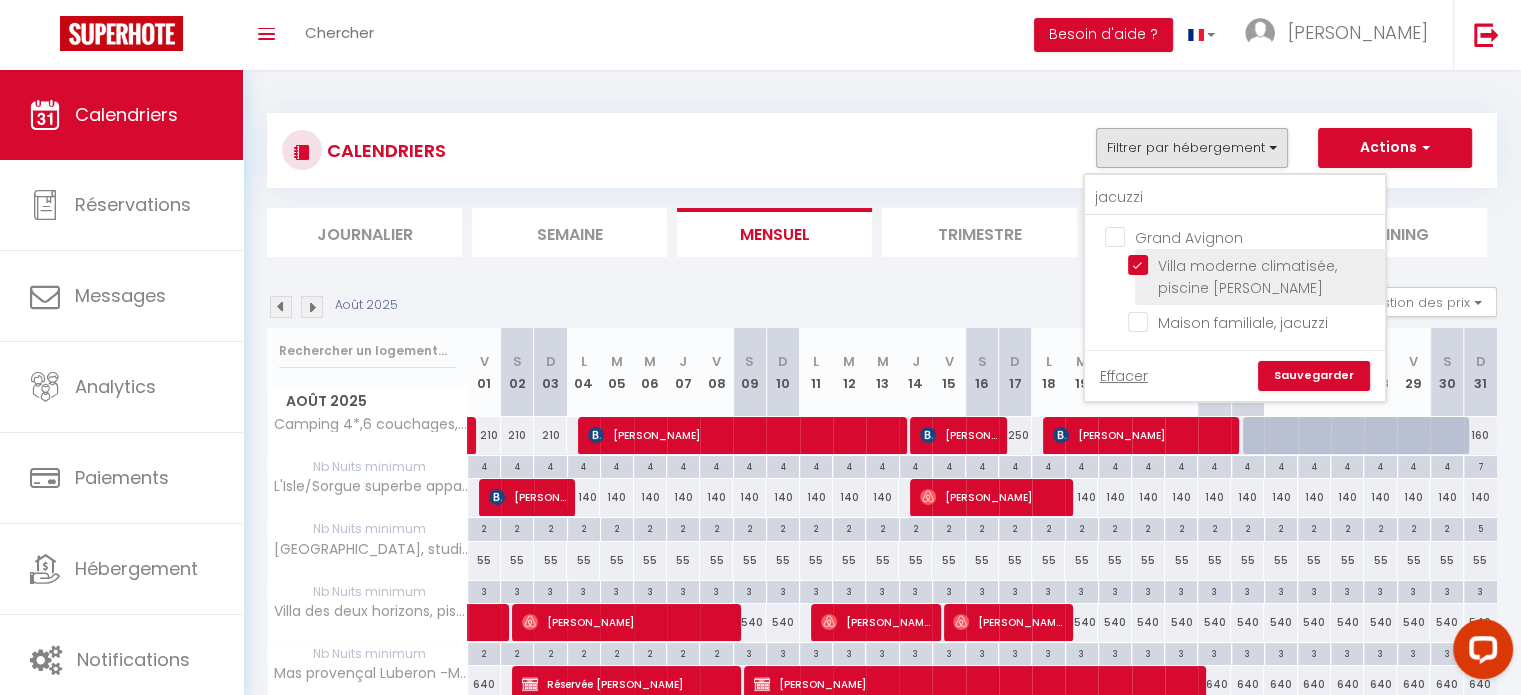 checkbox on "false" 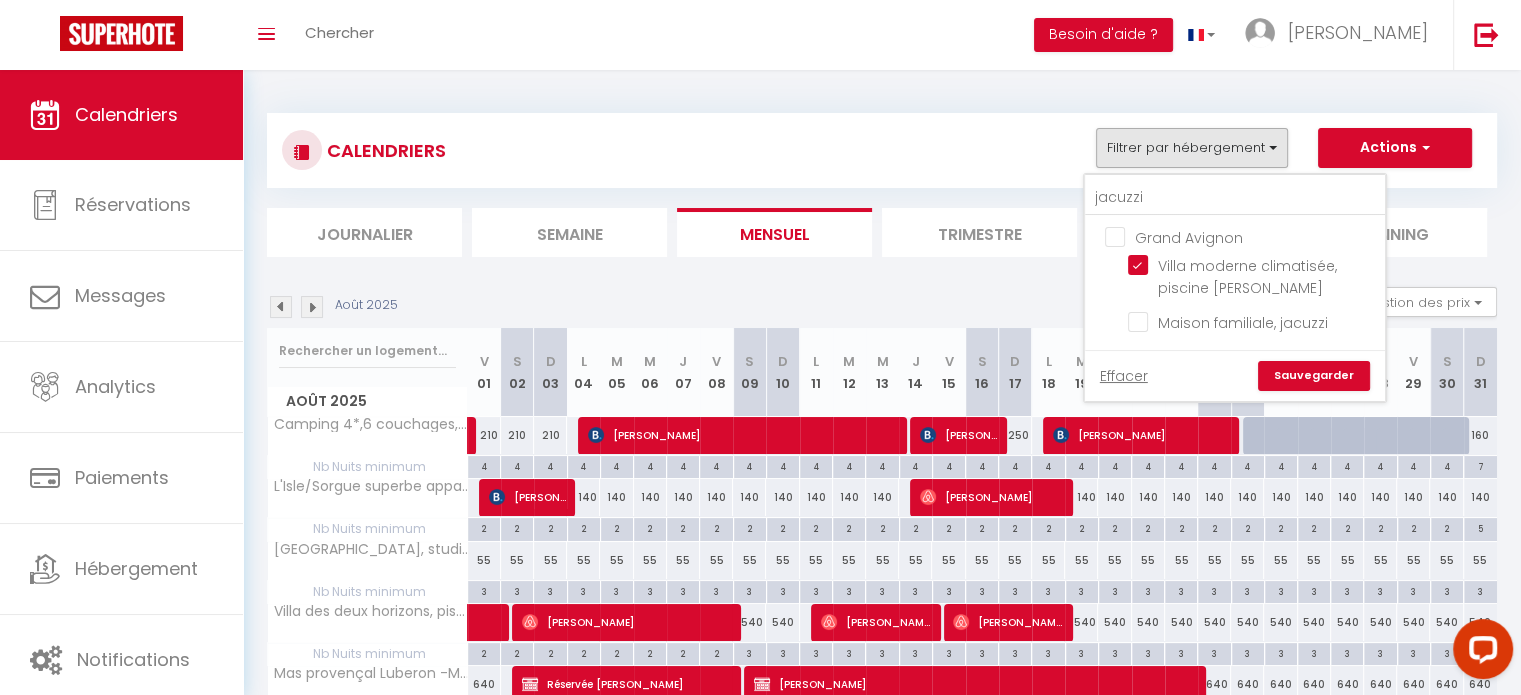 click on "Sauvegarder" at bounding box center (1314, 376) 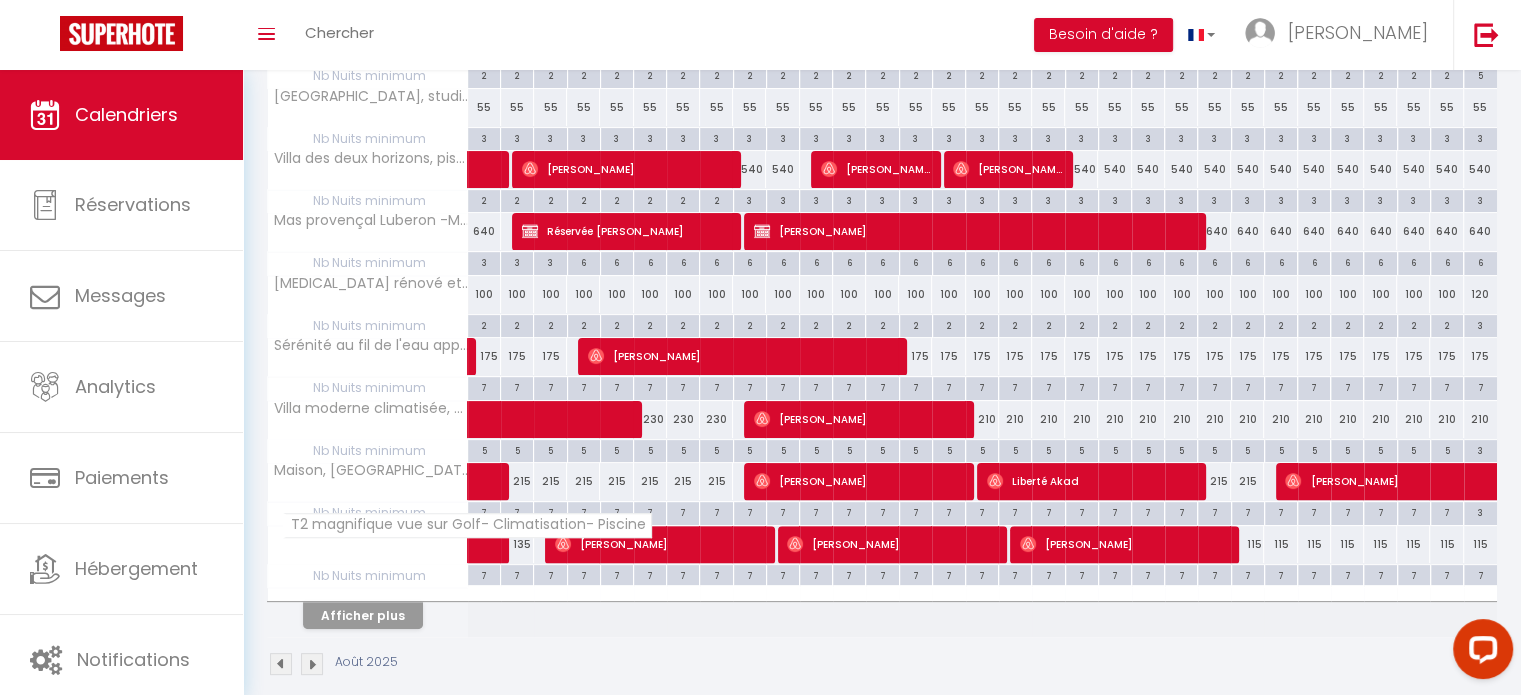 scroll, scrollTop: 472, scrollLeft: 0, axis: vertical 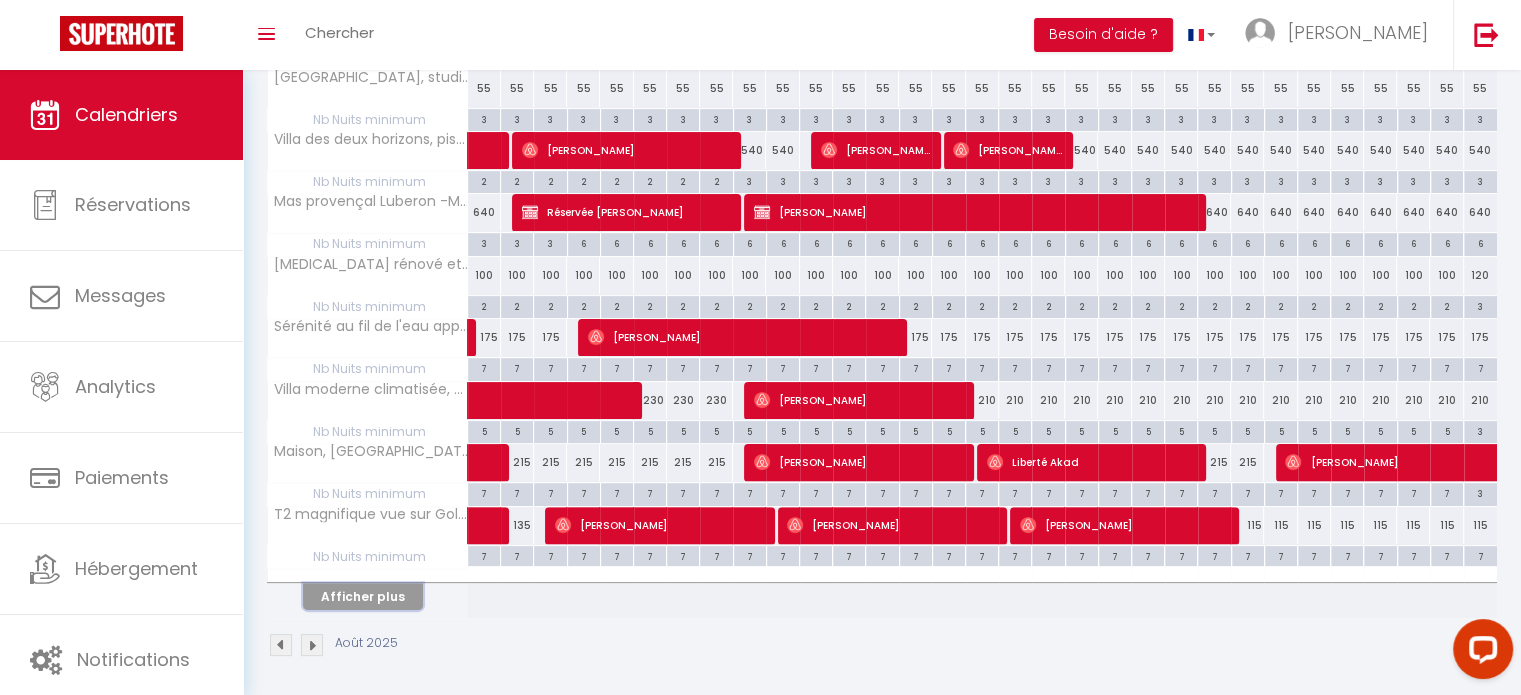 click on "Afficher plus" at bounding box center (363, 596) 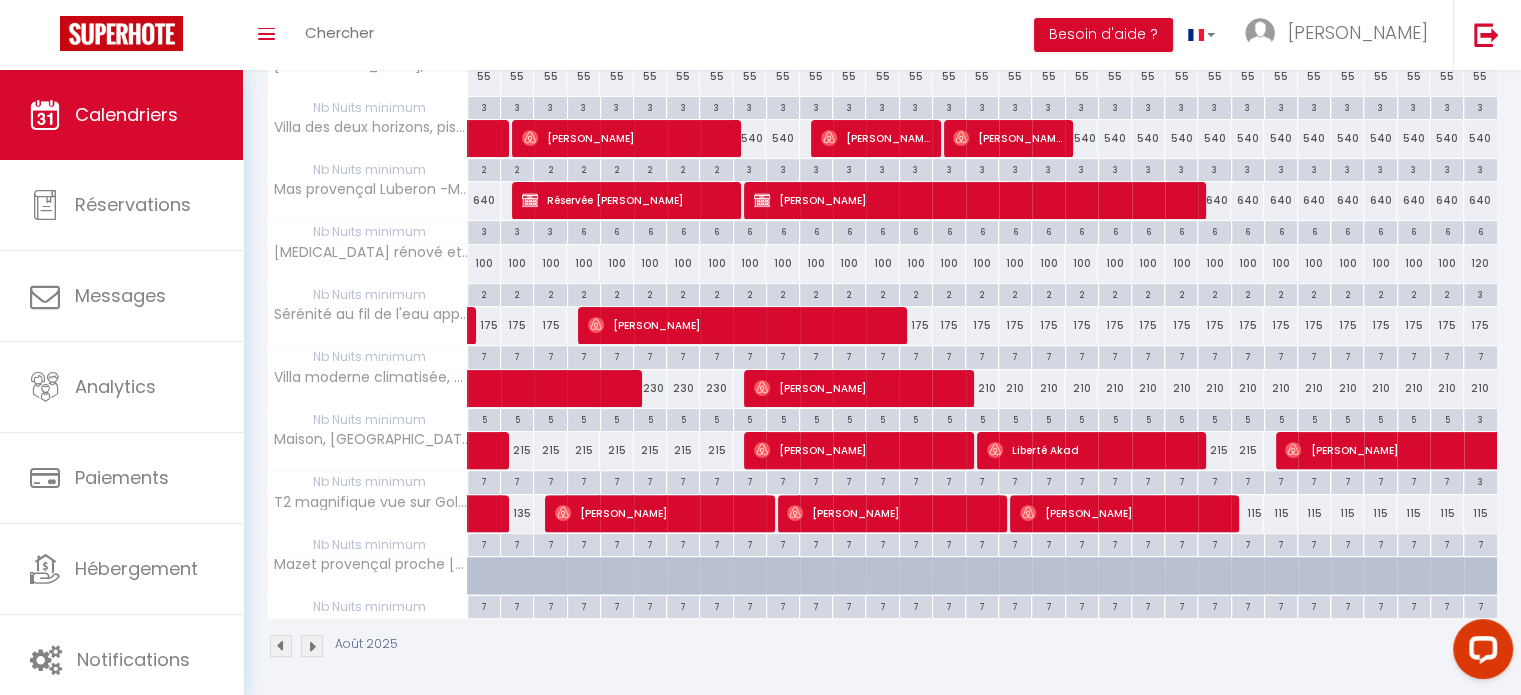 scroll, scrollTop: 485, scrollLeft: 0, axis: vertical 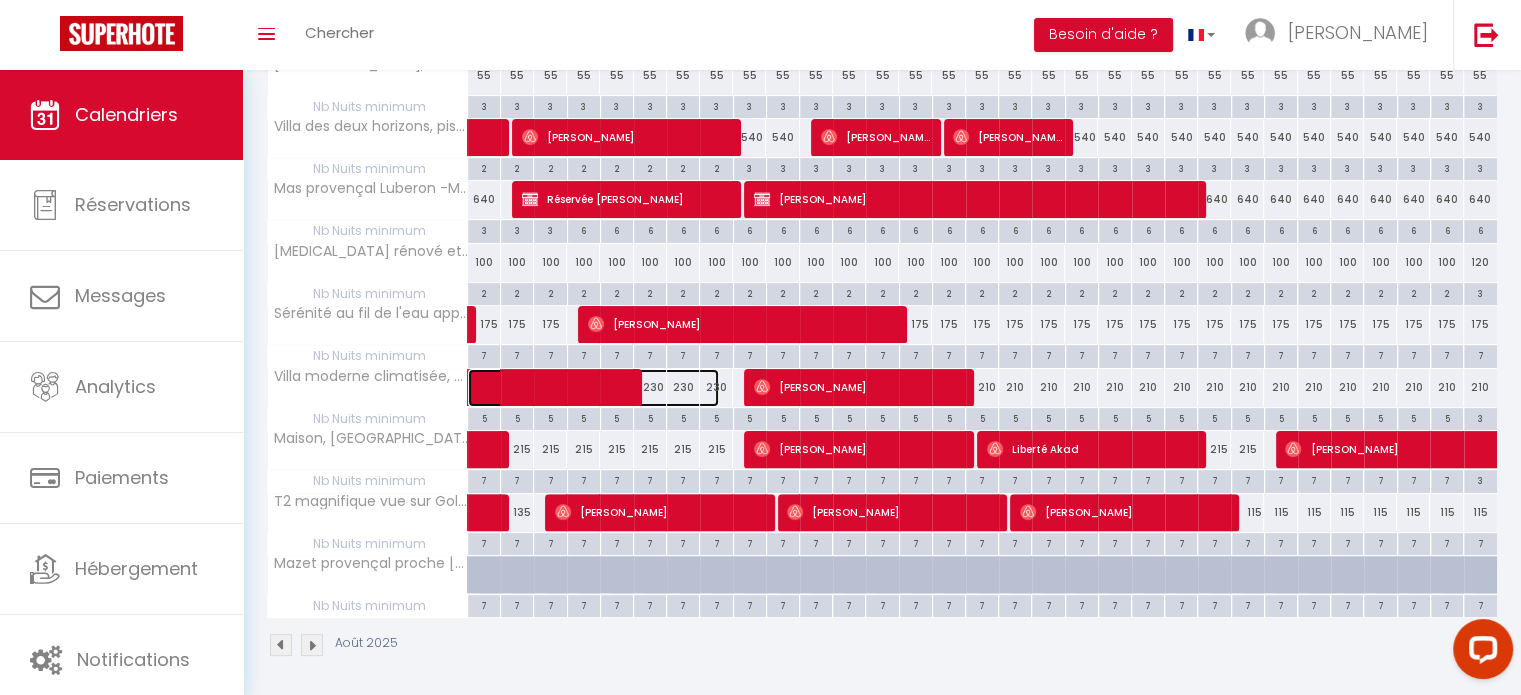 click at bounding box center (604, 388) 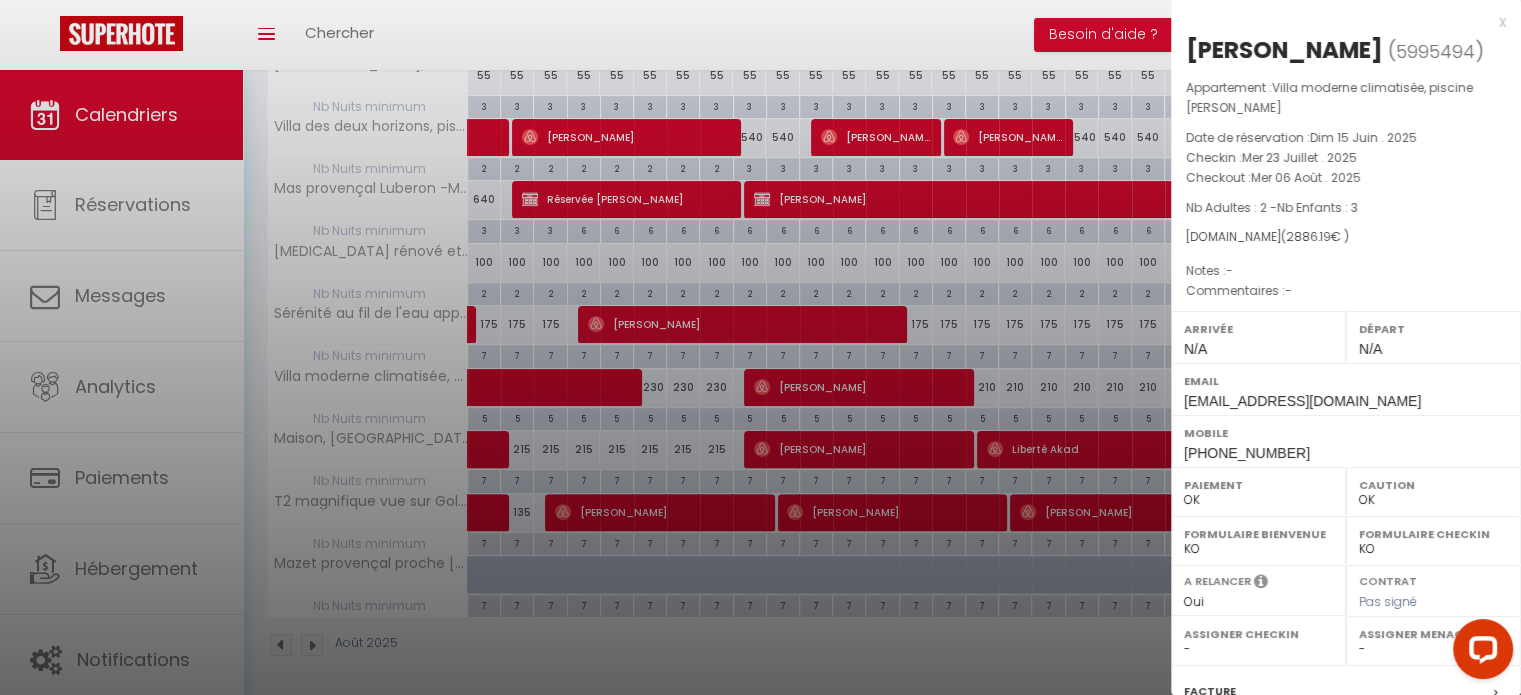 click on "x
Marie Joelle Joelle Amozo
( 5995494 )
Appartement :
Villa moderne climatisée, piscine billard jacuzzi
Date de réservation :
Dim 15 Juin . 2025
Checkin :
Mer 23 Juillet . 2025
Checkout :
Mer 06 Août . 2025
Nb Adultes : 2 -
Nb Enfants :
3
Airbnb.com
(
2886.19
€ )
Notes :
-
Commentaires :
-   Arrivée
N/A   Départ
N/A   Email
bntrikn41uwxjcduy1md0n1icvlh@reply.superhote.com         OK   KO" at bounding box center [1346, 476] 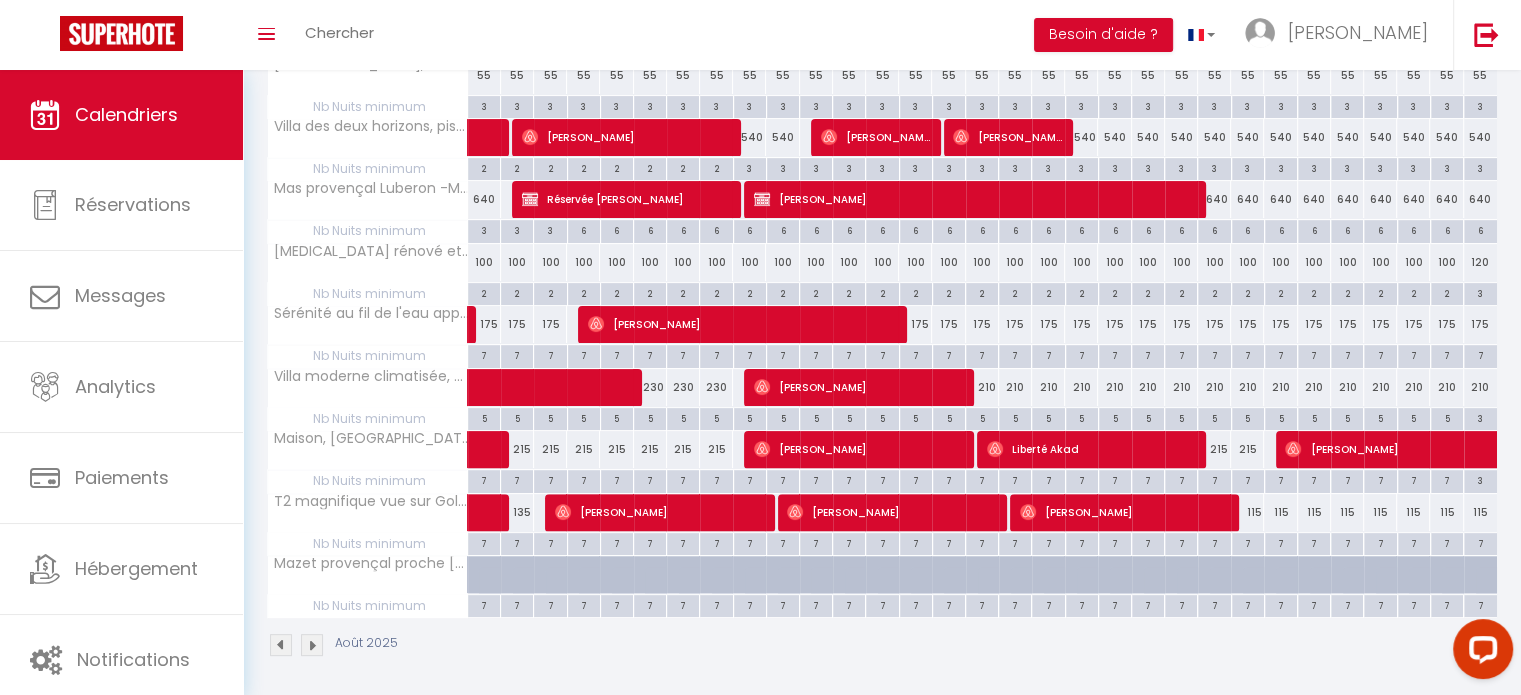 click on "Août 2025" at bounding box center [335, 645] 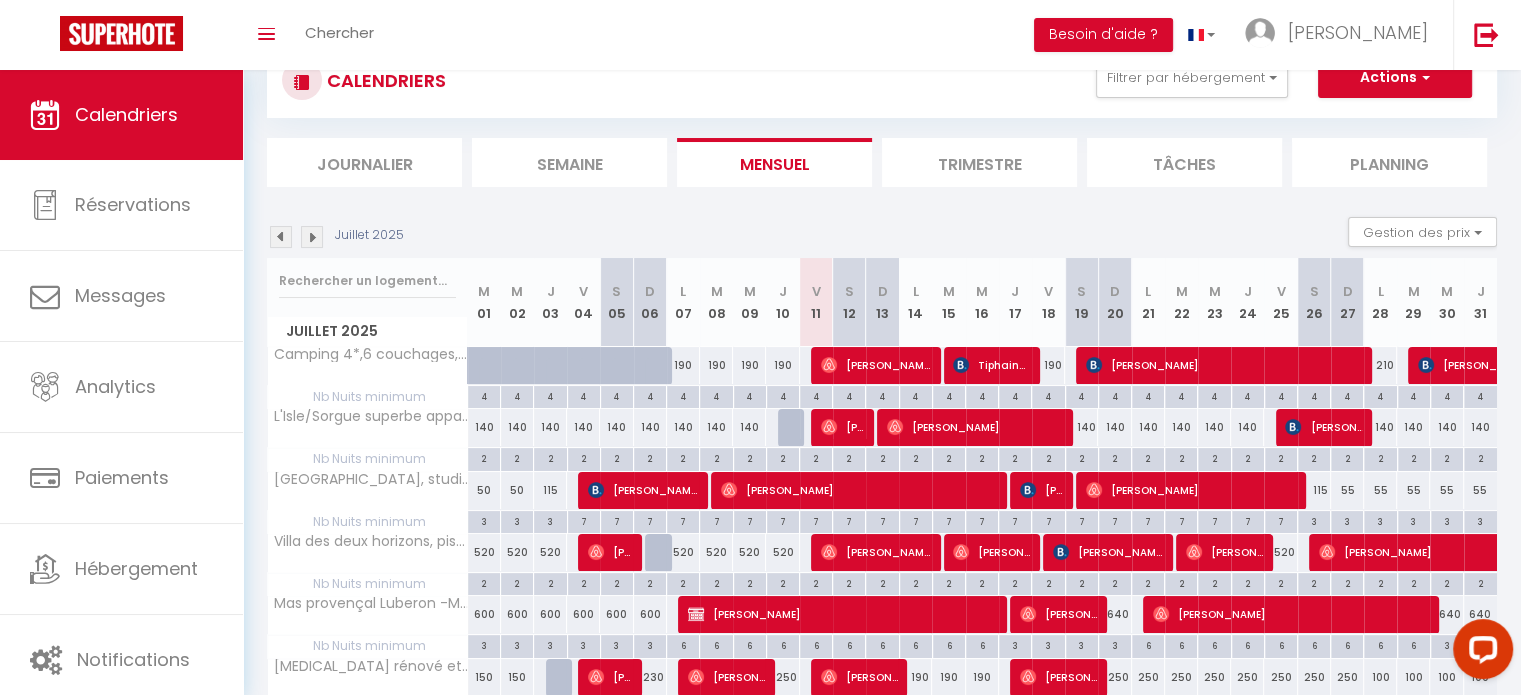 scroll, scrollTop: 472, scrollLeft: 0, axis: vertical 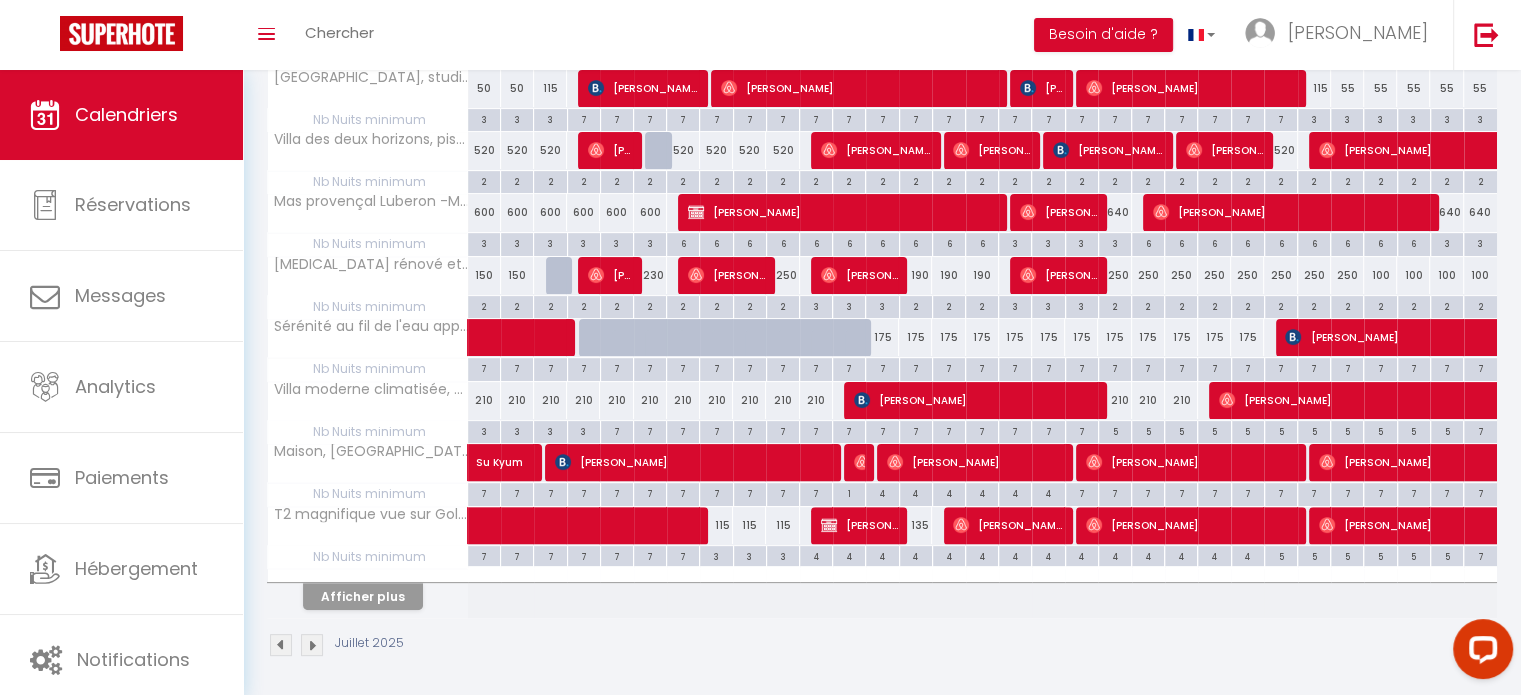 click at bounding box center [312, 645] 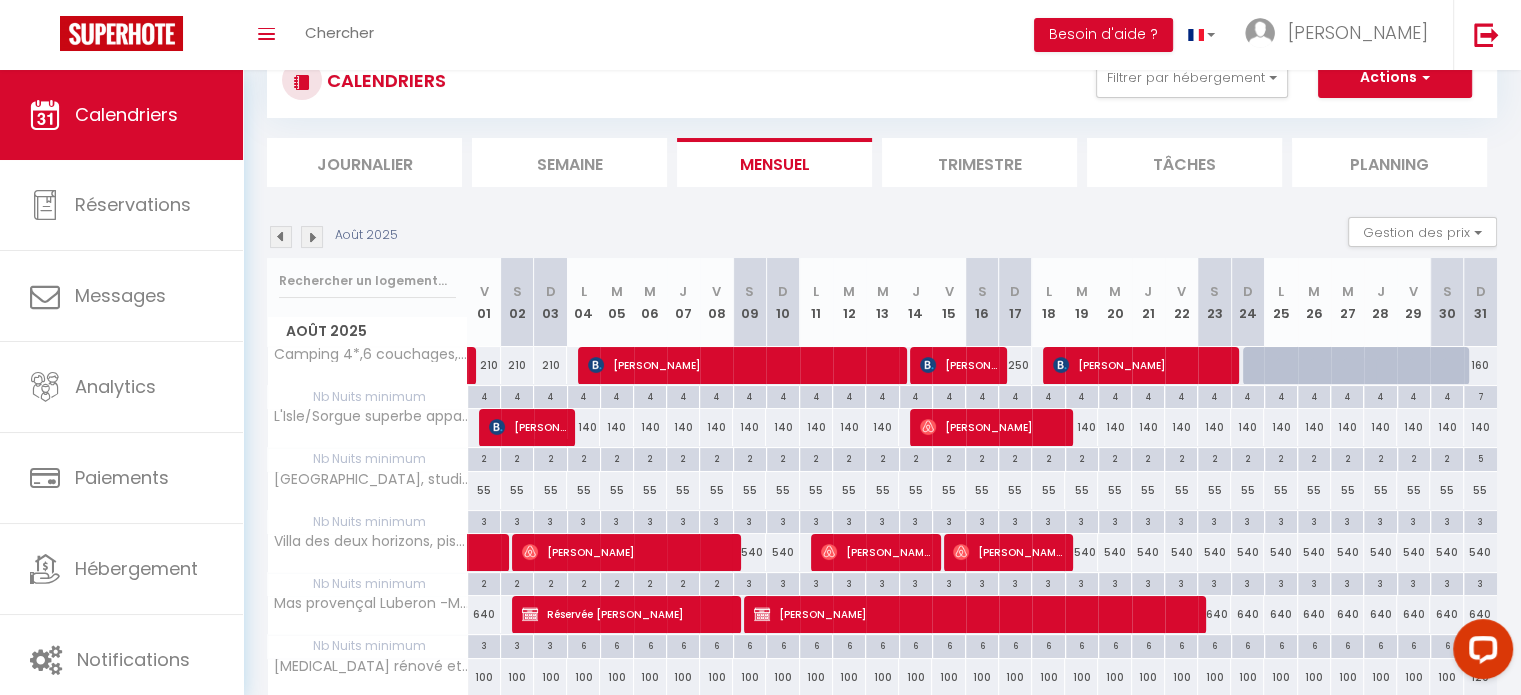 scroll, scrollTop: 472, scrollLeft: 0, axis: vertical 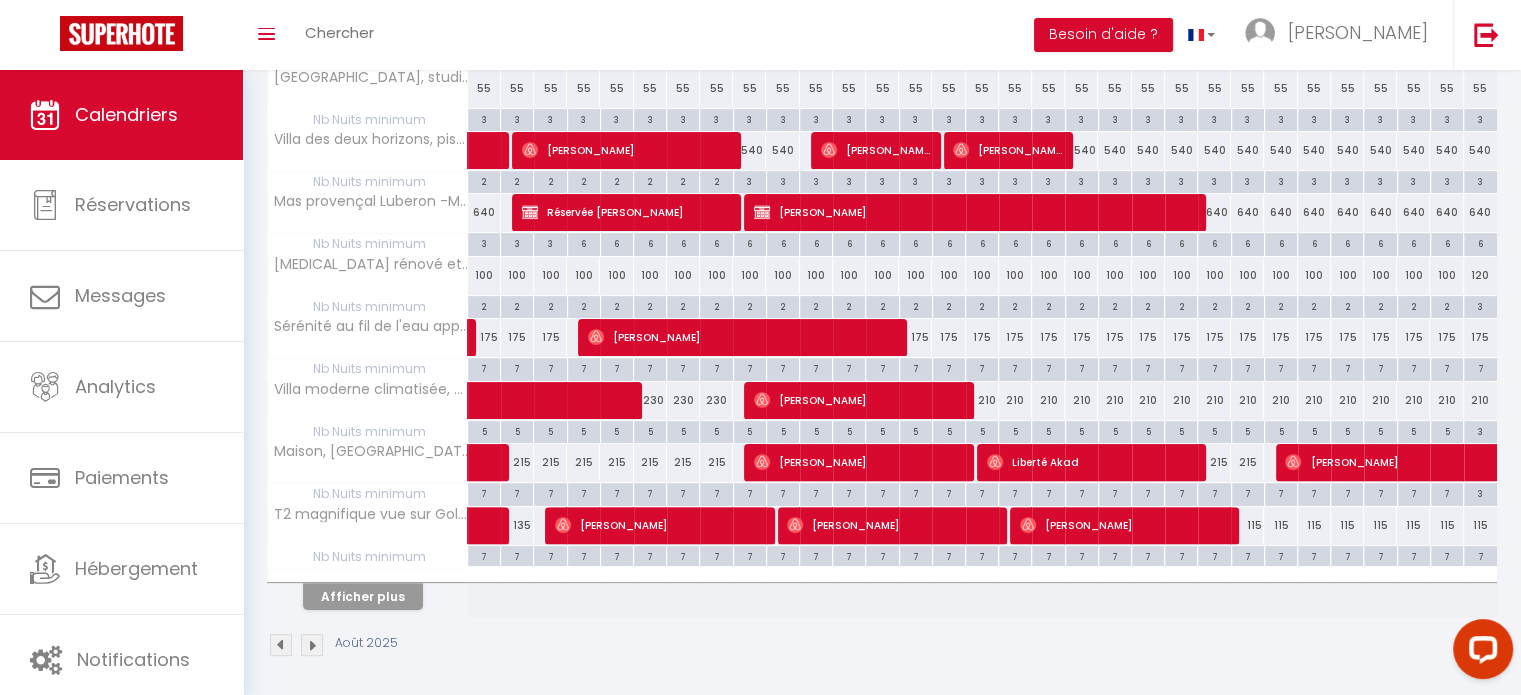 click on "5" at bounding box center (982, 430) 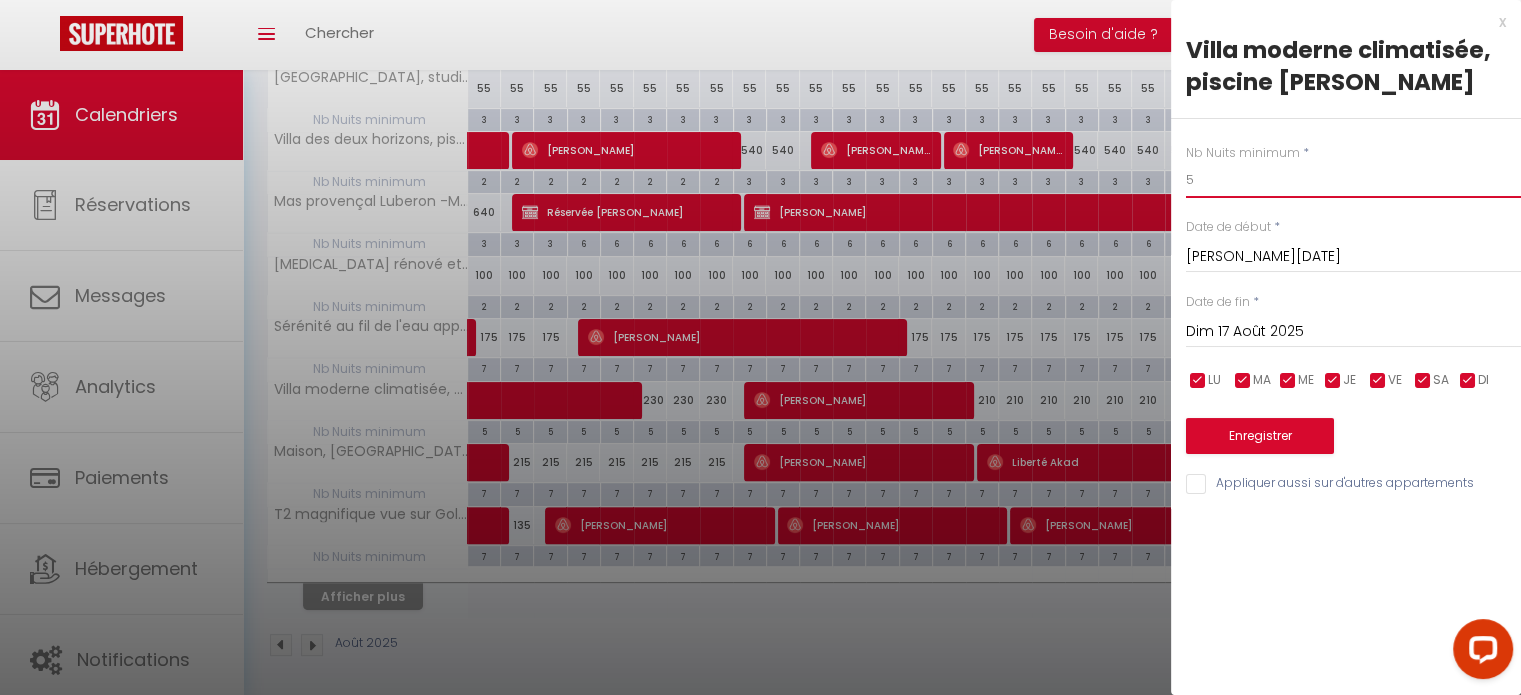 drag, startPoint x: 1238, startPoint y: 187, endPoint x: 1084, endPoint y: 186, distance: 154.00325 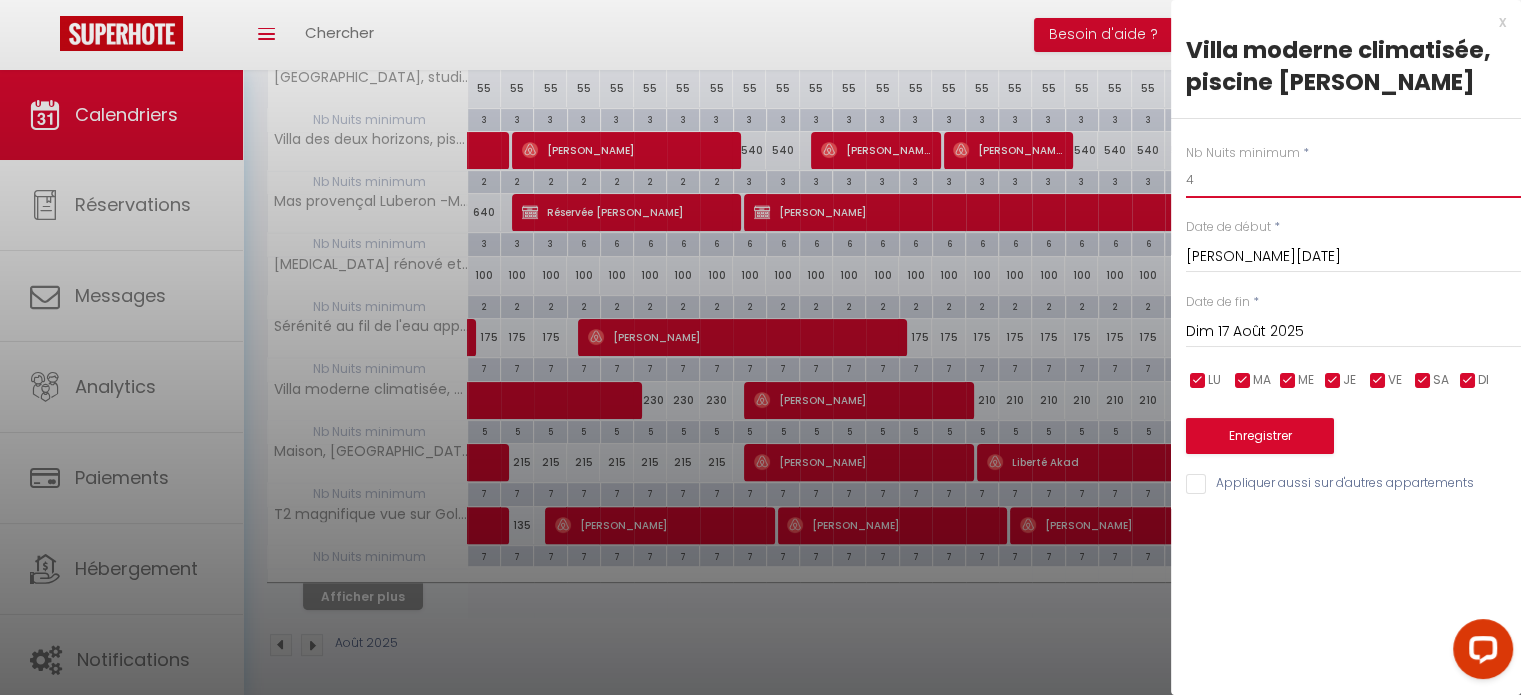 type on "4" 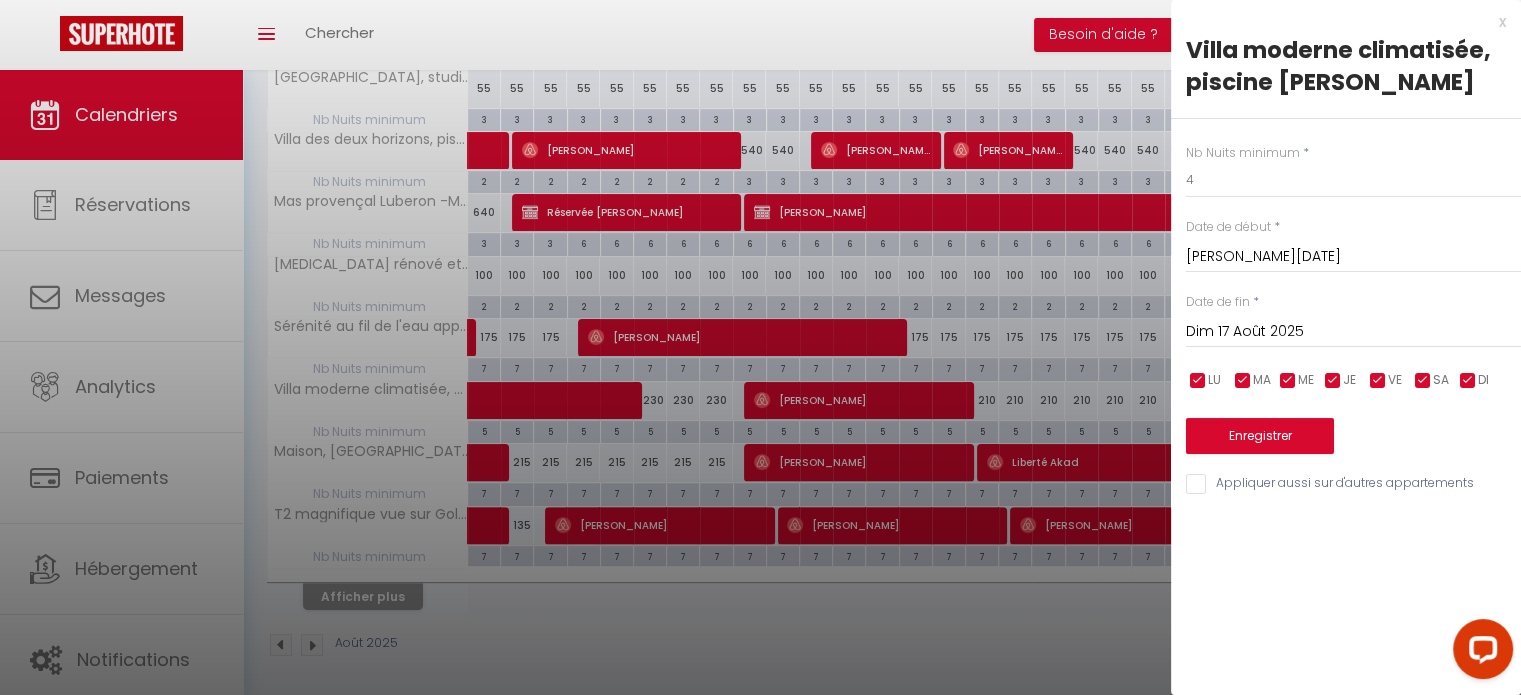 click on "Dim 17 Août 2025" at bounding box center [1353, 332] 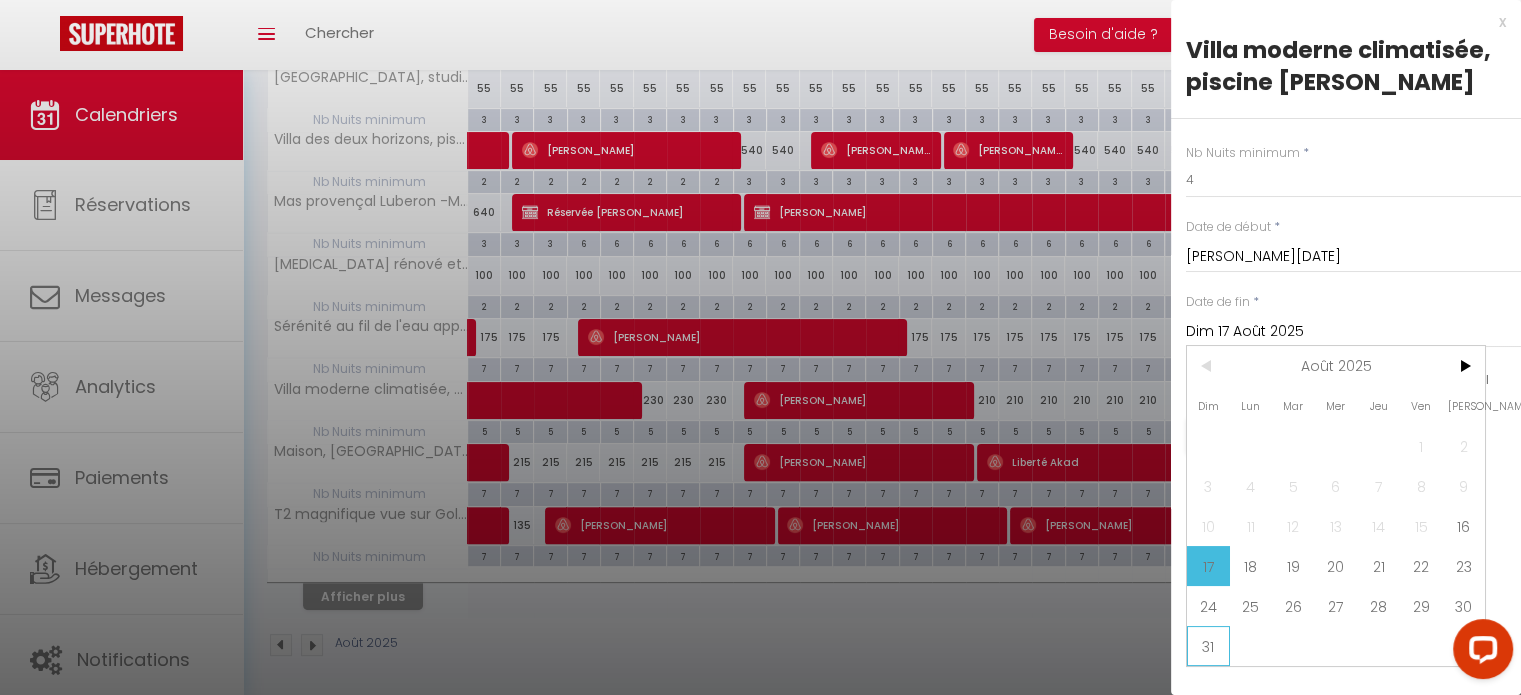 click on "31" at bounding box center (1208, 646) 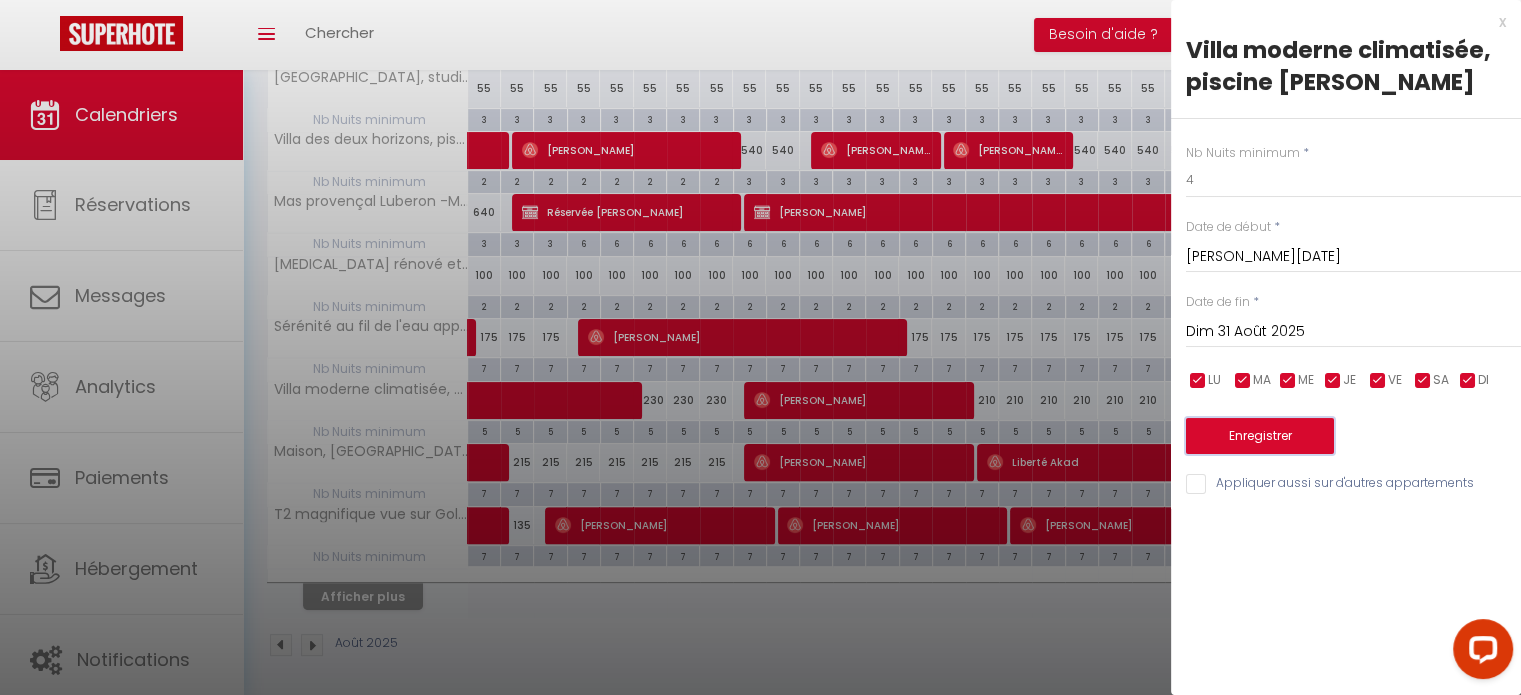 click on "Enregistrer" at bounding box center [1260, 436] 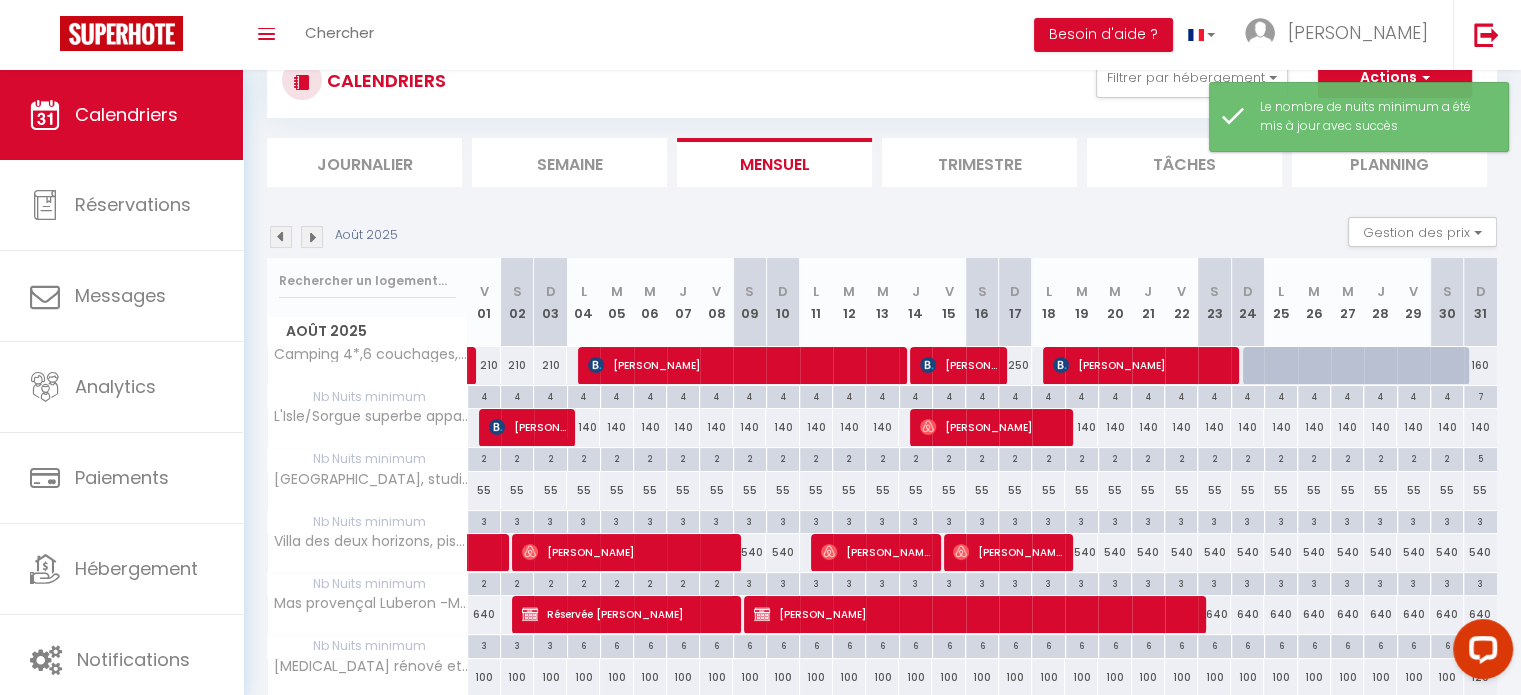 scroll, scrollTop: 472, scrollLeft: 0, axis: vertical 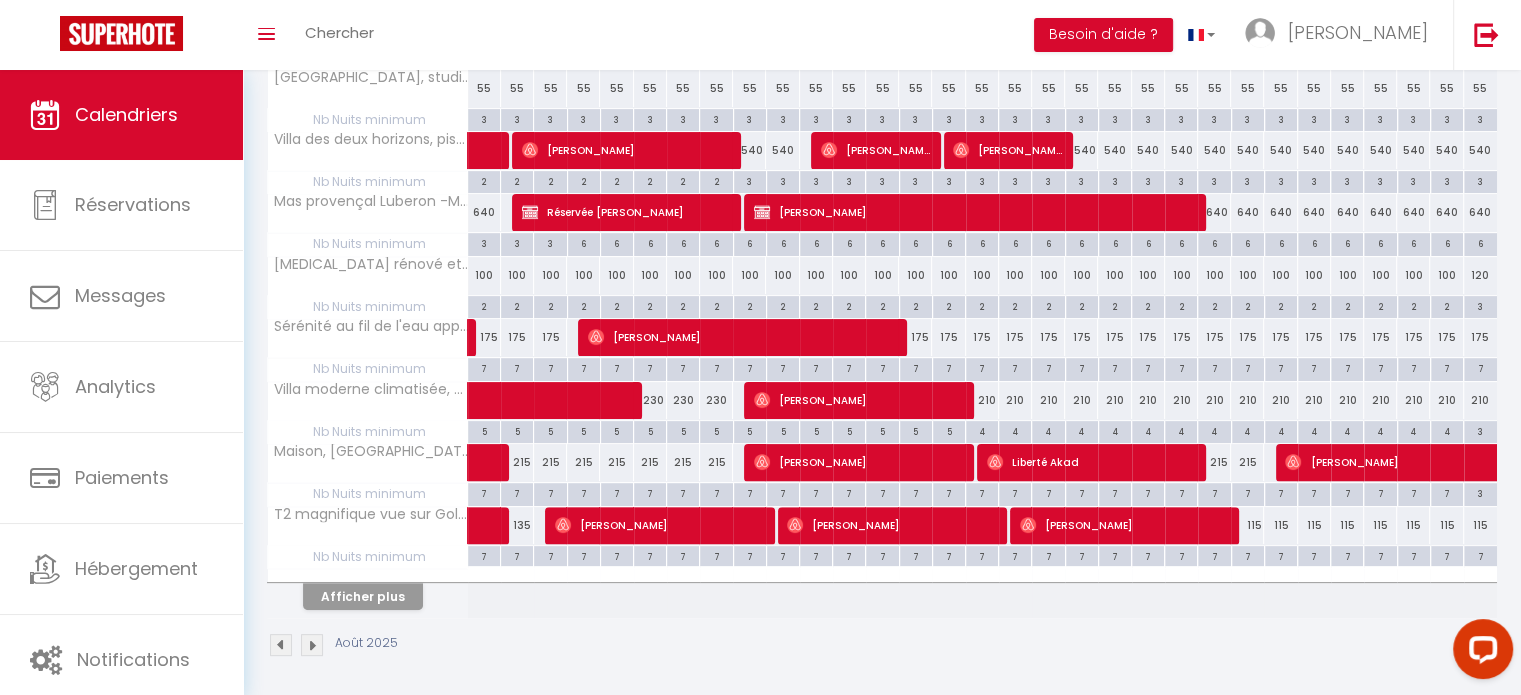 click at bounding box center [312, 645] 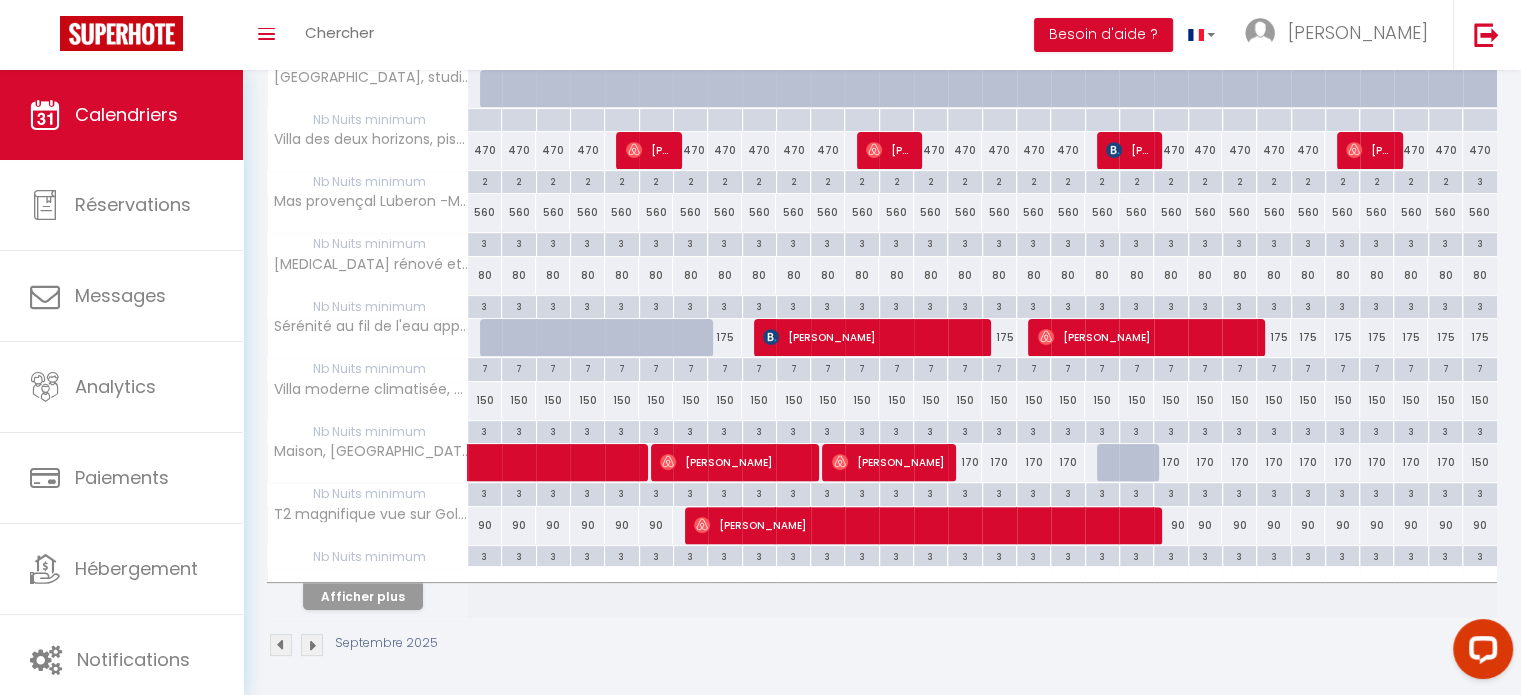 click at bounding box center (312, 645) 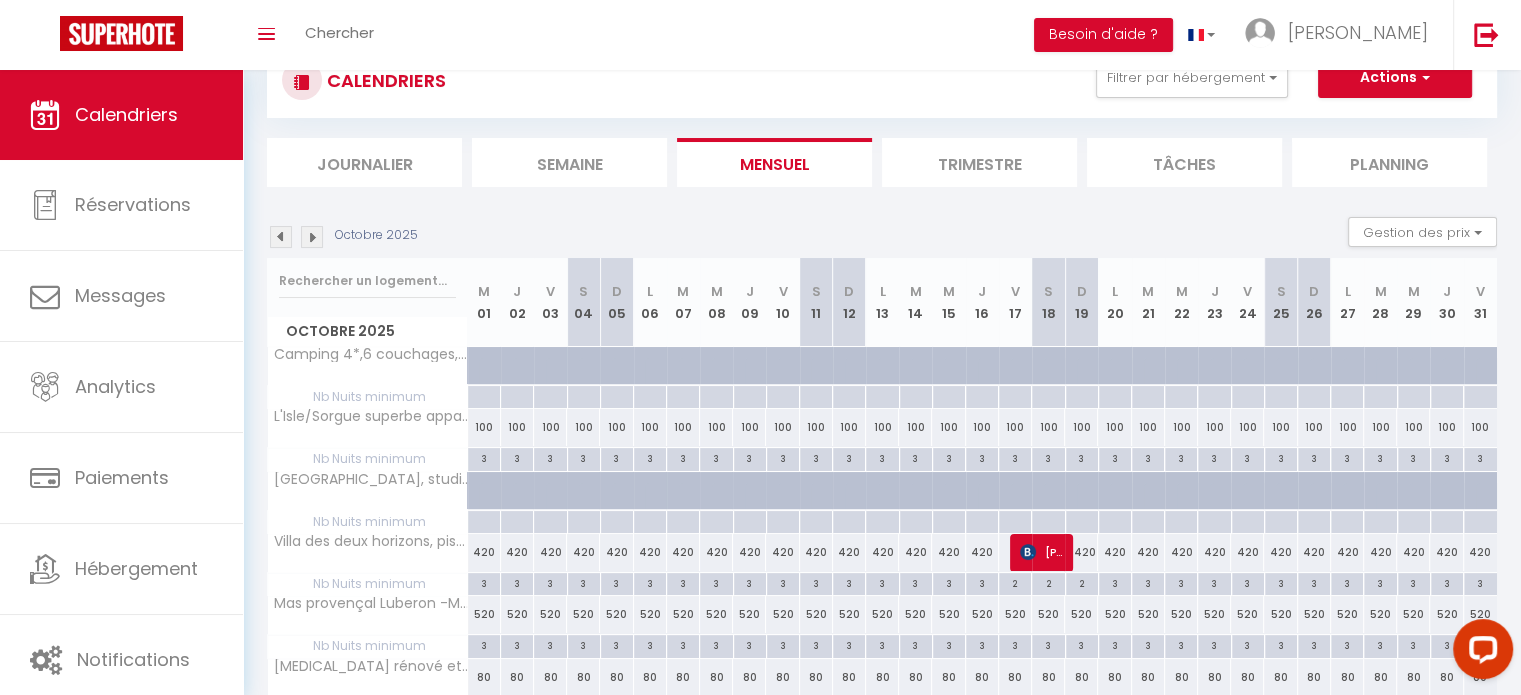 scroll, scrollTop: 472, scrollLeft: 0, axis: vertical 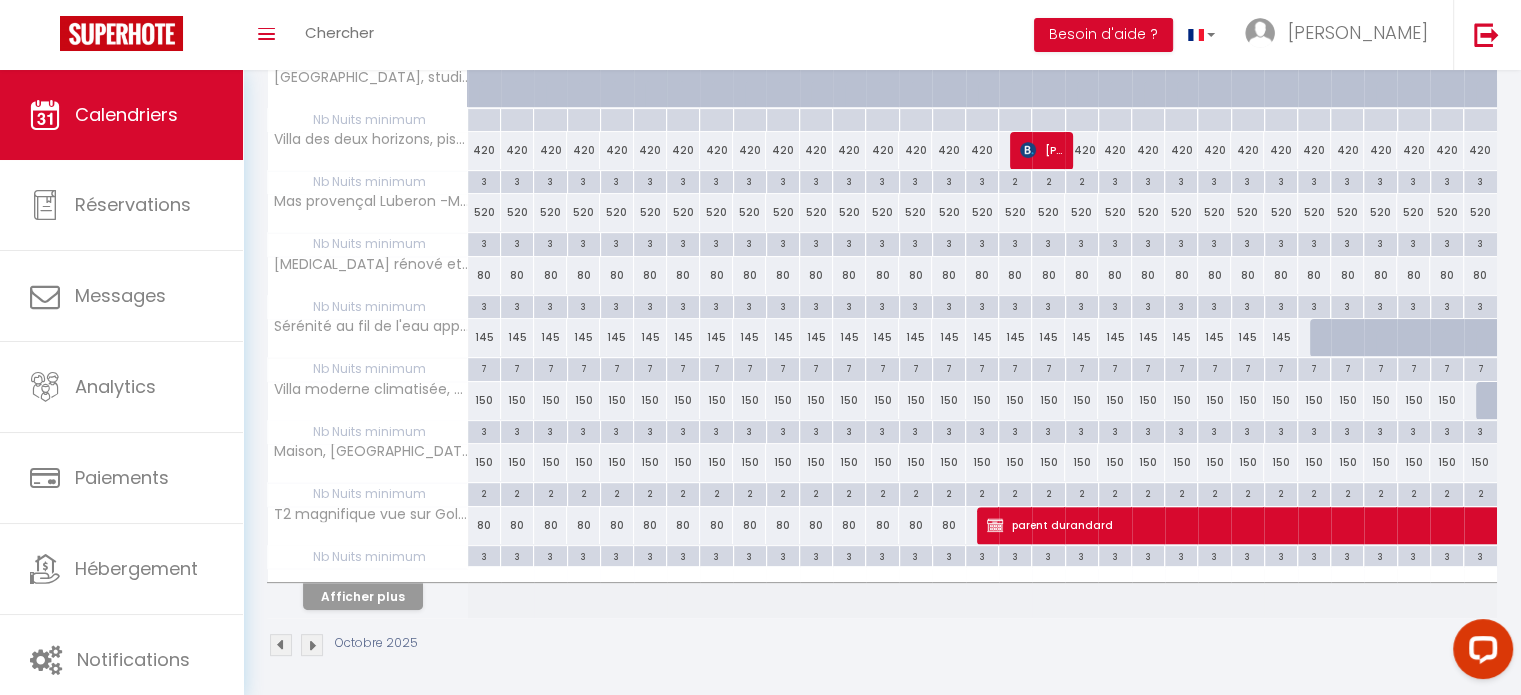 click at bounding box center [281, 645] 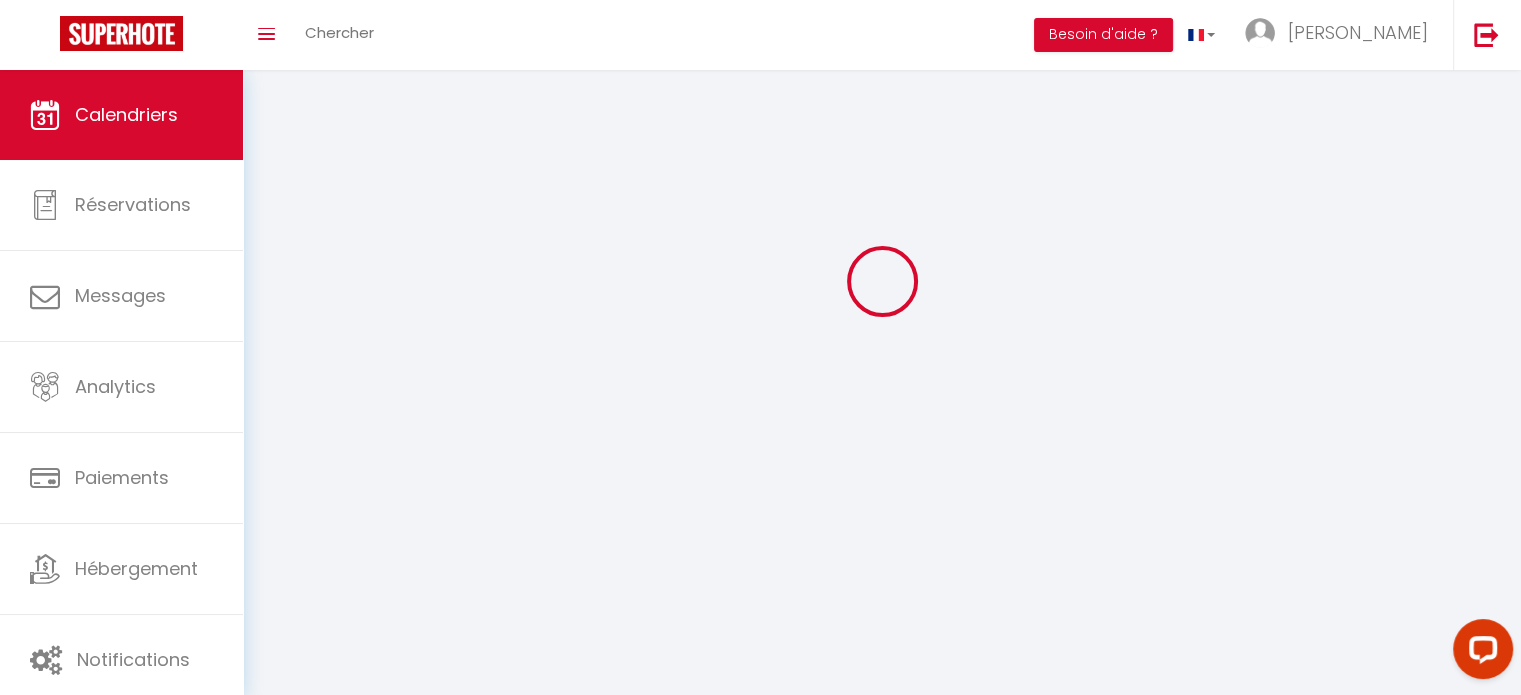 scroll, scrollTop: 472, scrollLeft: 0, axis: vertical 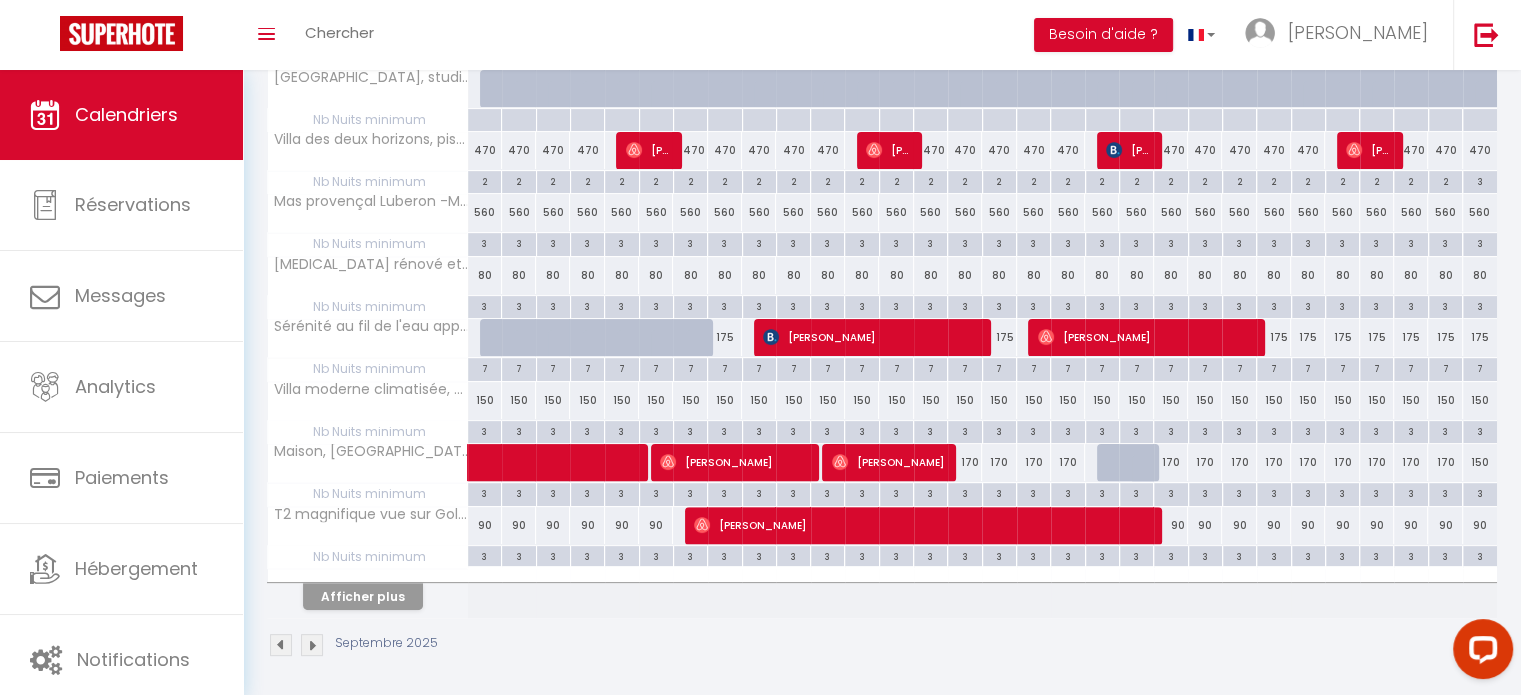 click on "Septembre 2025" at bounding box center [882, 647] 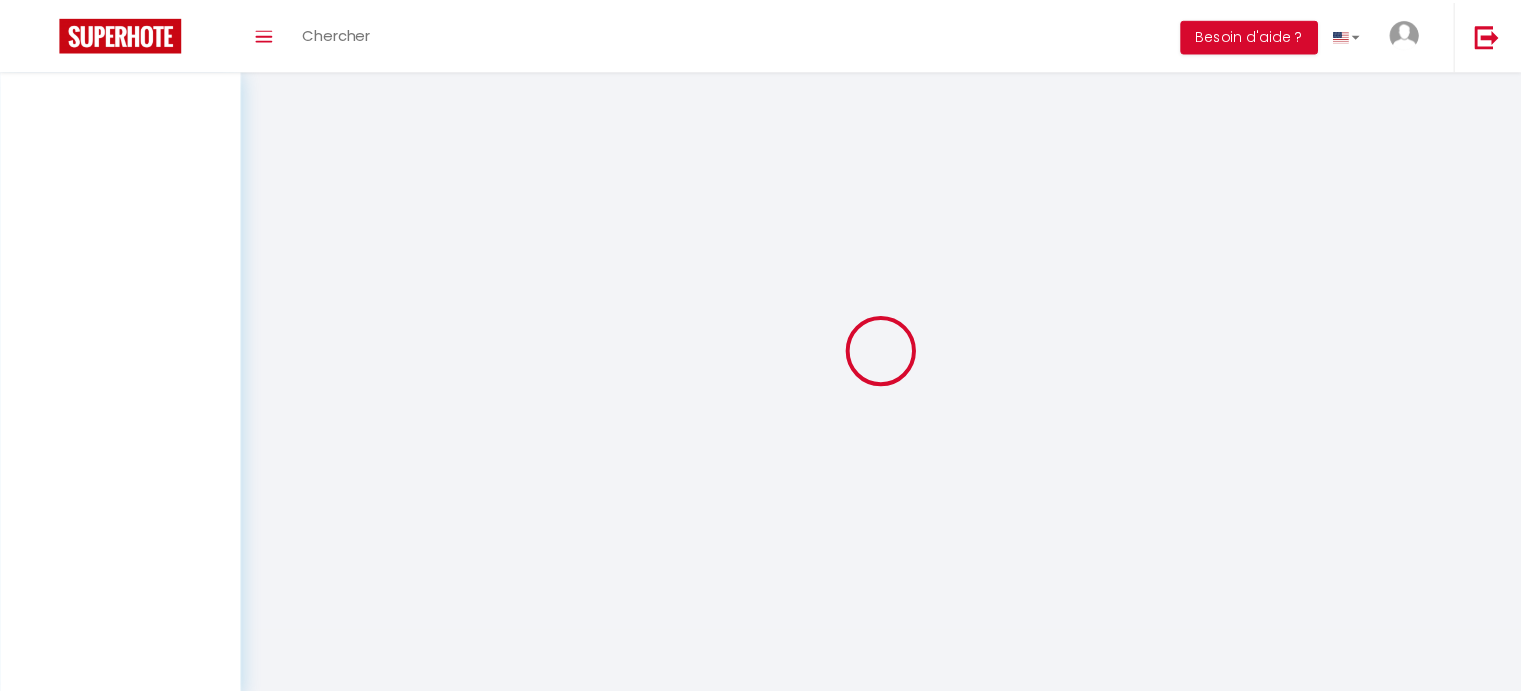 scroll, scrollTop: 0, scrollLeft: 0, axis: both 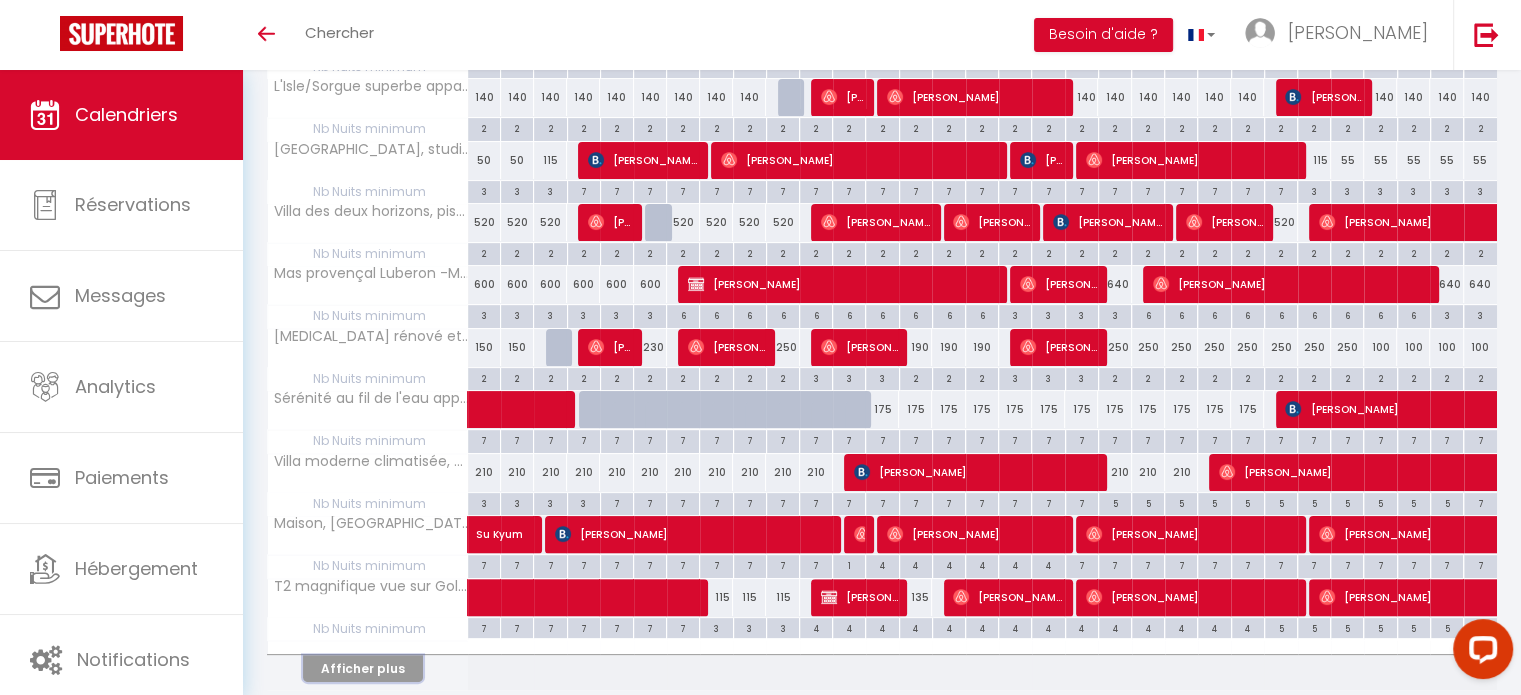 click on "Afficher plus" at bounding box center (363, 668) 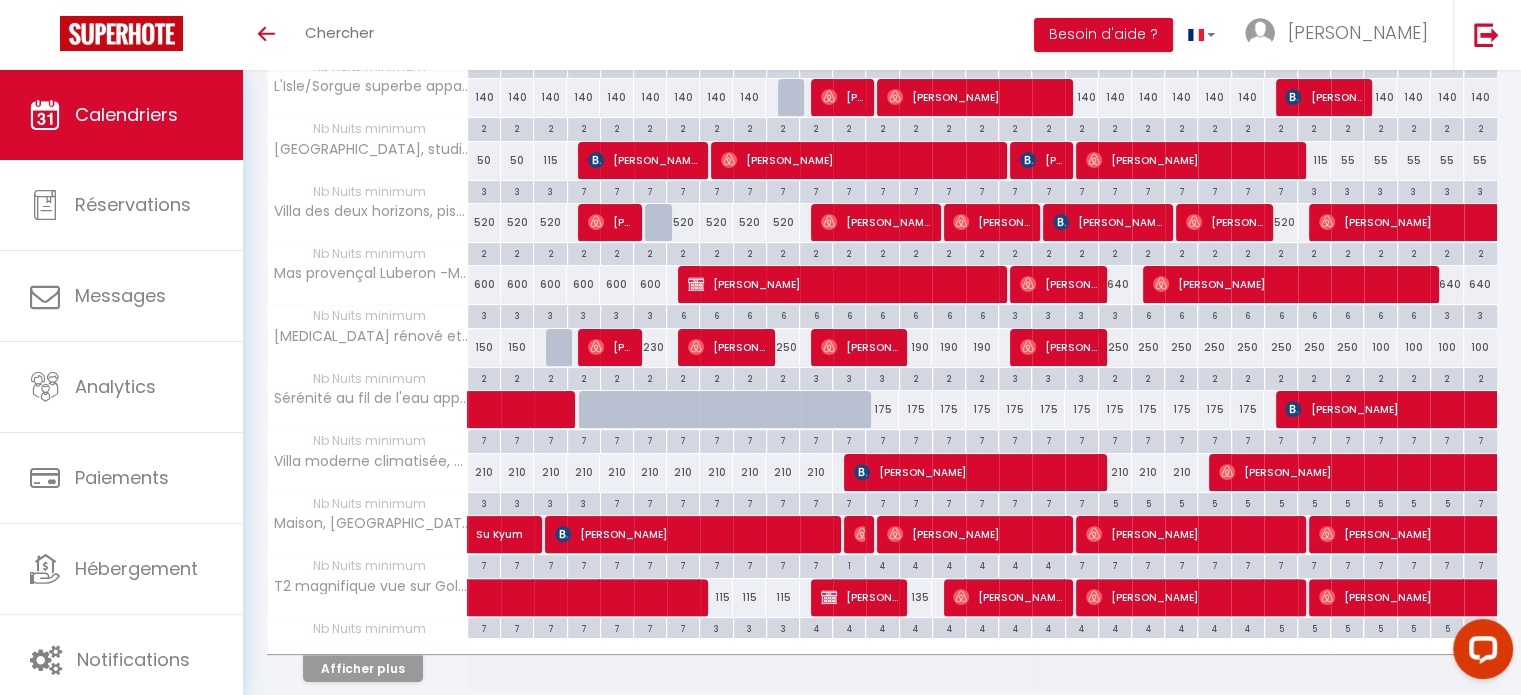 checkbox on "false" 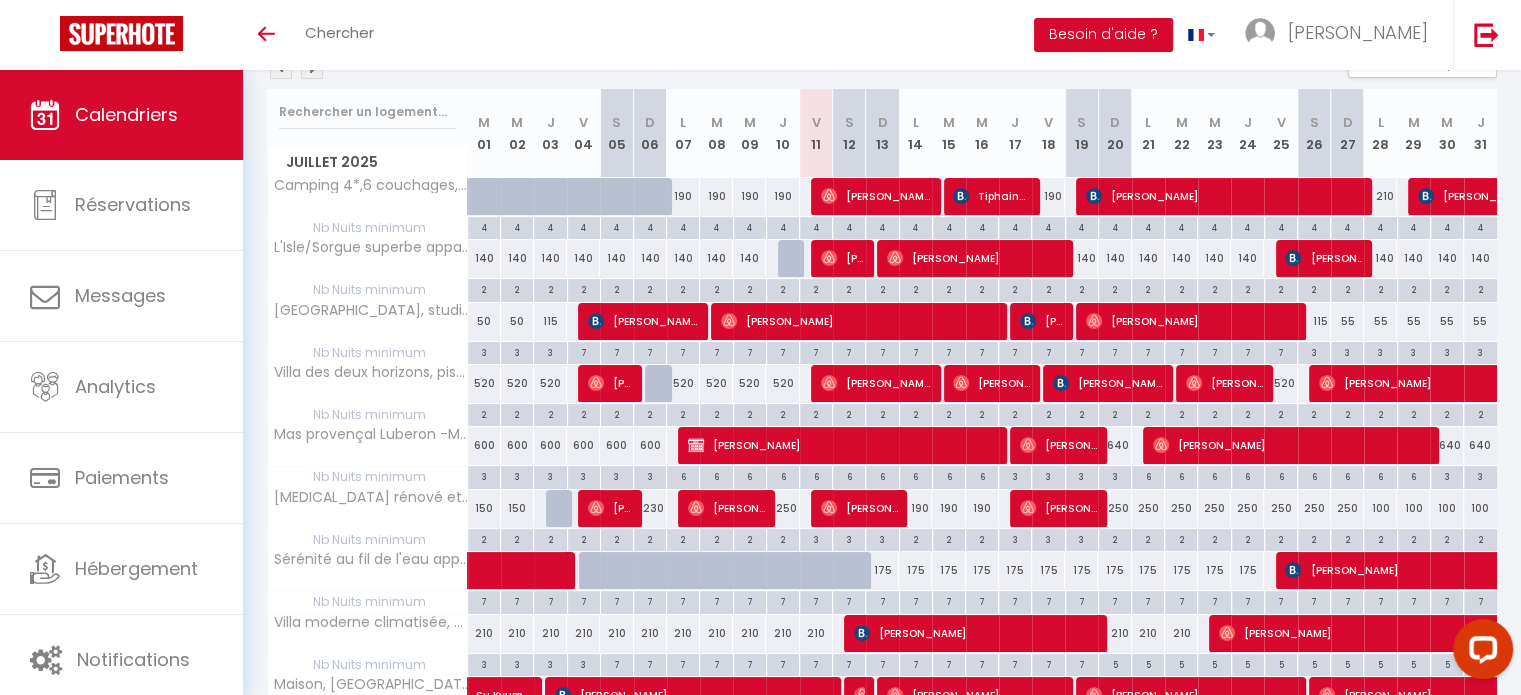 scroll, scrollTop: 0, scrollLeft: 0, axis: both 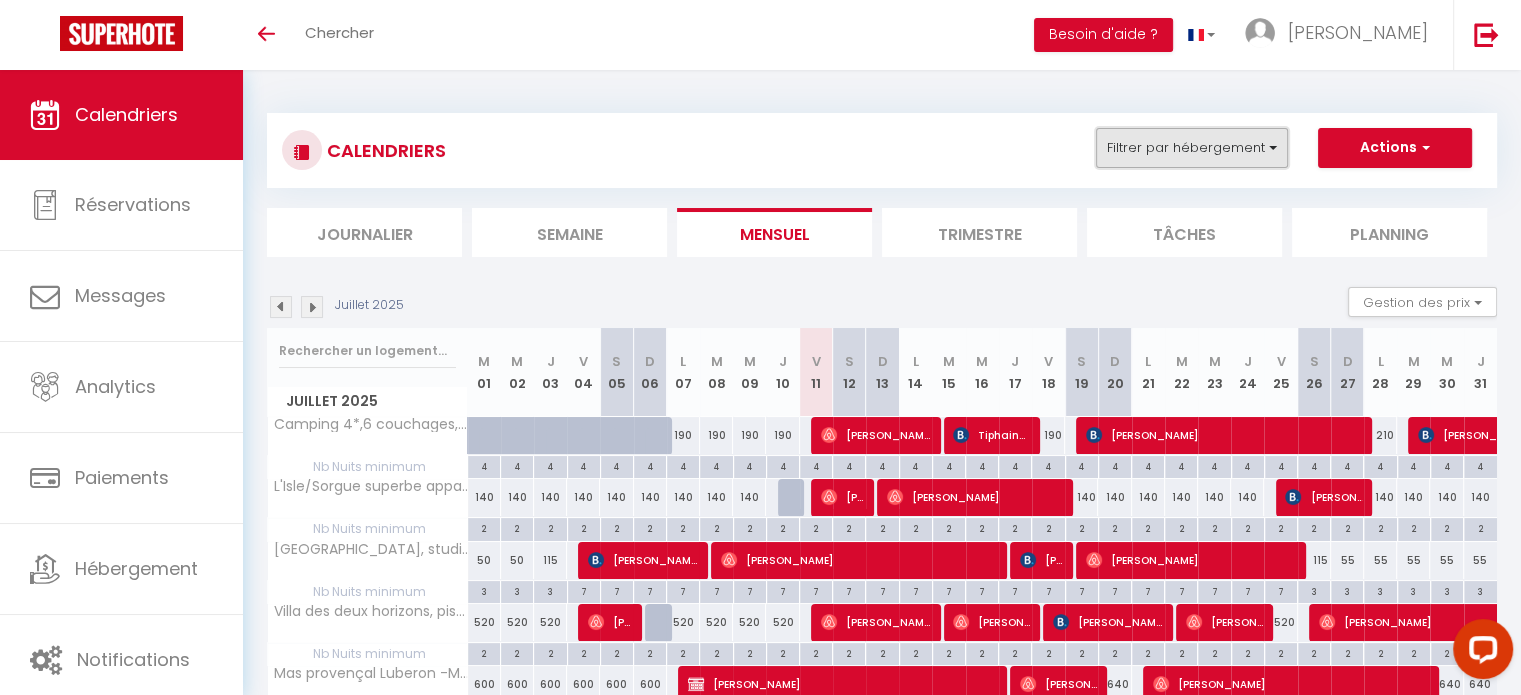 click on "Filtrer par hébergement" at bounding box center [1192, 148] 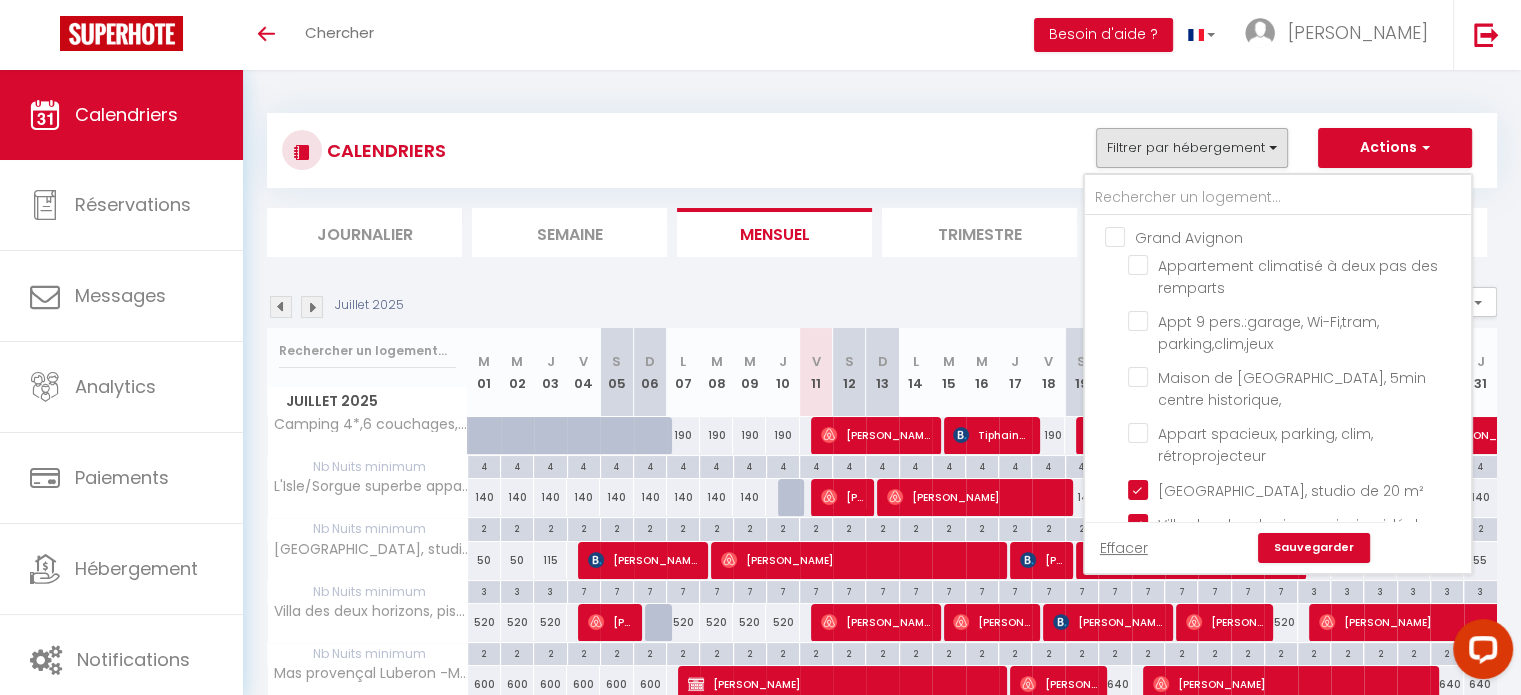 click on "Grand Avignon" at bounding box center [1298, 236] 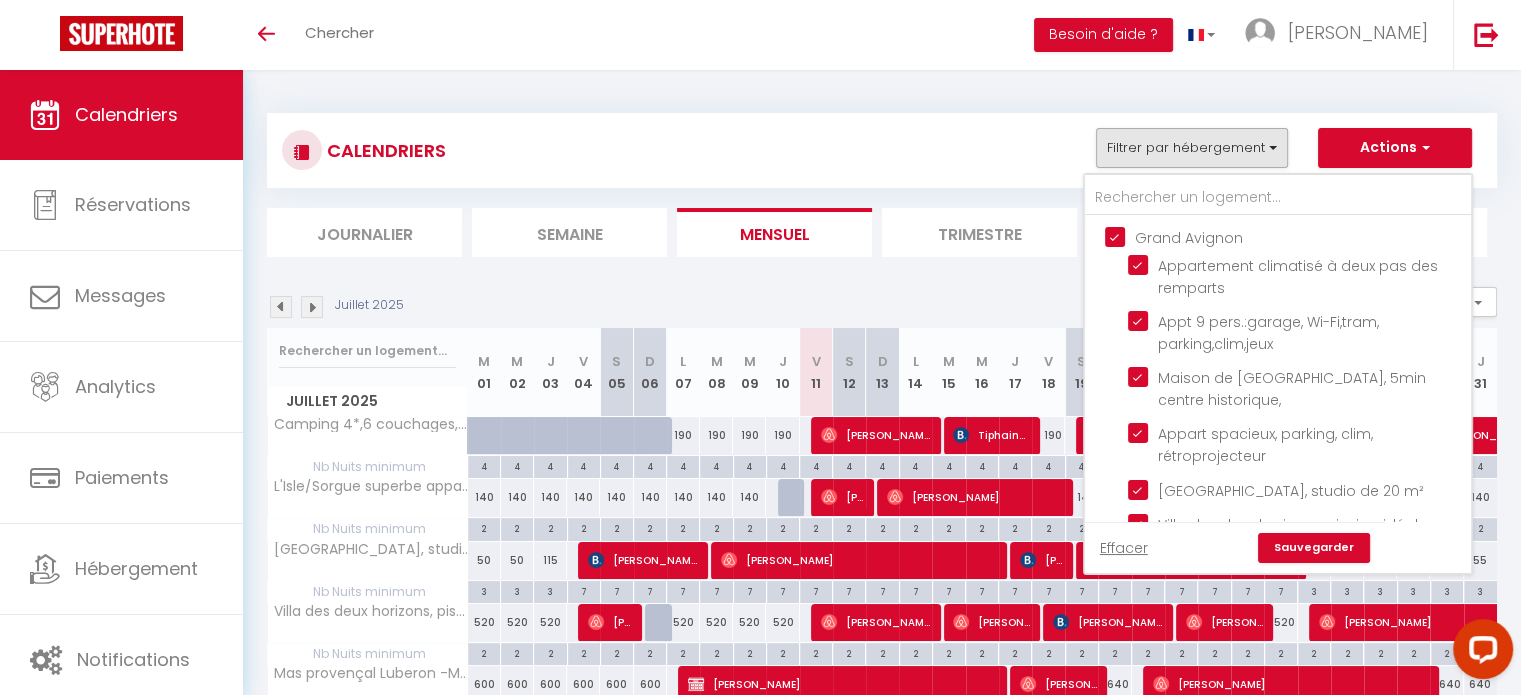 checkbox on "true" 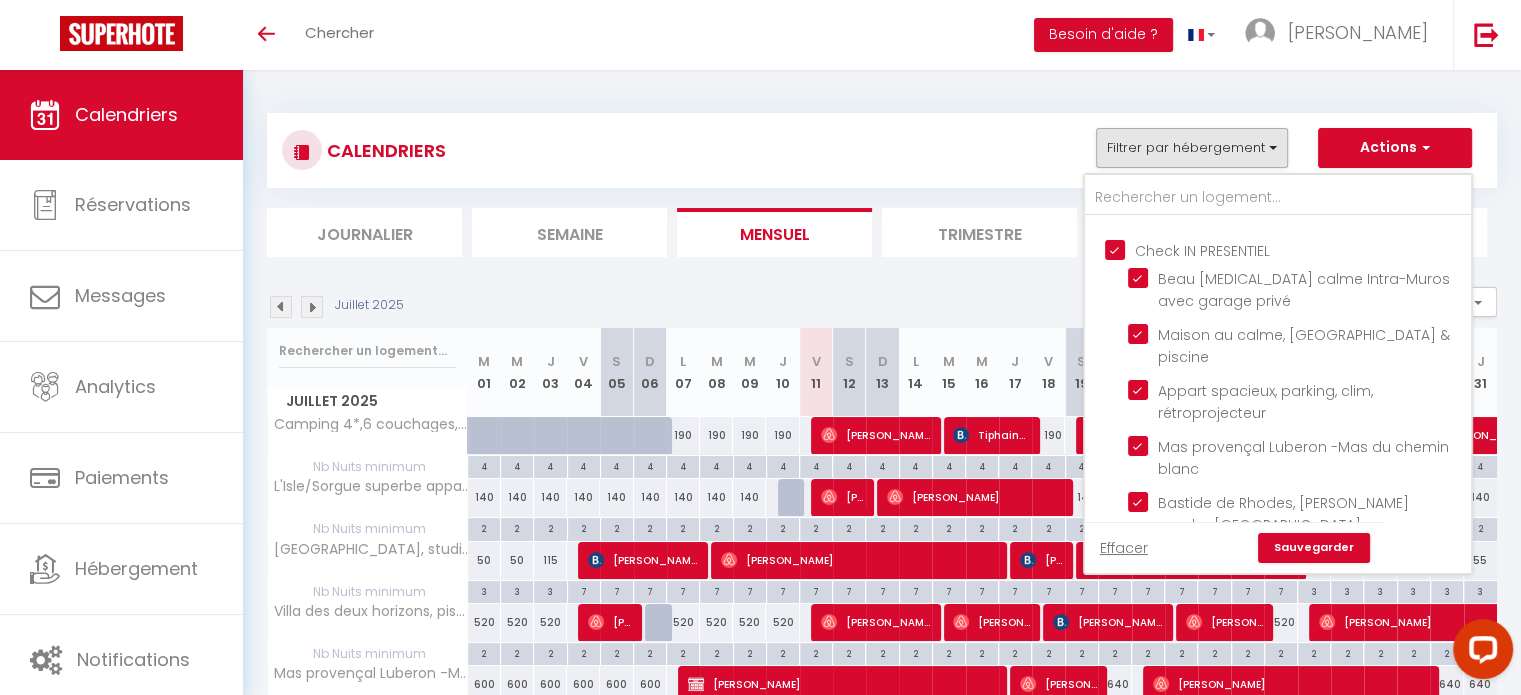 scroll, scrollTop: 1700, scrollLeft: 0, axis: vertical 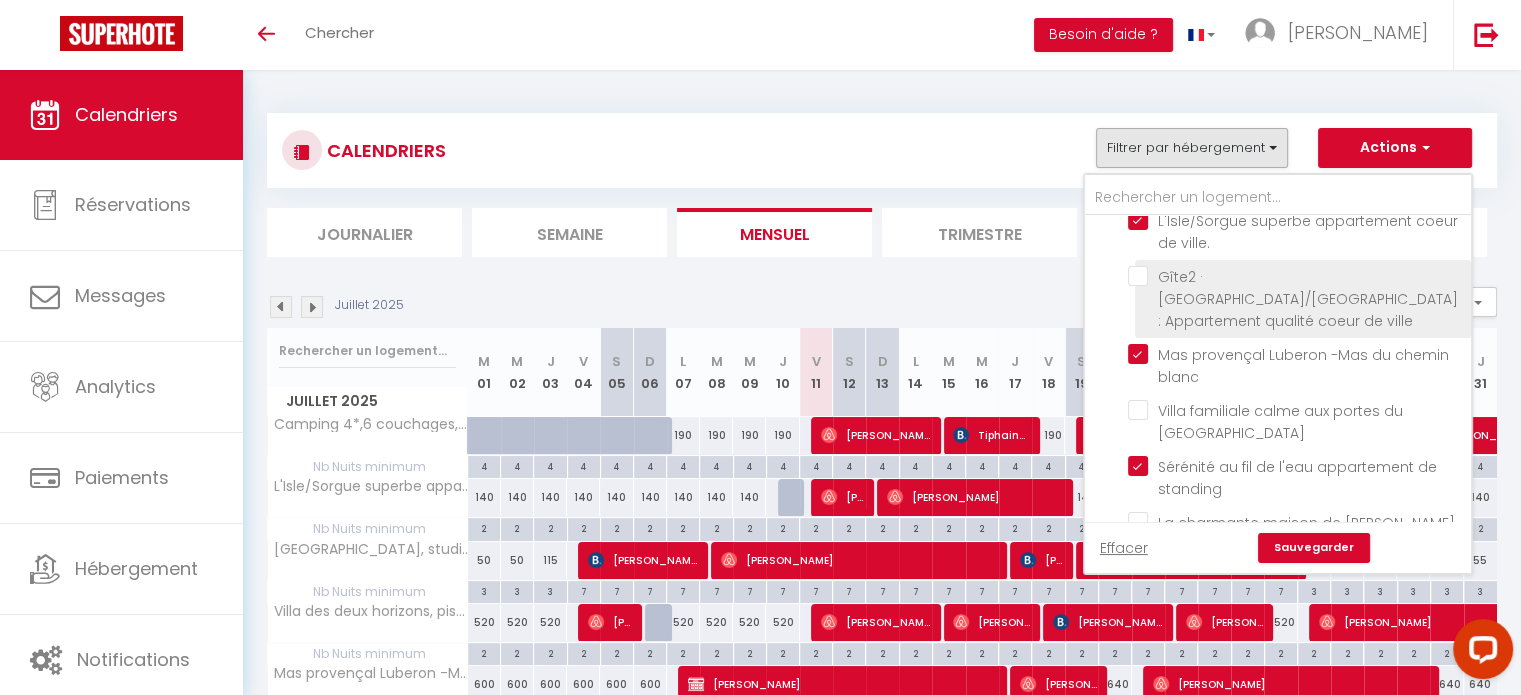 click on "Gîte2 · [GEOGRAPHIC_DATA]/[GEOGRAPHIC_DATA] : Appartement qualité coeur de ville" at bounding box center [1296, 276] 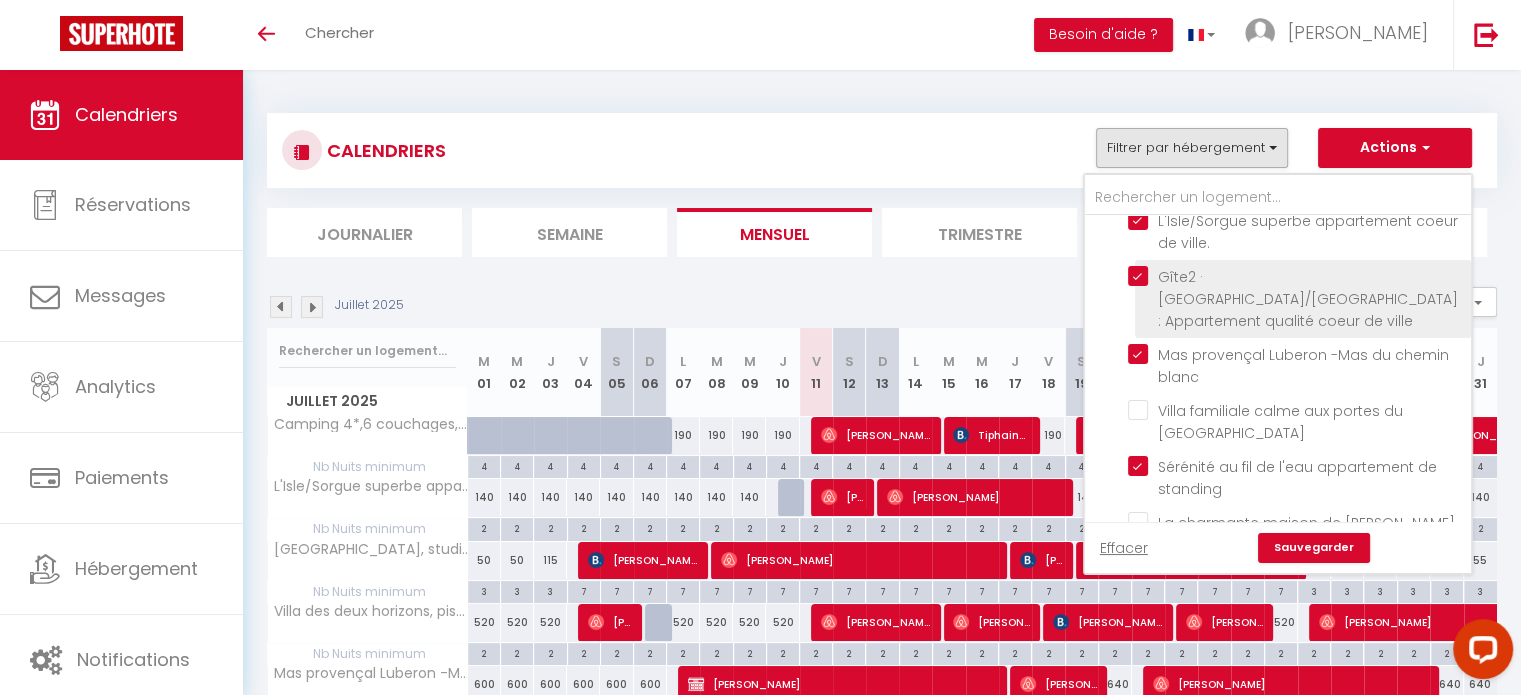checkbox on "false" 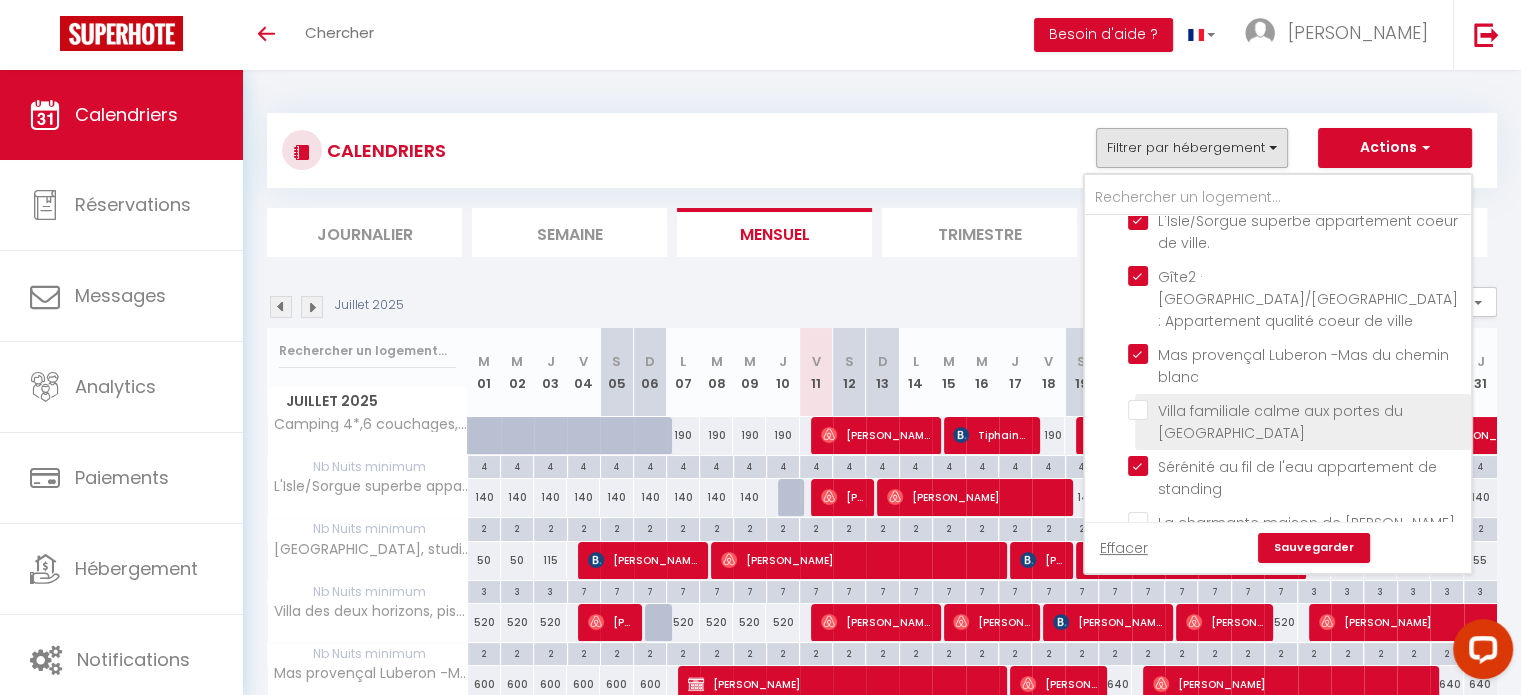 click on "Villa familiale calme aux portes du [GEOGRAPHIC_DATA]" at bounding box center [1296, 410] 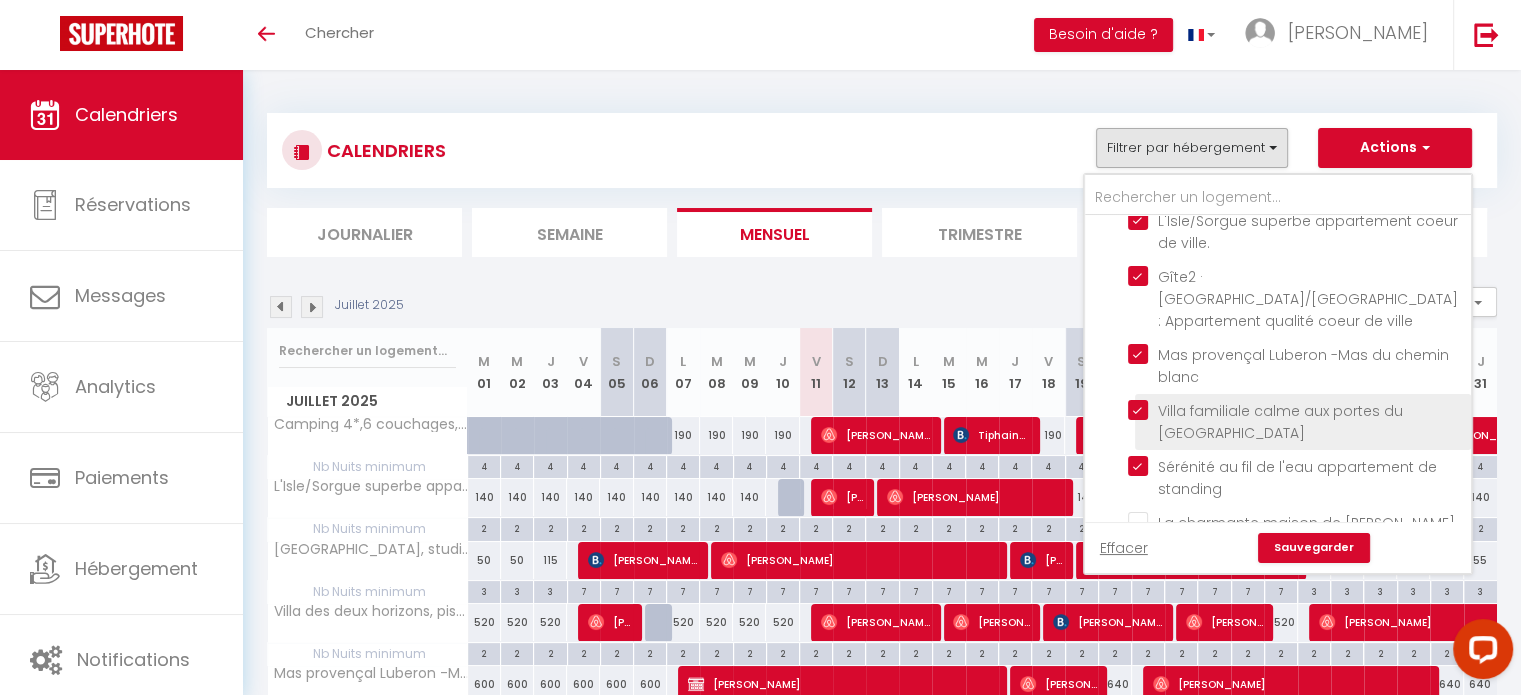 checkbox on "false" 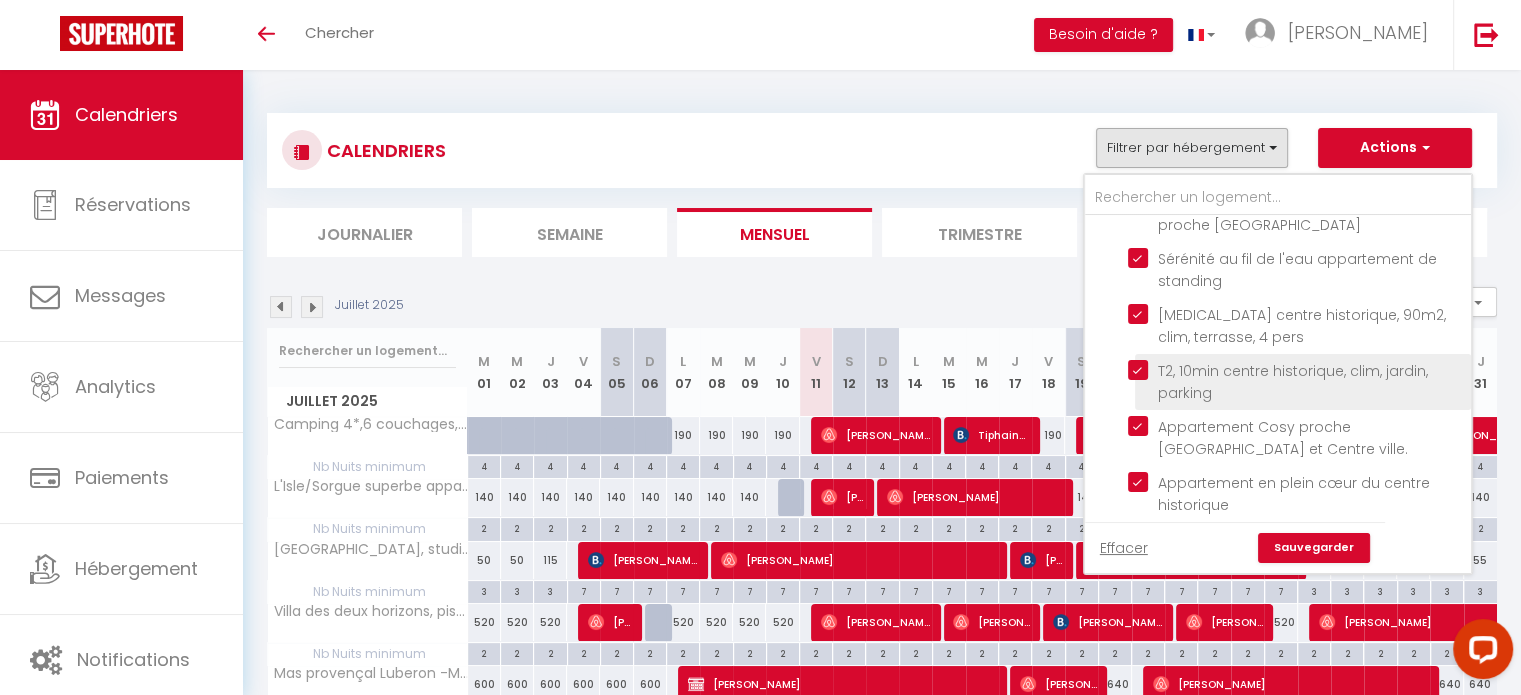 scroll, scrollTop: 2585, scrollLeft: 0, axis: vertical 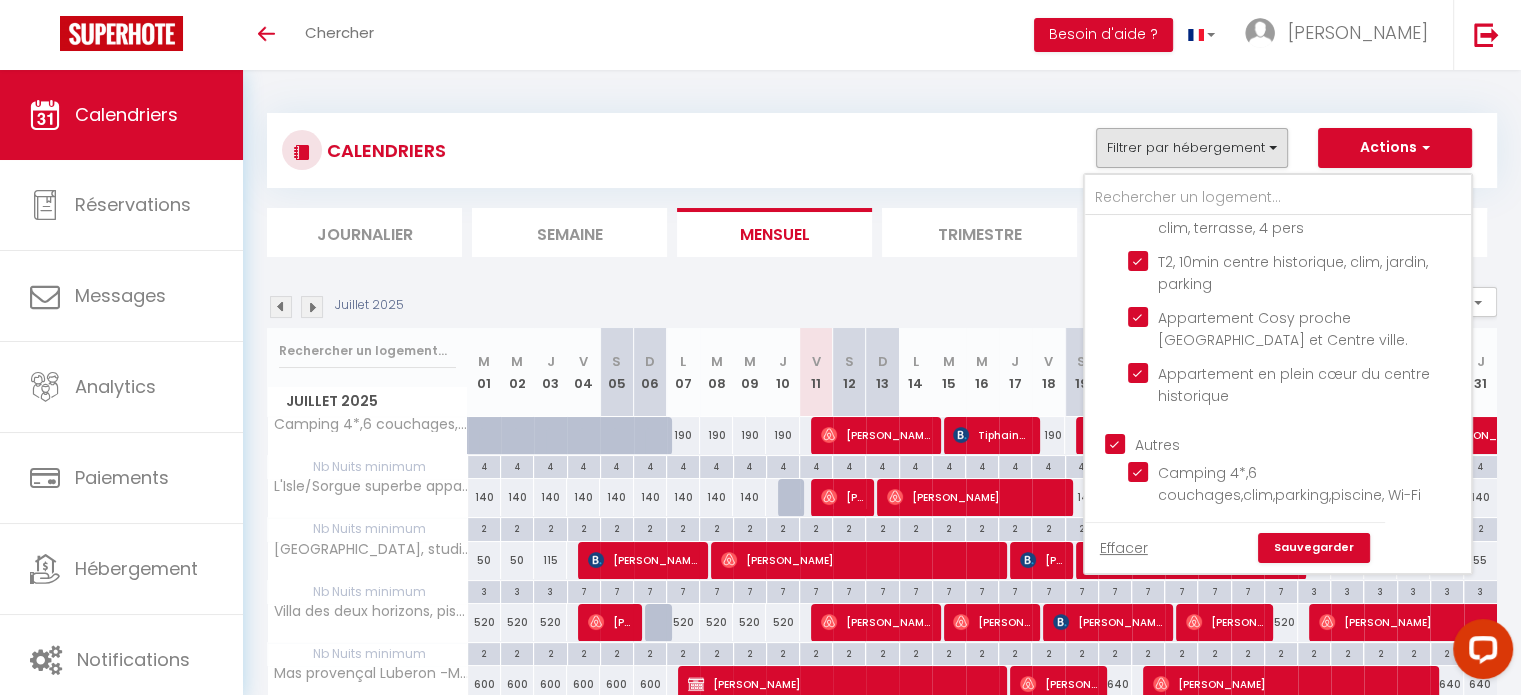 click on "Sauvegarder" at bounding box center (1314, 548) 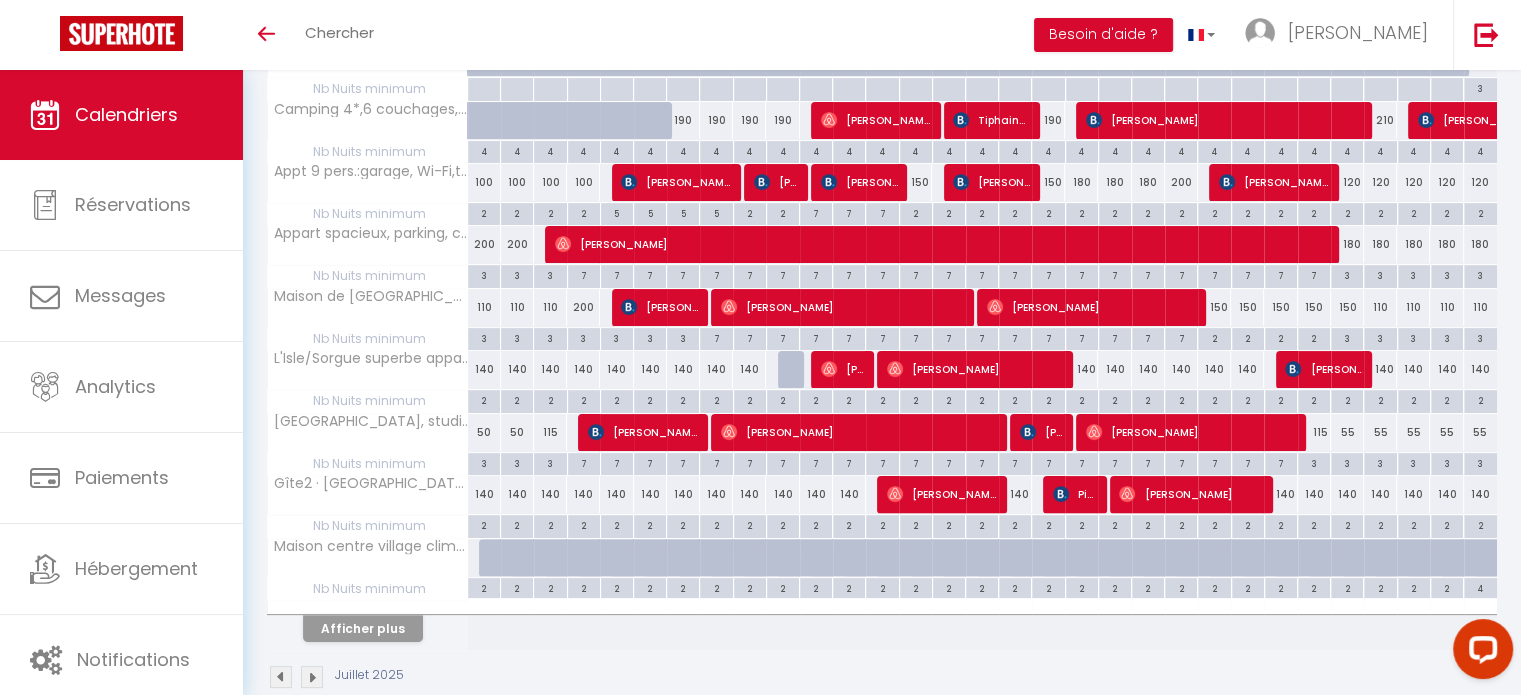 scroll, scrollTop: 472, scrollLeft: 0, axis: vertical 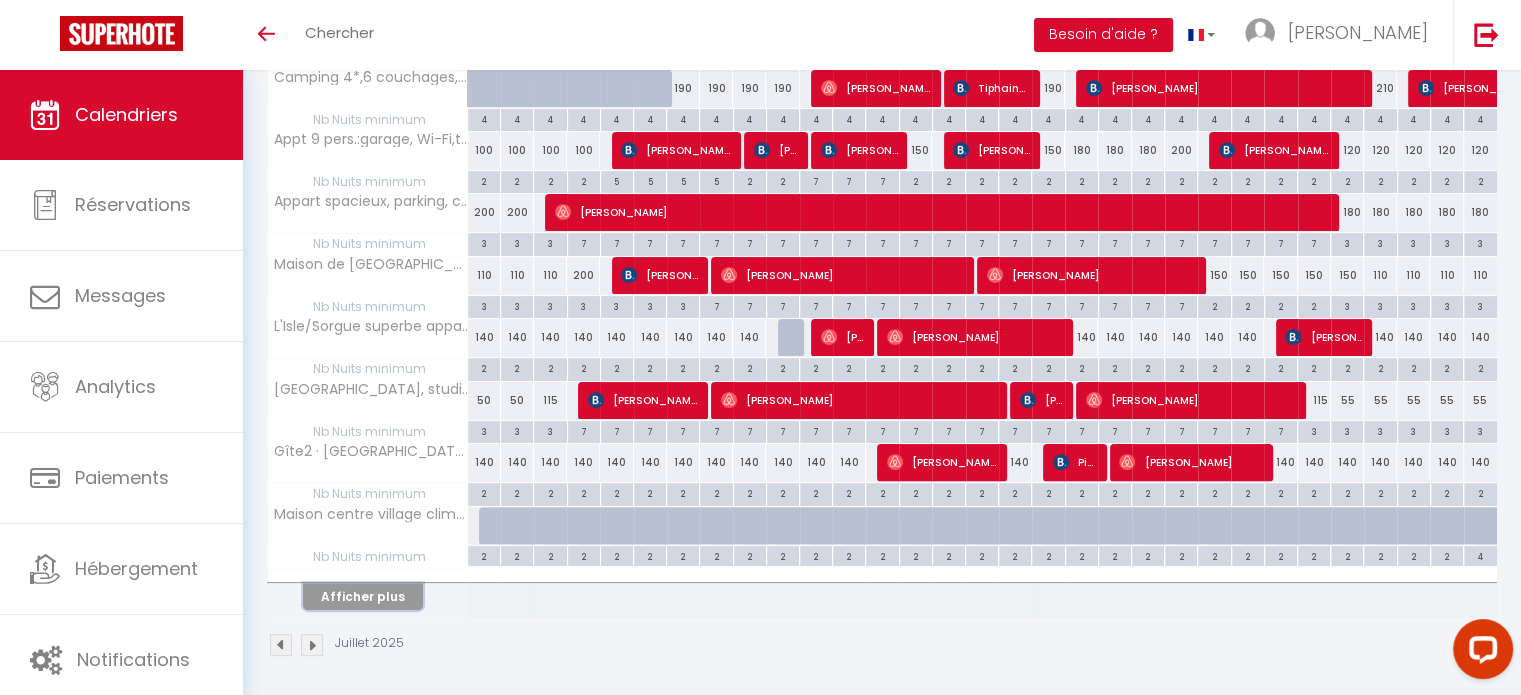 click on "Afficher plus" at bounding box center (363, 596) 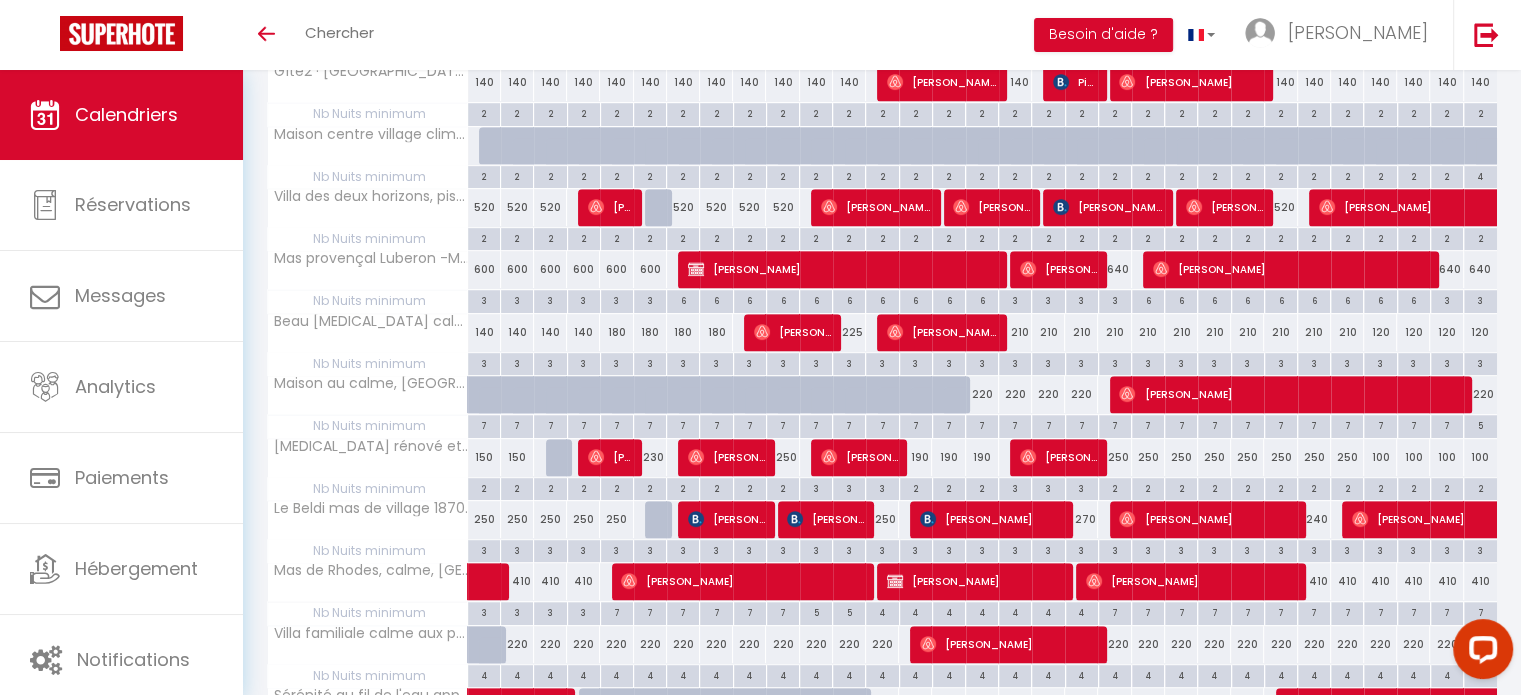 scroll, scrollTop: 1072, scrollLeft: 0, axis: vertical 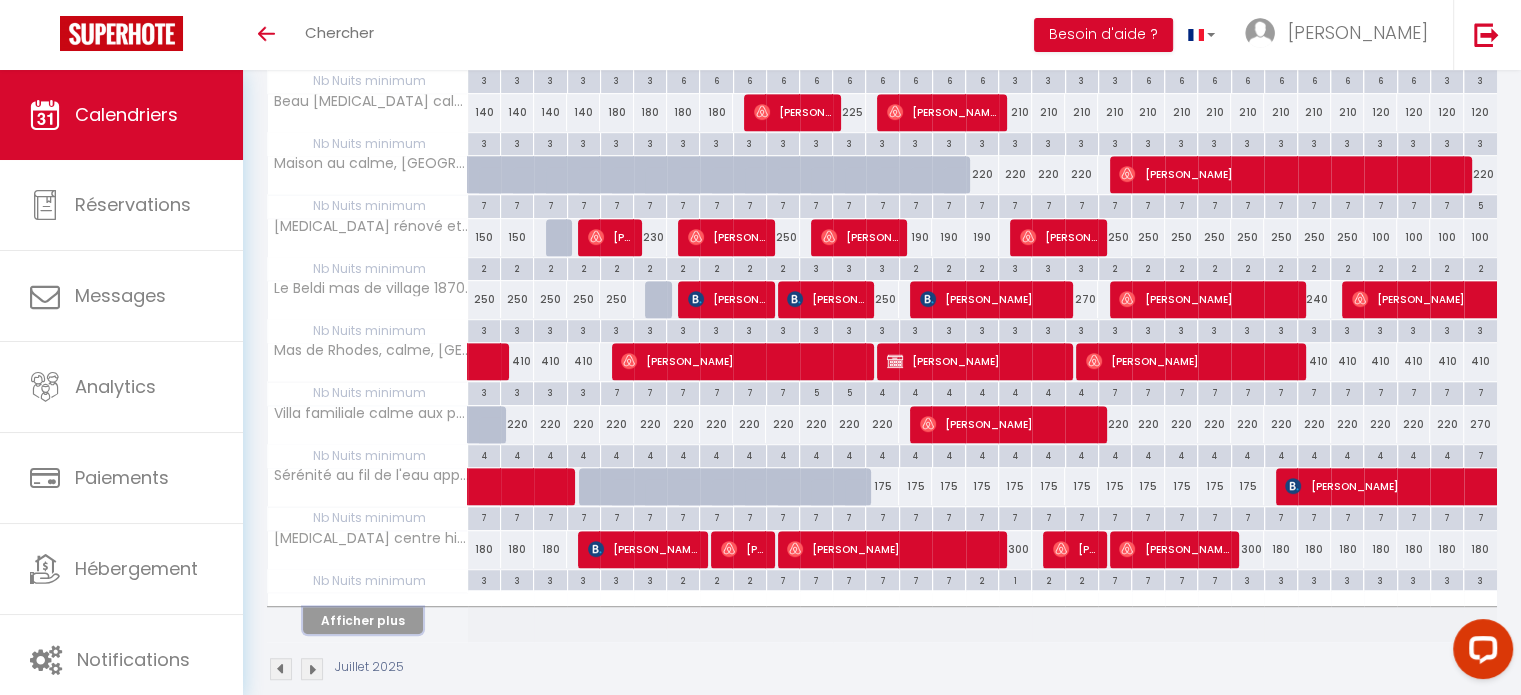 click on "Afficher plus" at bounding box center [363, 620] 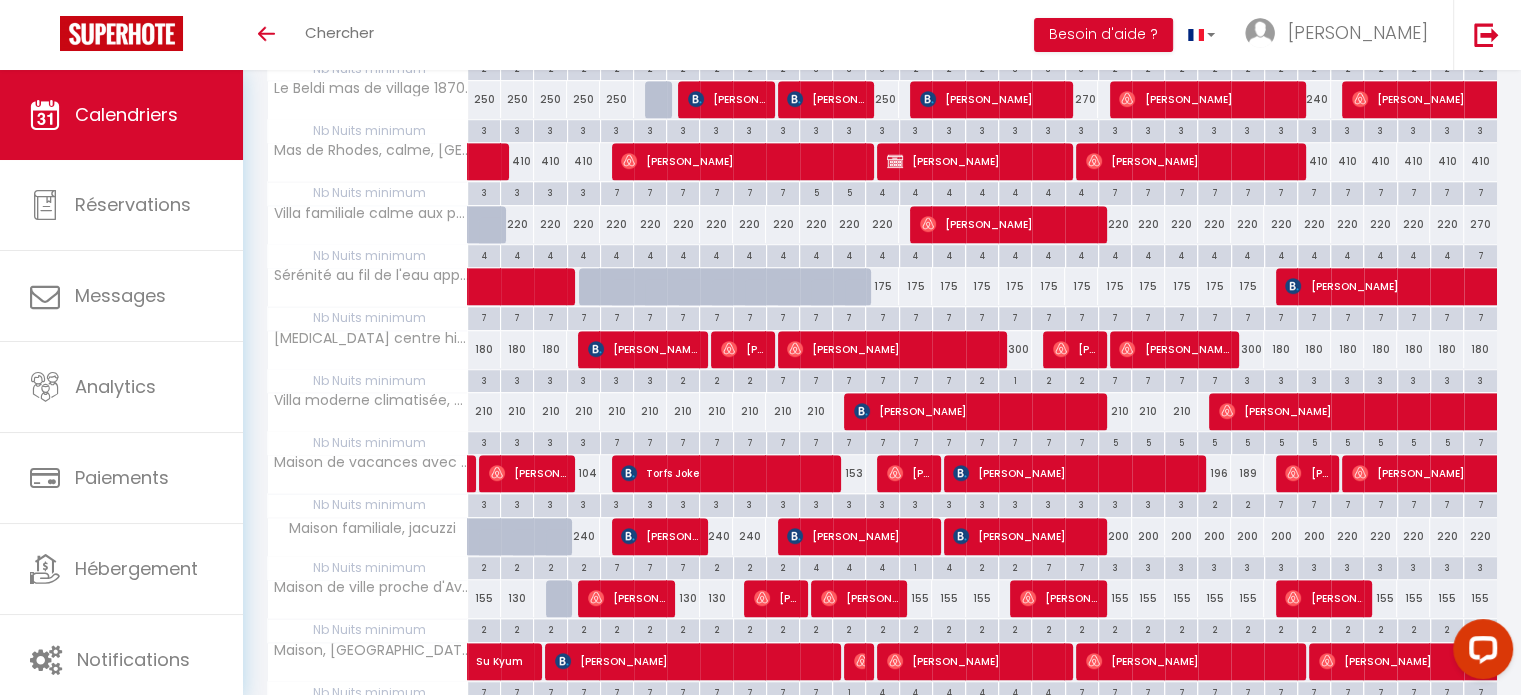 scroll, scrollTop: 1712, scrollLeft: 0, axis: vertical 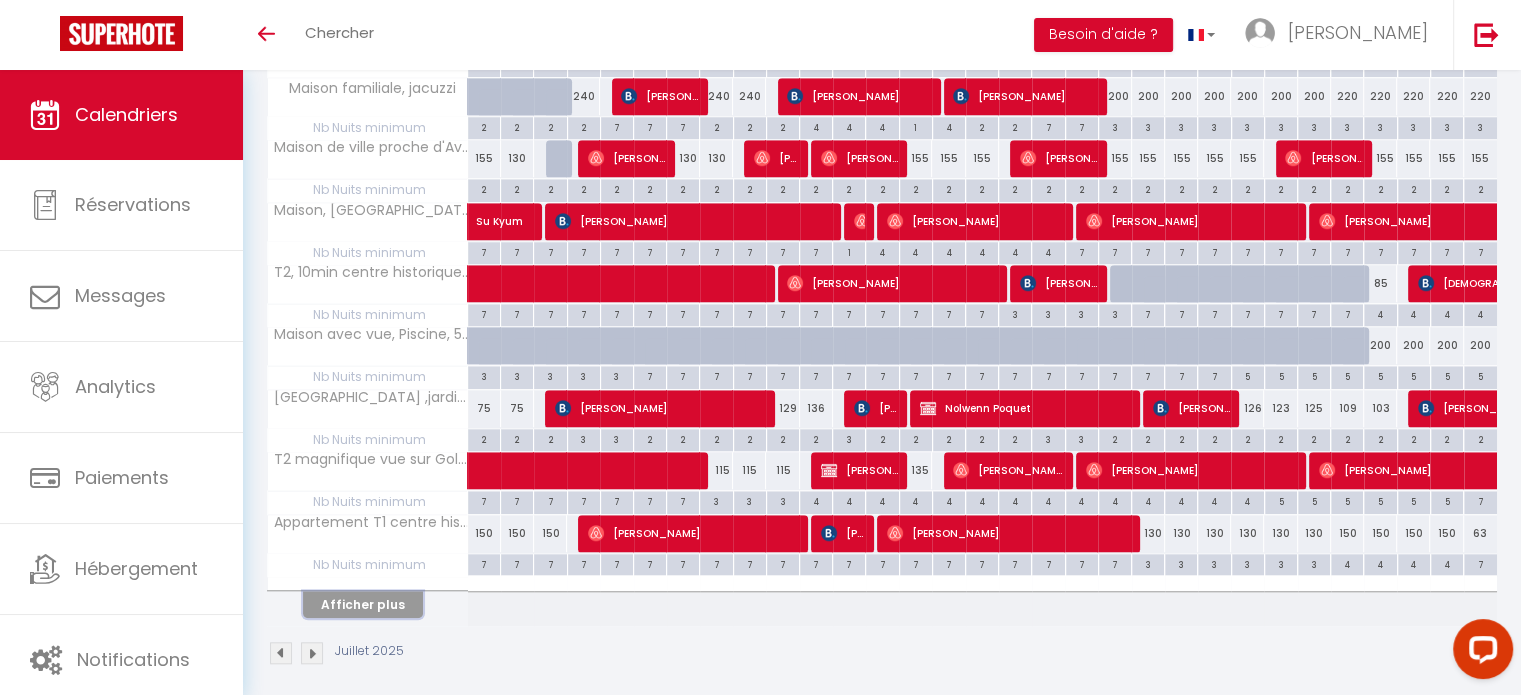 click on "Afficher plus" at bounding box center [363, 604] 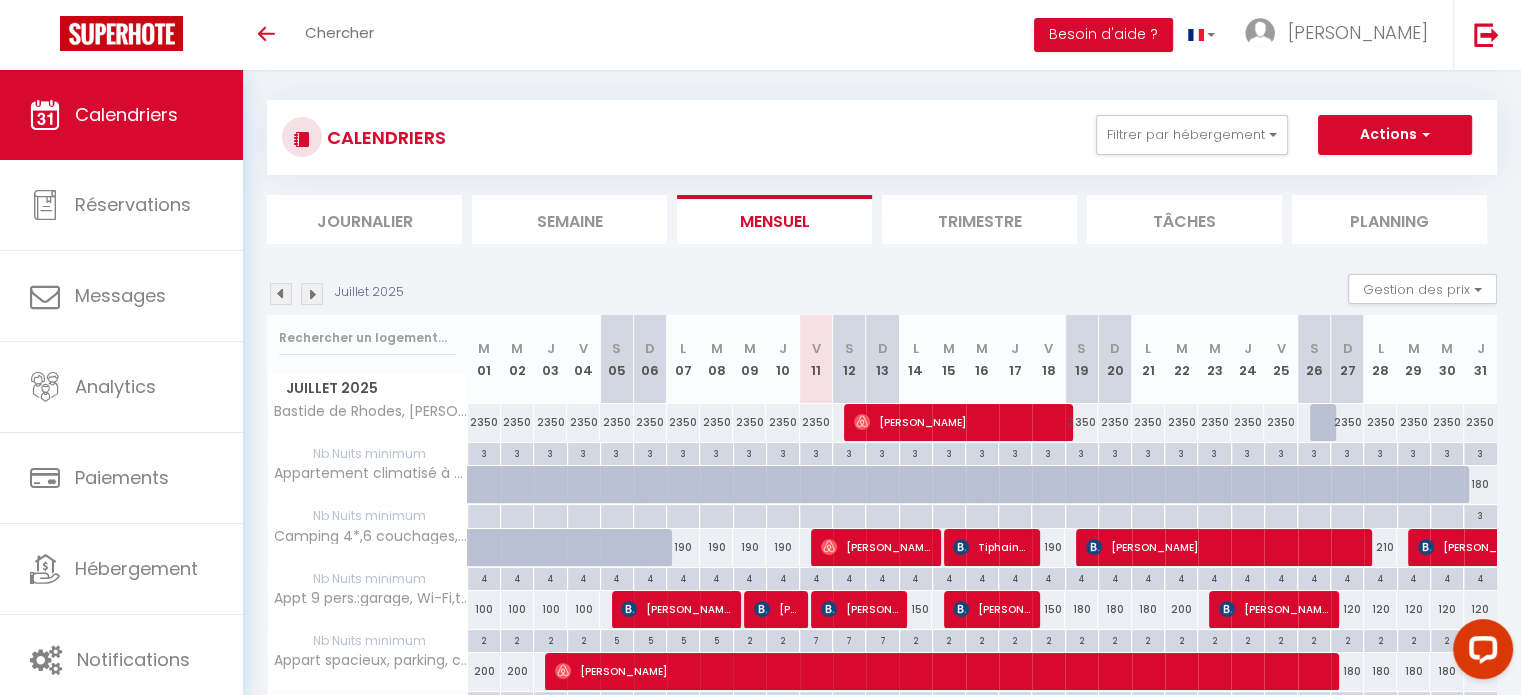 scroll, scrollTop: 0, scrollLeft: 0, axis: both 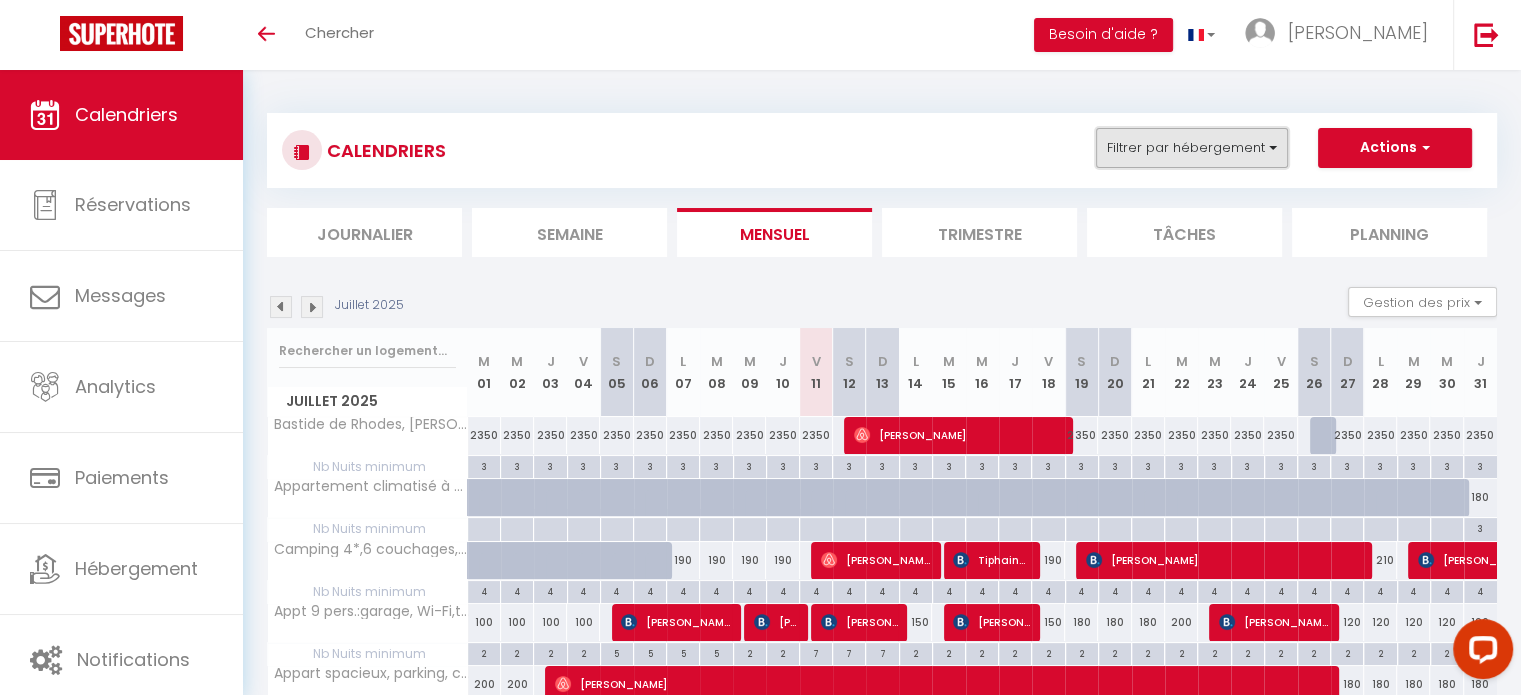 click on "Filtrer par hébergement" at bounding box center (1192, 148) 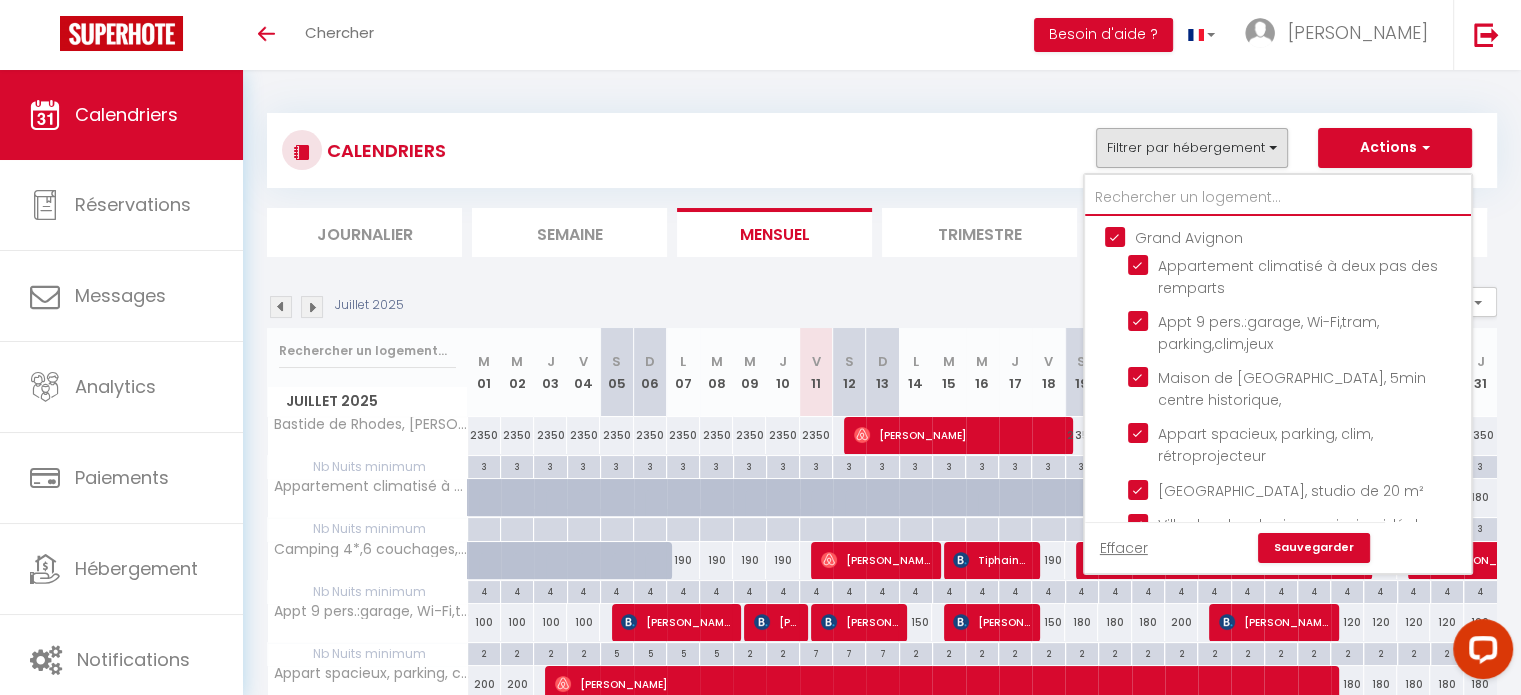 click at bounding box center [1278, 198] 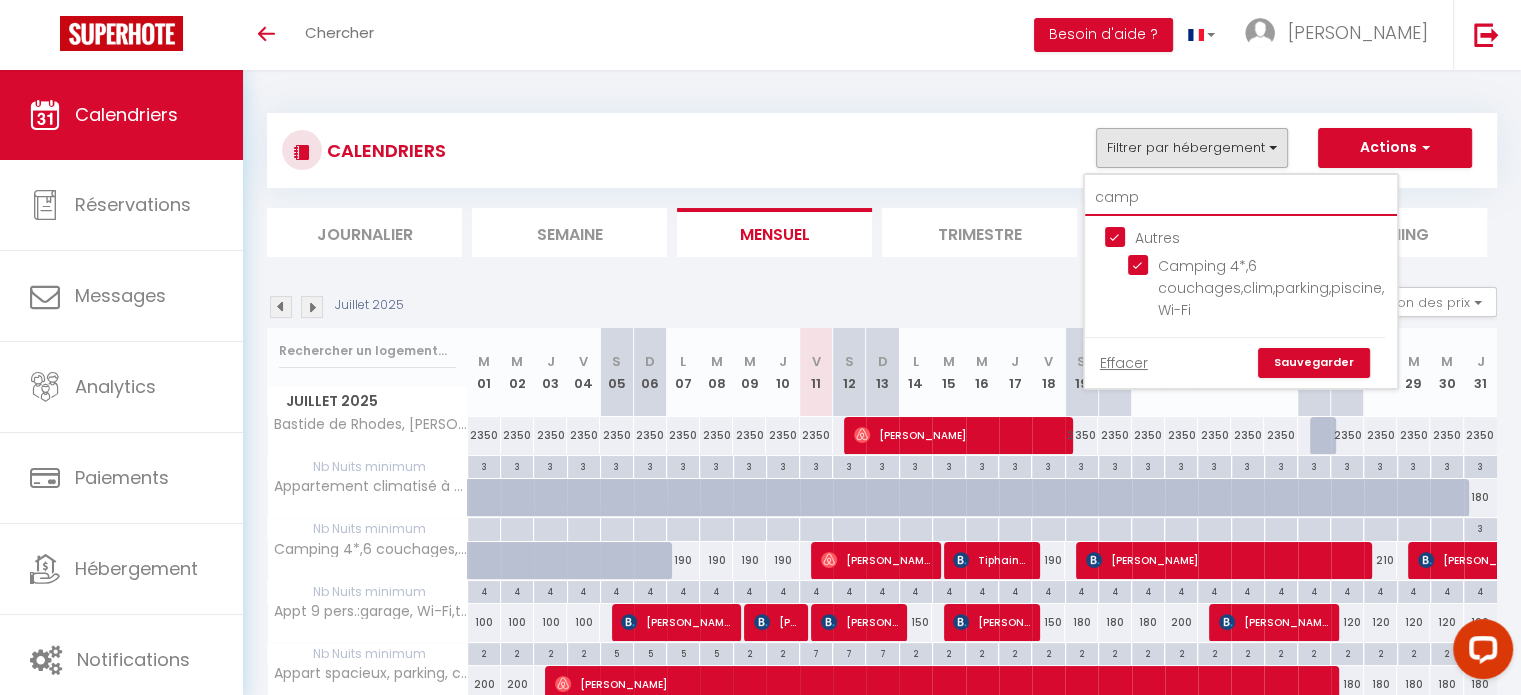 type on "camp" 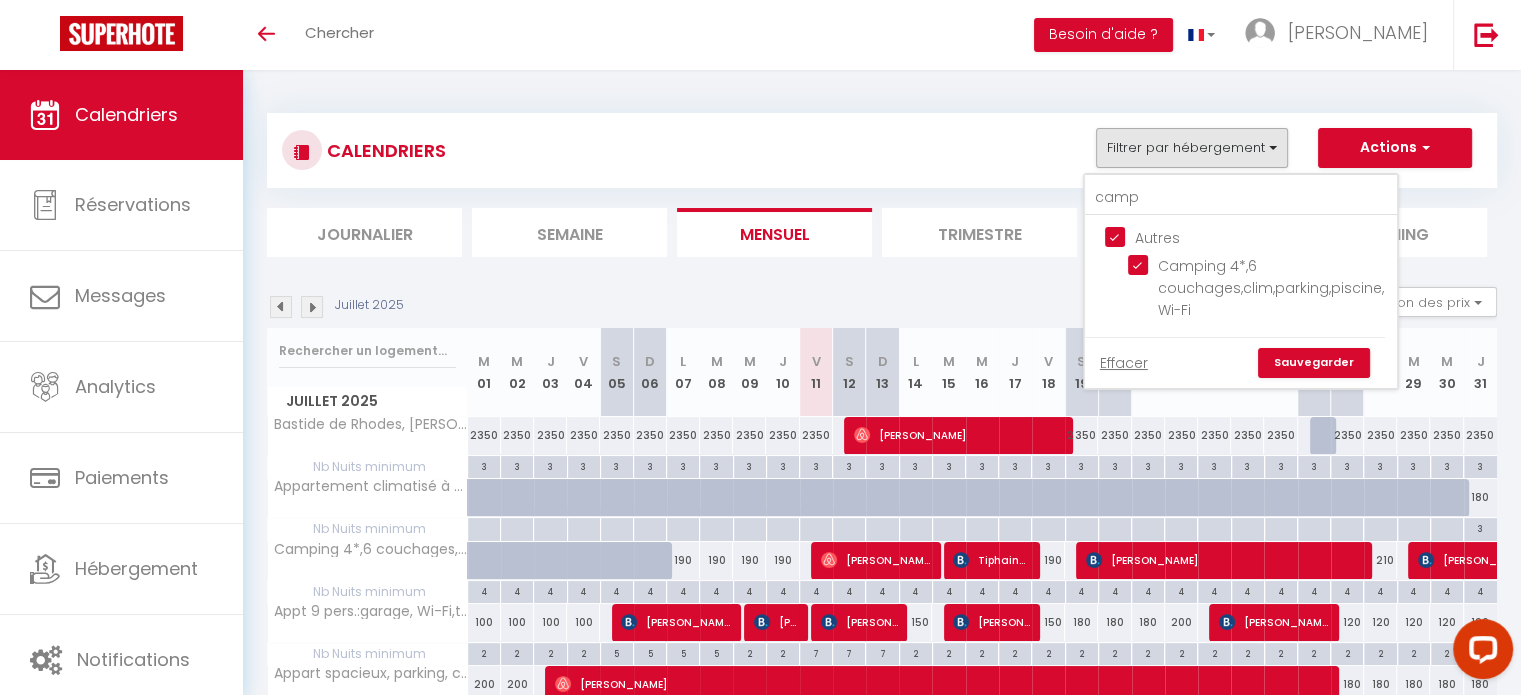click on "Sauvegarder" at bounding box center [1314, 363] 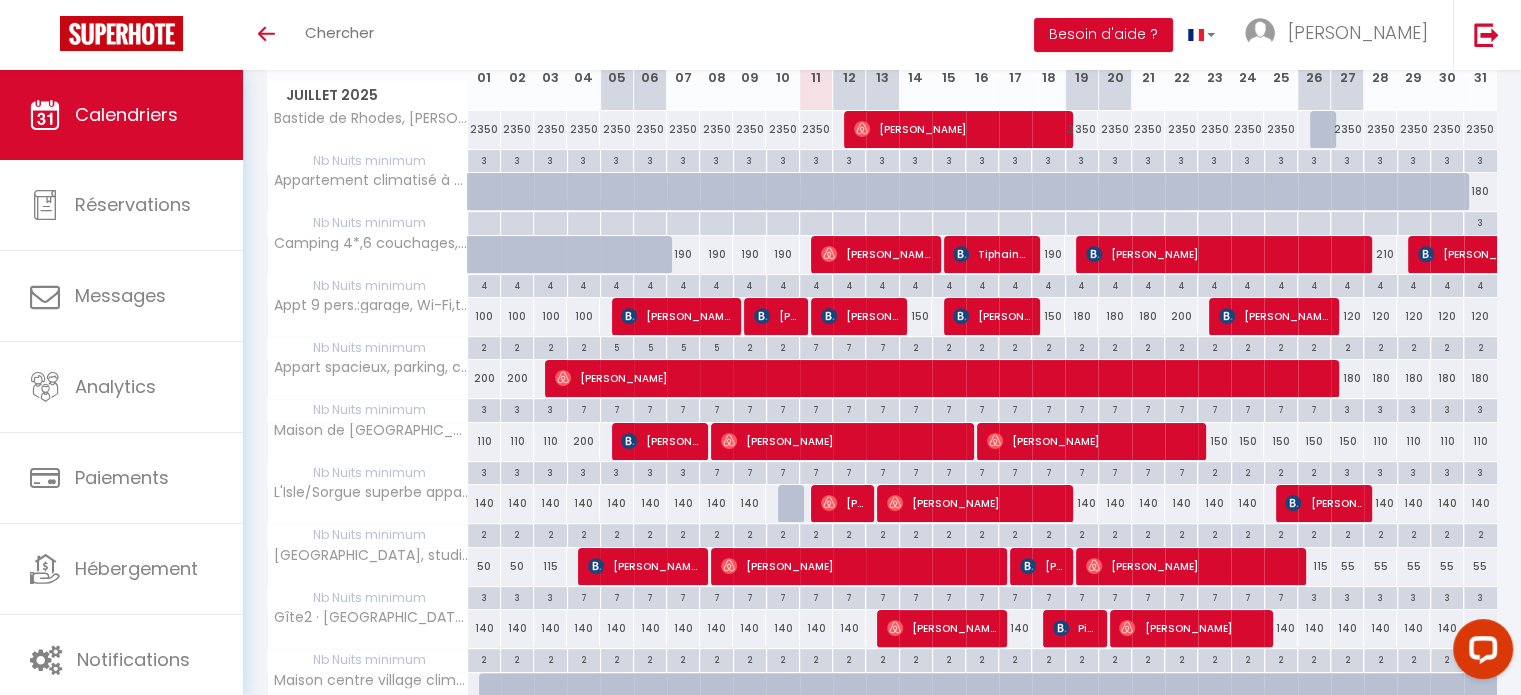 scroll, scrollTop: 472, scrollLeft: 0, axis: vertical 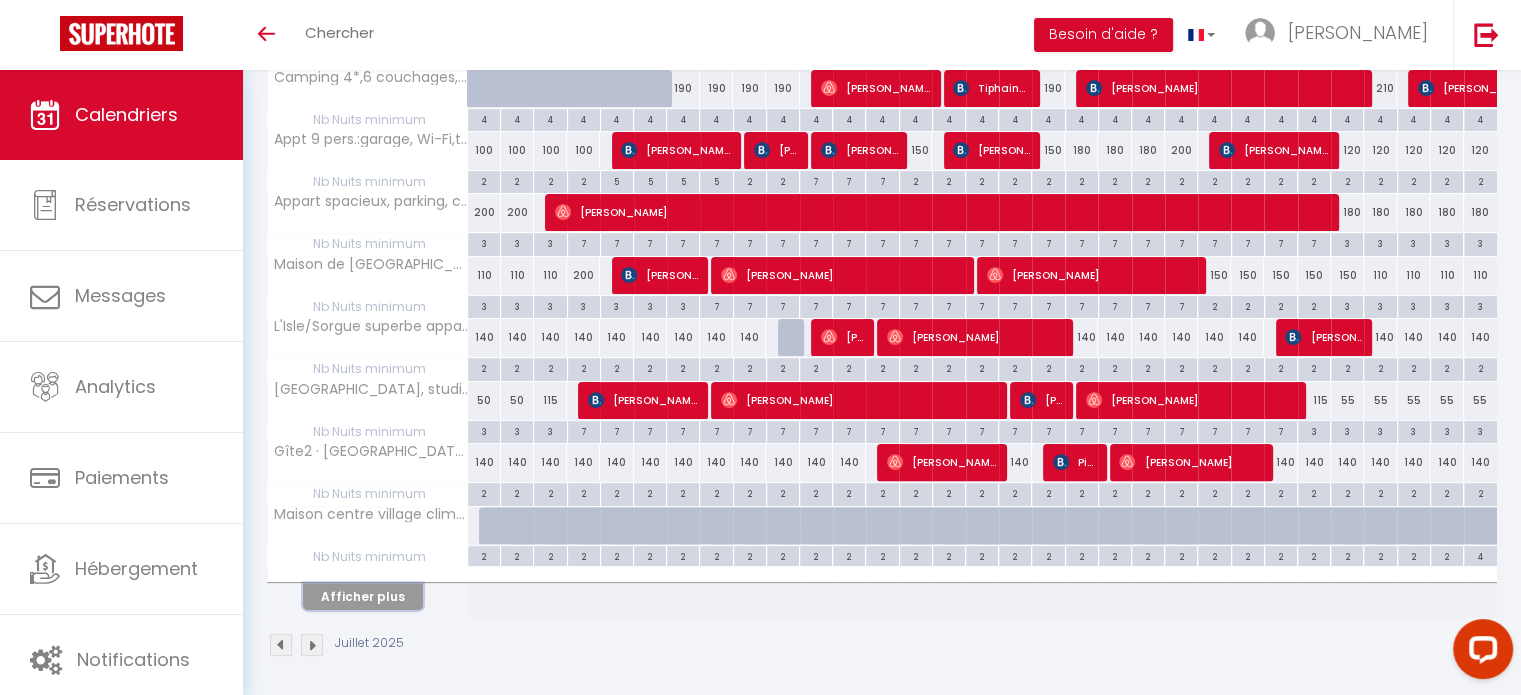 click on "Afficher plus" at bounding box center (363, 596) 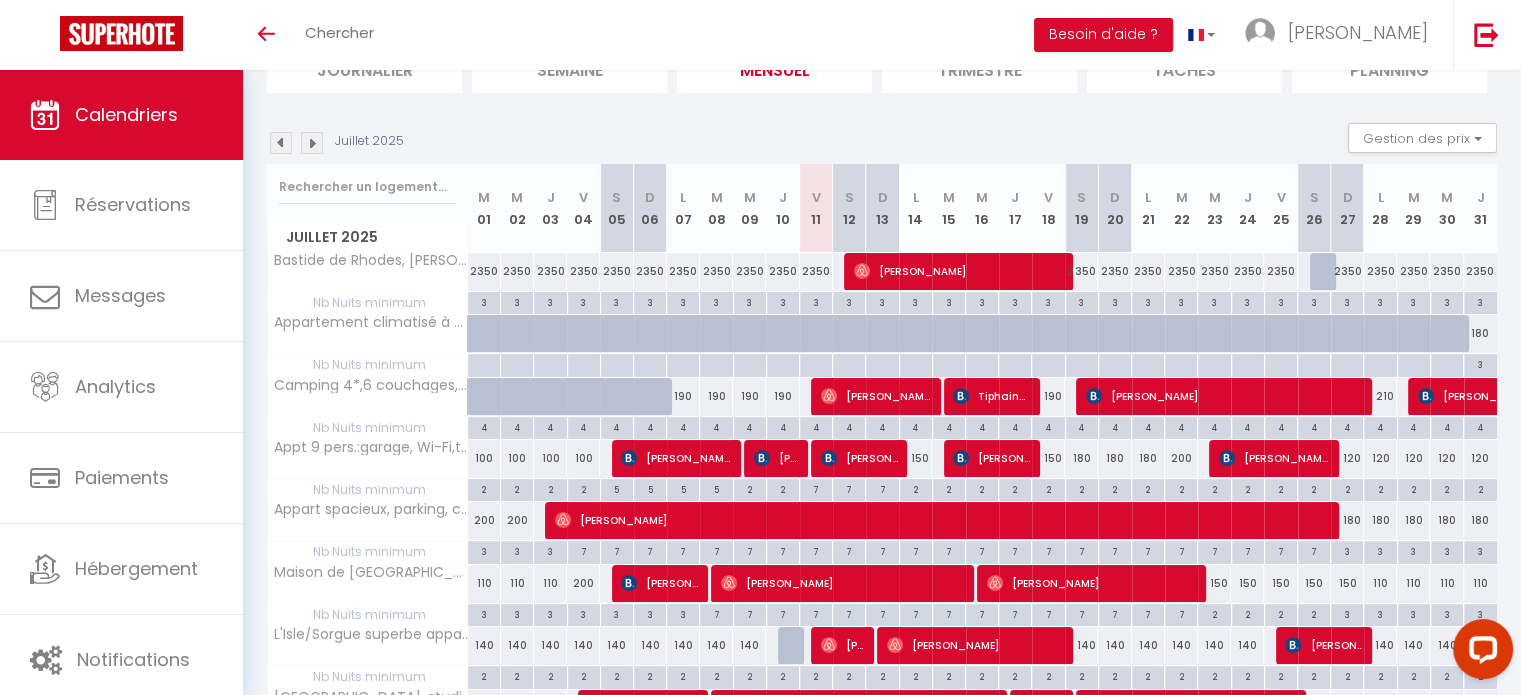 scroll, scrollTop: 0, scrollLeft: 0, axis: both 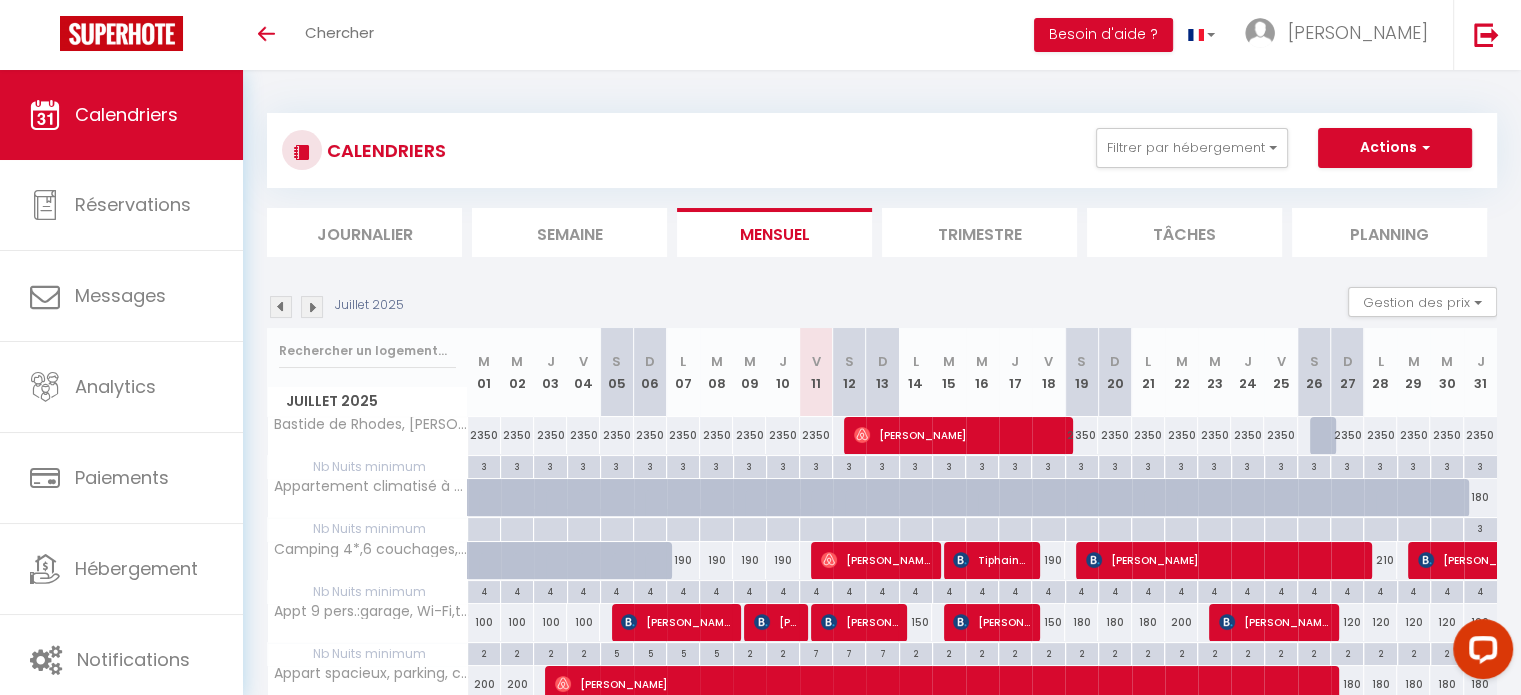 click on "CALENDRIERS
Filtrer par hébergement
camp      Autres       Camping 4*,6 couchages,clim,parking,piscine, Wi-Fi    Effacer   Sauvegarder
Actions
Nouvelle réservation   Exporter les réservations   Importer les réservations" at bounding box center (882, 150) 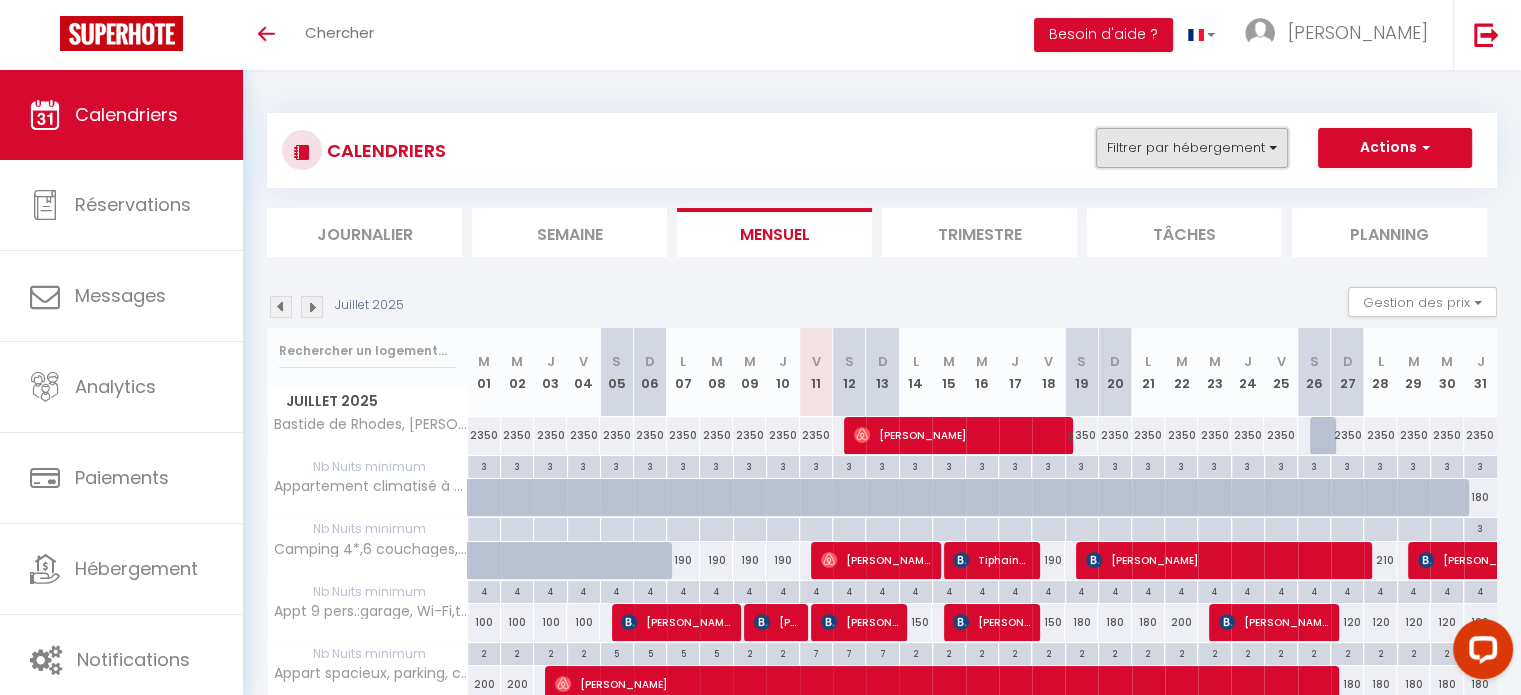 click on "Filtrer par hébergement" at bounding box center (1192, 148) 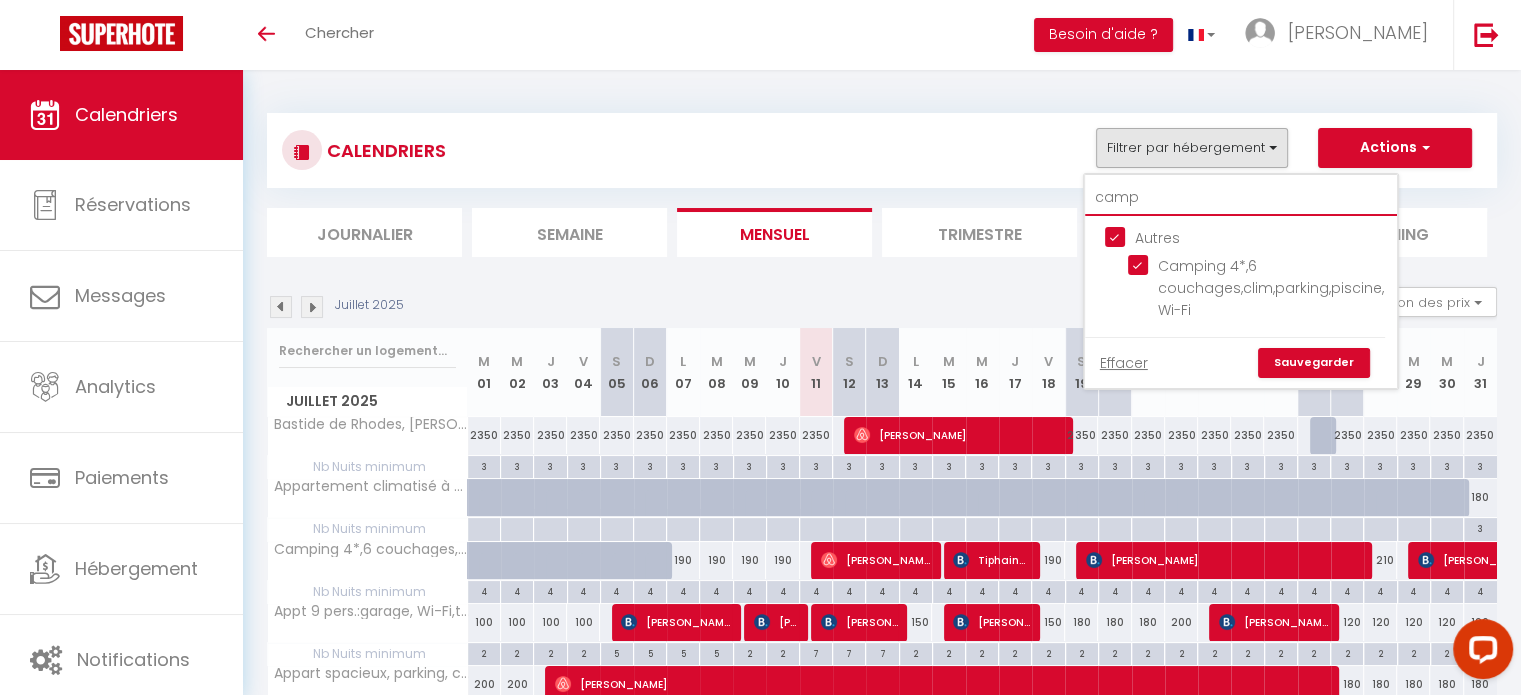 click on "camp" at bounding box center (1241, 198) 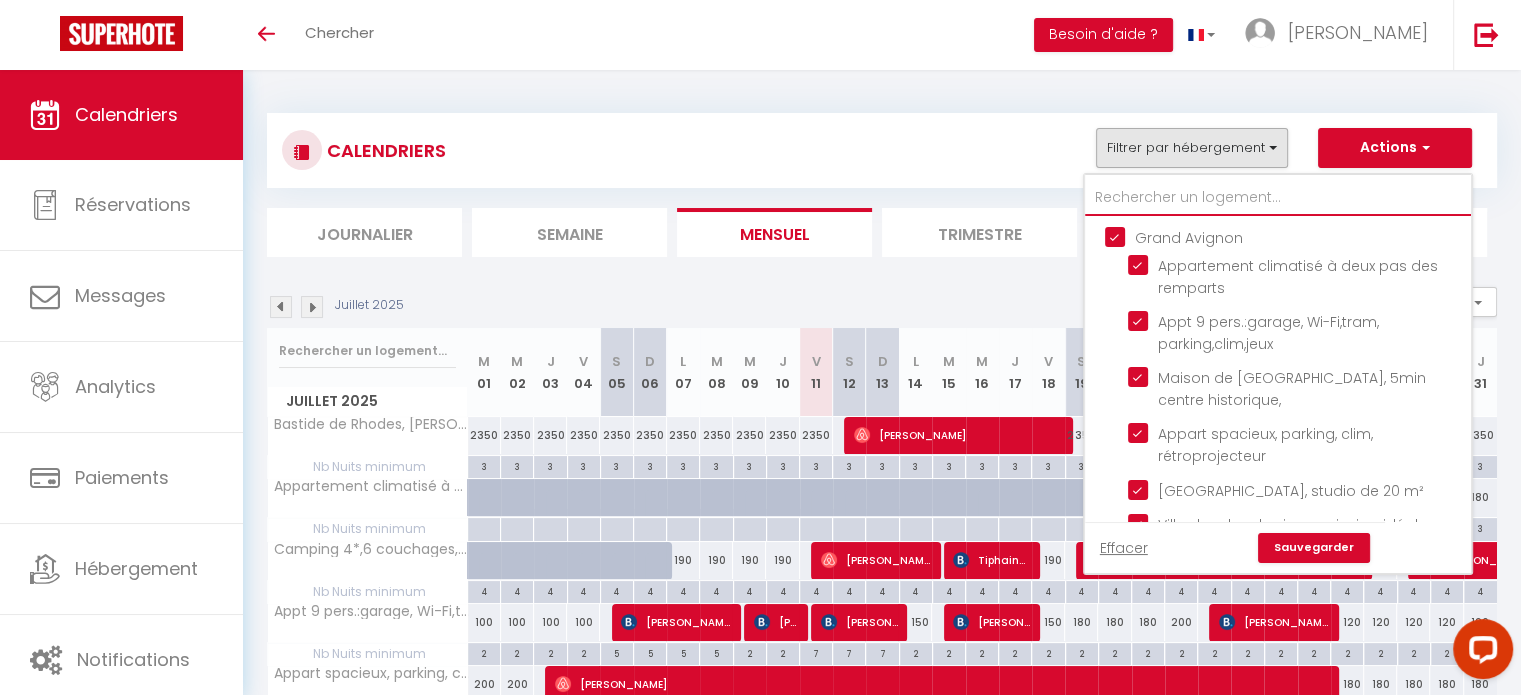 type 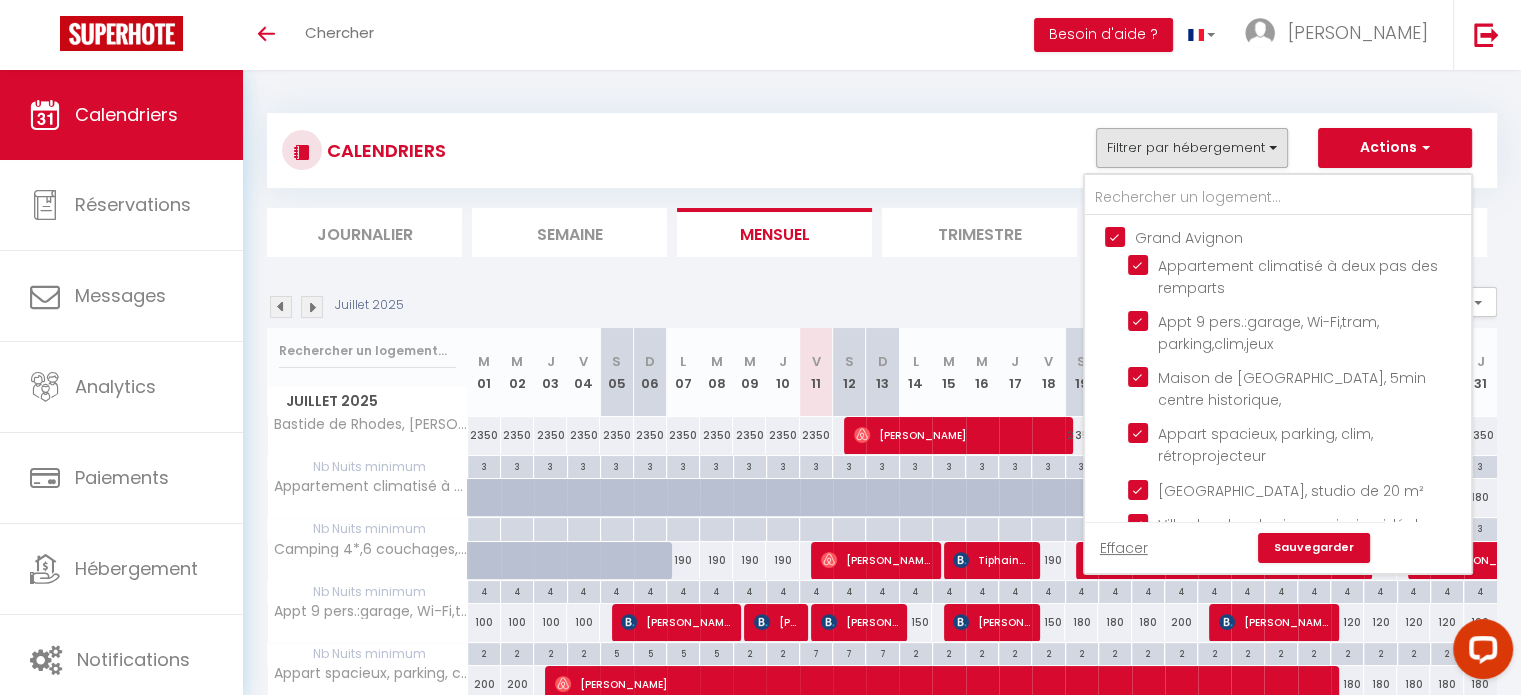click on "Grand Avignon       Appartement climatisé à deux pas des remparts     Appt 9 pers.:garage, Wi-Fi,tram, parking,clim,jeux     Maison de ville clim, 5min centre historique,     Appart spacieux, parking, clim, rétroprojecteur     Cœur de ville, studio de 20 m²     Villa des deux horizons, piscine, idéal famille     Maison centre village climatisée proche avignon     Beau T3 calme Intra-Muros avec garage privé     Maison au calme, jardin arboré & piscine     T3 rénové et lumineux au cœur du centre historique     Le Beldi mas de village 1870.     Bastide de Rhodes, Piscine chauffée proche Avignon     Mas de Rhodes, calme,  piscine, proche d'Avignon     T3 centre historique, 90m2, clim, terrasse, 4 pers     Villa moderne climatisée, piscine billard jacuzzi     Maison de vacances avec piscine, centre village     Maison familiale, jacuzzi     Maison de ville proche d'Avignon     Maison, piscine, parking, 10min à pied du centre     T2, 10min centre historique, clim, jardin, parking" at bounding box center (1278, 1043) 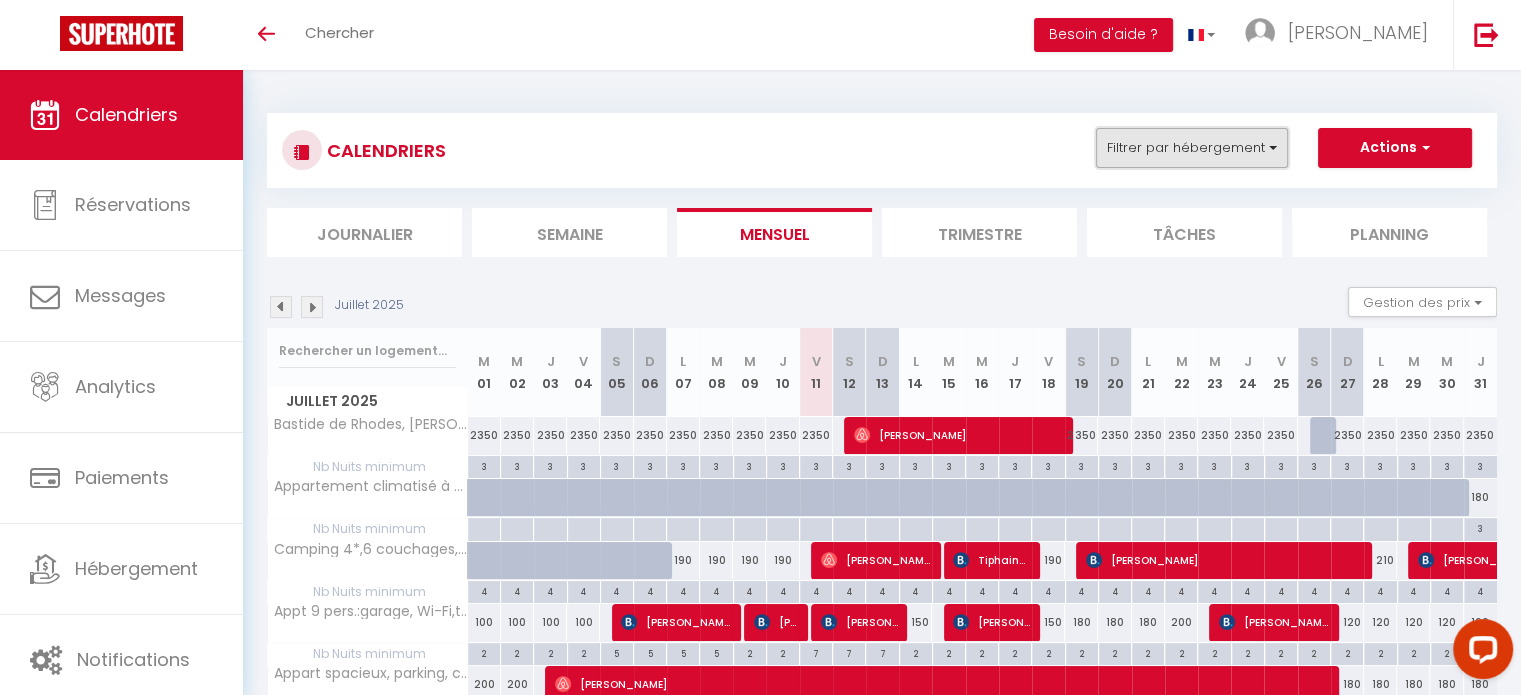 click on "Filtrer par hébergement" at bounding box center [1192, 148] 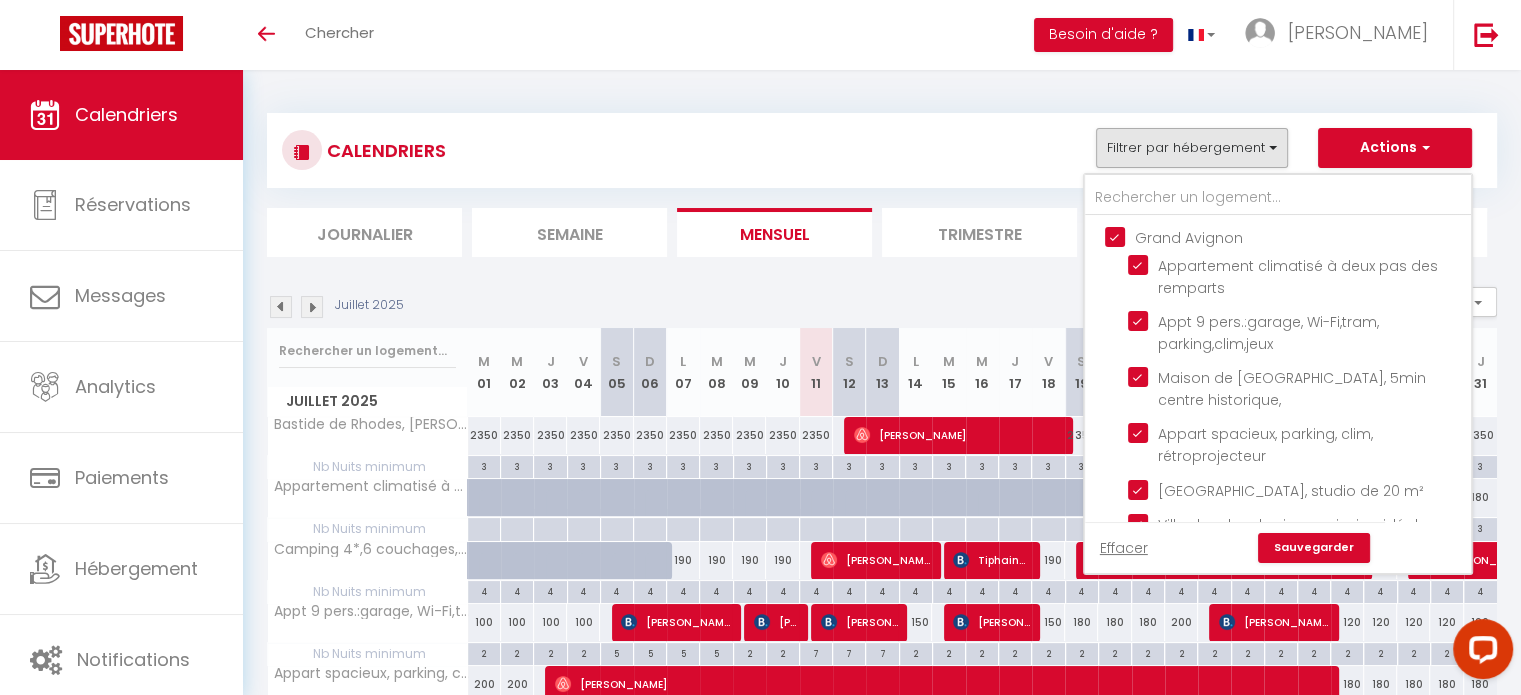 click on "Grand Avignon" at bounding box center (1298, 236) 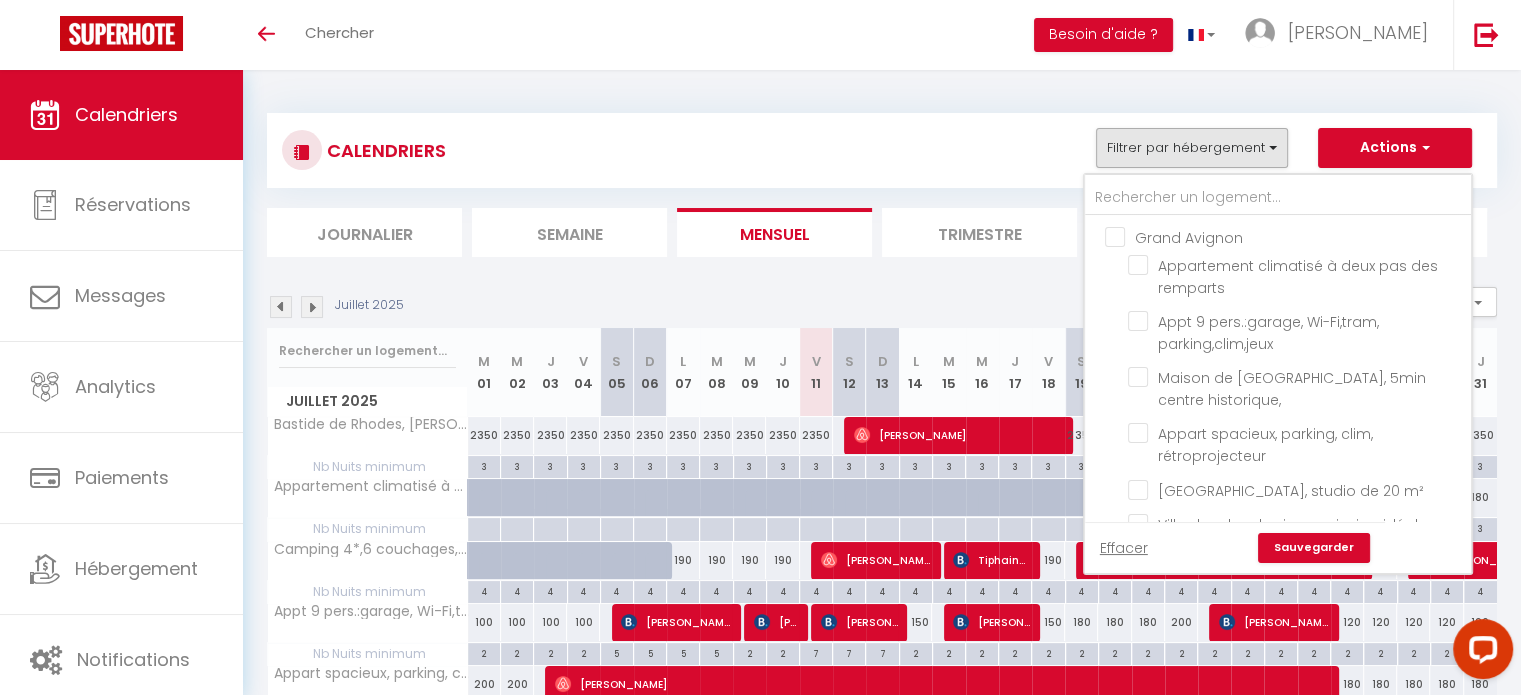 checkbox on "false" 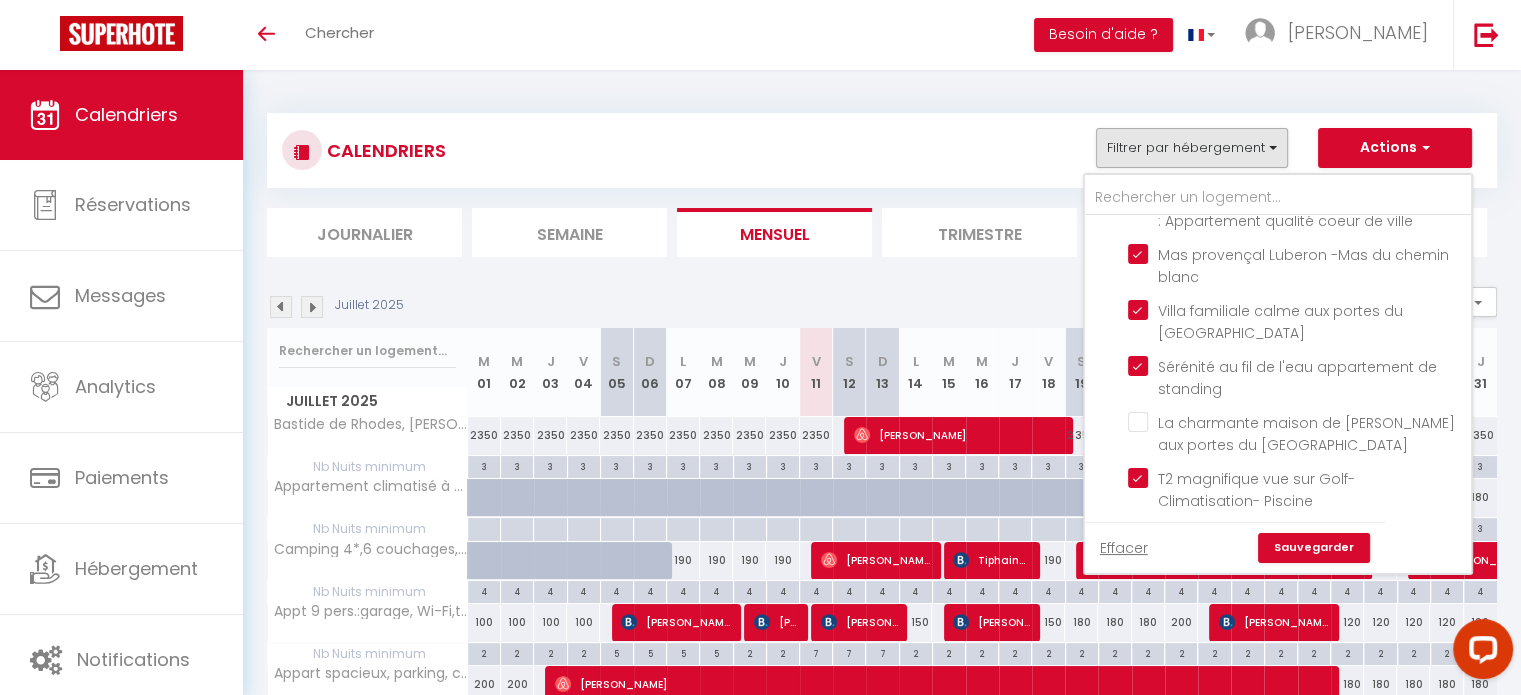 scroll, scrollTop: 1600, scrollLeft: 0, axis: vertical 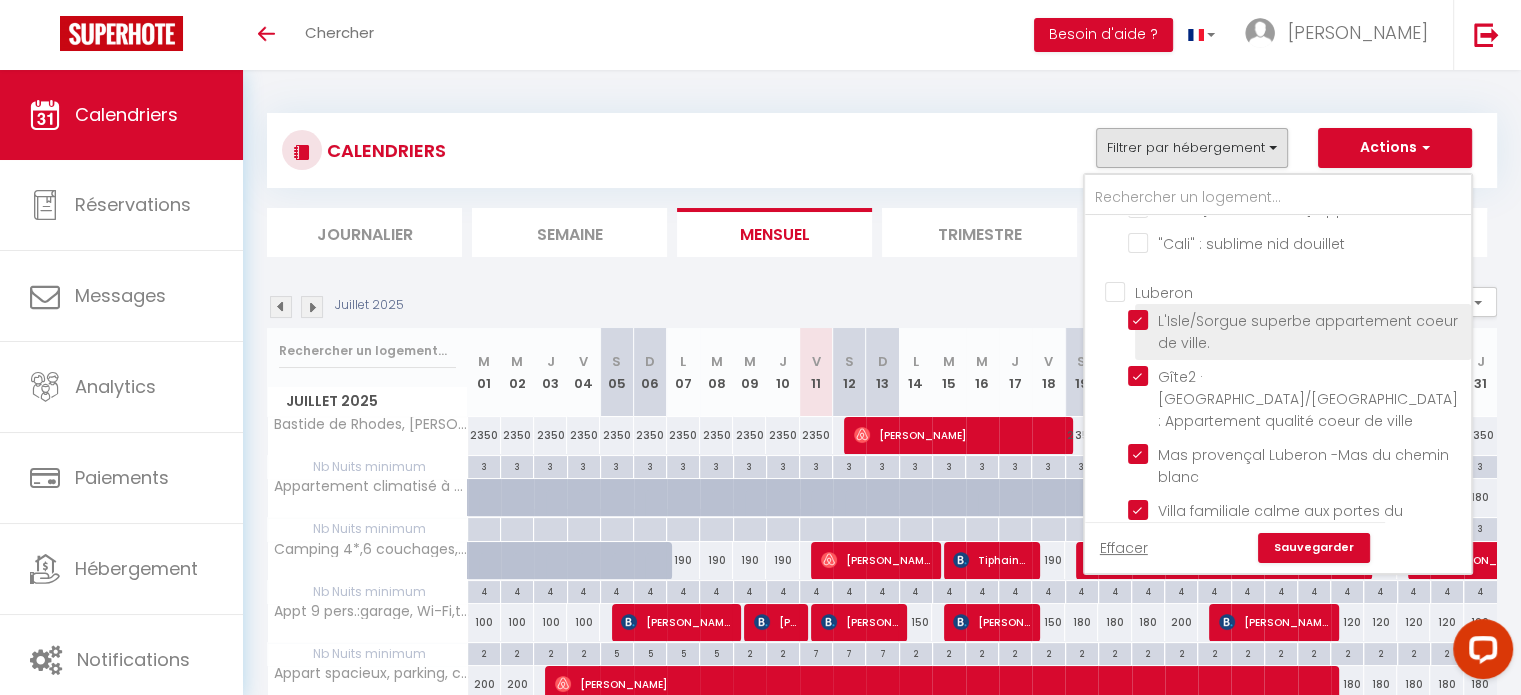 click on "L'Isle/Sorgue superbe appartement coeur de ville." at bounding box center [1296, 320] 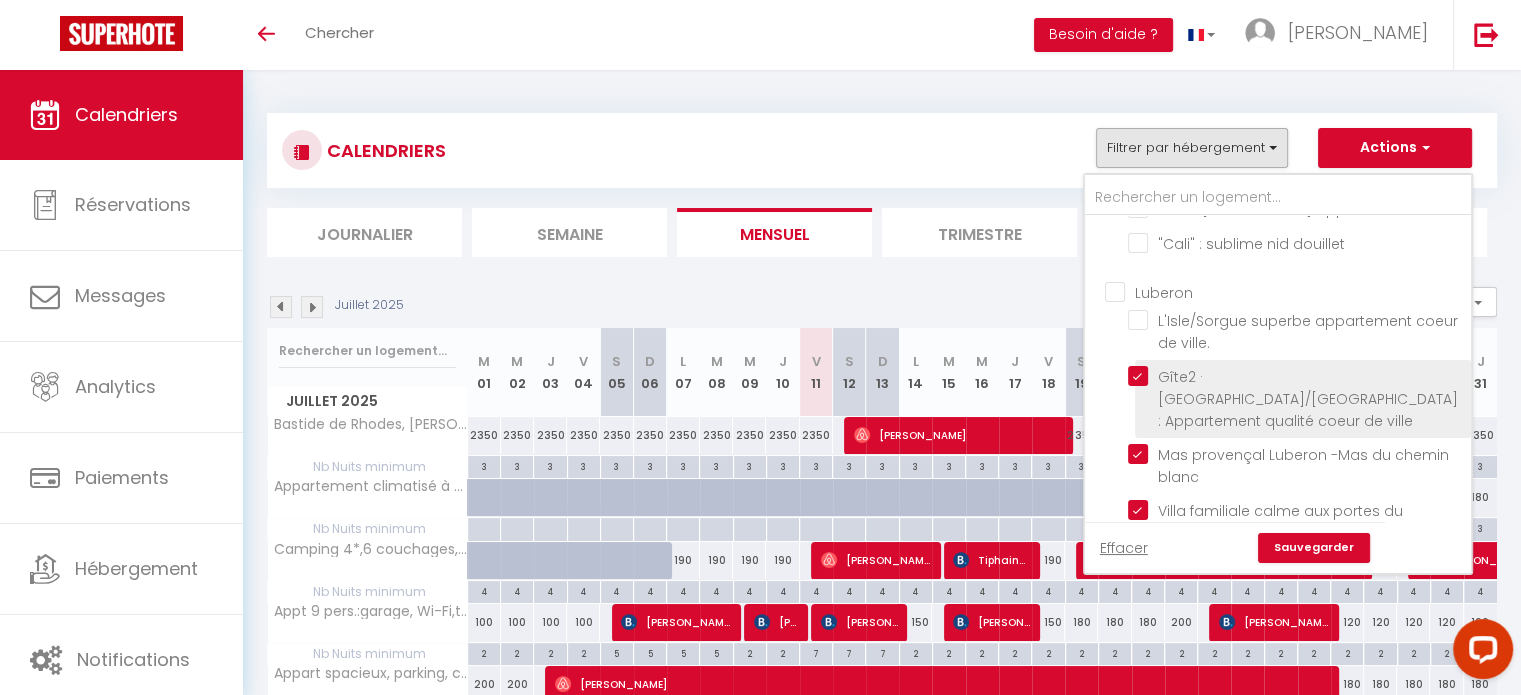 click on "Gîte2 · [GEOGRAPHIC_DATA]/[GEOGRAPHIC_DATA] : Appartement qualité coeur de ville" at bounding box center (1296, 376) 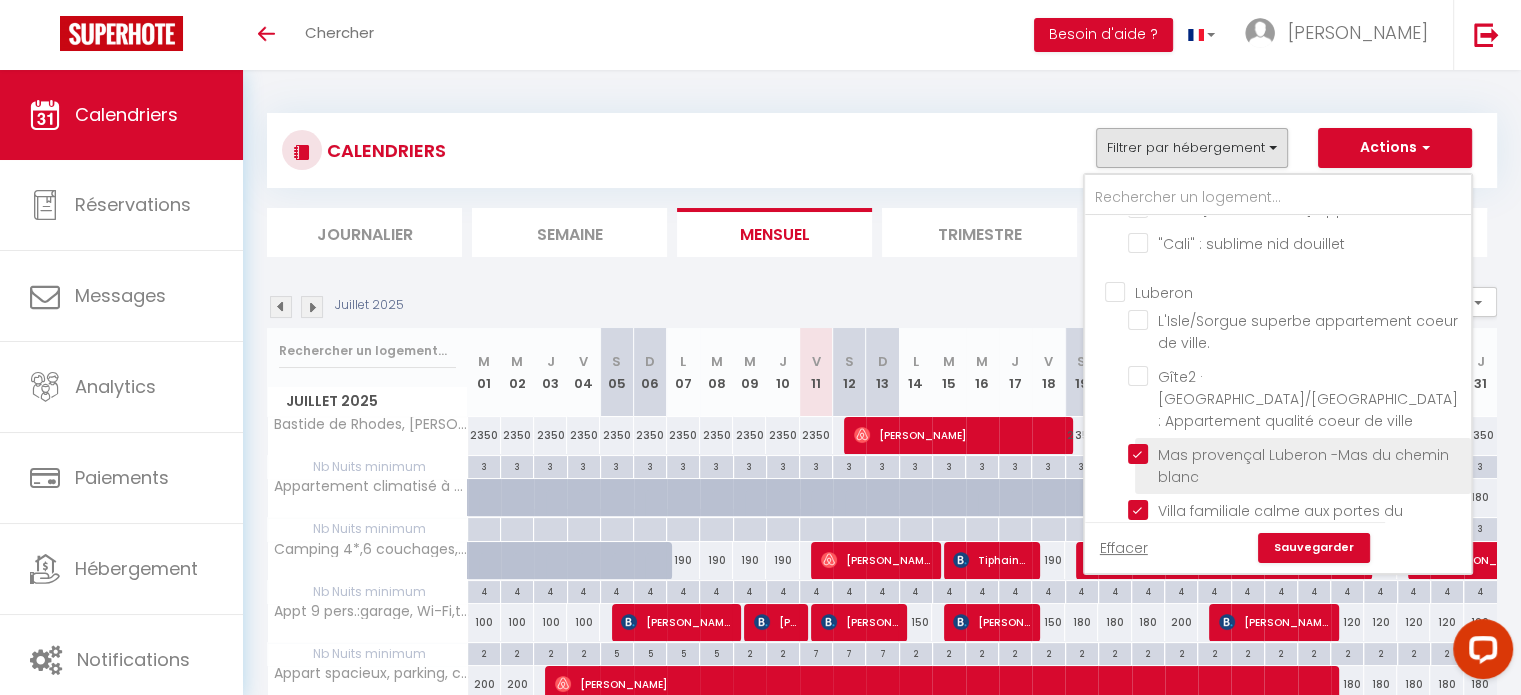 checkbox on "false" 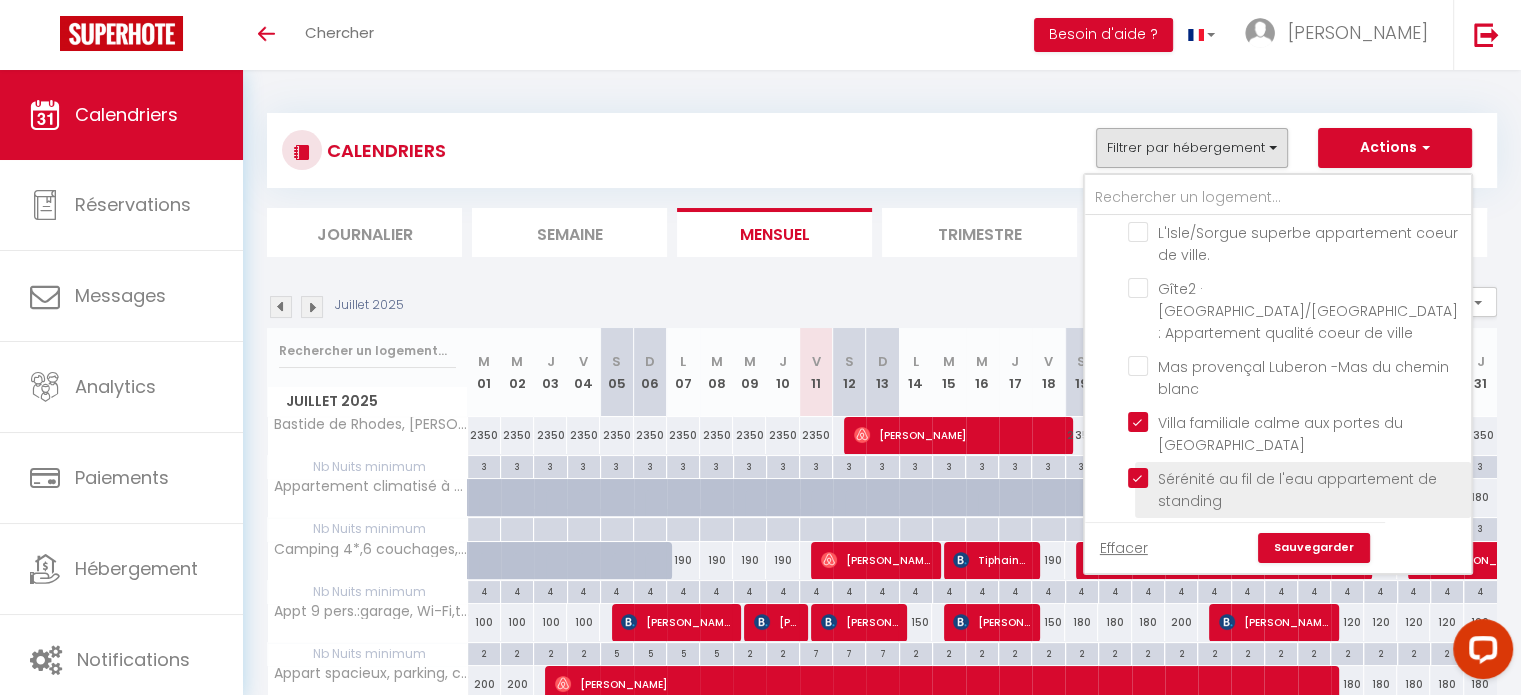 scroll, scrollTop: 1800, scrollLeft: 0, axis: vertical 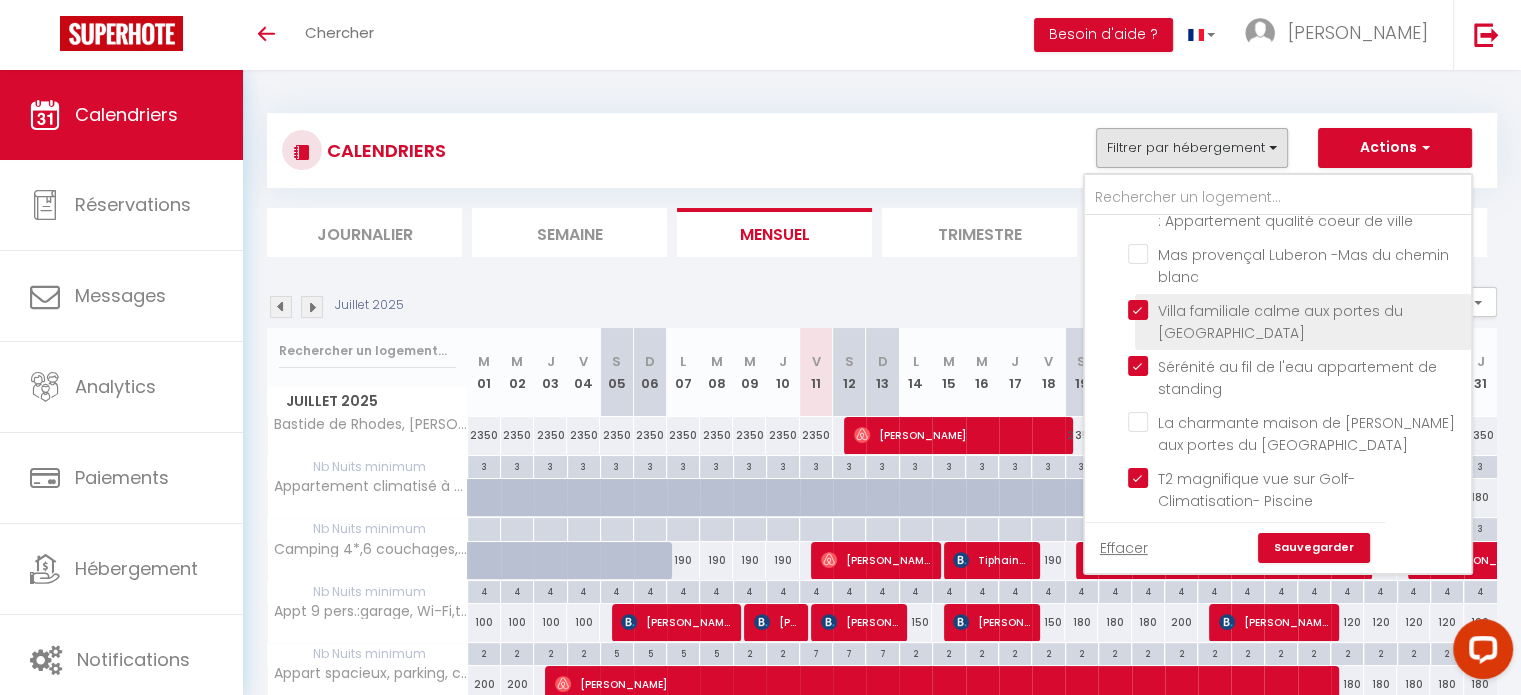 click on "Villa familiale calme aux portes du [GEOGRAPHIC_DATA]" at bounding box center (1296, 310) 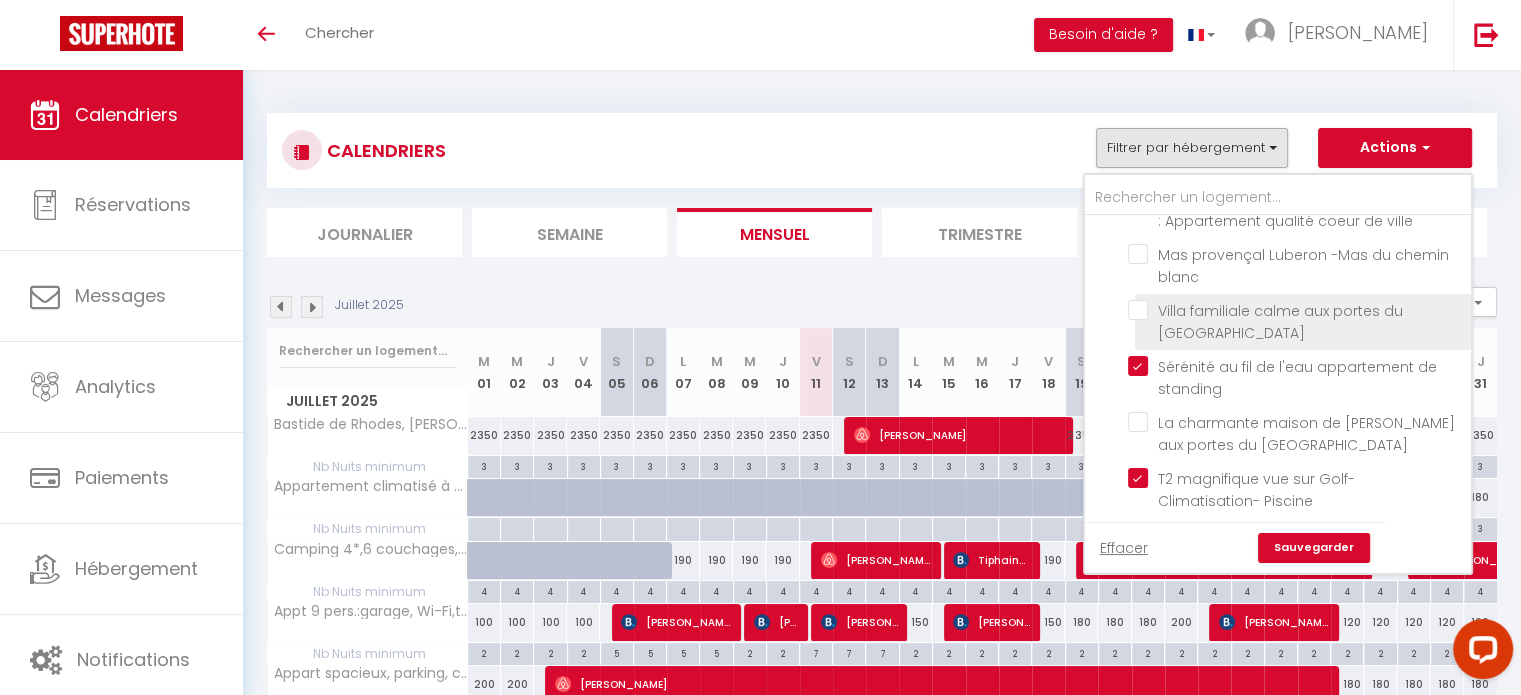 checkbox on "false" 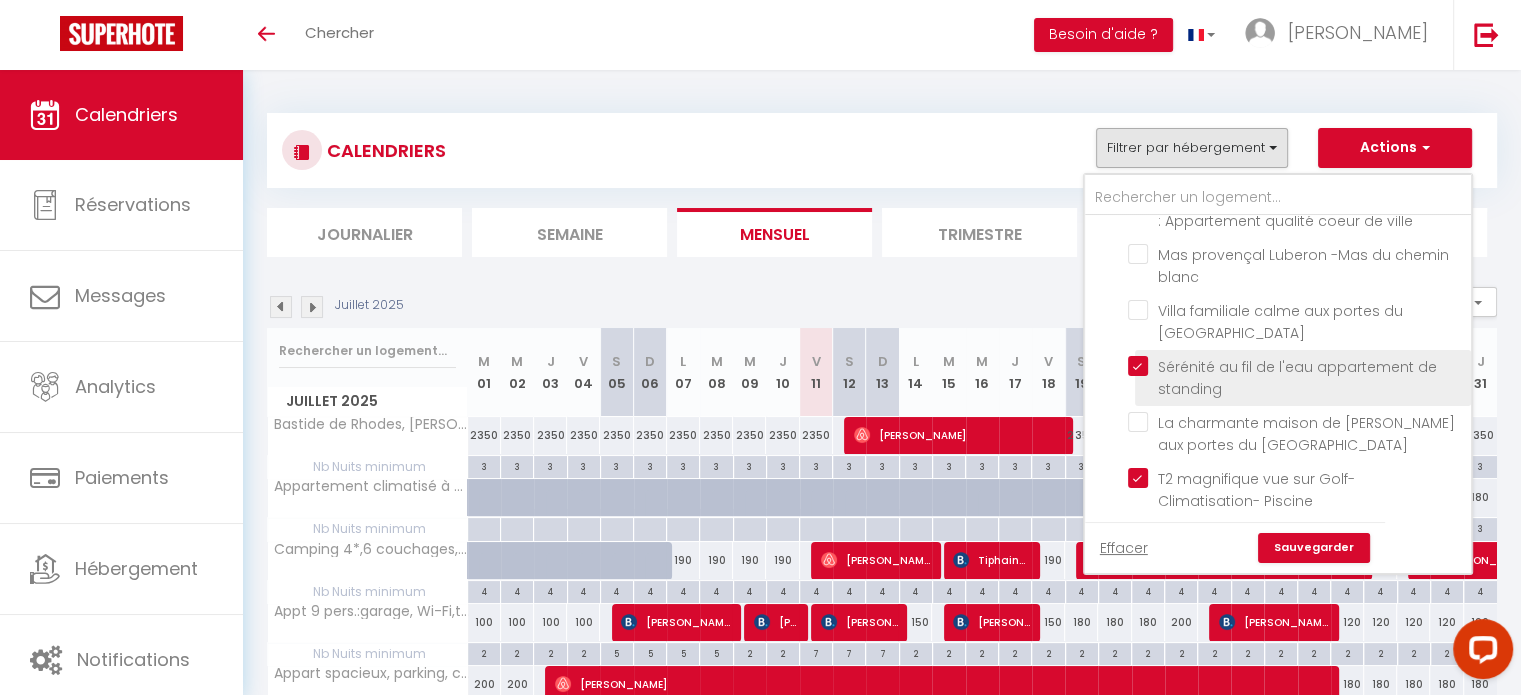 click on "Sérénité au fil de l'eau appartement de standing" at bounding box center [1296, 366] 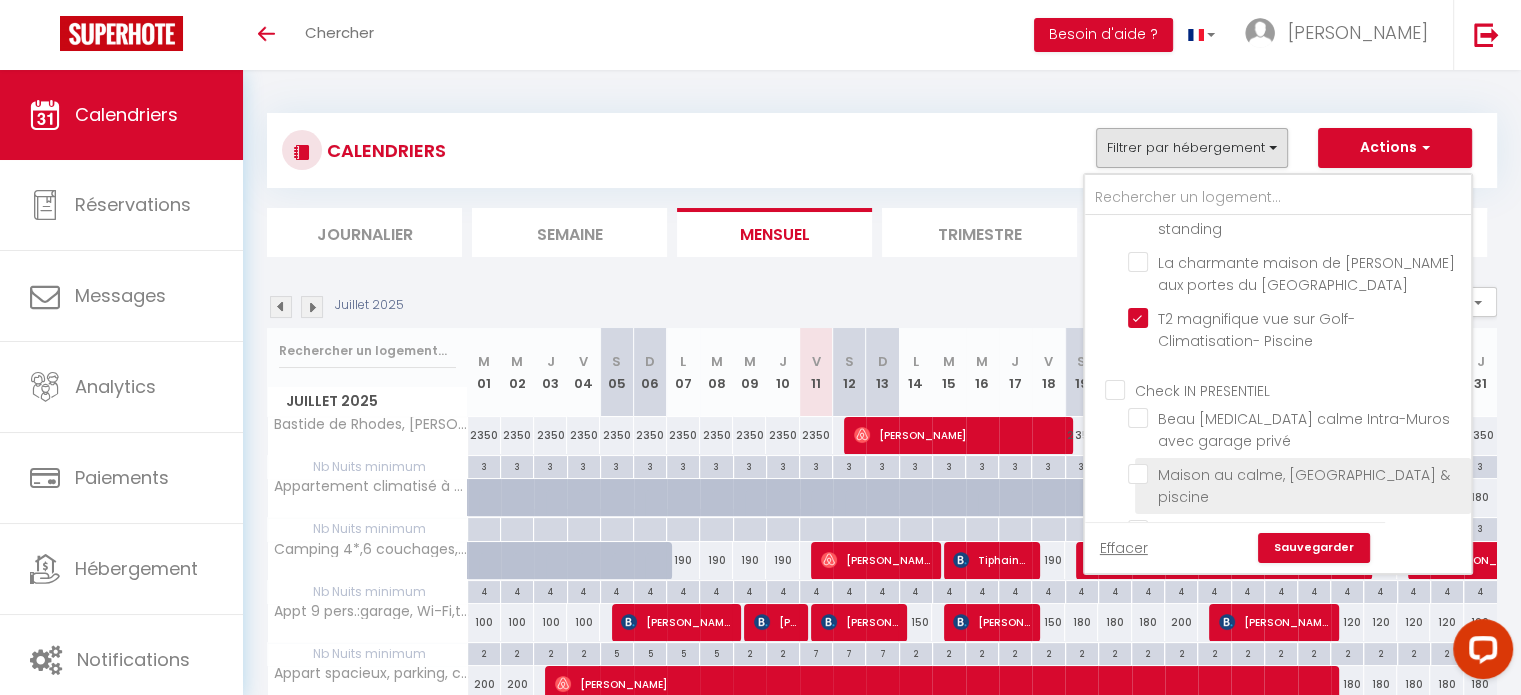 scroll, scrollTop: 2100, scrollLeft: 0, axis: vertical 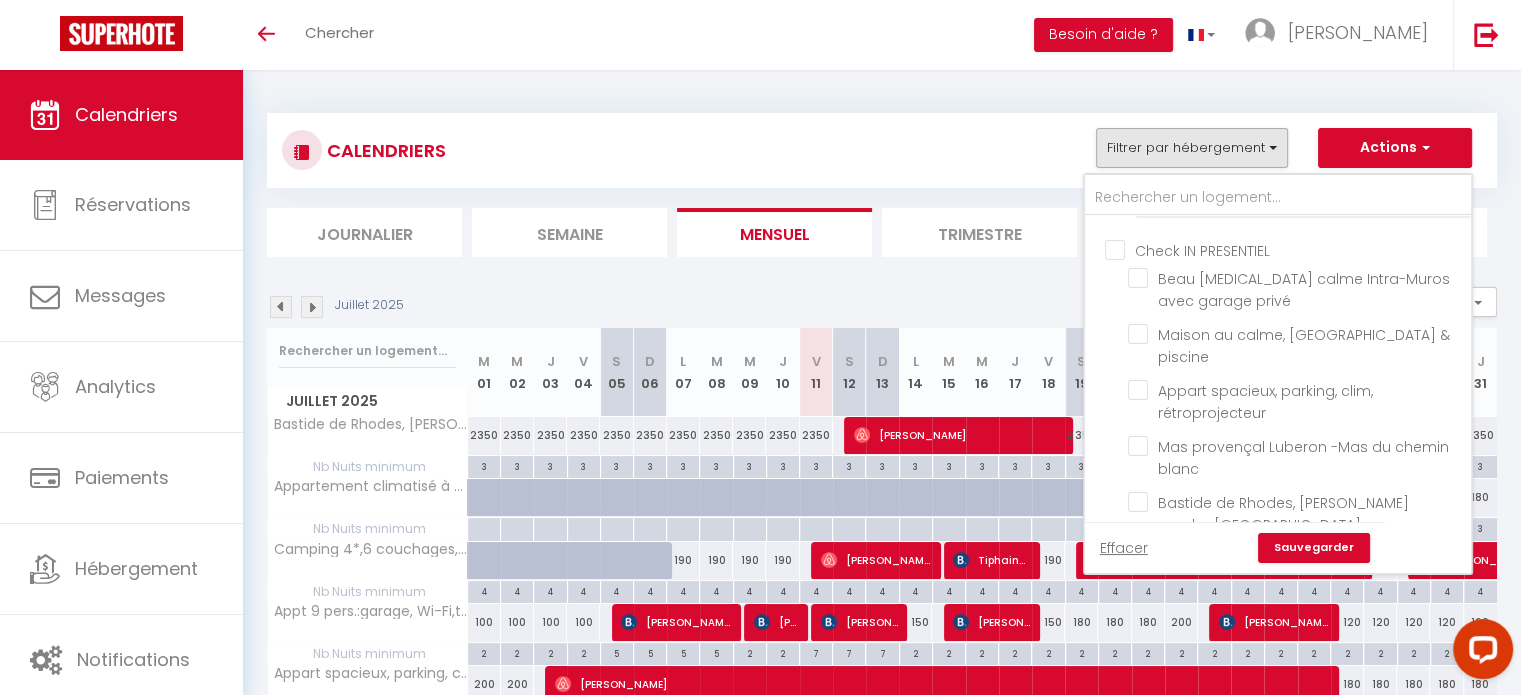 click on "T2 magnifique vue sur Golf- Climatisation- Piscine" at bounding box center (1296, 178) 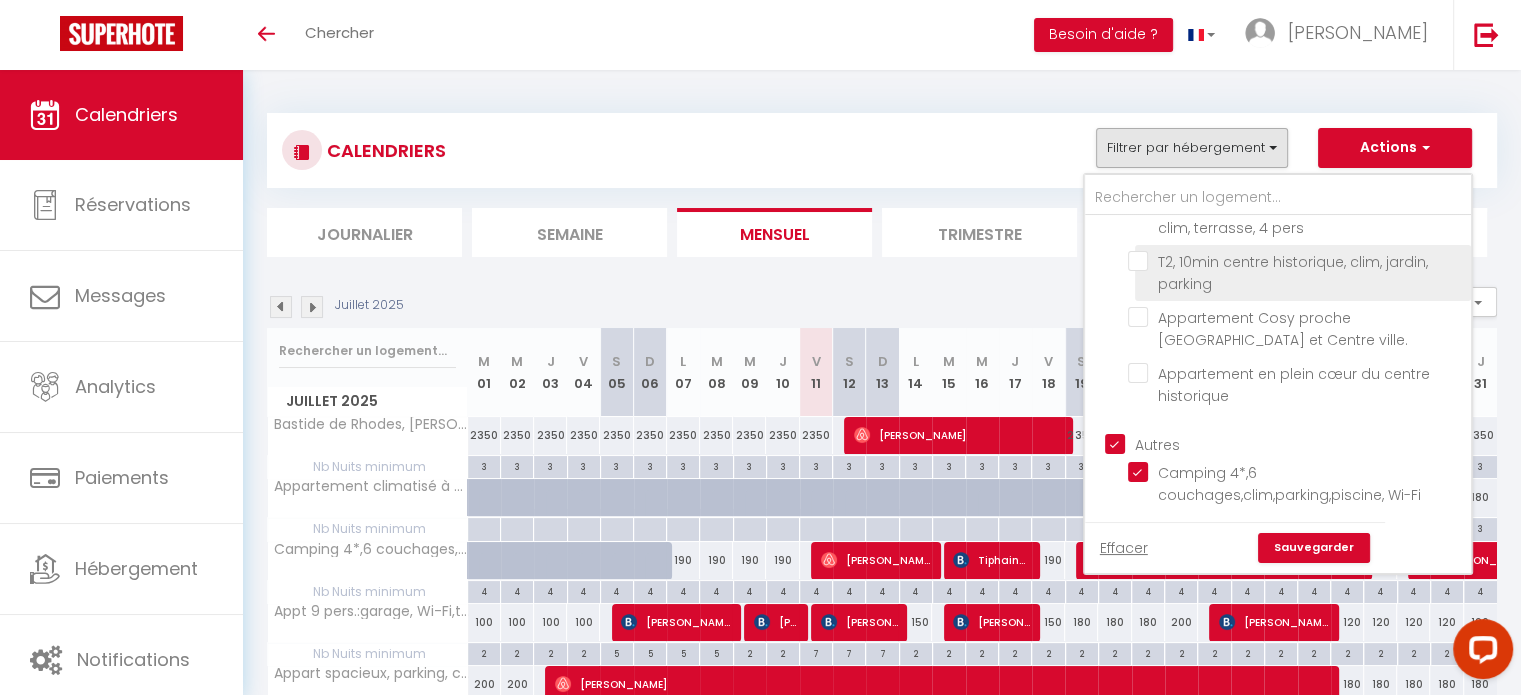 scroll, scrollTop: 2485, scrollLeft: 0, axis: vertical 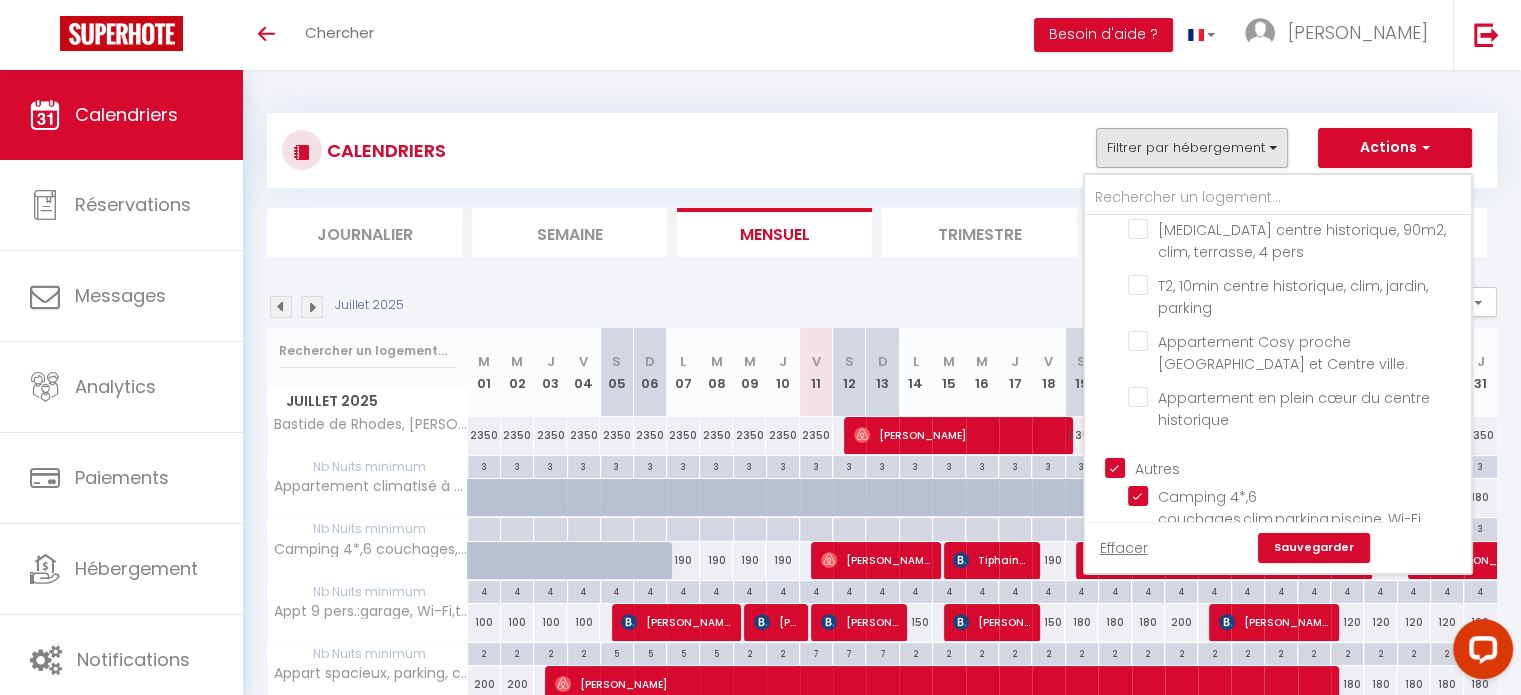click on "Sérénité au fil de l'eau appartement de standing" at bounding box center (1296, -319) 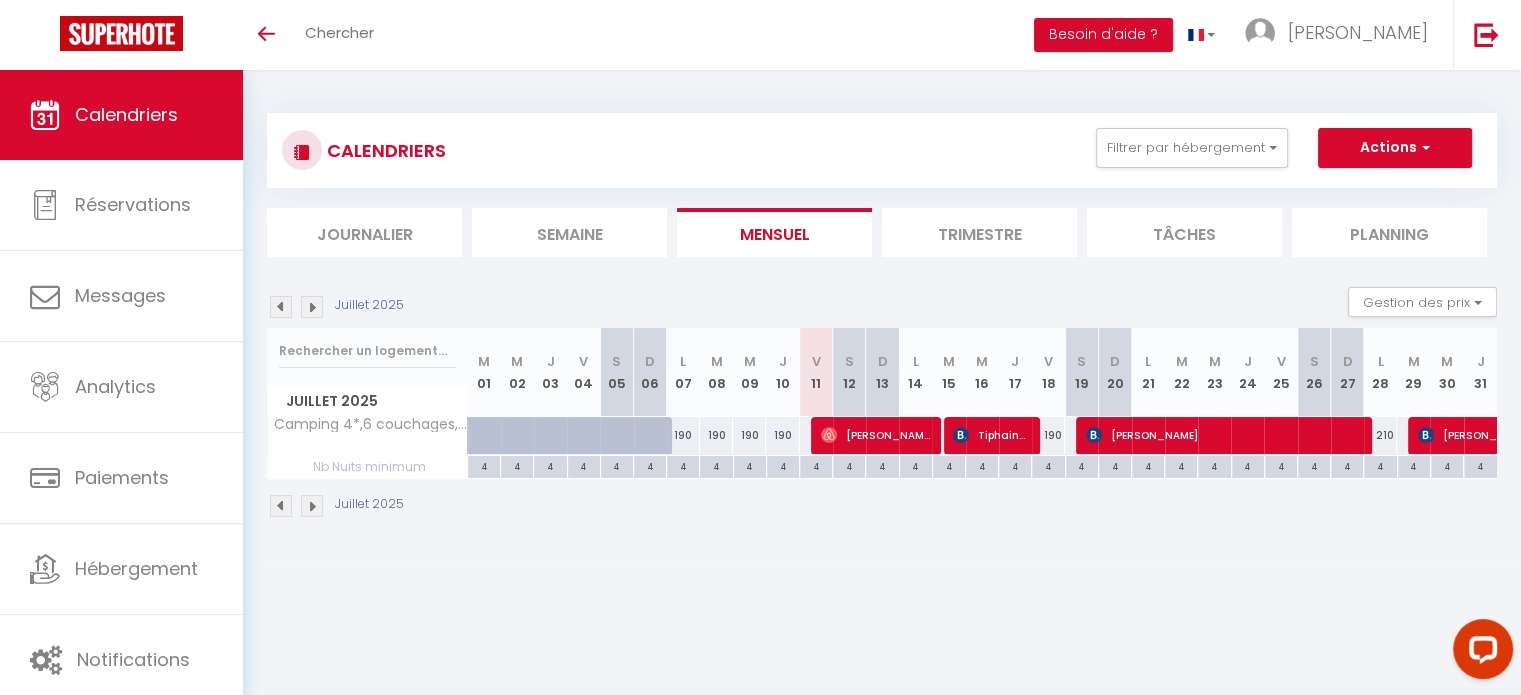 click at bounding box center (312, 506) 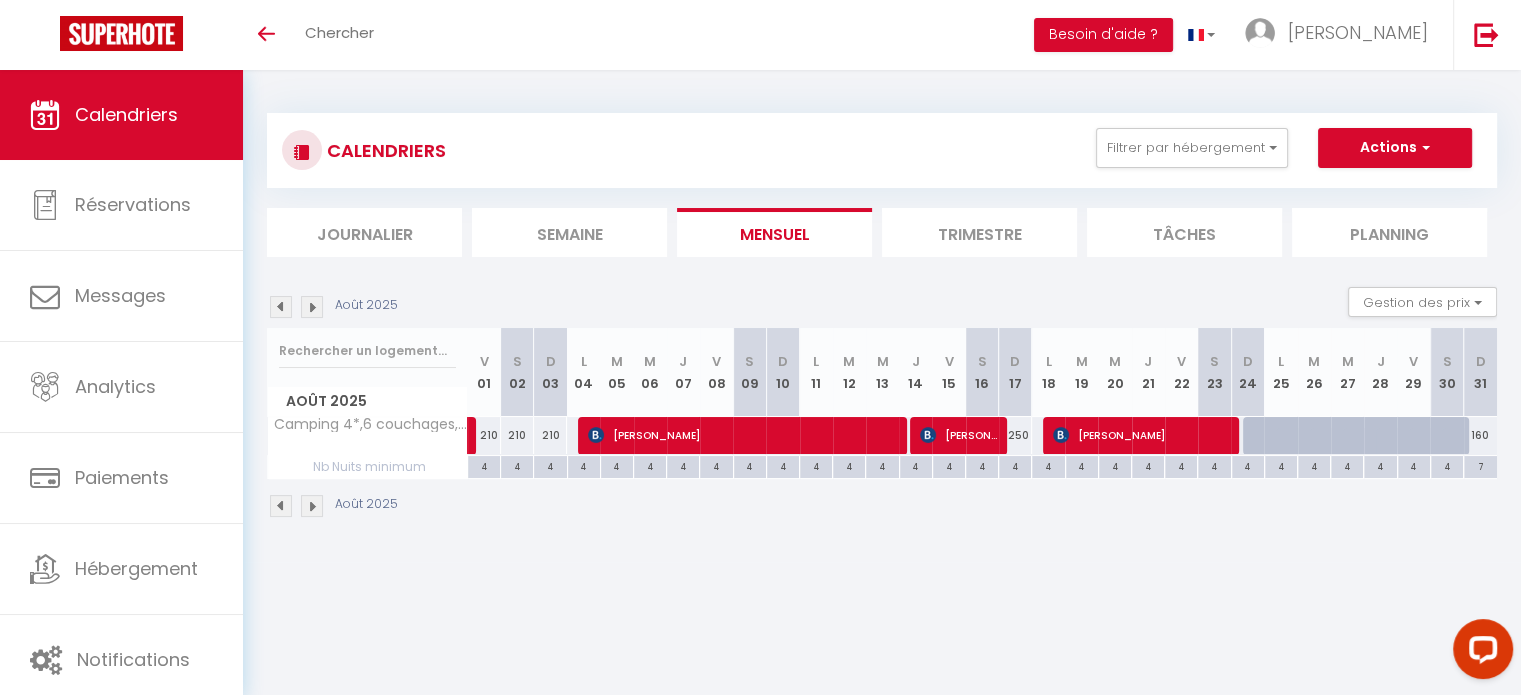 click at bounding box center [312, 506] 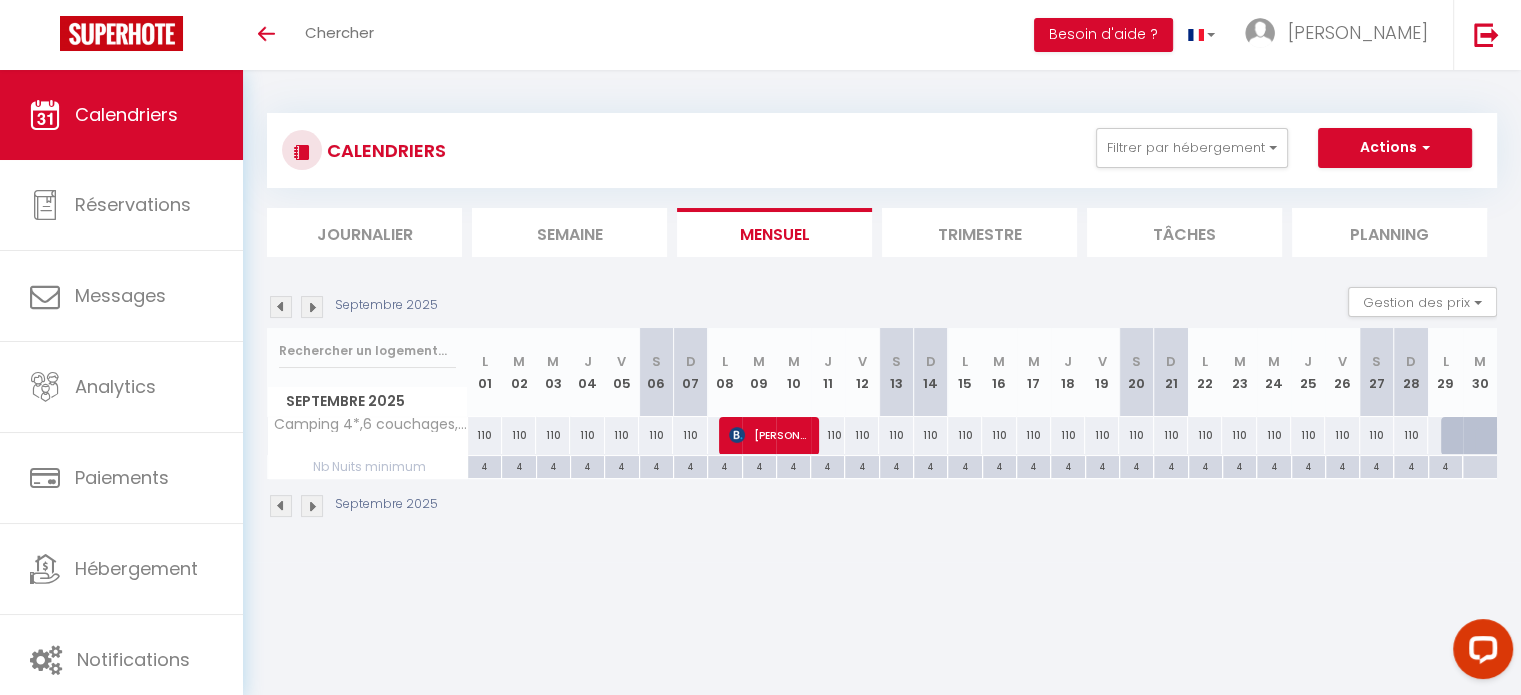click at bounding box center (312, 506) 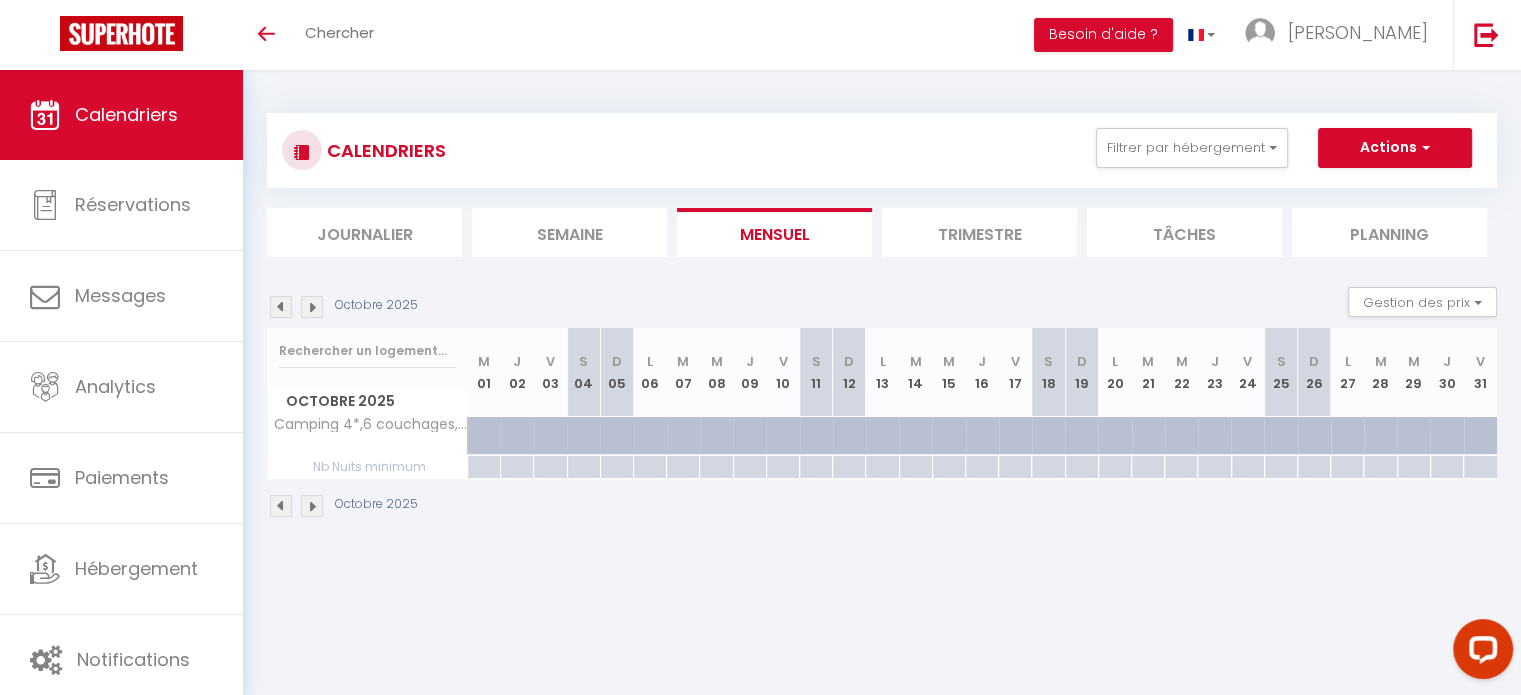 click at bounding box center [312, 506] 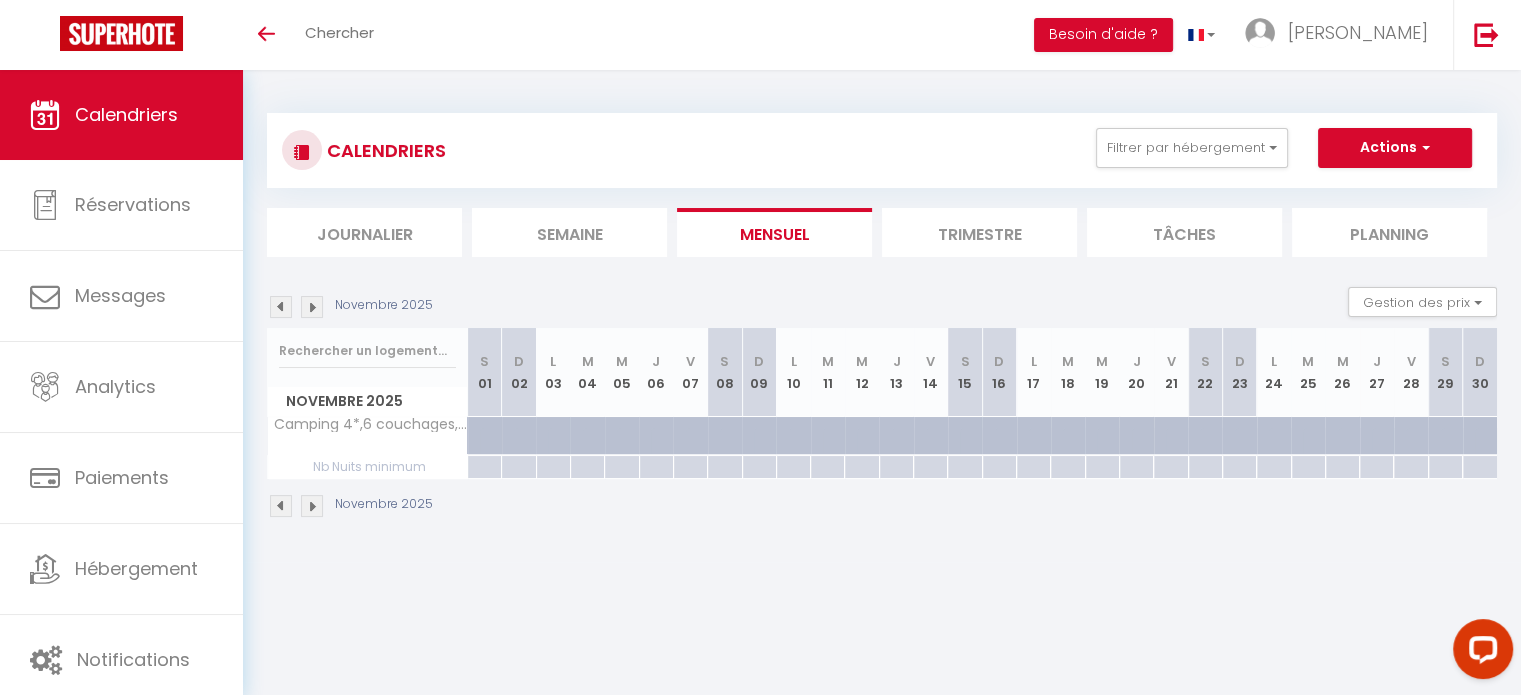 click at bounding box center (312, 506) 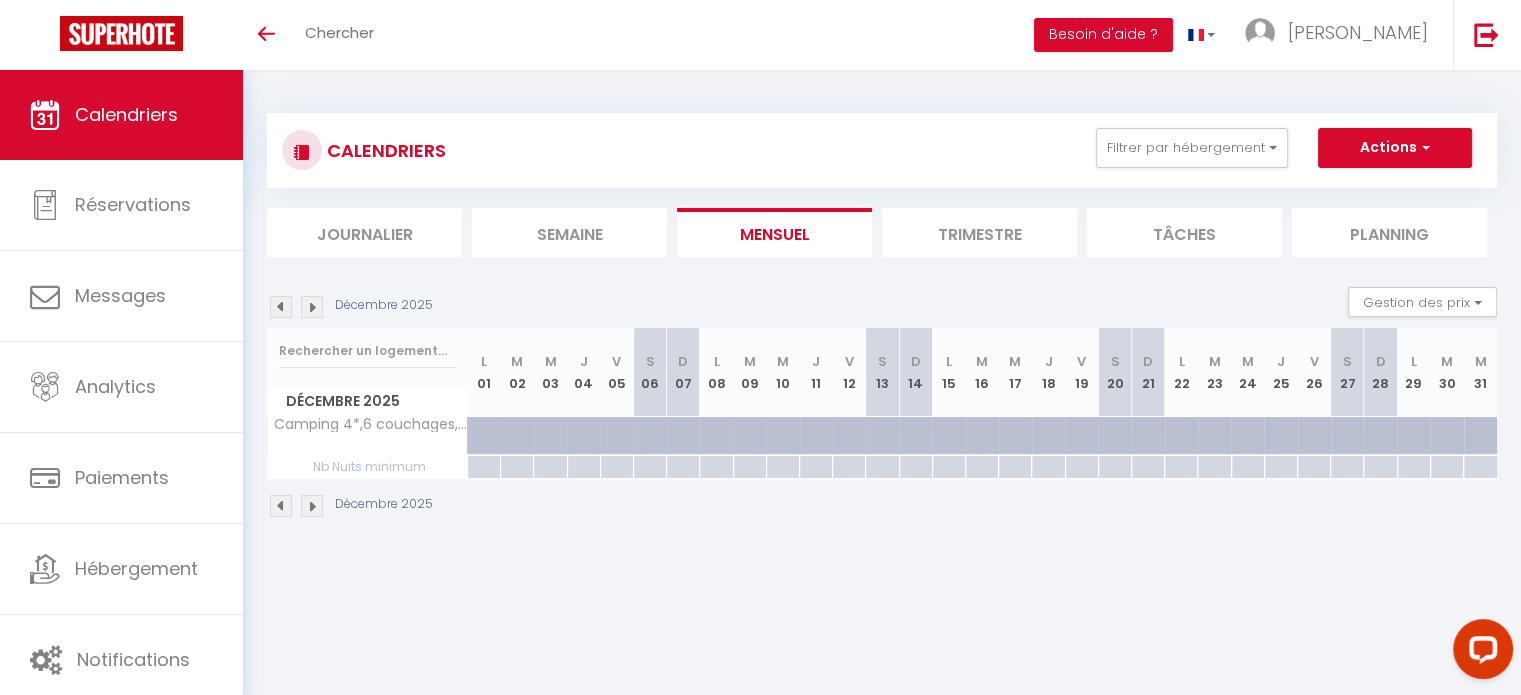 click at bounding box center (312, 506) 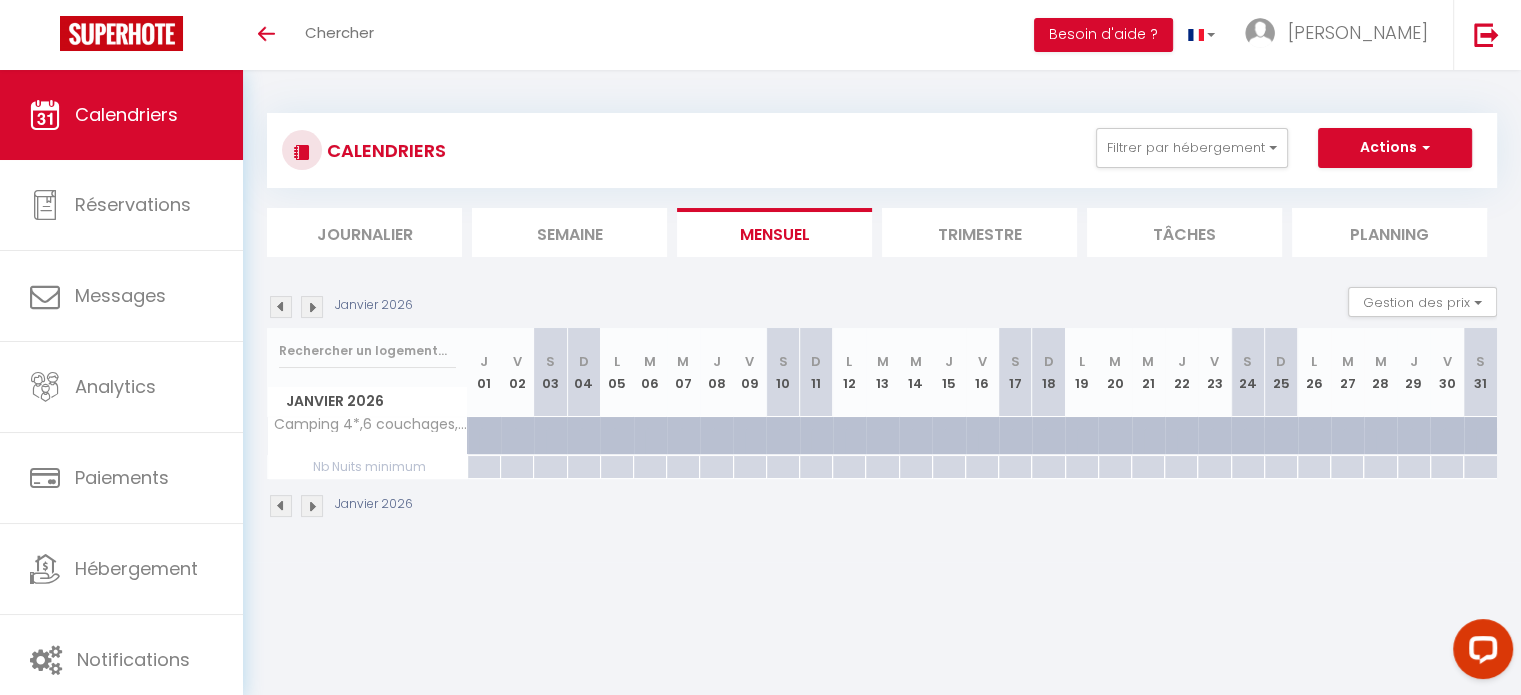 click at bounding box center (312, 506) 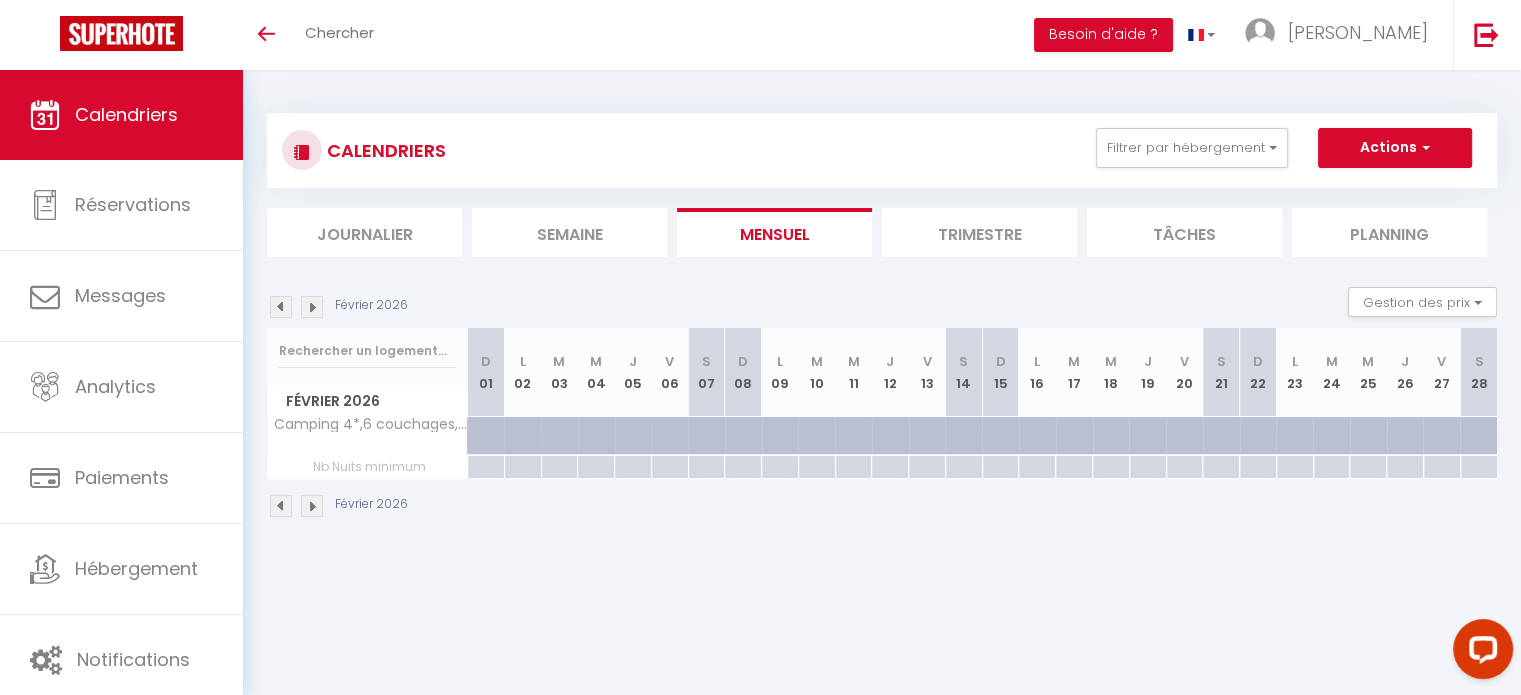click at bounding box center (312, 506) 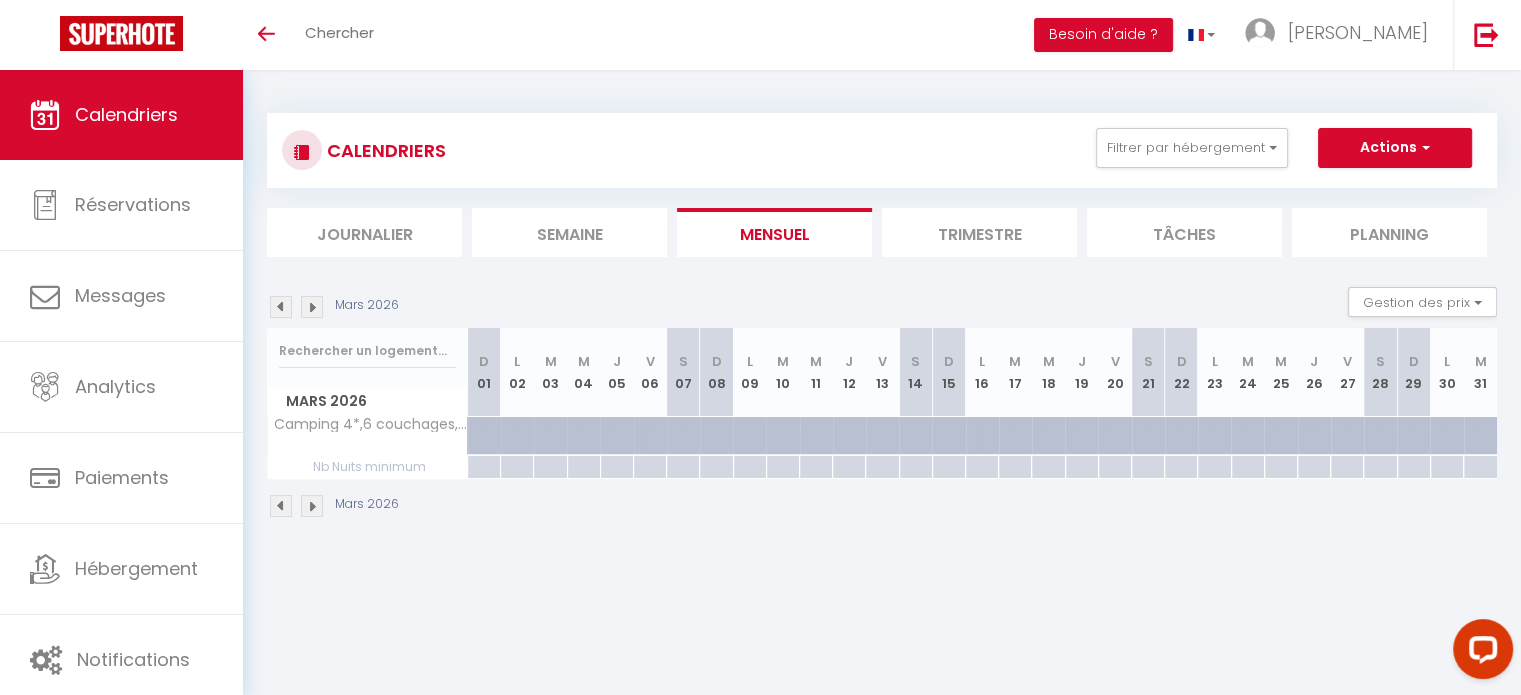 click at bounding box center (312, 506) 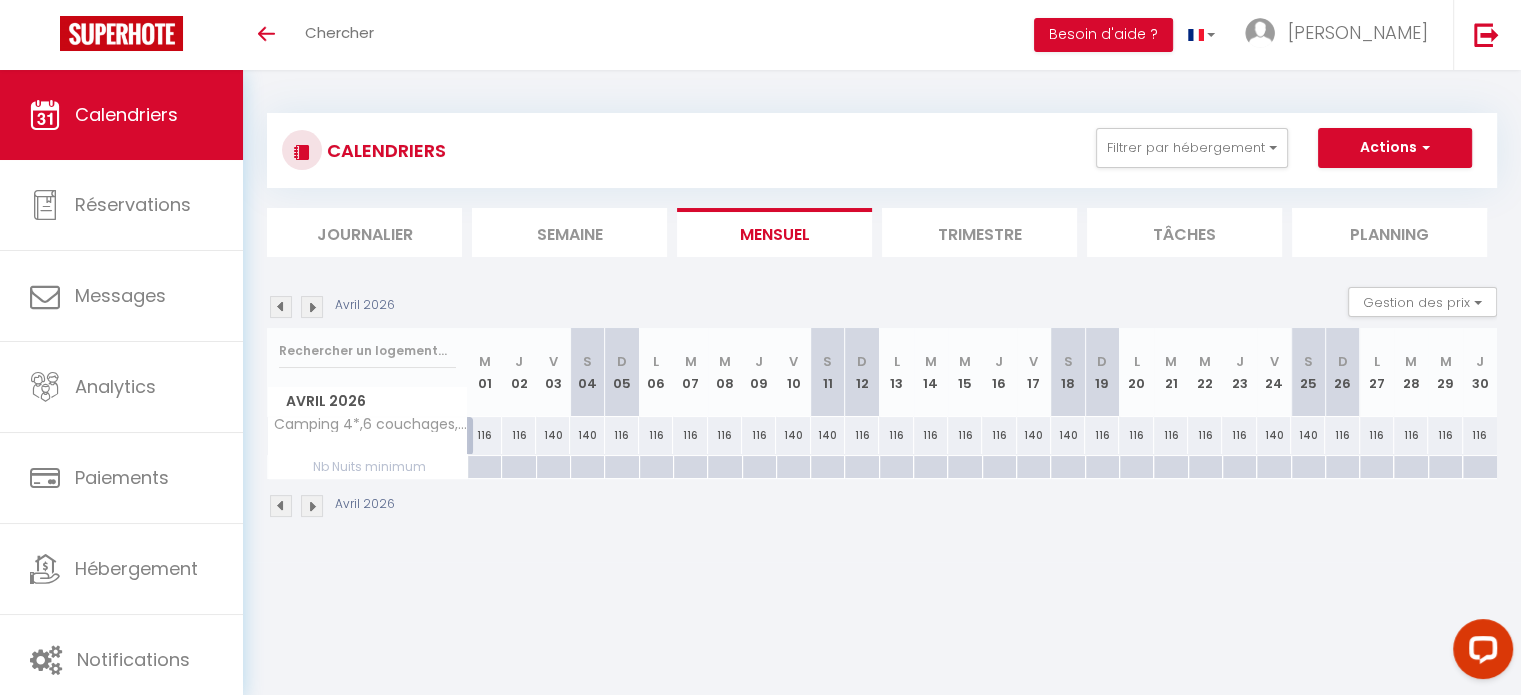 click at bounding box center [312, 506] 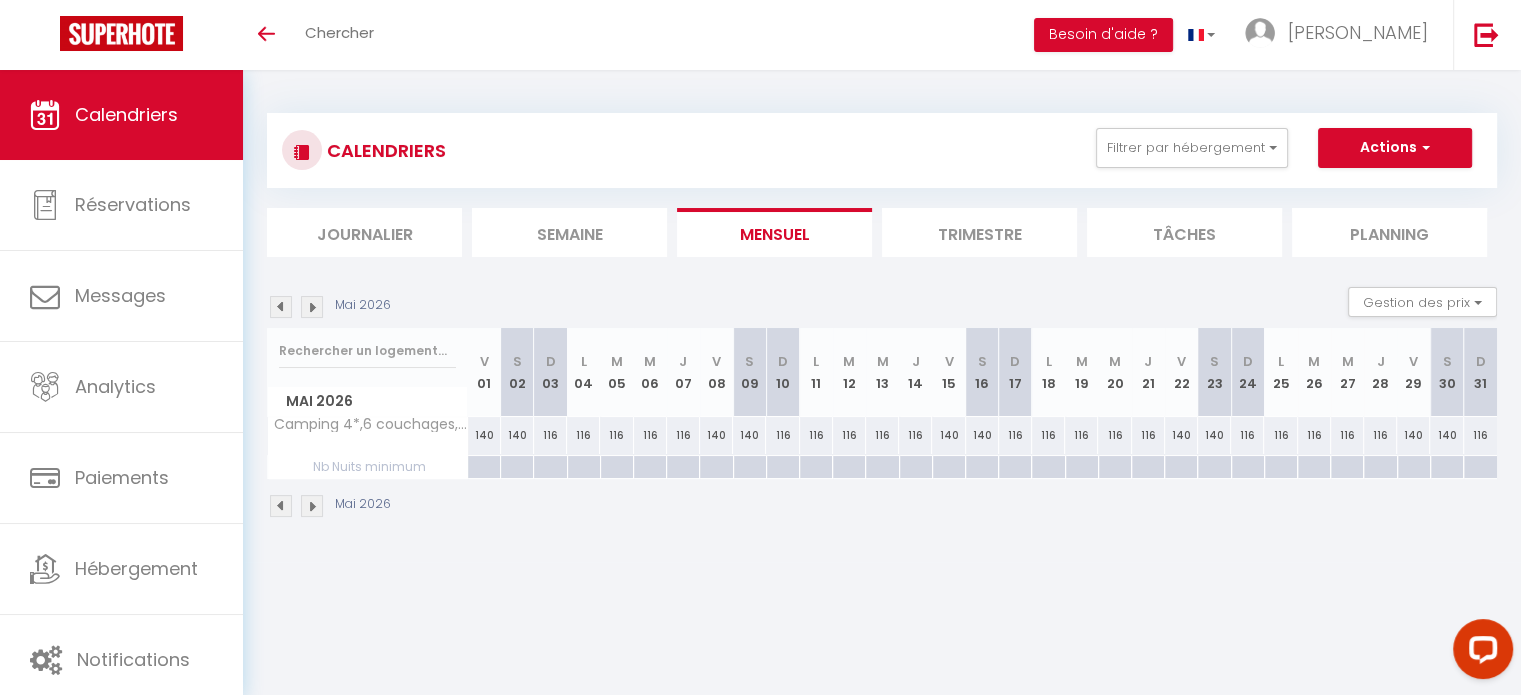 click at bounding box center [312, 506] 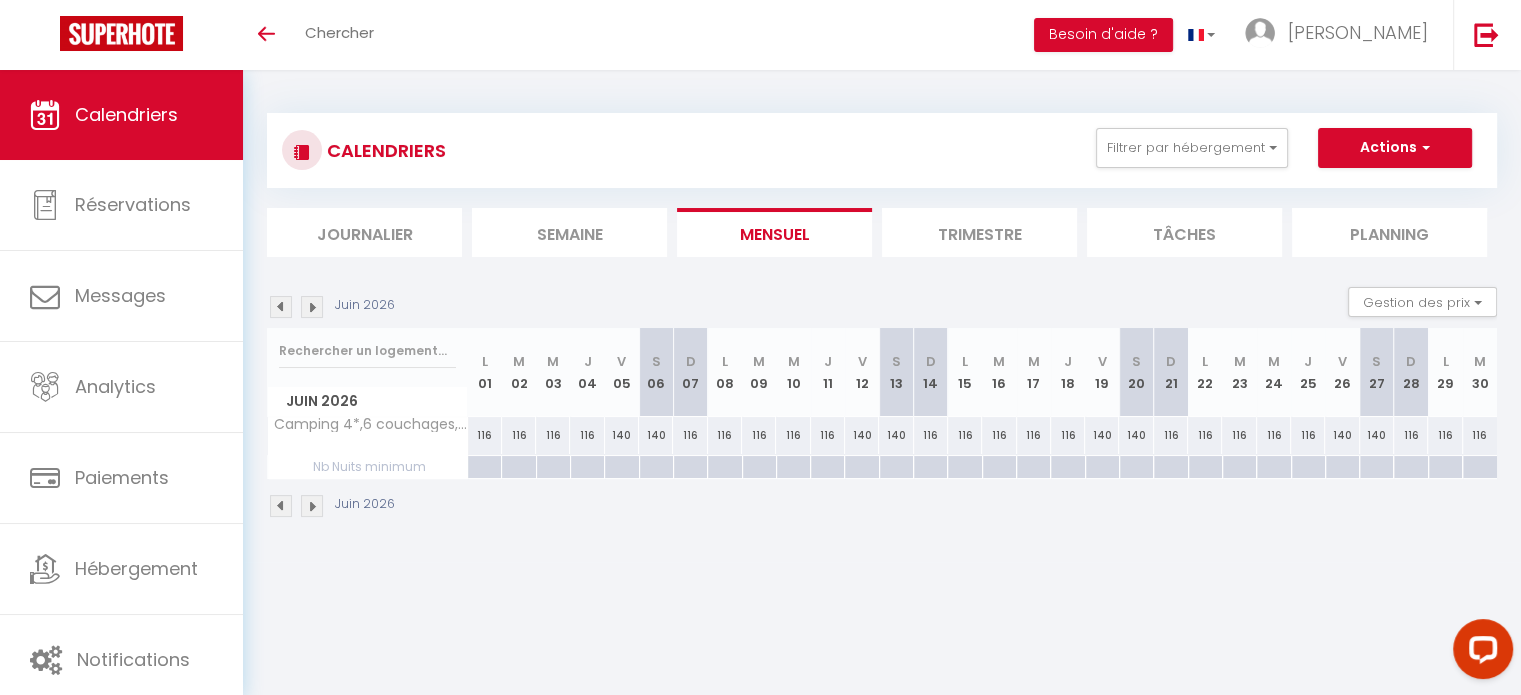 click at bounding box center (312, 506) 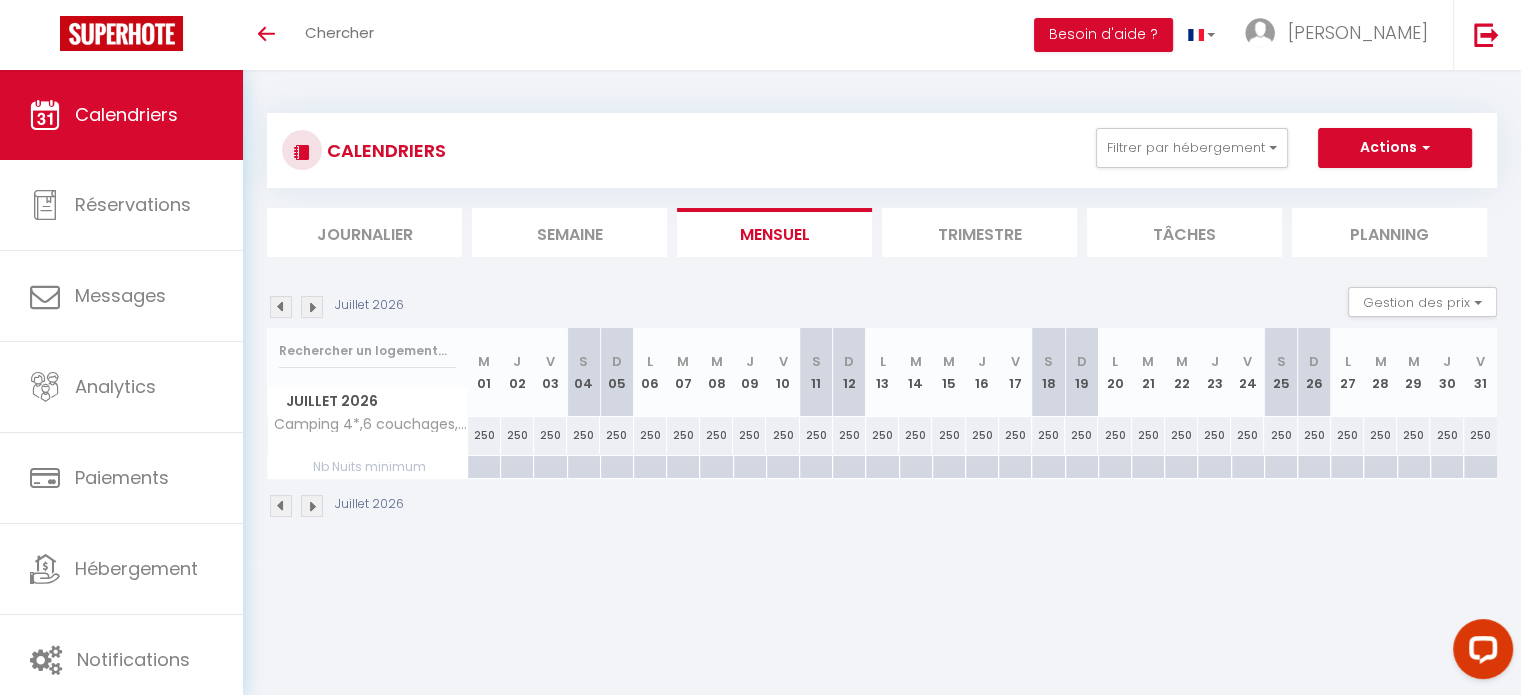 click at bounding box center (312, 506) 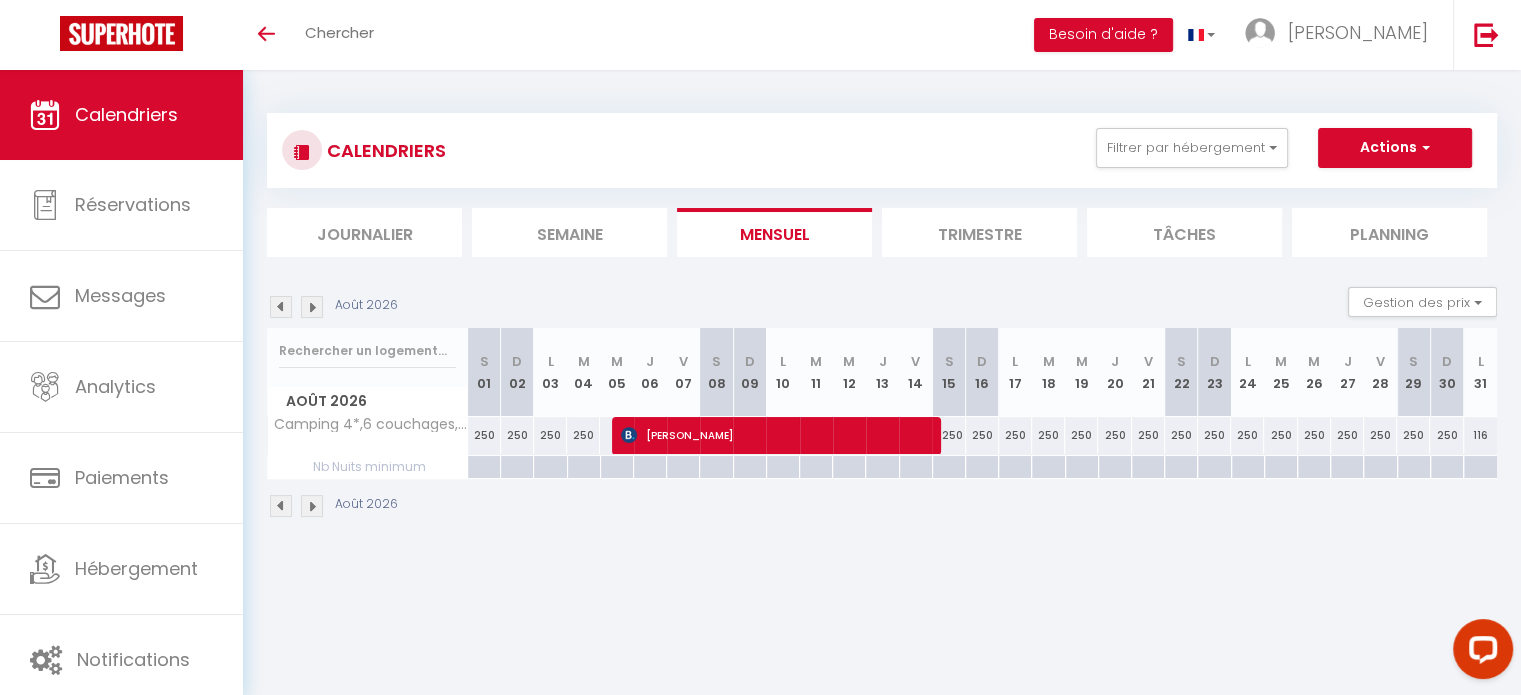 click at bounding box center [312, 506] 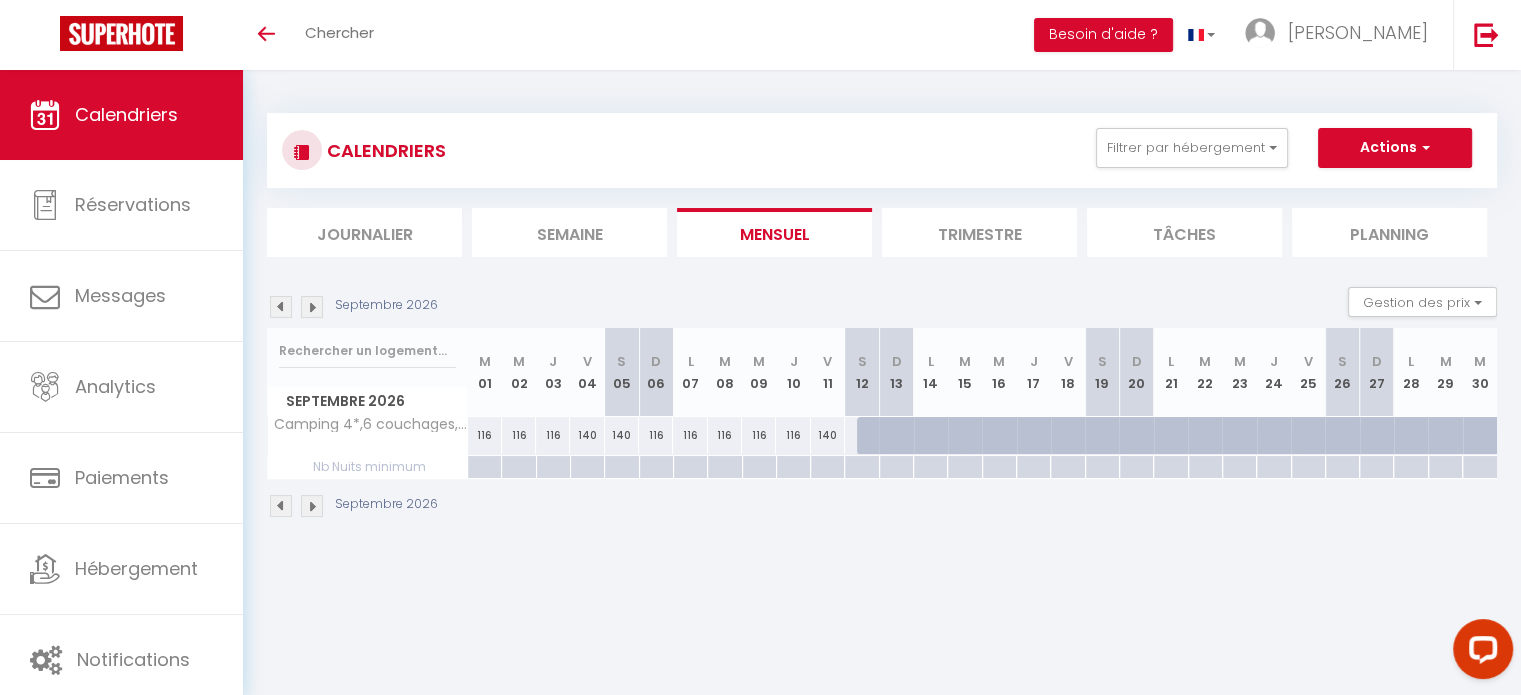 click at bounding box center [281, 506] 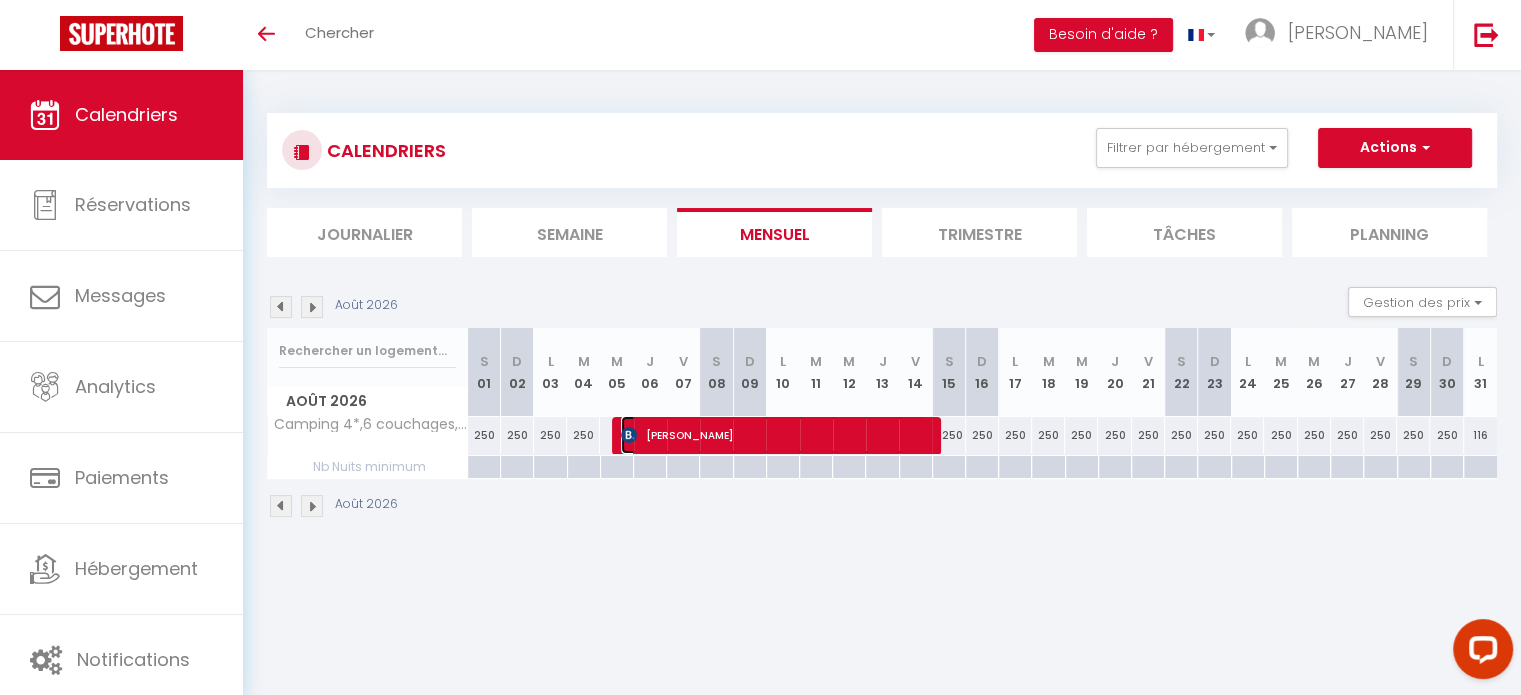 click on "[PERSON_NAME]" at bounding box center (775, 435) 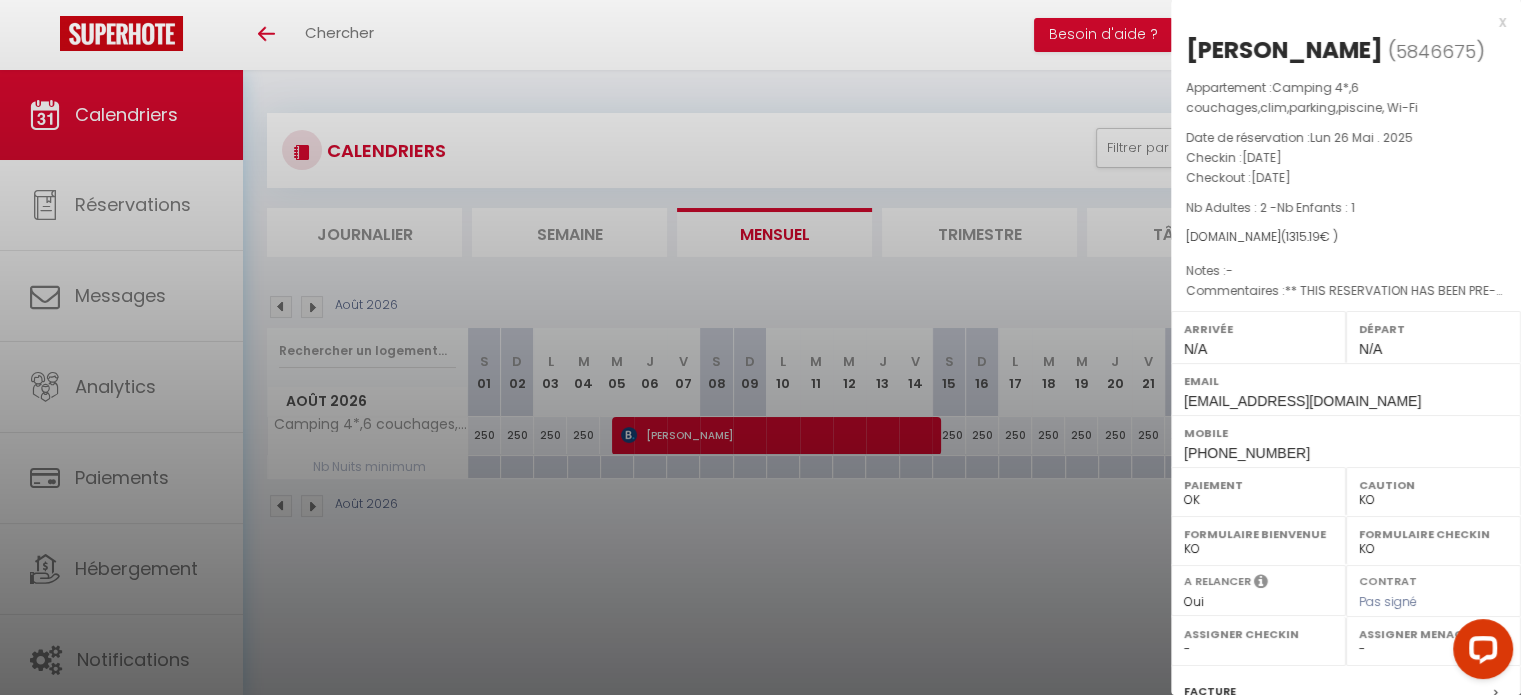 click on "x" at bounding box center (1338, 22) 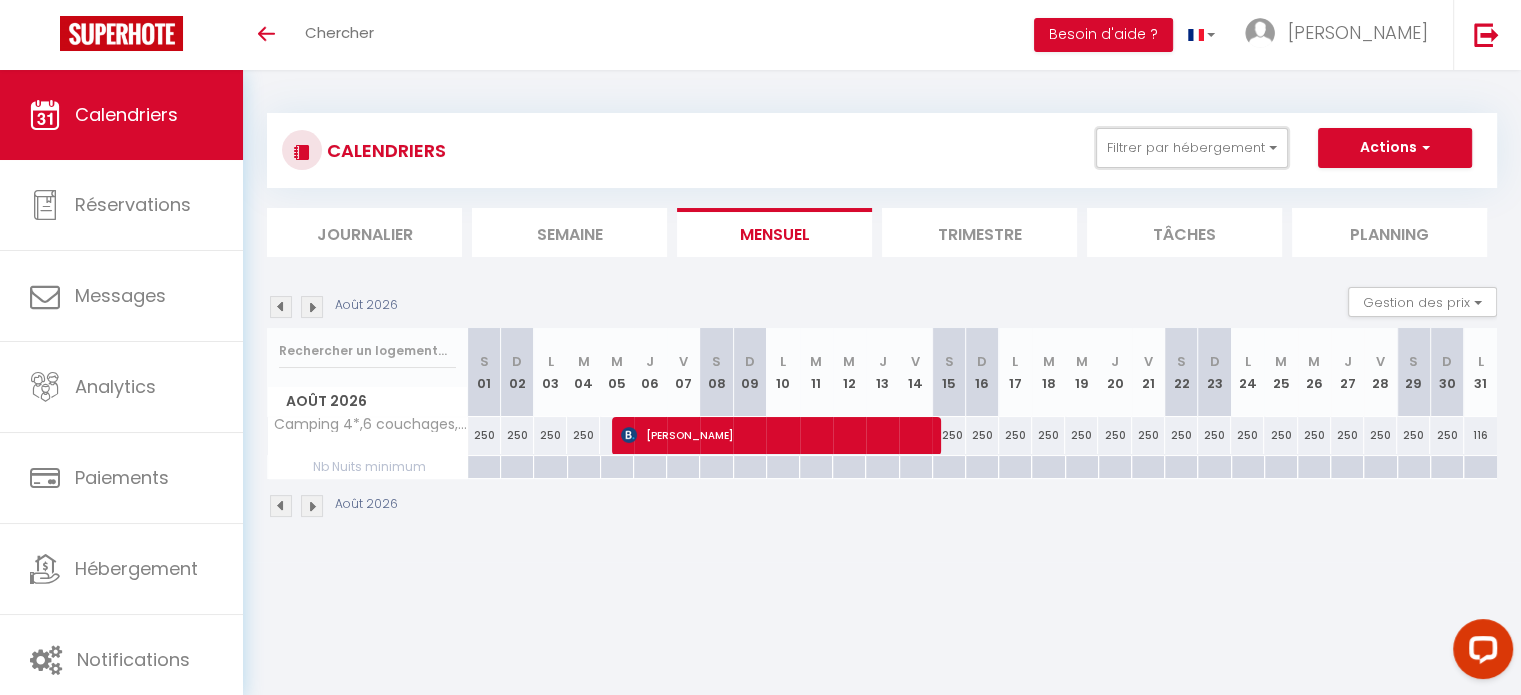 click on "Filtrer par hébergement" at bounding box center [1192, 148] 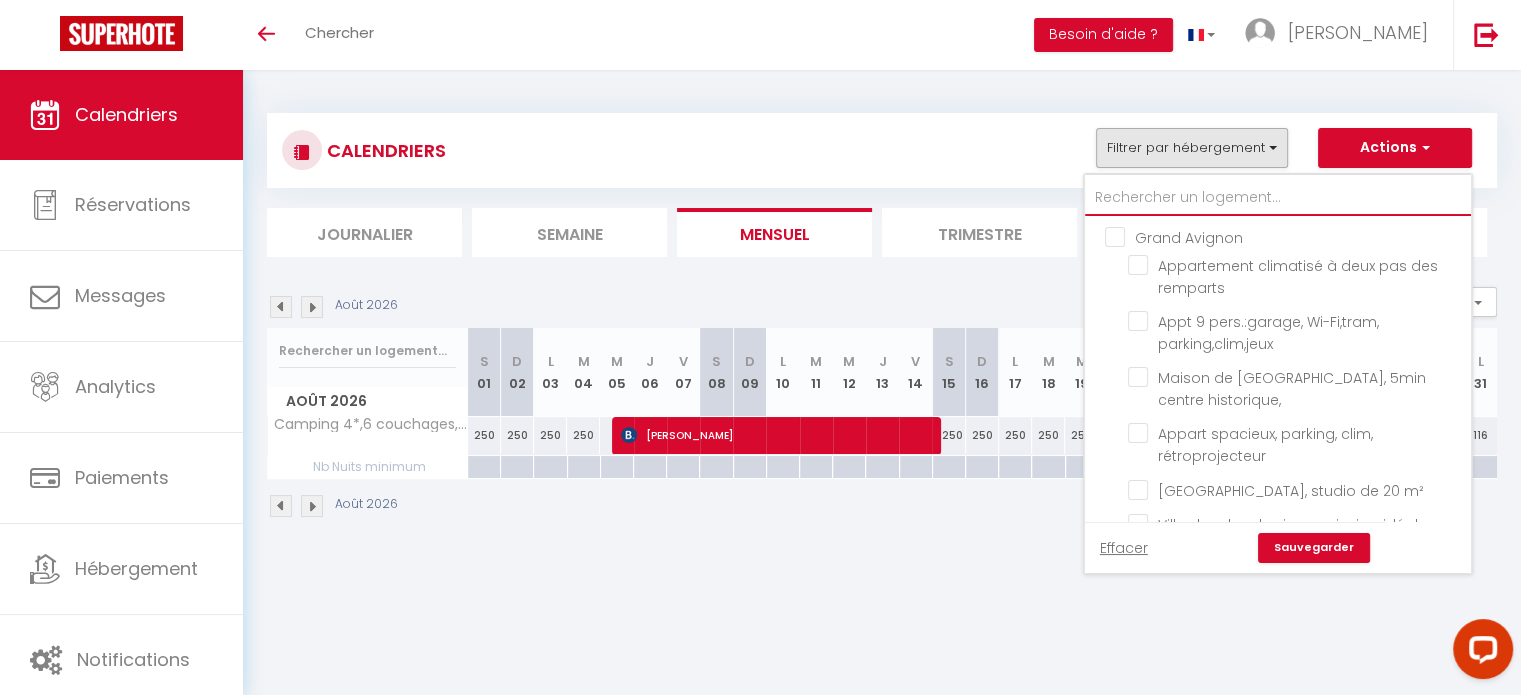 click at bounding box center (1278, 198) 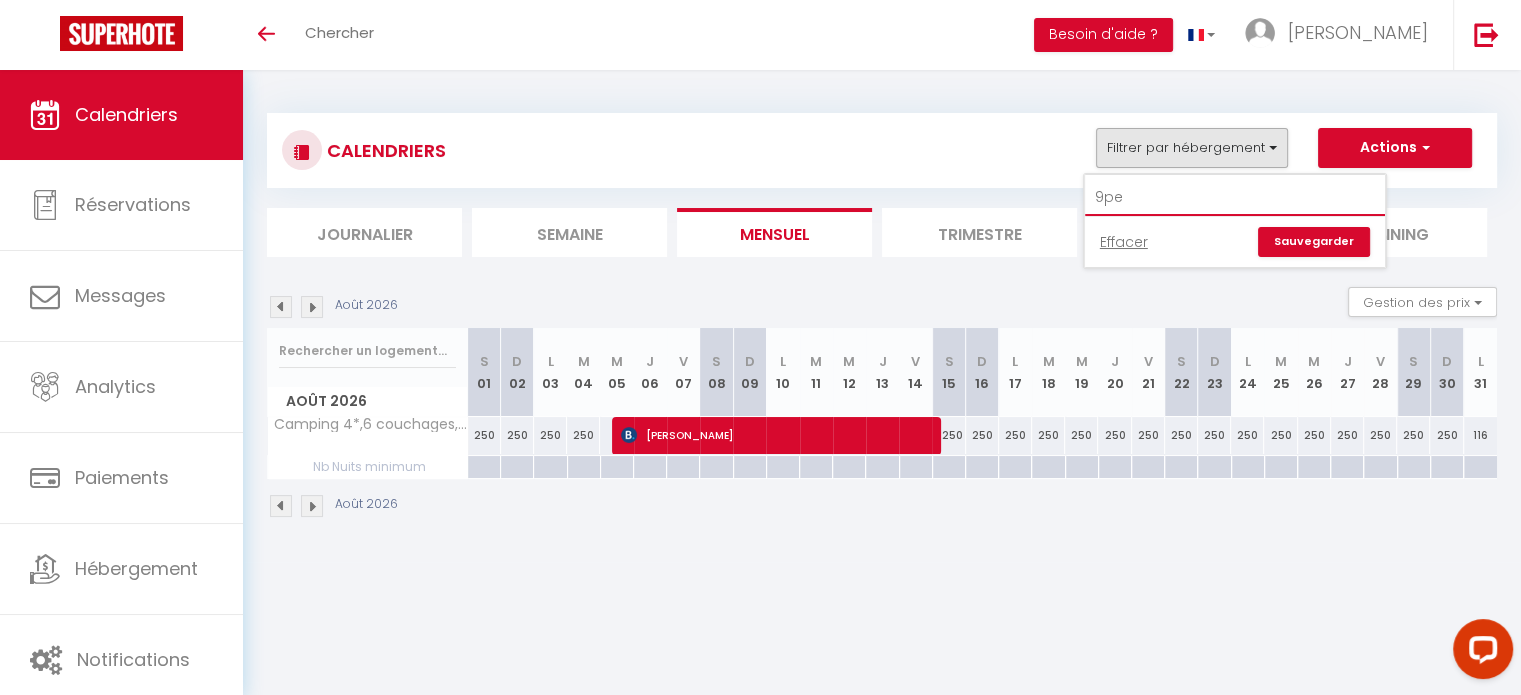 click on "9pe" at bounding box center [1235, 198] 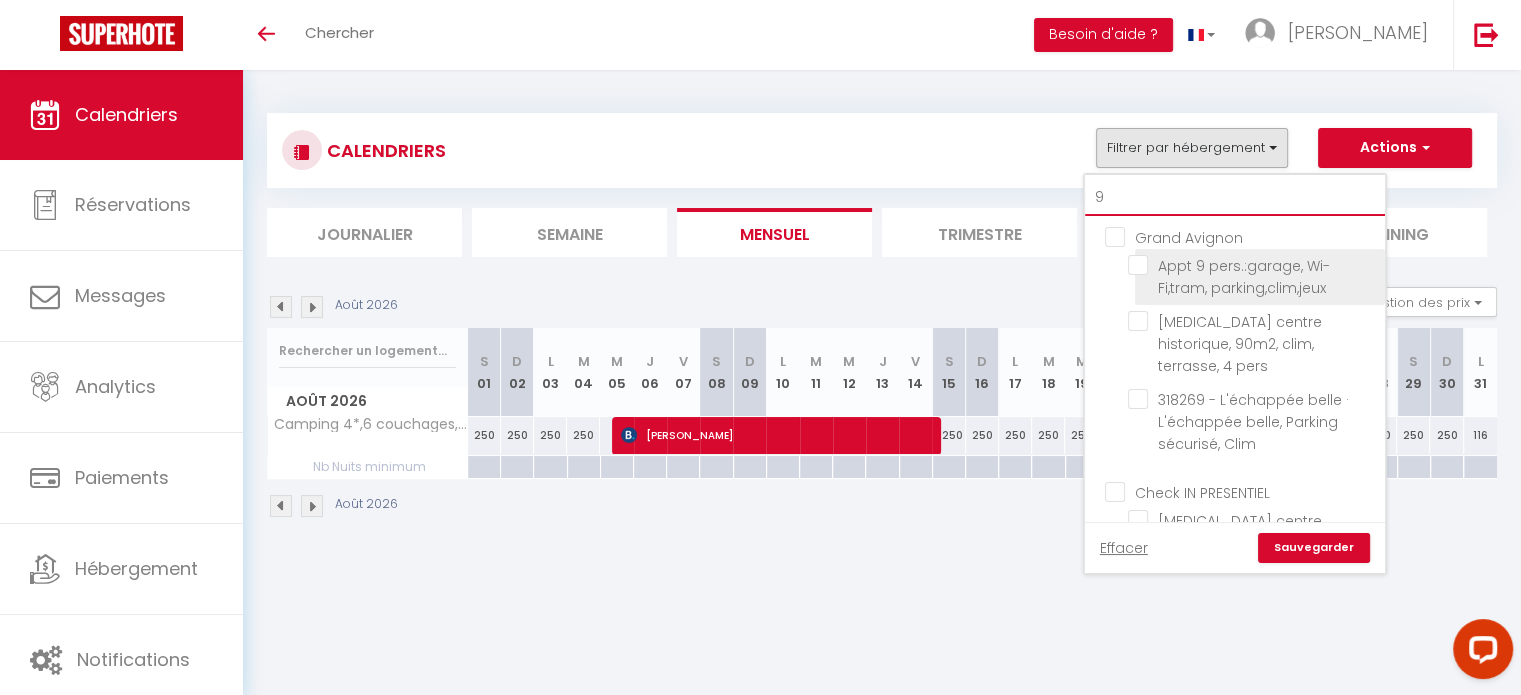 type on "9" 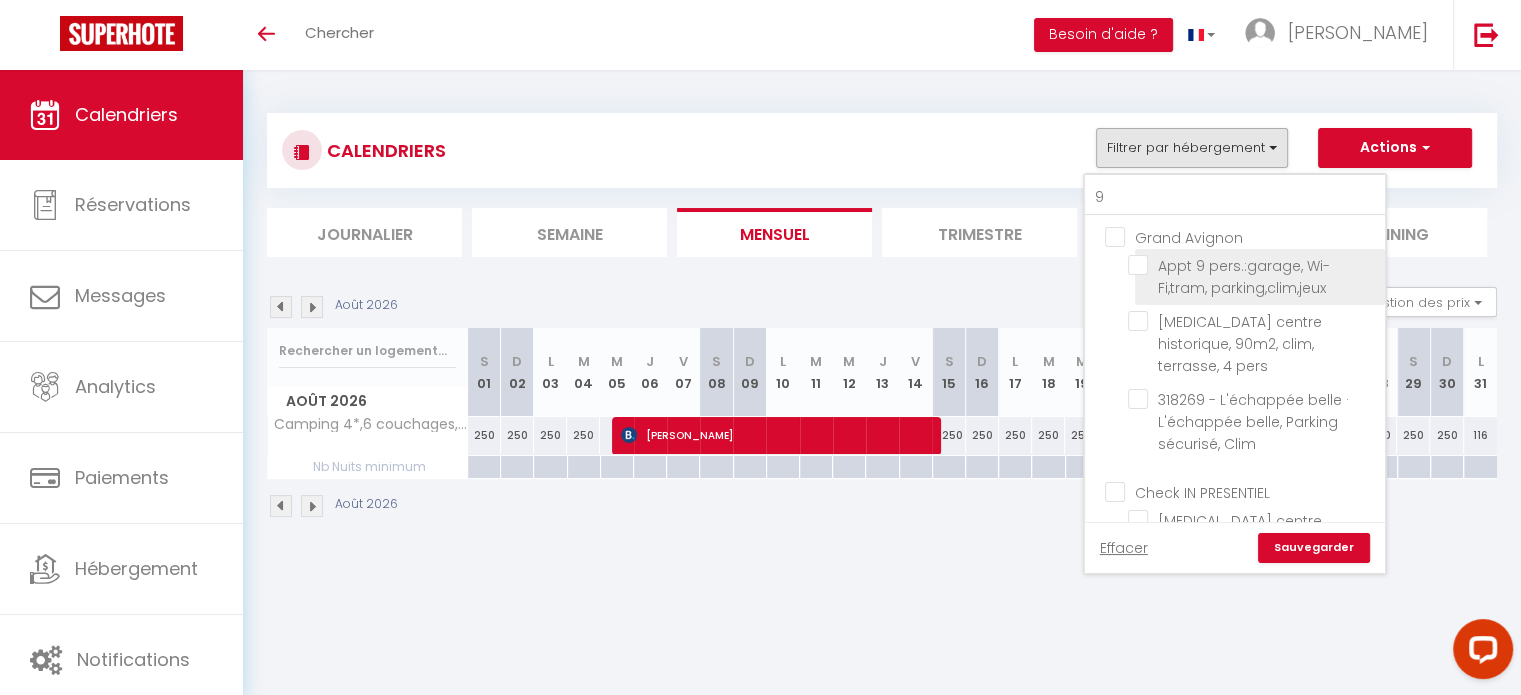 click on "Appt 9 pers.:garage, Wi-Fi,tram, parking,clim,jeux" at bounding box center (1253, 265) 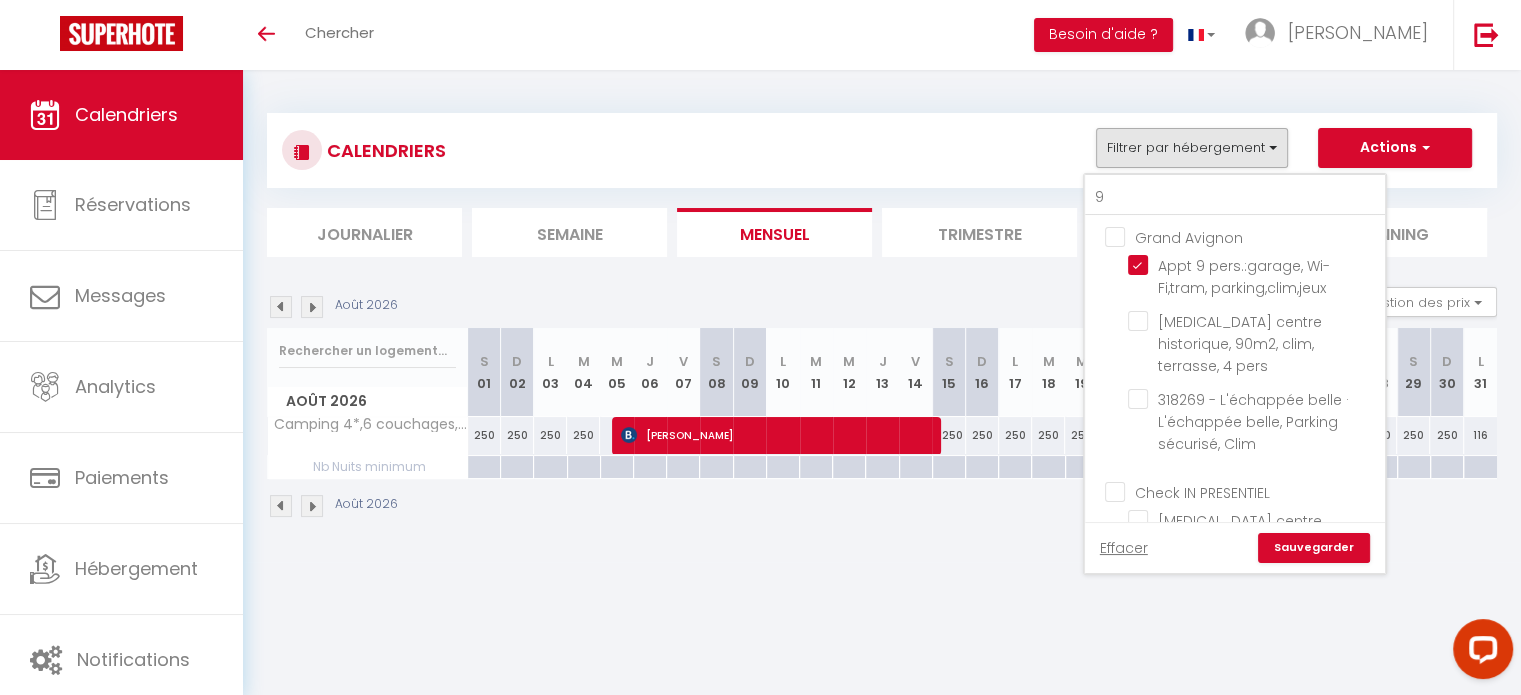 click on "Sauvegarder" at bounding box center (1314, 548) 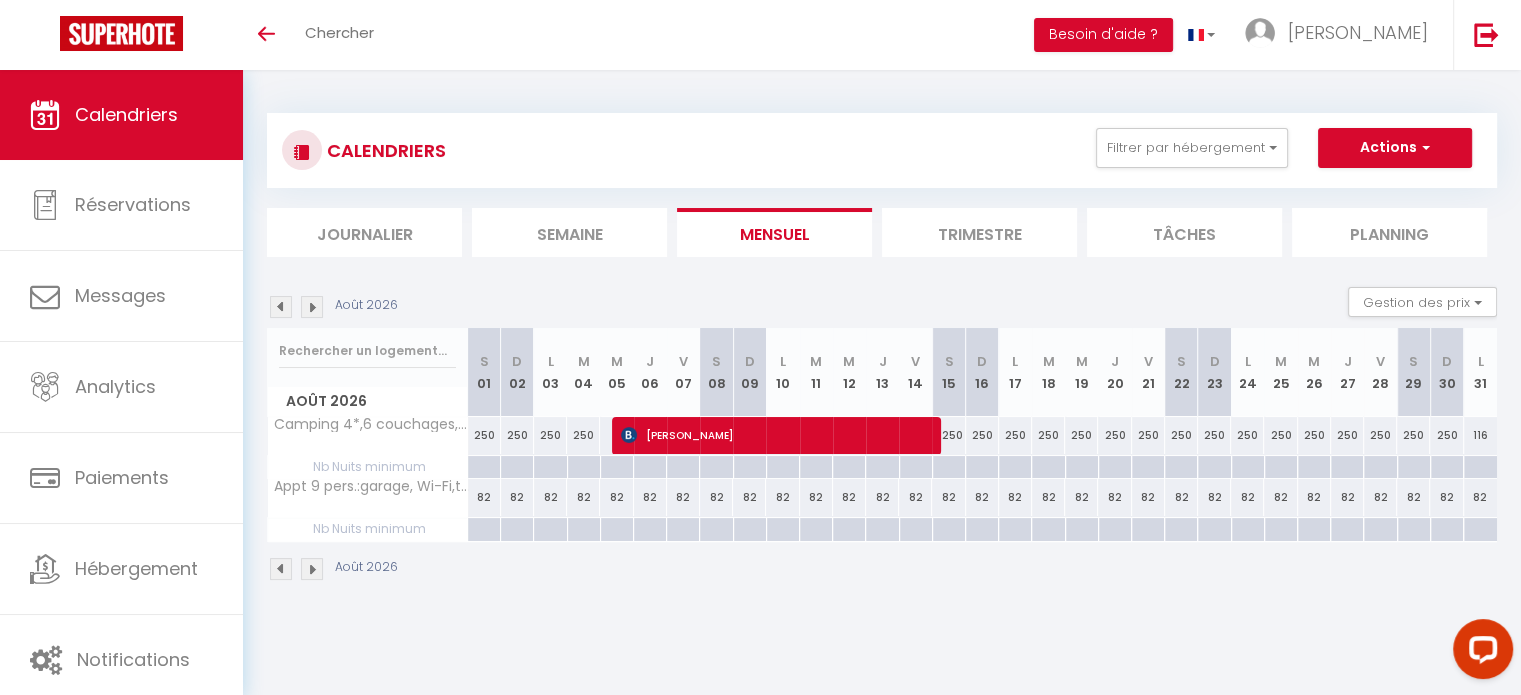 click at bounding box center [281, 569] 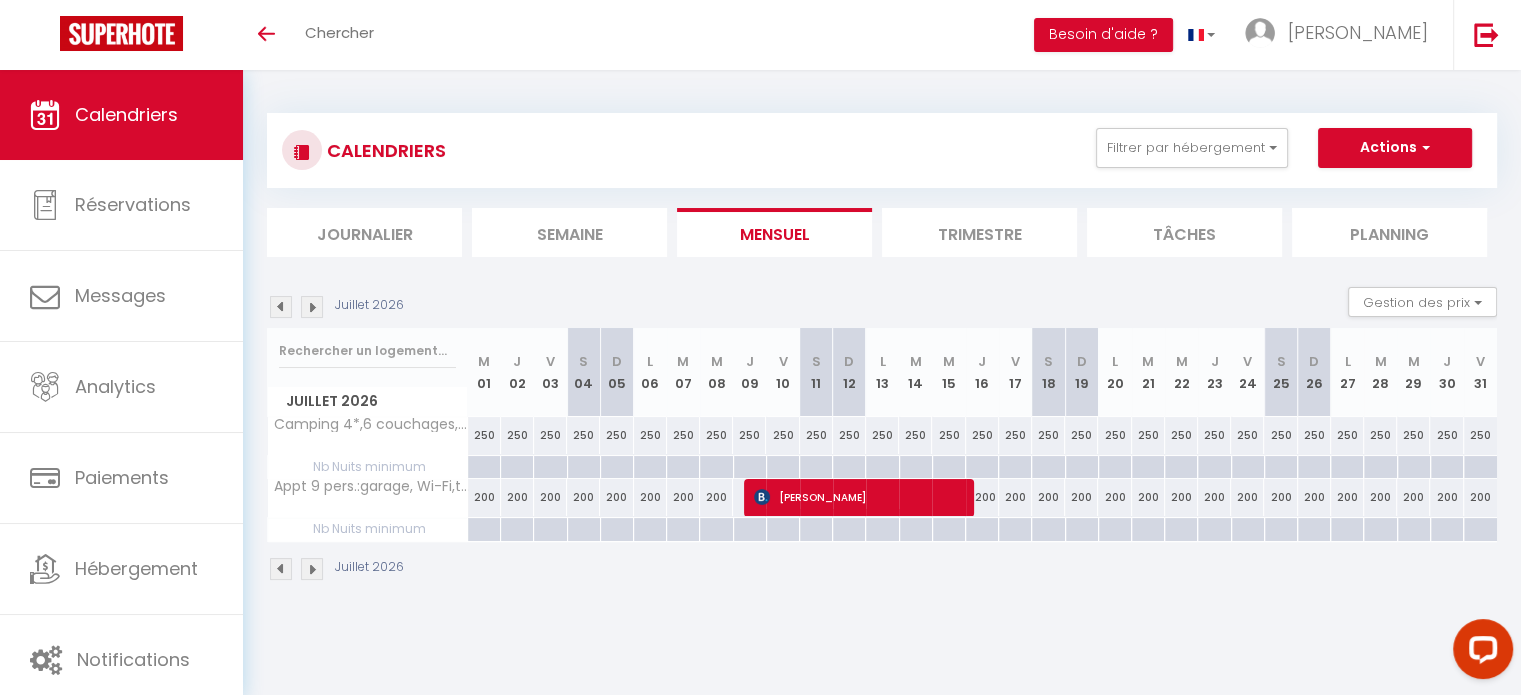 click at bounding box center (281, 569) 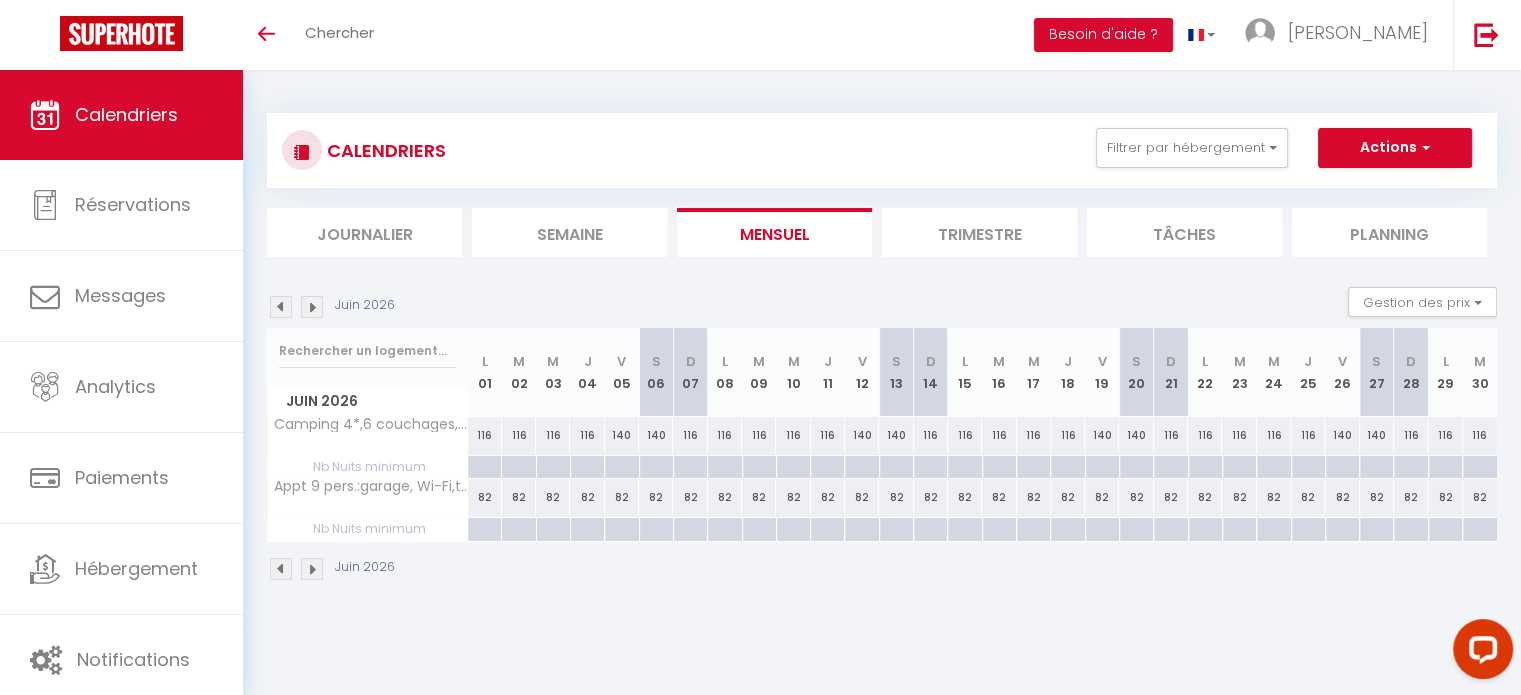 click at bounding box center [281, 569] 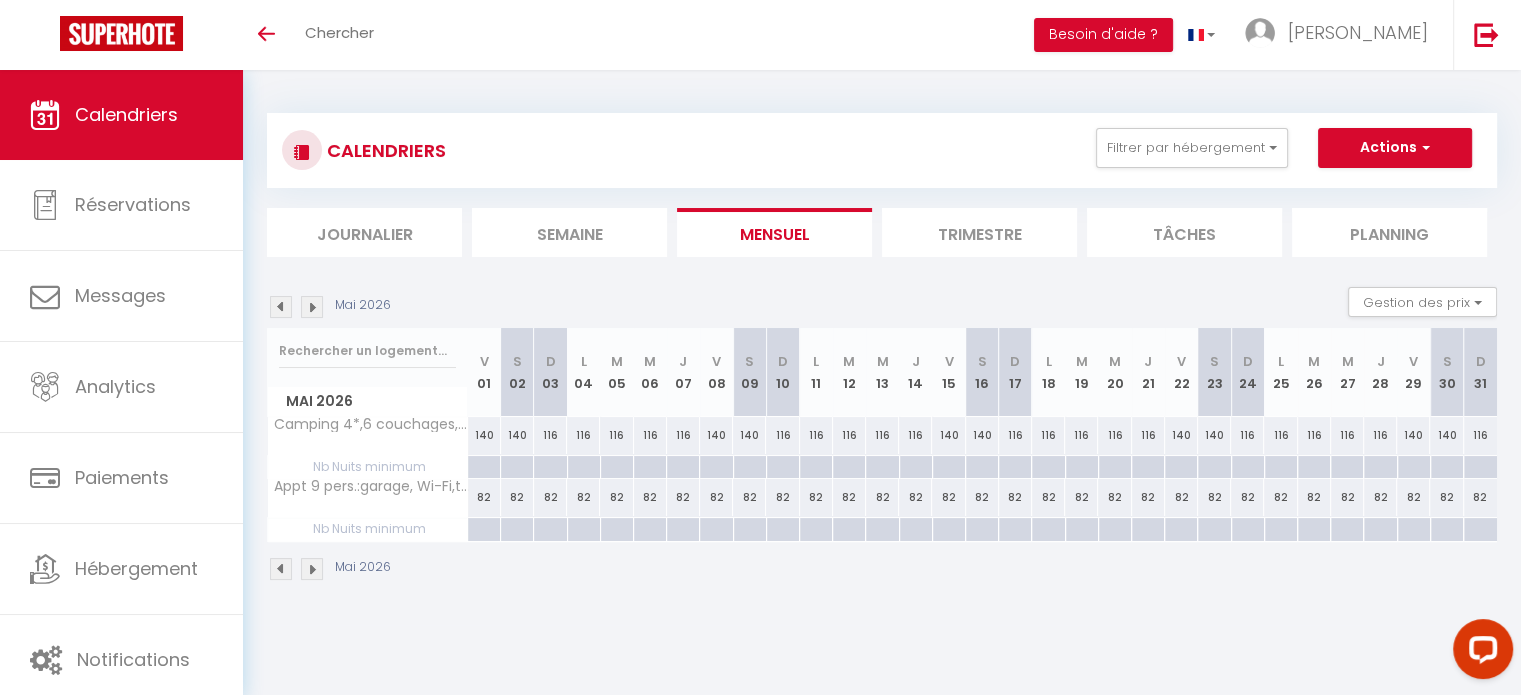 click at bounding box center (281, 569) 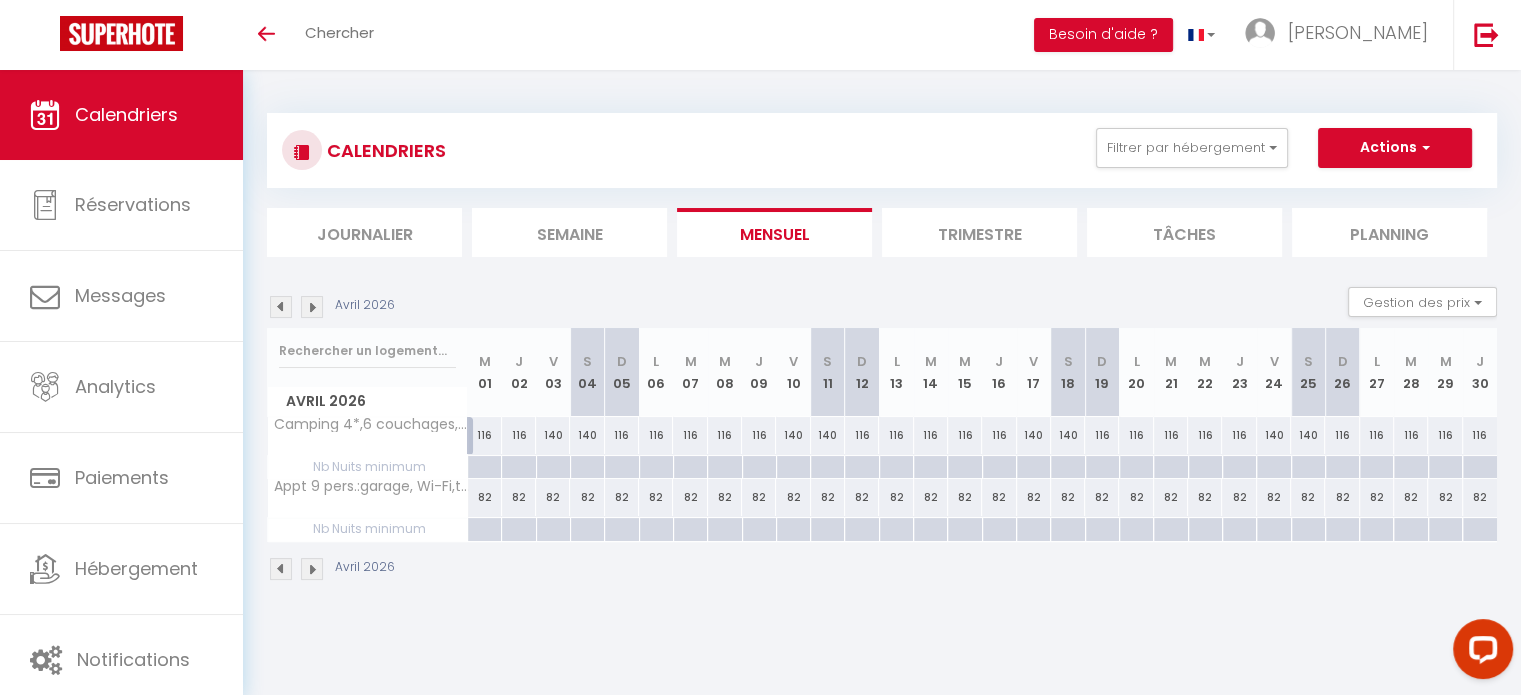 click at bounding box center [281, 569] 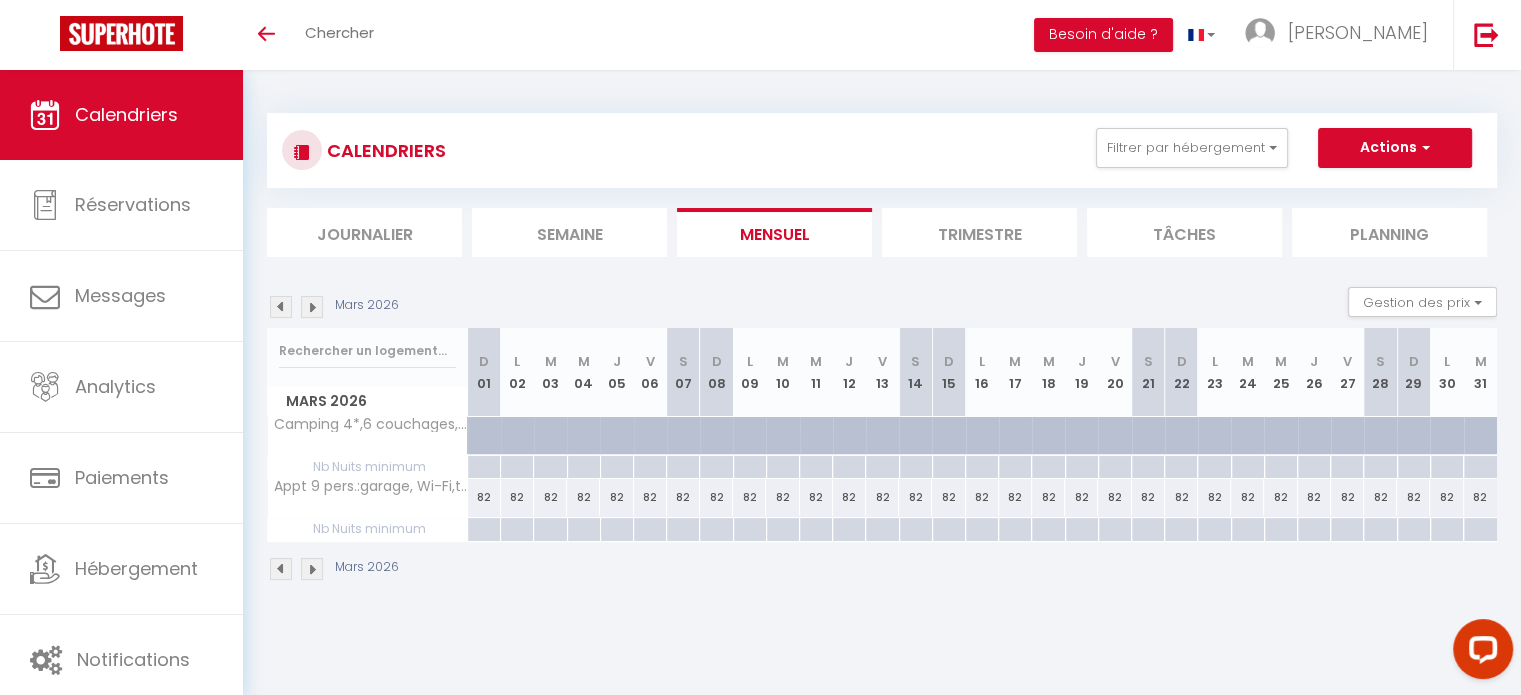 click at bounding box center (281, 569) 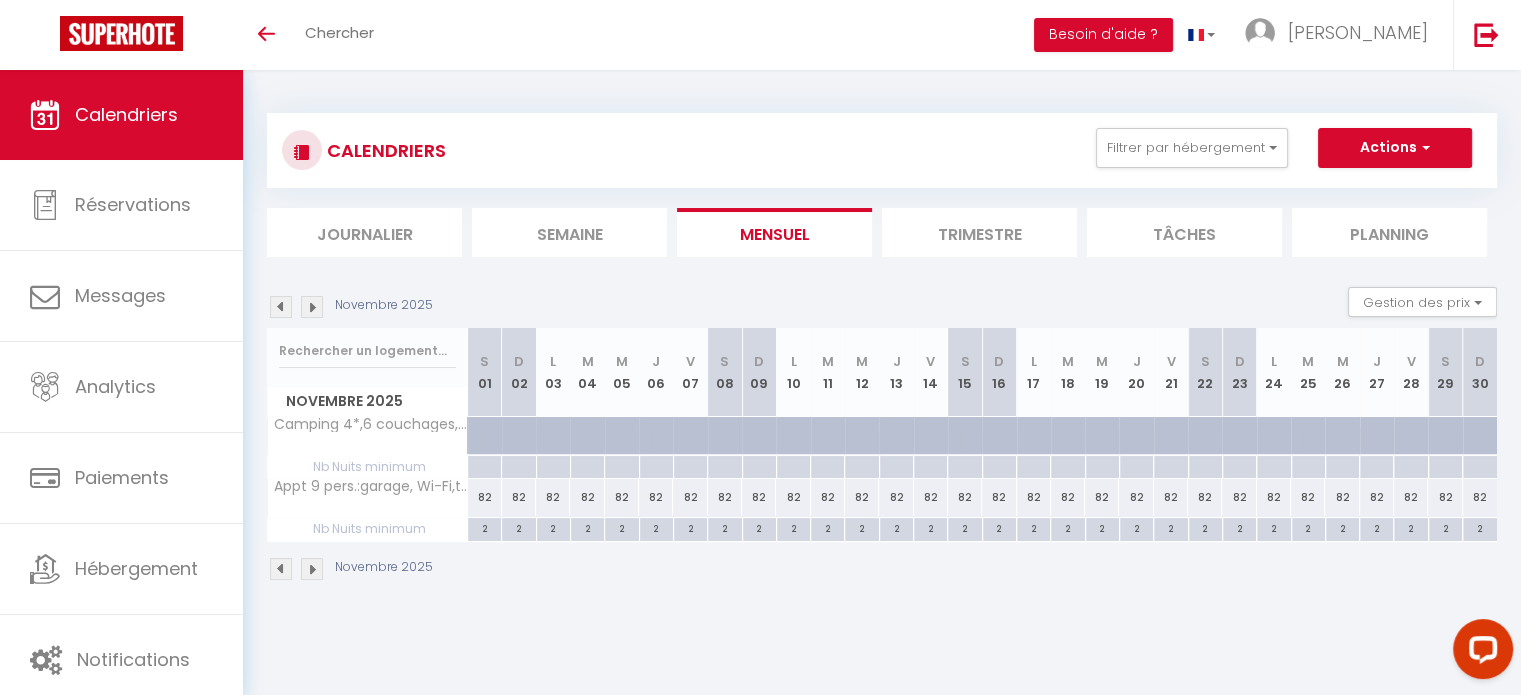 click on "Novembre 2025" at bounding box center [353, 569] 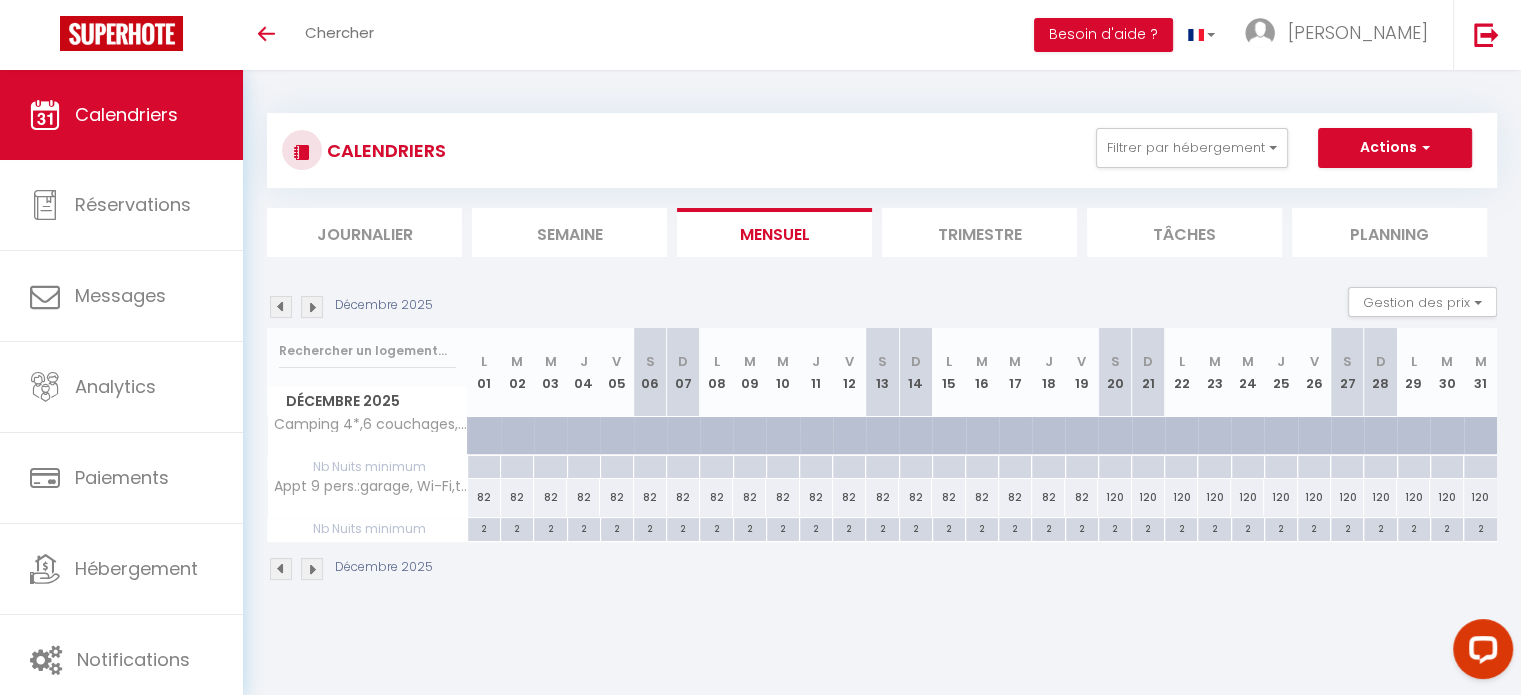 click at bounding box center (312, 569) 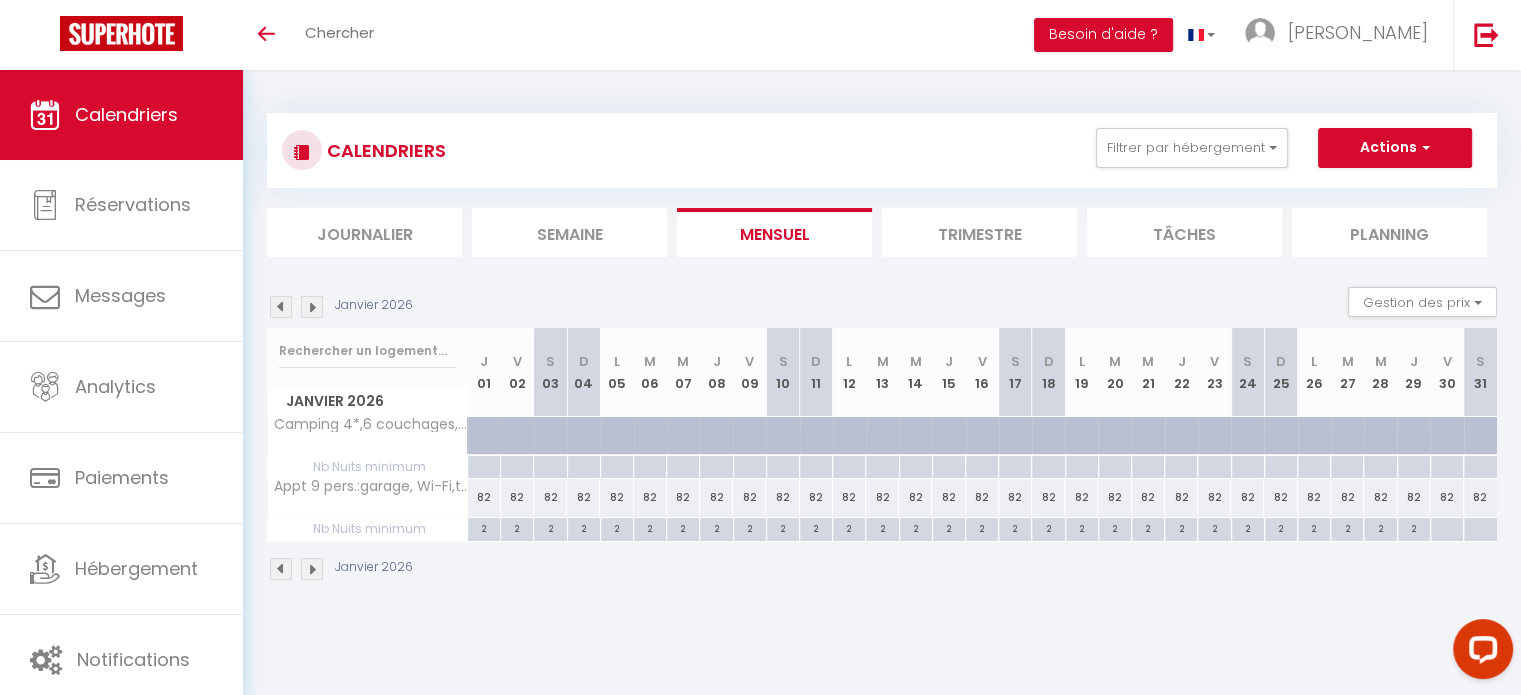 click at bounding box center [312, 569] 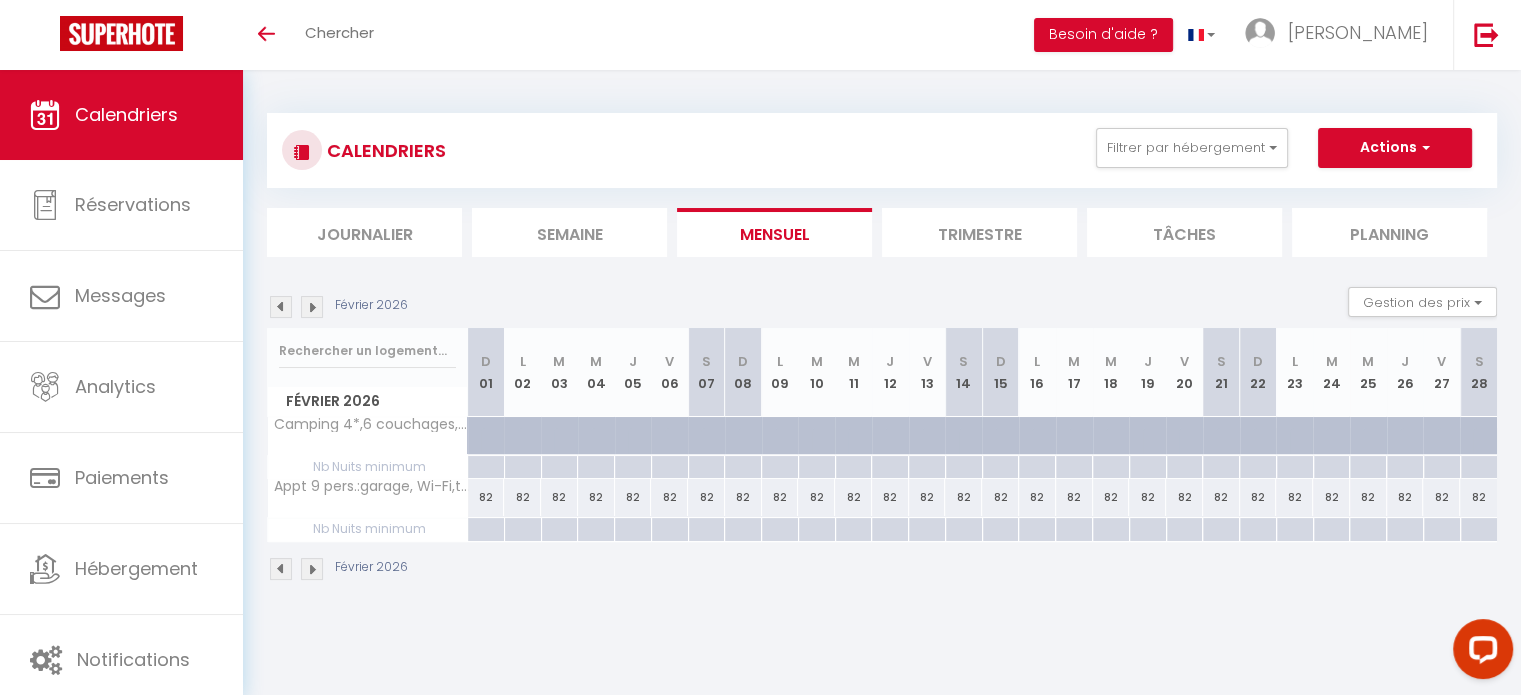 click at bounding box center [281, 569] 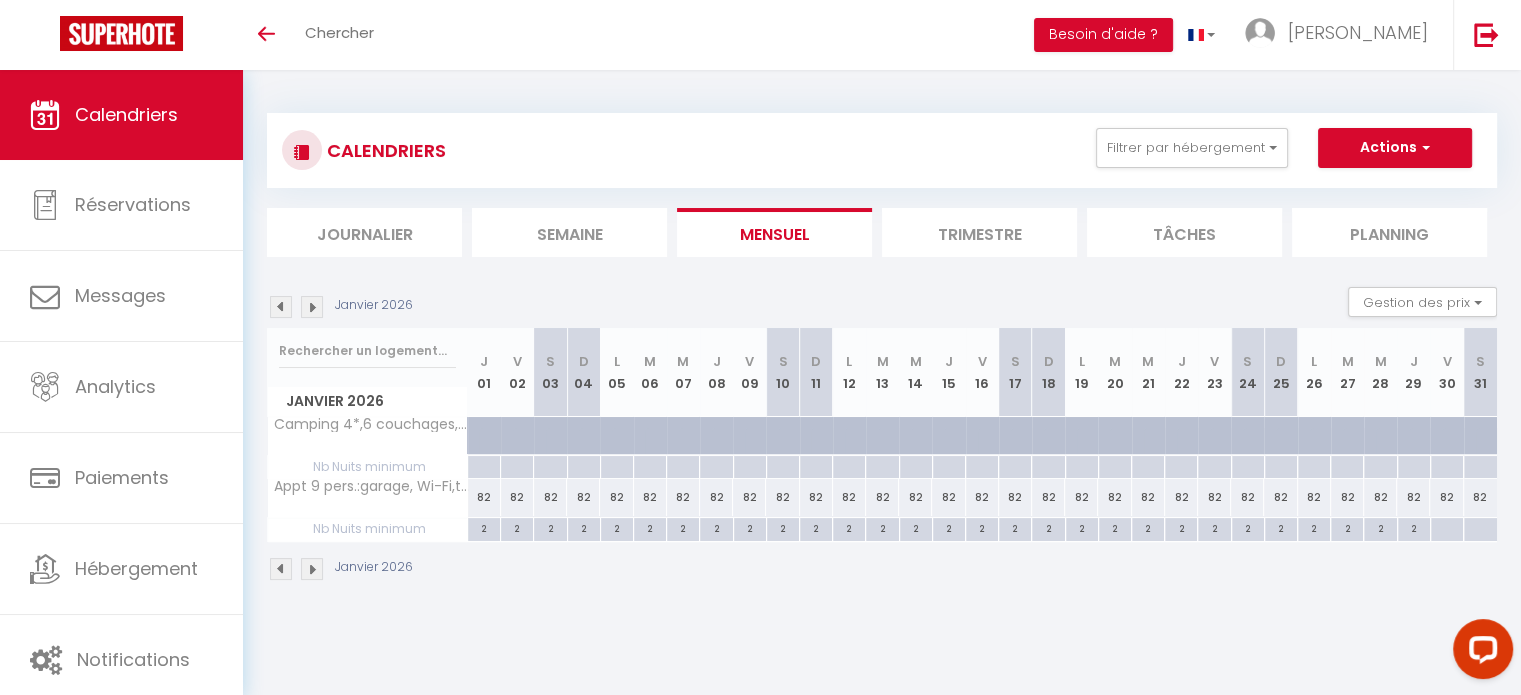 click at bounding box center [312, 569] 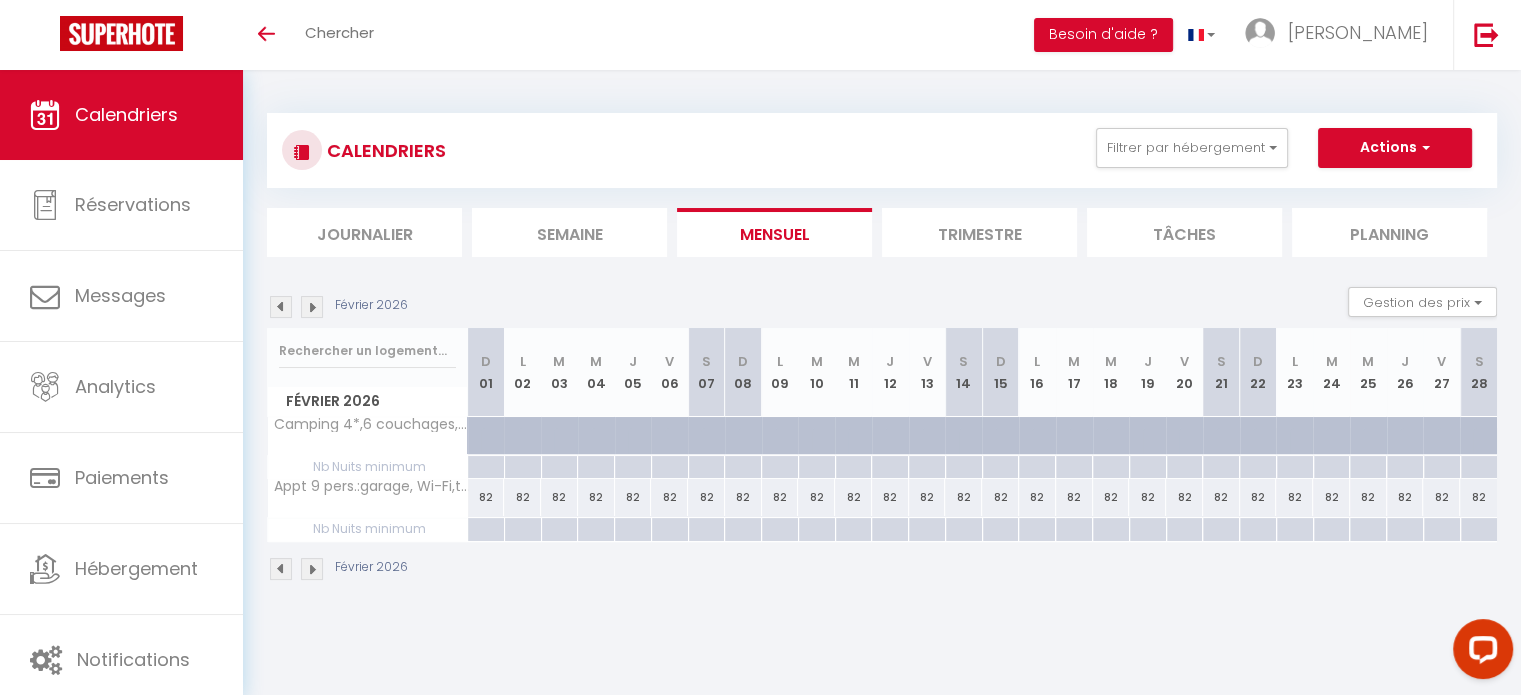 click at bounding box center [312, 569] 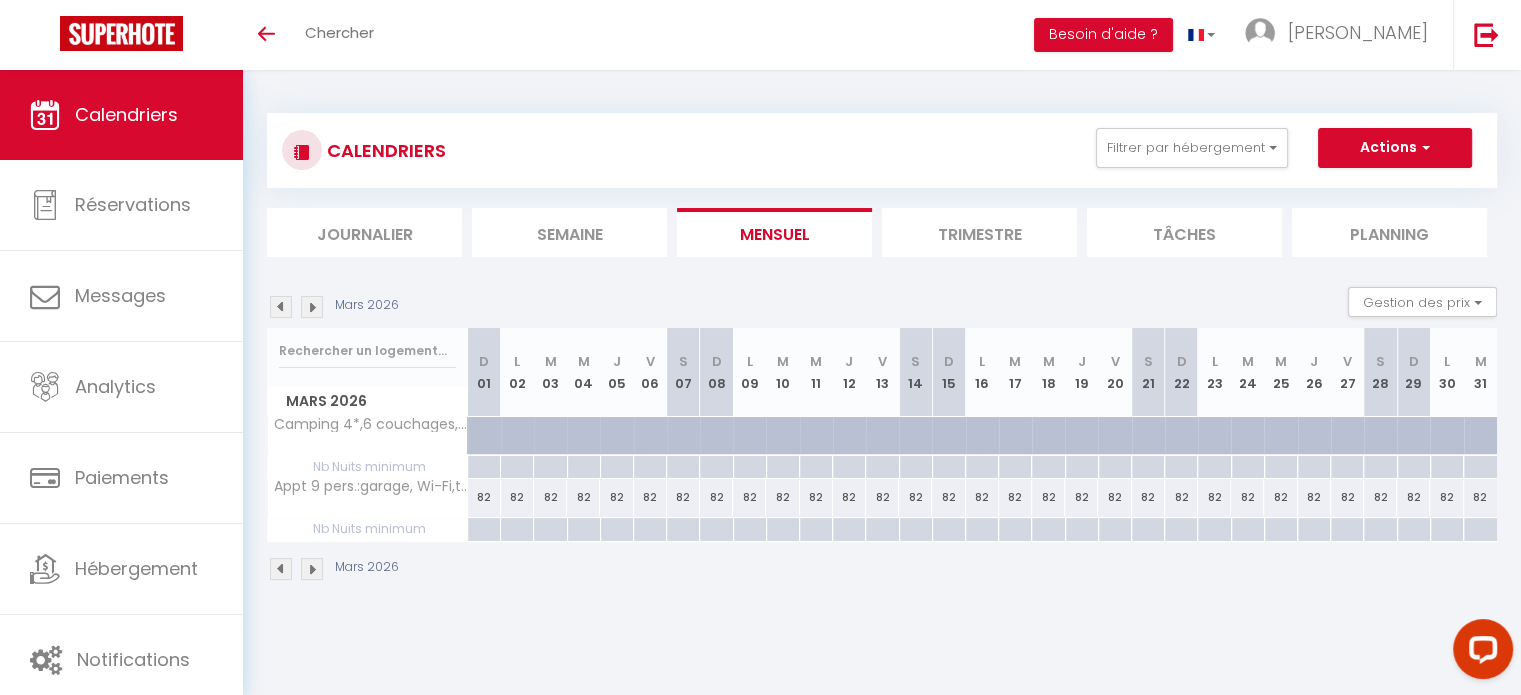click at bounding box center (281, 569) 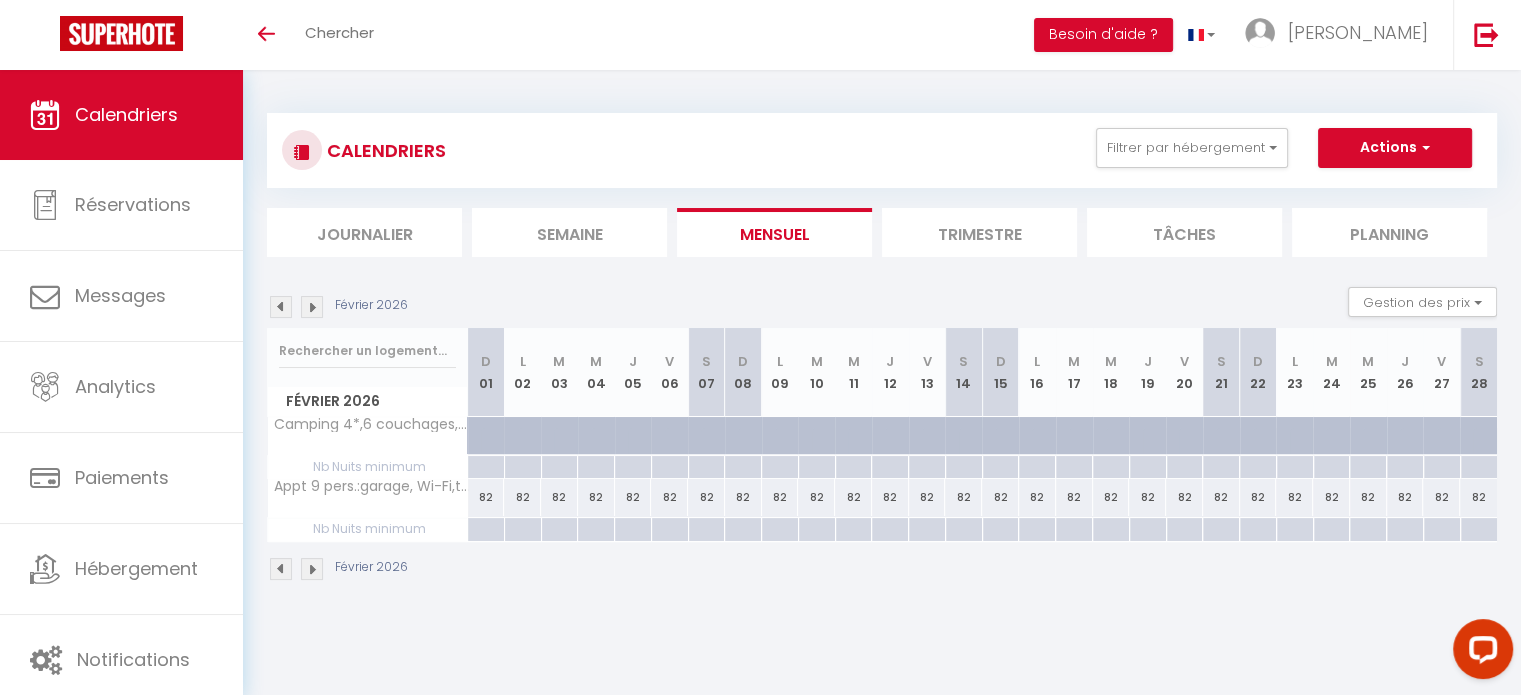click at bounding box center [281, 569] 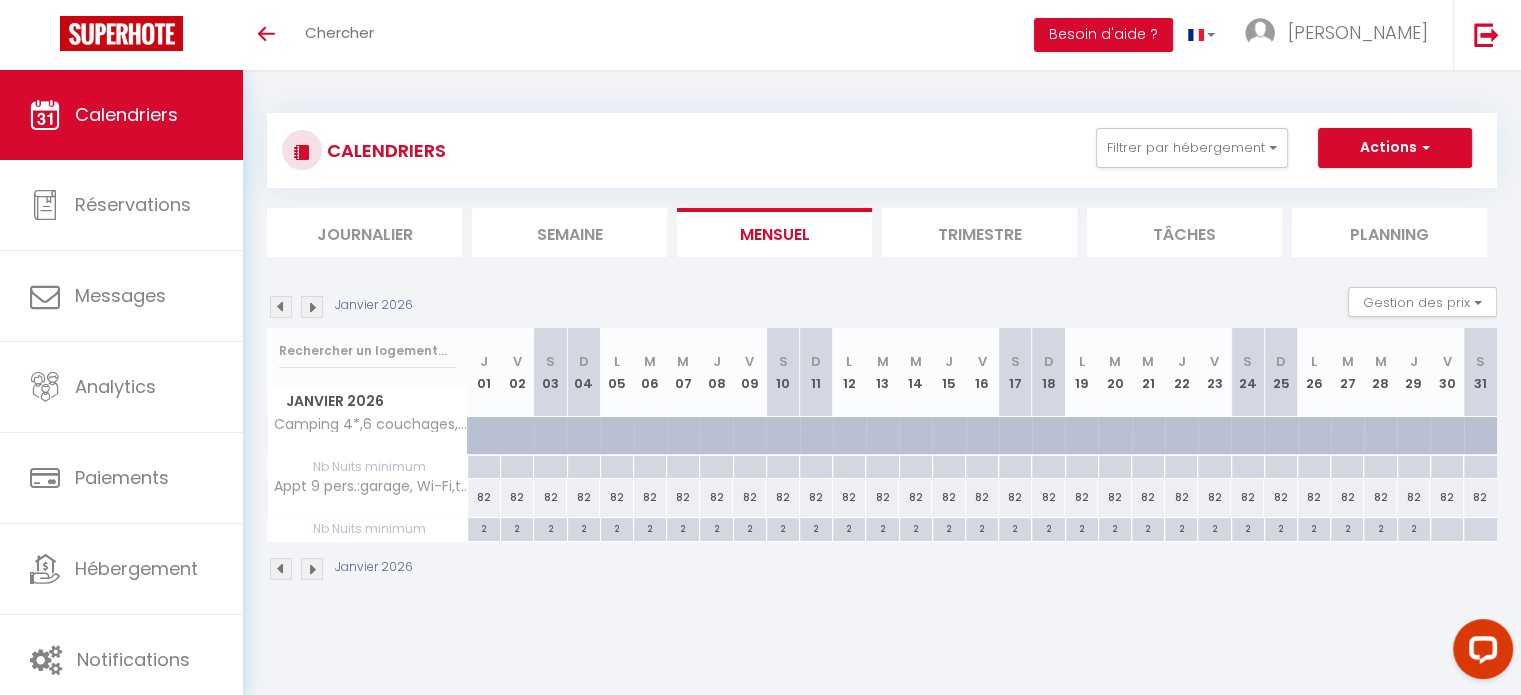 click at bounding box center (1446, 529) 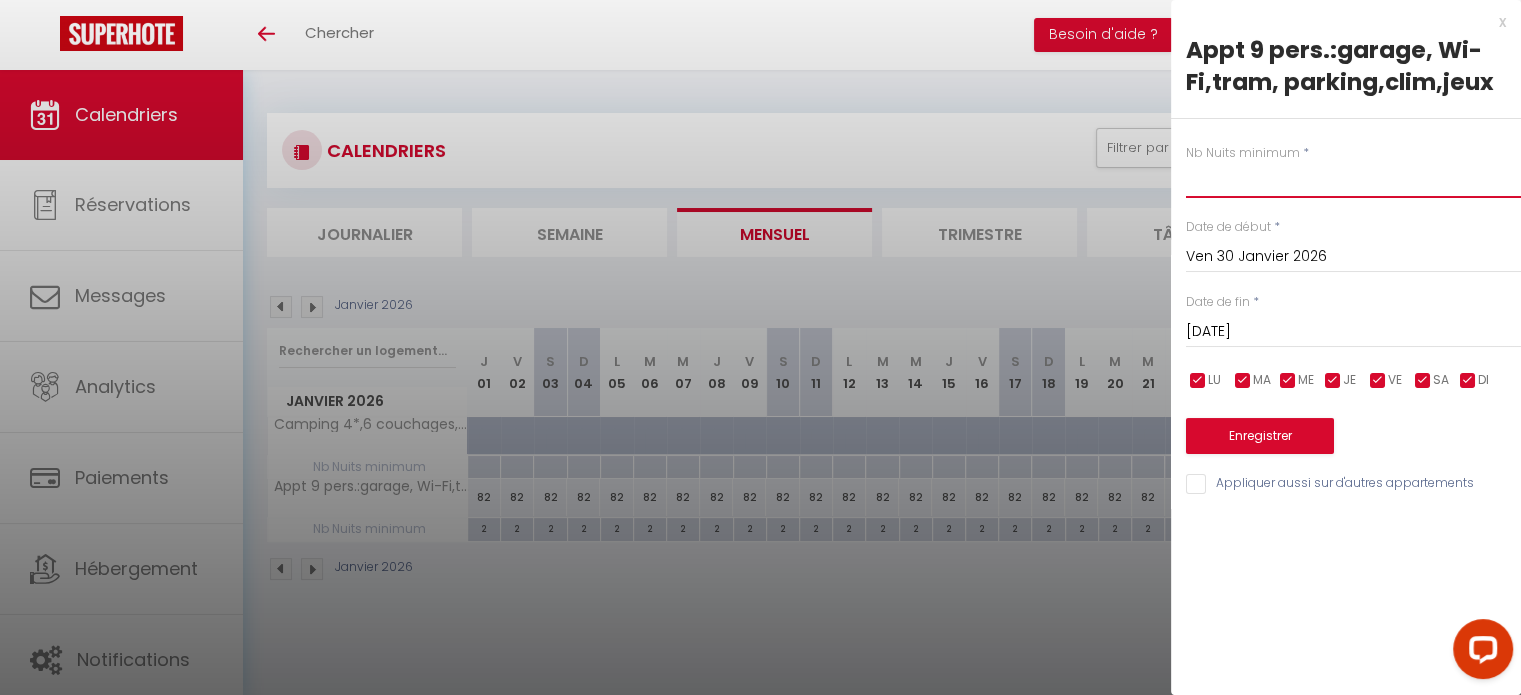 click at bounding box center [1353, 180] 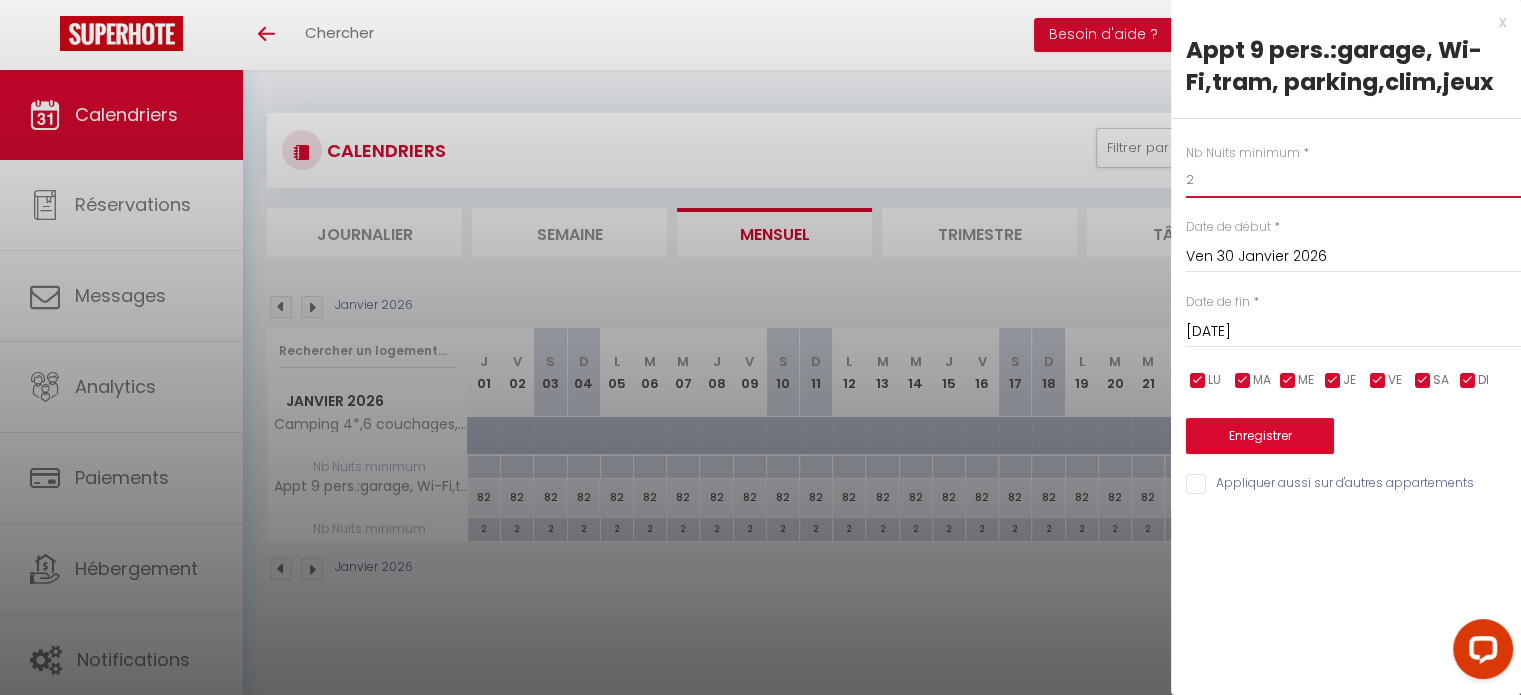type on "2" 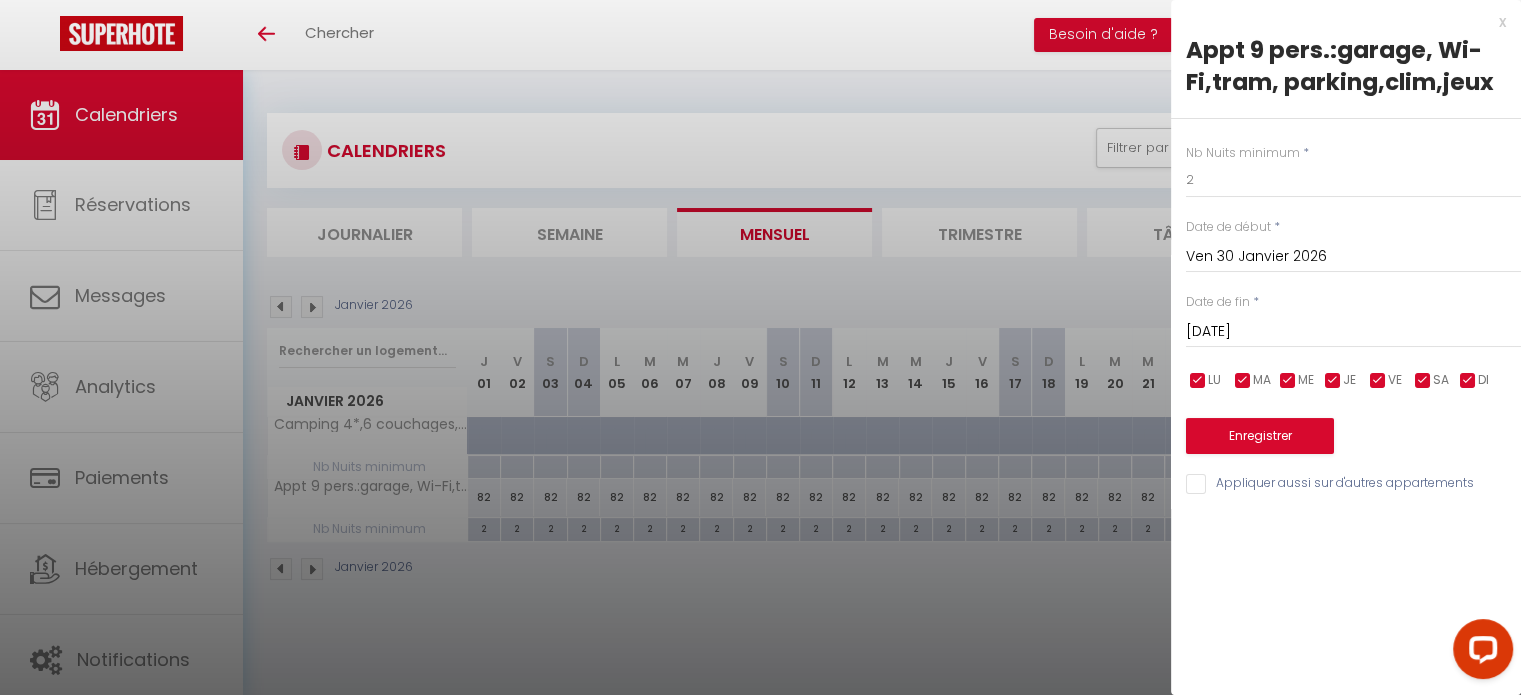 click on "[DATE]" at bounding box center (1353, 332) 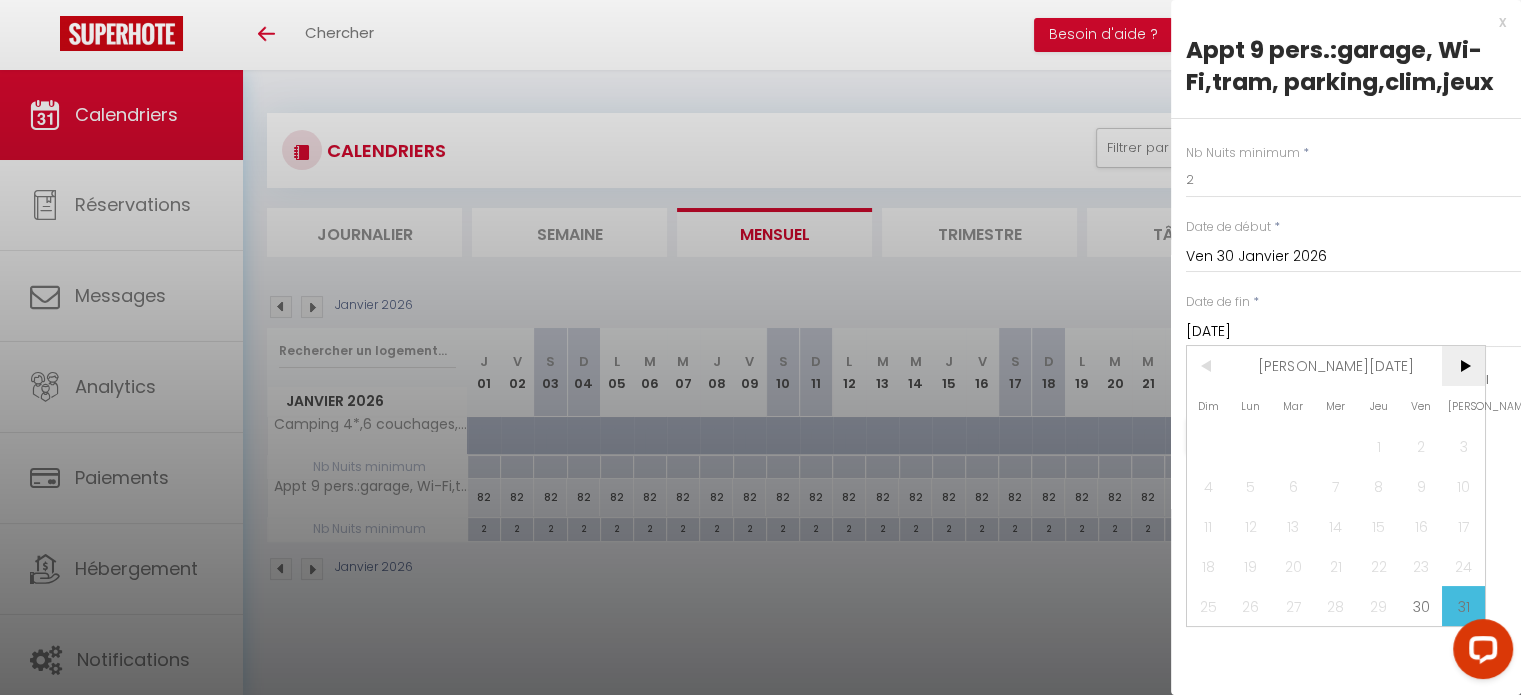 click on ">" at bounding box center [1463, 366] 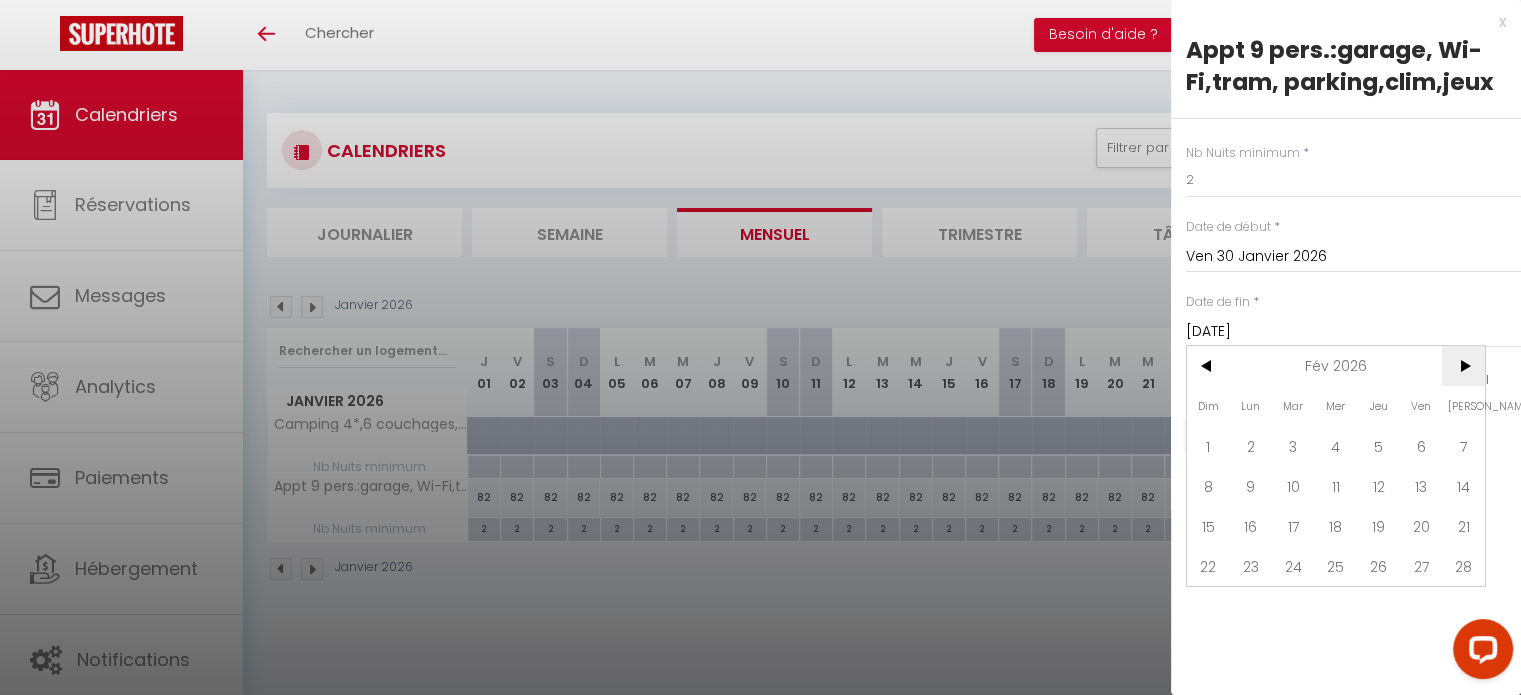 click on ">" at bounding box center (1463, 366) 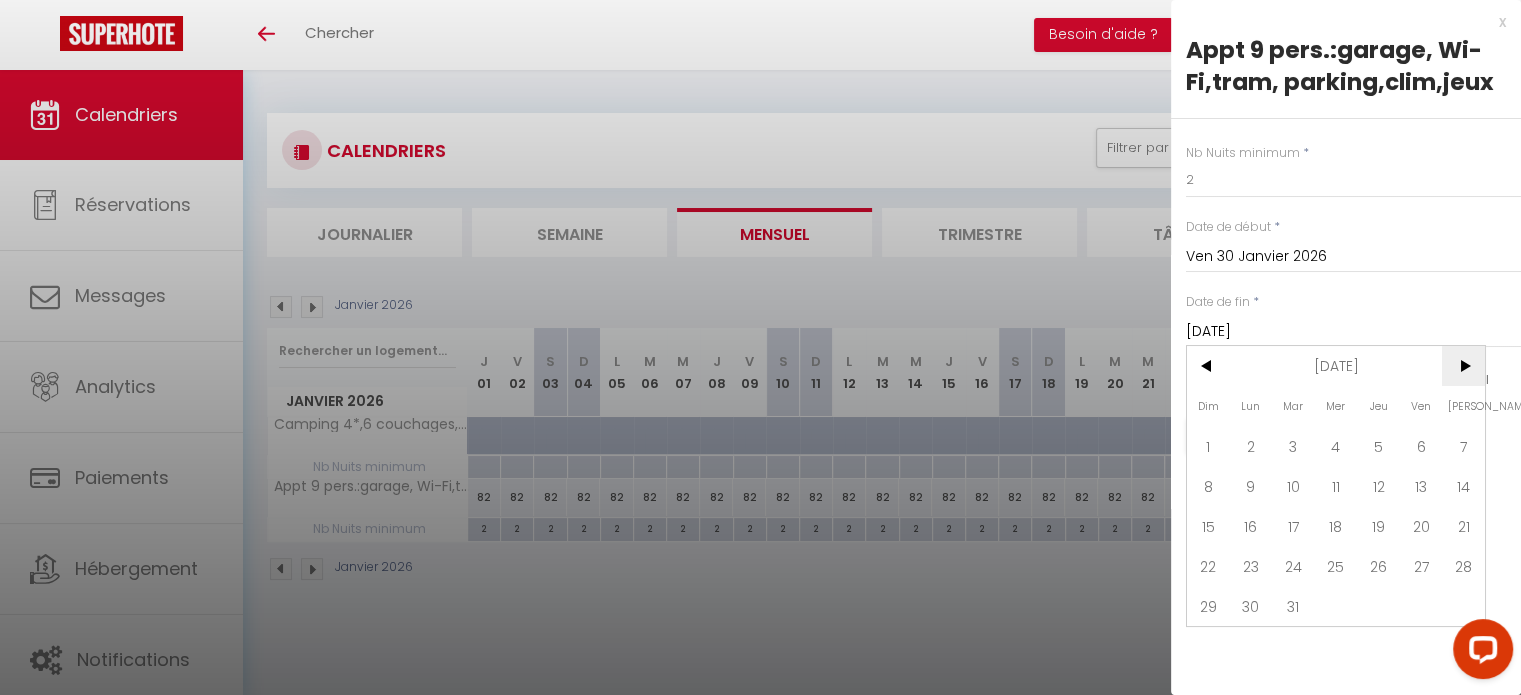 click on ">" at bounding box center (1463, 366) 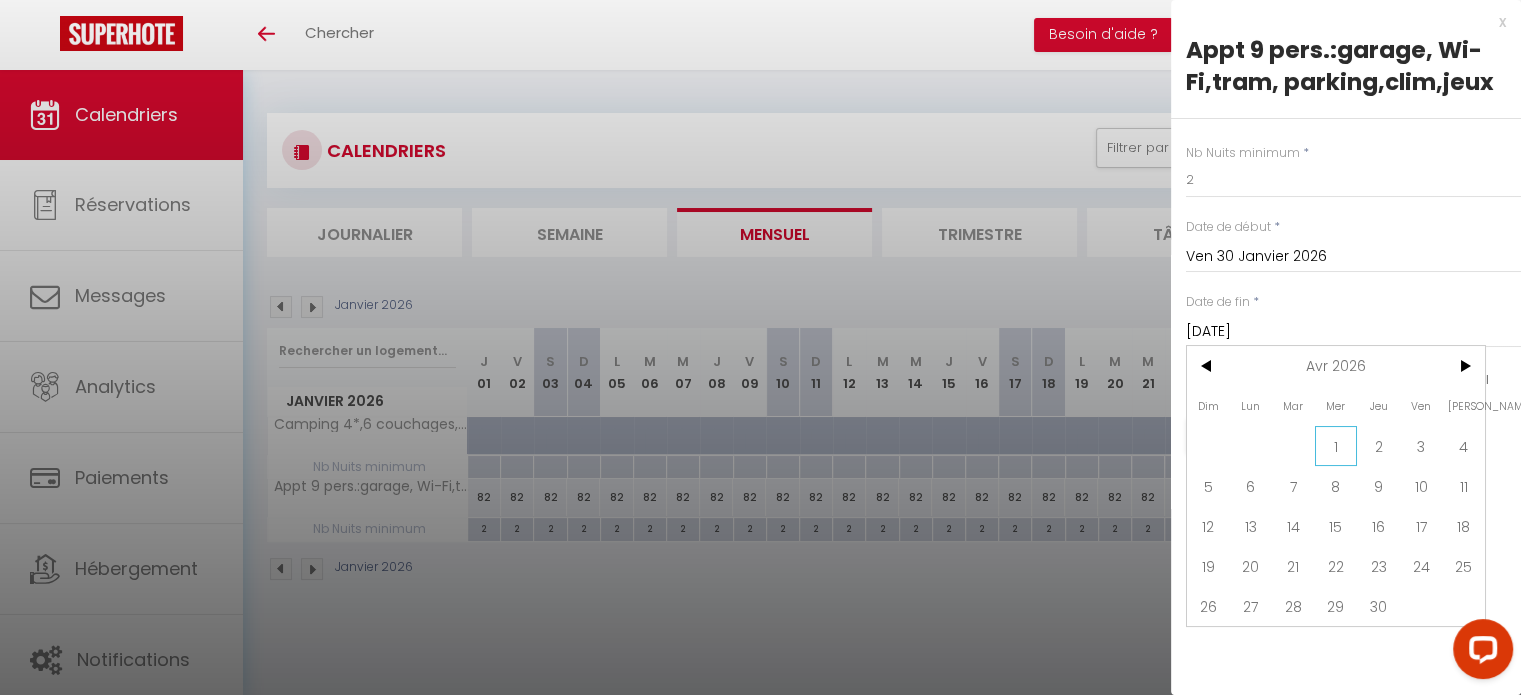 click on "1" at bounding box center [1336, 446] 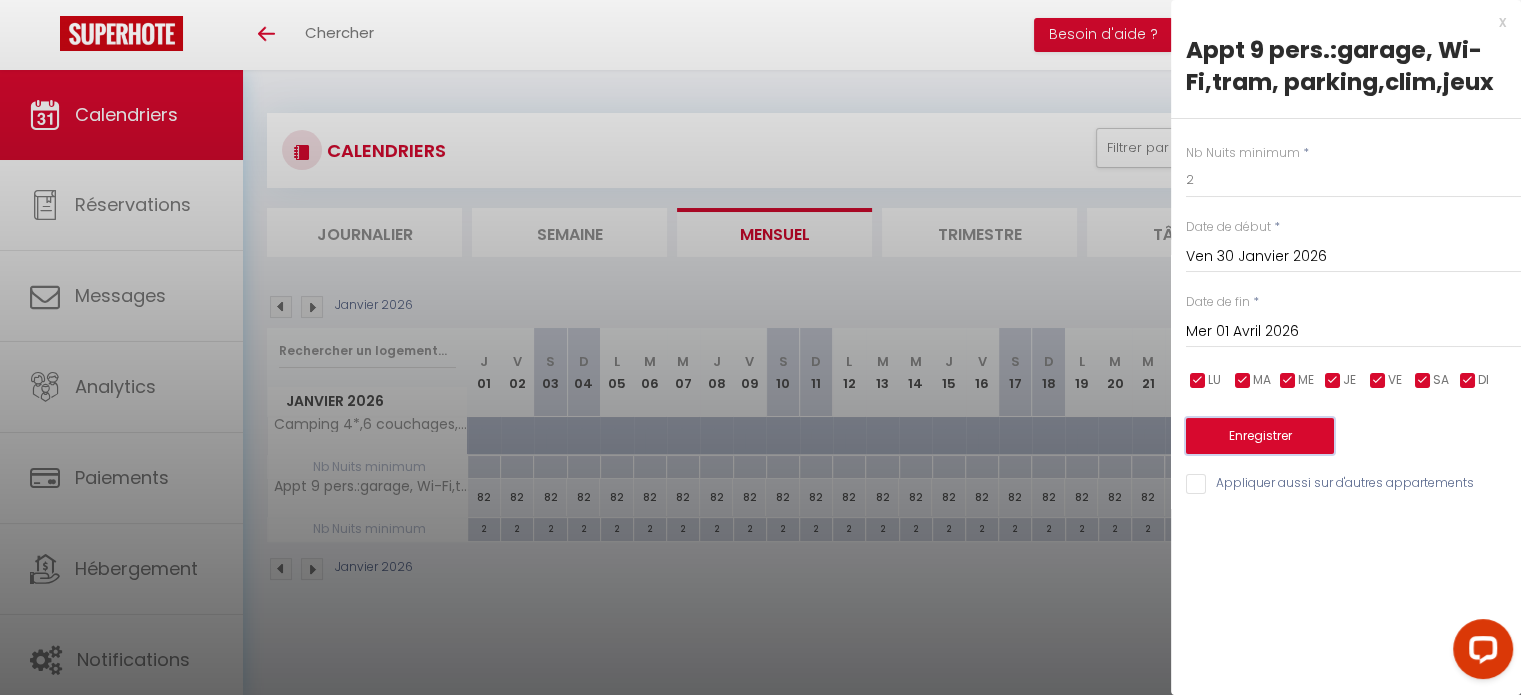 click on "Enregistrer" at bounding box center (1260, 436) 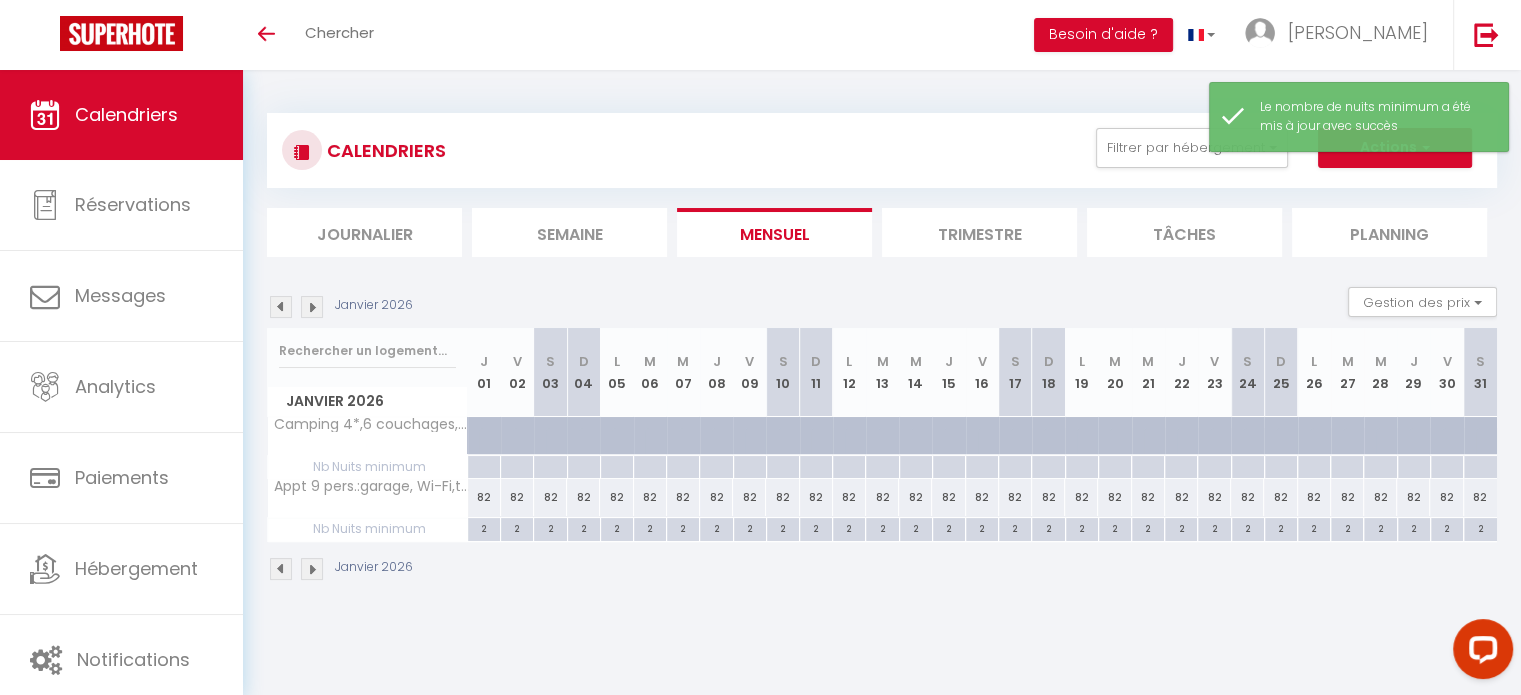 click at bounding box center [312, 569] 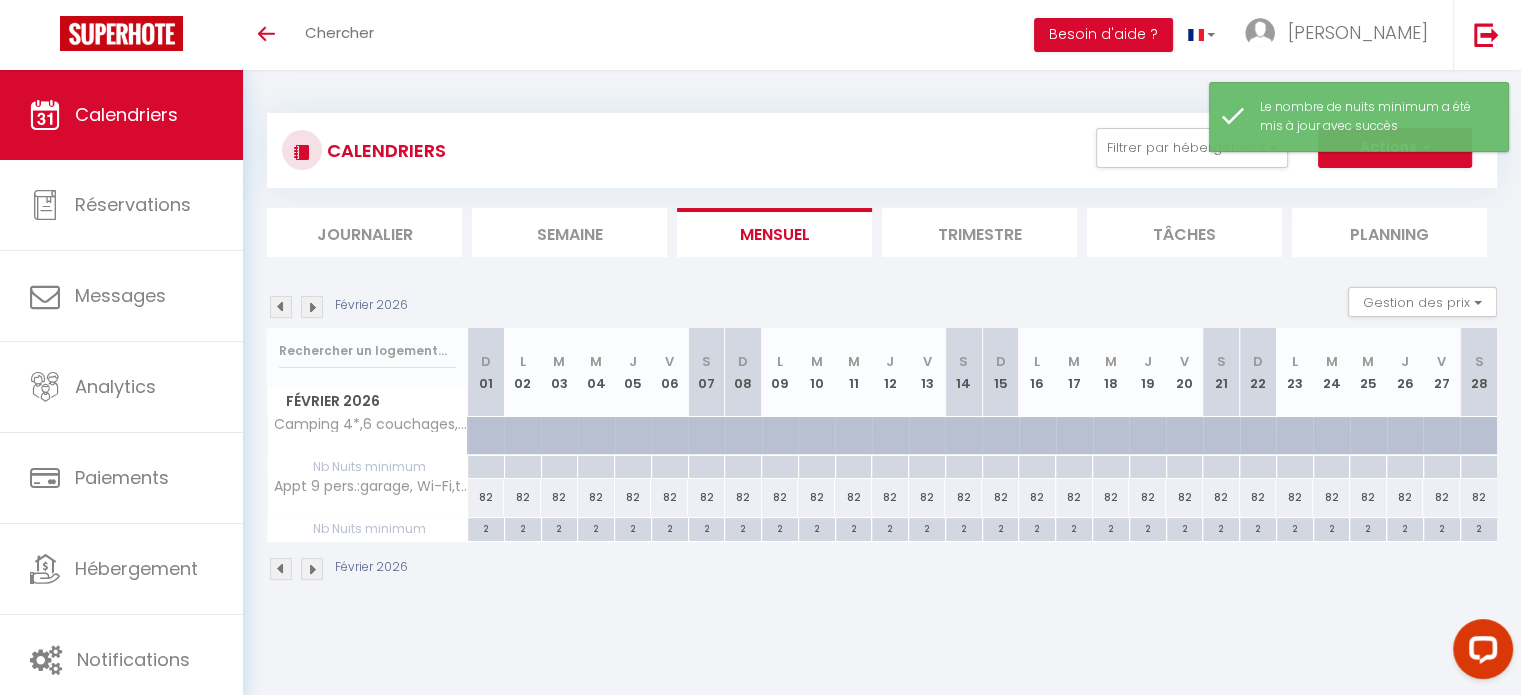 click at bounding box center [312, 569] 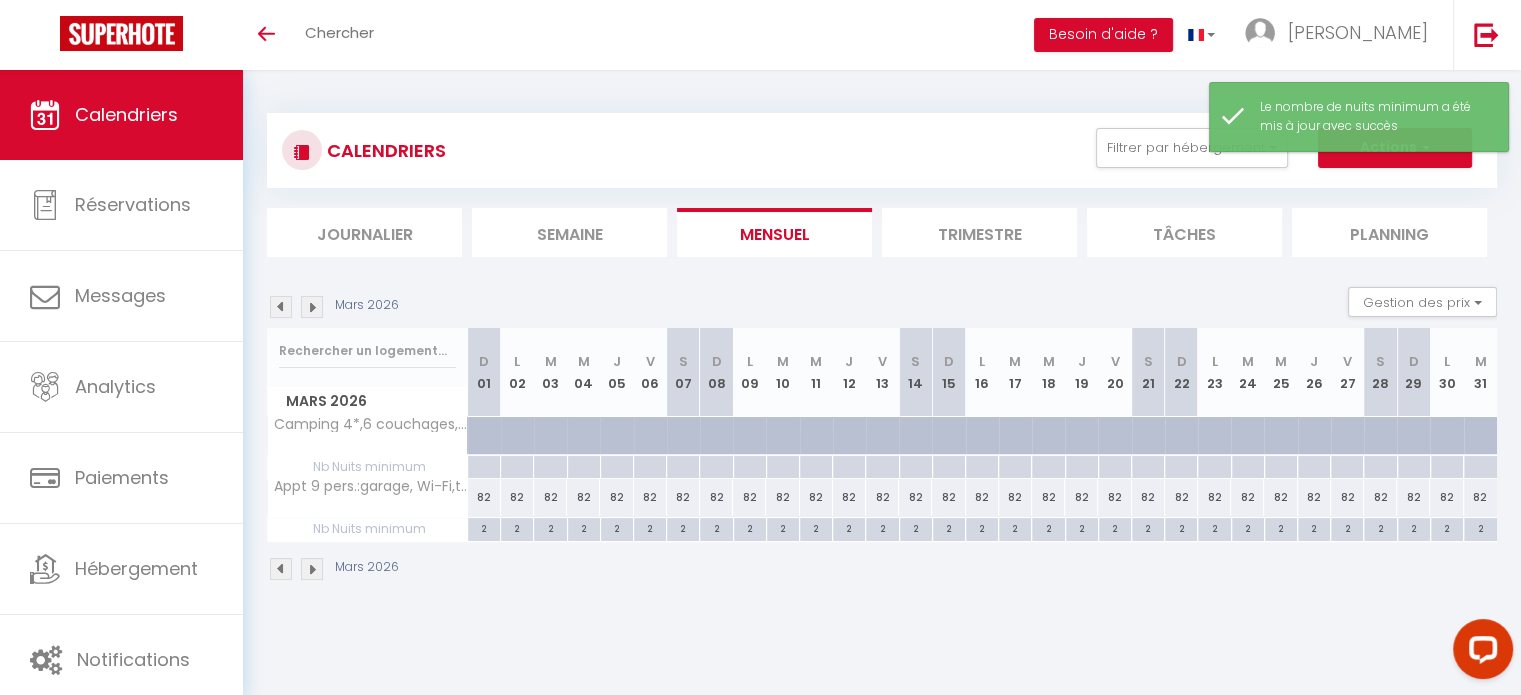 click at bounding box center [312, 569] 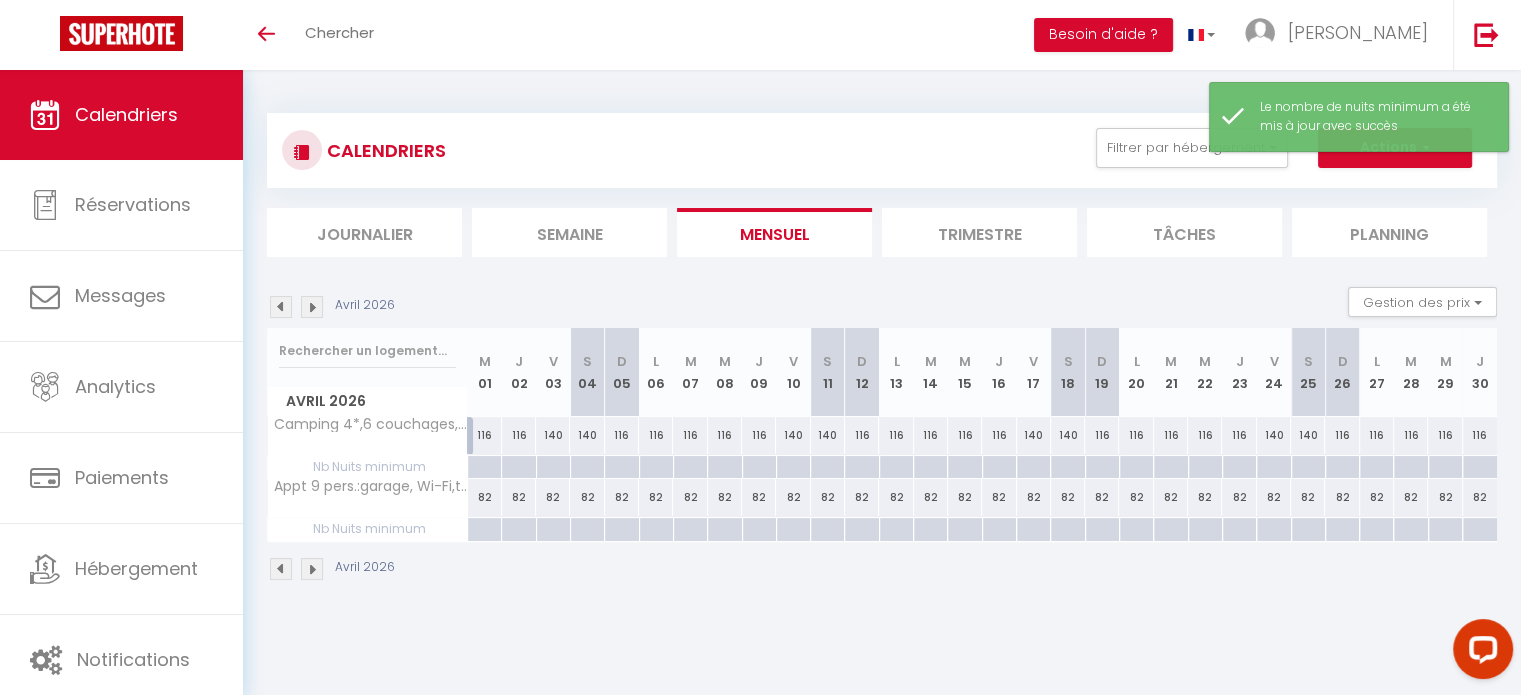 click at bounding box center [484, 529] 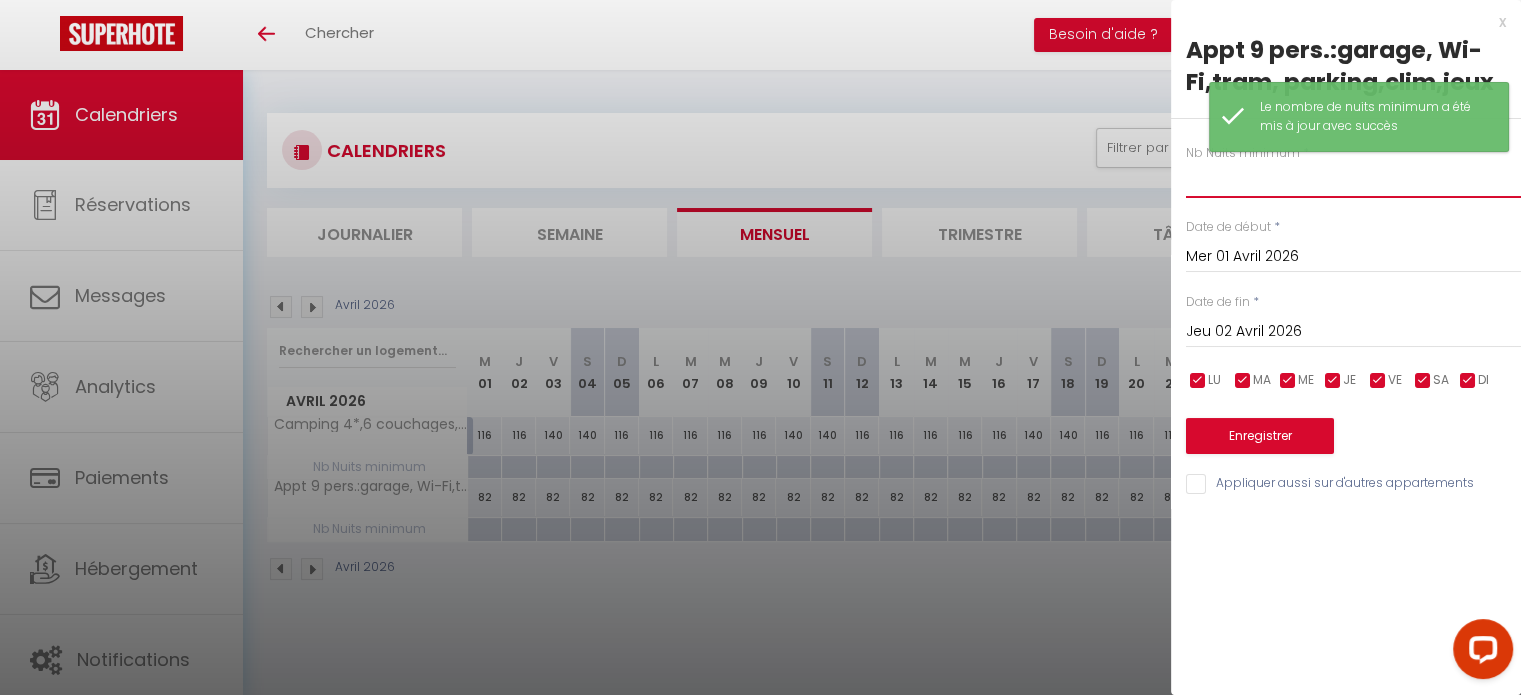 click at bounding box center (1353, 180) 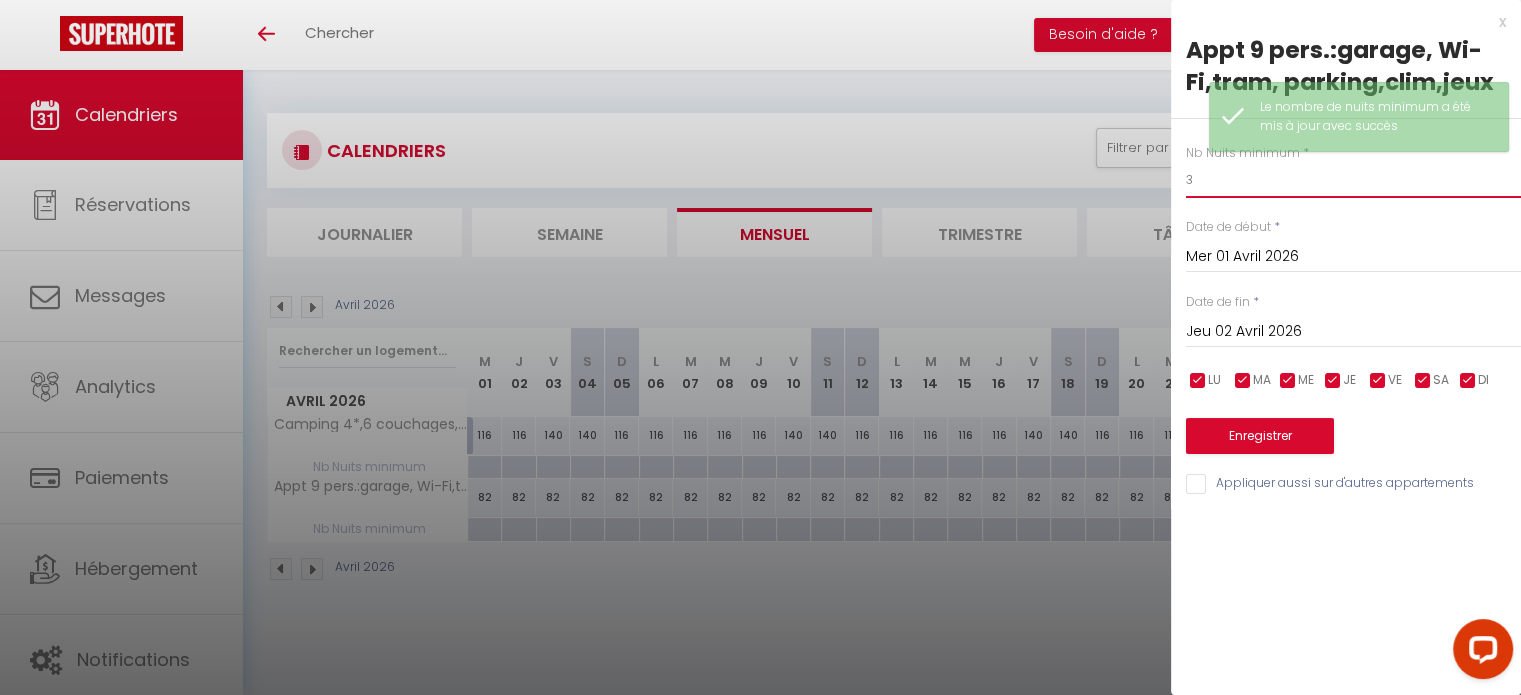type on "3" 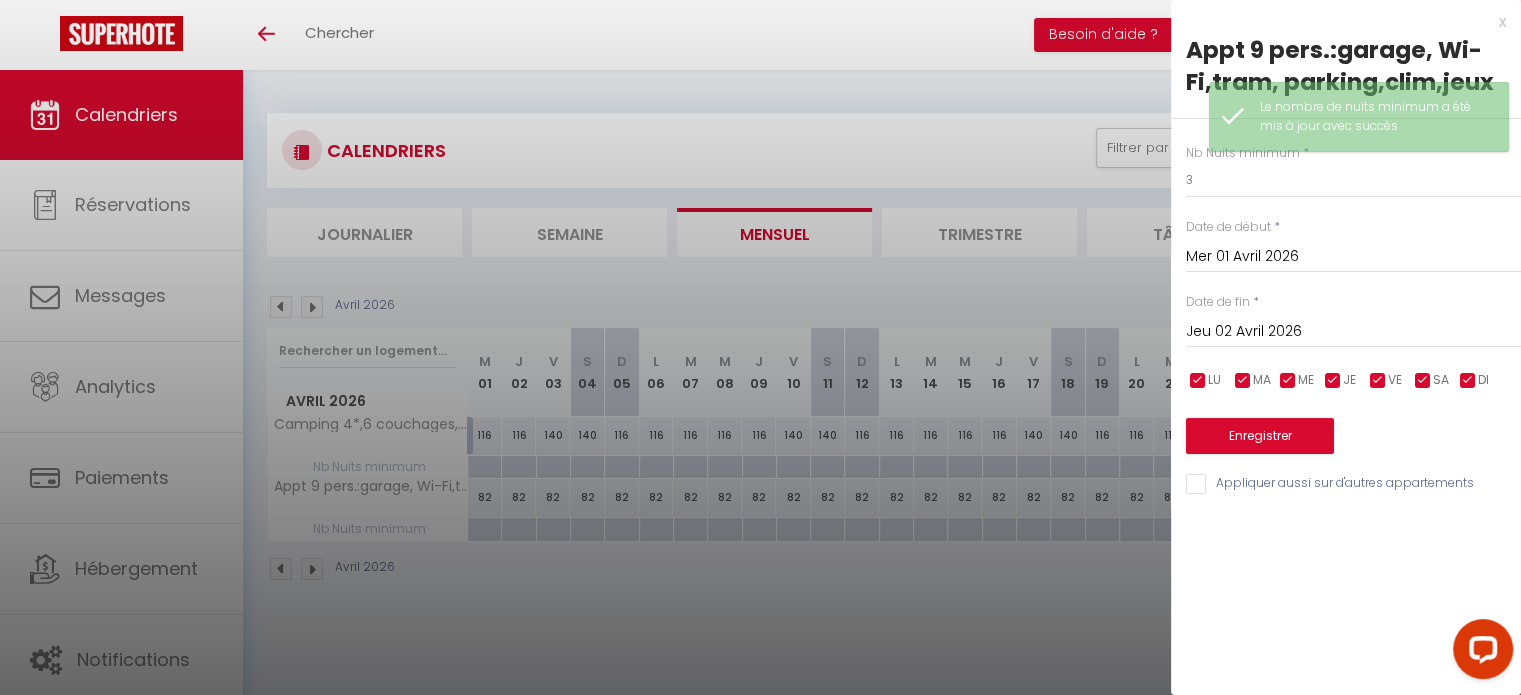 click on "Jeu 02 Avril 2026" at bounding box center (1353, 332) 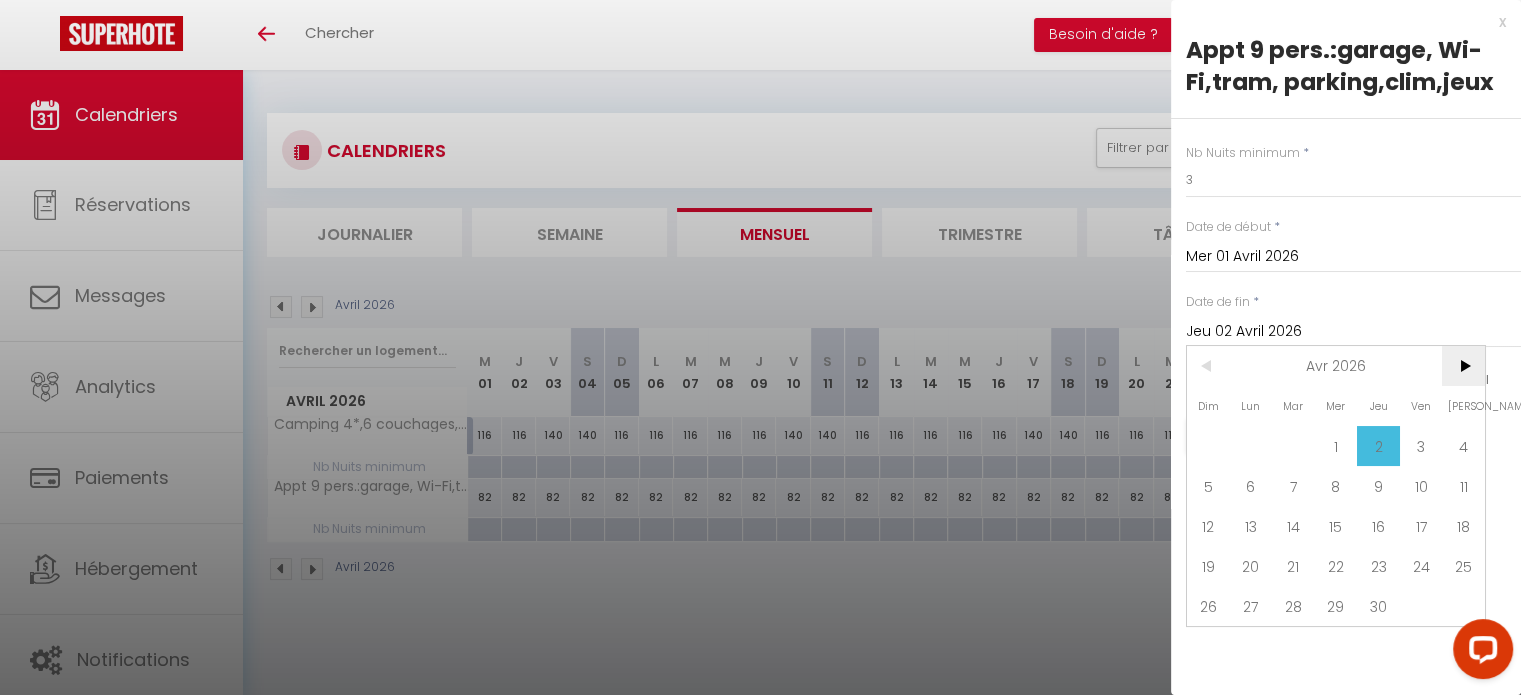 click on ">" at bounding box center (1463, 366) 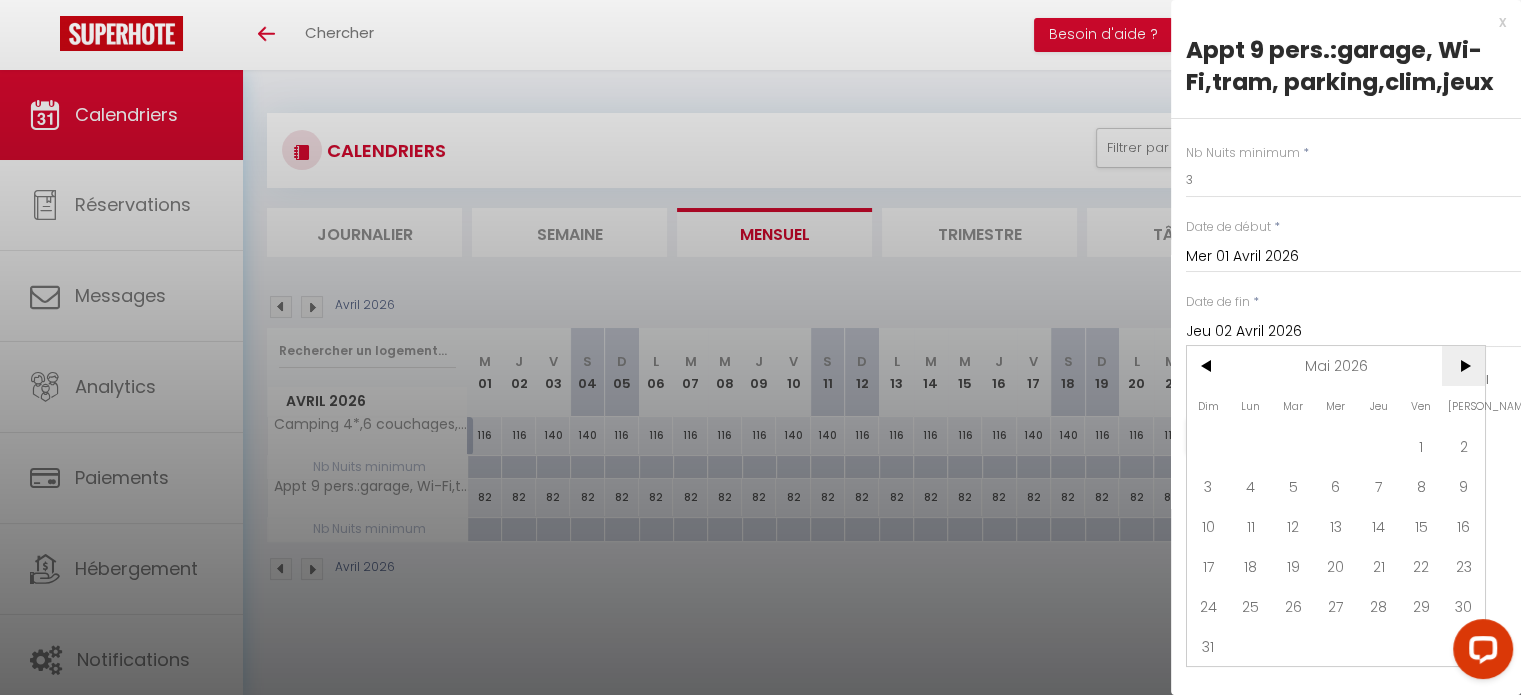 click on ">" at bounding box center [1463, 366] 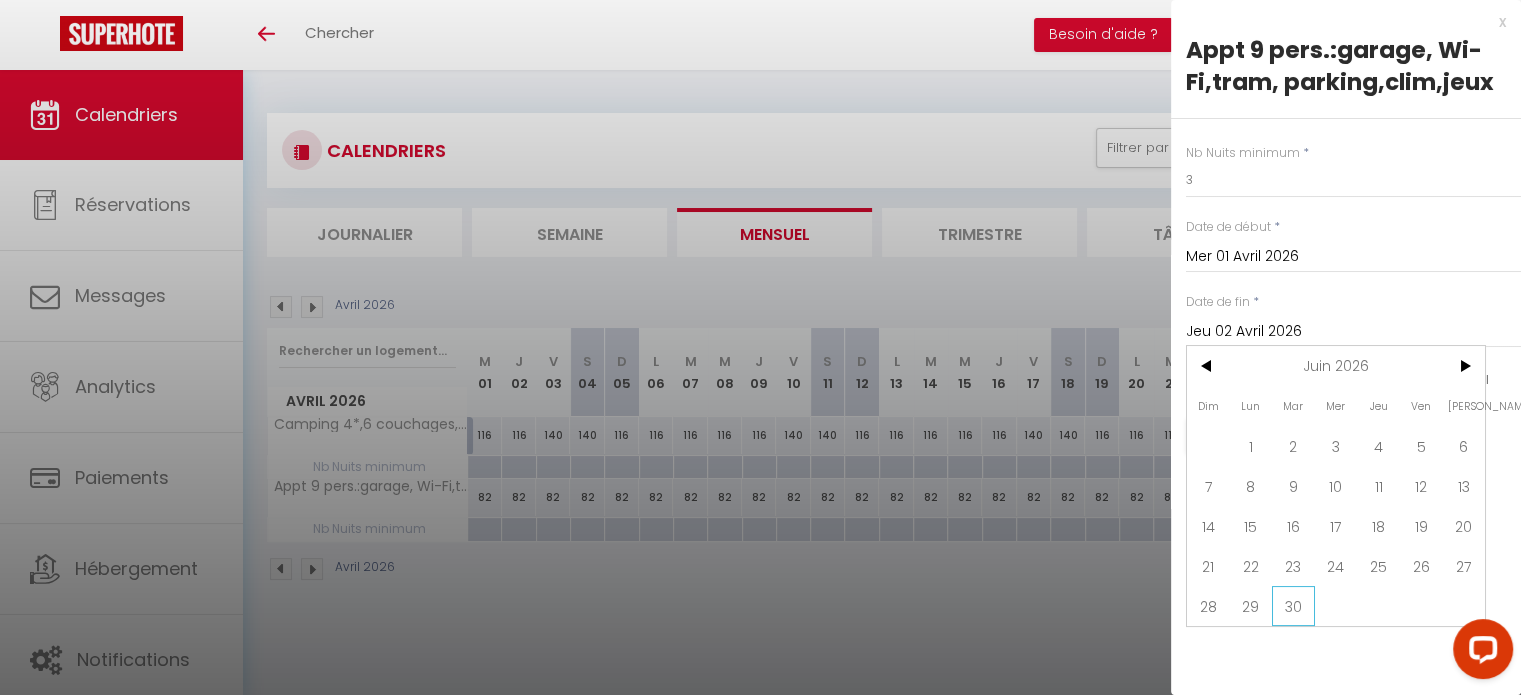 click on "30" at bounding box center (1293, 606) 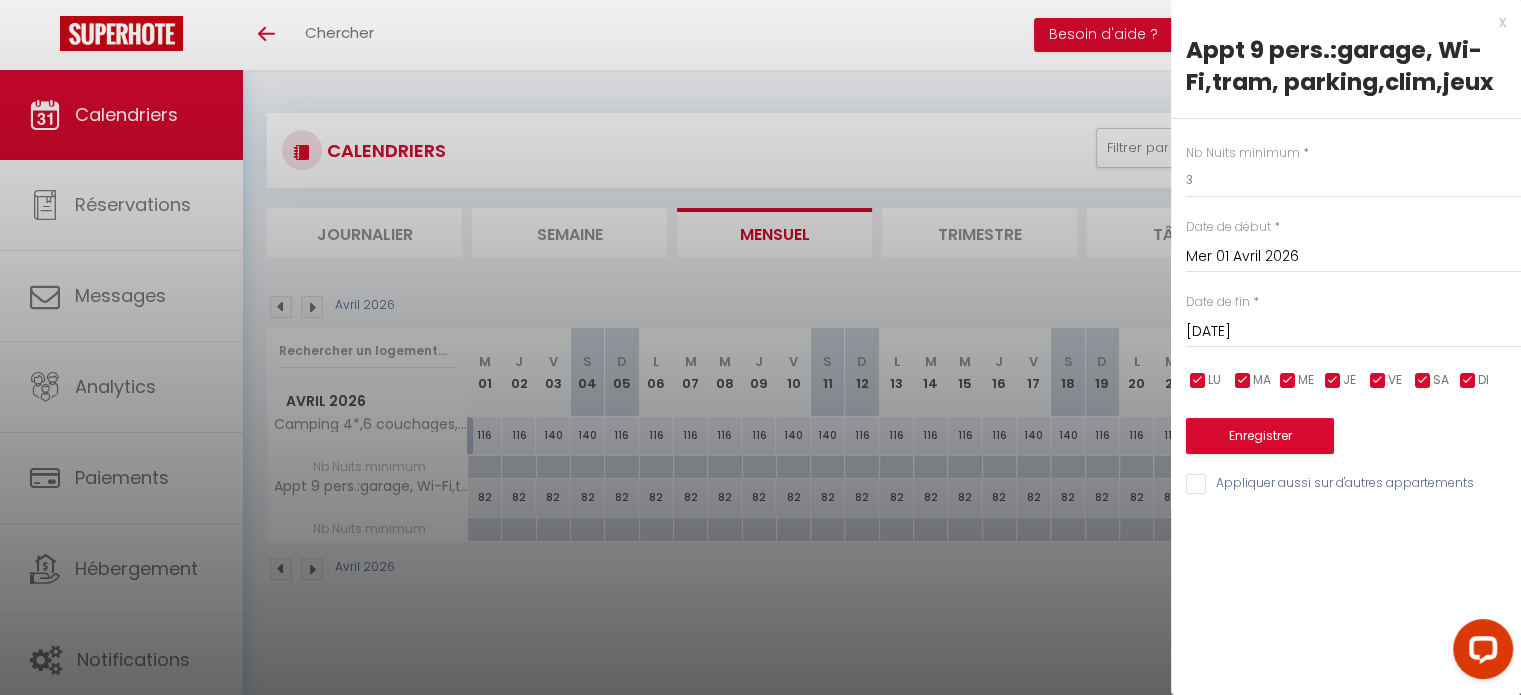 click on "Mar 30 Juin 2026         <   Juin 2026   >   Dim Lun Mar Mer Jeu Ven Sam   1 2 3 4 5 6 7 8 9 10 11 12 13 14 15 16 17 18 19 20 21 22 23 24 25 26 27 28 29 30     <   2026   >   Janvier Février Mars Avril Mai Juin Juillet Août Septembre Octobre Novembre Décembre     <   2020 - 2029   >   2020 2021 2022 2023 2024 2025 2026 2027 2028 2029" at bounding box center (1353, 330) 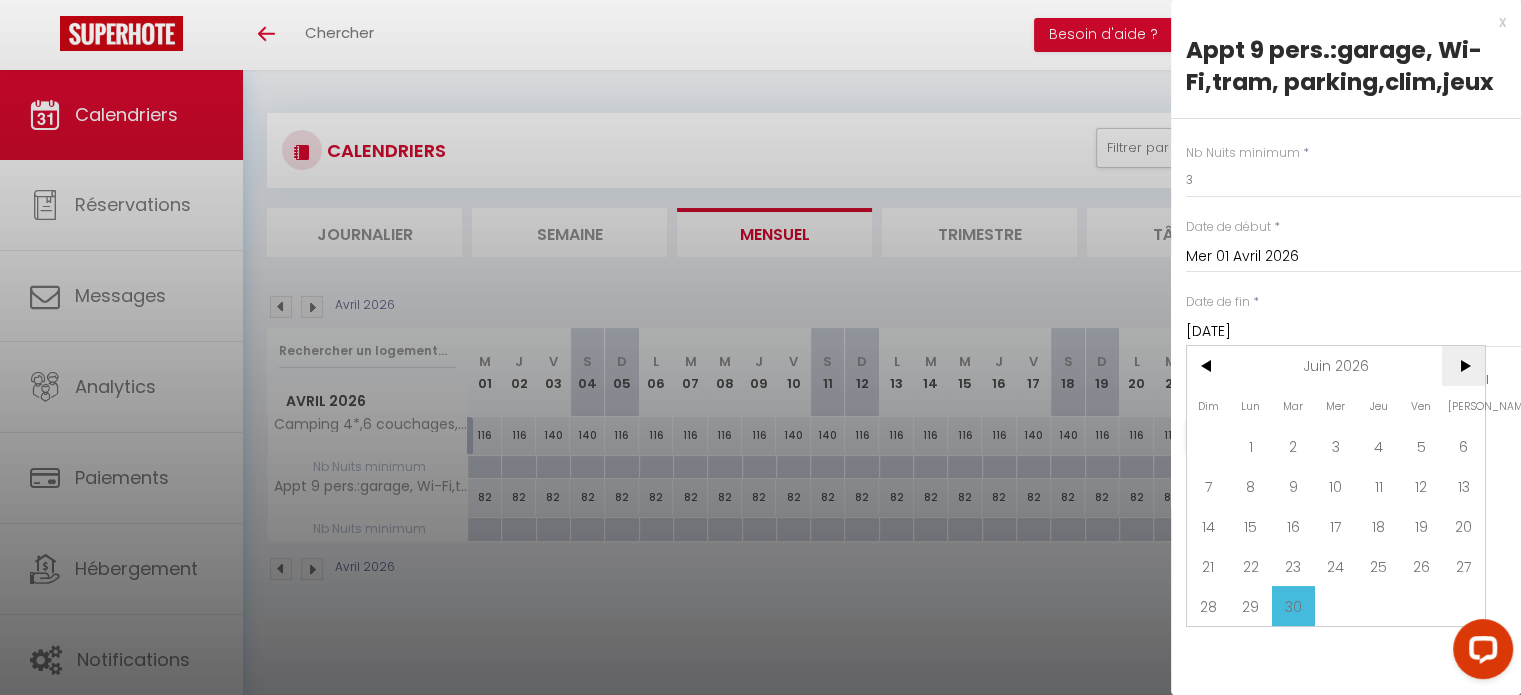 click on ">" at bounding box center (1463, 366) 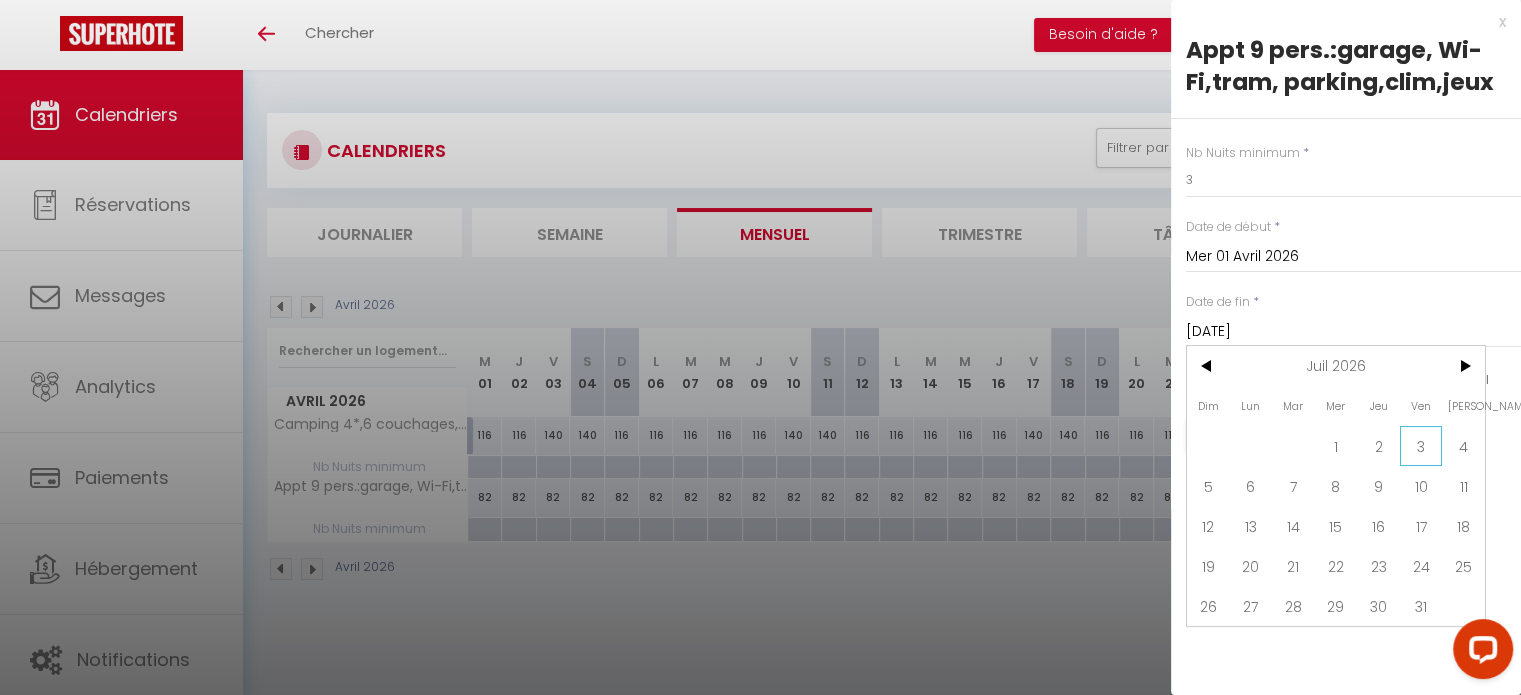 click on "3" at bounding box center (1421, 446) 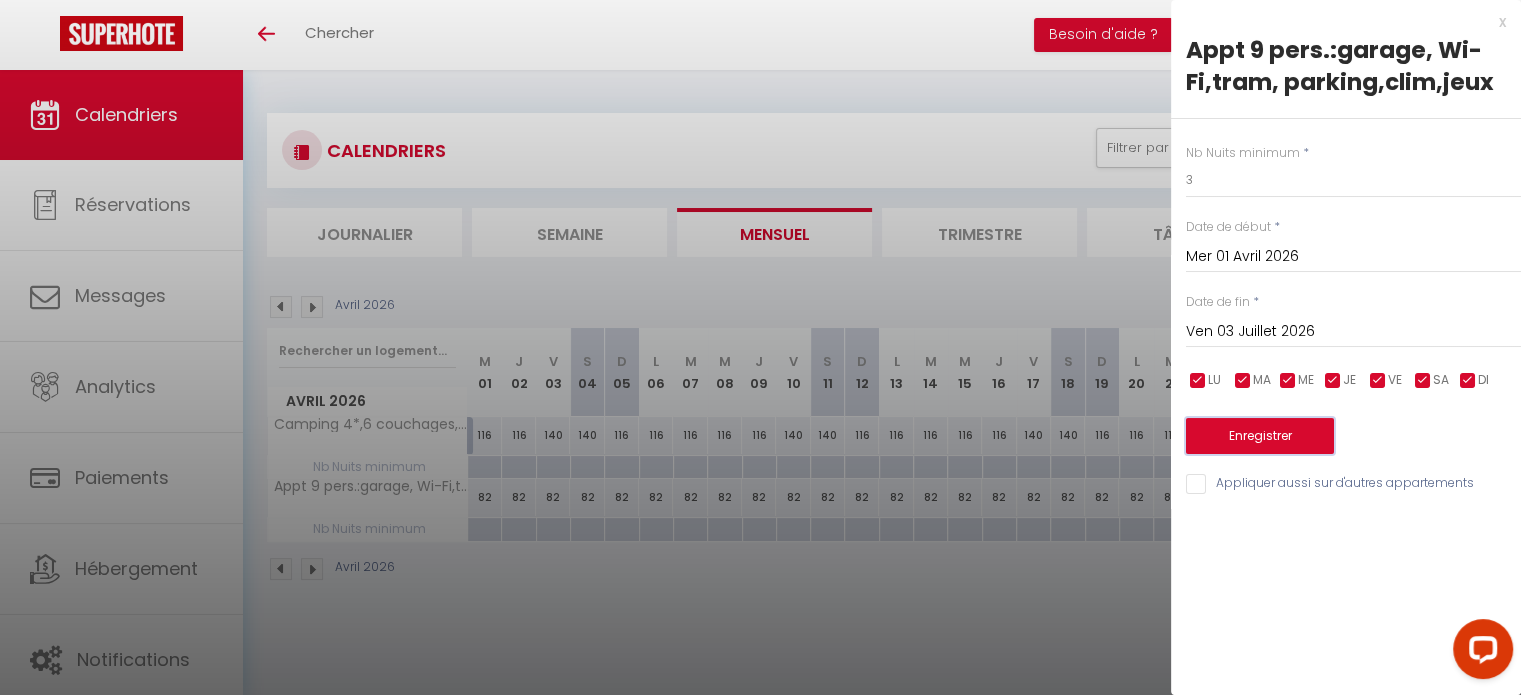 click on "Enregistrer" at bounding box center [1260, 436] 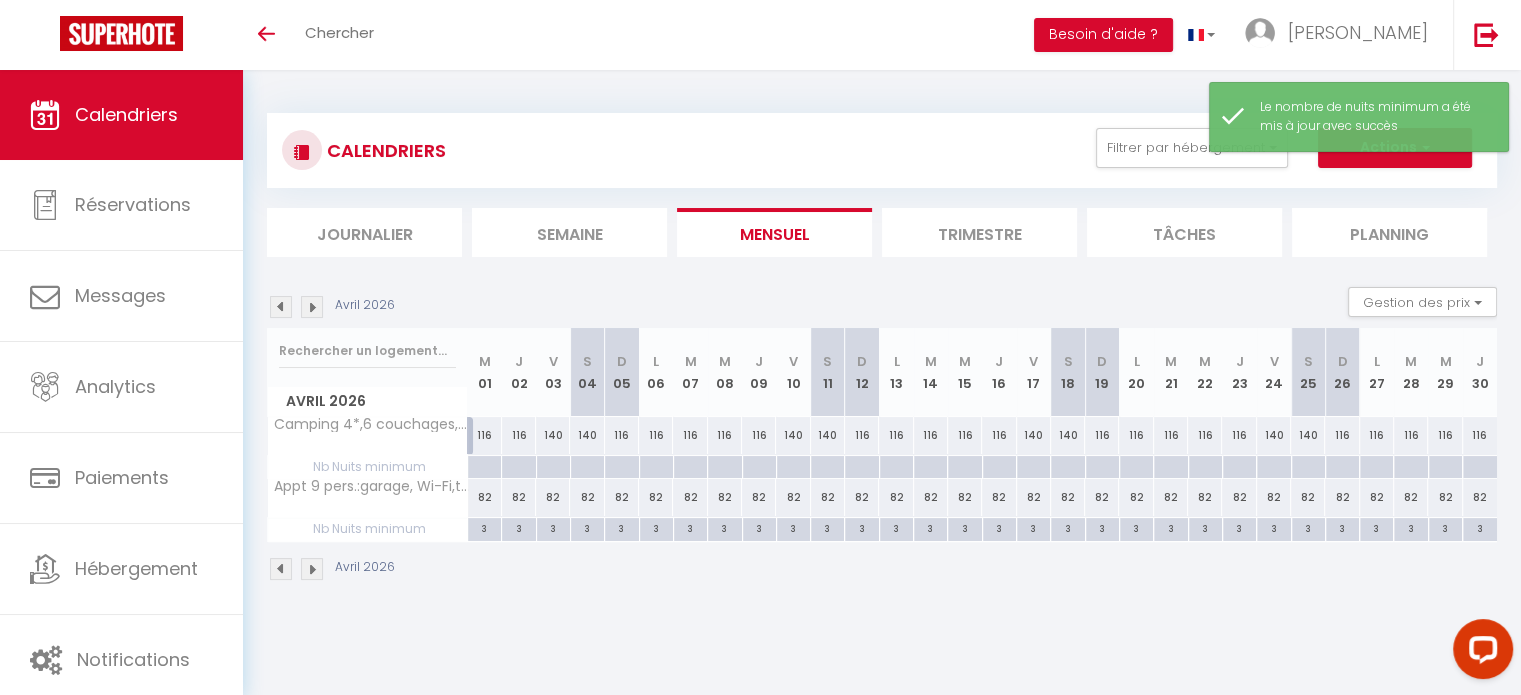 click at bounding box center (312, 569) 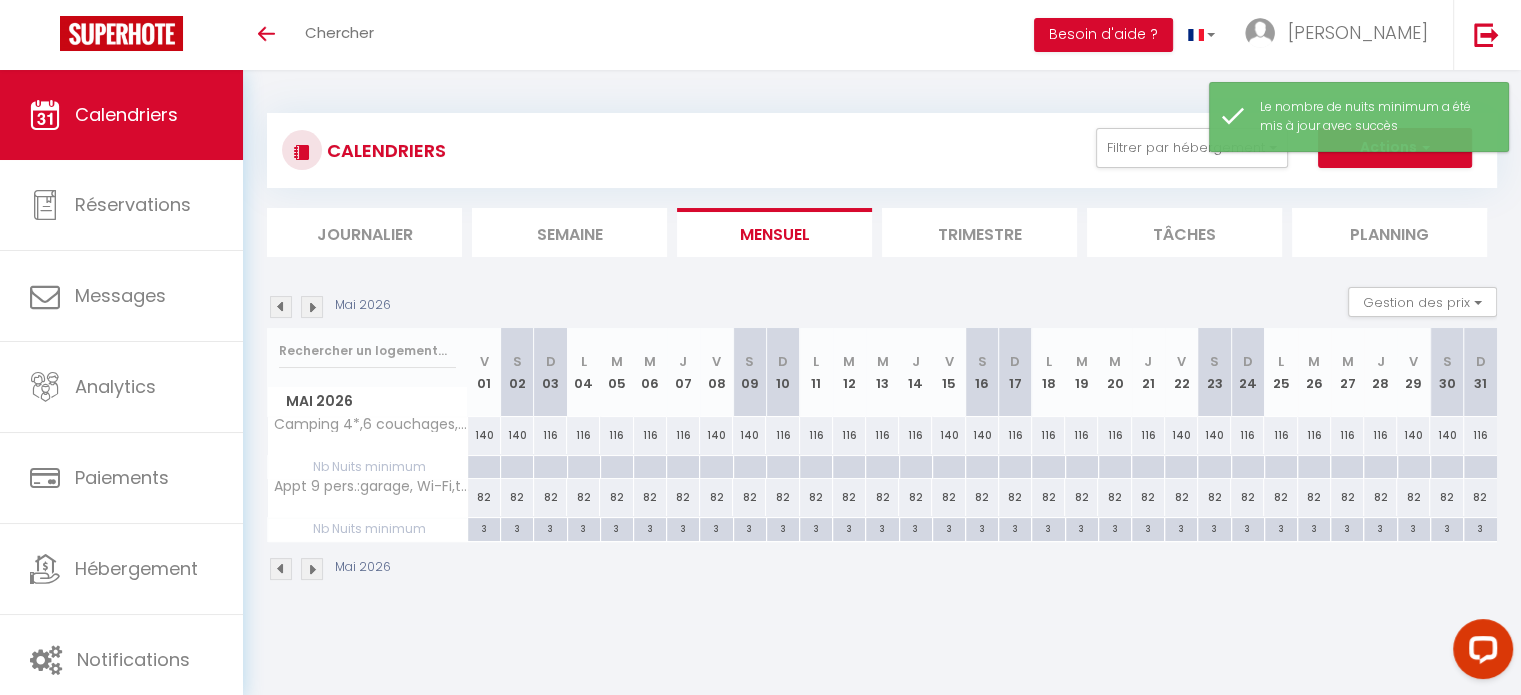 click at bounding box center [312, 569] 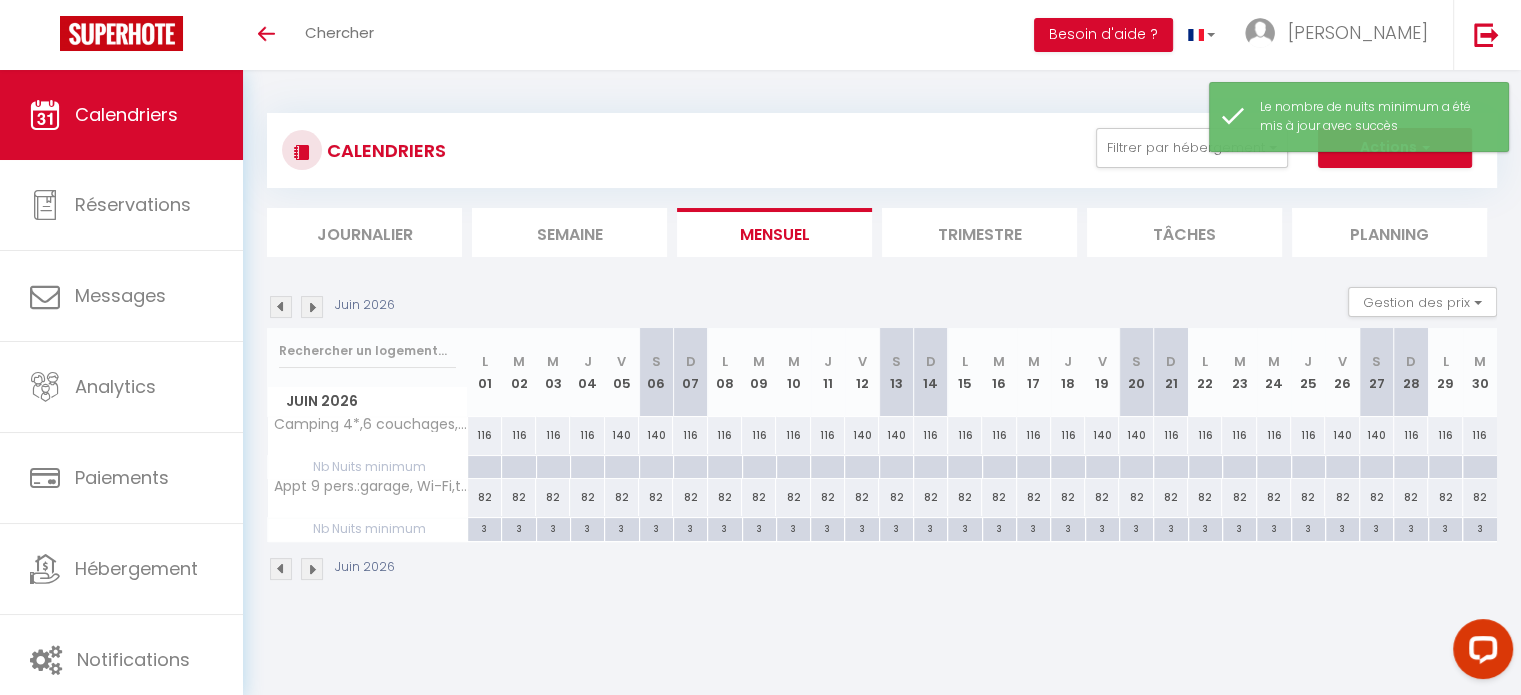 click at bounding box center [312, 569] 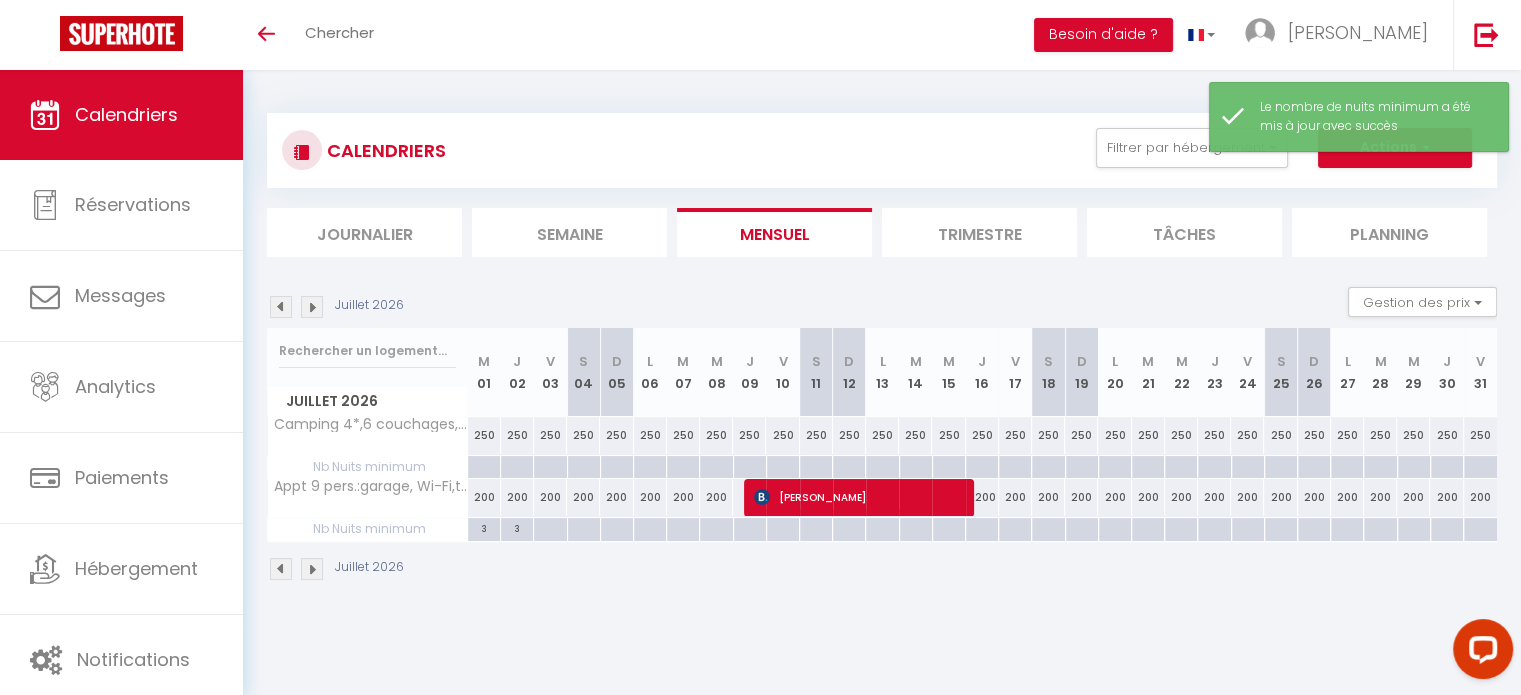 click at bounding box center [549, 529] 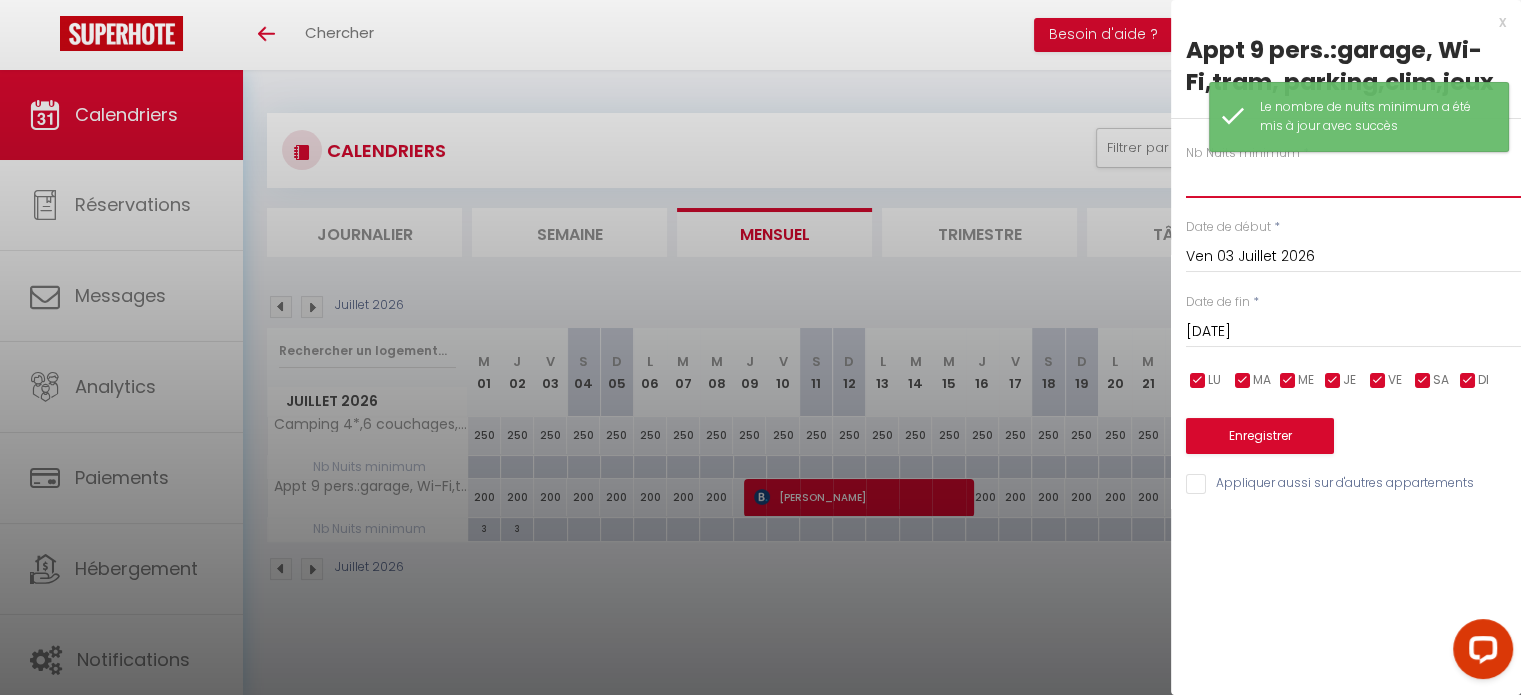 click at bounding box center [1353, 180] 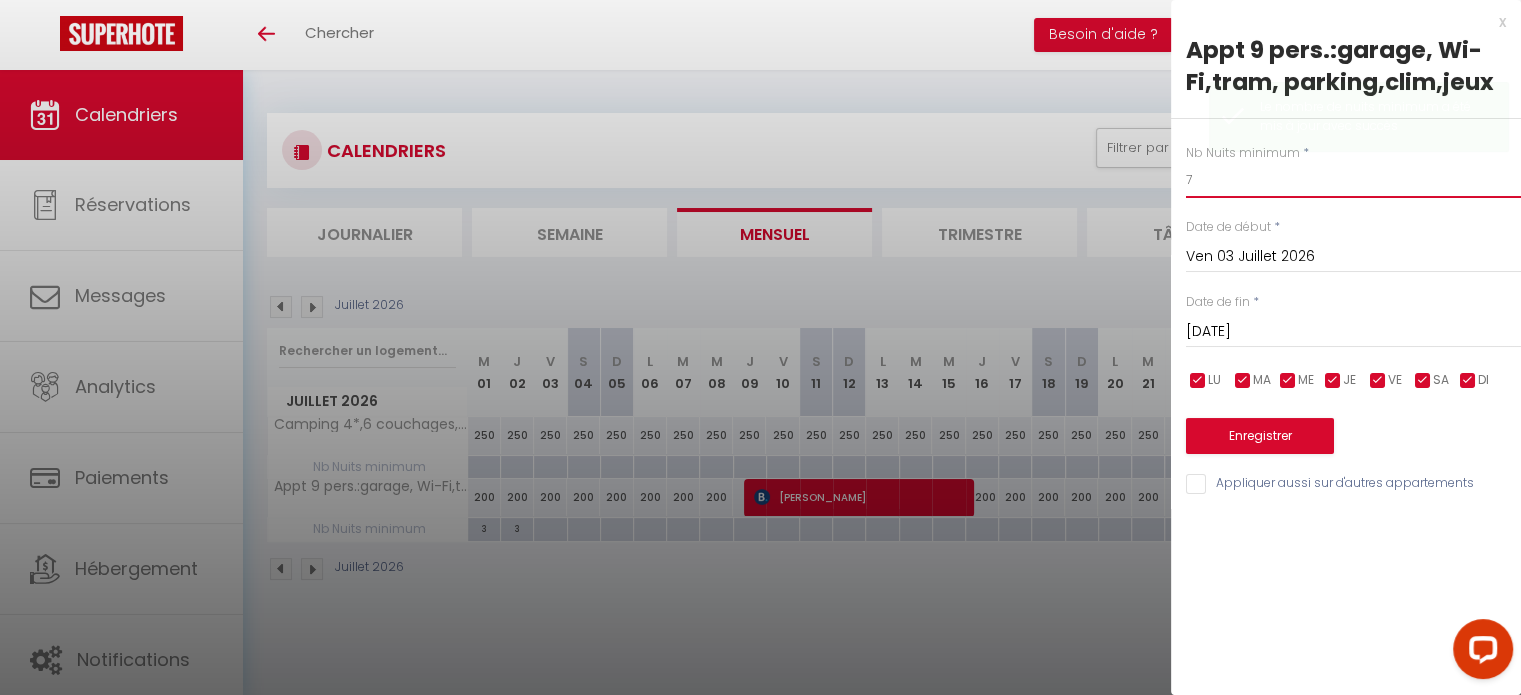type on "7" 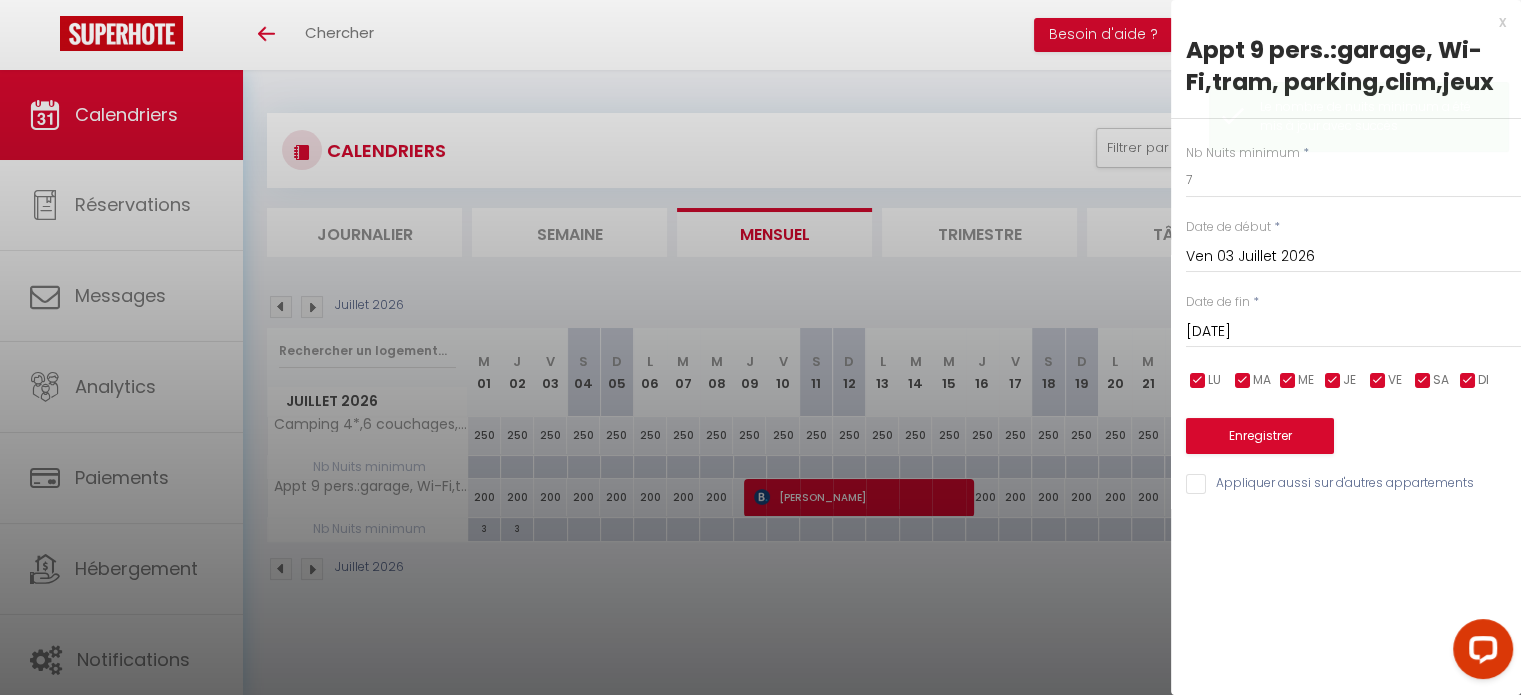 click on "Sam 04 Juillet 2026" at bounding box center [1353, 332] 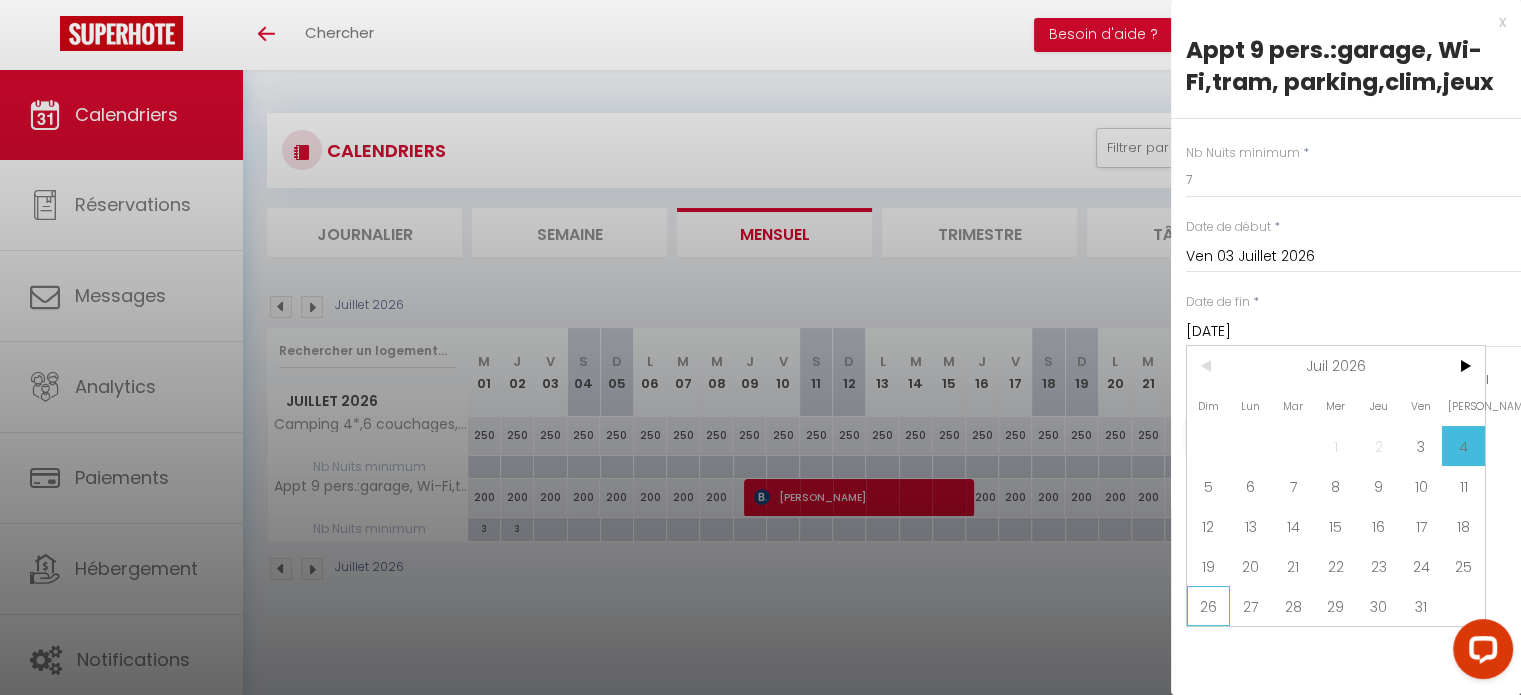 click on "26" at bounding box center [1208, 606] 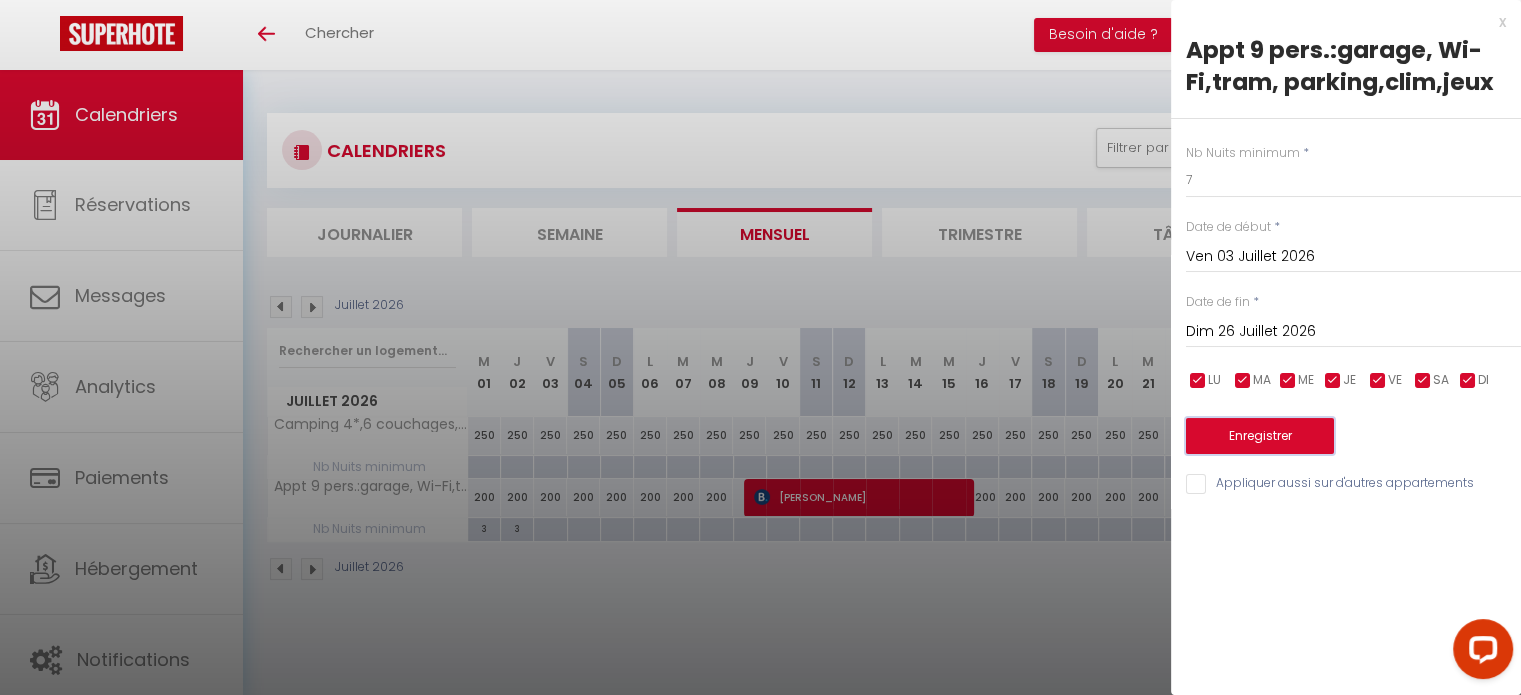 click on "Enregistrer" at bounding box center [1260, 436] 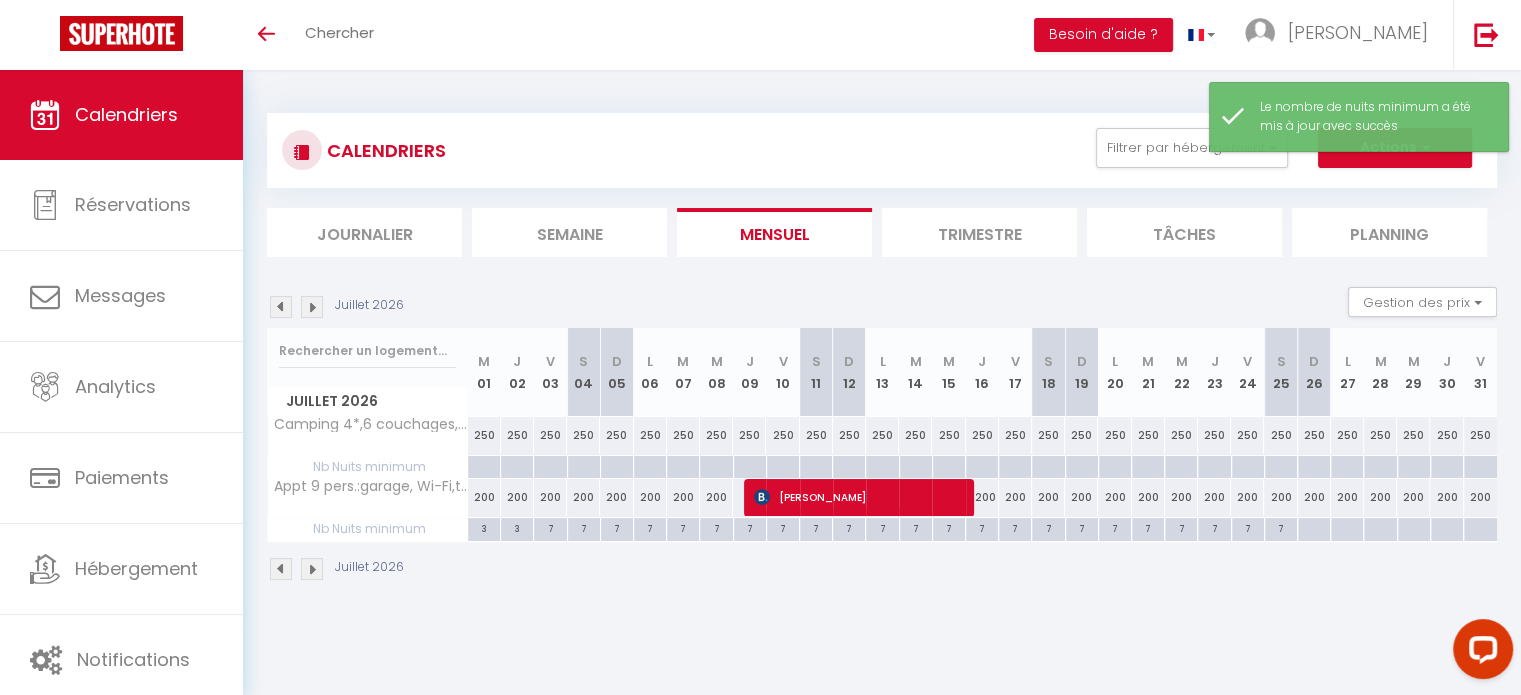 click at bounding box center [1313, 529] 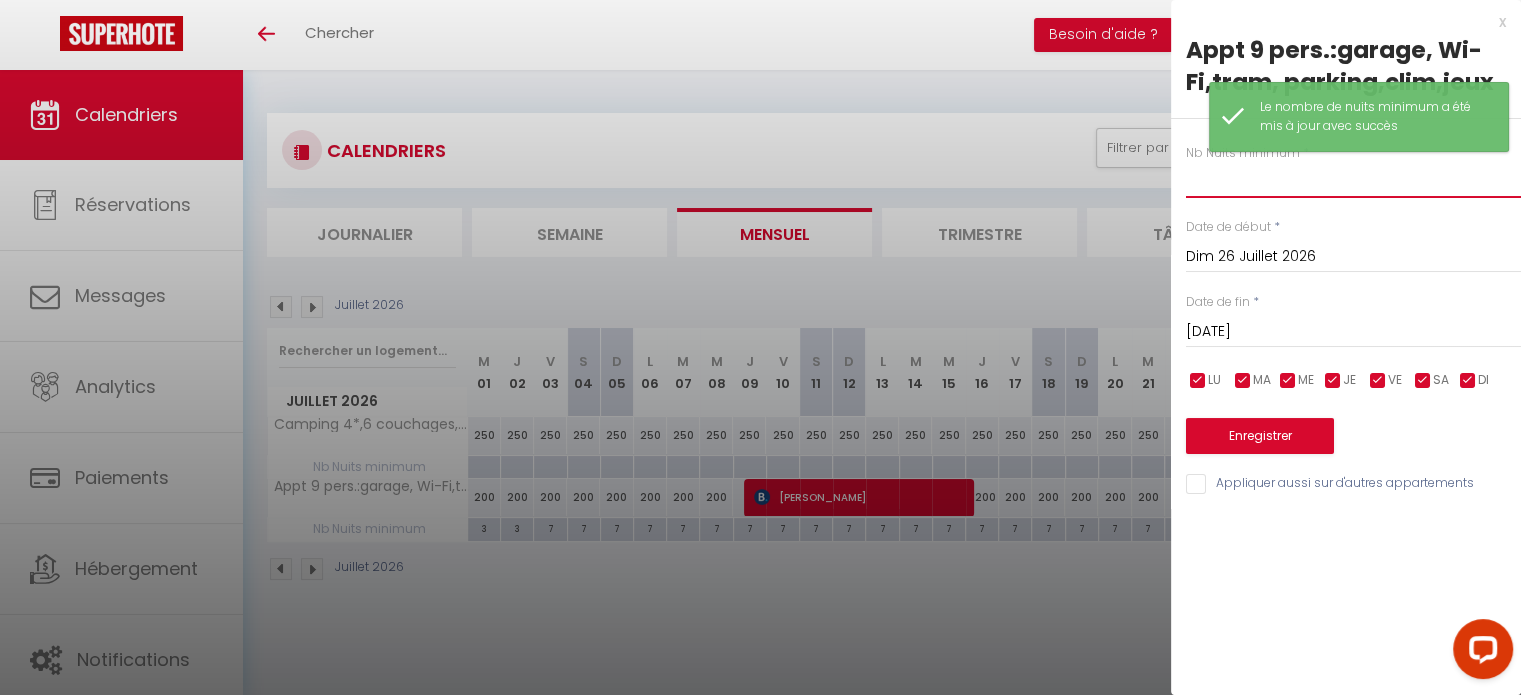 click at bounding box center (1353, 180) 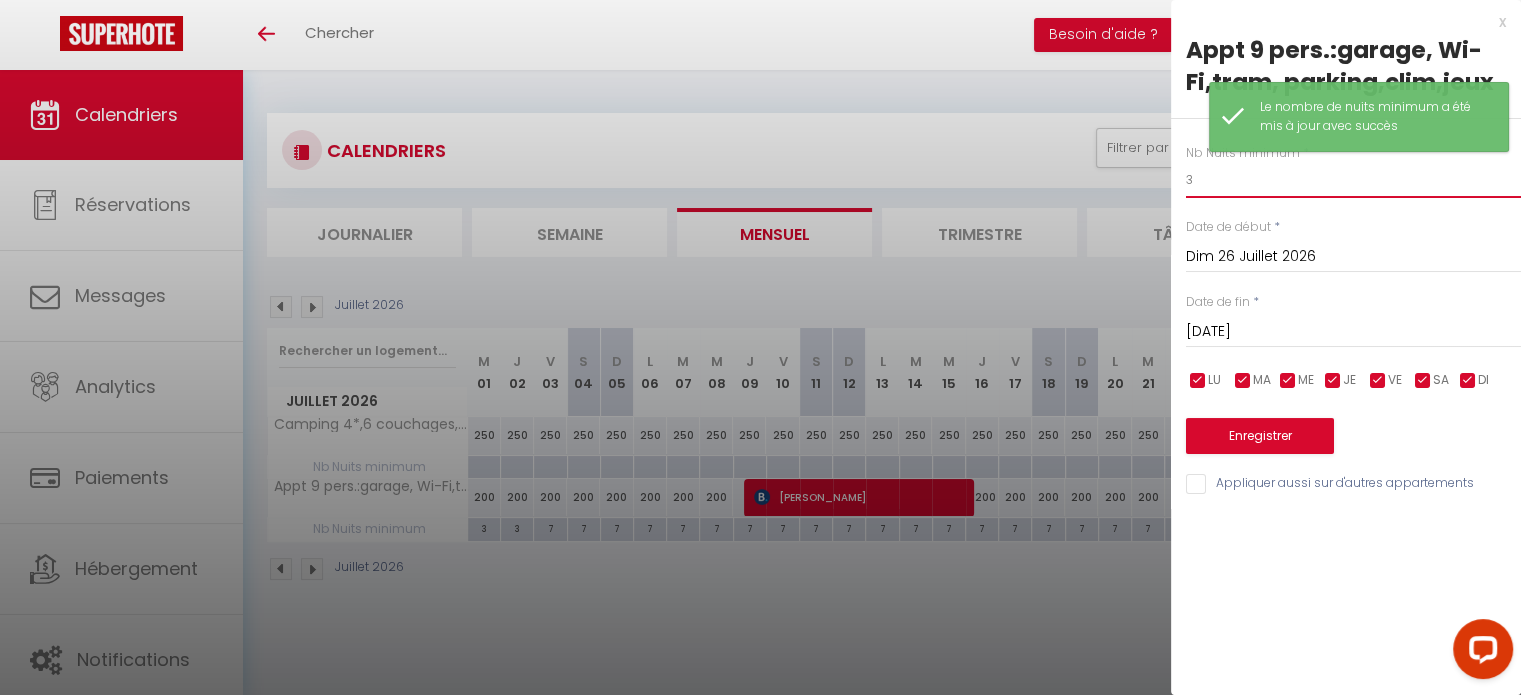 type on "3" 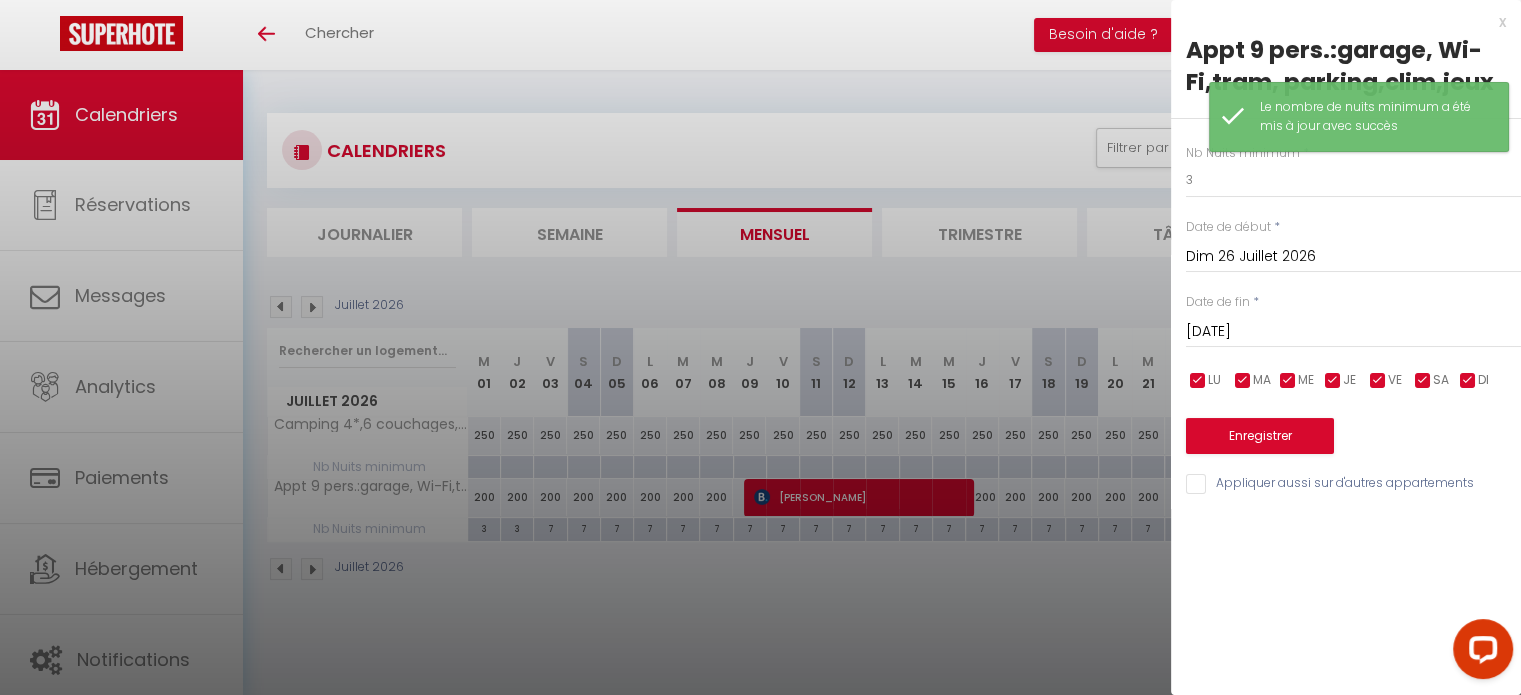 click on "Lun 27 Juillet 2026" at bounding box center [1353, 332] 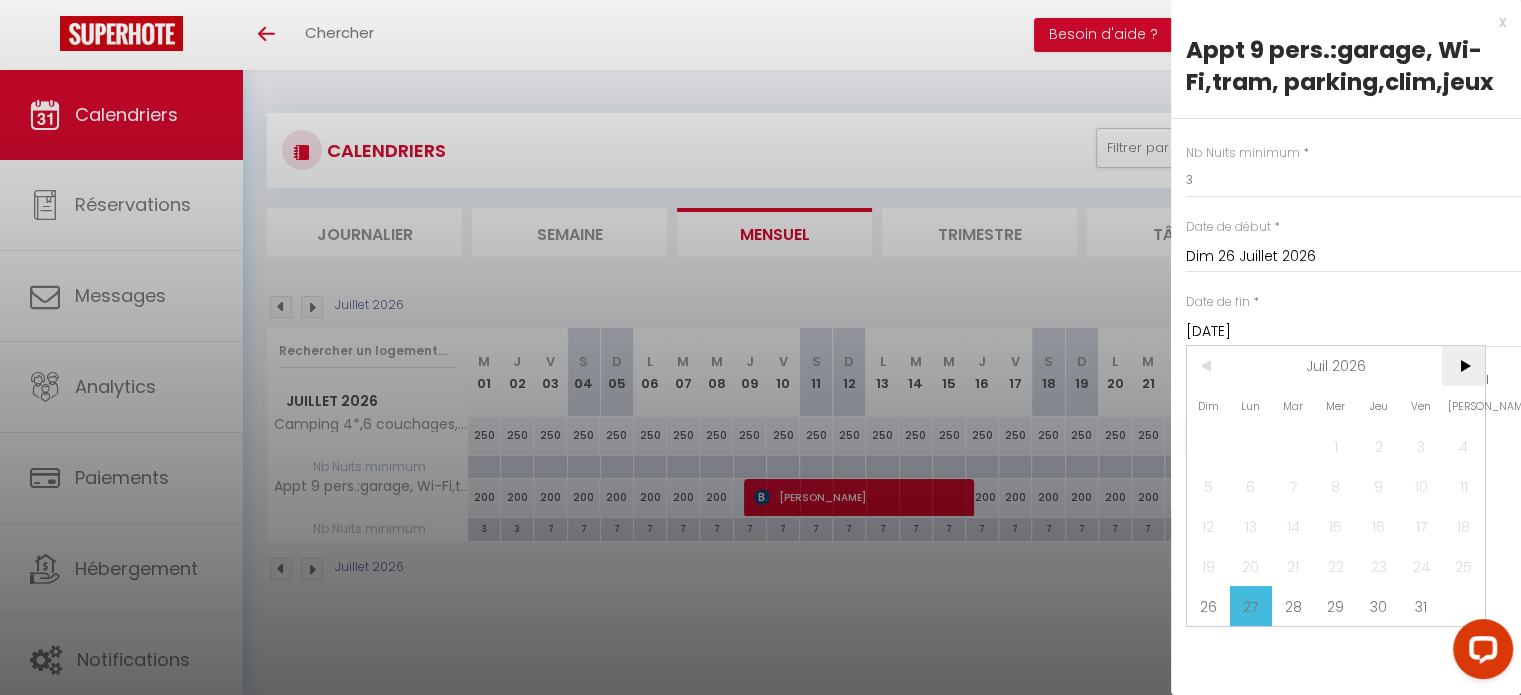 click on ">" at bounding box center [1463, 366] 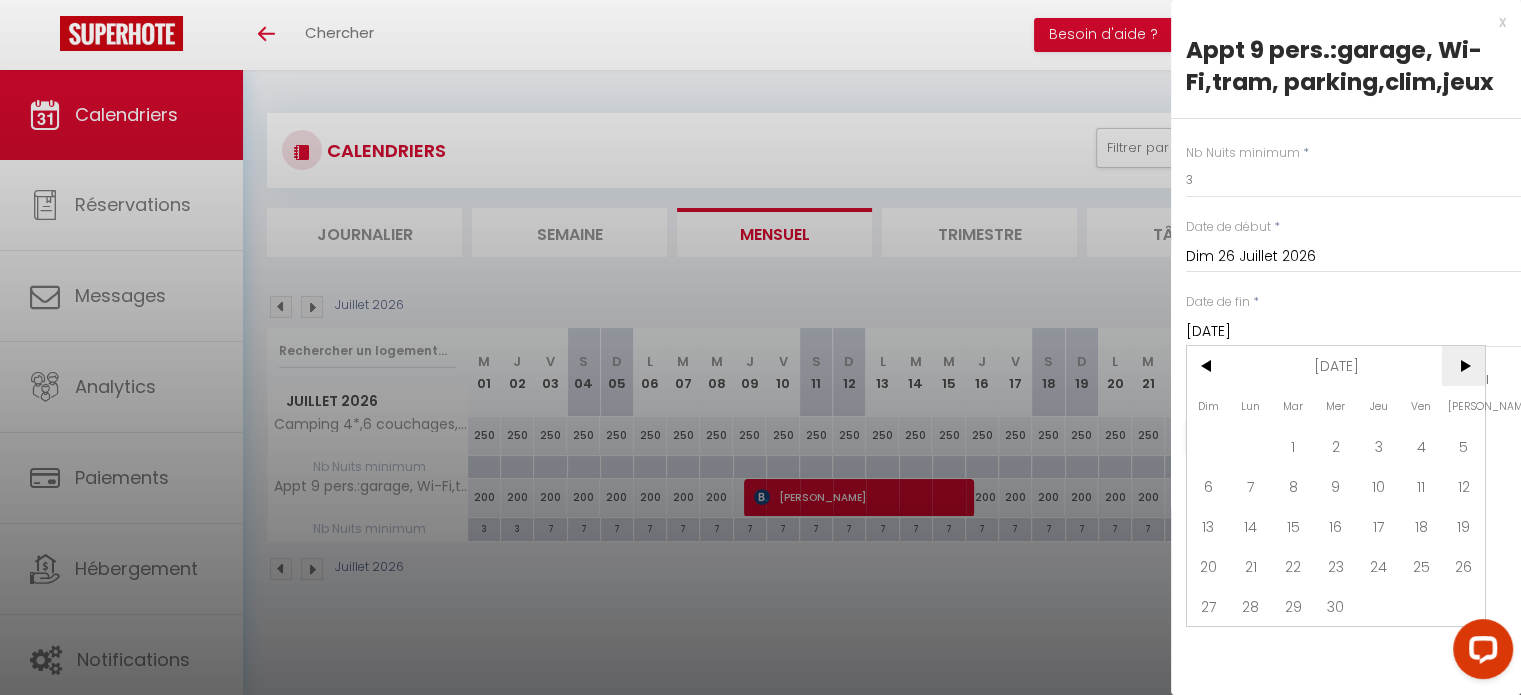 click on ">" at bounding box center (1463, 366) 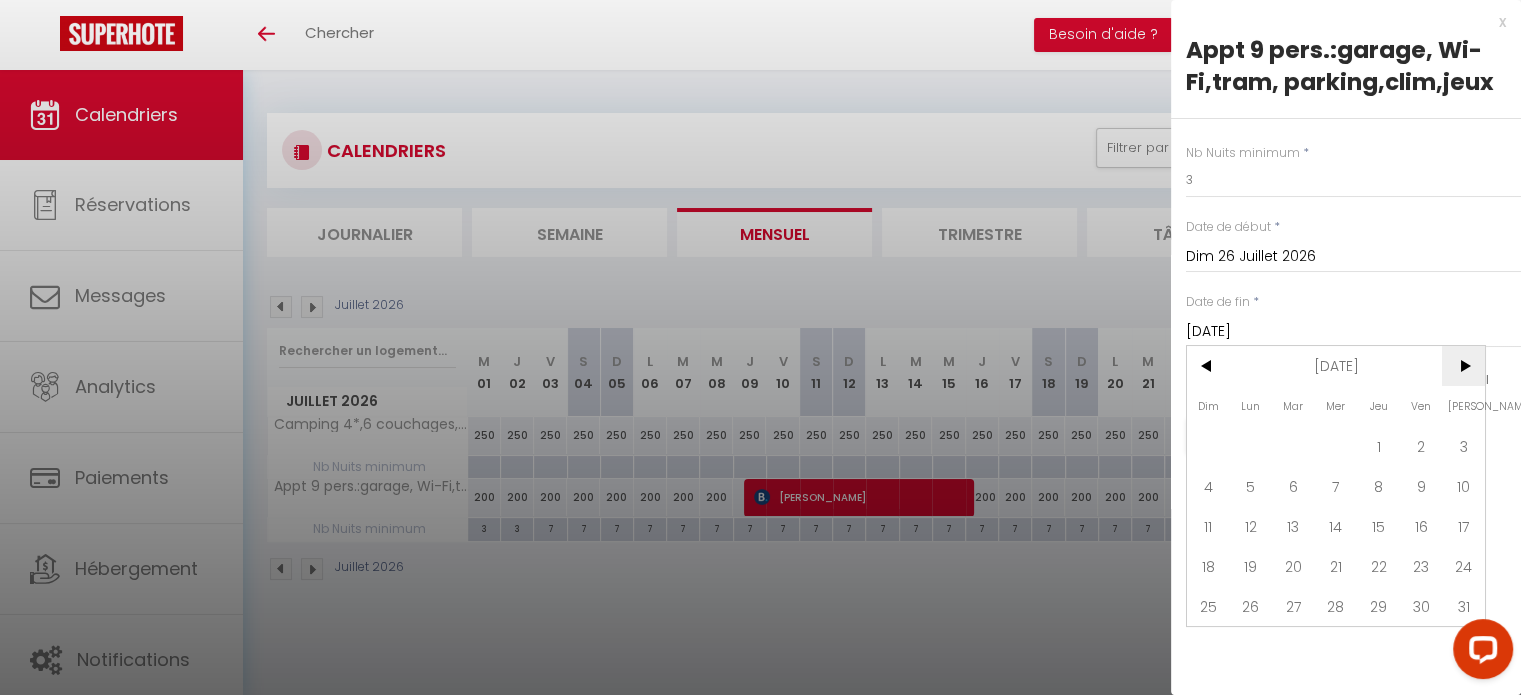 click on ">" at bounding box center [1463, 366] 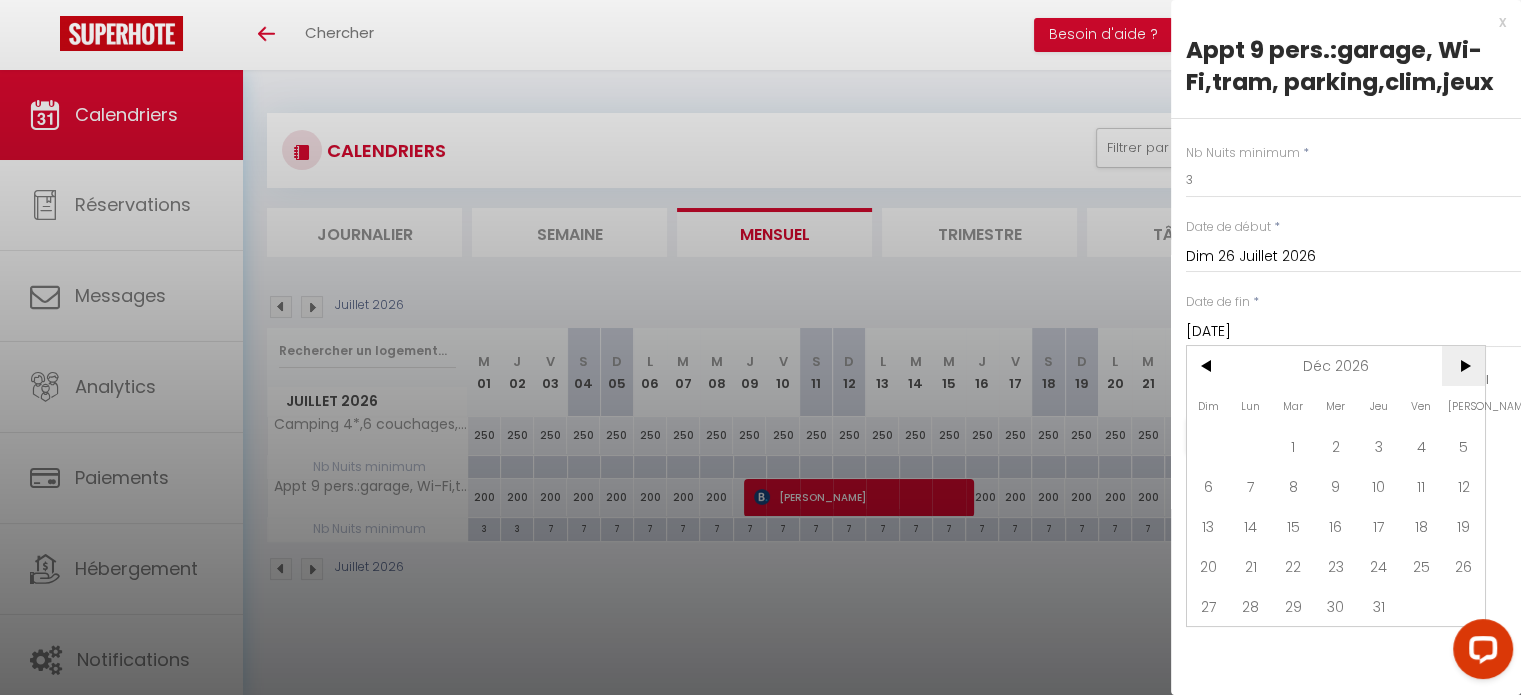 click on ">" at bounding box center [1463, 366] 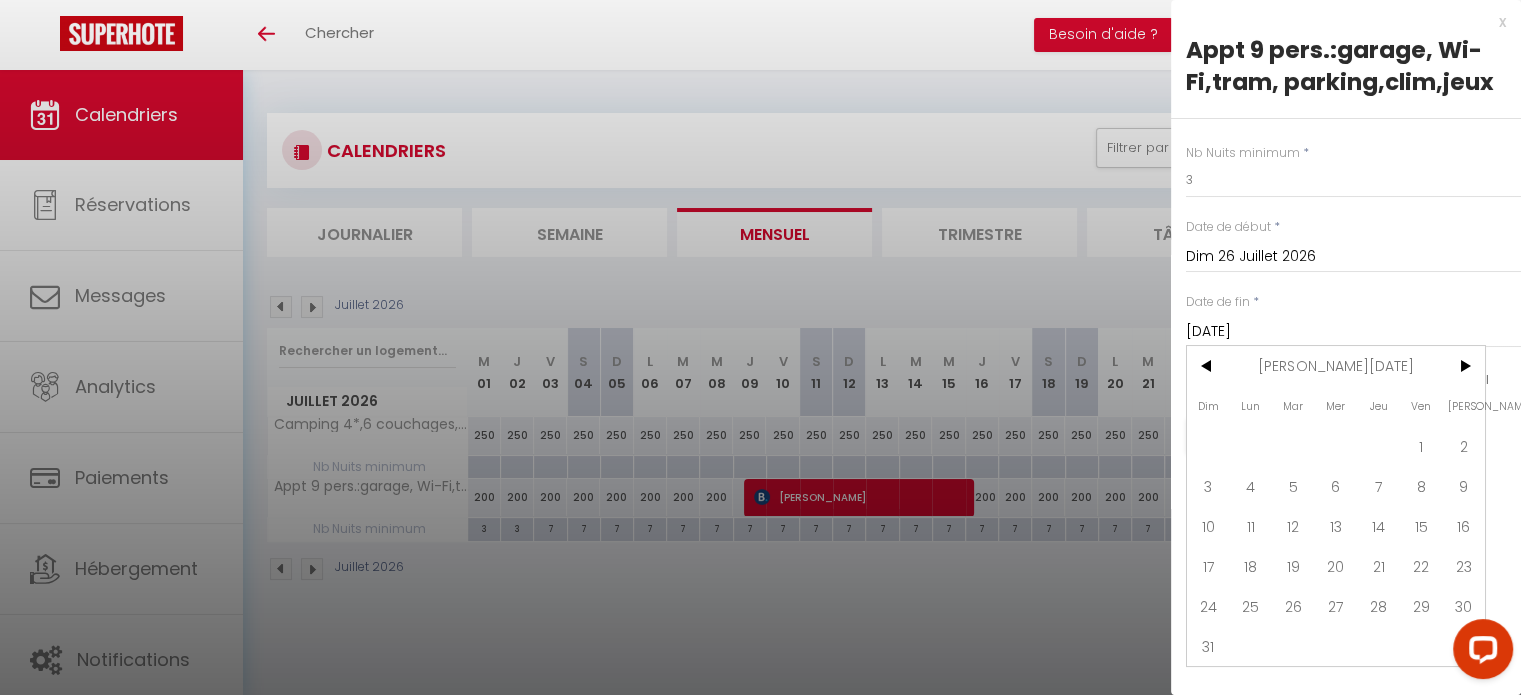 click on "x
Appt 9 pers.:garage, Wi-Fi,tram, parking,clim,jeux
Nb Nuits minimum
*   3
Date de début
*     Dim 26 Juillet 2026         <   Juil 2026   >   Dim Lun Mar Mer Jeu Ven Sam   1 2 3 4 5 6 7 8 9 10 11 12 13 14 15 16 17 18 19 20 21 22 23 24 25 26 27 28 29 30 31     <   2026   >   Janvier Février Mars Avril Mai Juin Juillet Août Septembre Octobre Novembre Décembre     <   2020 - 2029   >   2020 2021 2022 2023 2024 2025 2026 2027 2028 2029
Date de fin
*     Lun 27 Juillet 2026         <   Jan 2027   >   Dim Lun Mar Mer Jeu Ven Sam   1 2 3 4 5 6 7 8 9 10 11 12 13 14 15 16 17 18 19 20 21 22 23 24 25 26 27 28 29 30 31     <   2027   >   Janvier Février Mars Avril Mai Juin Juillet Août Septembre Octobre Novembre Décembre     <   2020 - 2029   >   2020 2021 2022 2023 2024 2025 2026 2027 2028 2029     LU   MA   ME   JE   VE   SA   DI" at bounding box center (1346, 347) 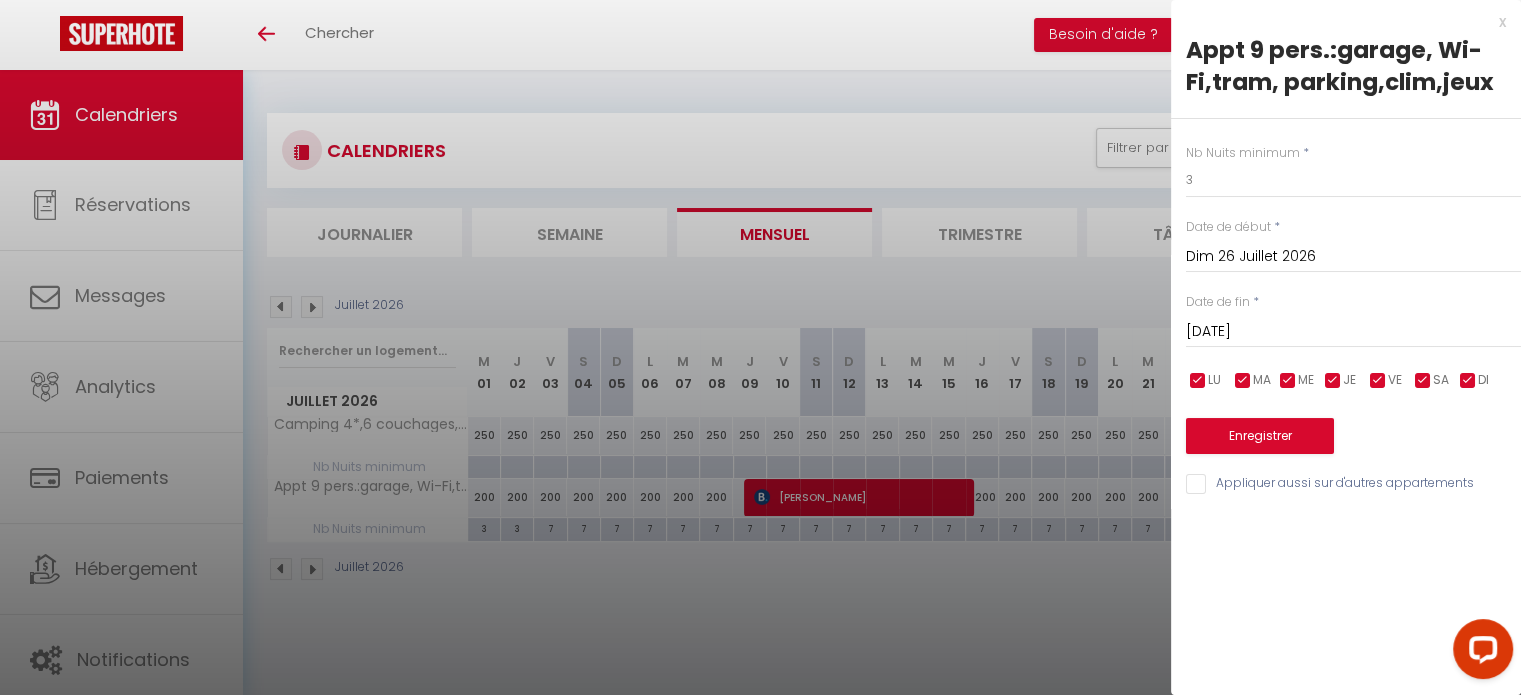 click on "Lun 27 Juillet 2026" at bounding box center (1353, 332) 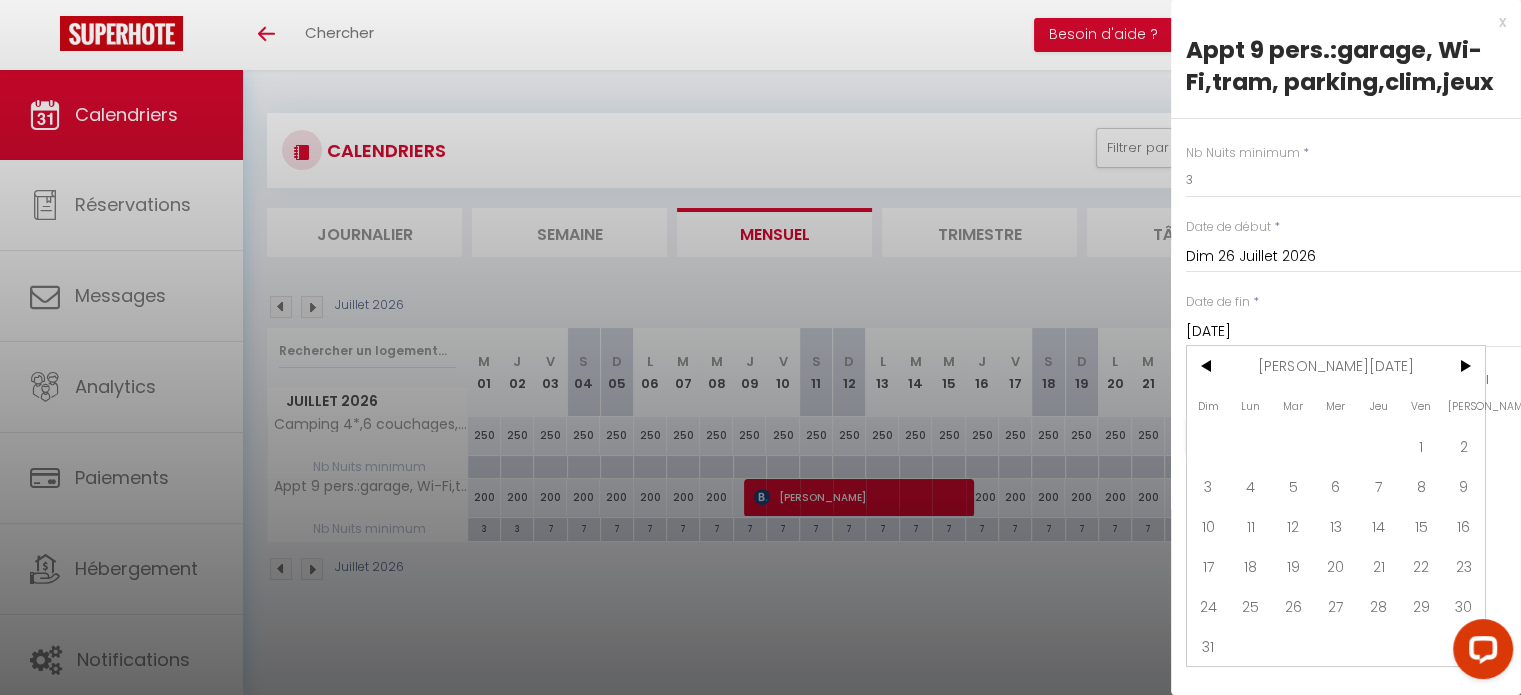 click on "31" at bounding box center (1208, 646) 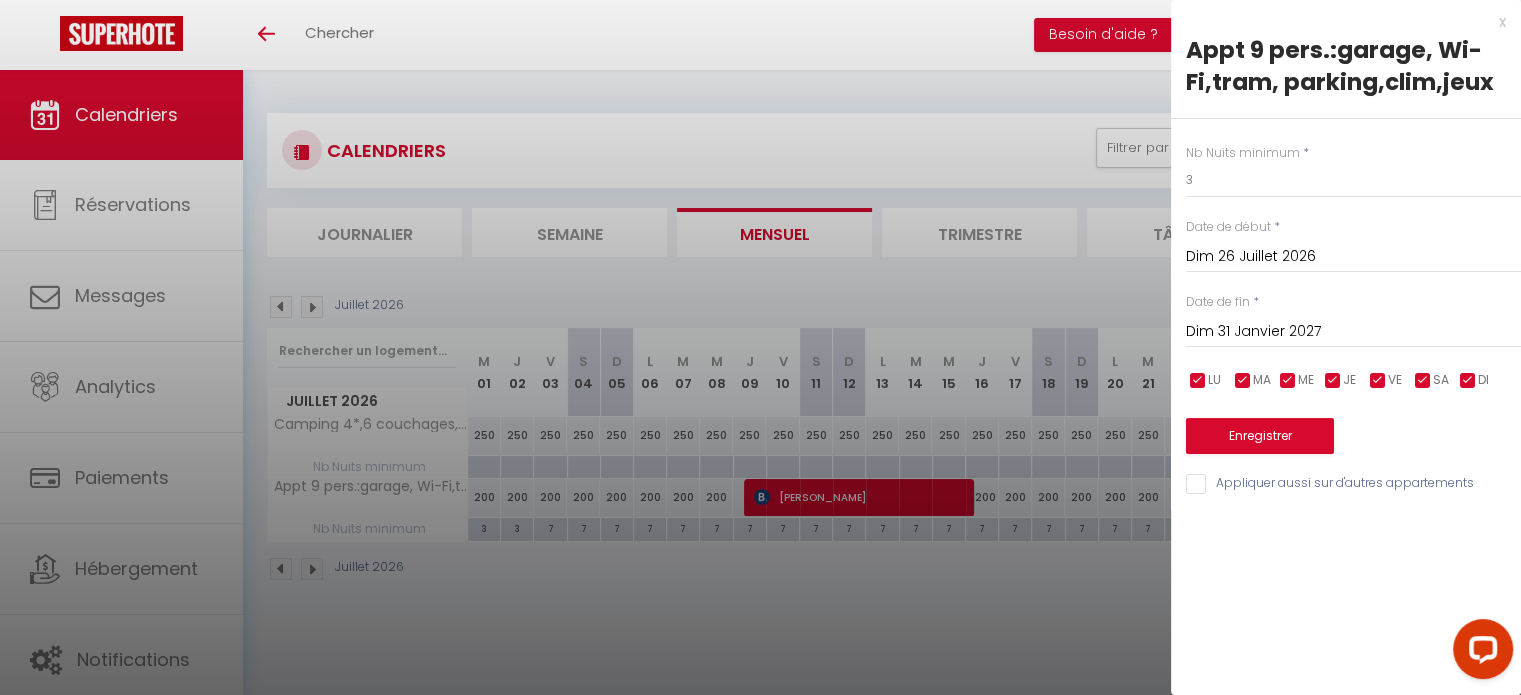 click on "Nb Nuits minimum
*   3
Date de début
*     Dim 26 Juillet 2026         <   Juil 2026   >   Dim Lun Mar Mer Jeu Ven Sam   1 2 3 4 5 6 7 8 9 10 11 12 13 14 15 16 17 18 19 20 21 22 23 24 25 26 27 28 29 30 31     <   2026   >   Janvier Février Mars Avril Mai Juin Juillet Août Septembre Octobre Novembre Décembre     <   2020 - 2029   >   2020 2021 2022 2023 2024 2025 2026 2027 2028 2029
Date de fin
*     Dim 31 Janvier 2027         <   Jan 2027   >   Dim Lun Mar Mer Jeu Ven Sam   1 2 3 4 5 6 7 8 9 10 11 12 13 14 15 16 17 18 19 20 21 22 23 24 25 26 27 28 29 30 31     <   2027   >   Janvier Février Mars Avril Mai Juin Juillet Août Septembre Octobre Novembre Décembre     <   2020 - 2029   >   2020 2021 2022 2023 2024 2025 2026 2027 2028 2029     LU   MA   ME   JE   VE   SA   DI
Enregistrer
Appliquer aussi sur d'autres appartements" at bounding box center (1346, 308) 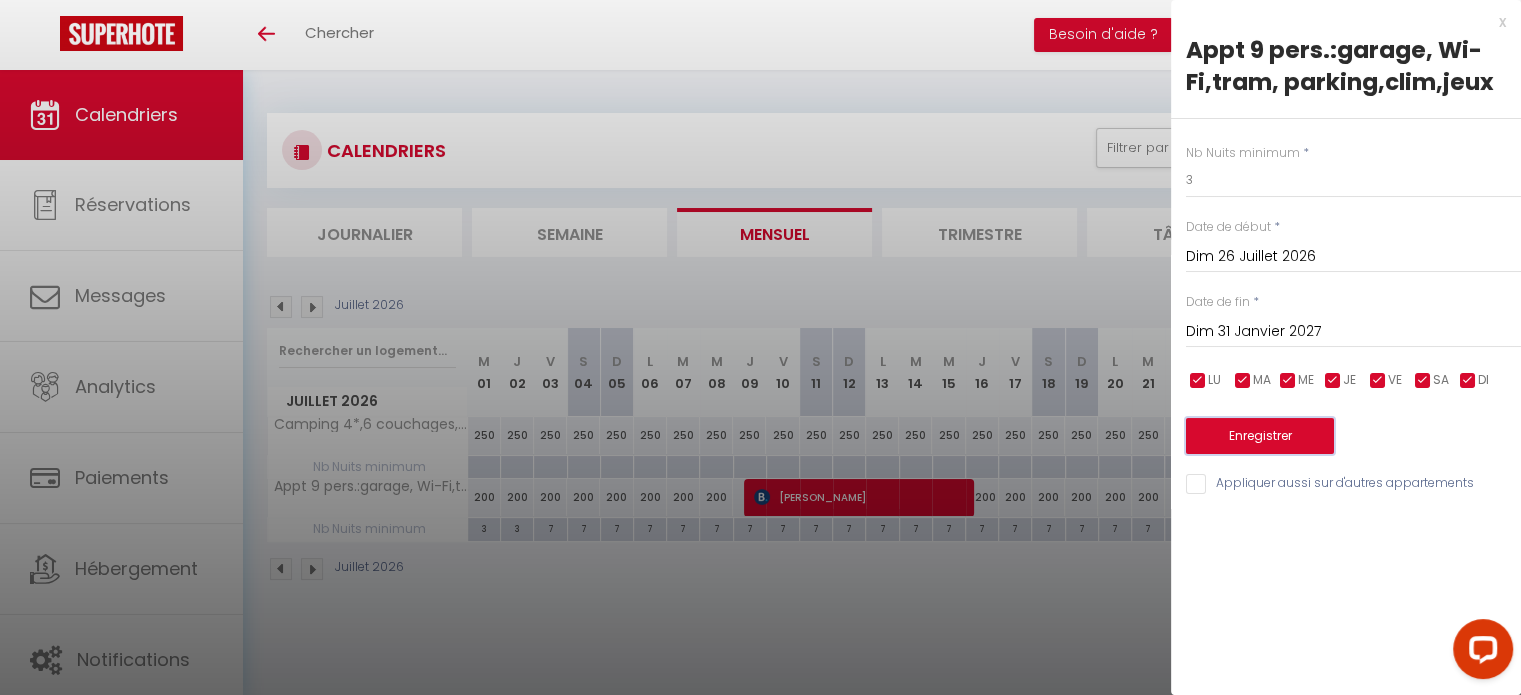 click on "Enregistrer" at bounding box center [1260, 436] 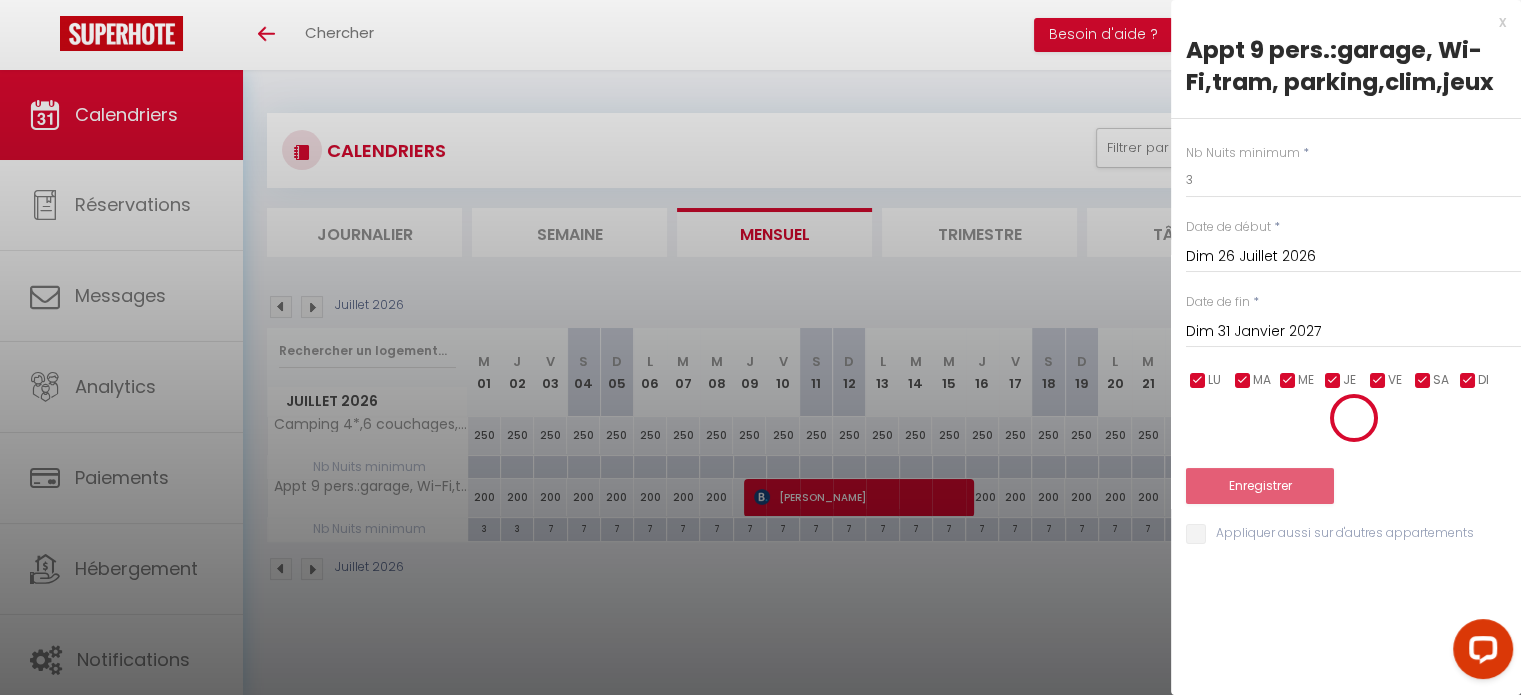 click at bounding box center (760, 347) 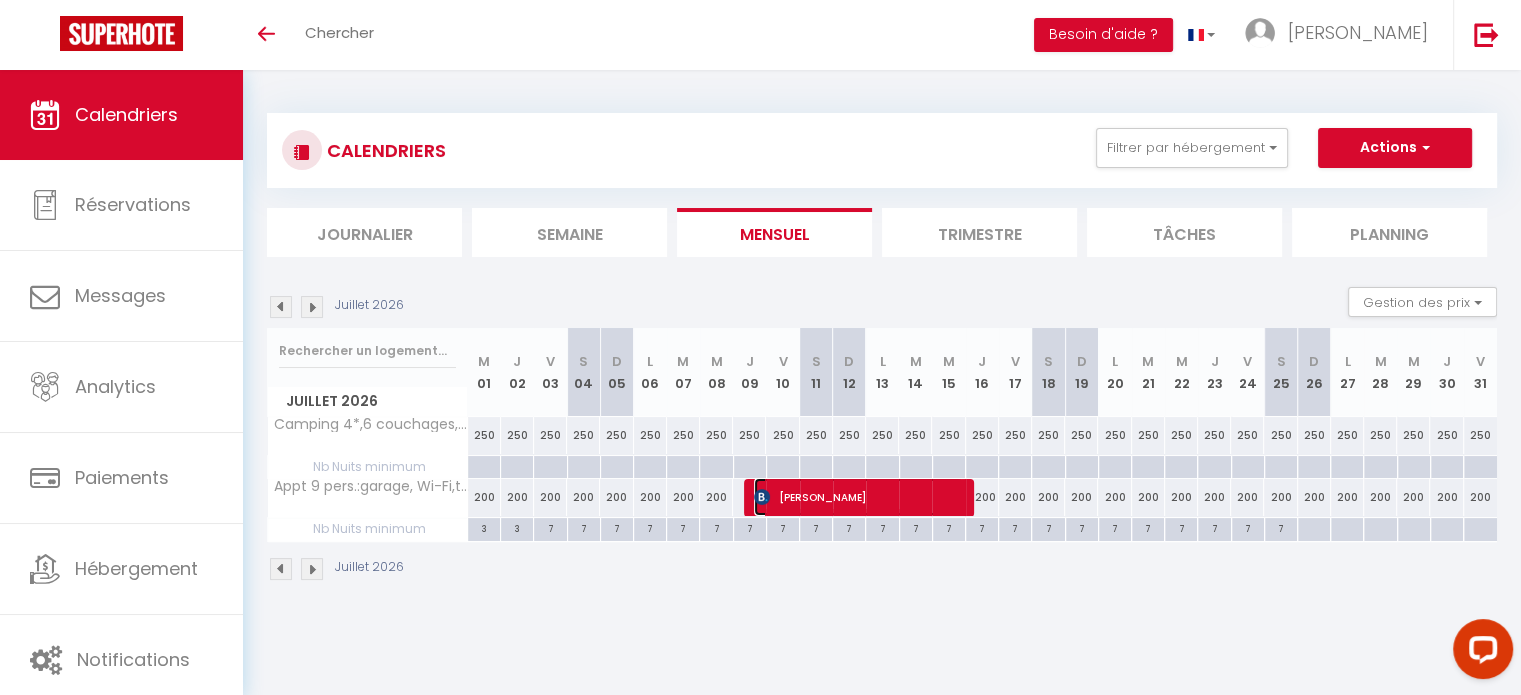 click on "Nelly CHAUVEAU" at bounding box center [858, 497] 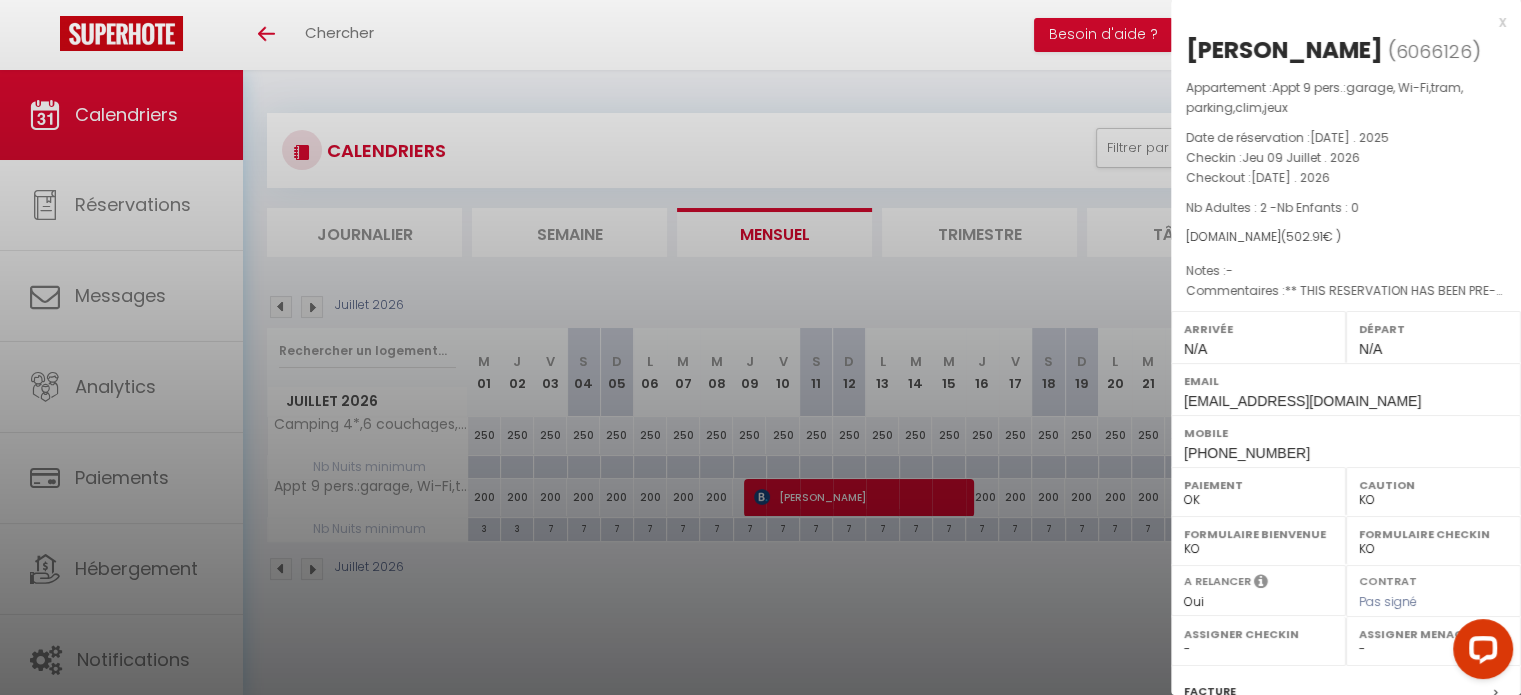 click at bounding box center [760, 347] 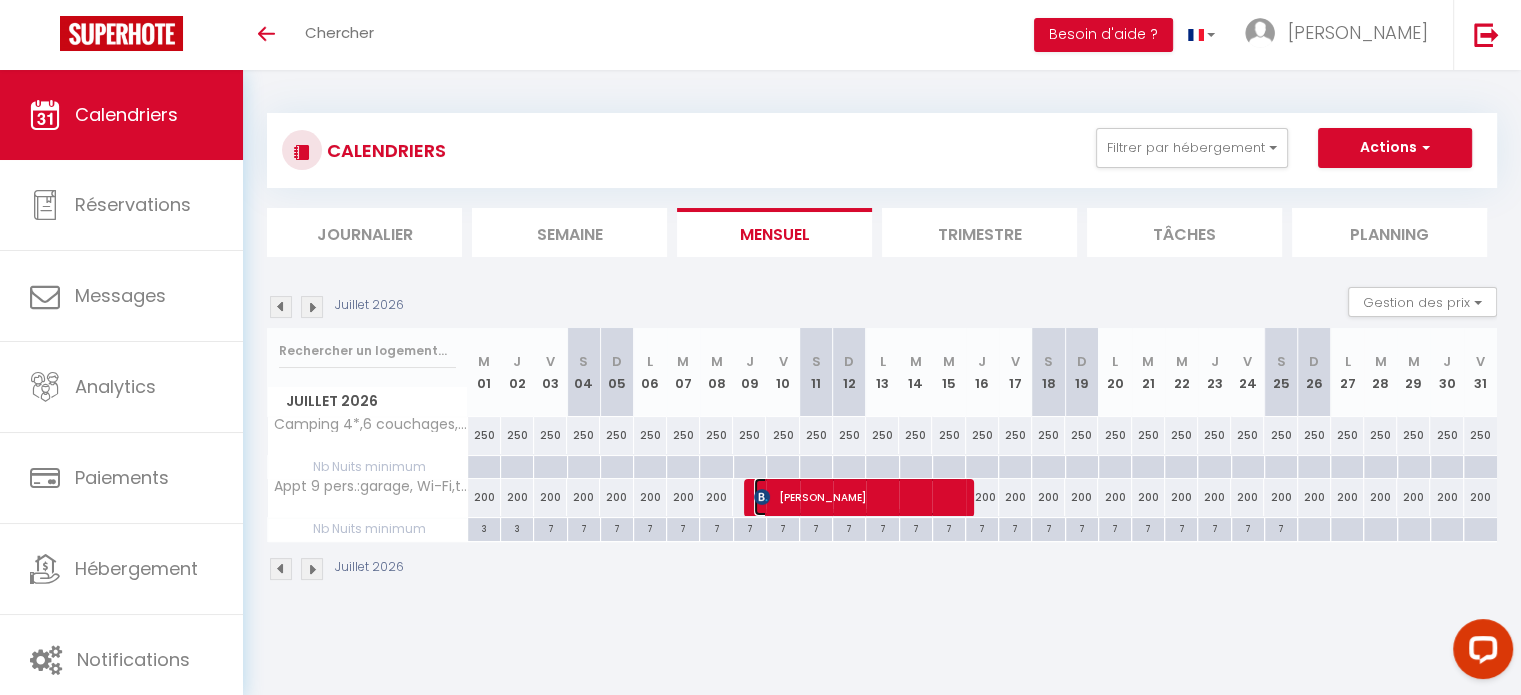 click on "Nelly CHAUVEAU" at bounding box center (858, 497) 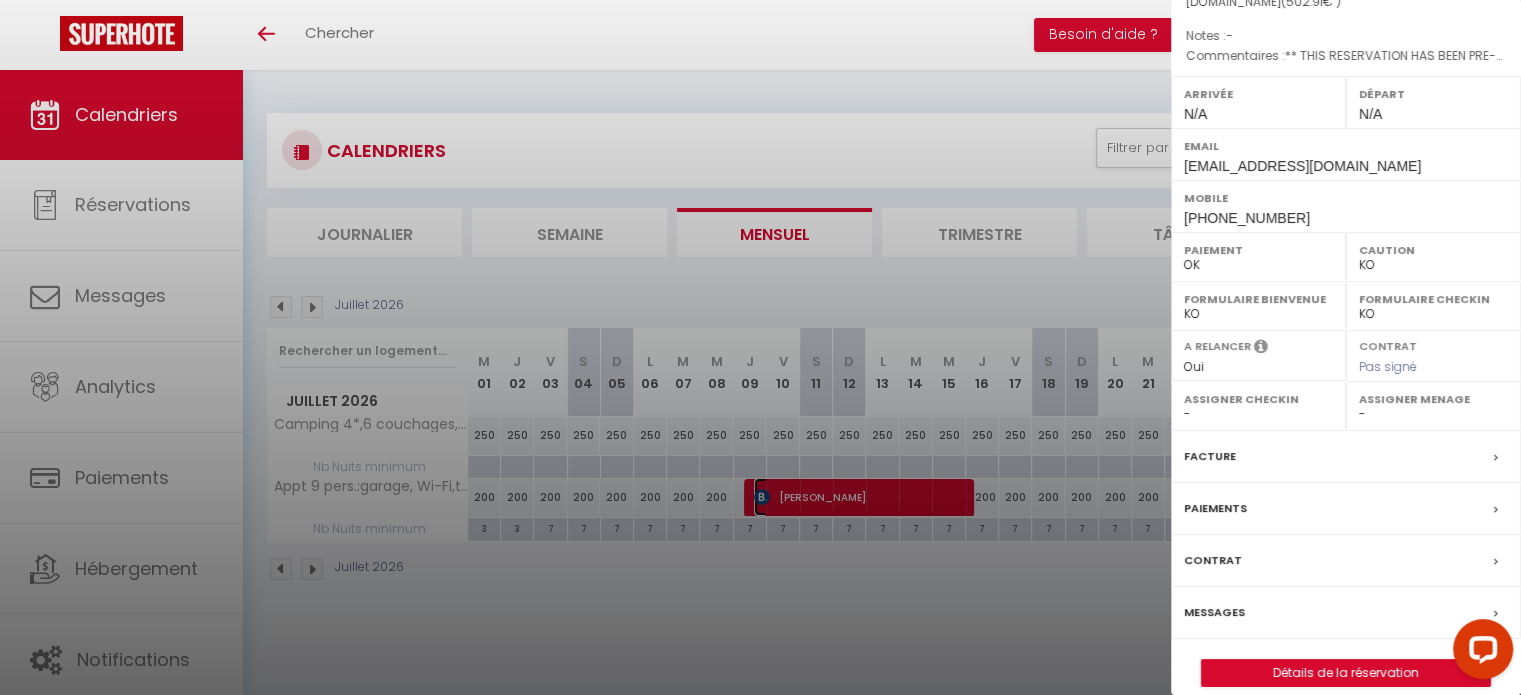 scroll, scrollTop: 253, scrollLeft: 0, axis: vertical 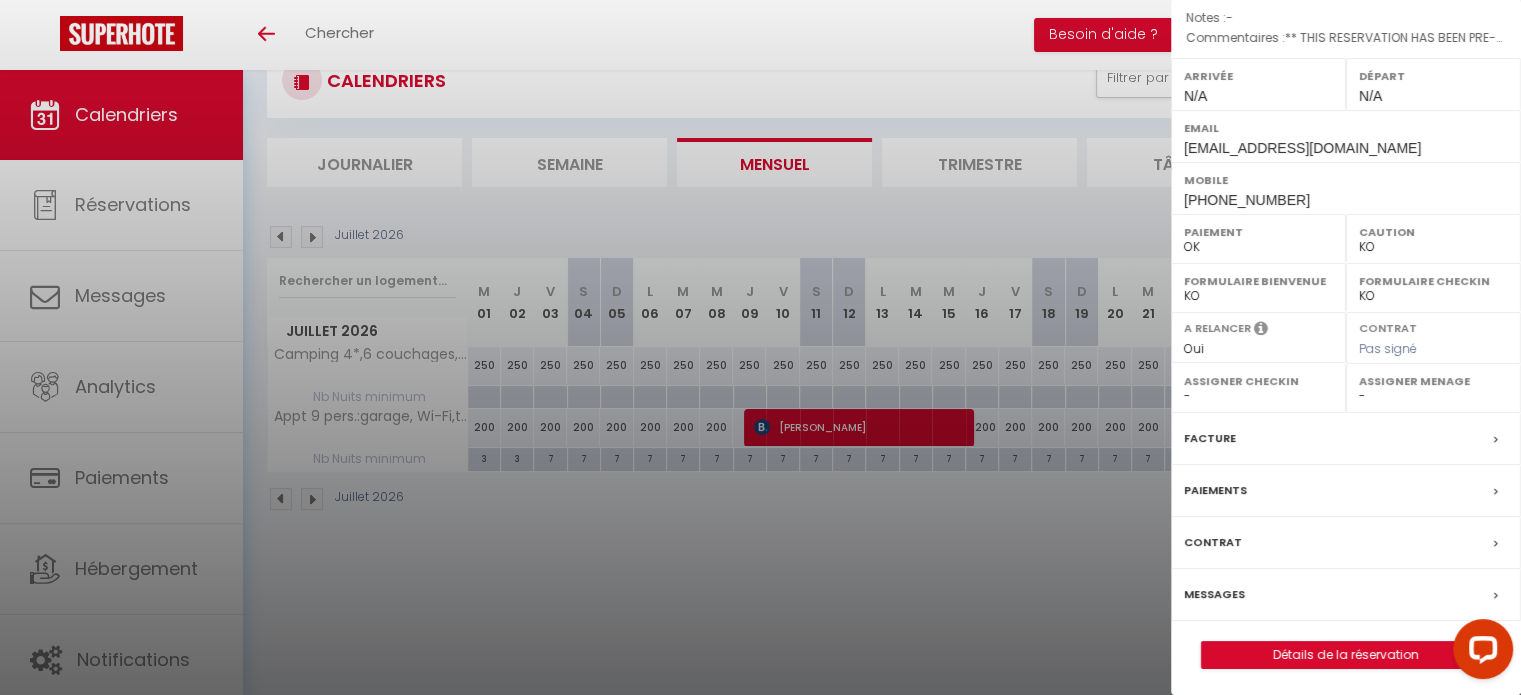 select on "KO" 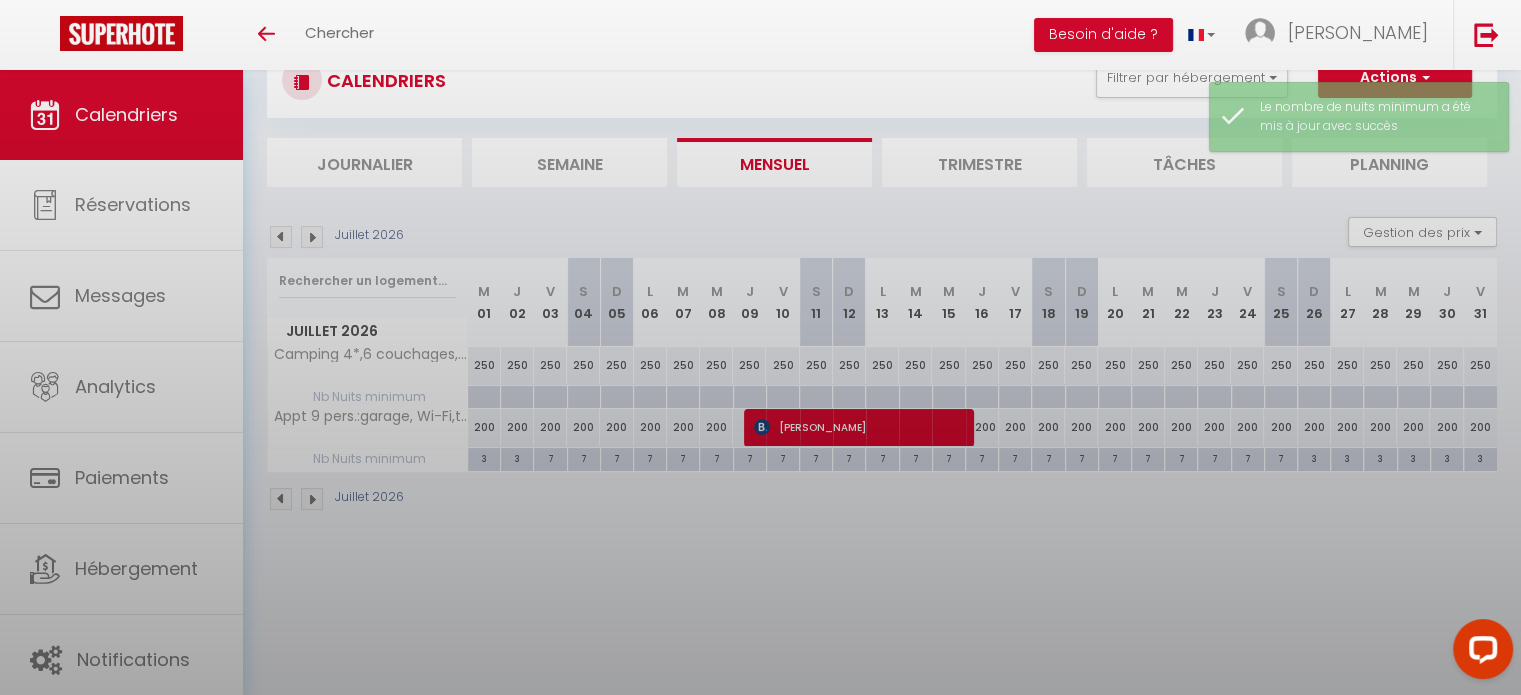 click on "Coaching SuperHote ce soir à 18h00, pour participer:  https://us02web.zoom.us/j/4667554618?pwd=QUhUTnBqenhNTG1HazhBOFJXWjRYUT09   ×     Toggle navigation       Toggle Search     Toggle menubar     Chercher   BUTTON
Besoin d'aide ?
Pierre-Marie   Paramètres        Équipe     Résultat de la recherche   Aucun résultat     Calendriers     Réservations     Messages     Analytics      Paiements     Hébergement     Notifications                 Résultat de la recherche   Id   Appart   Voyageur    Checkin   Checkout   Nuits   Pers.   Plateforme   Statut     Résultat de la recherche   Aucun résultat           CALENDRIERS
Filtrer par hébergement
9      Grand Avignon       Appt 9 pers.:garage, Wi-Fi,tram, parking,clim,jeux     T3 centre historique, 90m2, clim, terrasse, 4 pers     318269 - L'échappée belle · L'échappée belle, Parking sécurisé, Clim     Check IN PRESENTIEL        Effacer   Sauvegarder" at bounding box center [760, 347] 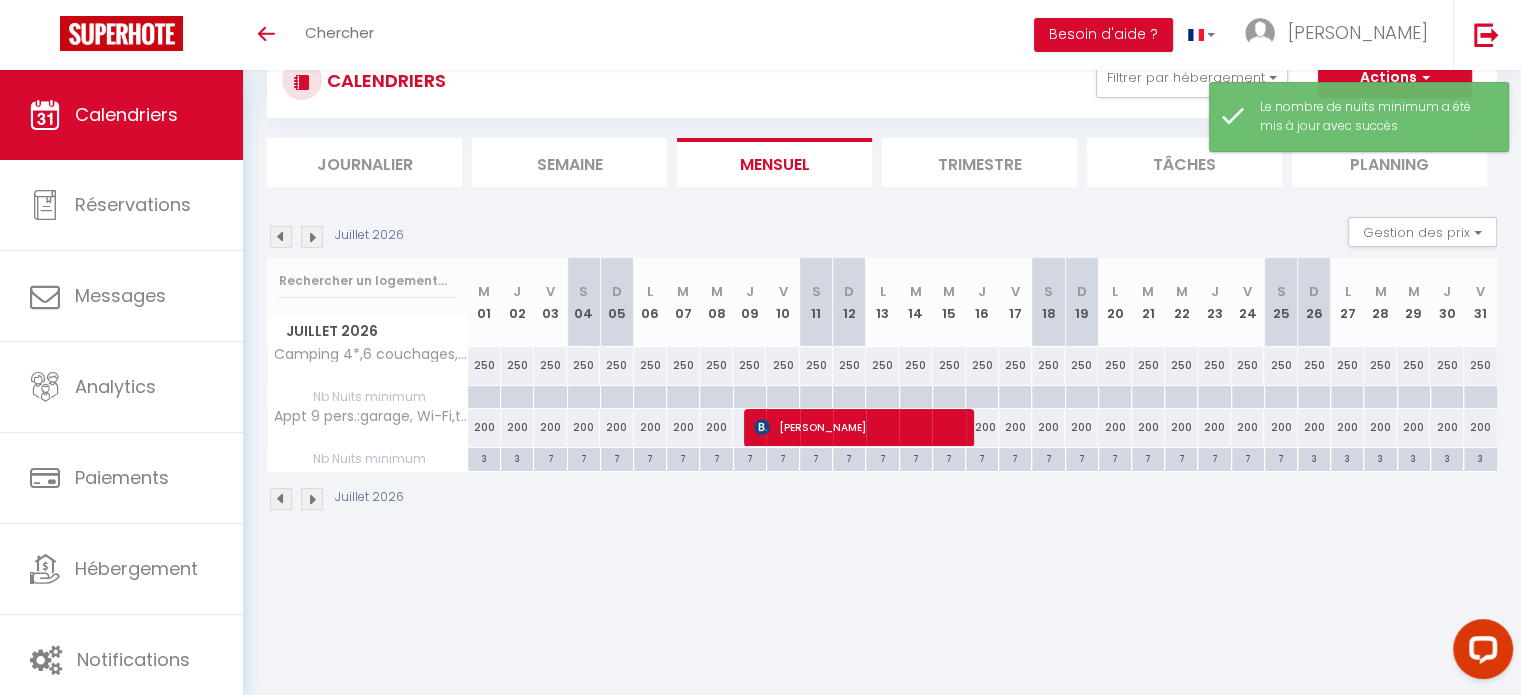 click at bounding box center (815, 397) 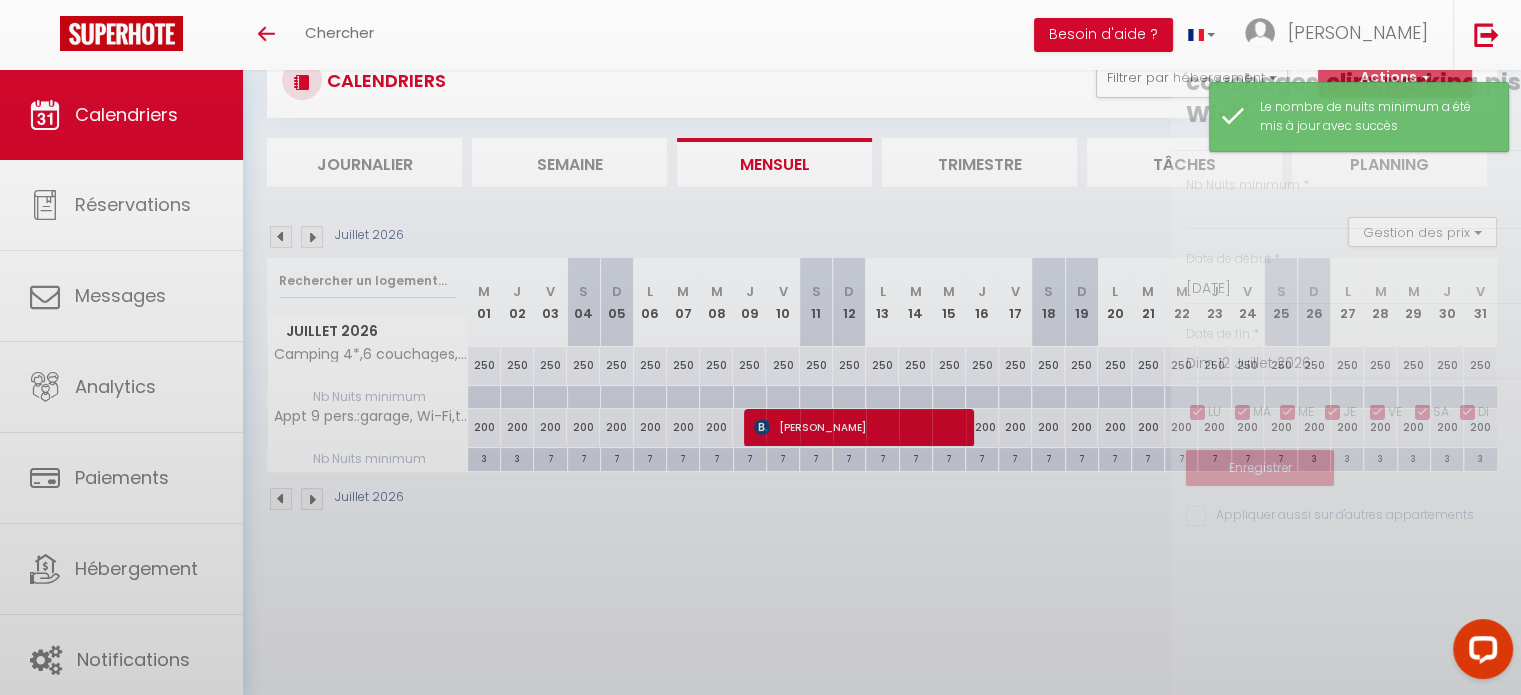 click at bounding box center (760, 347) 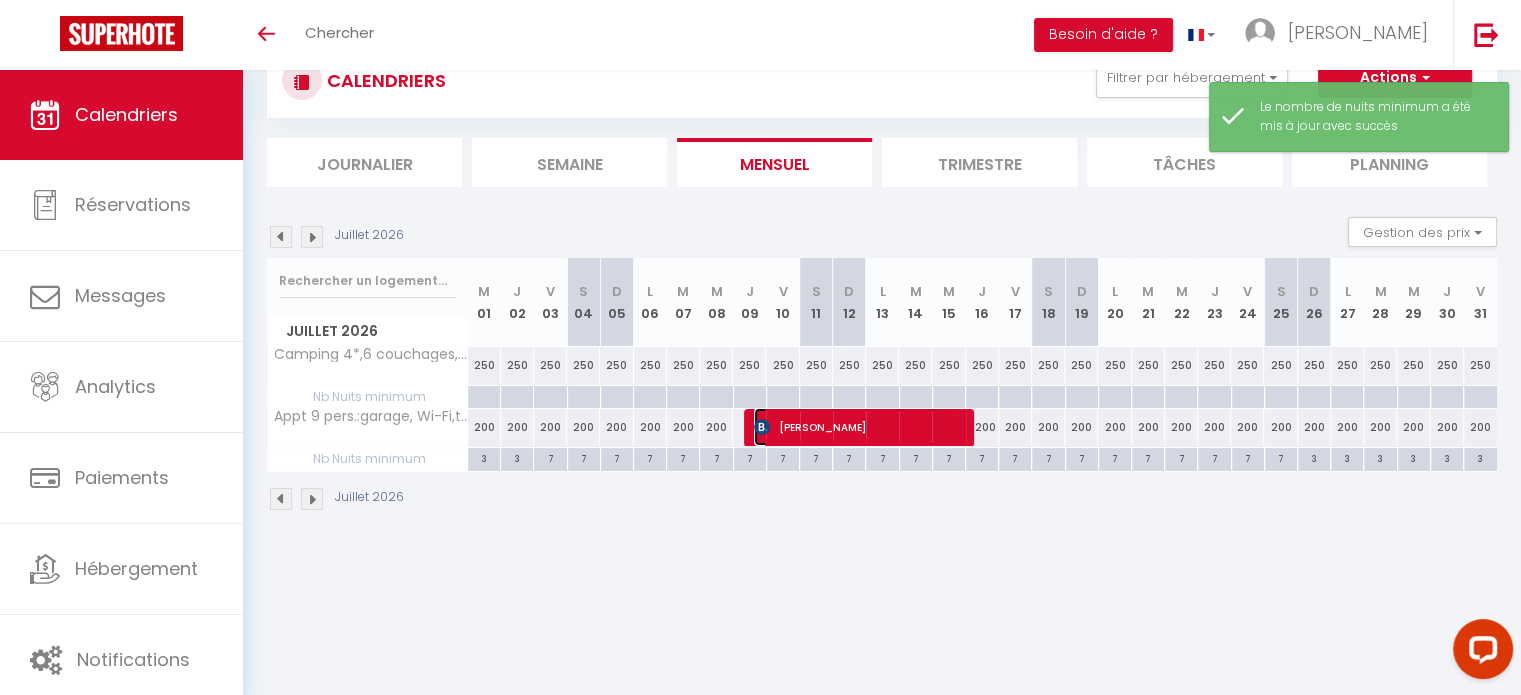 click on "Nelly CHAUVEAU" at bounding box center [858, 427] 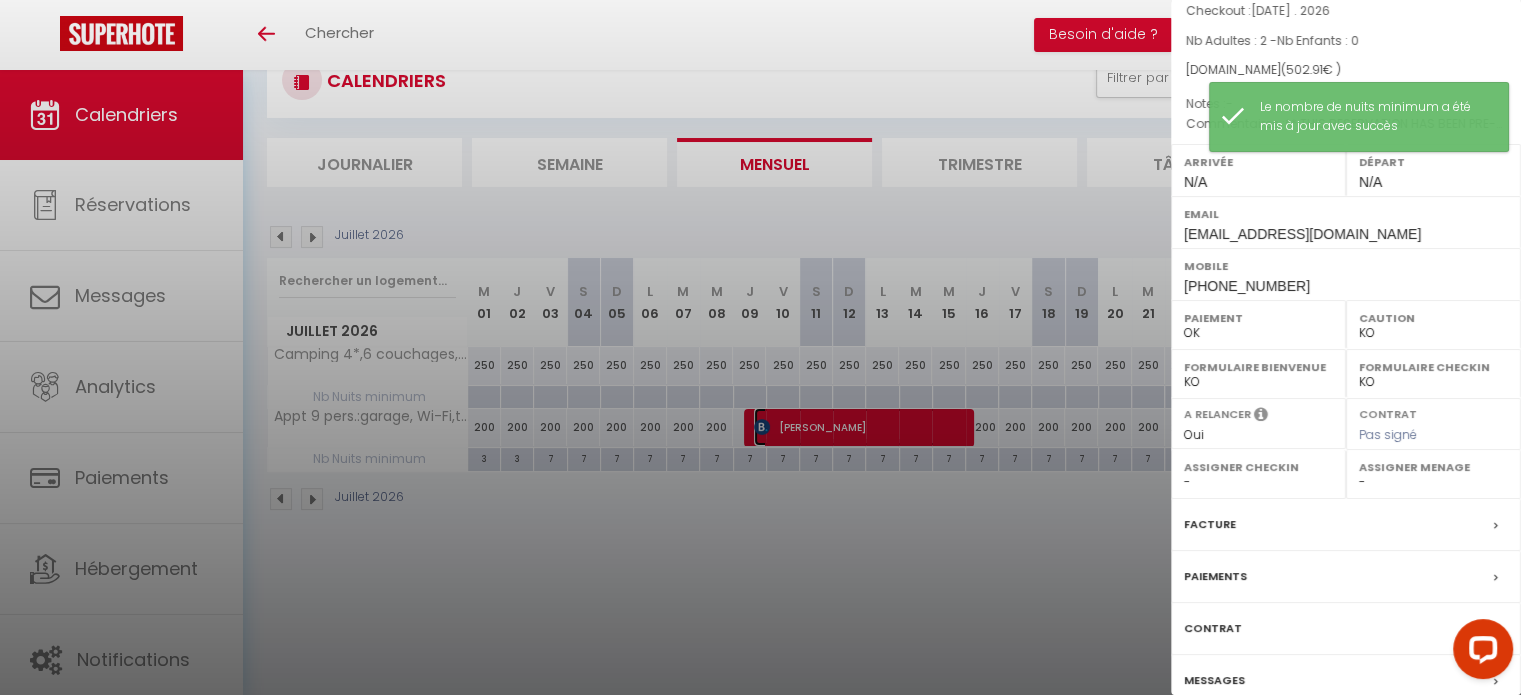 scroll, scrollTop: 253, scrollLeft: 0, axis: vertical 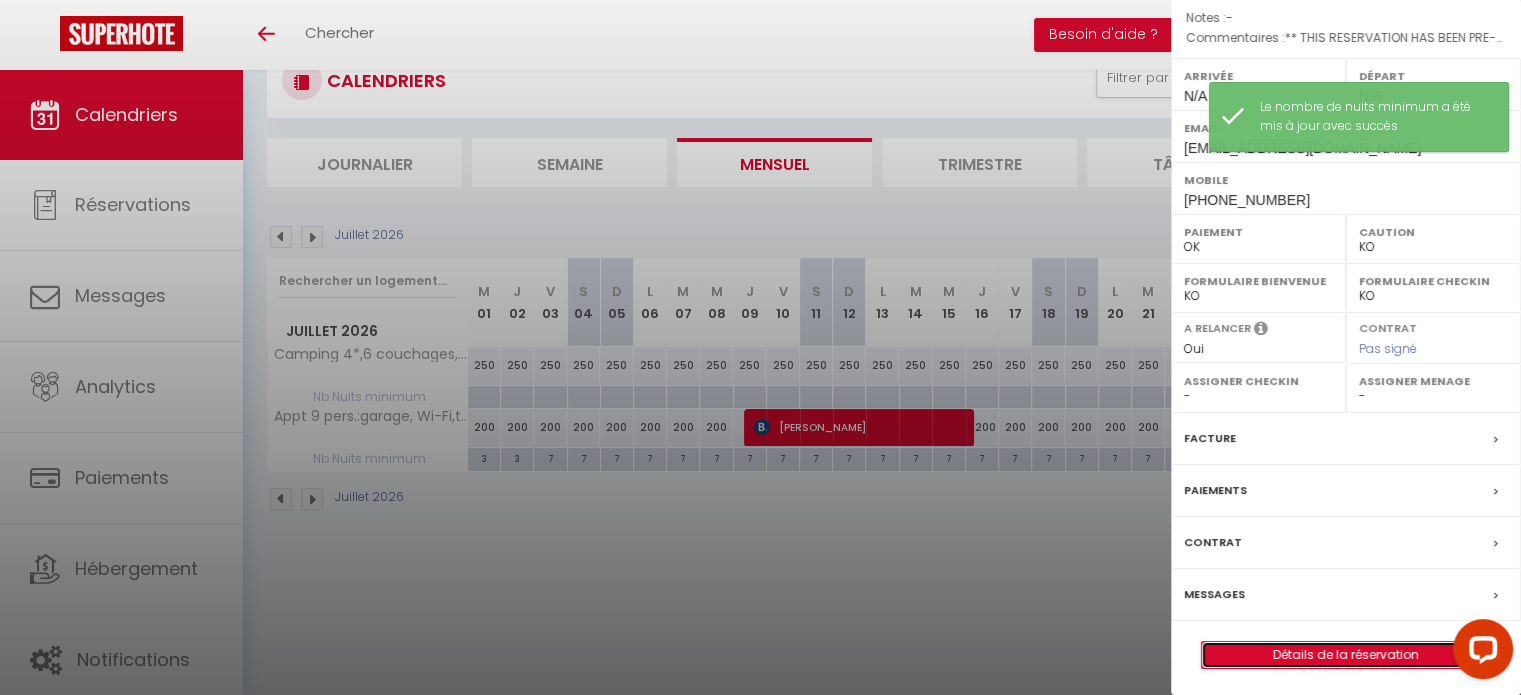 click on "Détails de la réservation" at bounding box center [1346, 655] 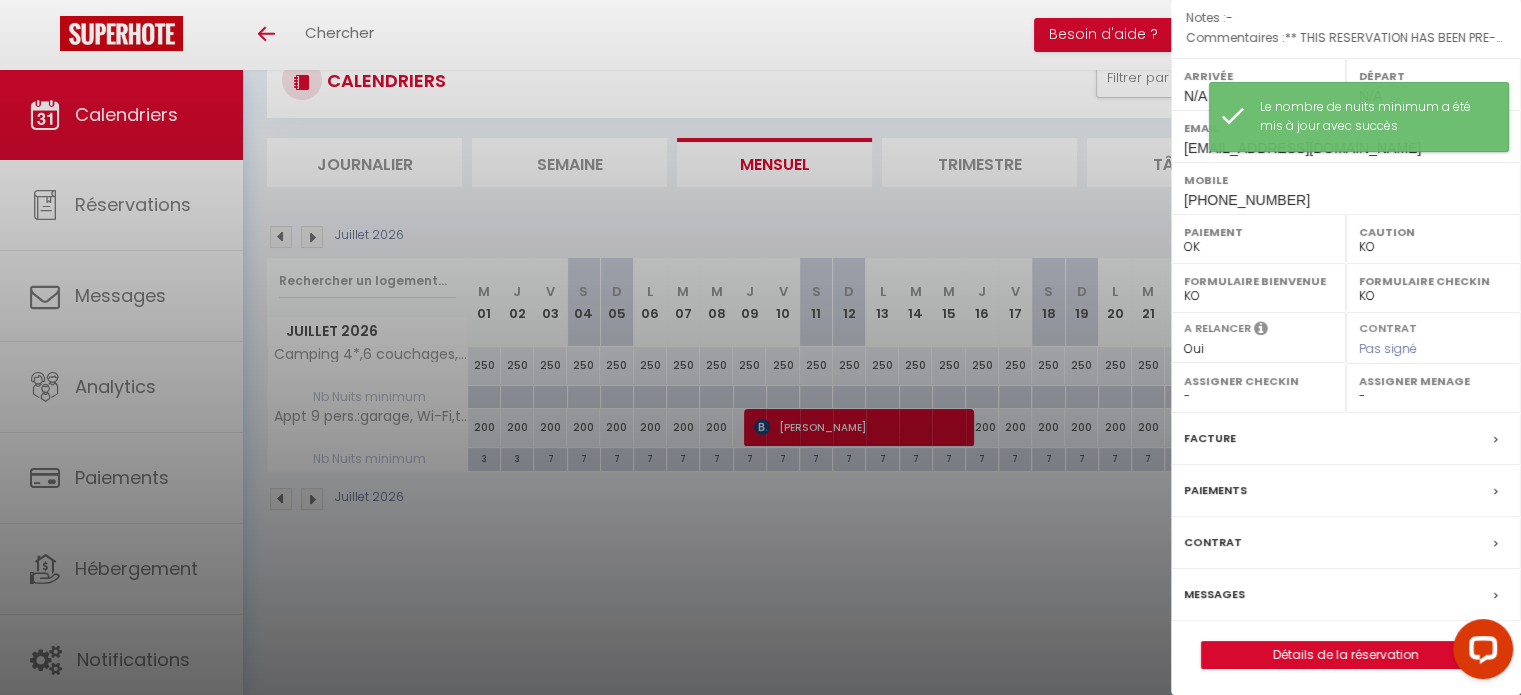 scroll, scrollTop: 0, scrollLeft: 0, axis: both 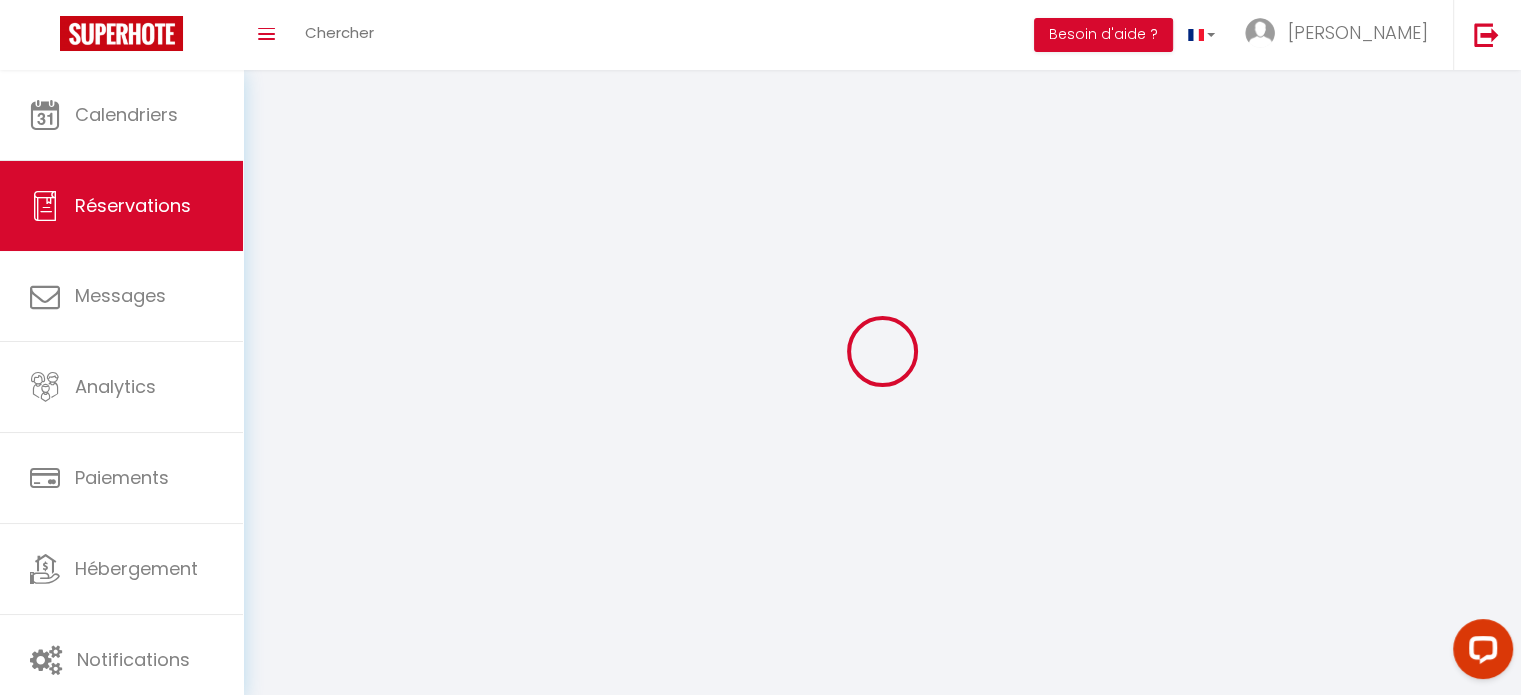 select 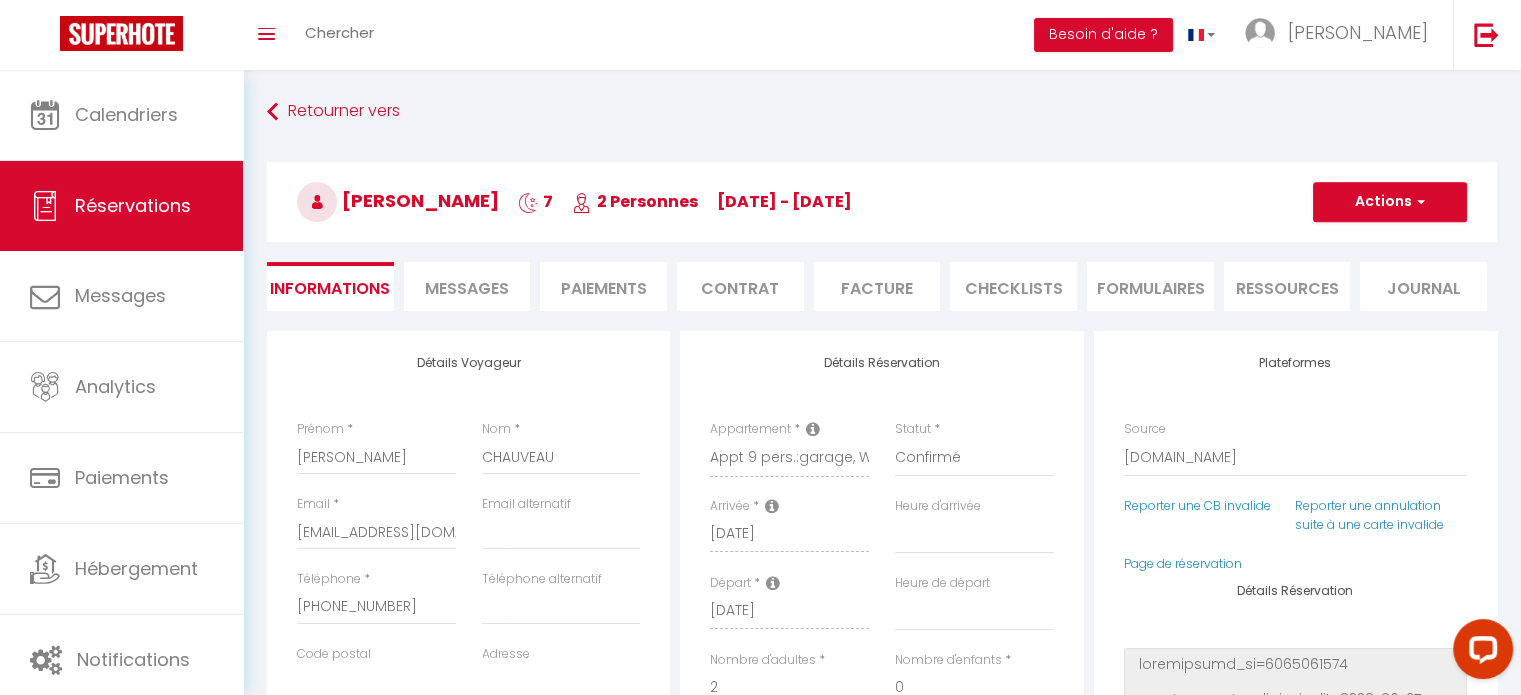 click on "Paiements" at bounding box center (603, 286) 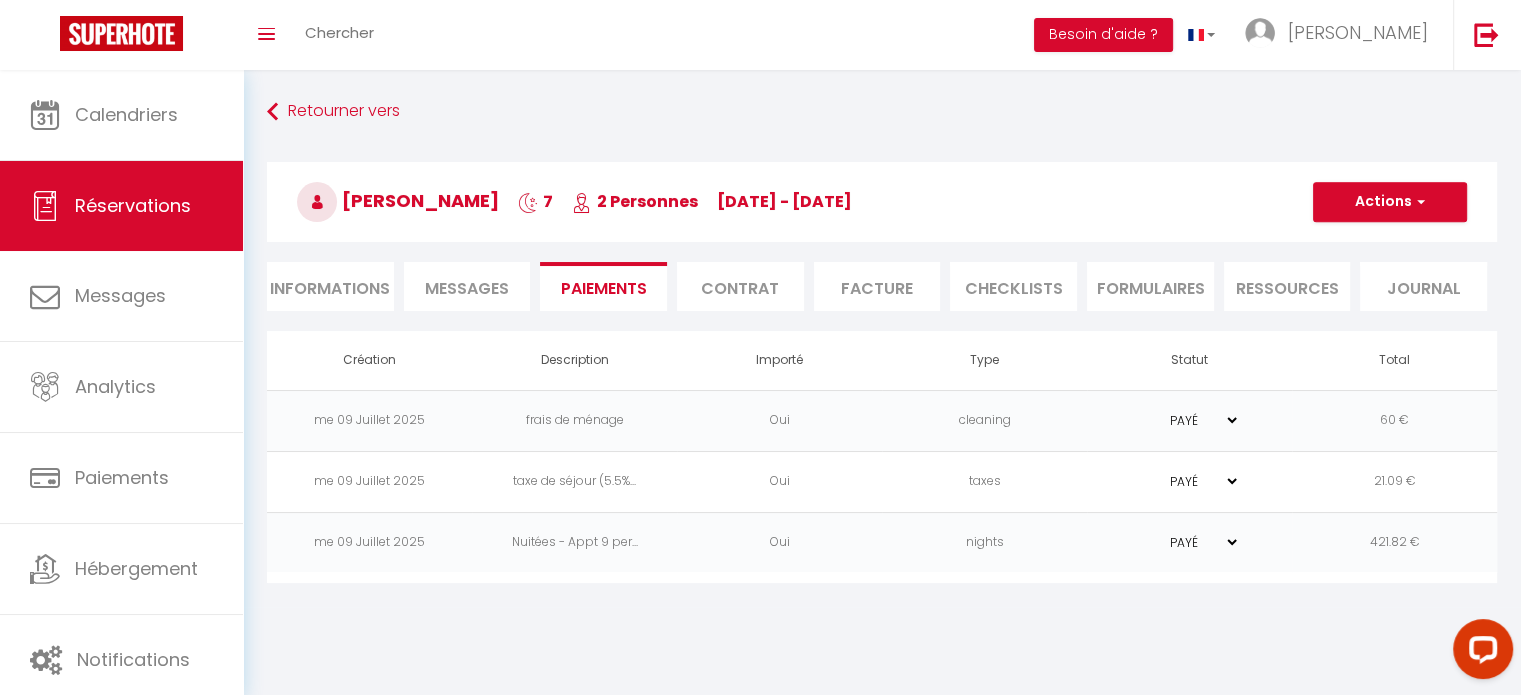 click on "Messages" at bounding box center (467, 286) 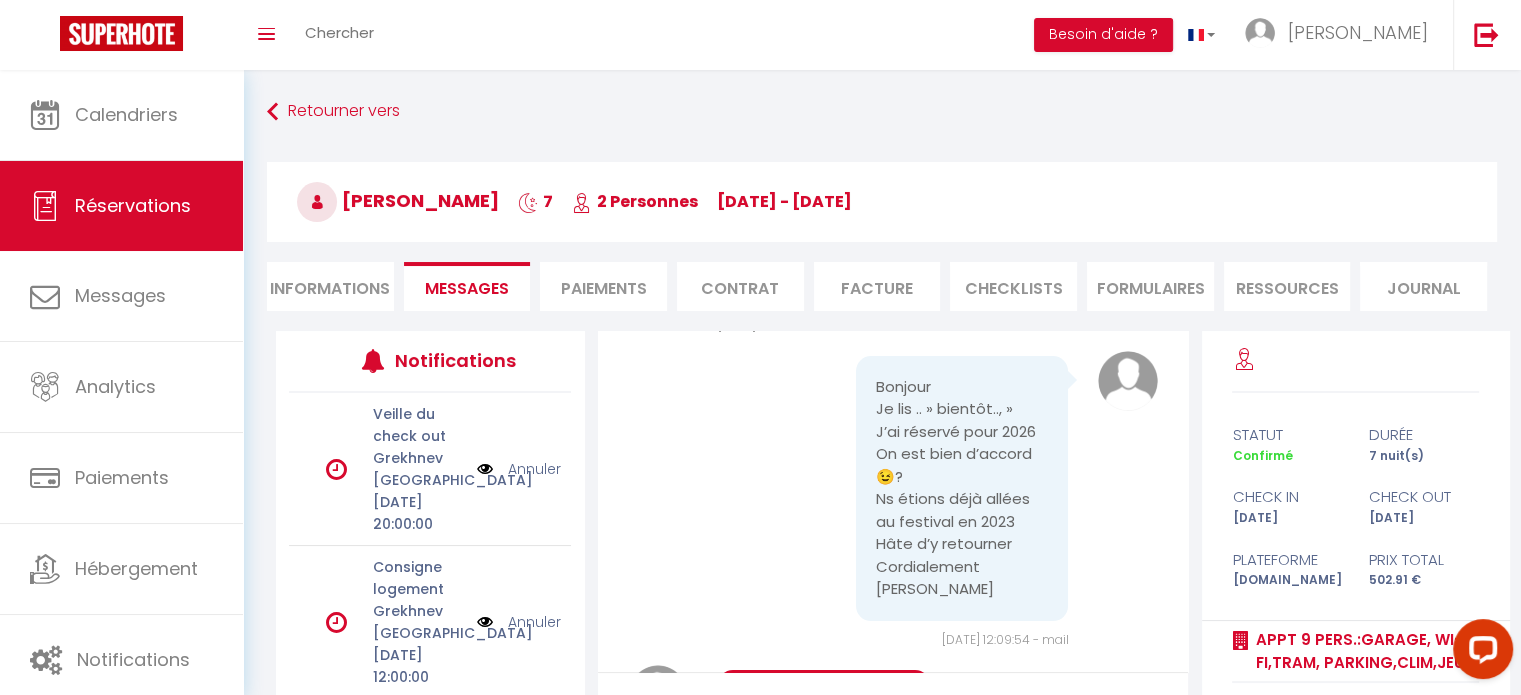 scroll, scrollTop: 690, scrollLeft: 0, axis: vertical 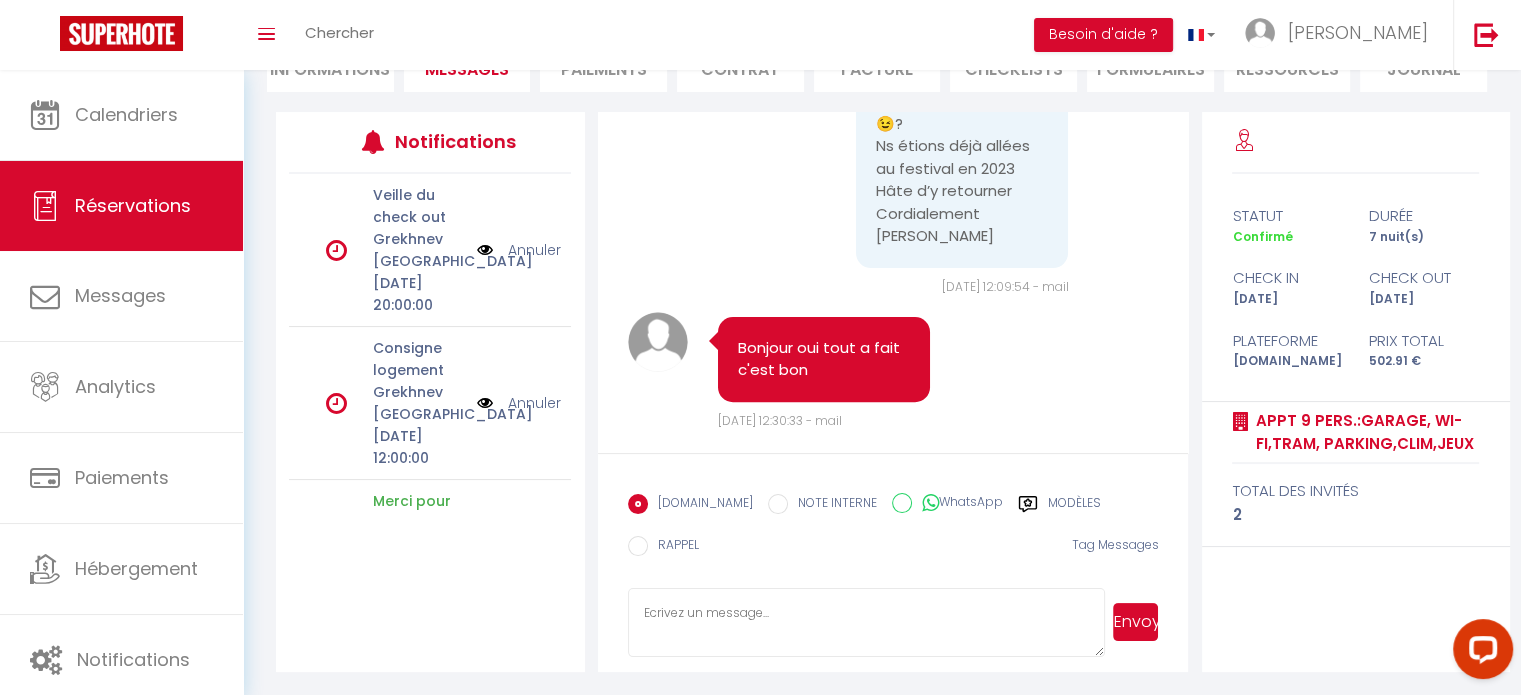 click at bounding box center [867, 623] 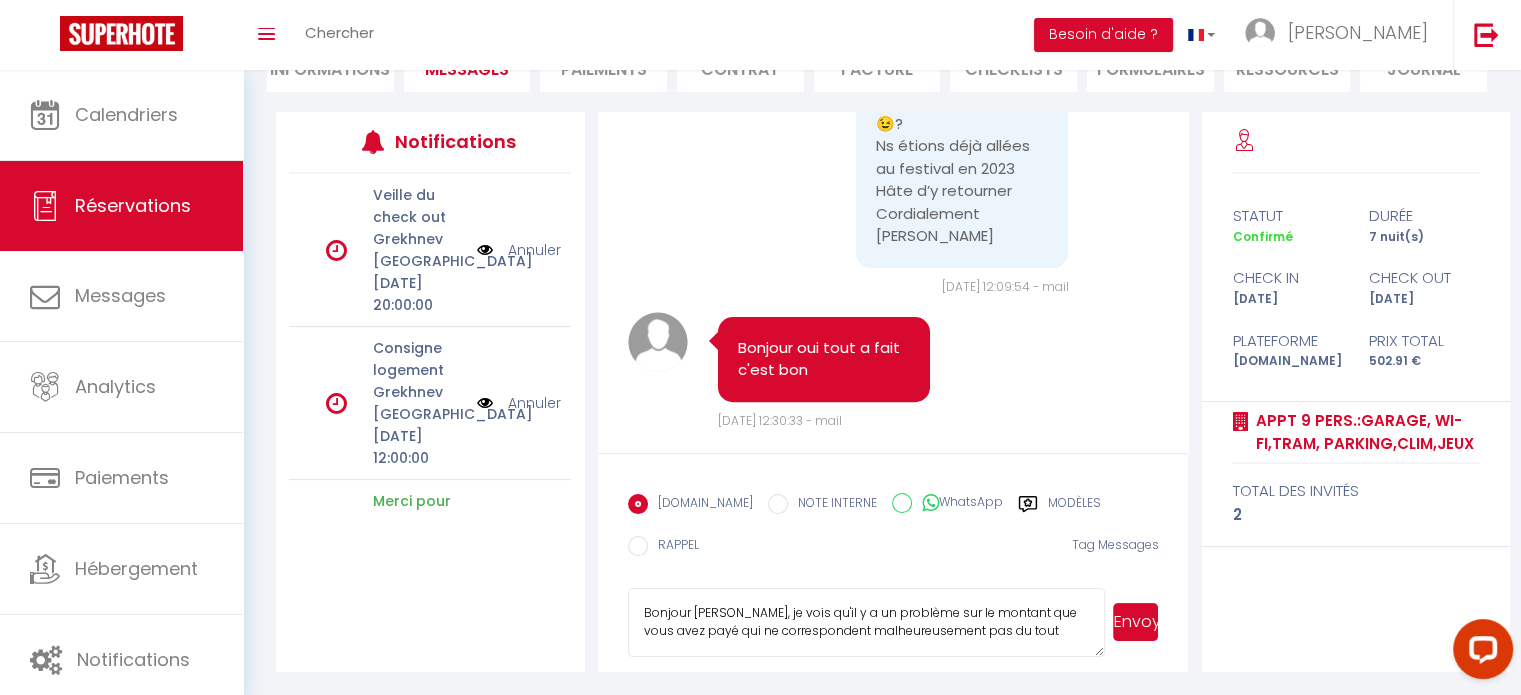 click on "Bonjour Nelly, je vois qu'il y a un problème sur le montant que vous avez payé qui ne correspondent malheureusement pas du tout" at bounding box center [867, 623] 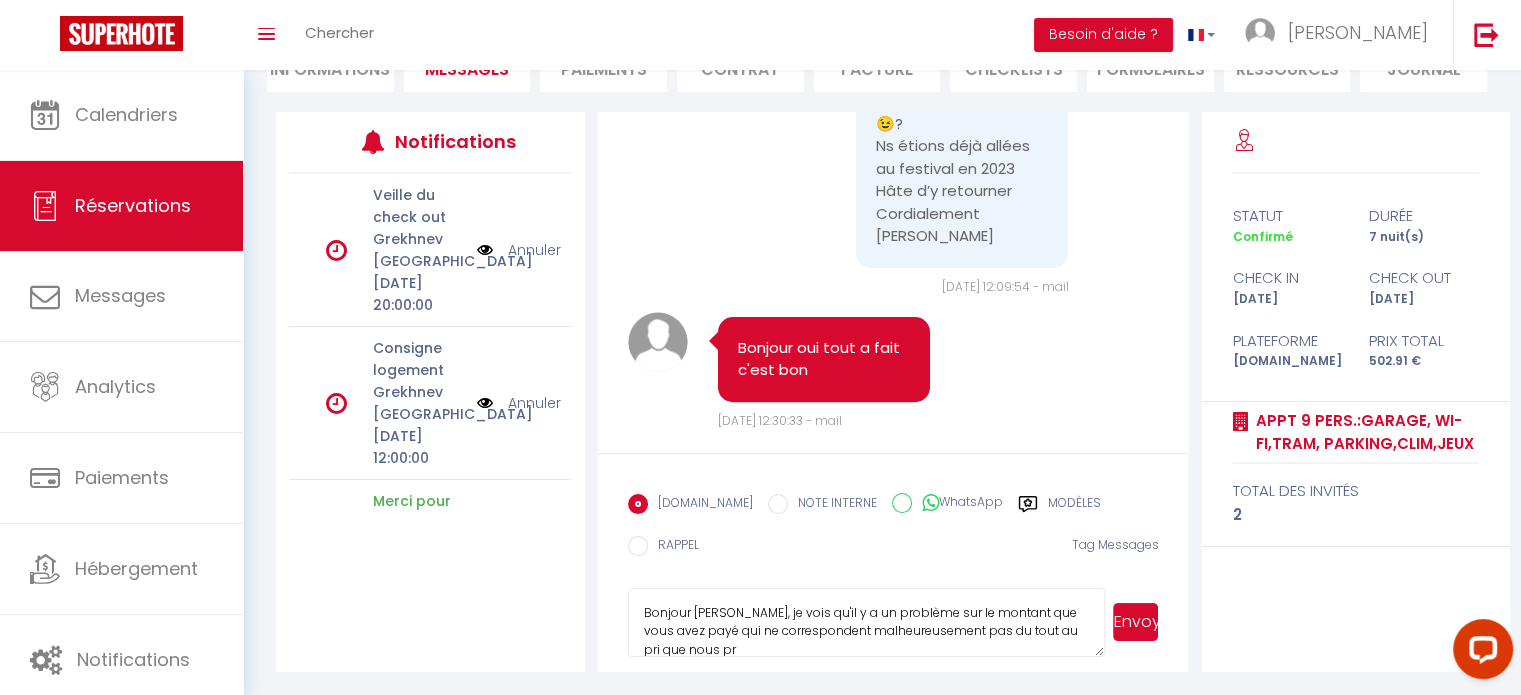 scroll, scrollTop: 2, scrollLeft: 0, axis: vertical 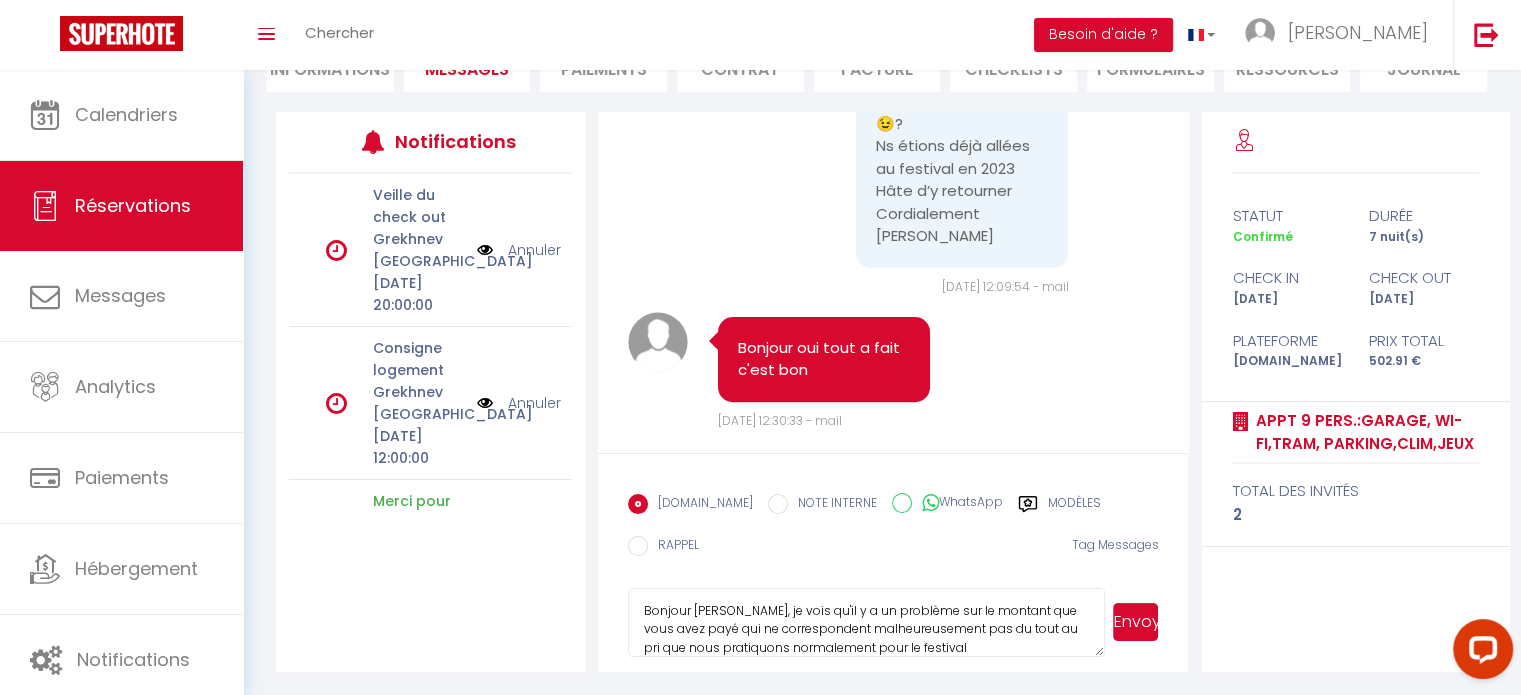 click on "Bonjour Nelly, je vois qu'il y a un problème sur le montant que vous avez payé qui ne correspondent malheureusement pas du tout au pri que nous pratiquons normalement pour le festival d'Avignon.." at bounding box center [867, 623] 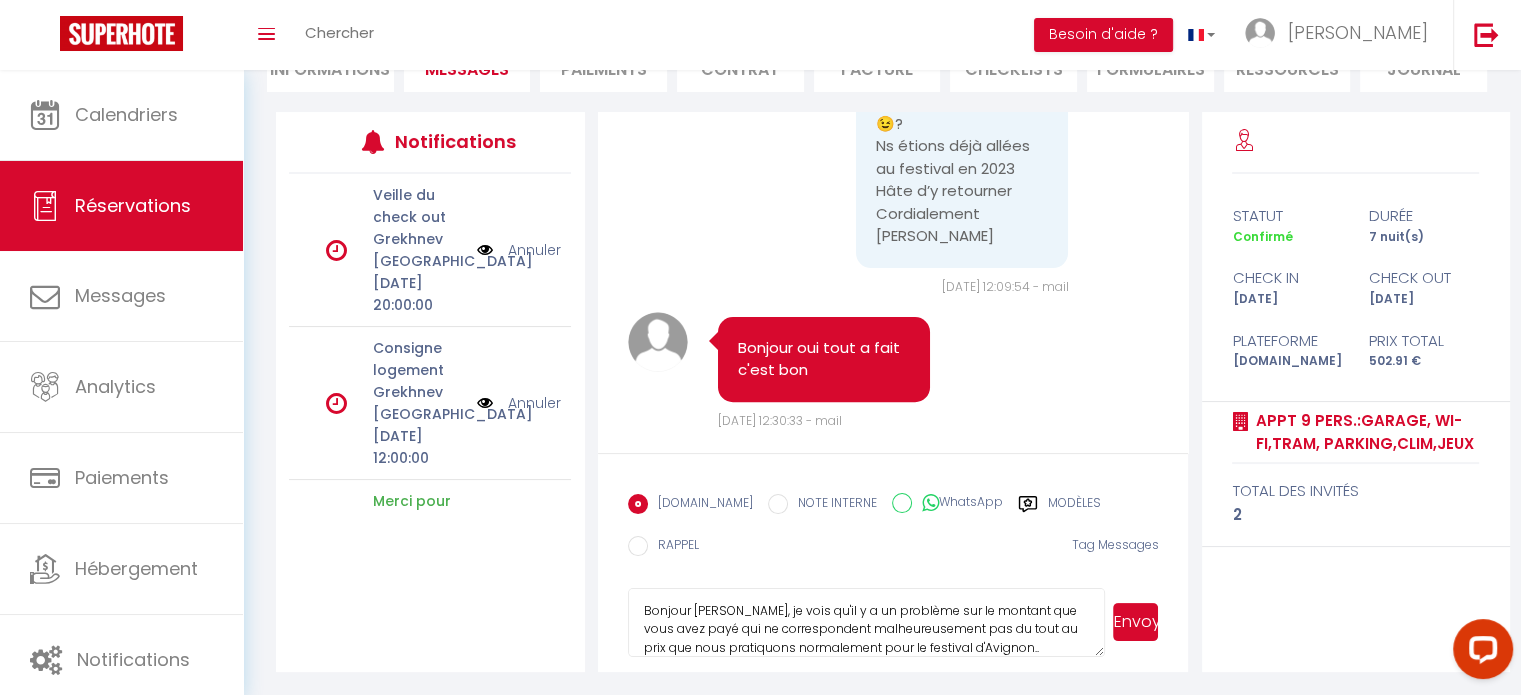 click on "Bonjour Nelly, je vois qu'il y a un problème sur le montant que vous avez payé qui ne correspondent malheureusement pas du tout au prix que nous pratiquons normalement pour le festival d'Avignon.." at bounding box center [867, 623] 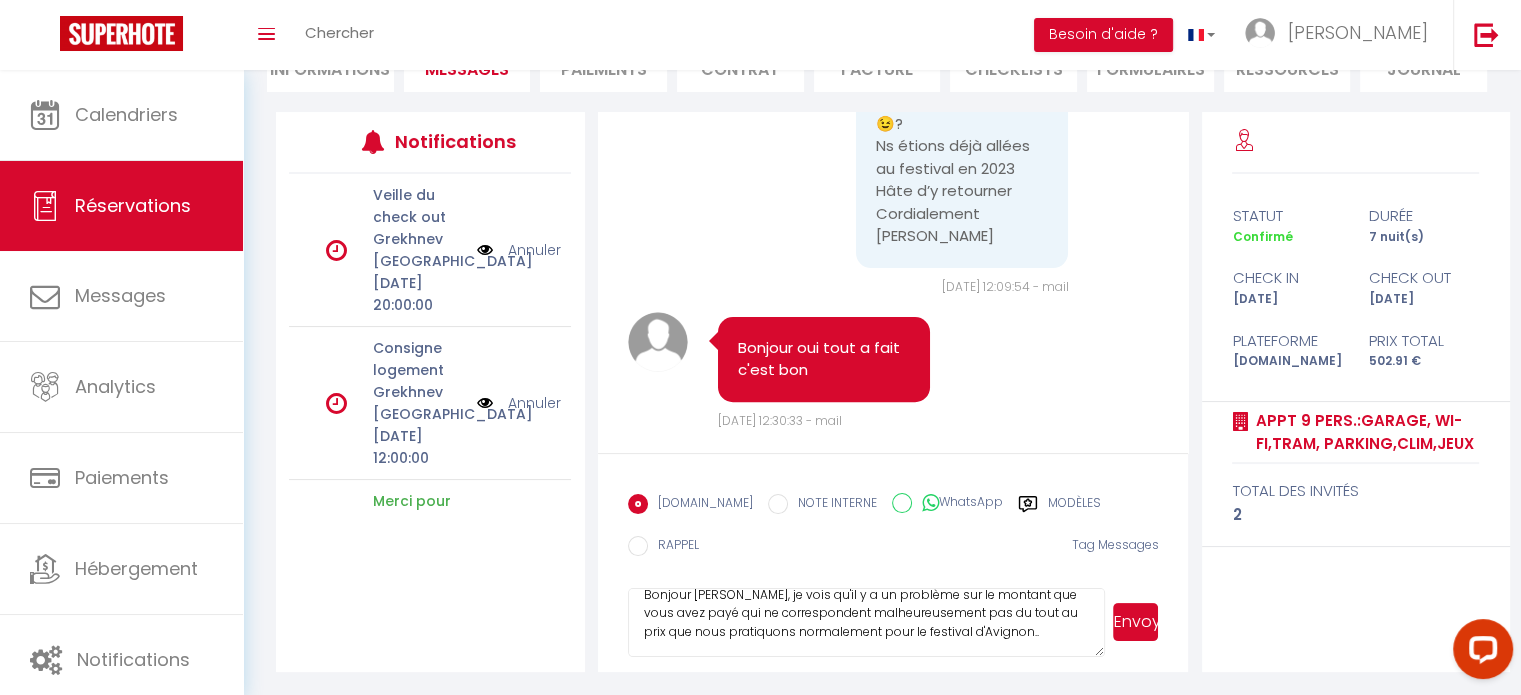 drag, startPoint x: 796, startPoint y: 614, endPoint x: 780, endPoint y: 614, distance: 16 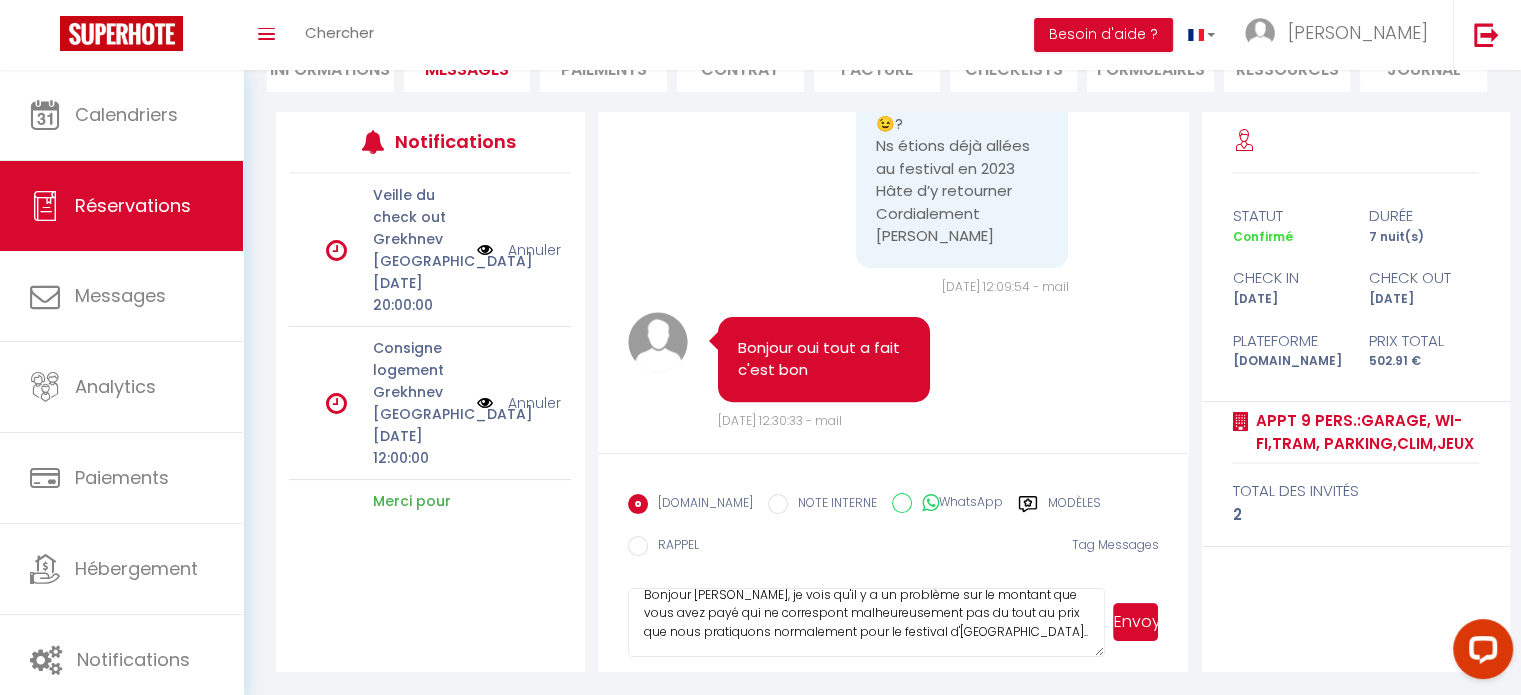 click on "Bonjour Nelly, je vois qu'il y a un problème sur le montant que vous avez payé qui ne correspont malheureusement pas du tout au prix que nous pratiquons normalement pour le festival d'Avignon.." at bounding box center (867, 623) 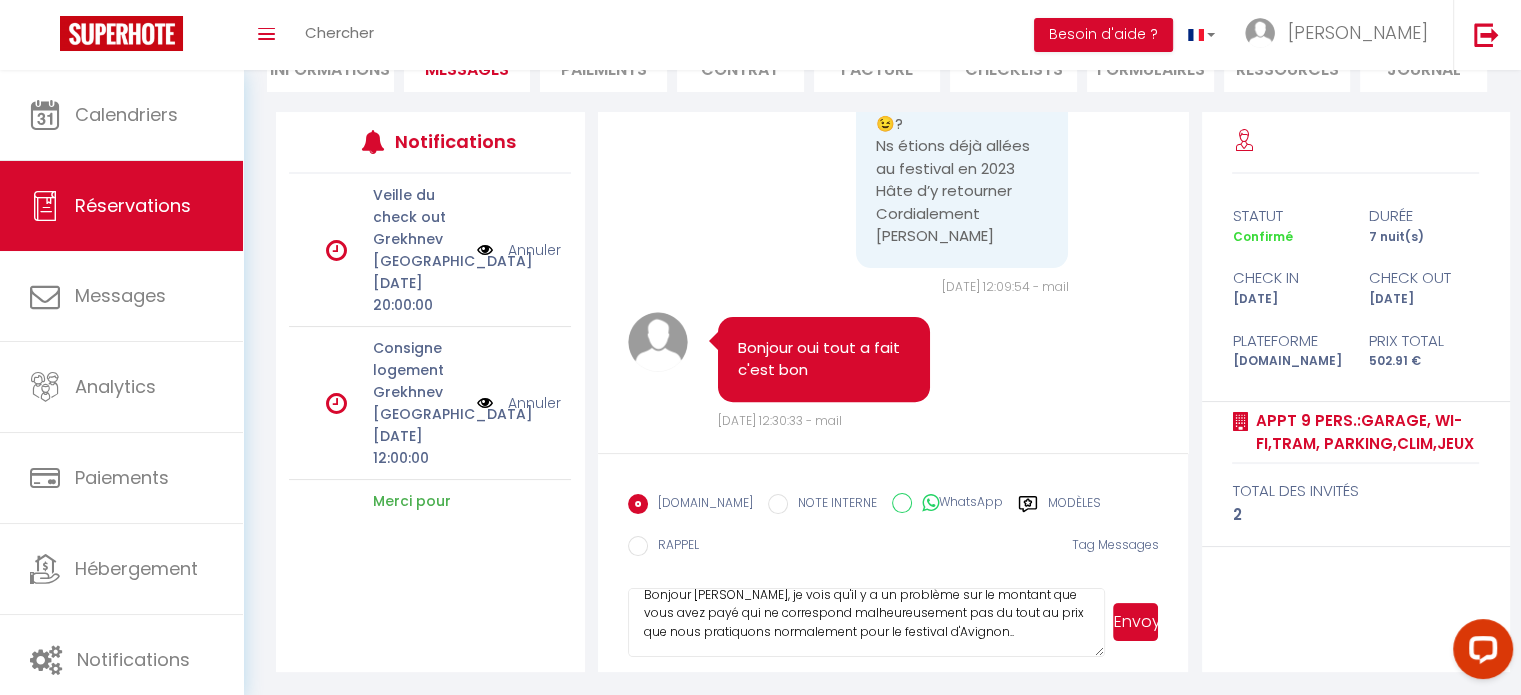 click on "Bonjour Nelly, je vois qu'il y a un problème sur le montant que vous avez payé qui ne correspond malheureusement pas du tout au prix que nous pratiquons normalement pour le festival d'Avignon.." at bounding box center (867, 623) 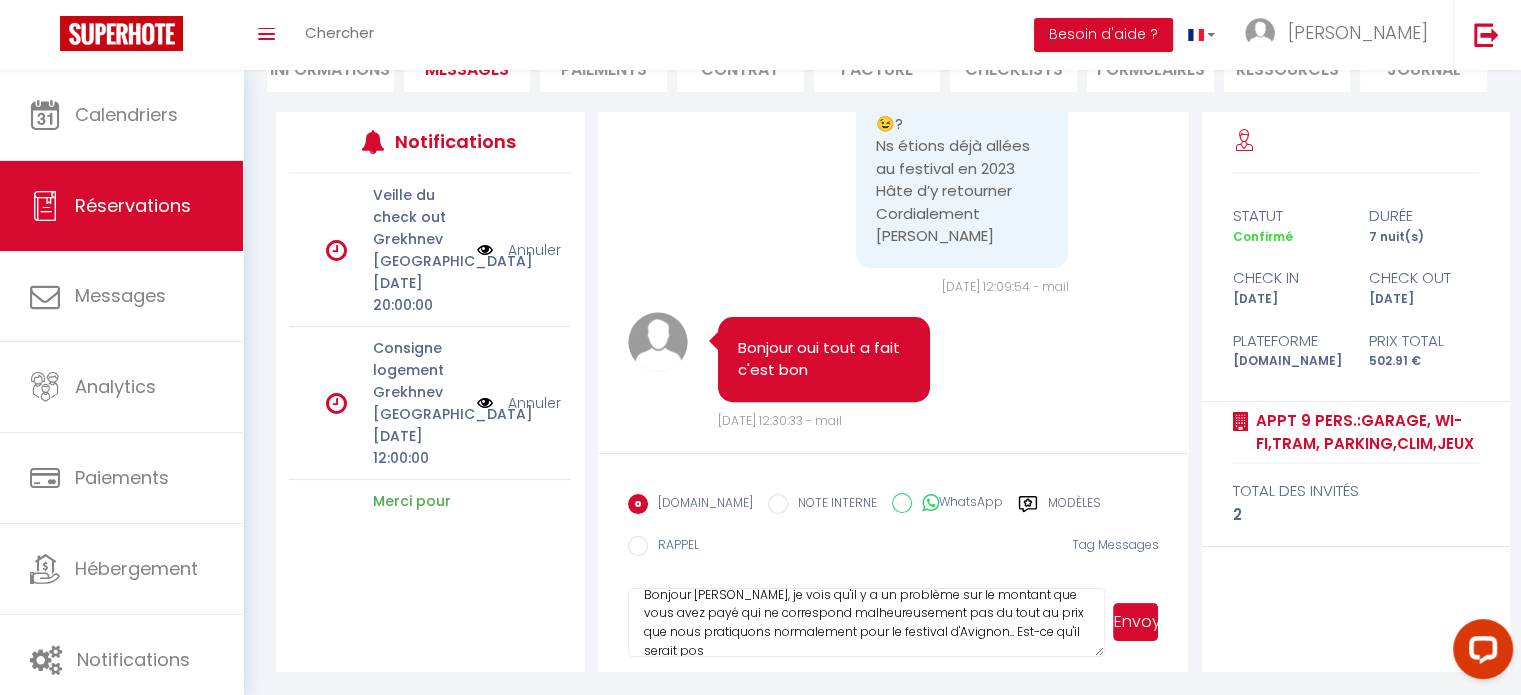 scroll, scrollTop: 21, scrollLeft: 0, axis: vertical 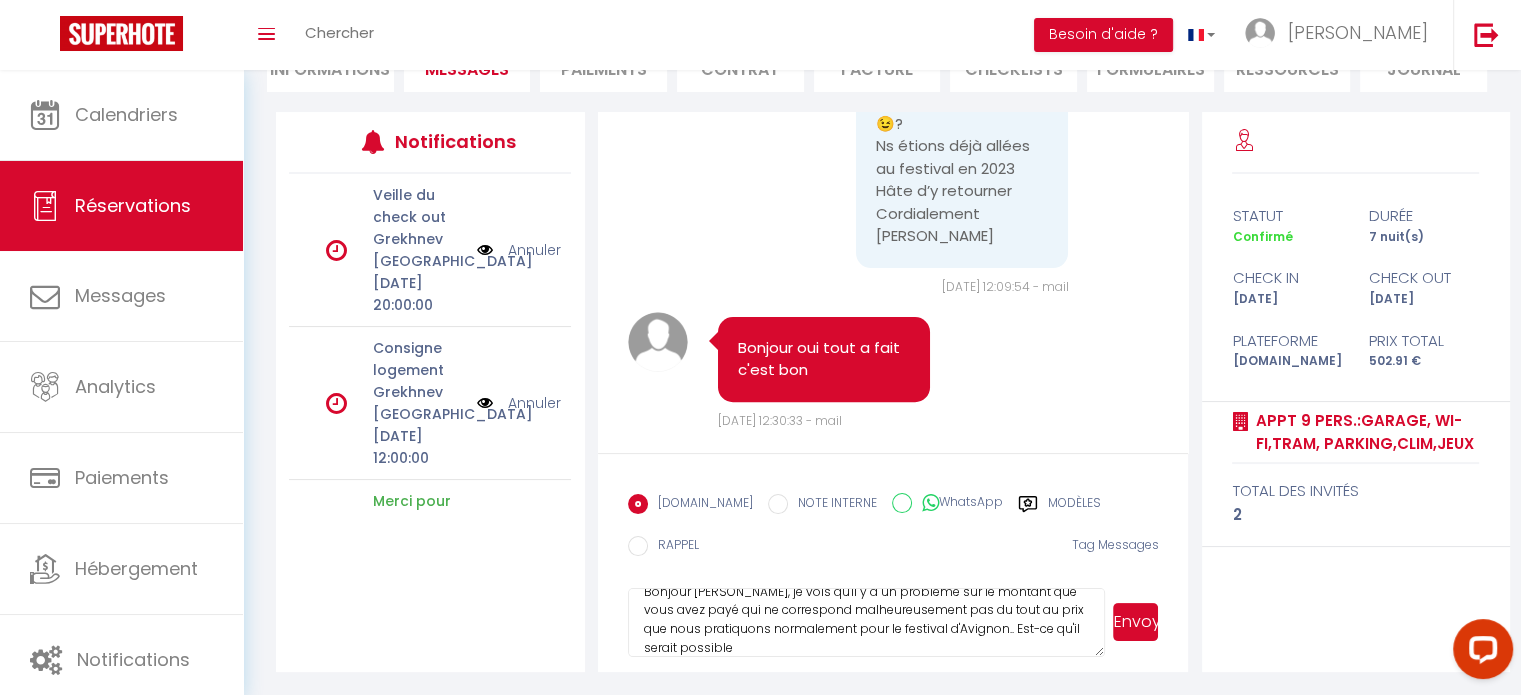 click on "Bonjour Nelly, je vois qu'il y a un problème sur le montant que vous avez payé qui ne correspond malheureusement pas du tout au prix que nous pratiquons normalement pour le festival d'Avignon.. Est-ce qu'il serait possible" at bounding box center (867, 623) 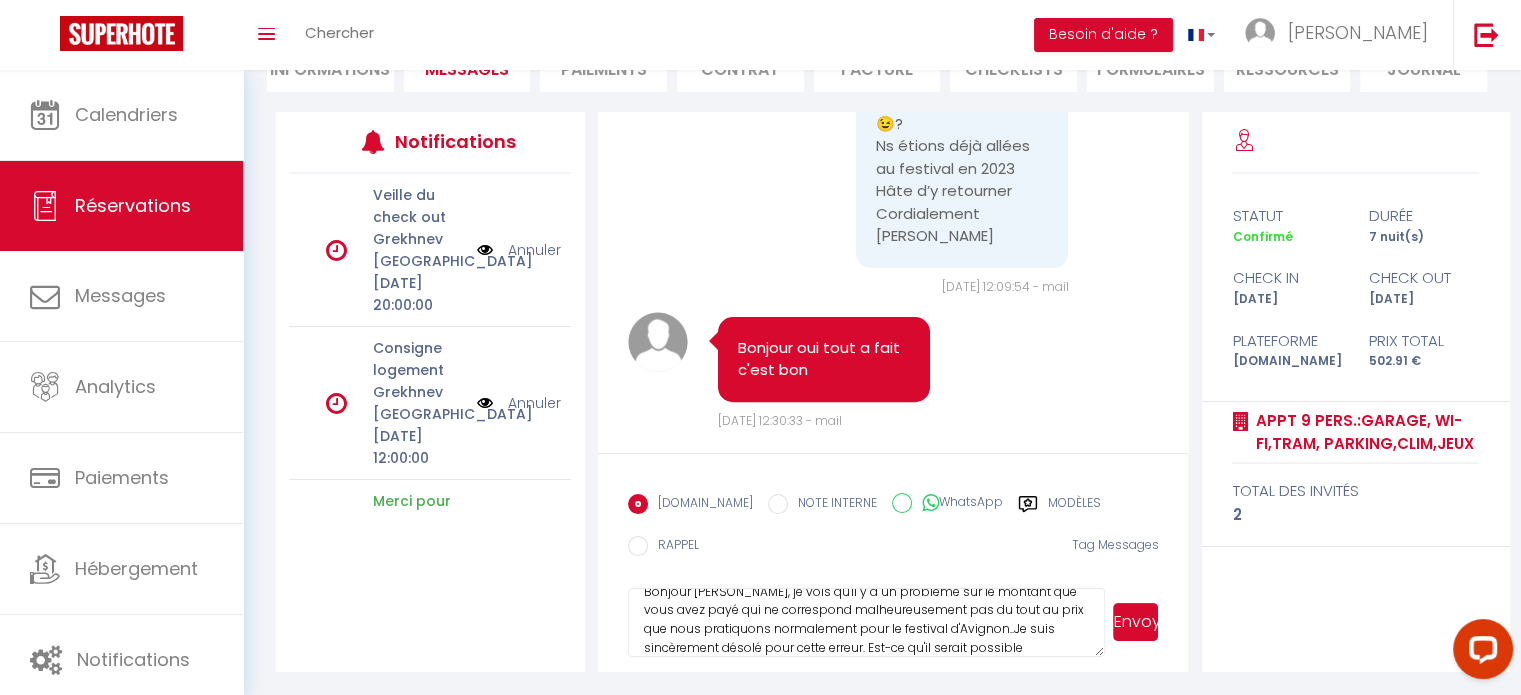 click on "Bonjour Nelly, je vois qu'il y a un problème sur le montant que vous avez payé qui ne correspond malheureusement pas du tout au prix que nous pratiquons normalement pour le festival d'Avignon..Je suis sincèrement désolé pour cette erreur. Est-ce qu'il serait possible" at bounding box center [867, 623] 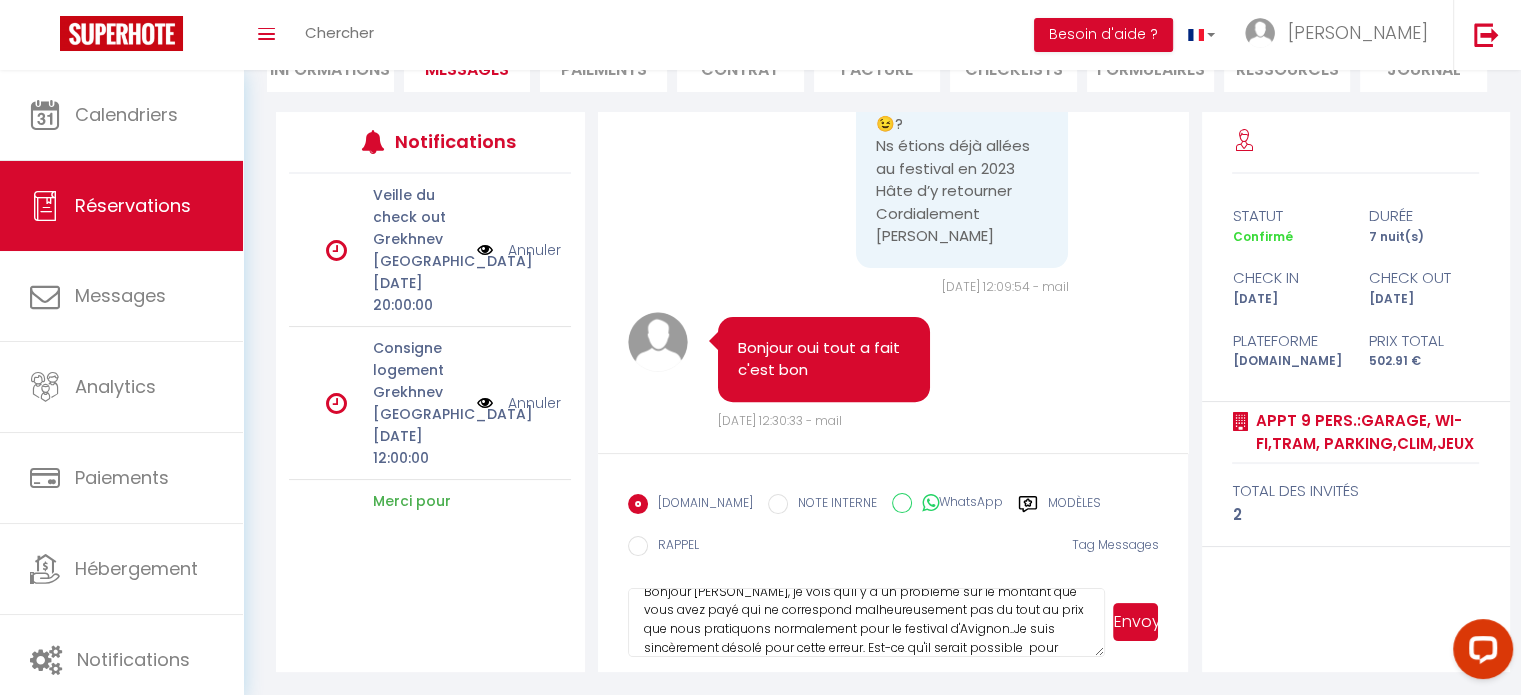 scroll, scrollTop: 40, scrollLeft: 0, axis: vertical 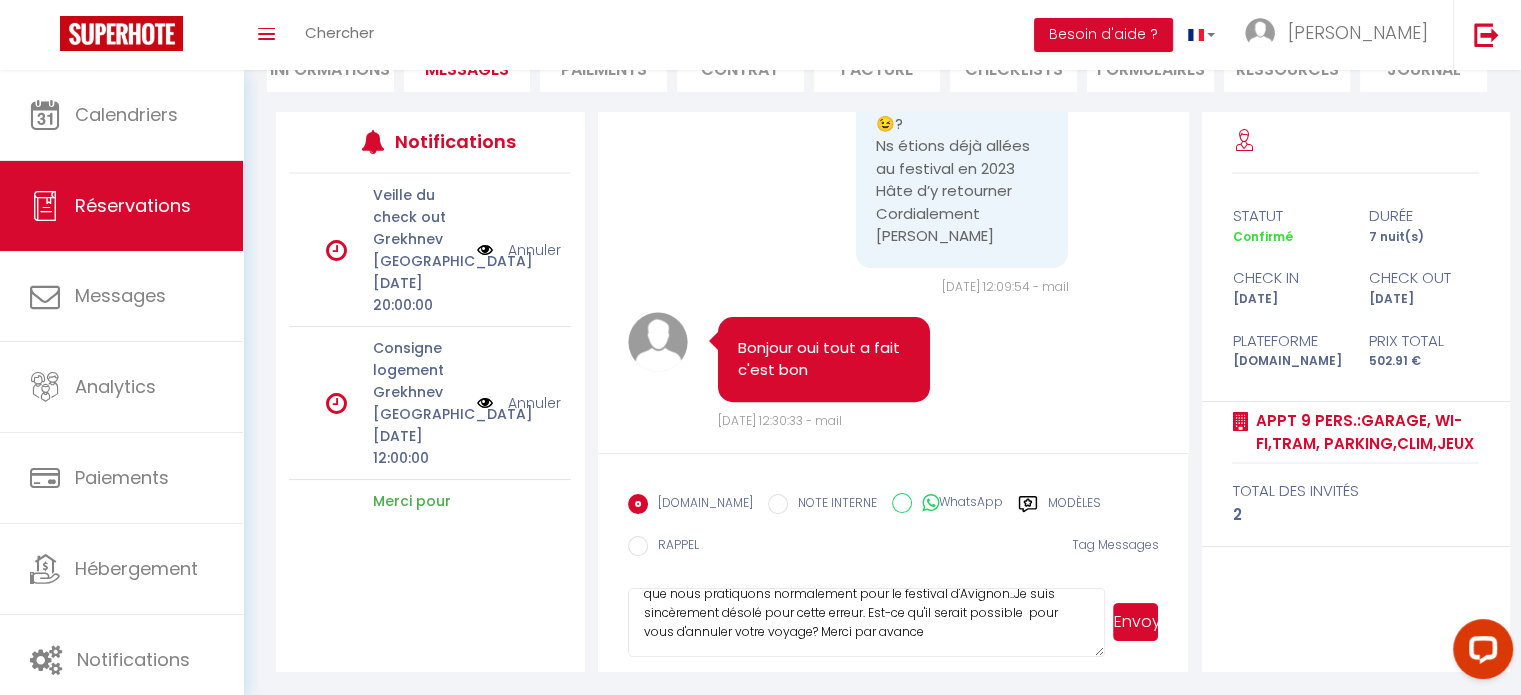 drag, startPoint x: 722, startPoint y: 643, endPoint x: 678, endPoint y: 650, distance: 44.553337 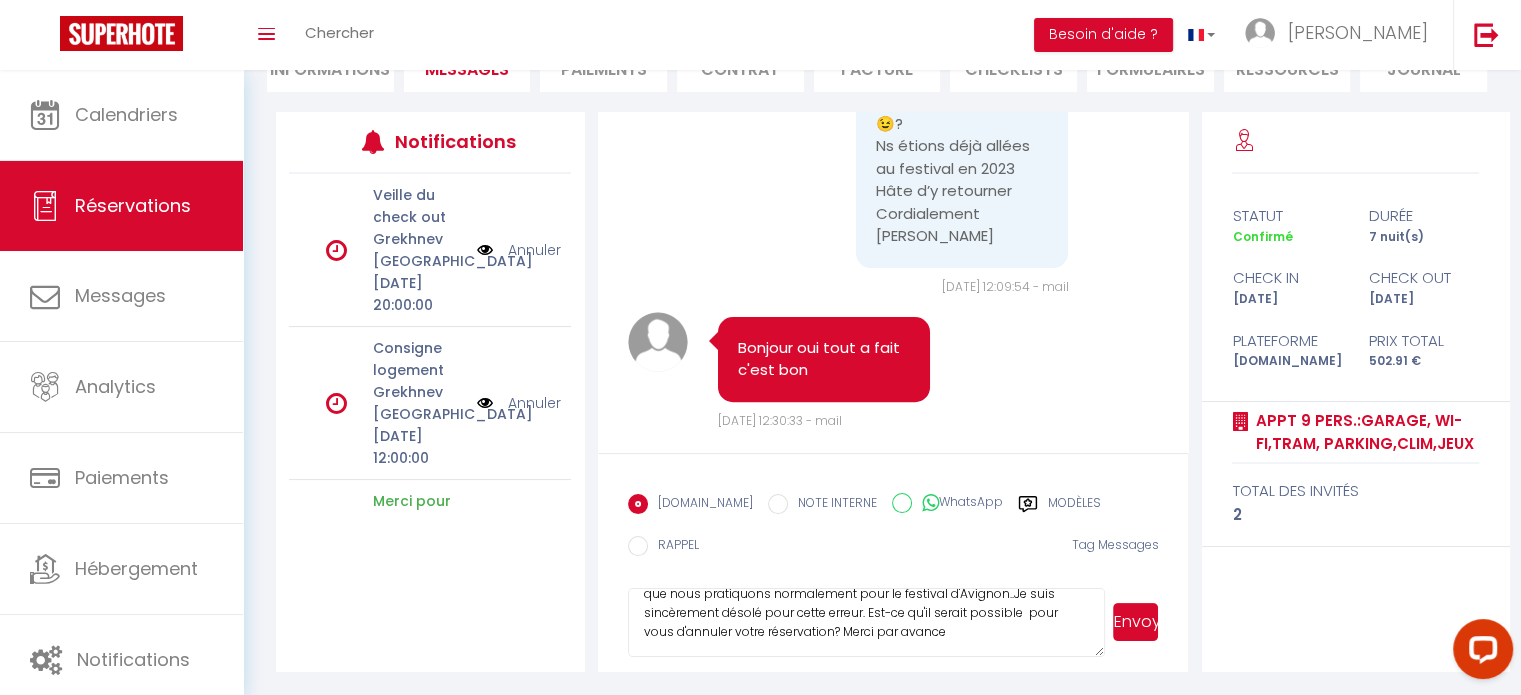 click on "Bonjour Nelly, je vois qu'il y a un problème sur le montant que vous avez payé qui ne correspond malheureusement pas du tout au prix que nous pratiquons normalement pour le festival d'Avignon..Je suis sincèrement désolé pour cette erreur. Est-ce qu'il serait possible  pour vous d'annuler votre réservation? Merci par avance" at bounding box center [867, 623] 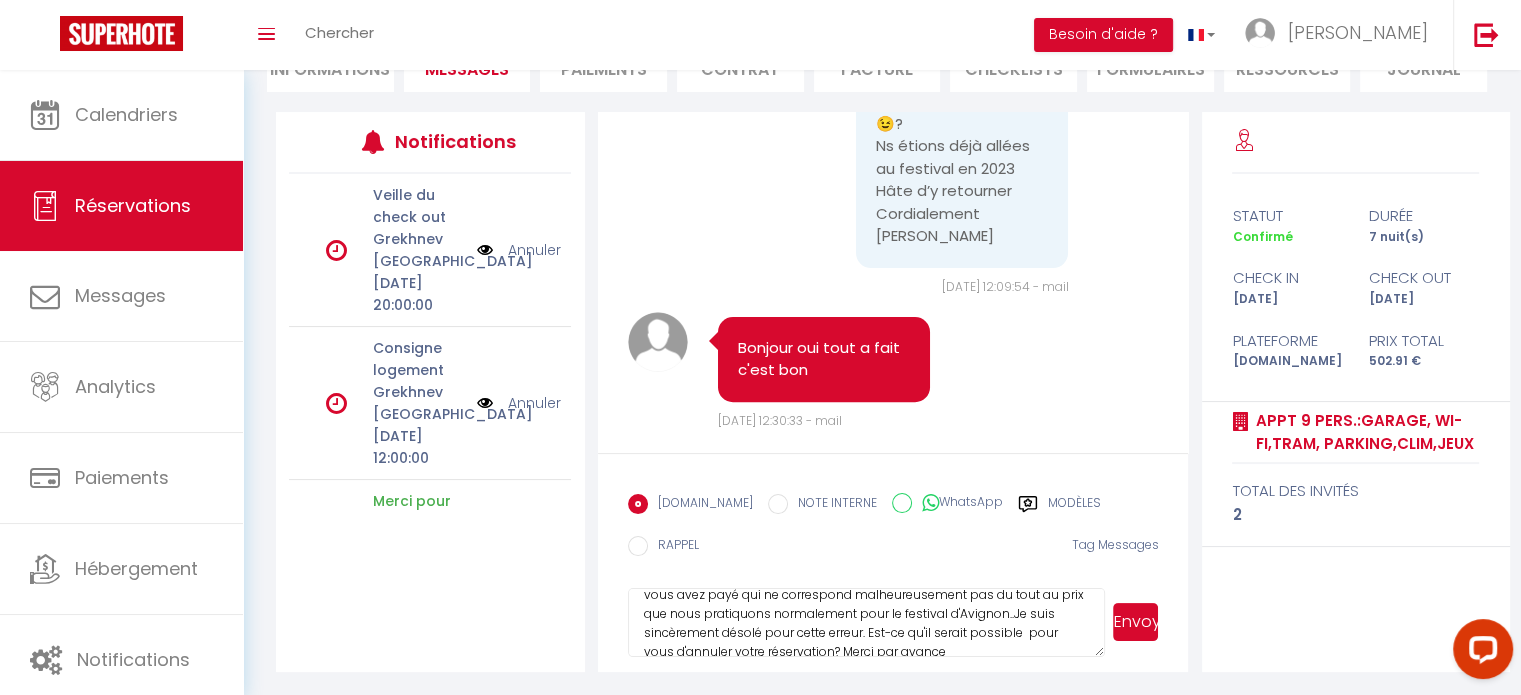 scroll, scrollTop: 56, scrollLeft: 0, axis: vertical 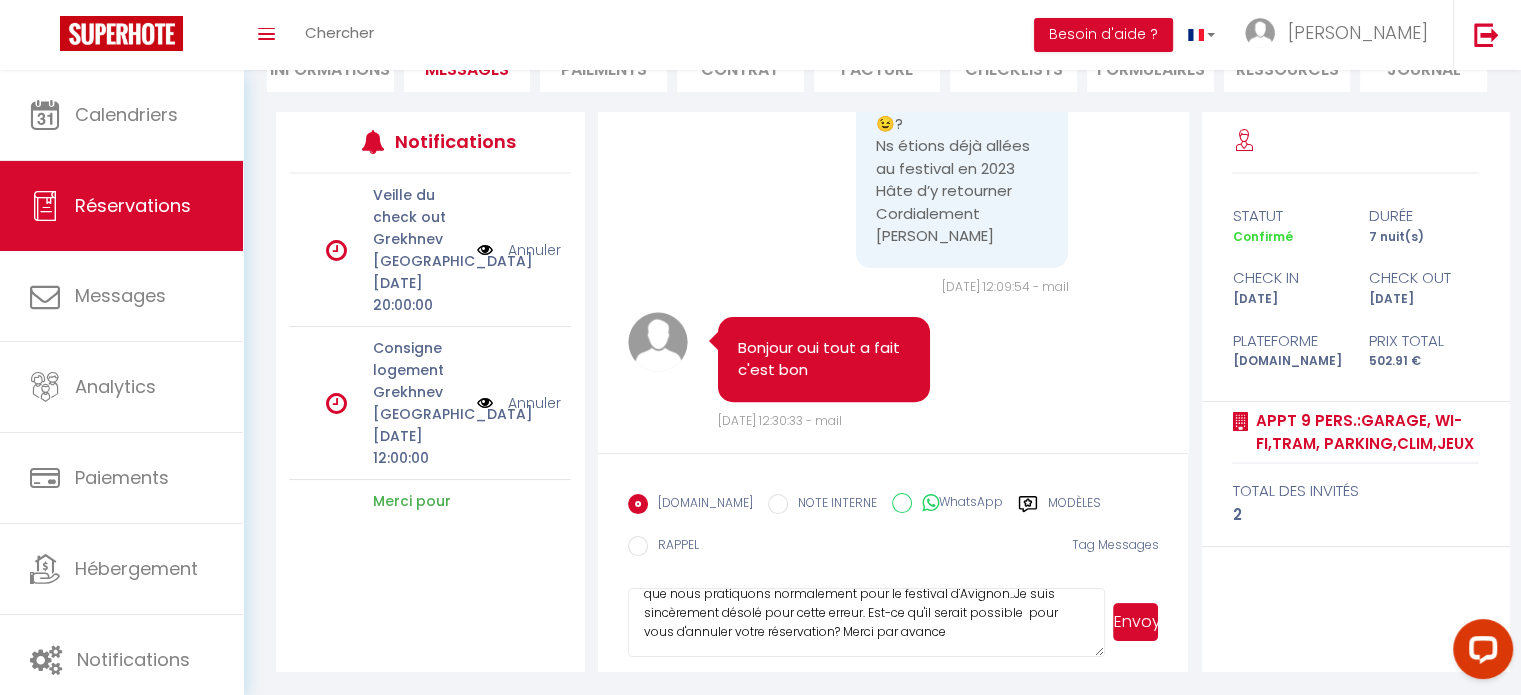 click on "Bonjour Nelly, je vois qu'il y a un problème sur le montant que vous avez payé qui ne correspond malheureusement pas du tout au prix que nous pratiquons normalement pour le festival d'Avignon..Je suis sincèrement désolé pour cette erreur. Est-ce qu'il serait possible  pour vous d'annuler votre réservation? Merci par avance" at bounding box center [867, 623] 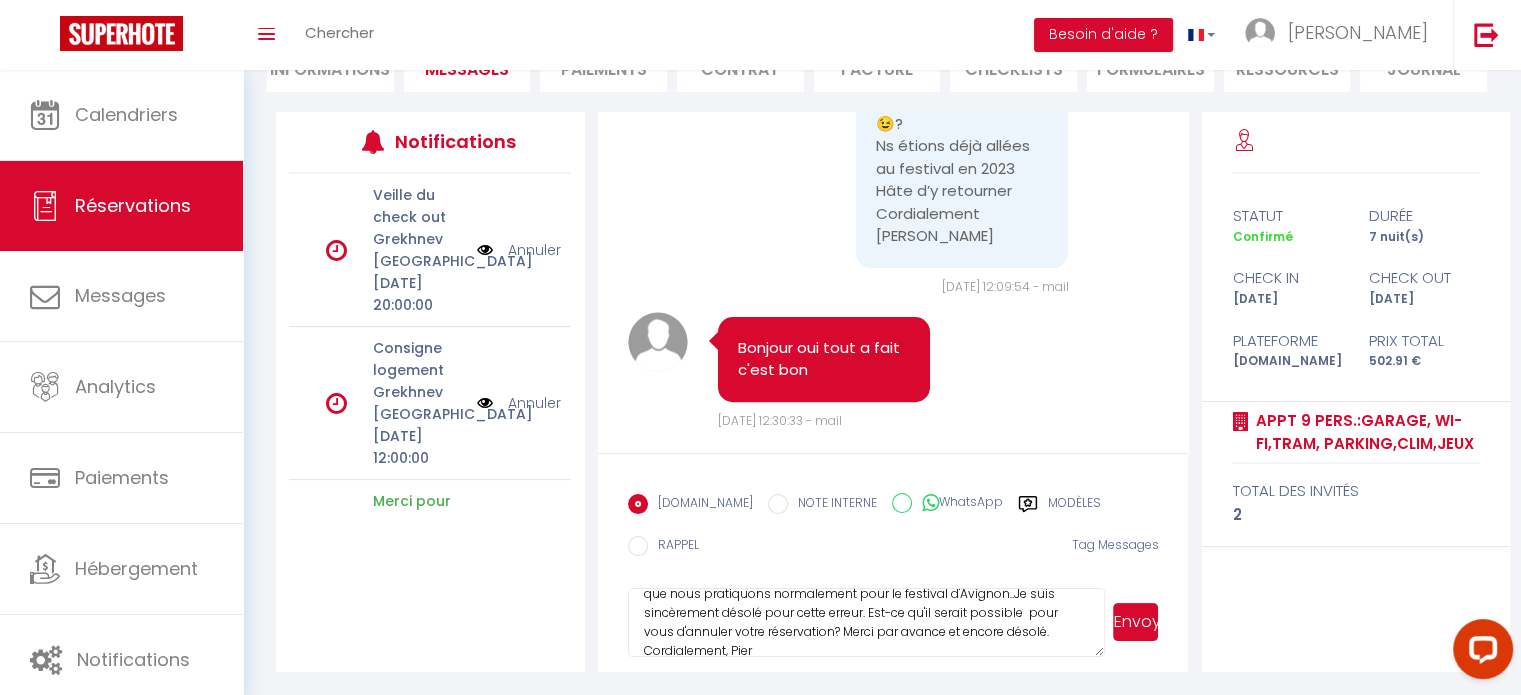 scroll, scrollTop: 59, scrollLeft: 0, axis: vertical 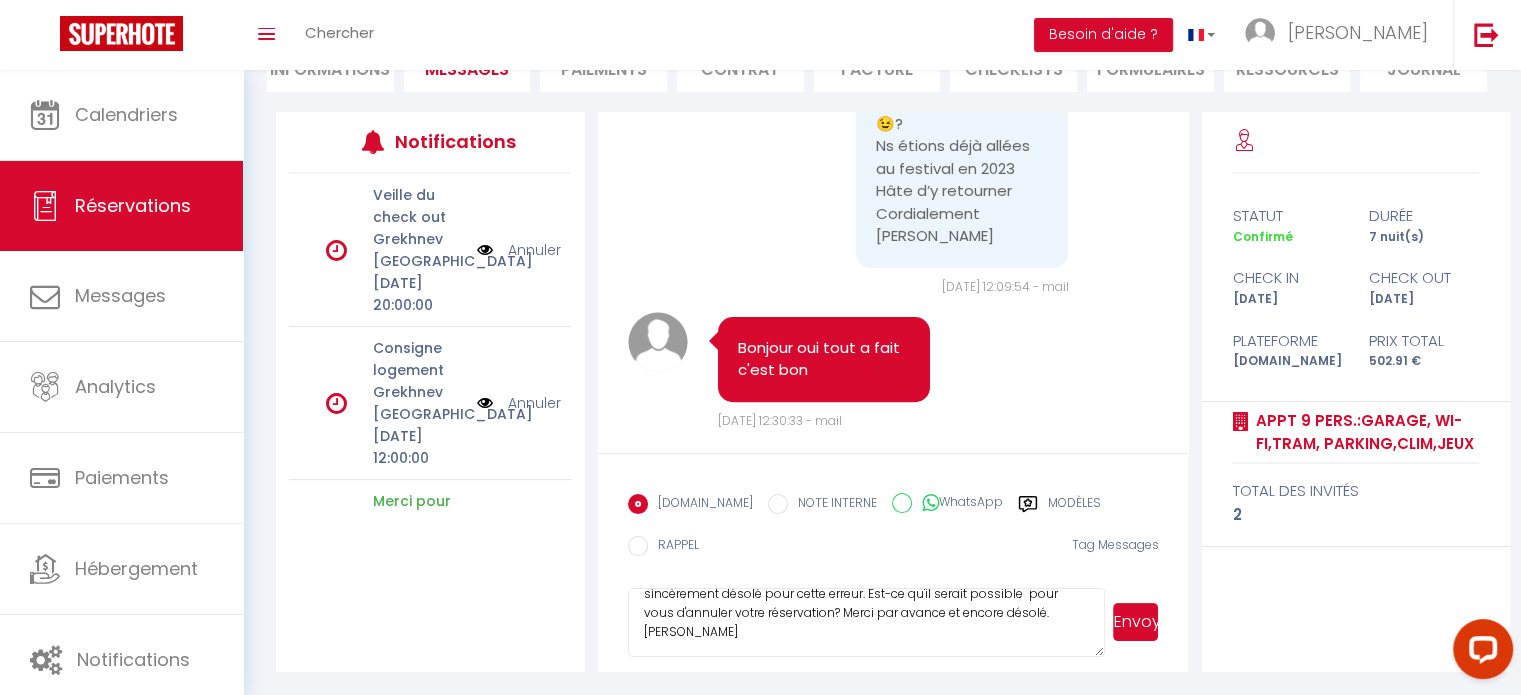 type on "Bonjour Nelly, je vois qu'il y a un problème sur le montant que vous avez payé qui ne correspond malheureusement pas du tout au prix que nous pratiquons normalement pour le festival d'Avignon..Je suis sincèrement désolé pour cette erreur. Est-ce qu'il serait possible  pour vous d'annuler votre réservation? Merci par avance et encore désolé. Cordialement, Pierre-Marie" 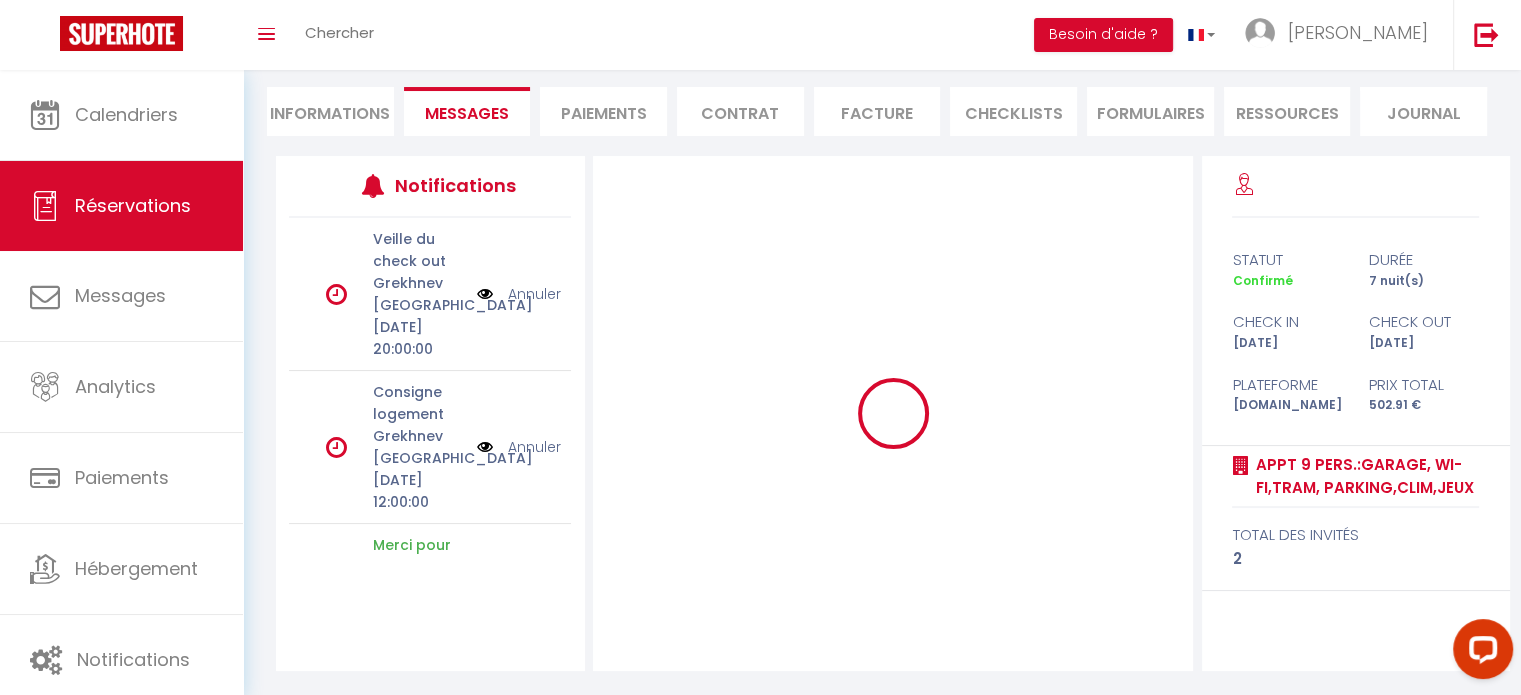 scroll, scrollTop: 175, scrollLeft: 0, axis: vertical 